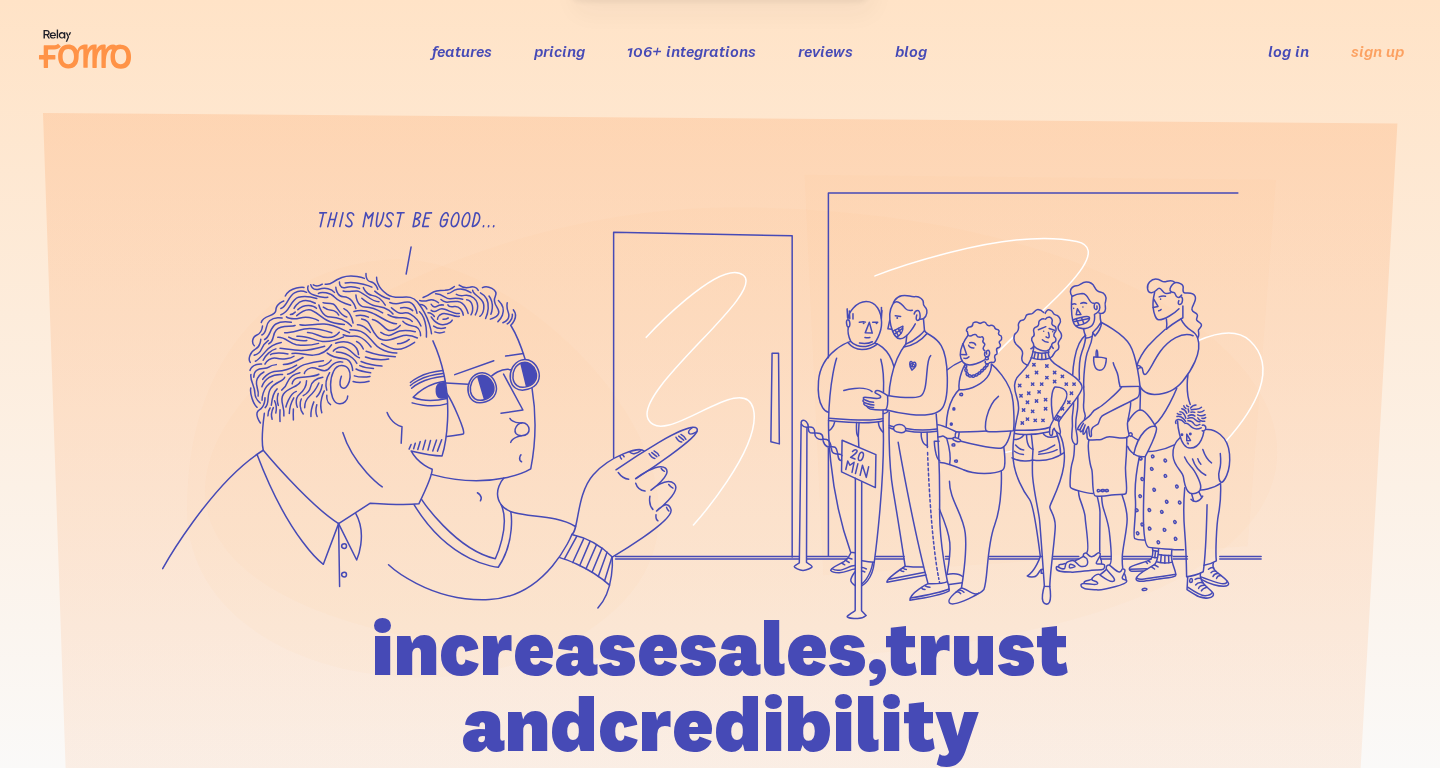 scroll, scrollTop: 0, scrollLeft: 0, axis: both 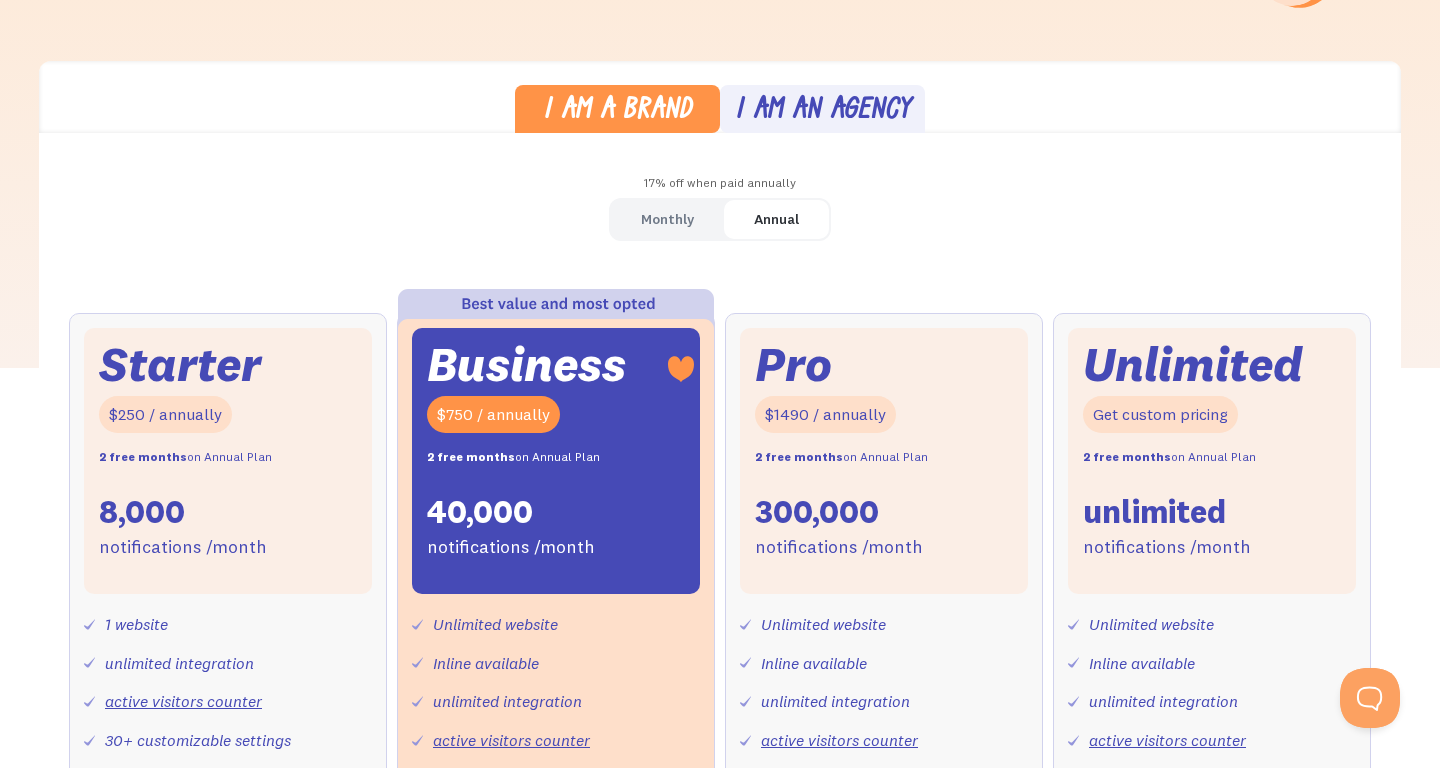 click on "Monthly" at bounding box center [667, 219] 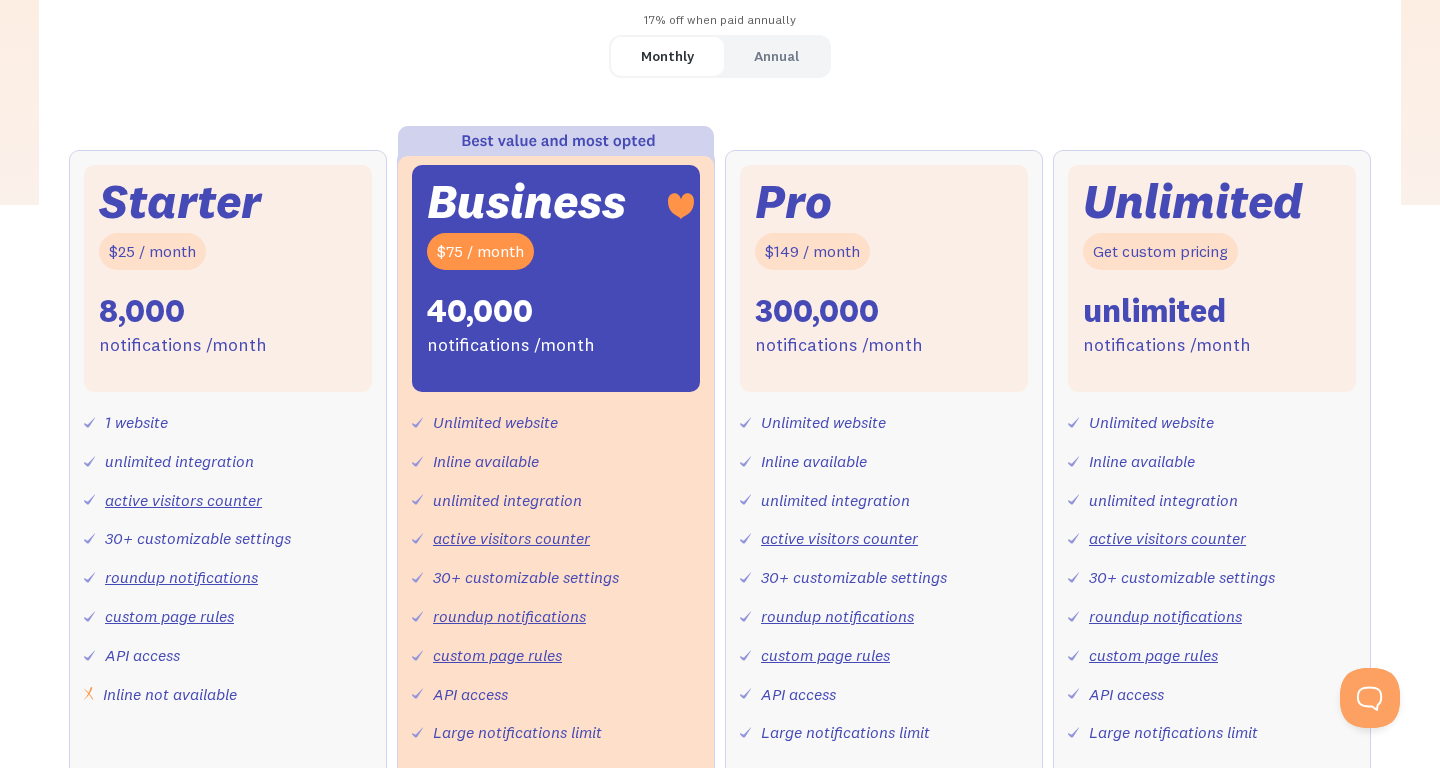 scroll, scrollTop: 664, scrollLeft: 0, axis: vertical 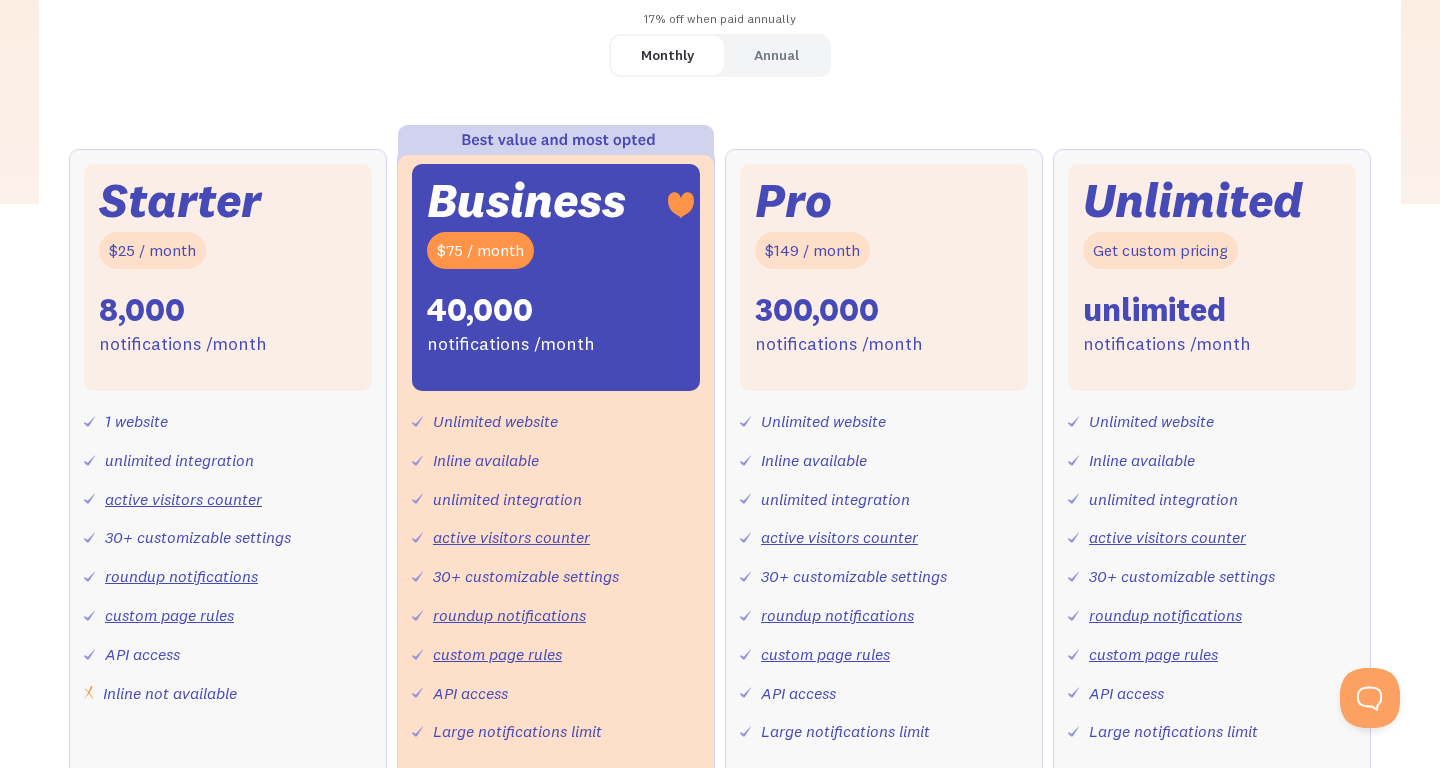 click on "Starter $25 / month 8,000 notifications /month" at bounding box center (228, 277) 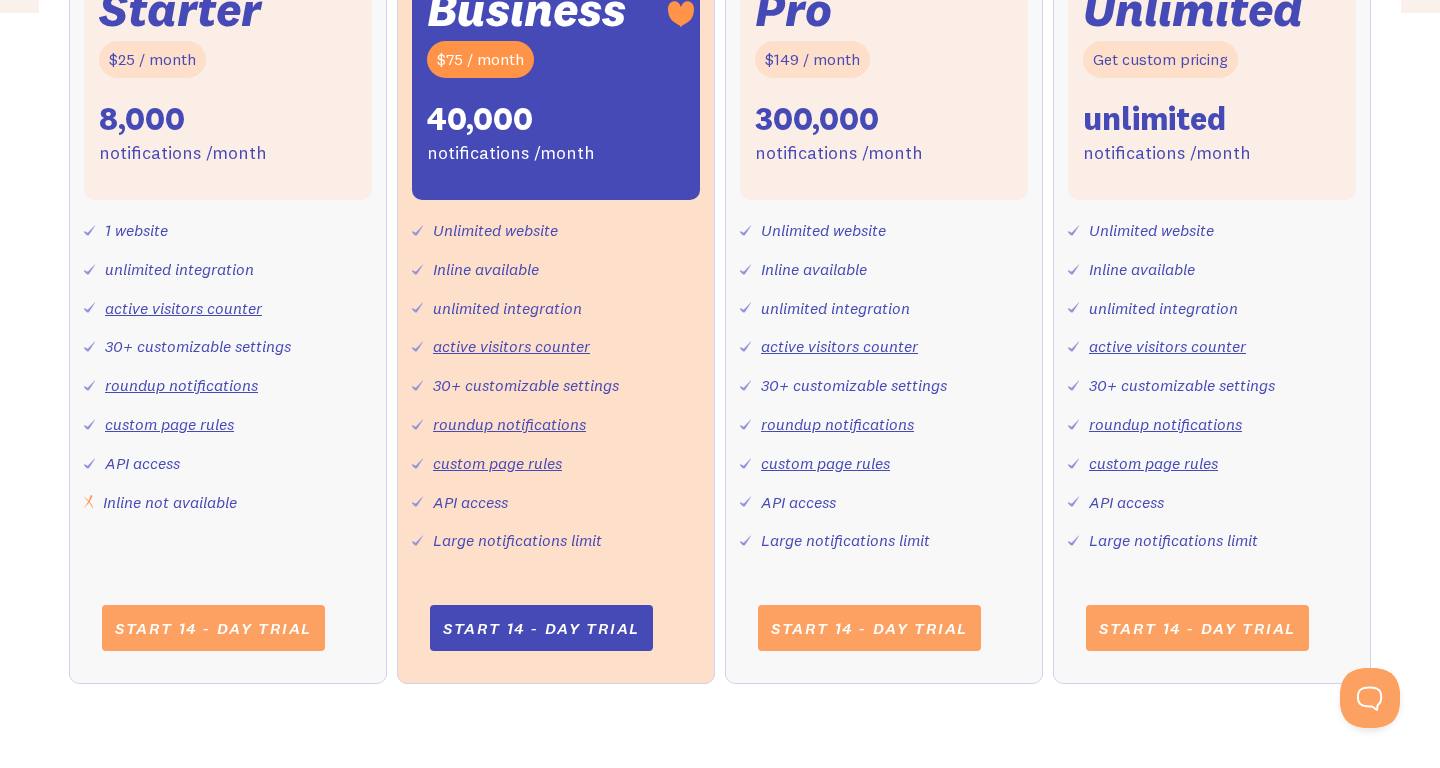 scroll, scrollTop: 857, scrollLeft: 0, axis: vertical 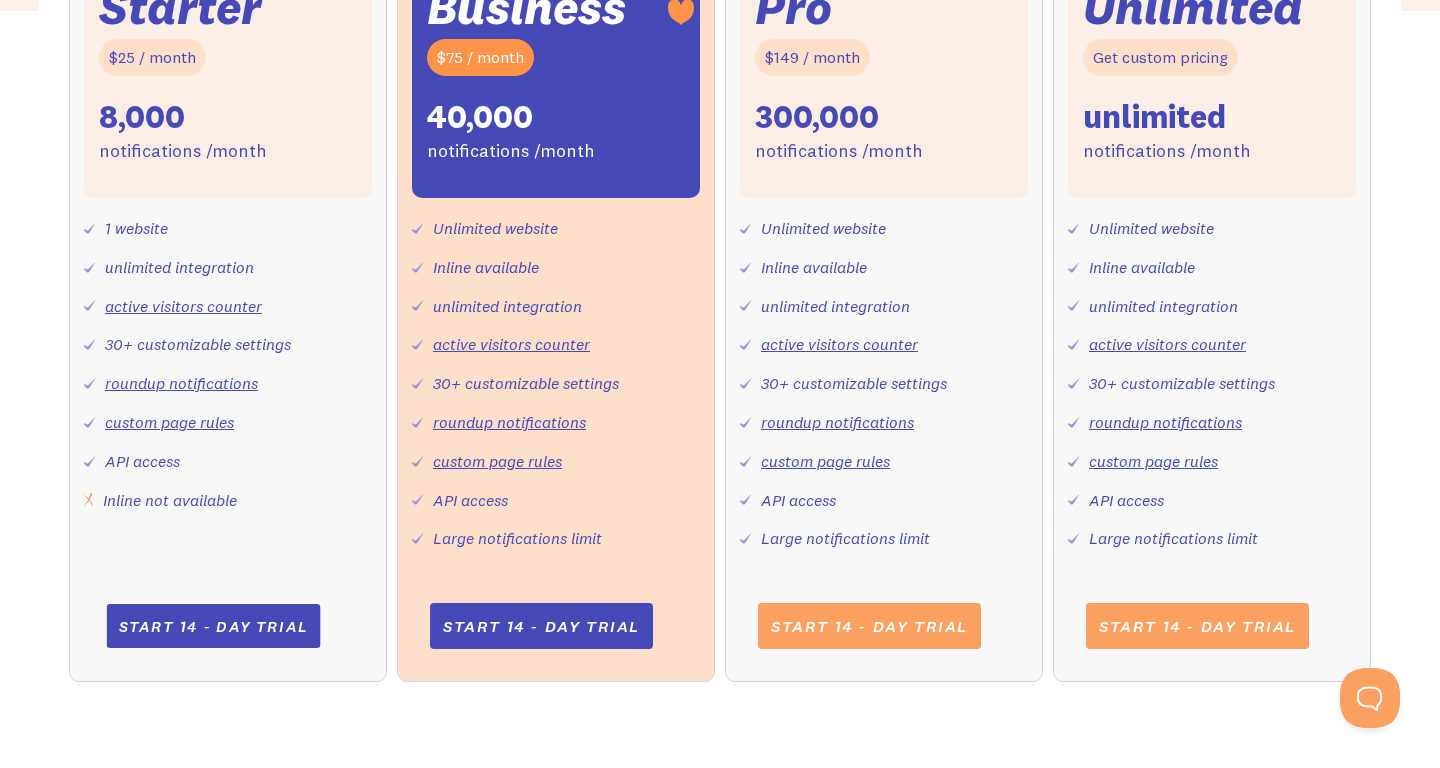 click on "Start 14 - day trial" at bounding box center [213, 626] 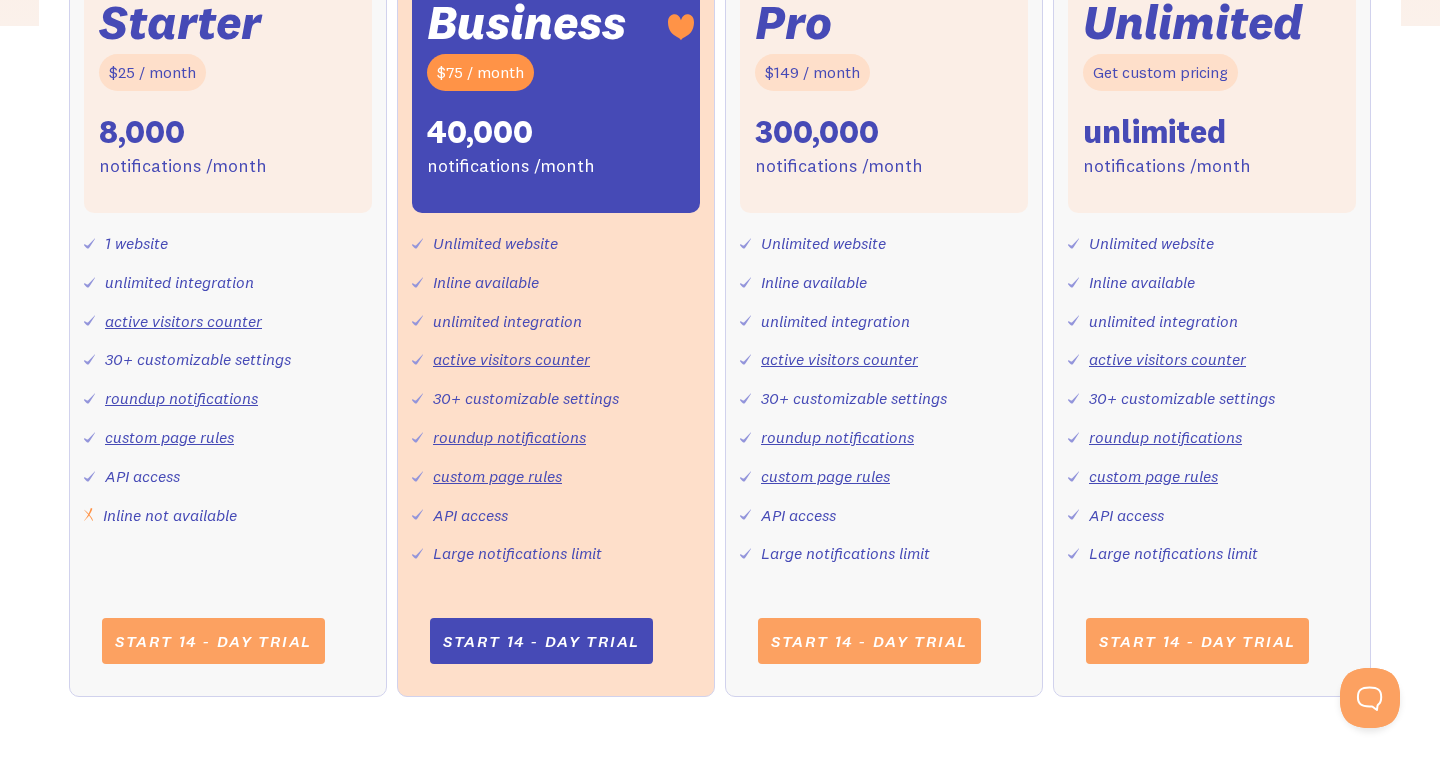 scroll, scrollTop: 835, scrollLeft: 0, axis: vertical 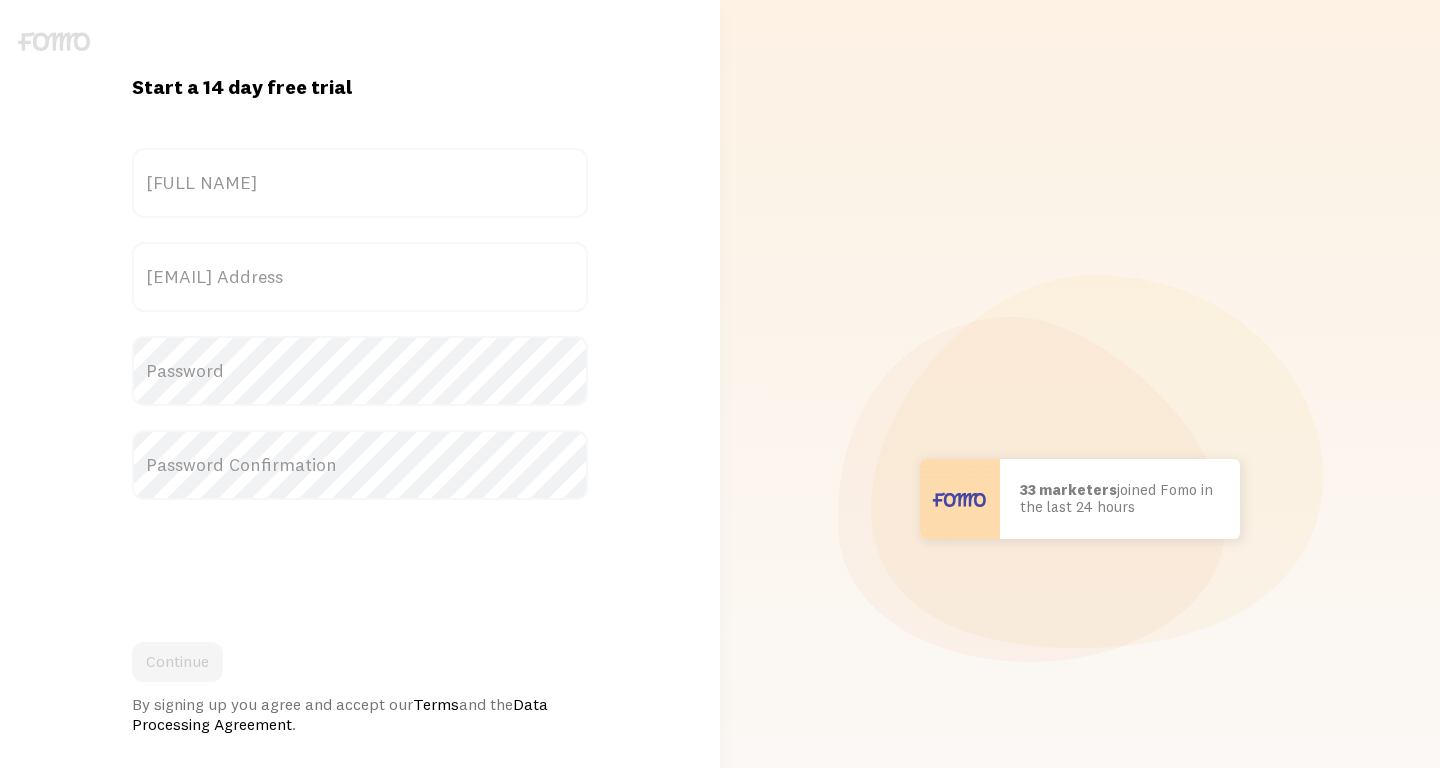 click on "[FULL NAME]" at bounding box center [360, 183] 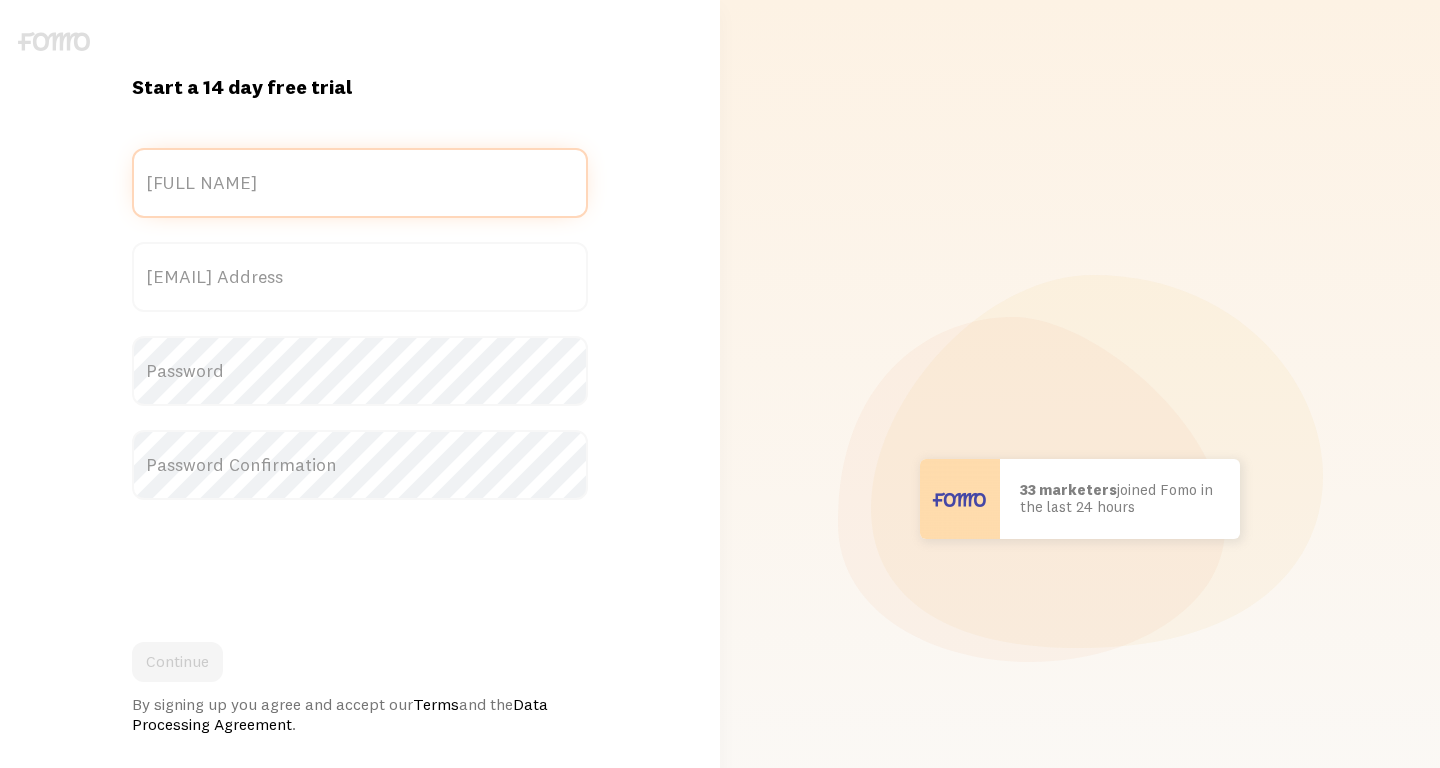 click on "[FULL NAME]" at bounding box center (360, 183) 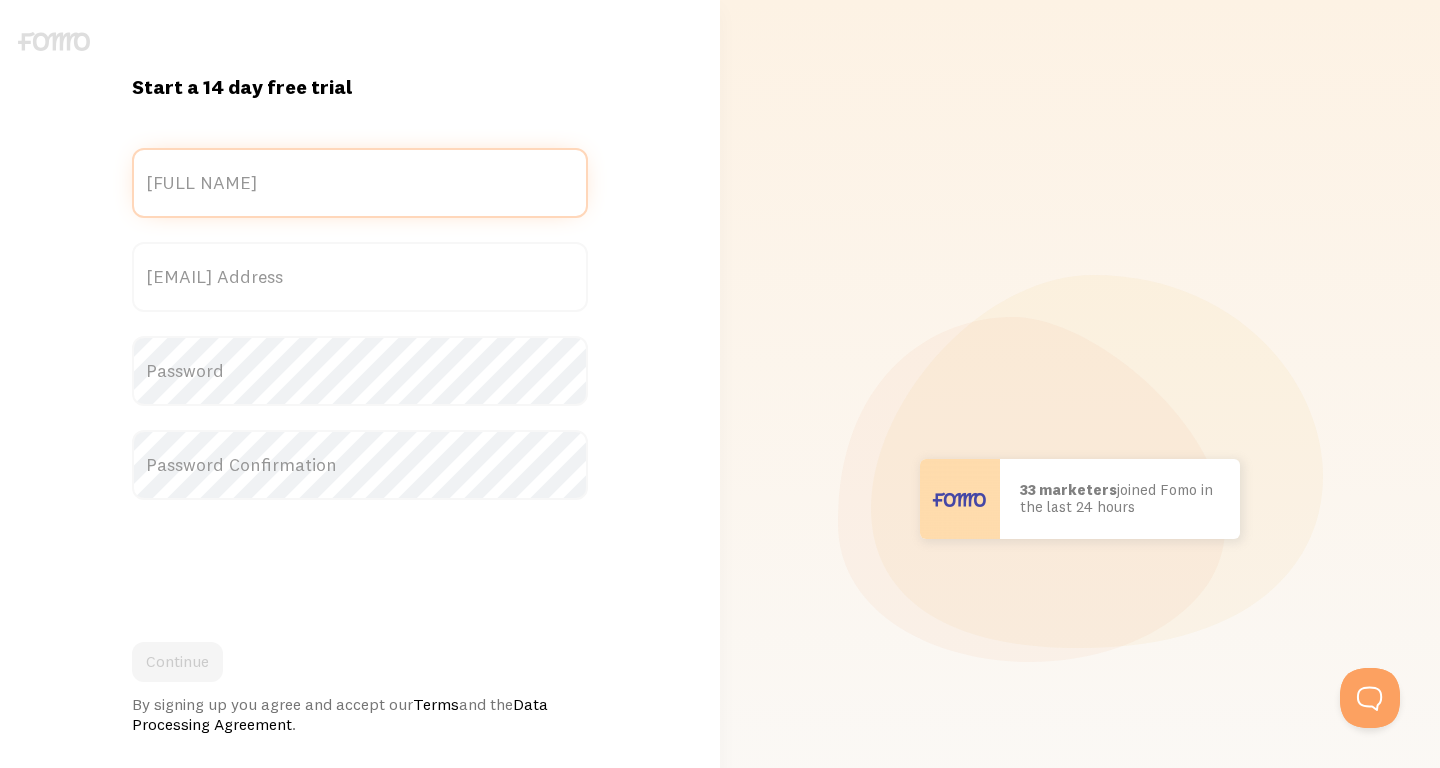 scroll, scrollTop: 0, scrollLeft: 0, axis: both 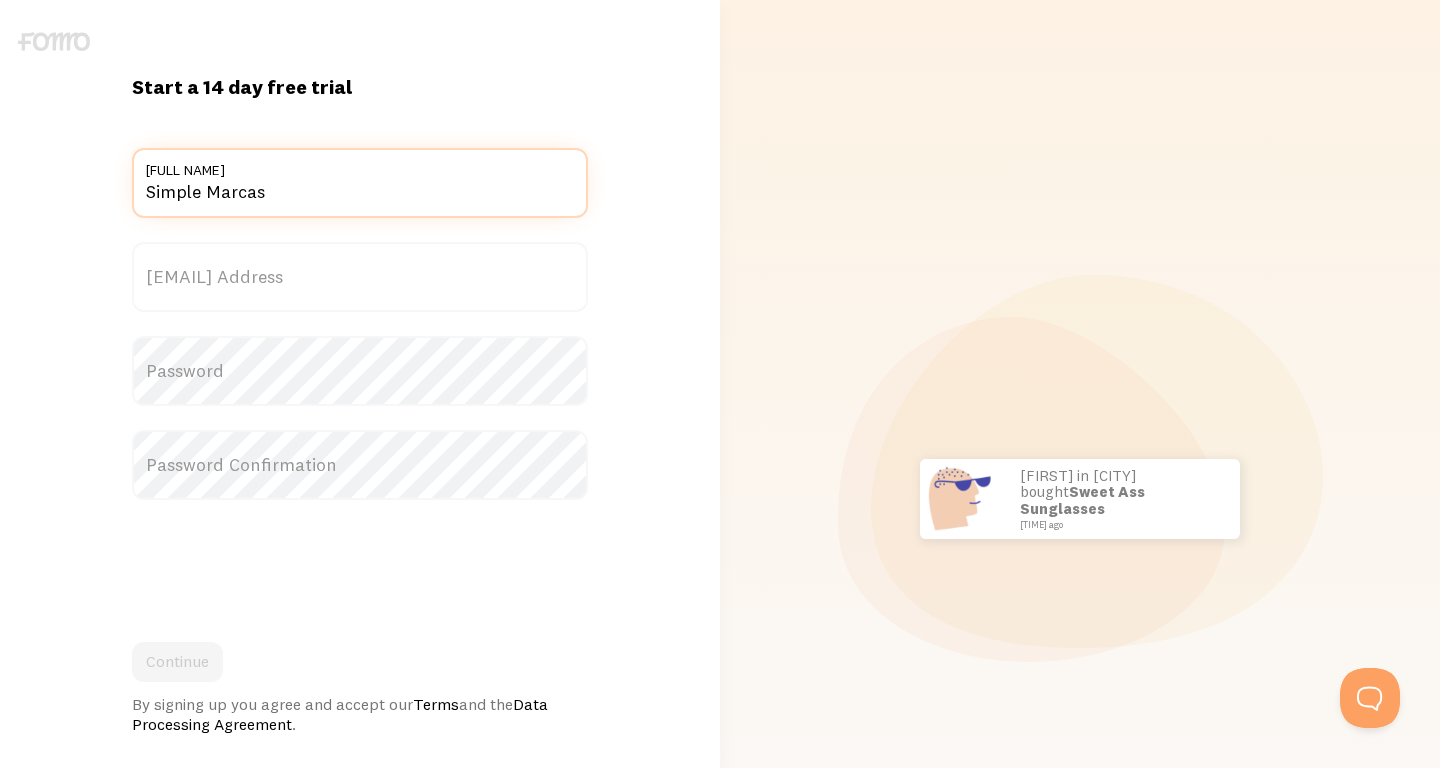 type on "SIMPLE MARCAS LIMITADA" 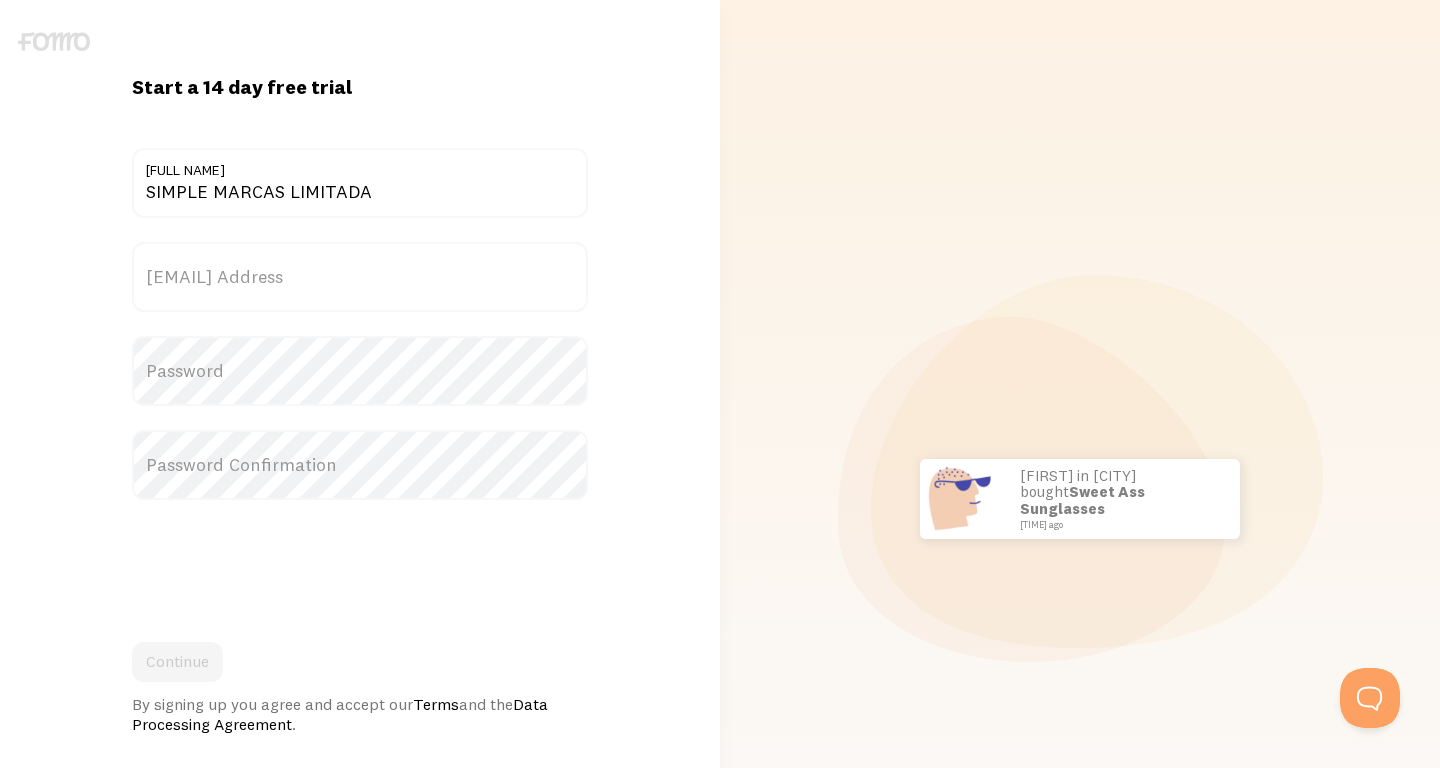 type on "contacto@simplemarcas.cl" 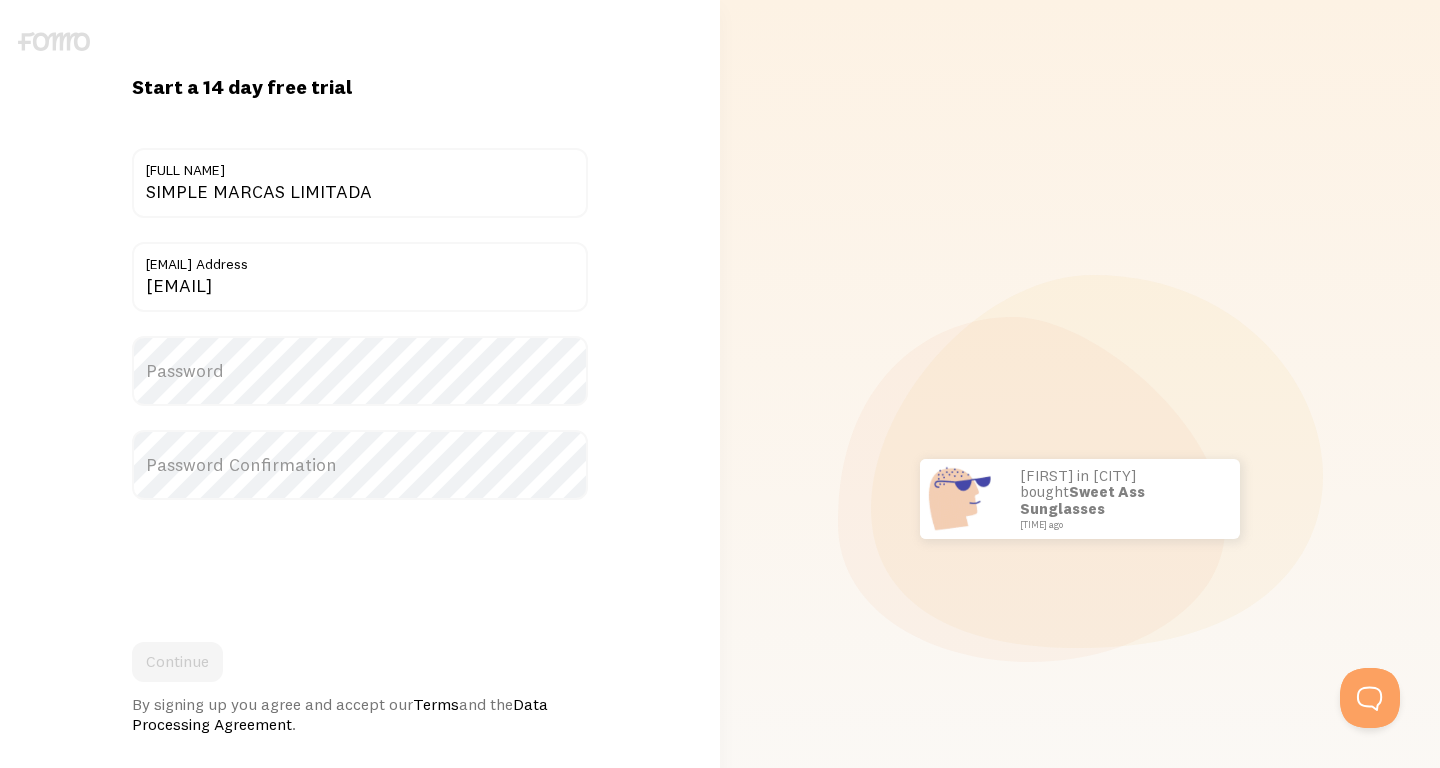 click on "Password" at bounding box center (360, 371) 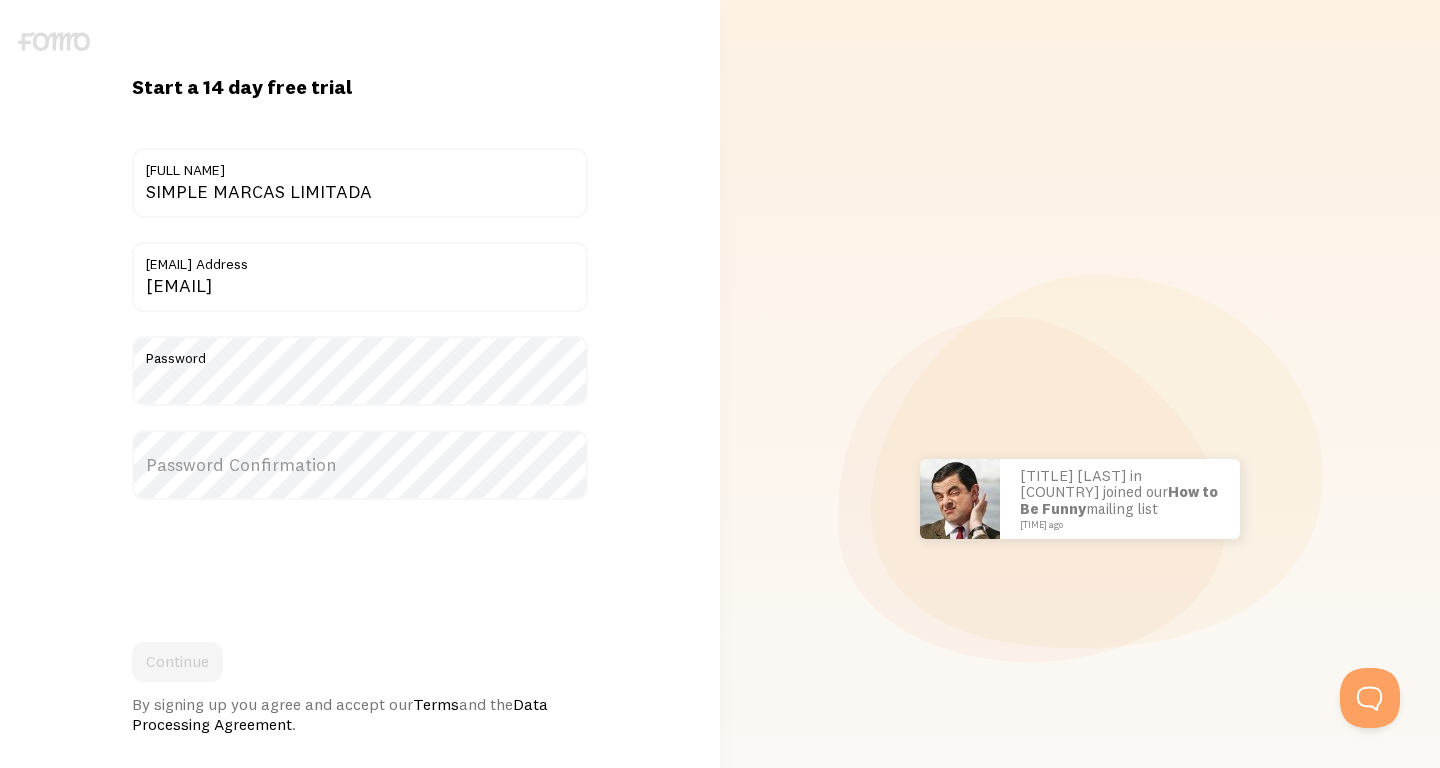 click on "Password Confirmation" at bounding box center (360, 465) 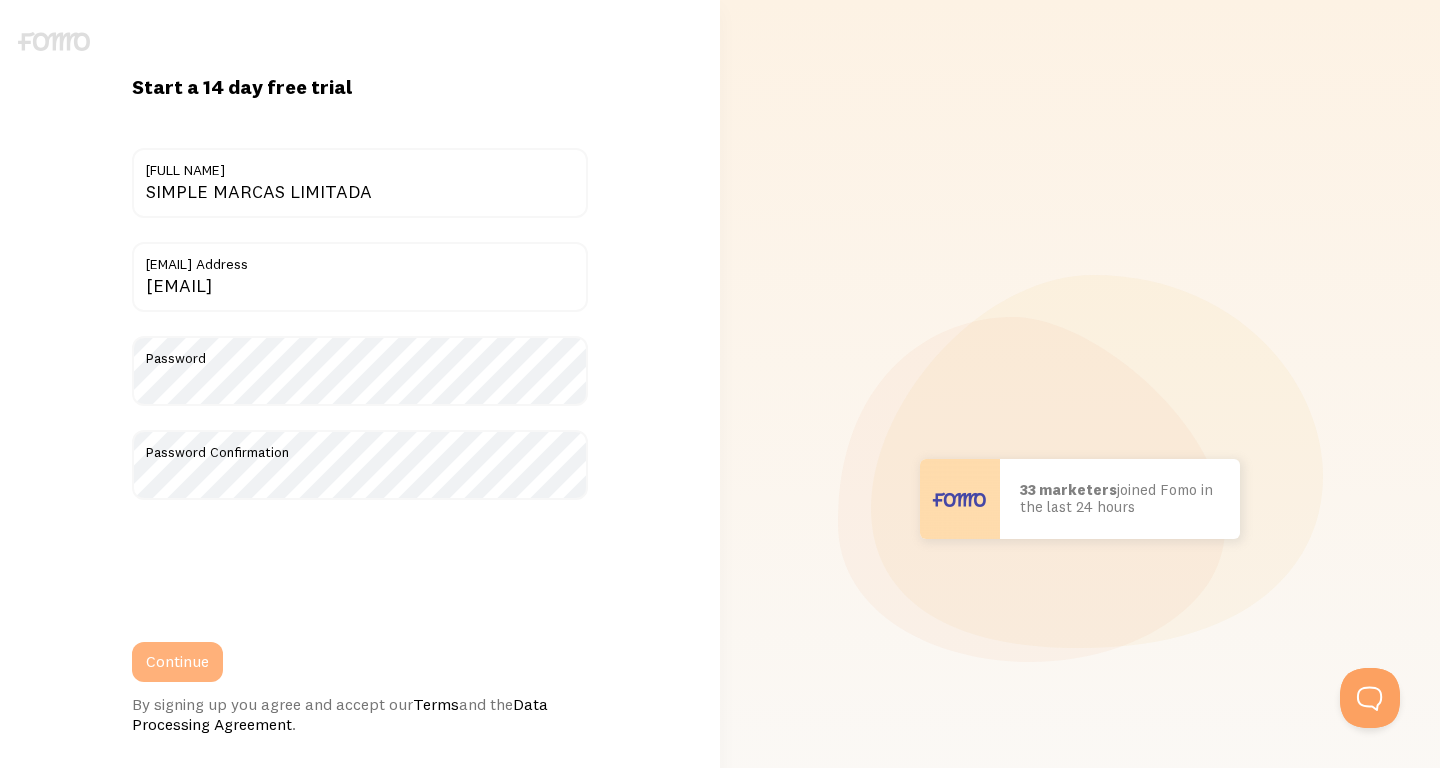 click on "Continue" at bounding box center [177, 662] 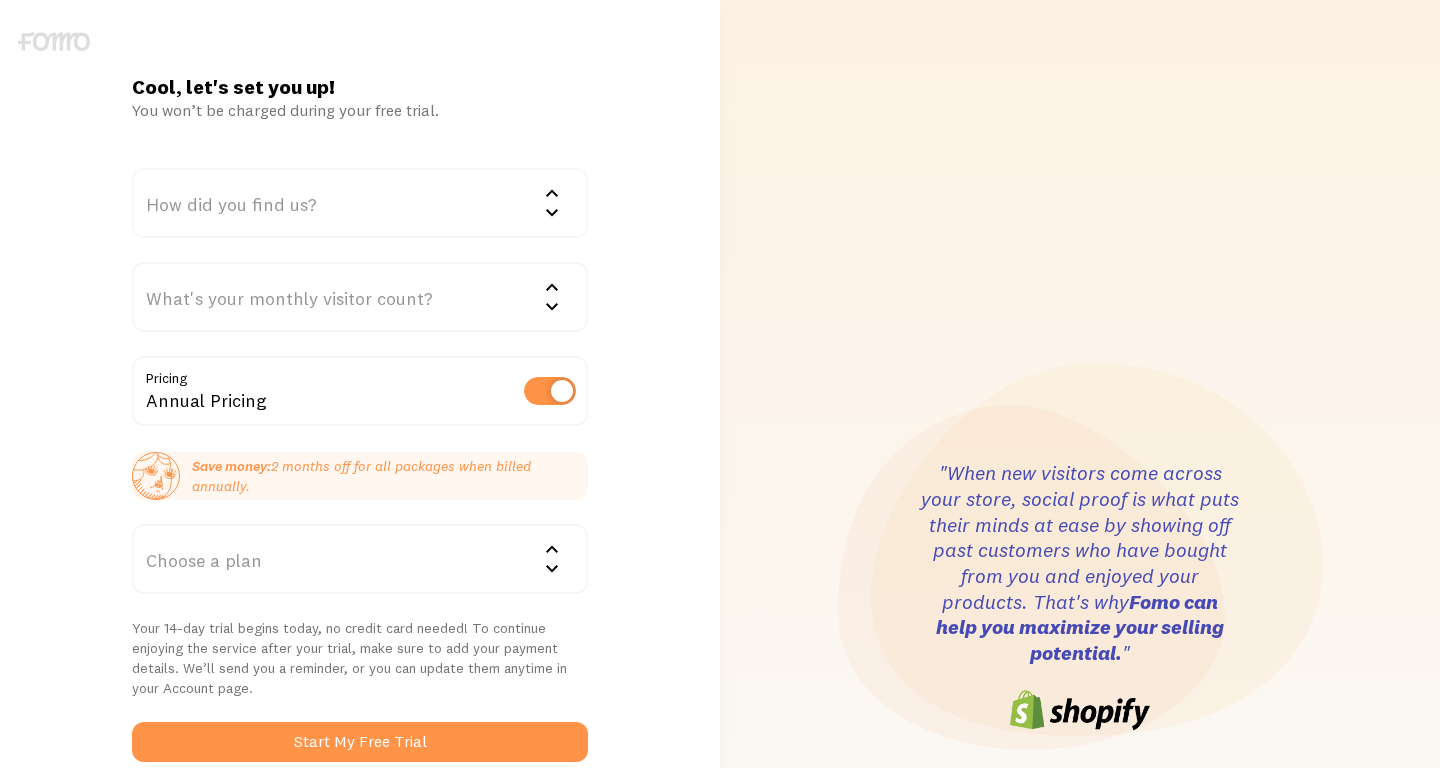 scroll, scrollTop: 0, scrollLeft: 0, axis: both 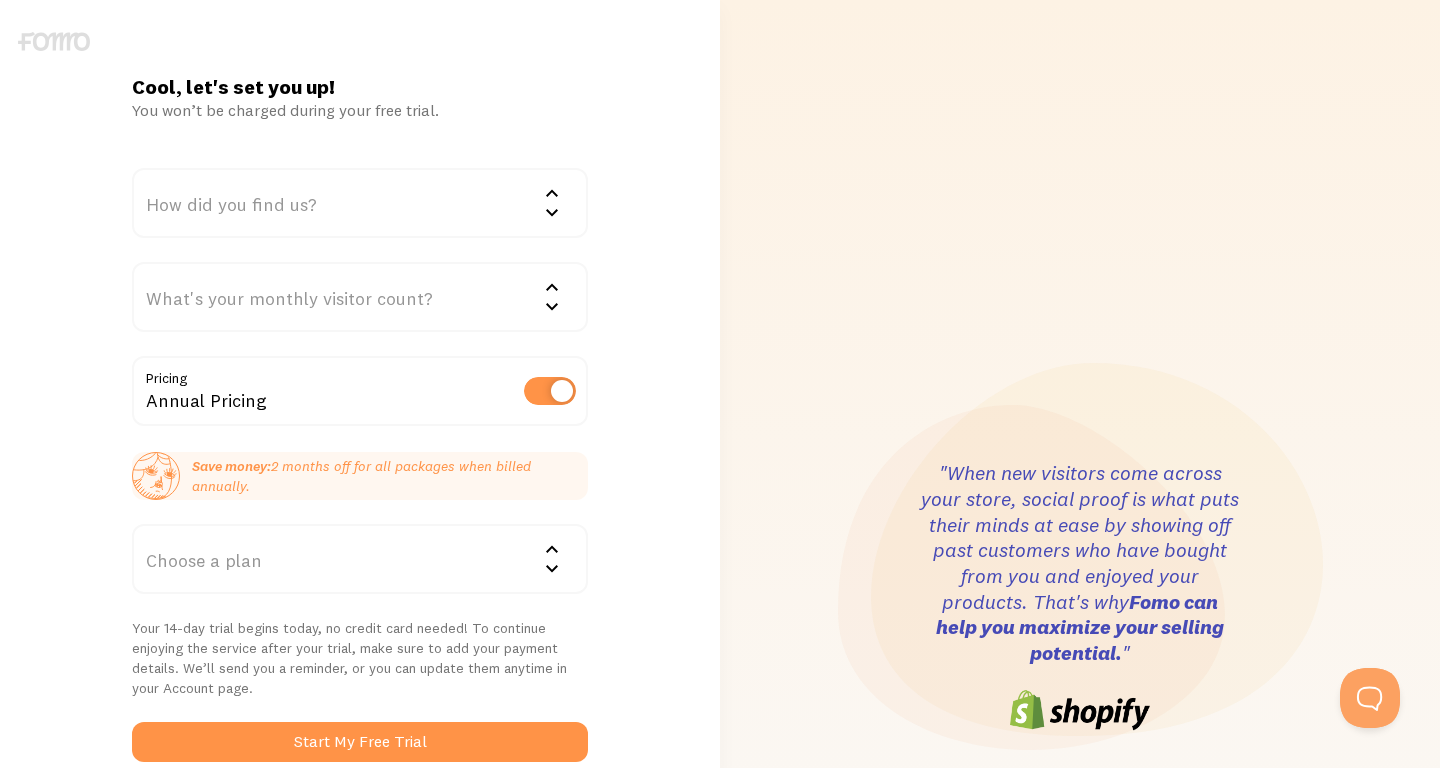 click 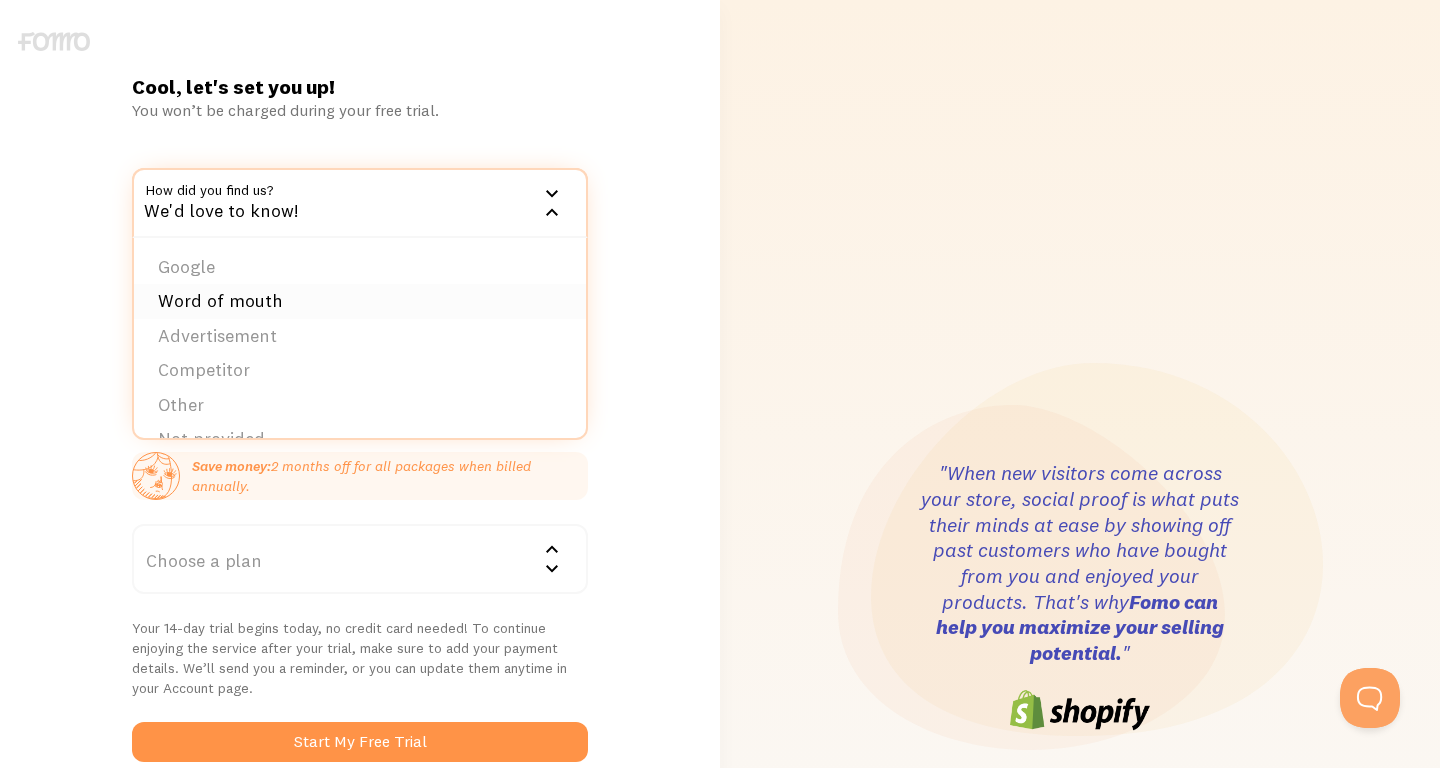 click on "Word of mouth" at bounding box center [360, 301] 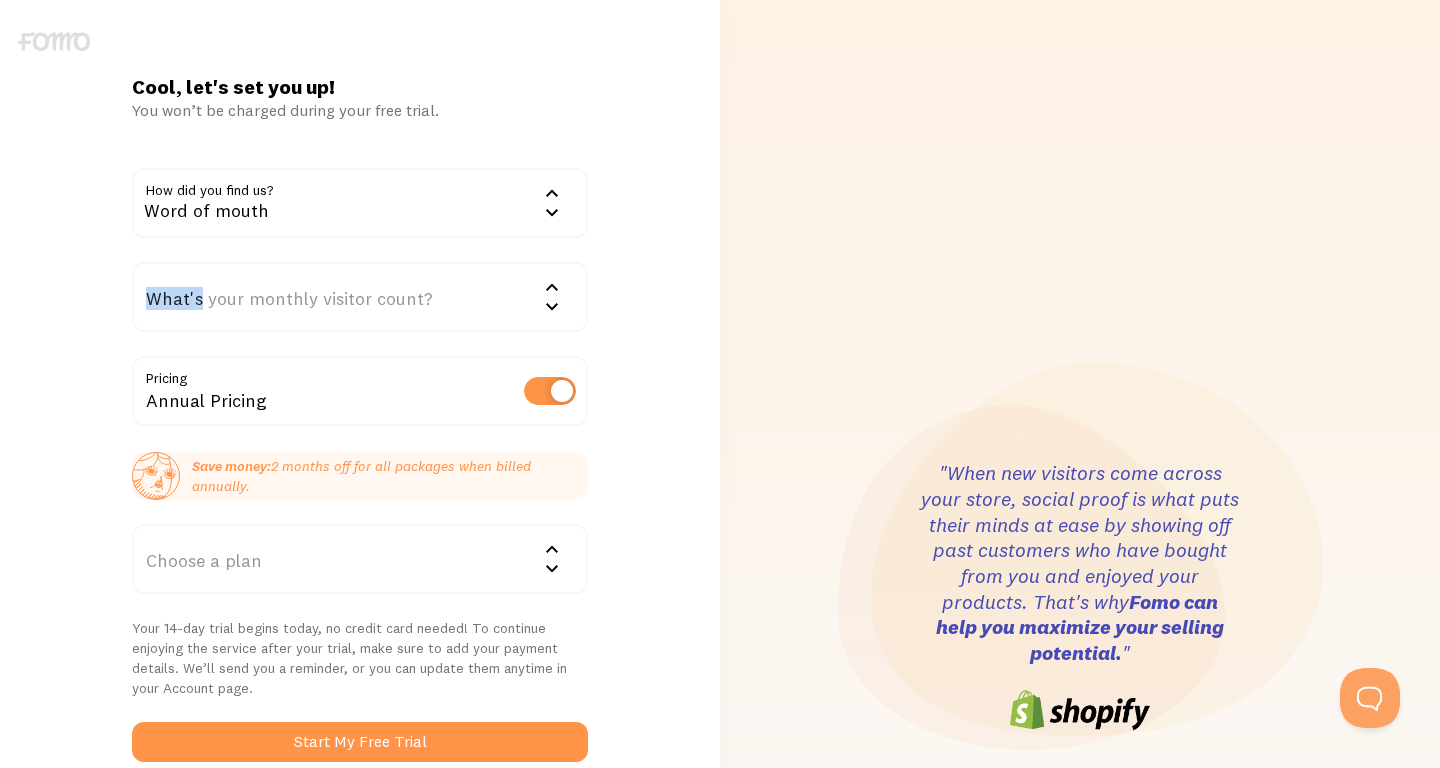 click on "What's your monthly visitor count?" at bounding box center (360, 297) 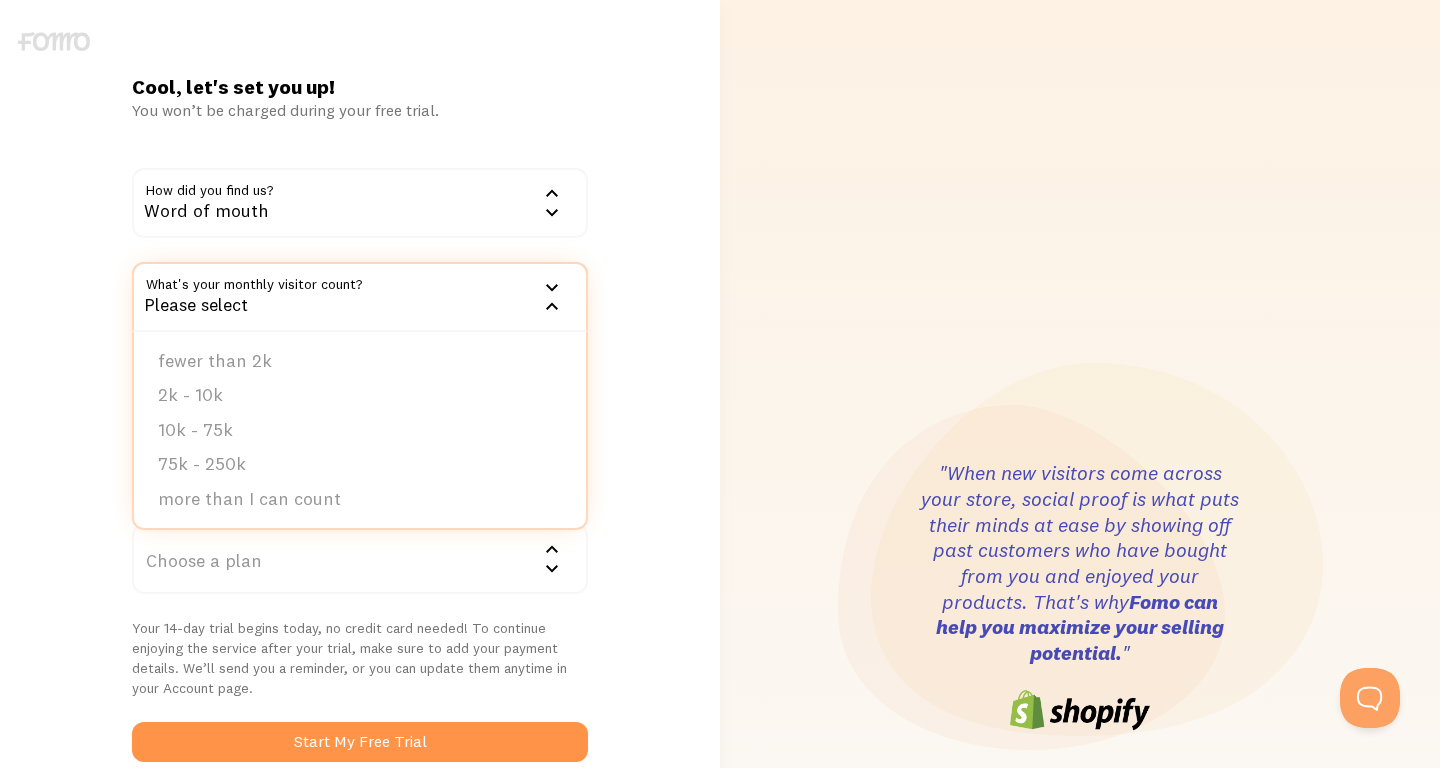 click on "Word of mouth" at bounding box center (360, 203) 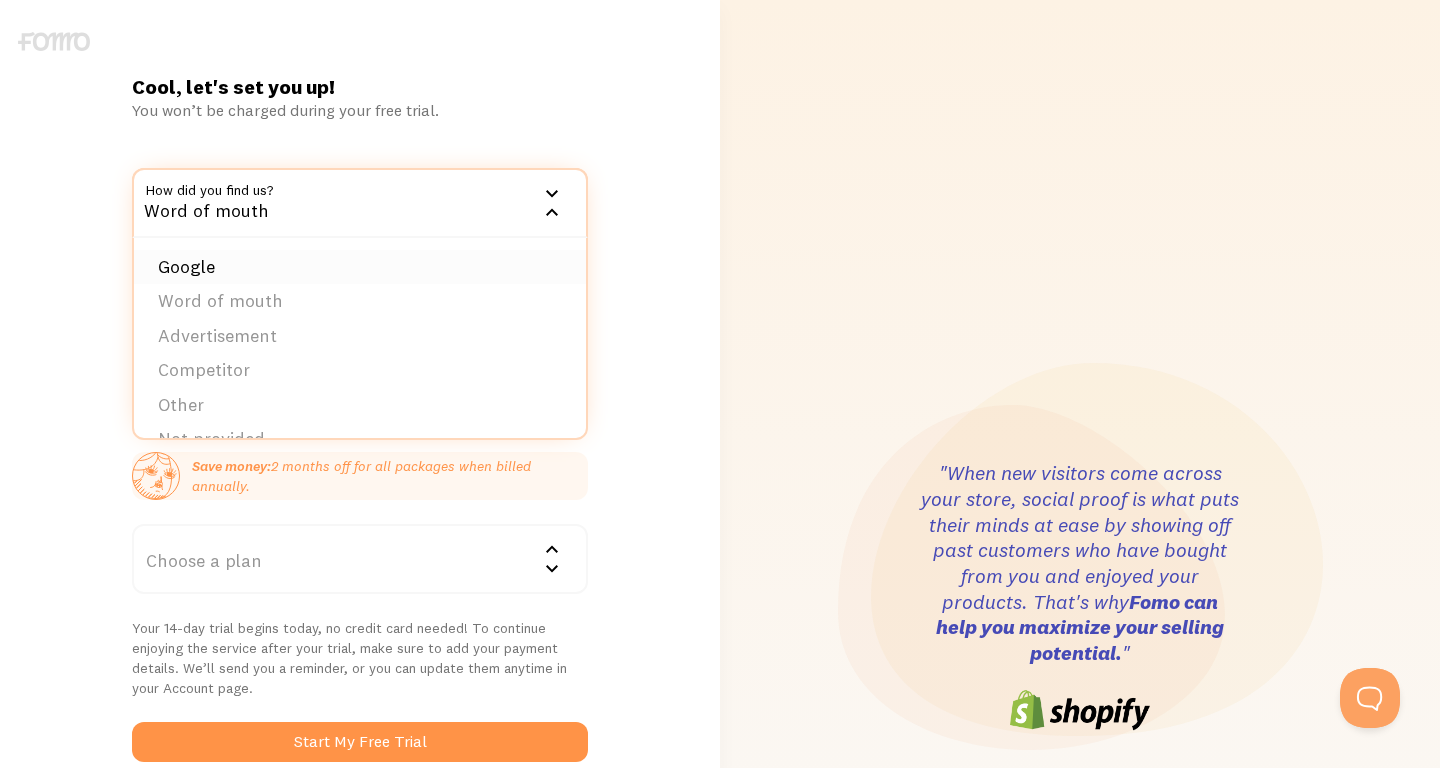 click on "Google" at bounding box center (360, 267) 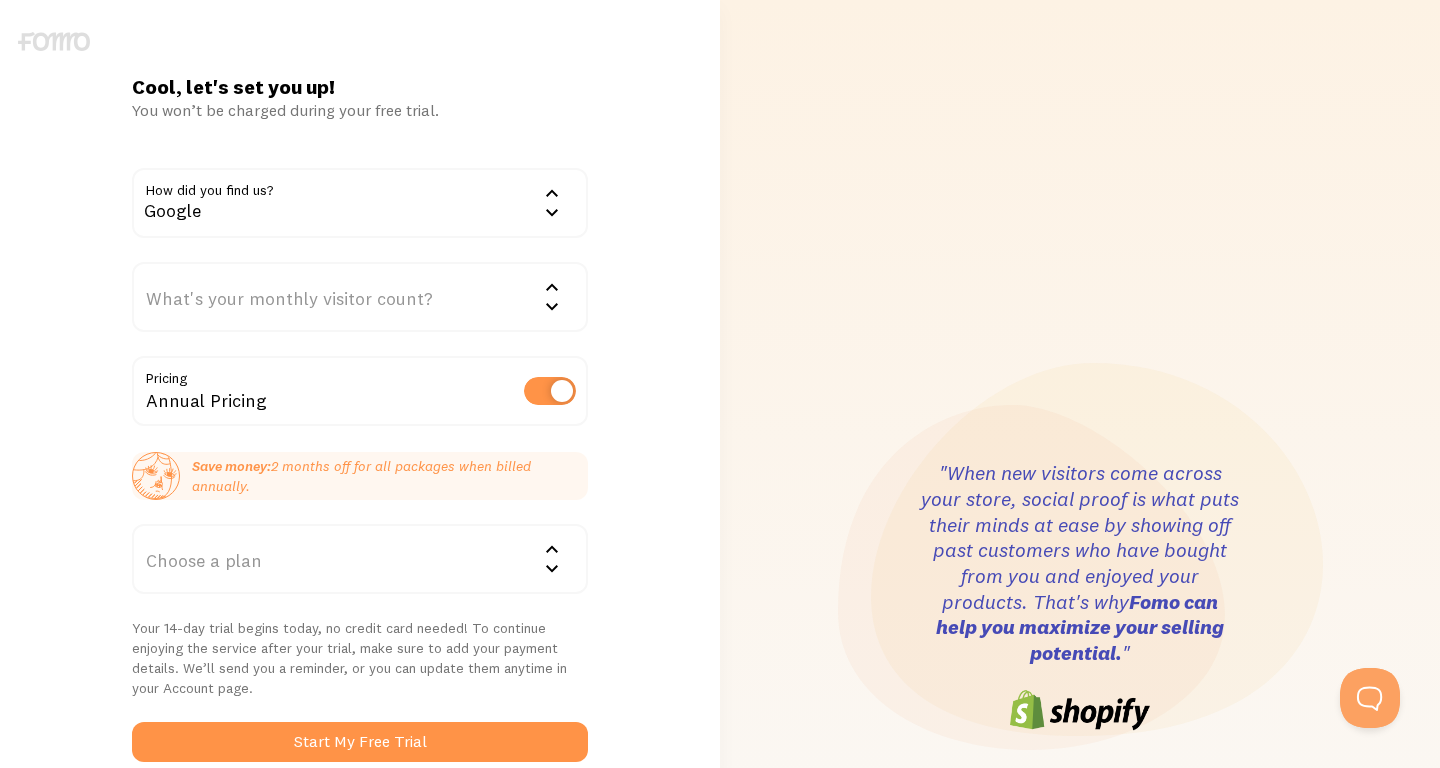 click on "What's your monthly visitor count?" at bounding box center (360, 297) 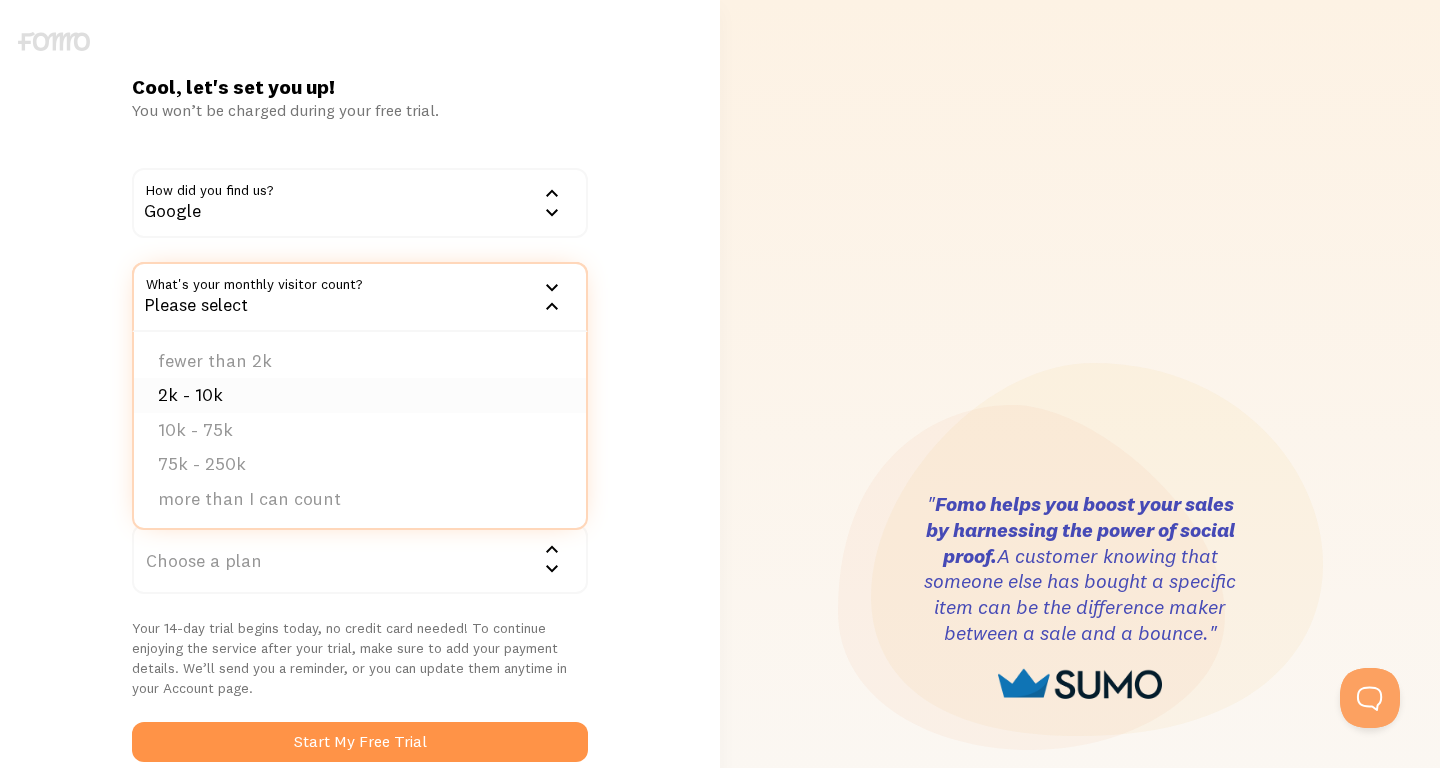 click on "2k - 10k" at bounding box center [360, 395] 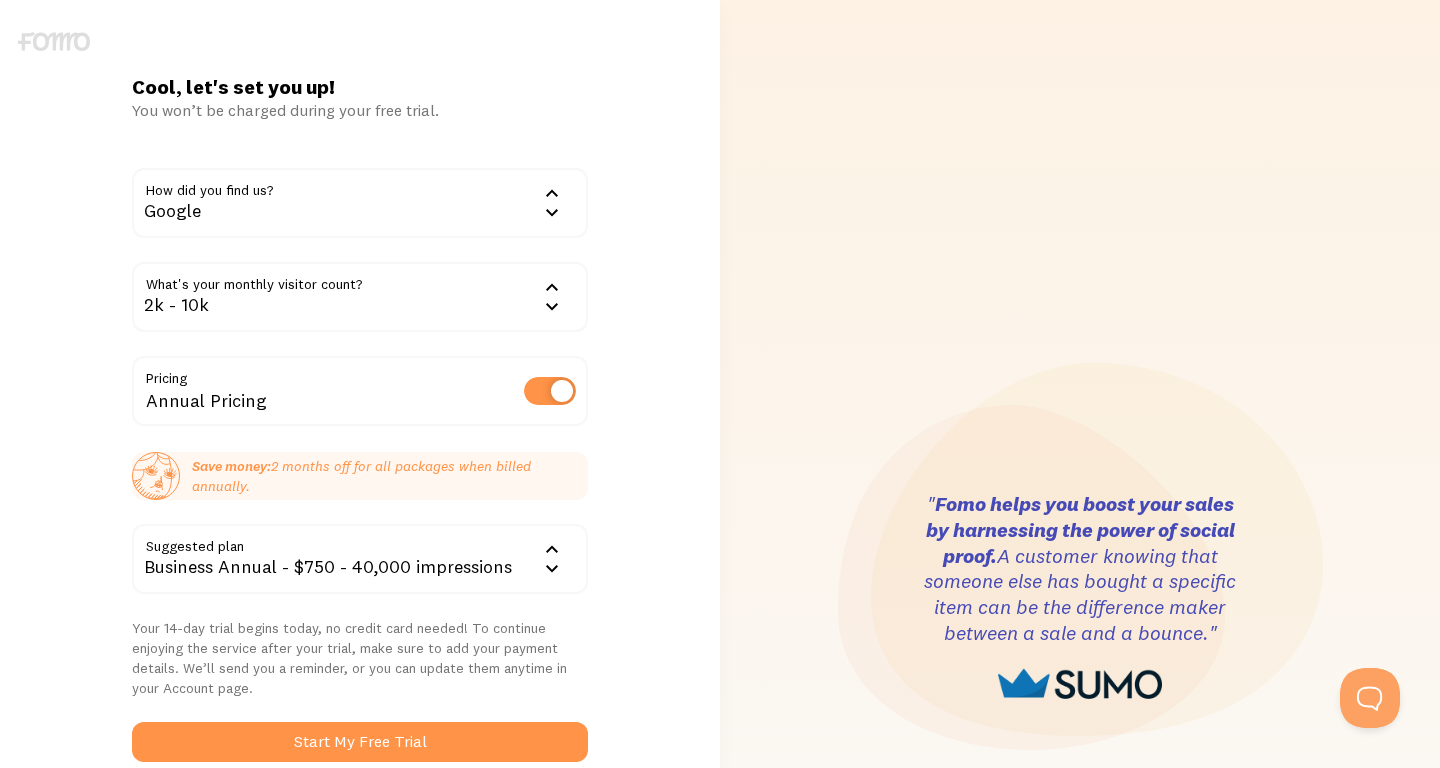 click at bounding box center [550, 391] 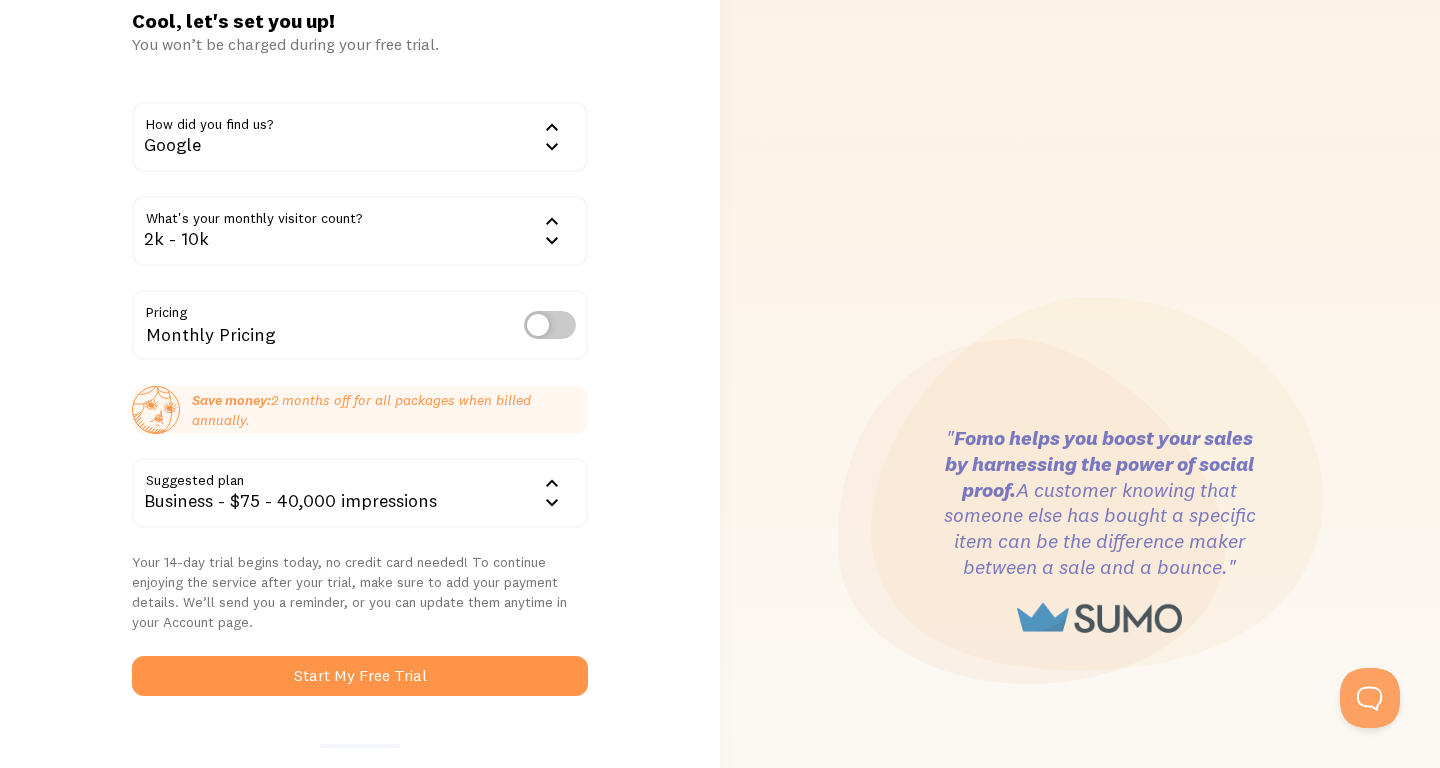 scroll, scrollTop: 81, scrollLeft: 0, axis: vertical 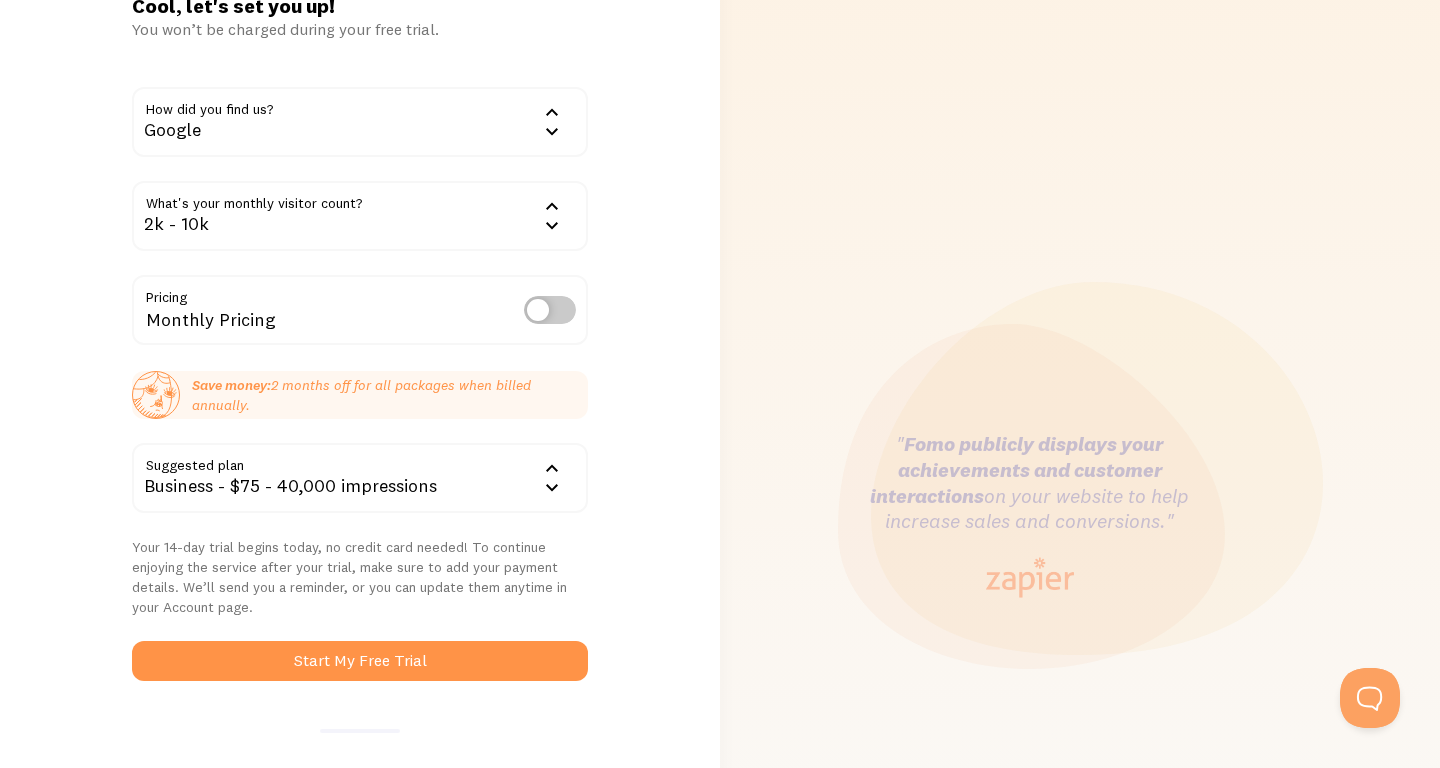 click 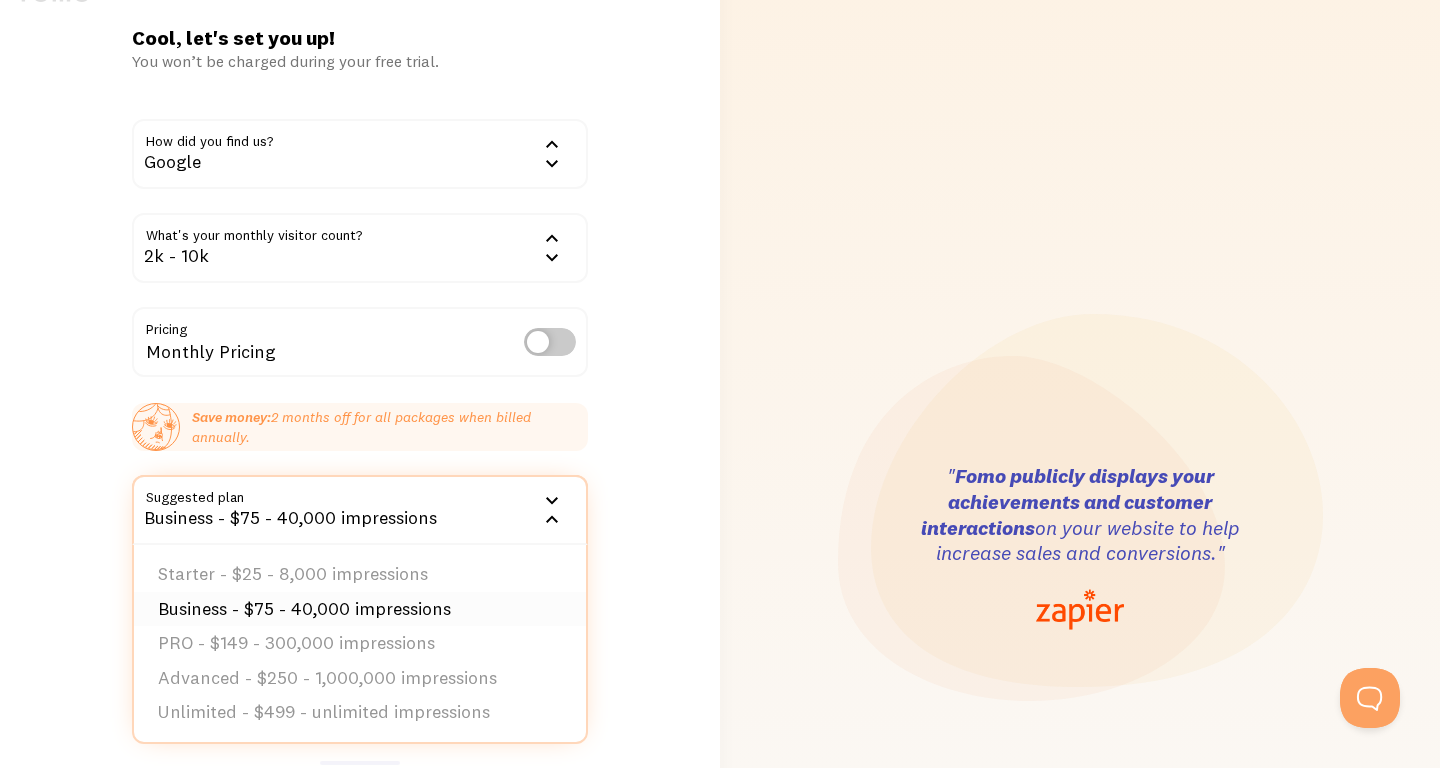scroll, scrollTop: 56, scrollLeft: 0, axis: vertical 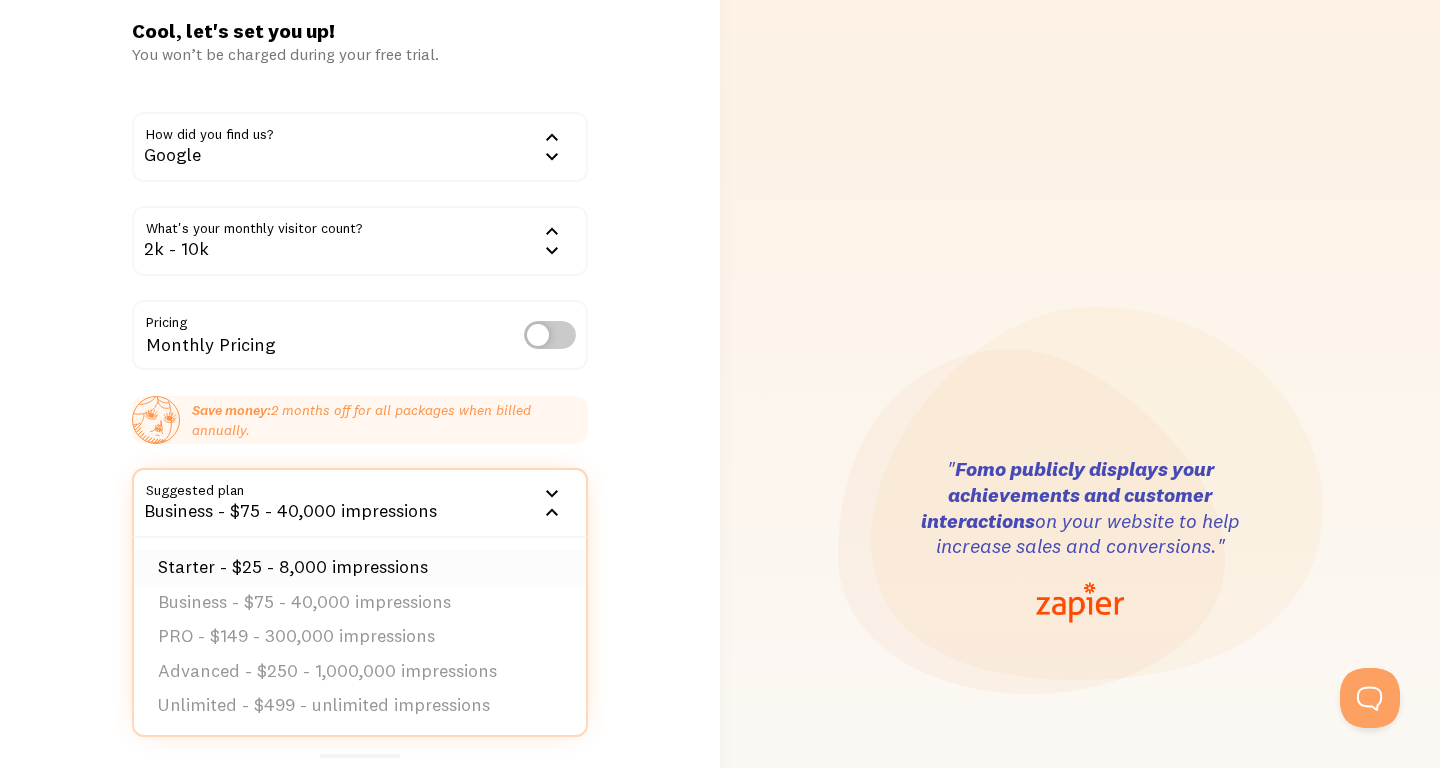 click on "Starter  - $25
- 8,000 impressions" at bounding box center (360, 567) 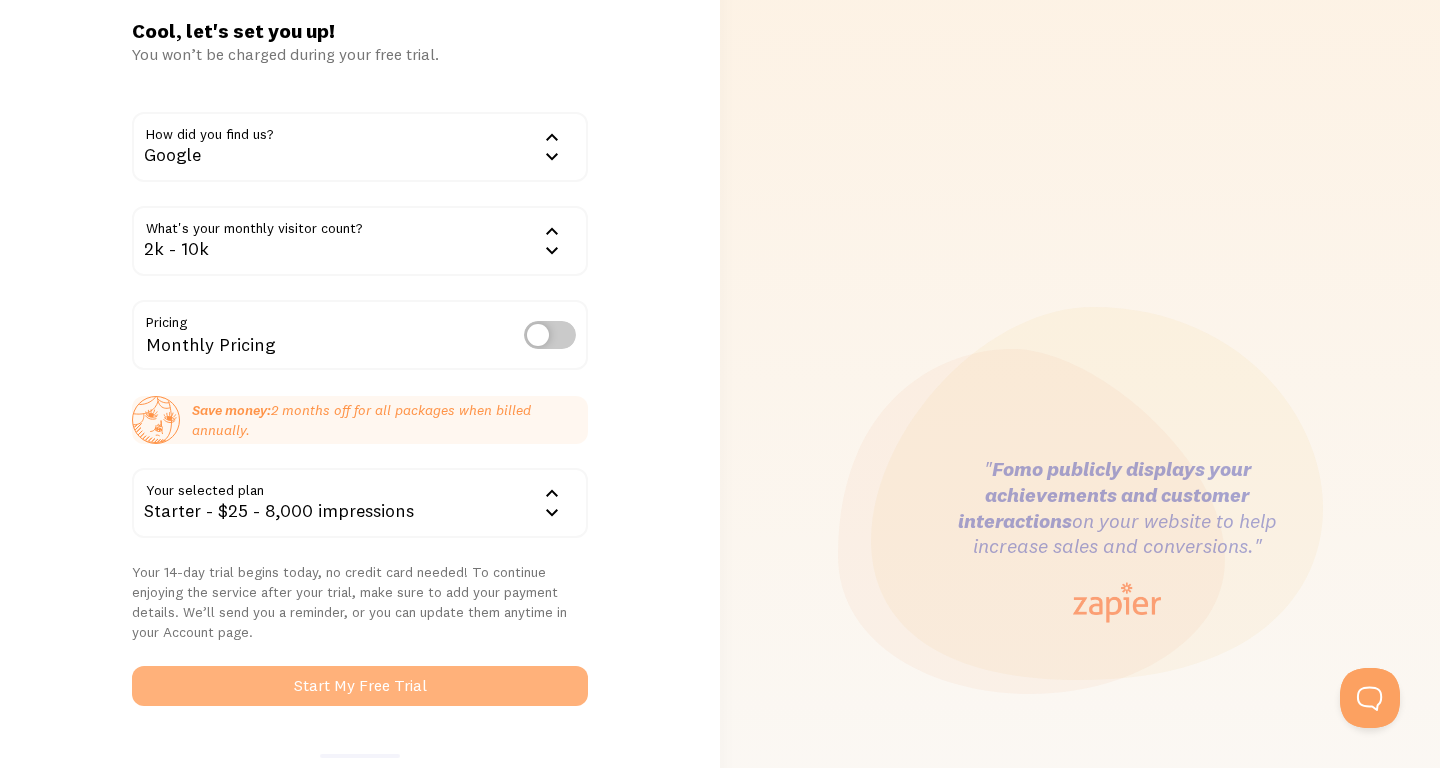 click on "Start My Free Trial" at bounding box center [360, 686] 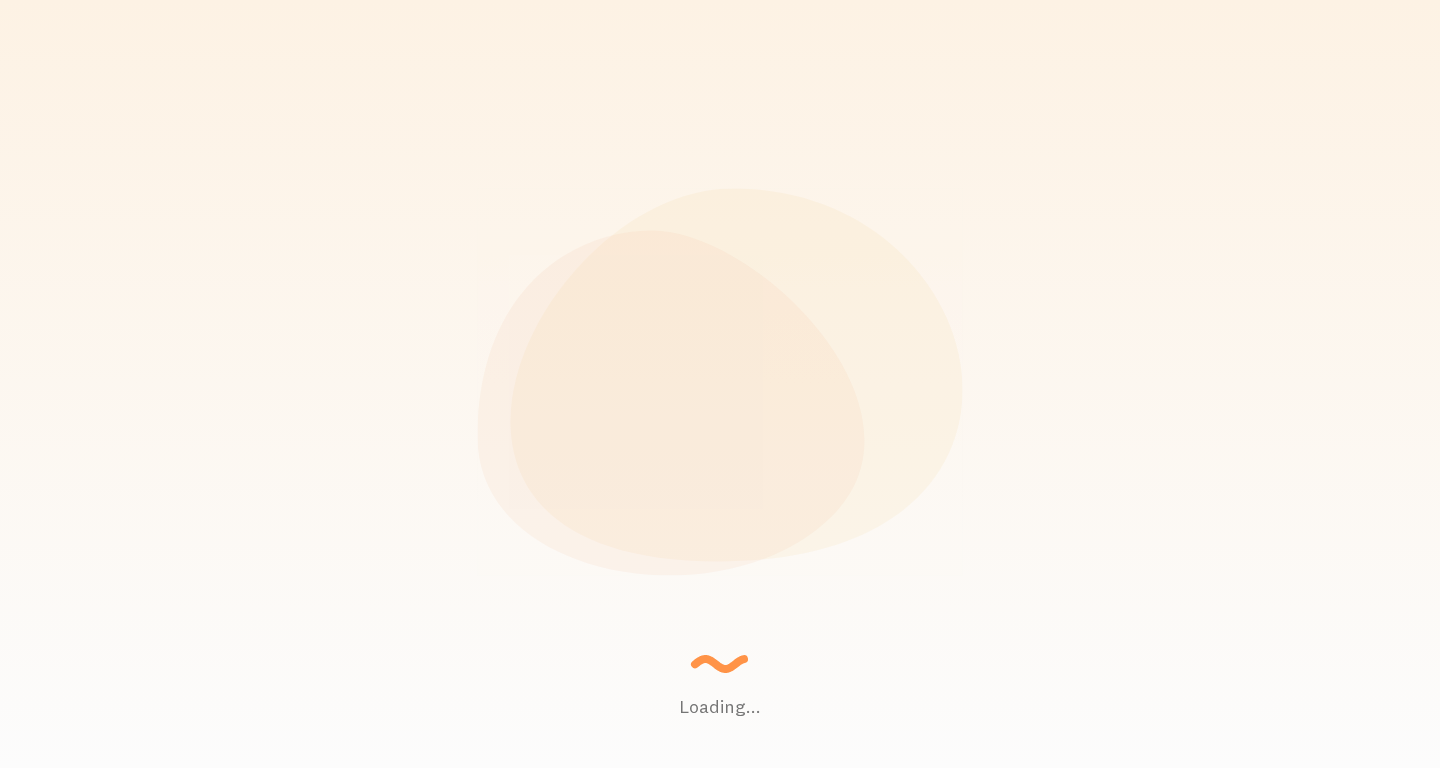 scroll, scrollTop: 0, scrollLeft: 0, axis: both 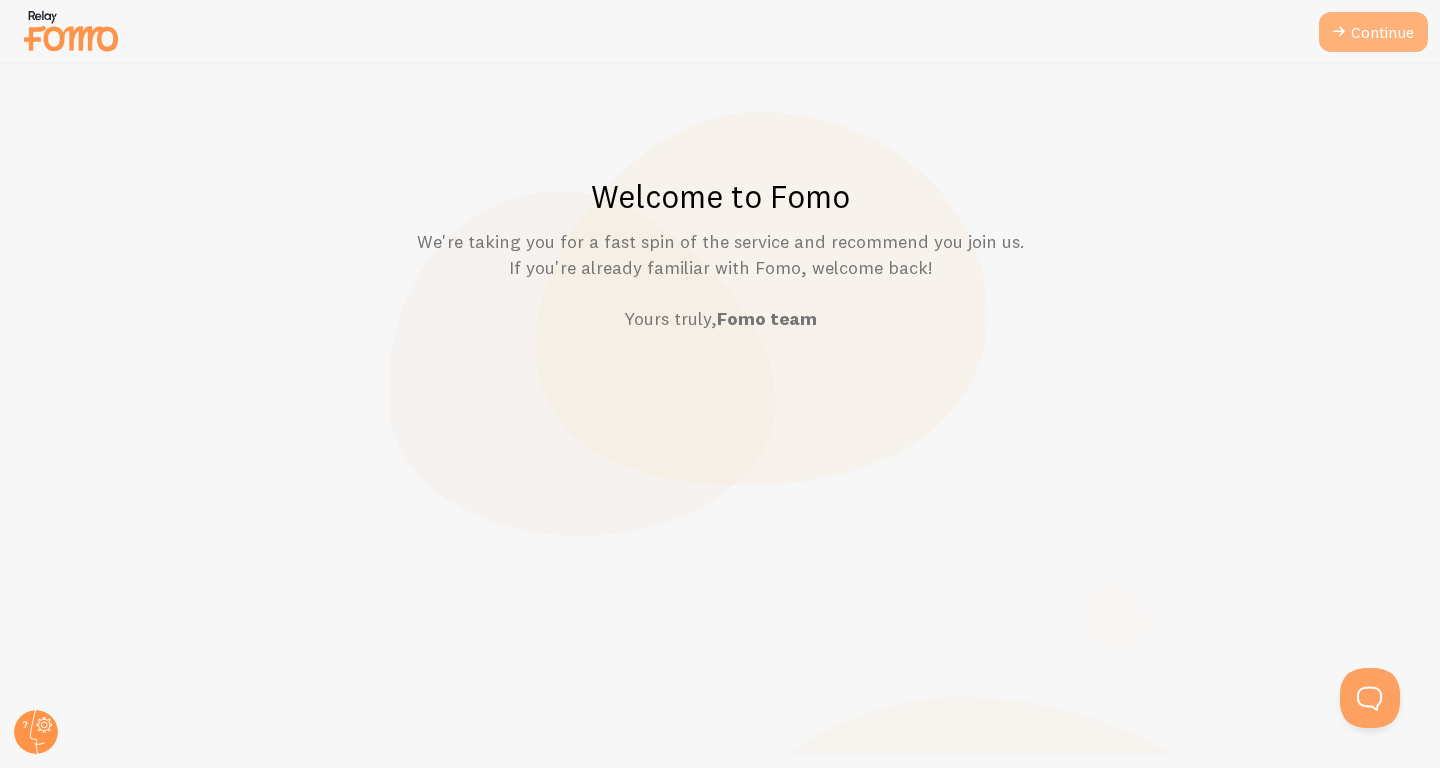 click on "Continue" at bounding box center [1373, 32] 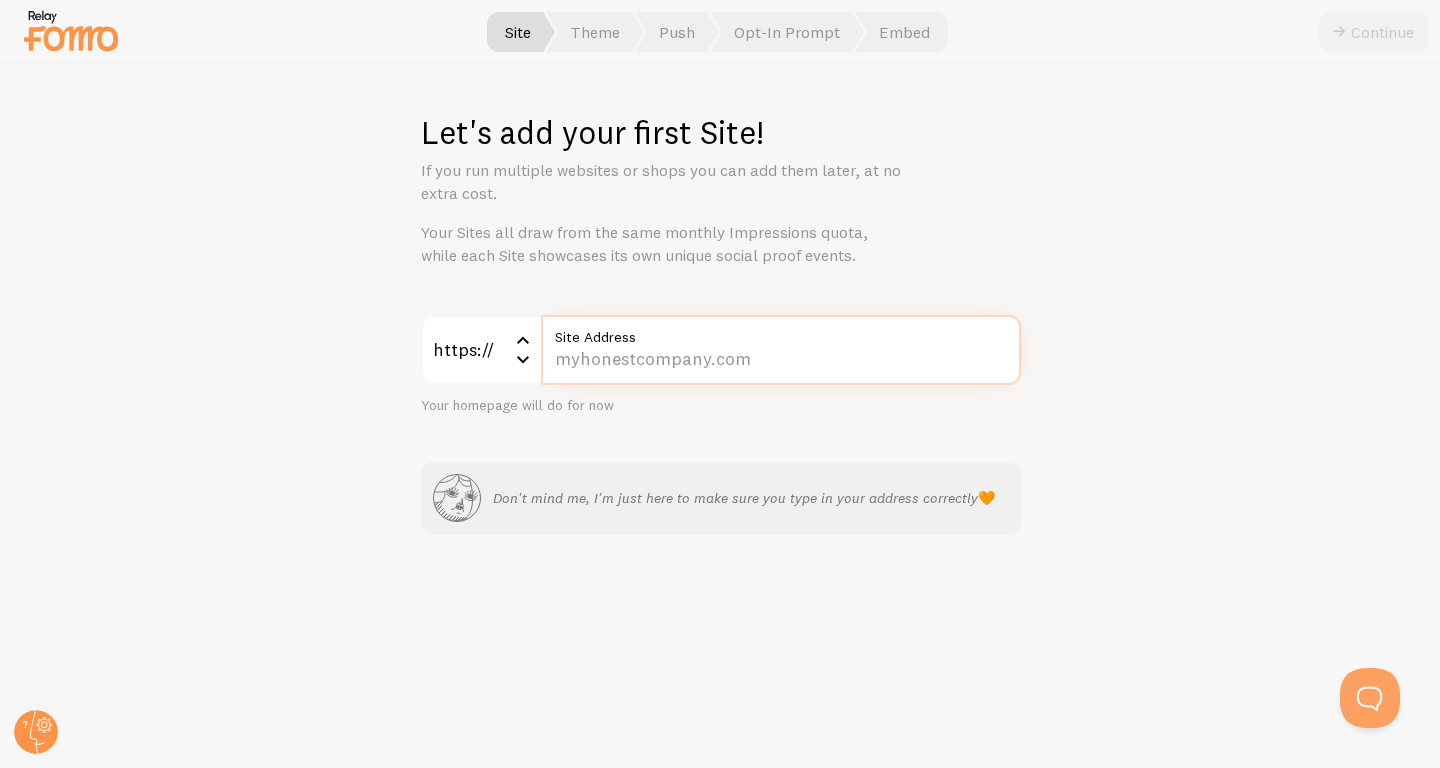 click on "Site Address" at bounding box center (781, 350) 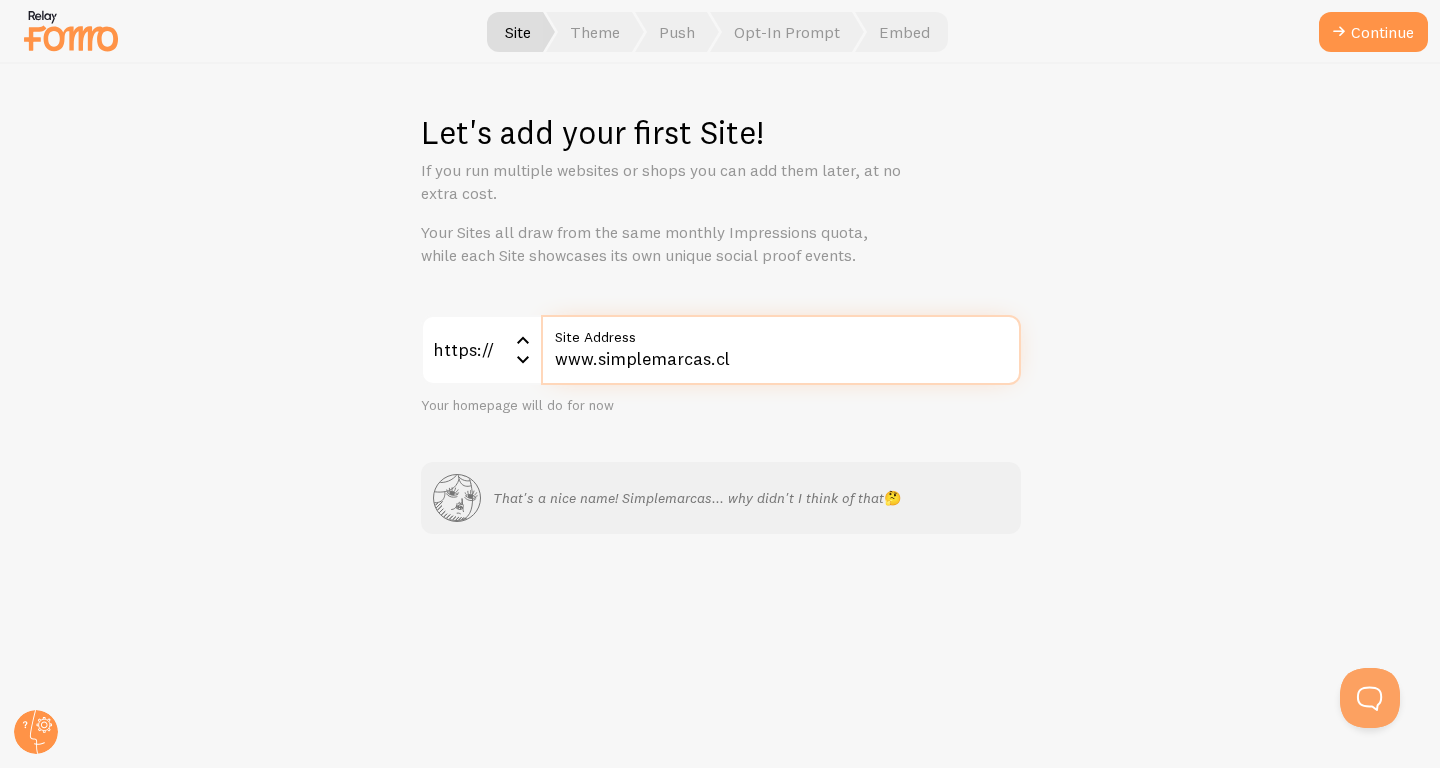 type on "www.simplemarcas.cl" 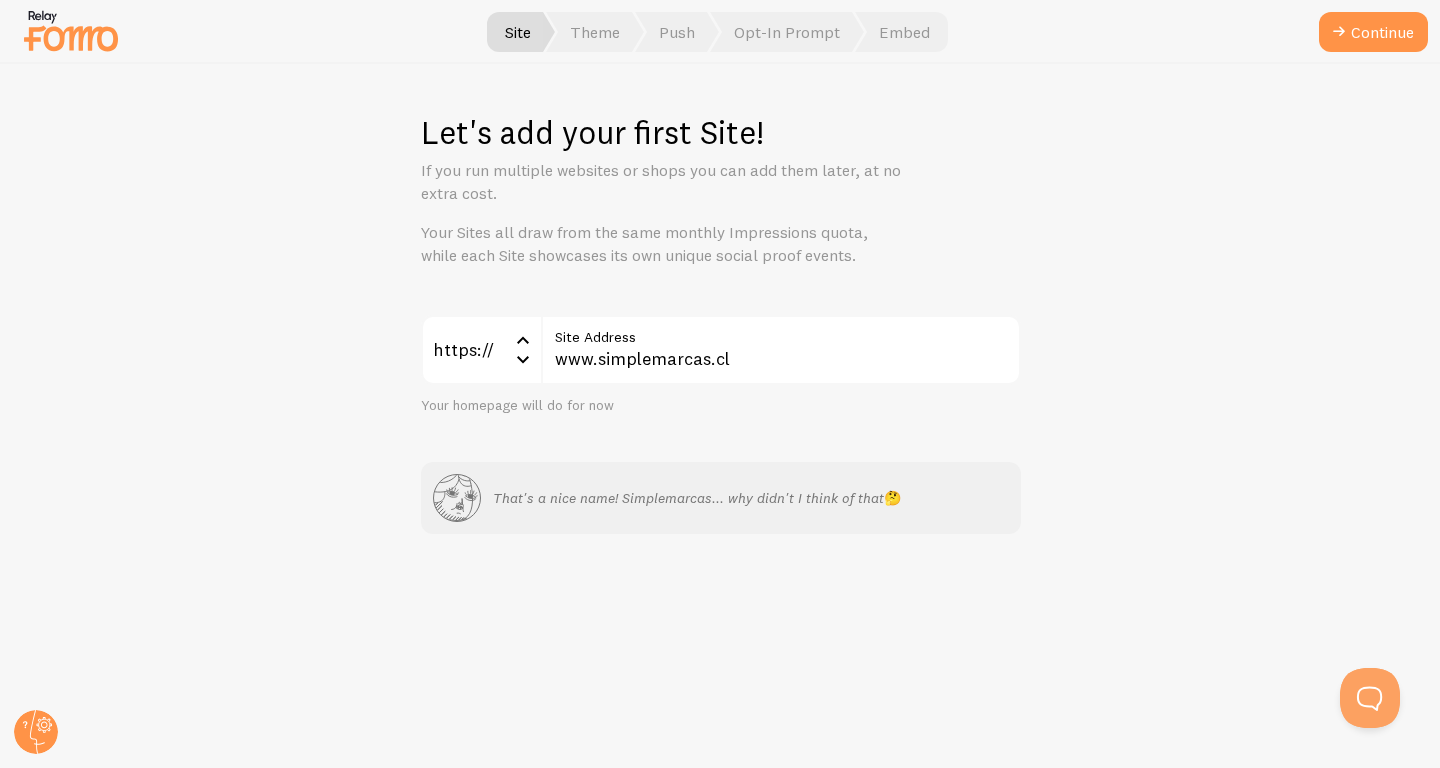 click on "https://   https://       https://  http://      www.simplemarcas.cl   Site Address       Your homepage will do for now
That's a nice name! Simplemarcas... why
didn't I think of that
🤔" at bounding box center (721, 425) 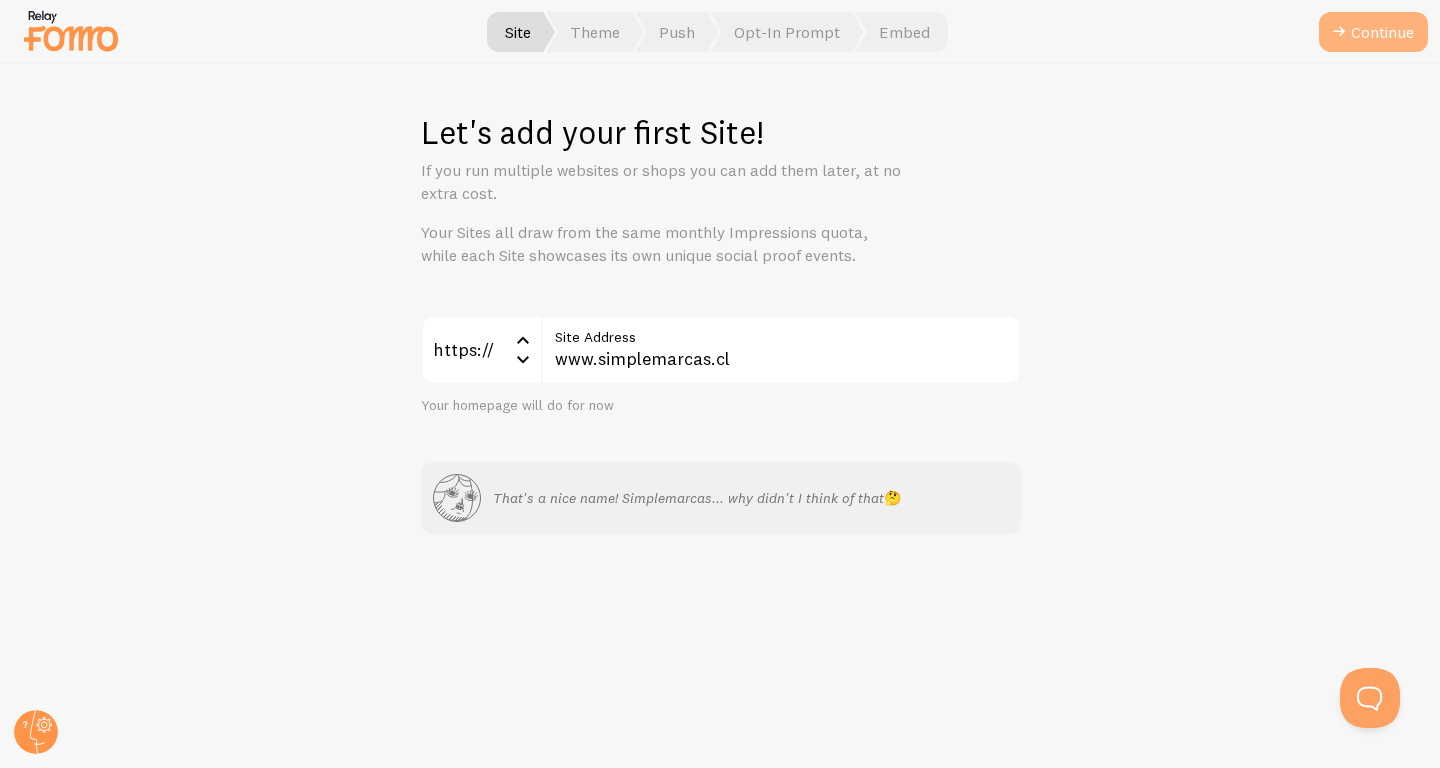 click at bounding box center (1339, 32) 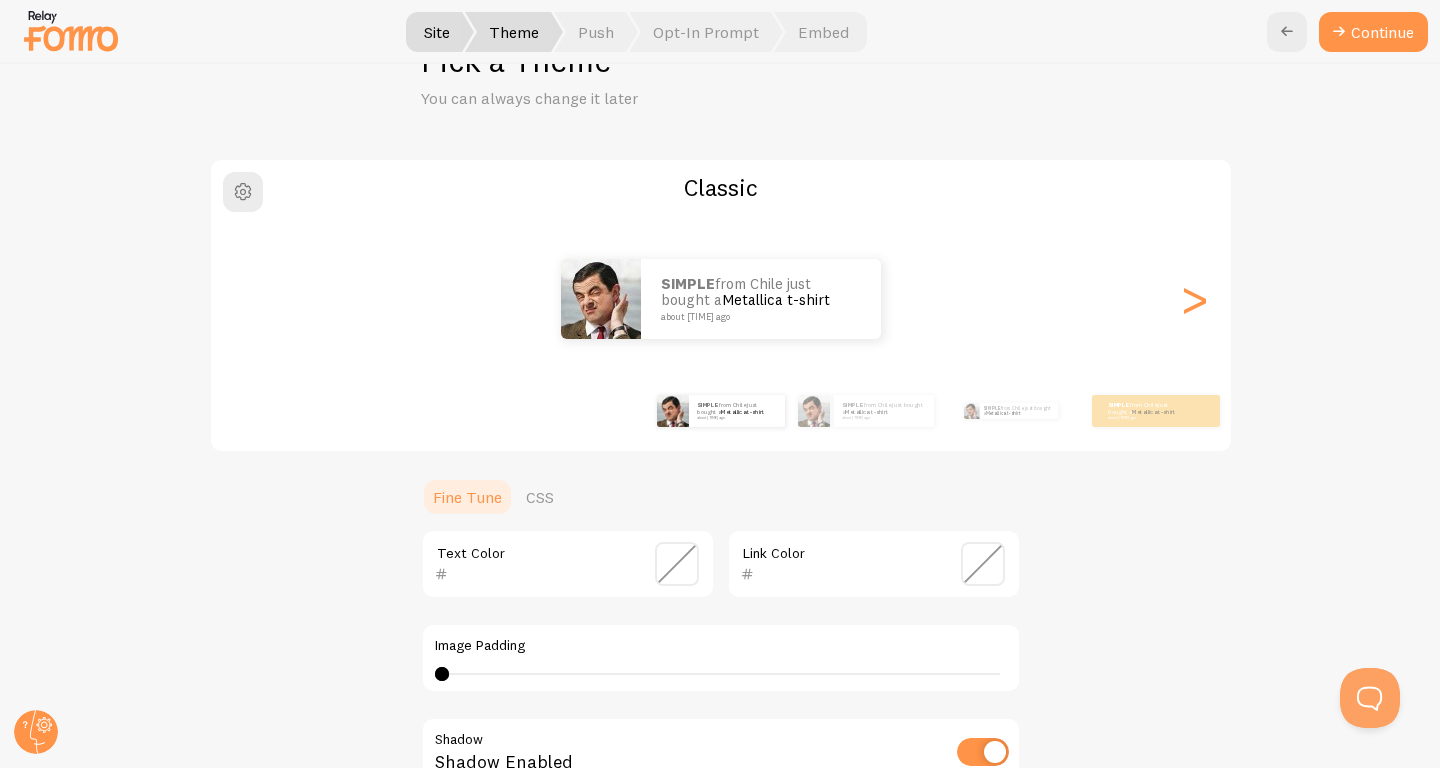 scroll, scrollTop: 75, scrollLeft: 0, axis: vertical 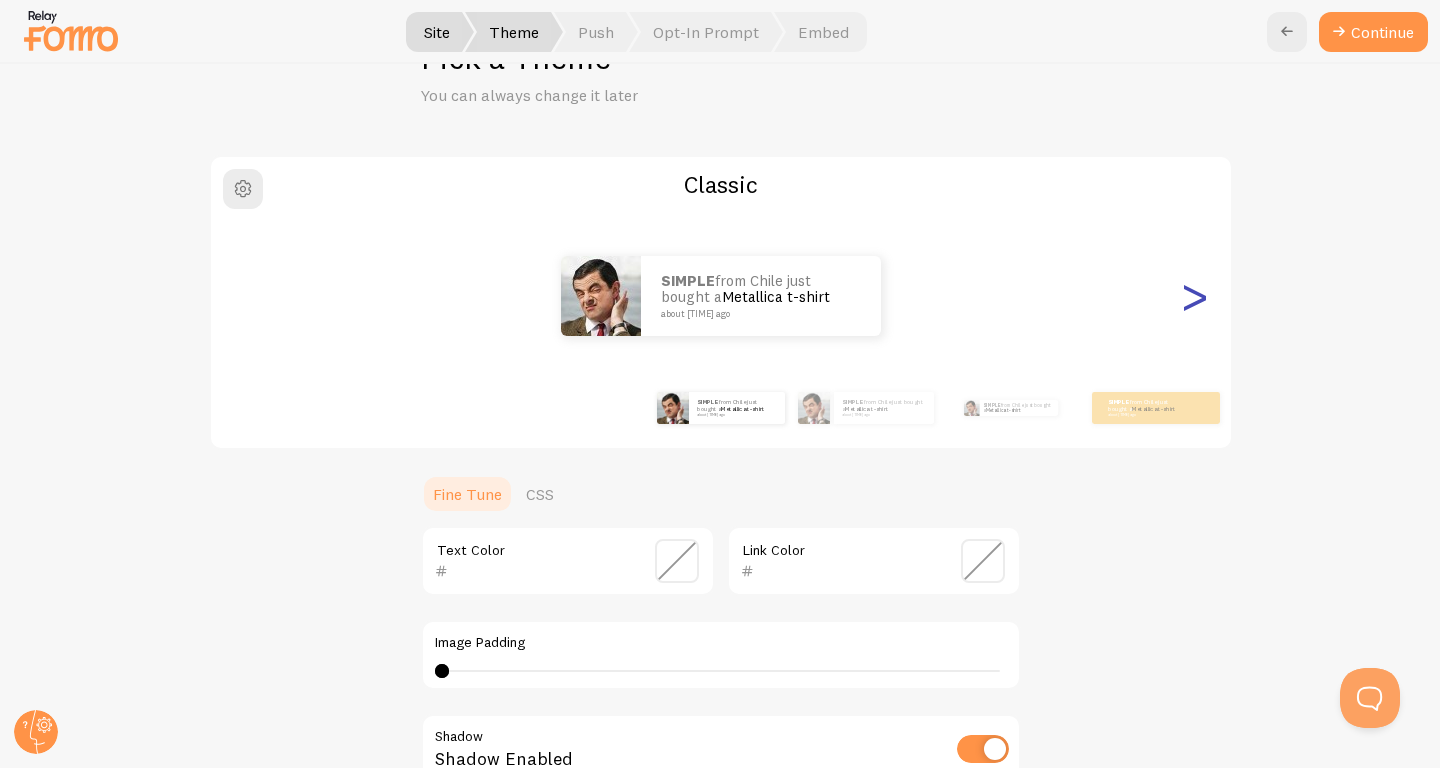 click on ">" at bounding box center [1195, 296] 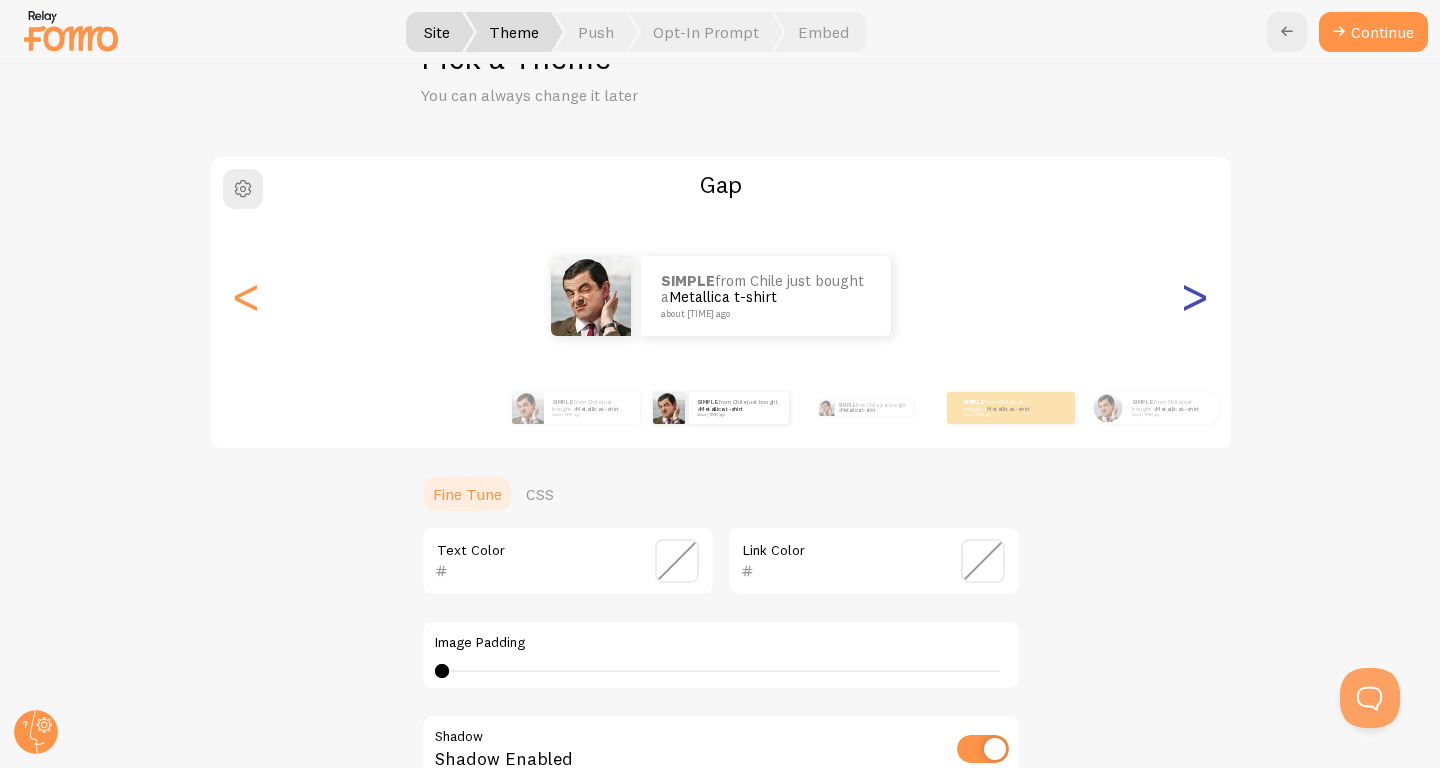 click on ">" at bounding box center (1195, 296) 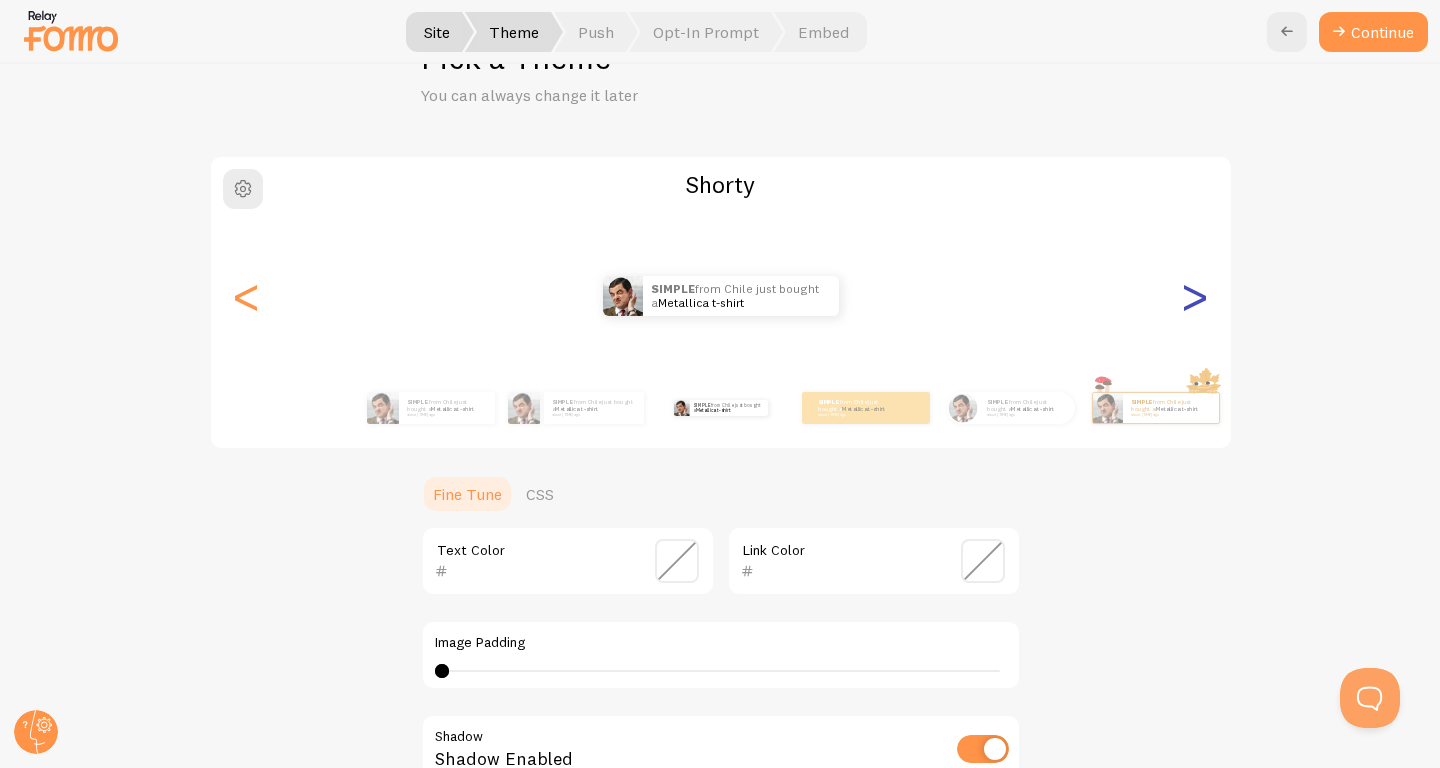 click on ">" at bounding box center [1195, 296] 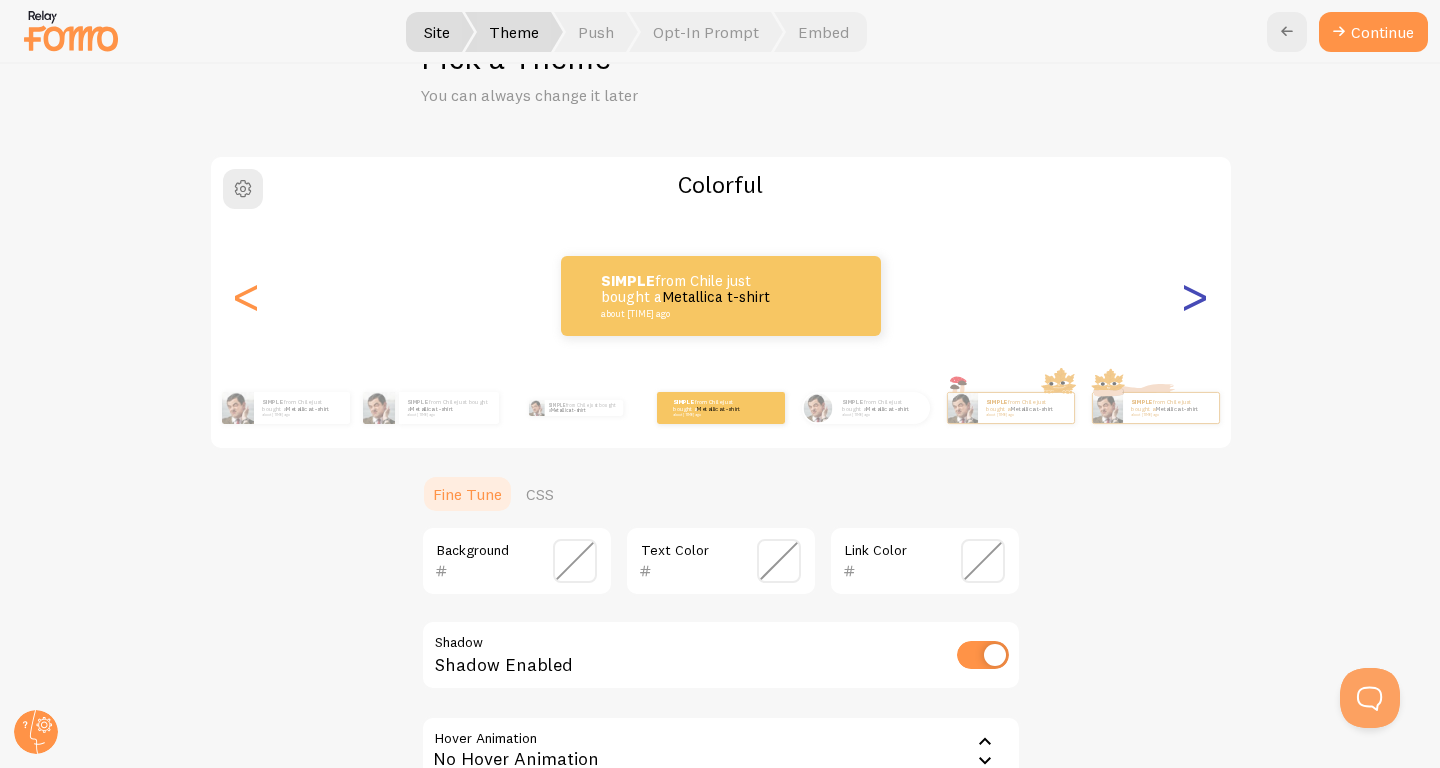 click on ">" at bounding box center [1195, 296] 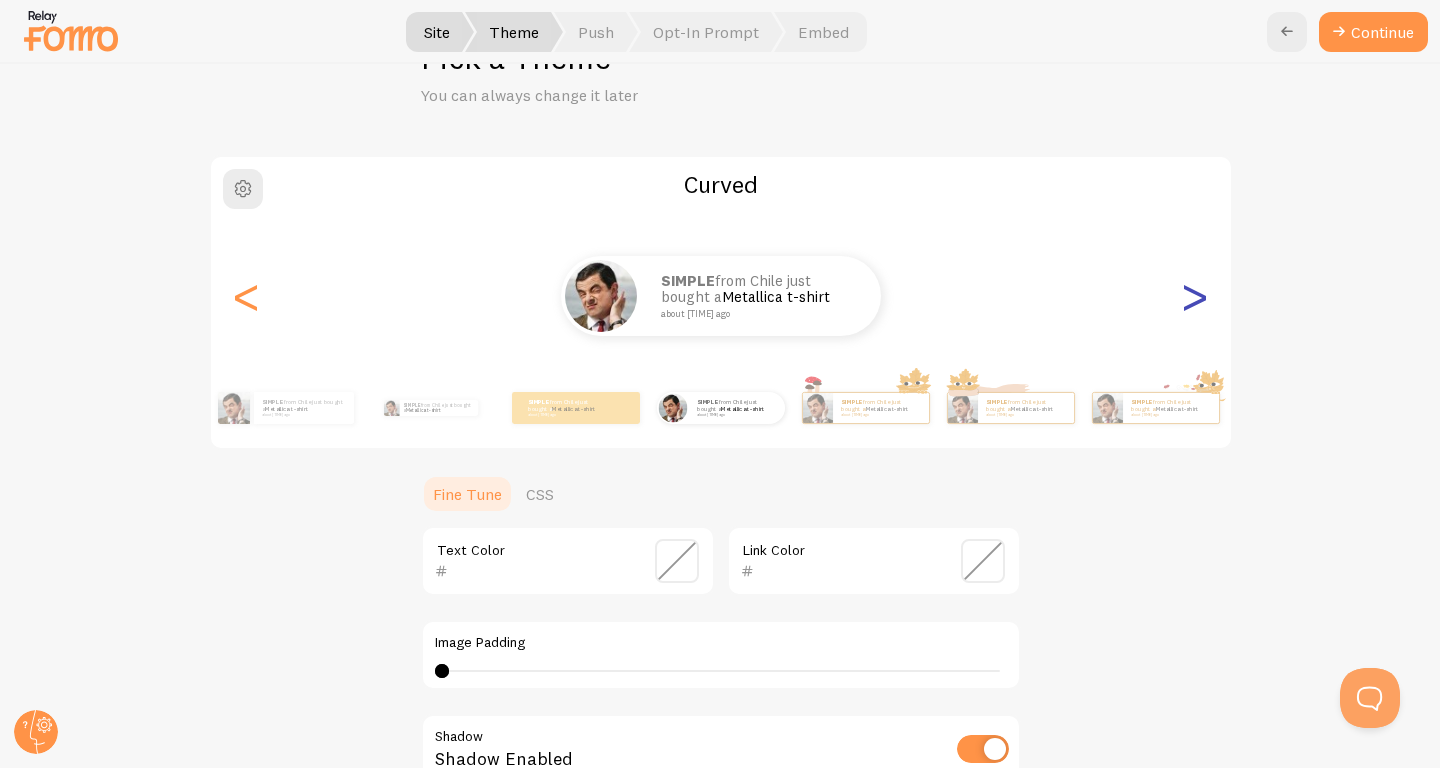 click on ">" at bounding box center (1195, 296) 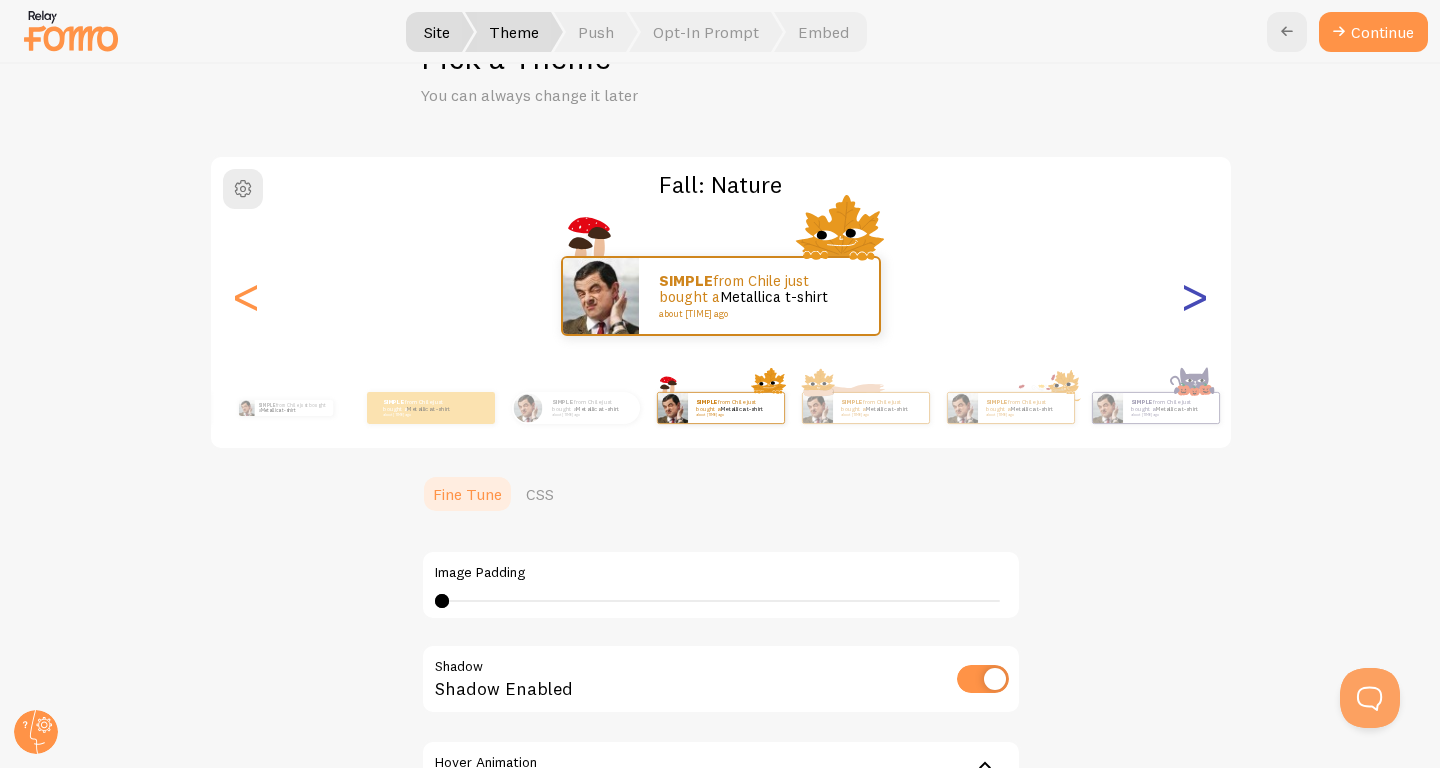 click on ">" at bounding box center (1195, 296) 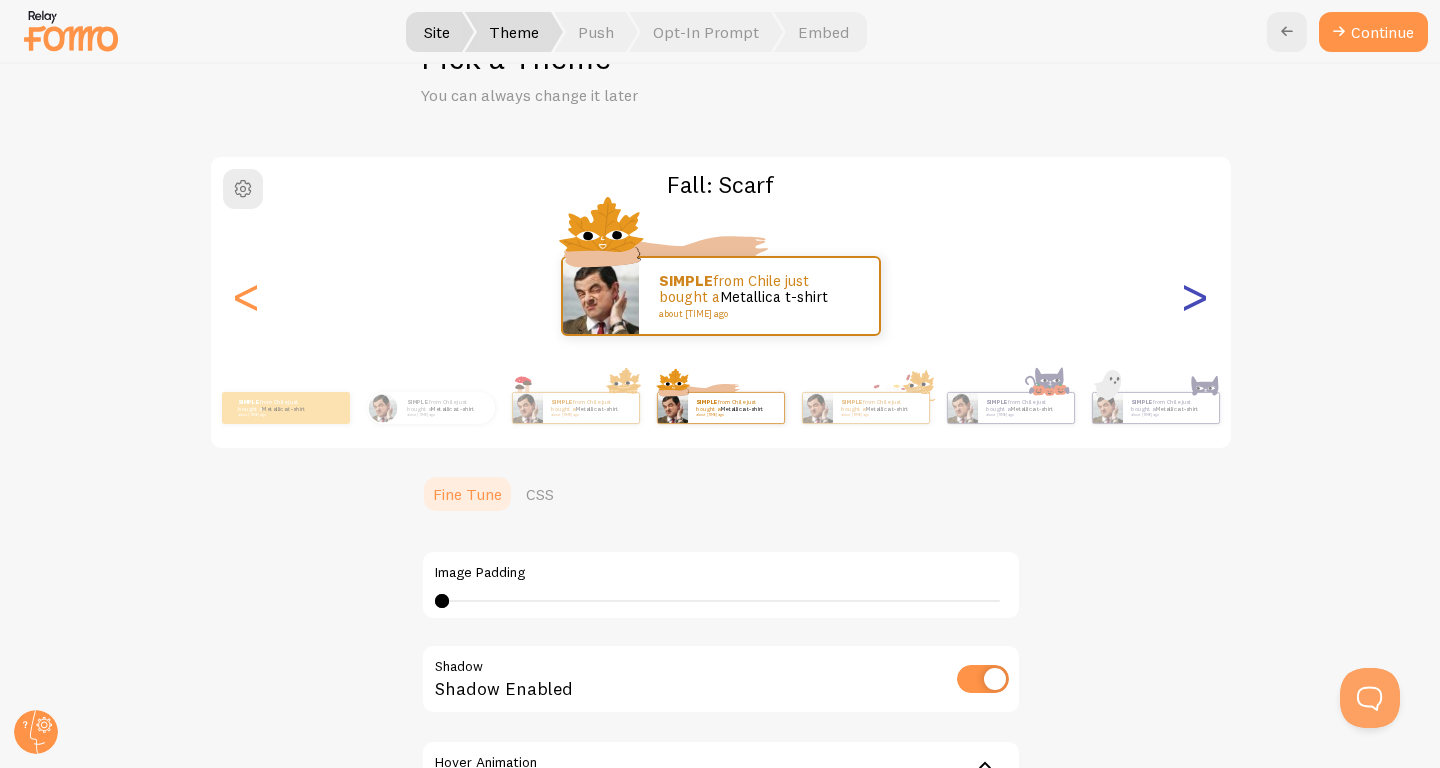 click on ">" at bounding box center [1195, 296] 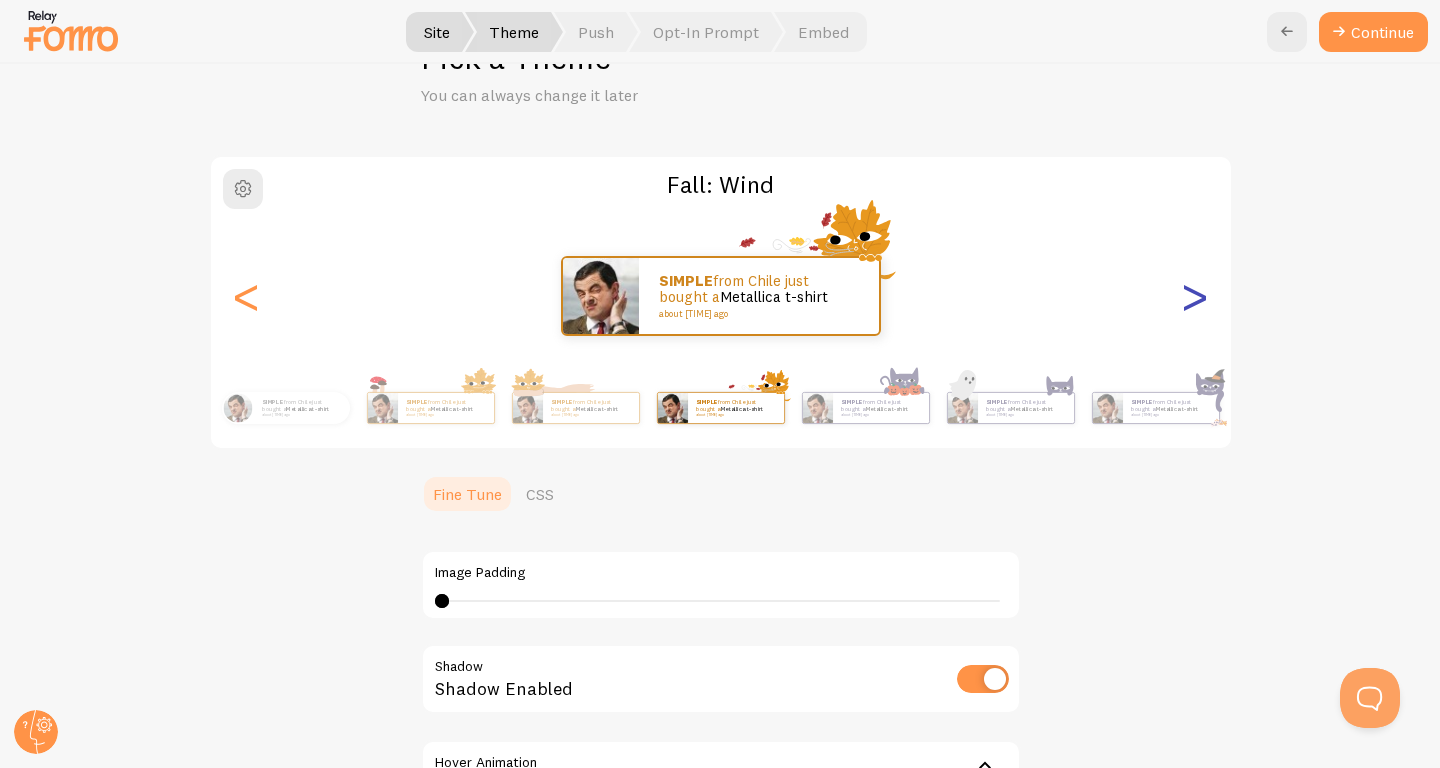 click on ">" at bounding box center [1195, 296] 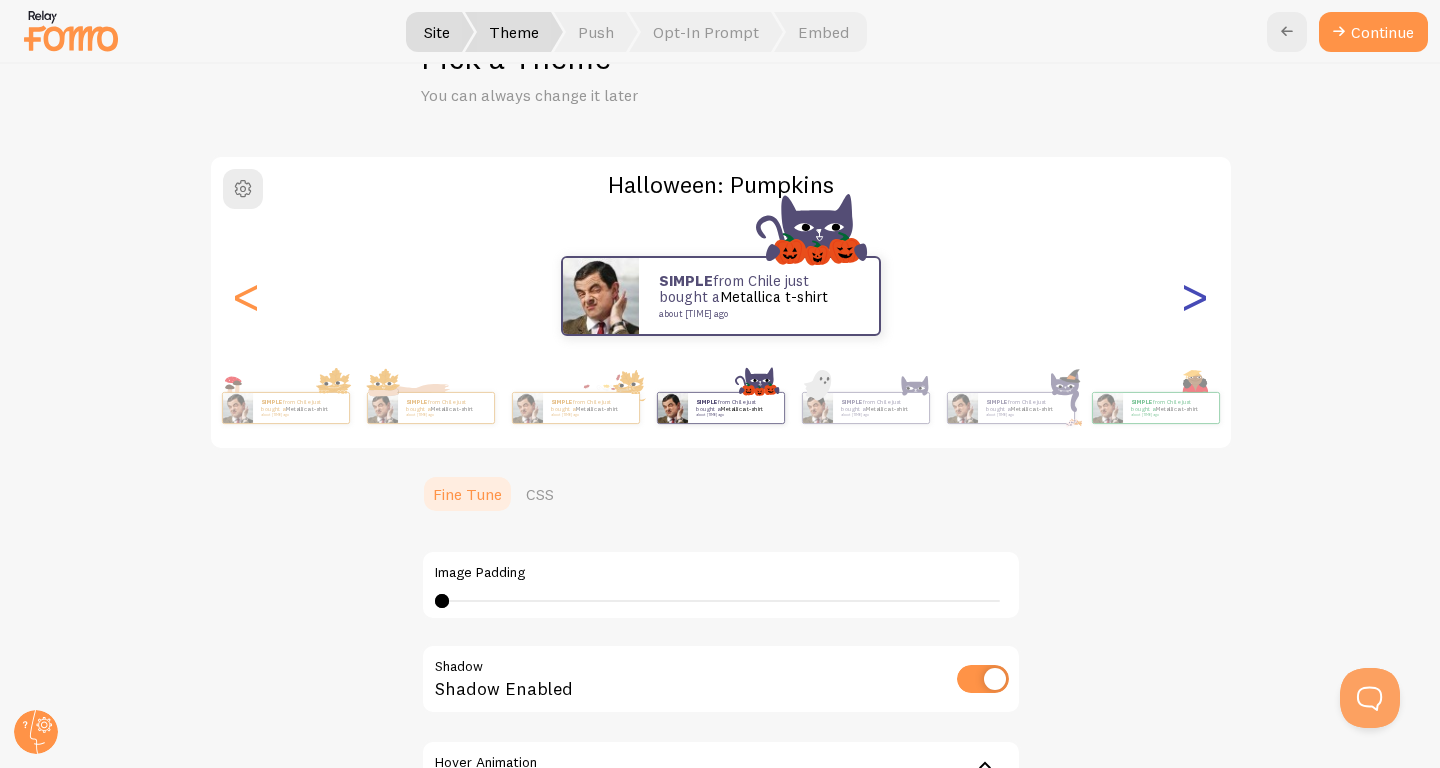 click on ">" at bounding box center [1195, 296] 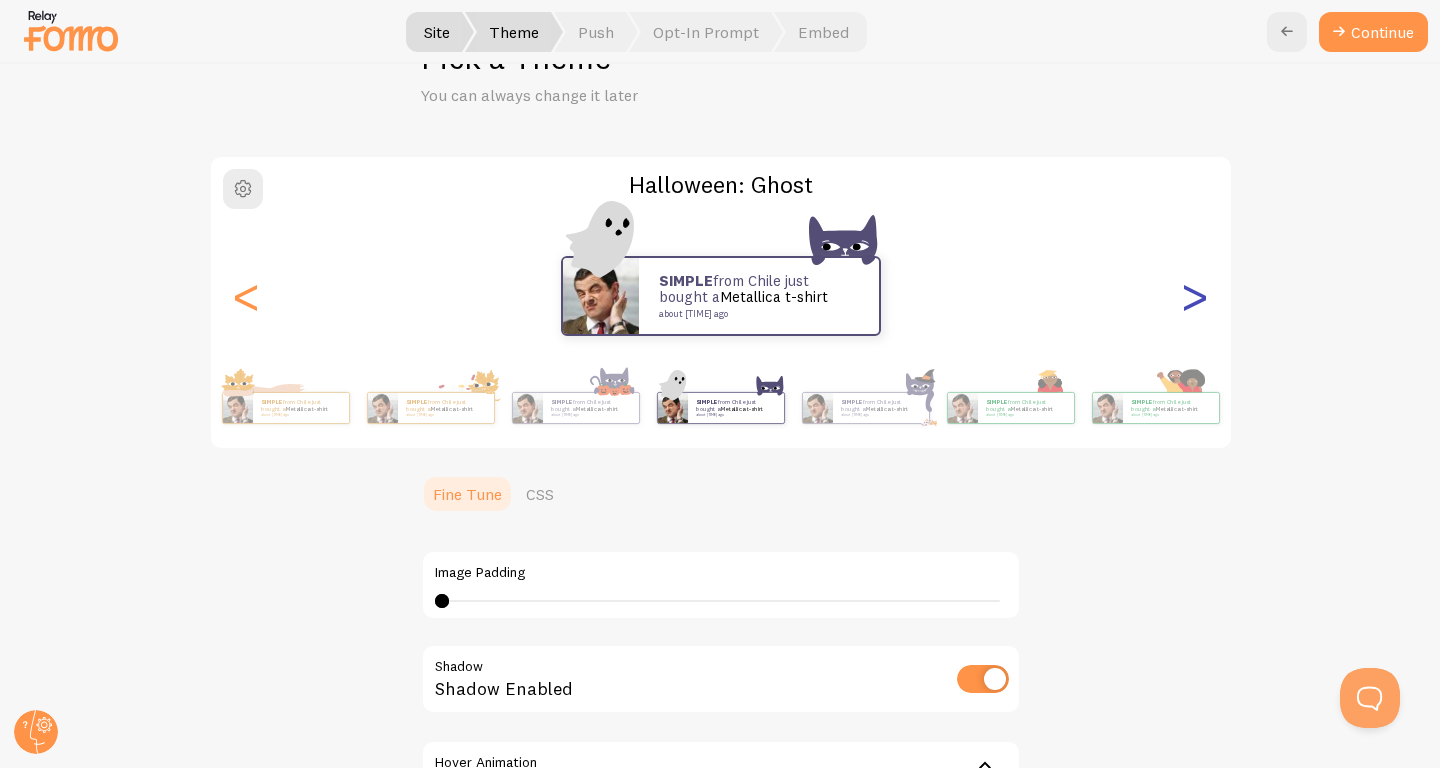 click on ">" at bounding box center (1195, 296) 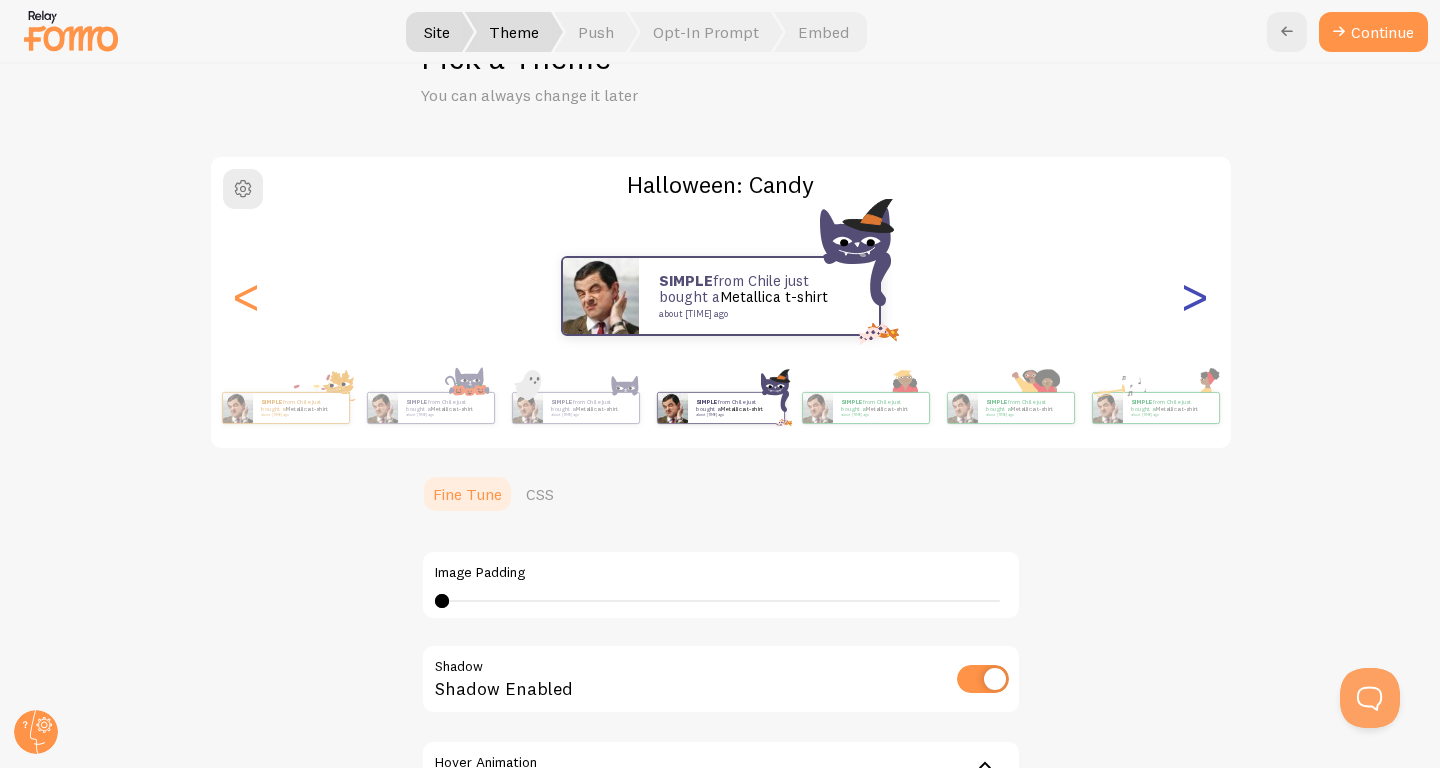 click on ">" at bounding box center (1195, 296) 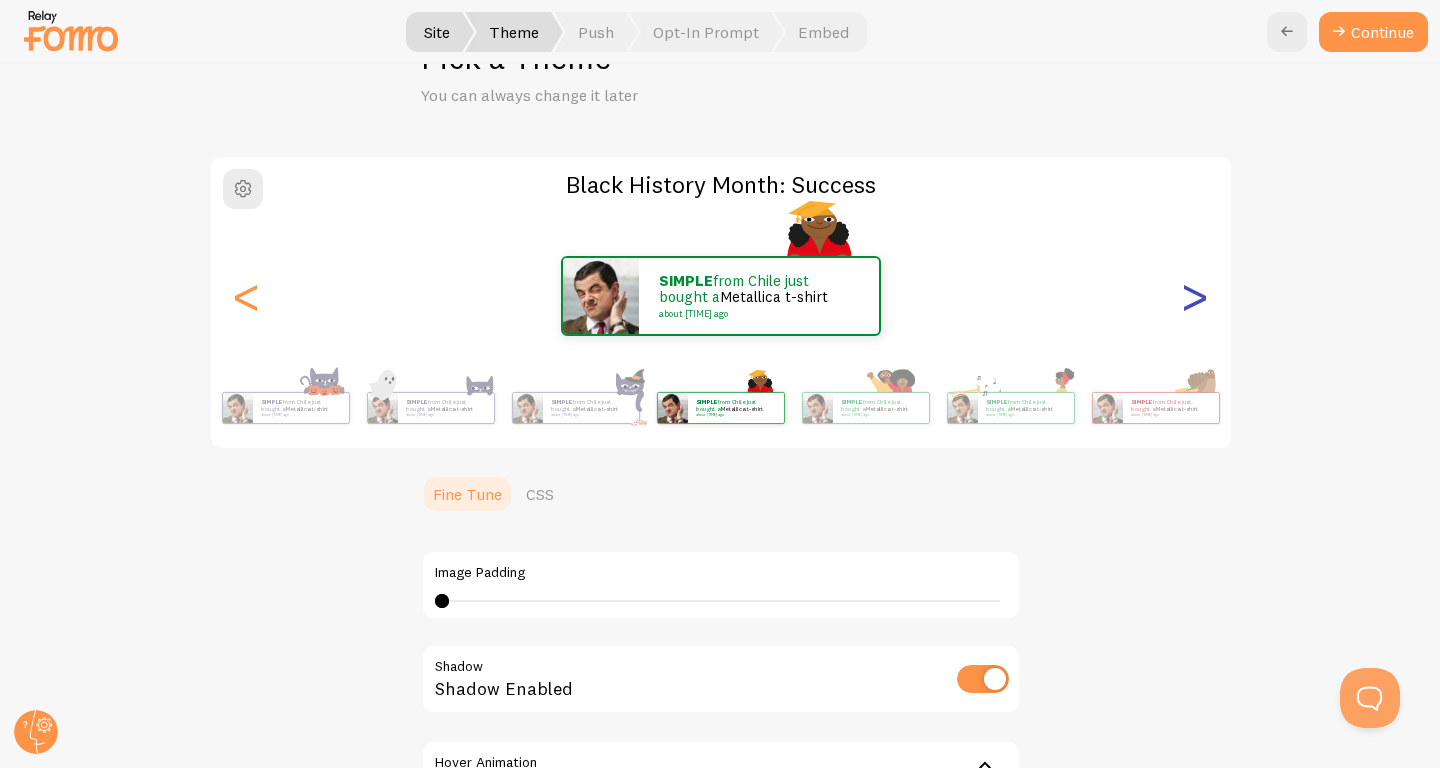click on ">" at bounding box center [1195, 296] 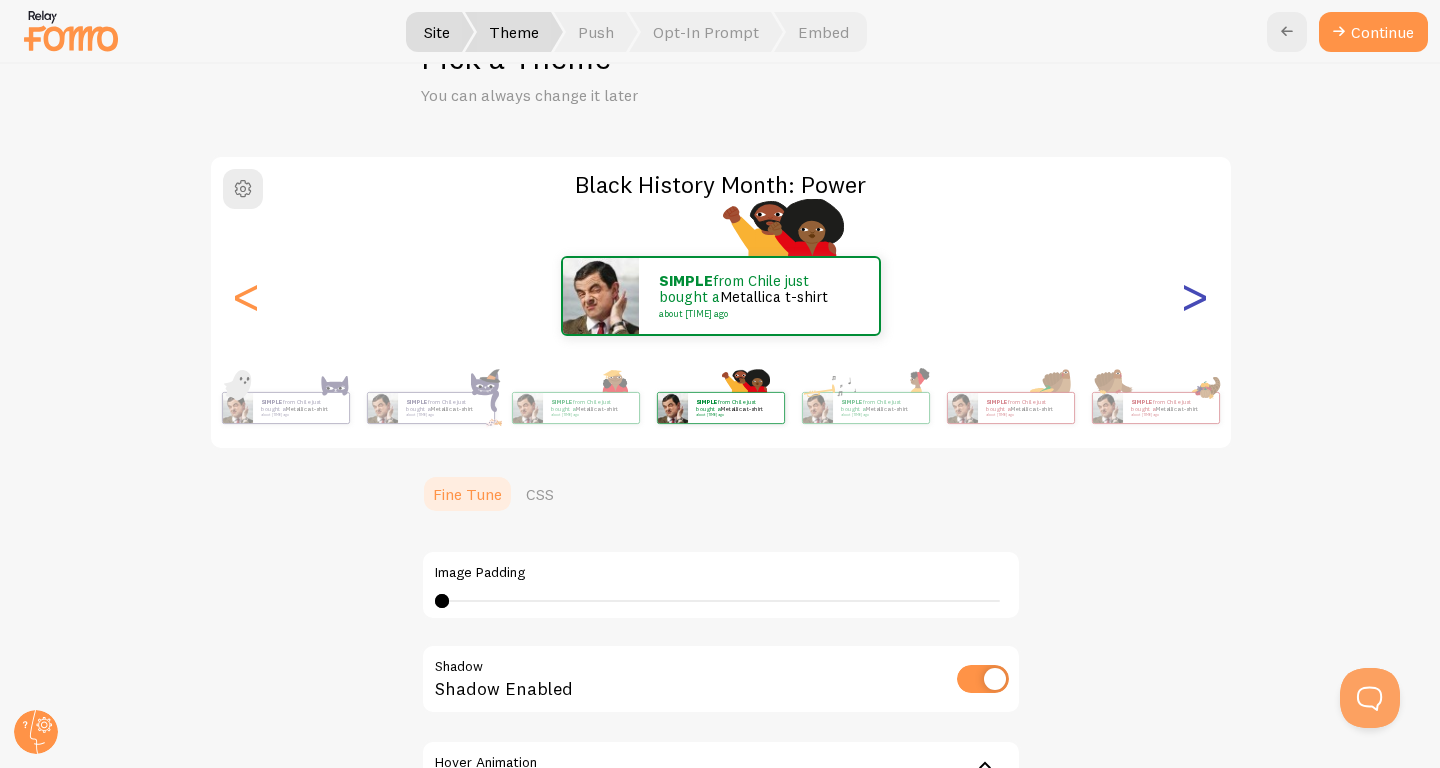 click on ">" at bounding box center (1195, 296) 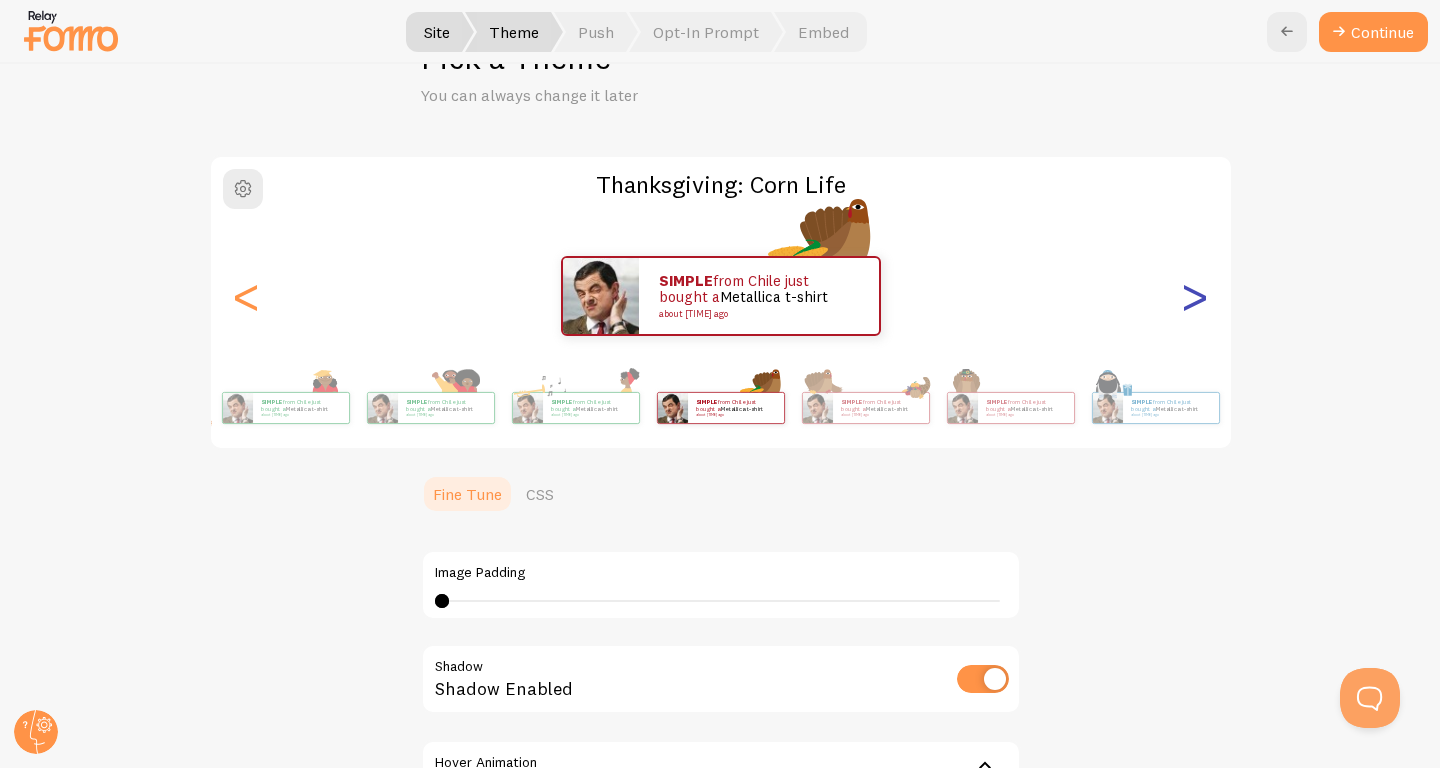 click on ">" at bounding box center [1195, 296] 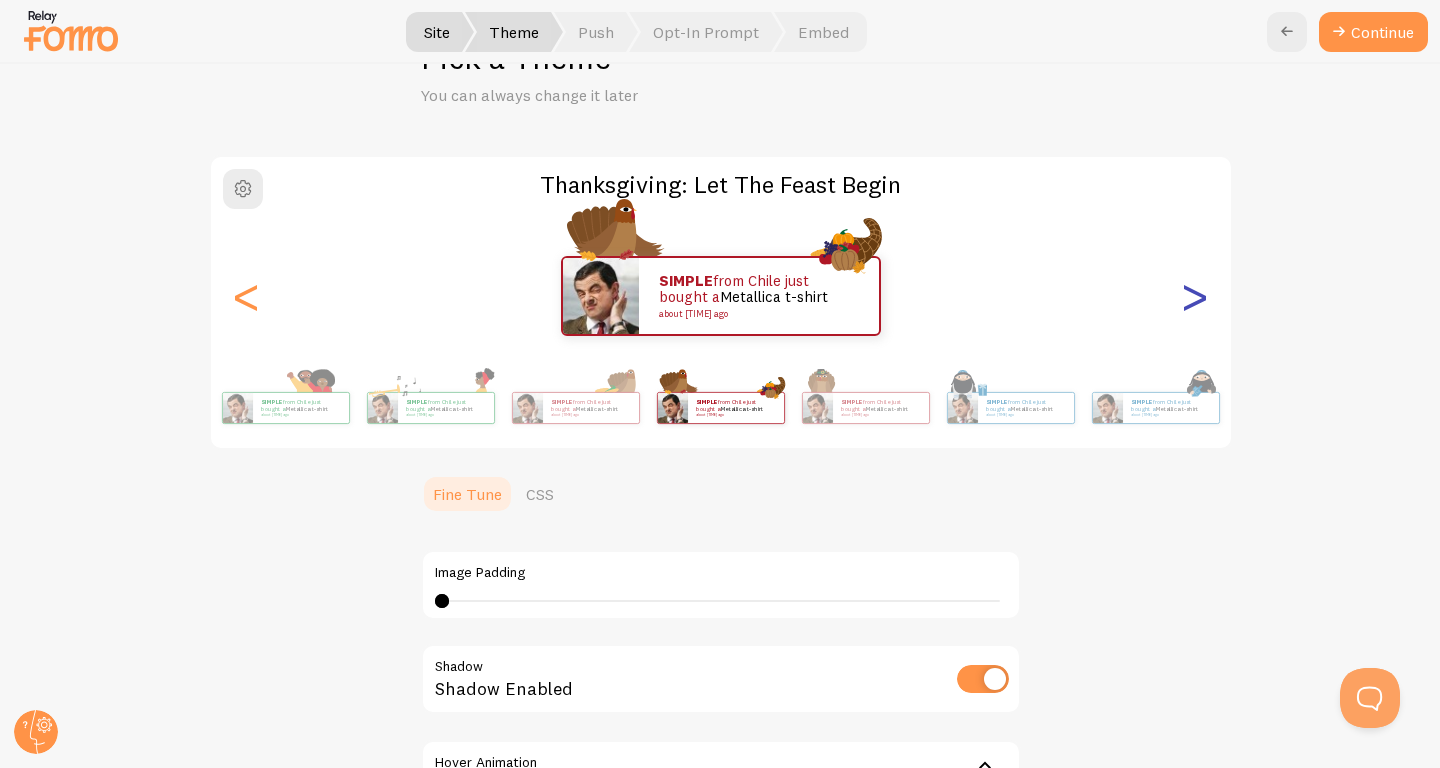 click on ">" at bounding box center [1195, 296] 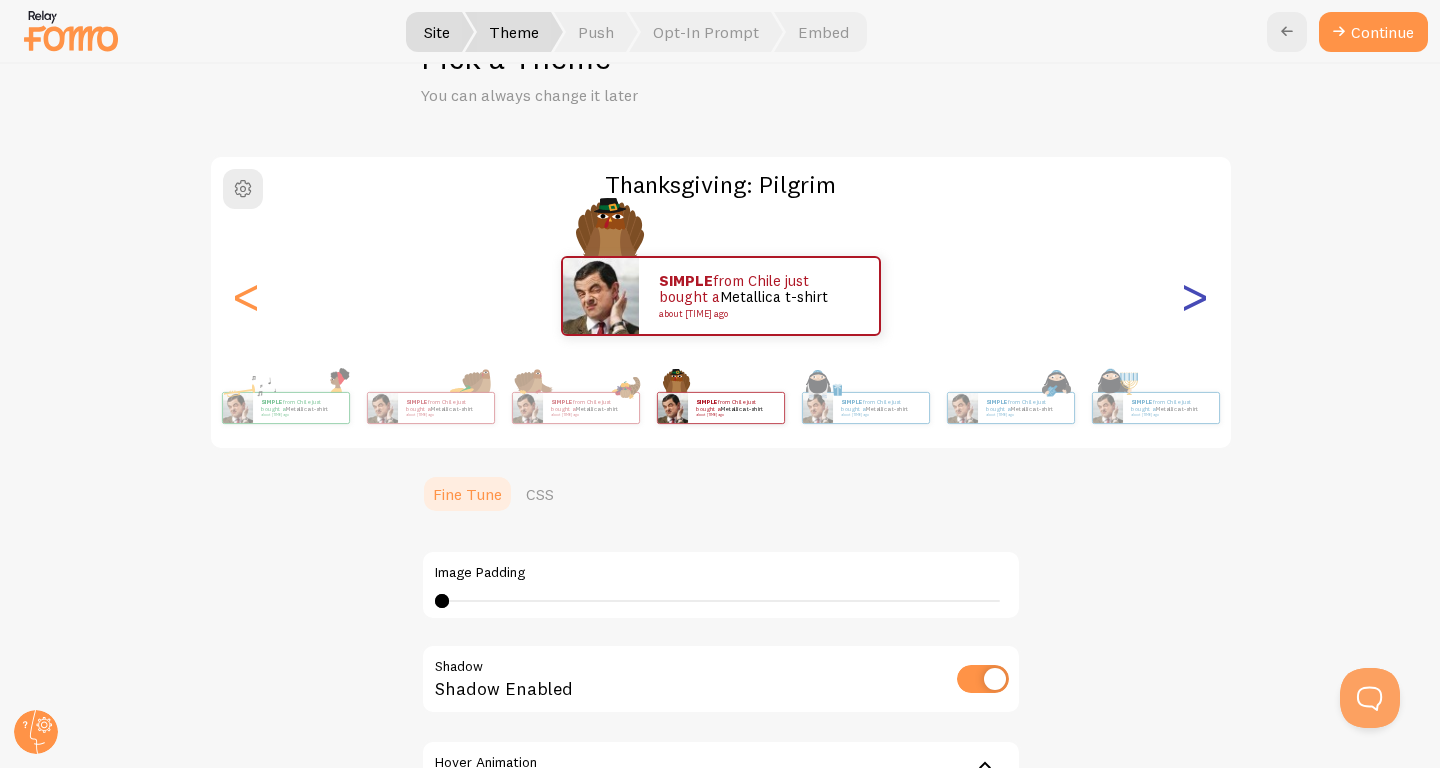 click on ">" at bounding box center [1195, 296] 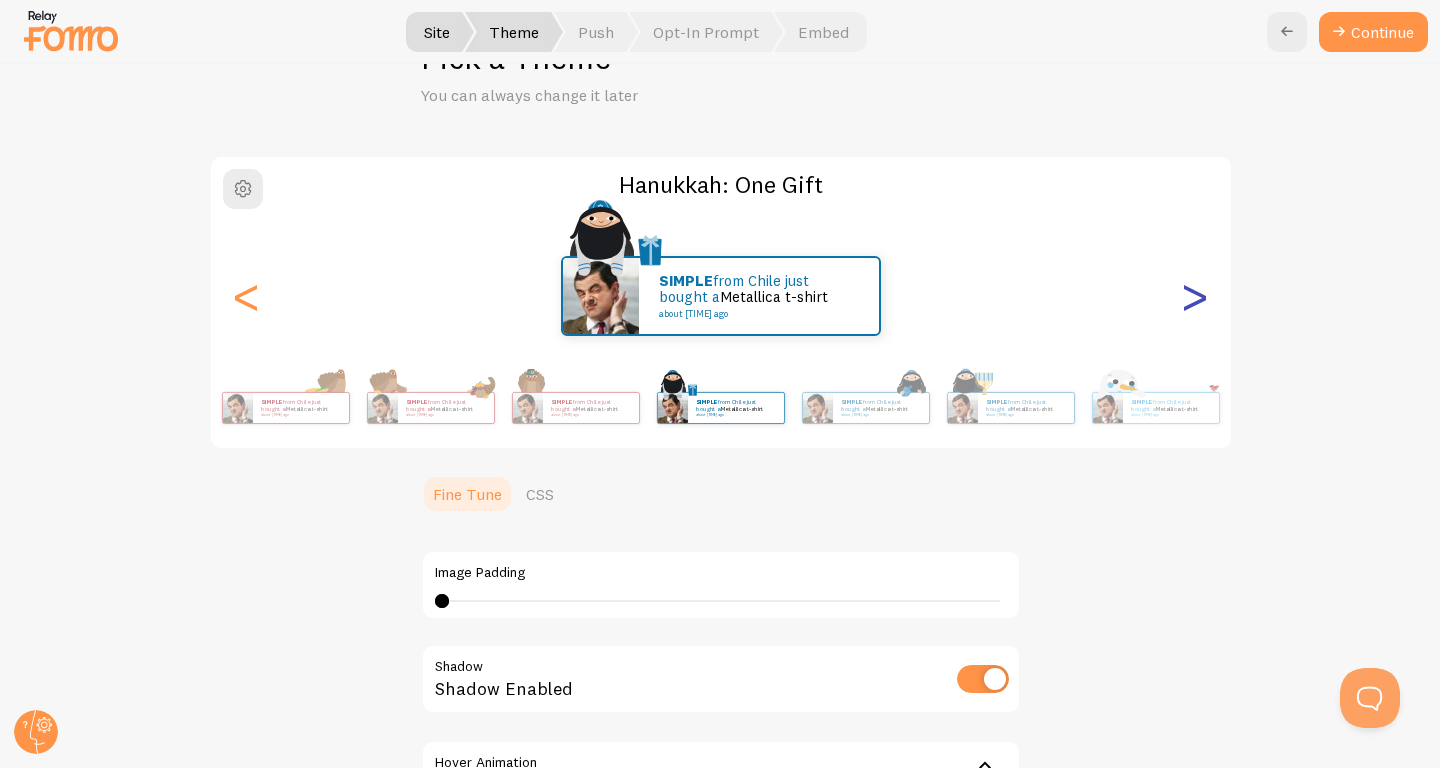 click on ">" at bounding box center [1195, 296] 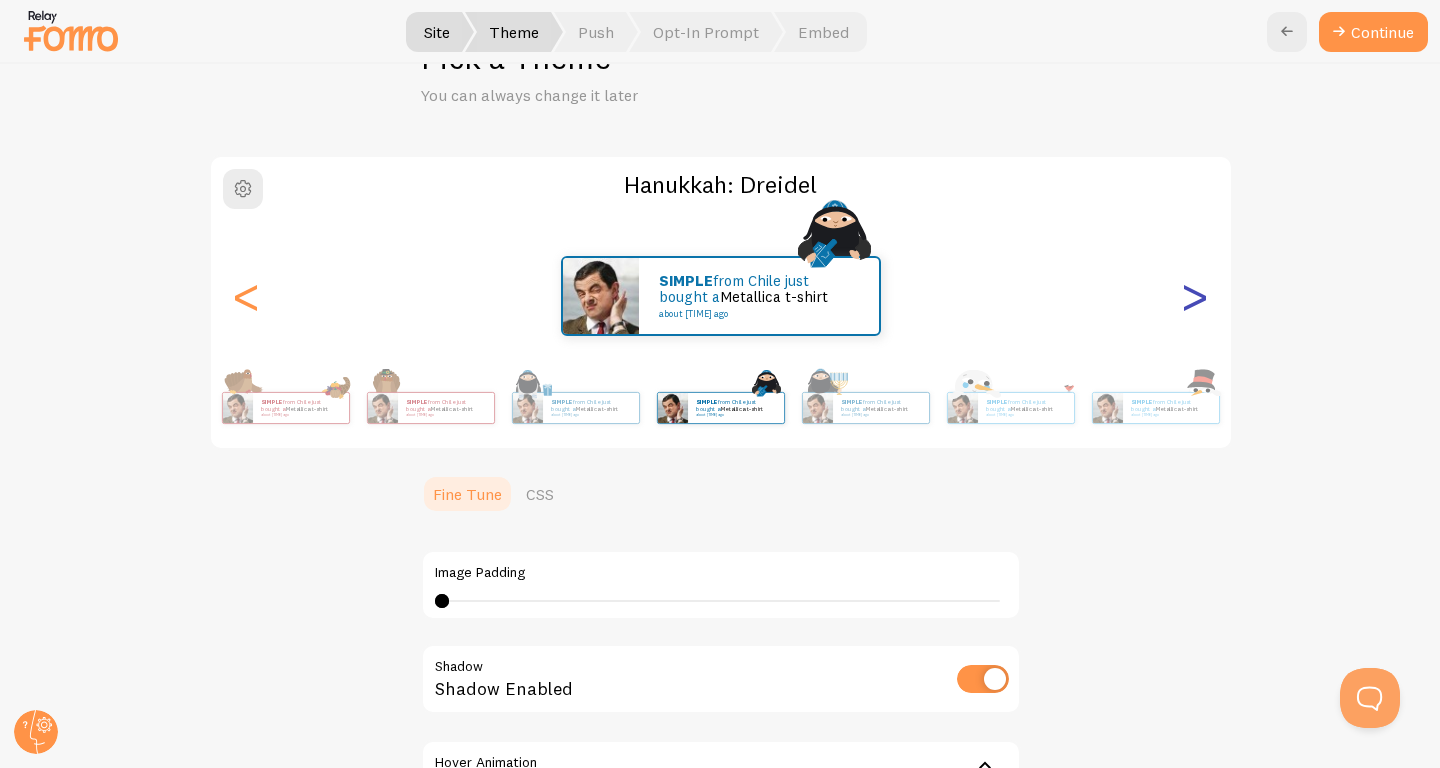 click on ">" at bounding box center [1195, 296] 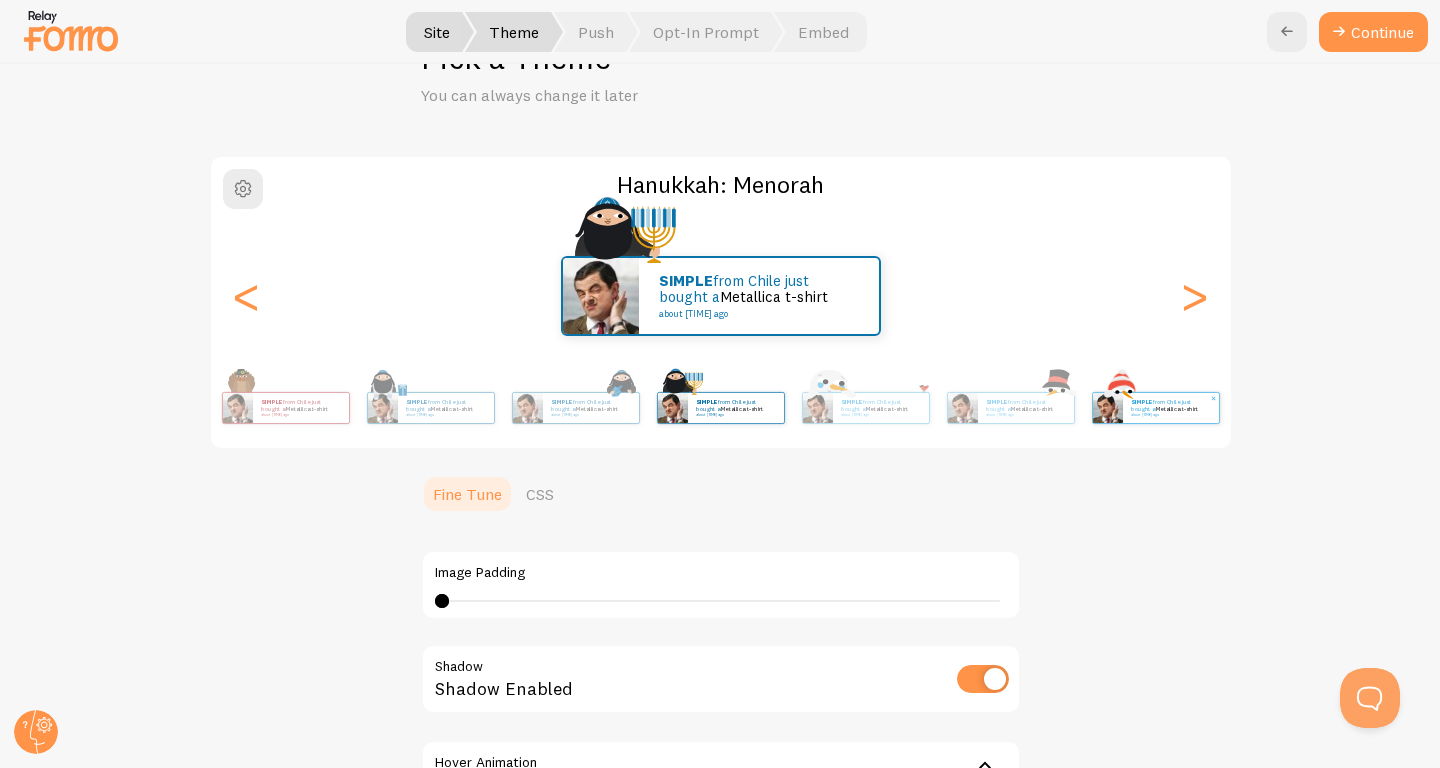 click on "SIMPLE" at bounding box center (1142, 402) 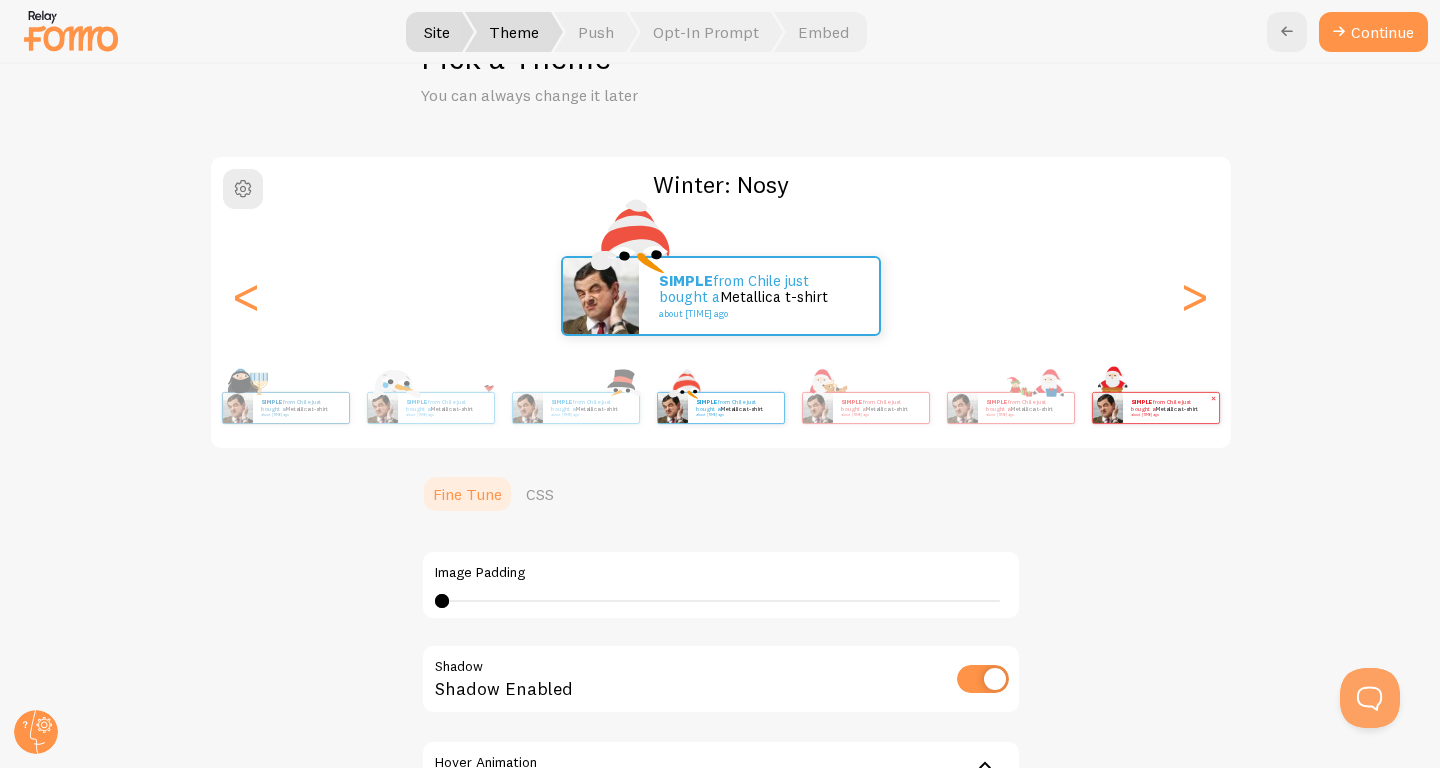 click on "SIMPLE  from Chile just bought a  Metallica t-shirt   about 4 minutes ago" at bounding box center [1156, 408] 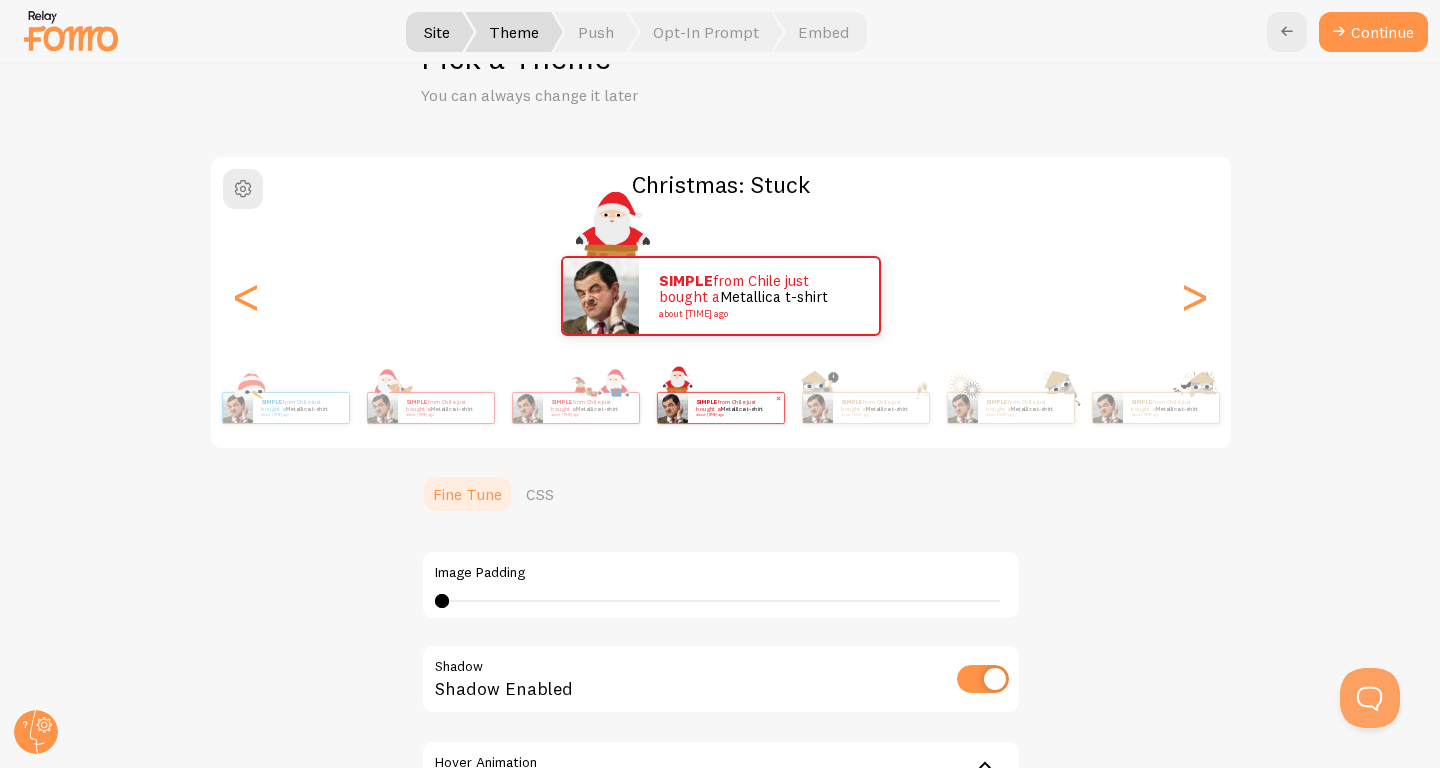 click on "SIMPLE  from Chile just bought a  Metallica t-shirt   about 4 minutes ago" at bounding box center (736, 408) 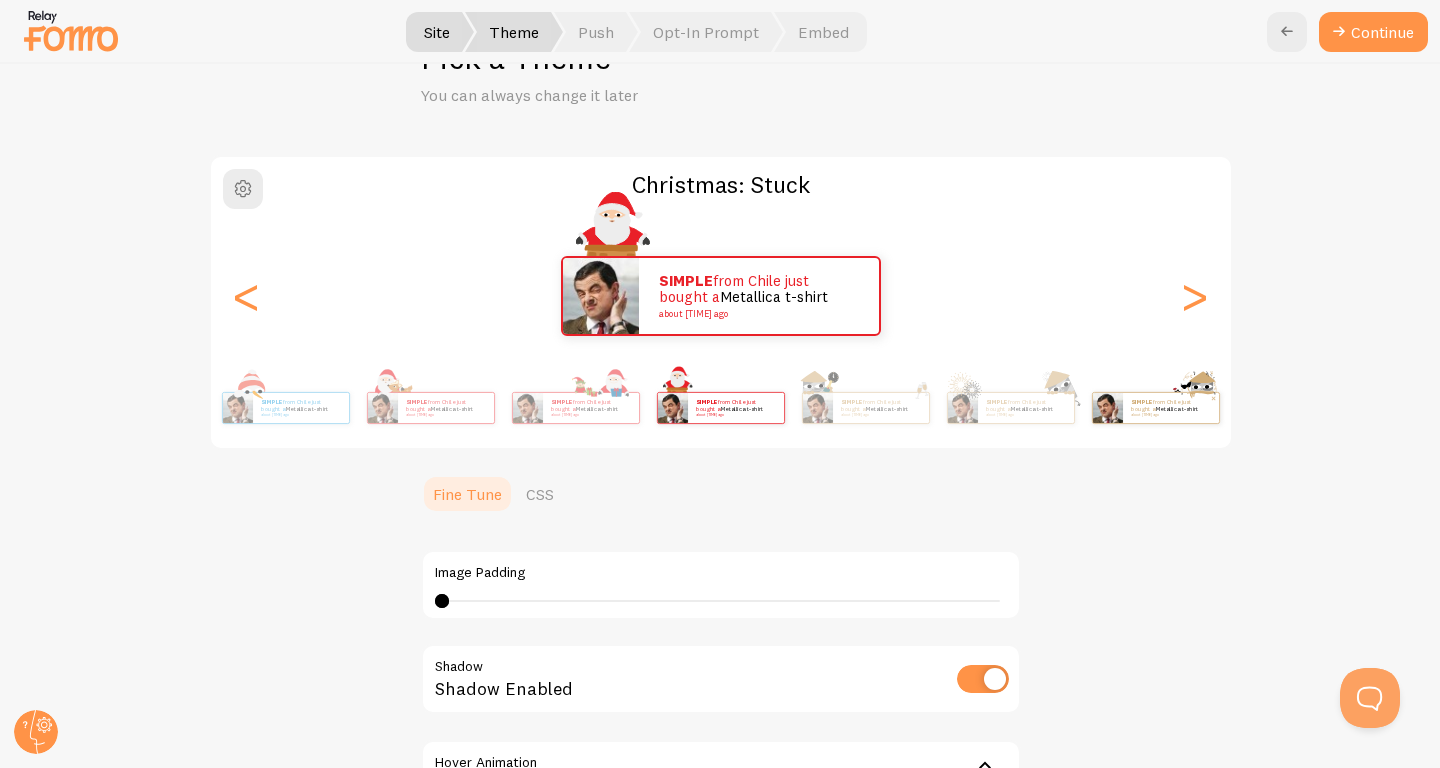 click on "SIMPLE  from Chile just bought a  Metallica t-shirt   about 4 minutes ago" at bounding box center (1171, 408) 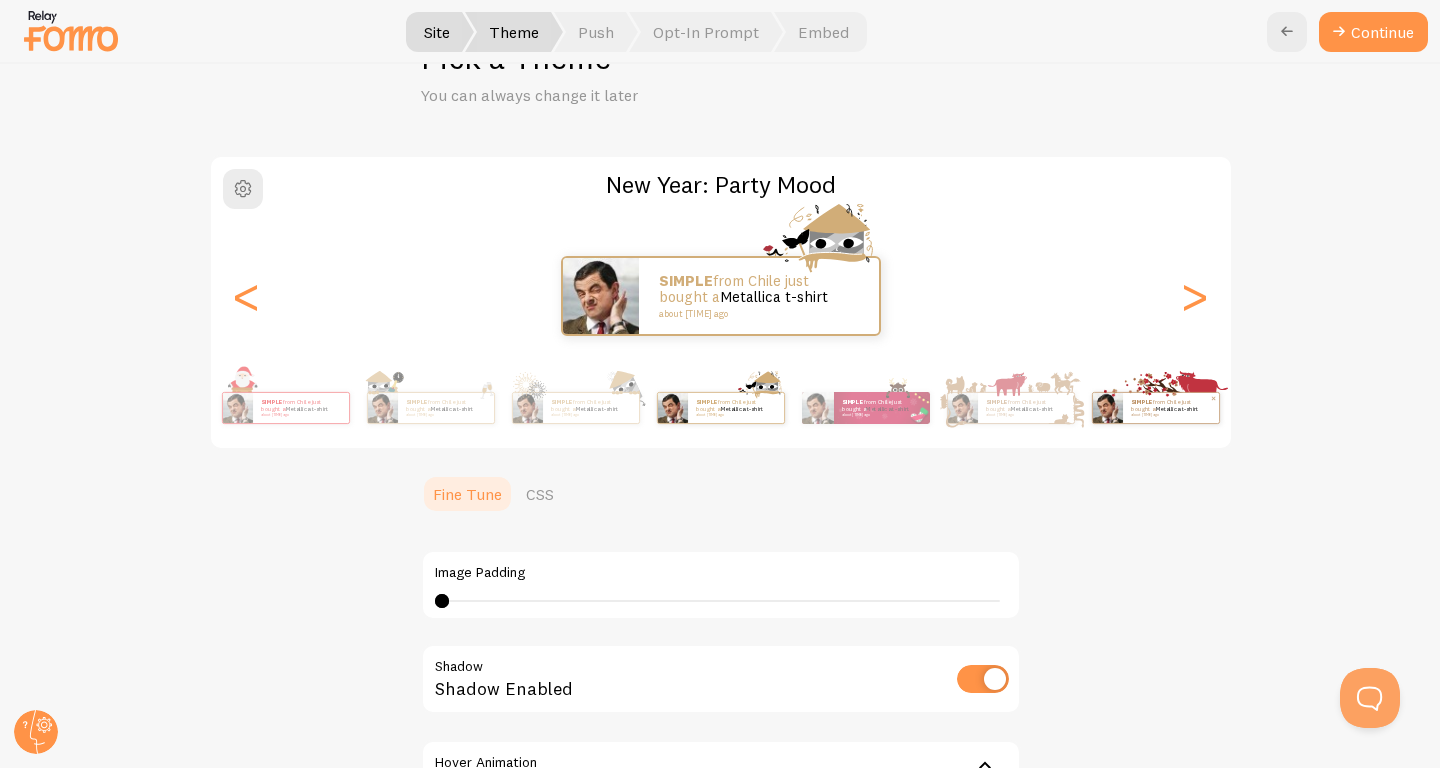 click on "about 4 minutes ago" at bounding box center [1170, 415] 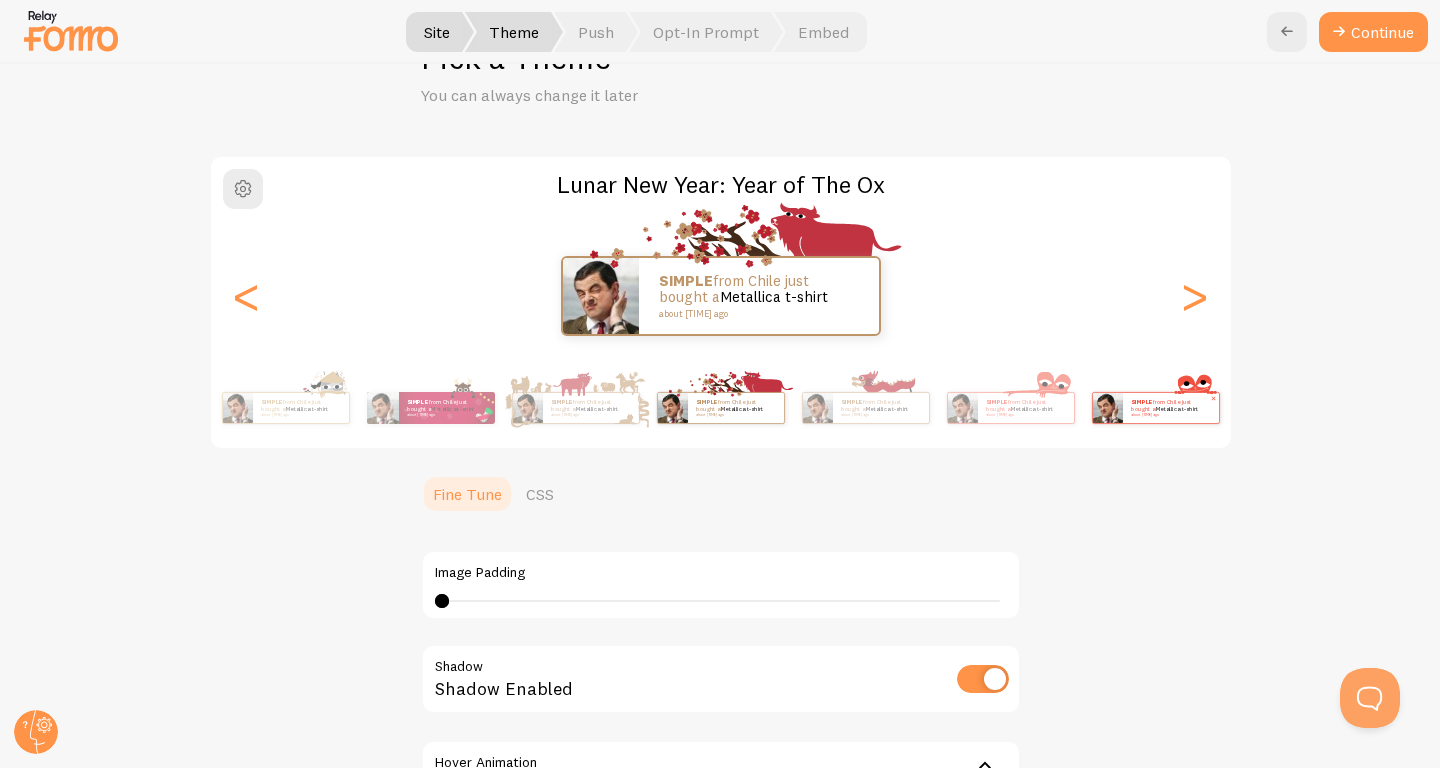 click on "about 4 minutes ago" at bounding box center (1170, 415) 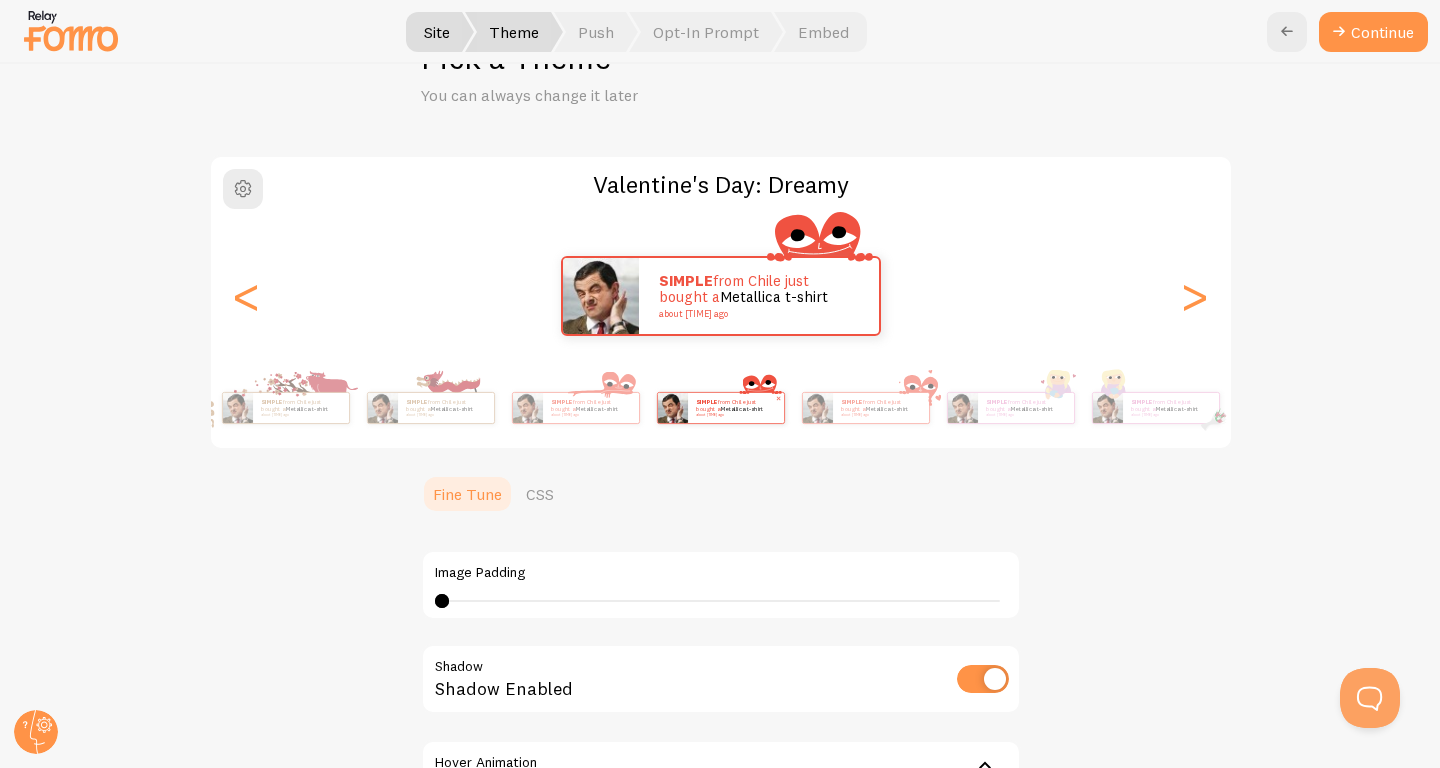 click on "about 4 minutes ago" at bounding box center (1170, 415) 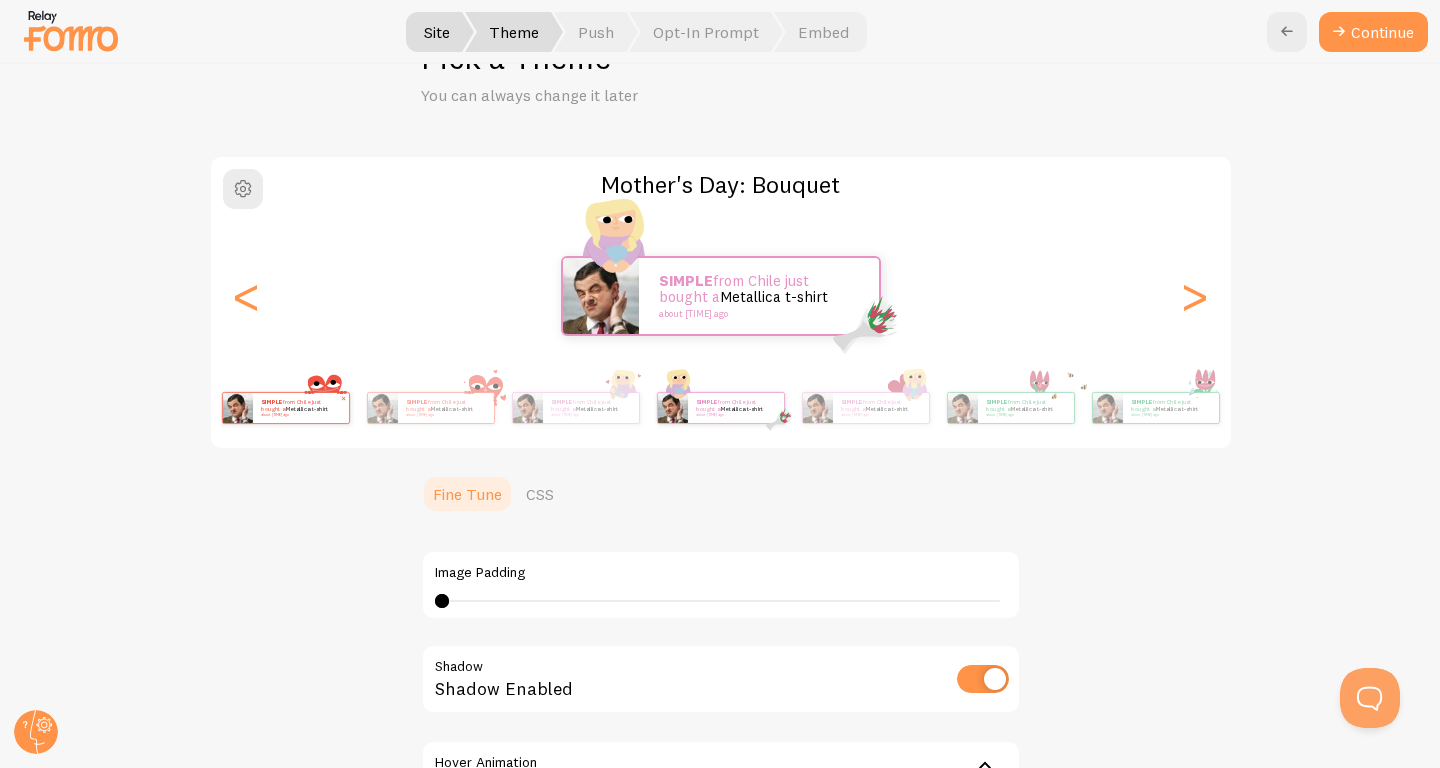 click on "about 4 minutes ago" at bounding box center [1170, 415] 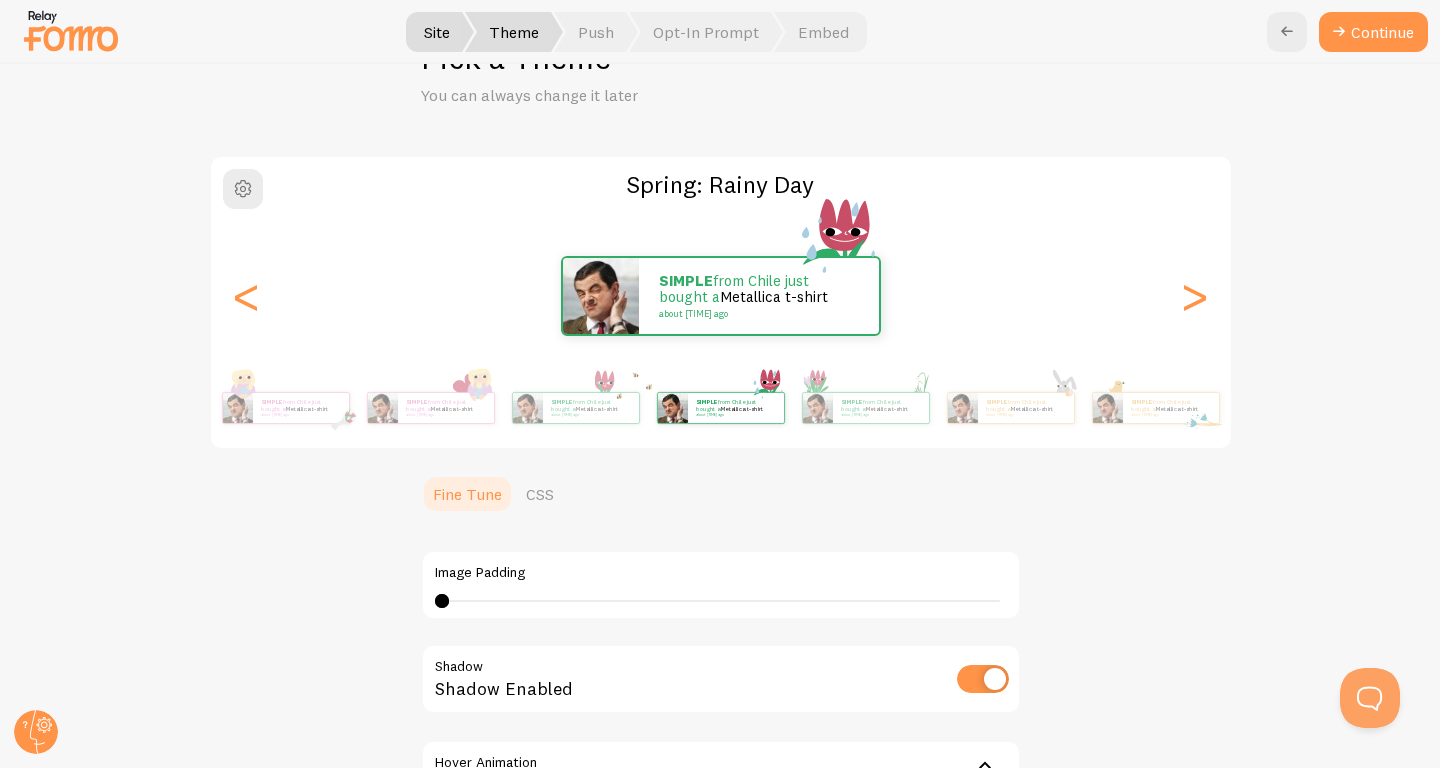 click on "about 4 minutes ago" at bounding box center [1170, 415] 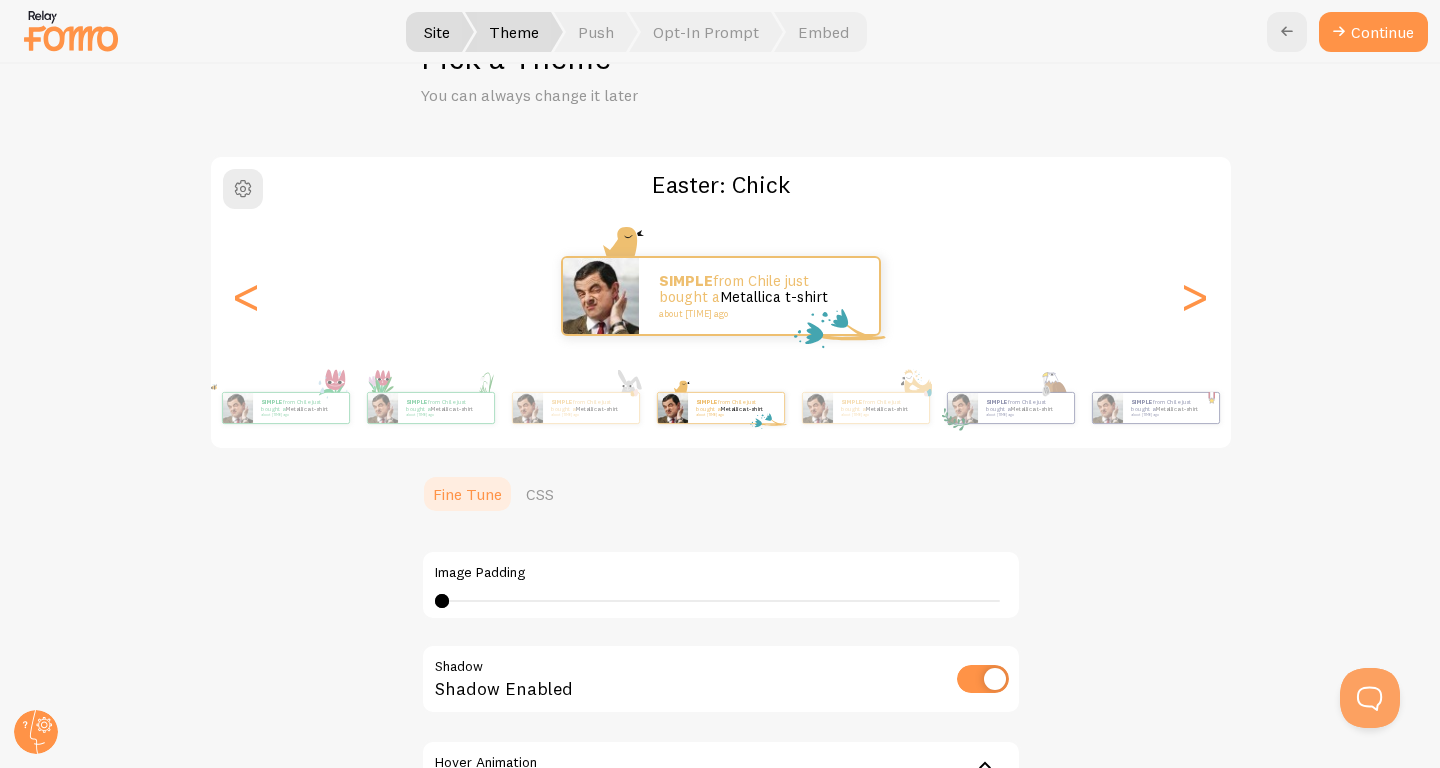 click on "about 4 minutes ago" at bounding box center (1170, 415) 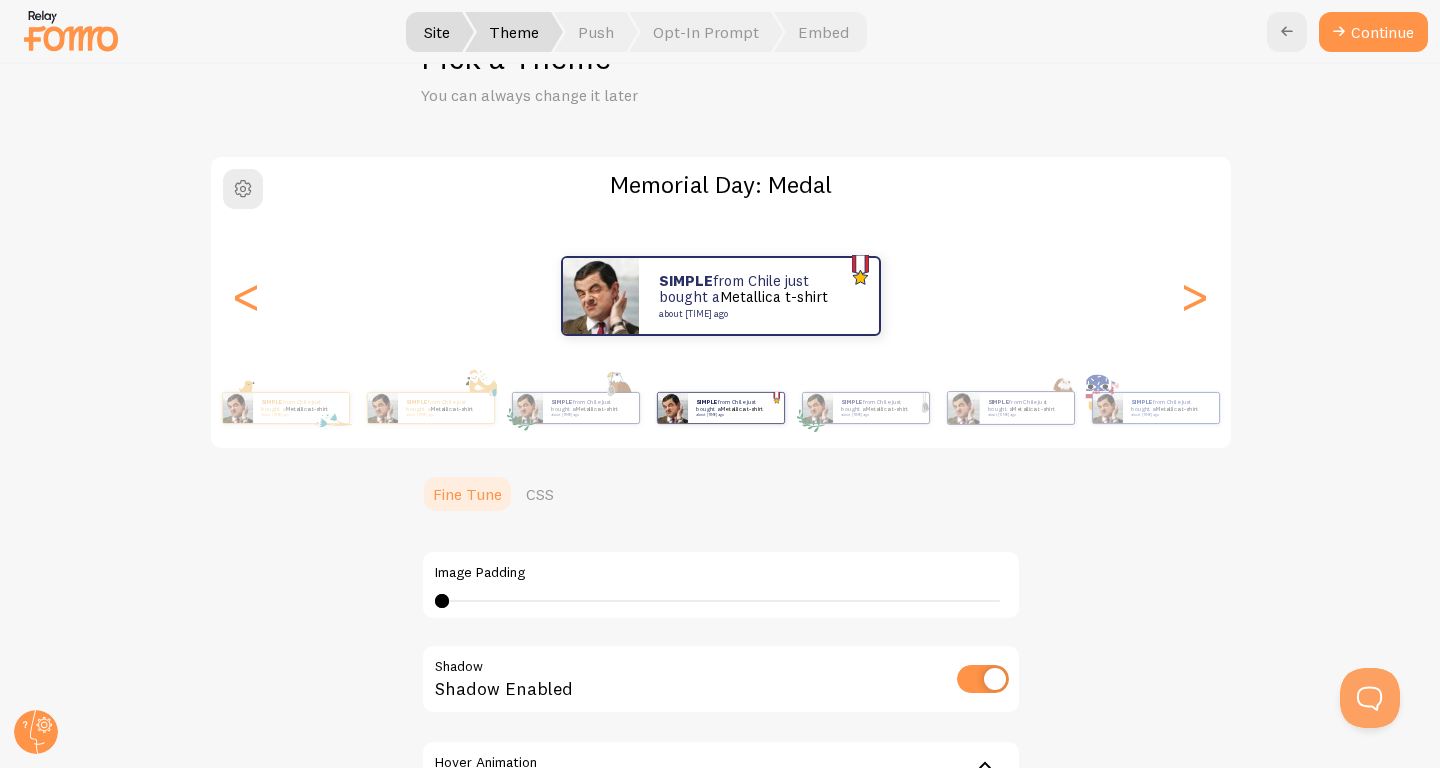 click on "about 4 minutes ago" at bounding box center [1170, 415] 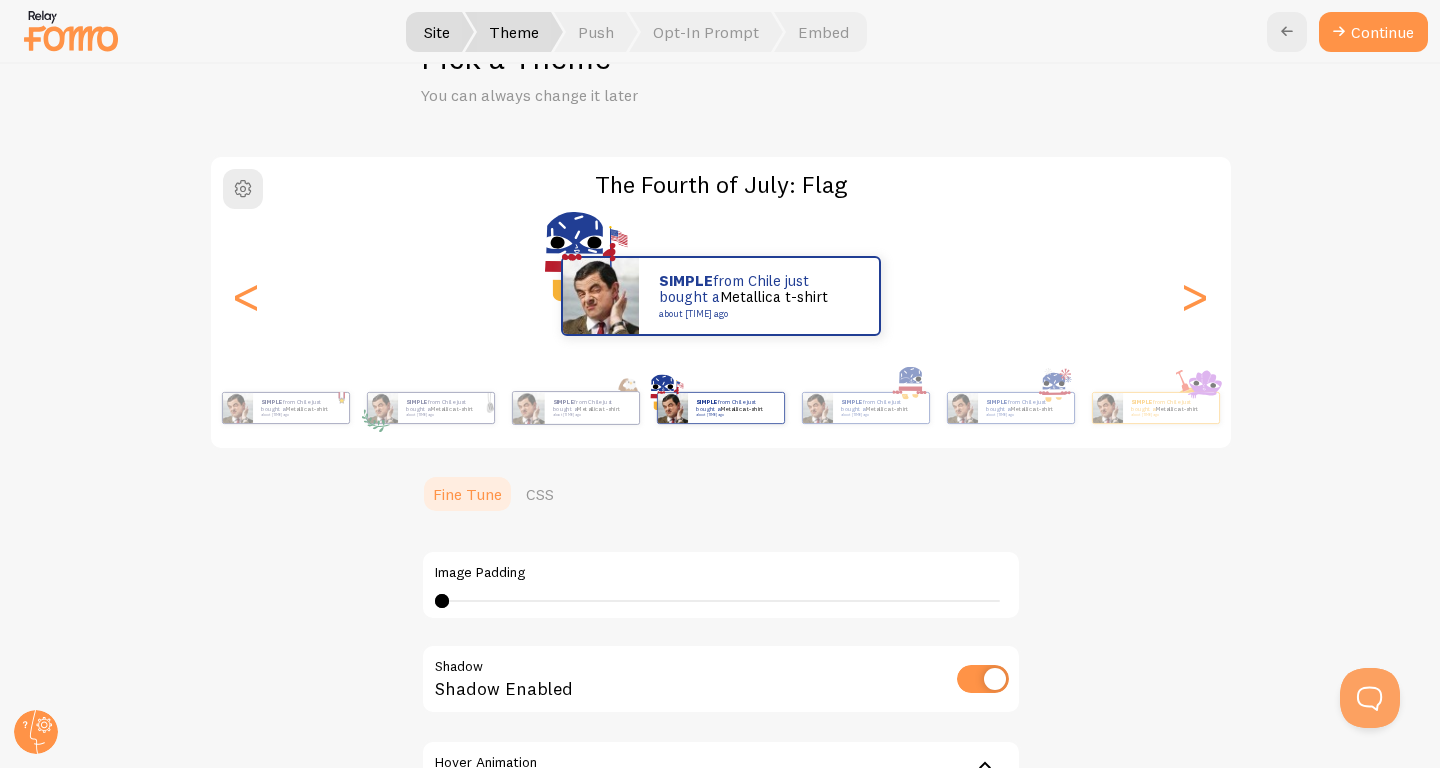 click on "about 4 minutes ago" at bounding box center (1170, 415) 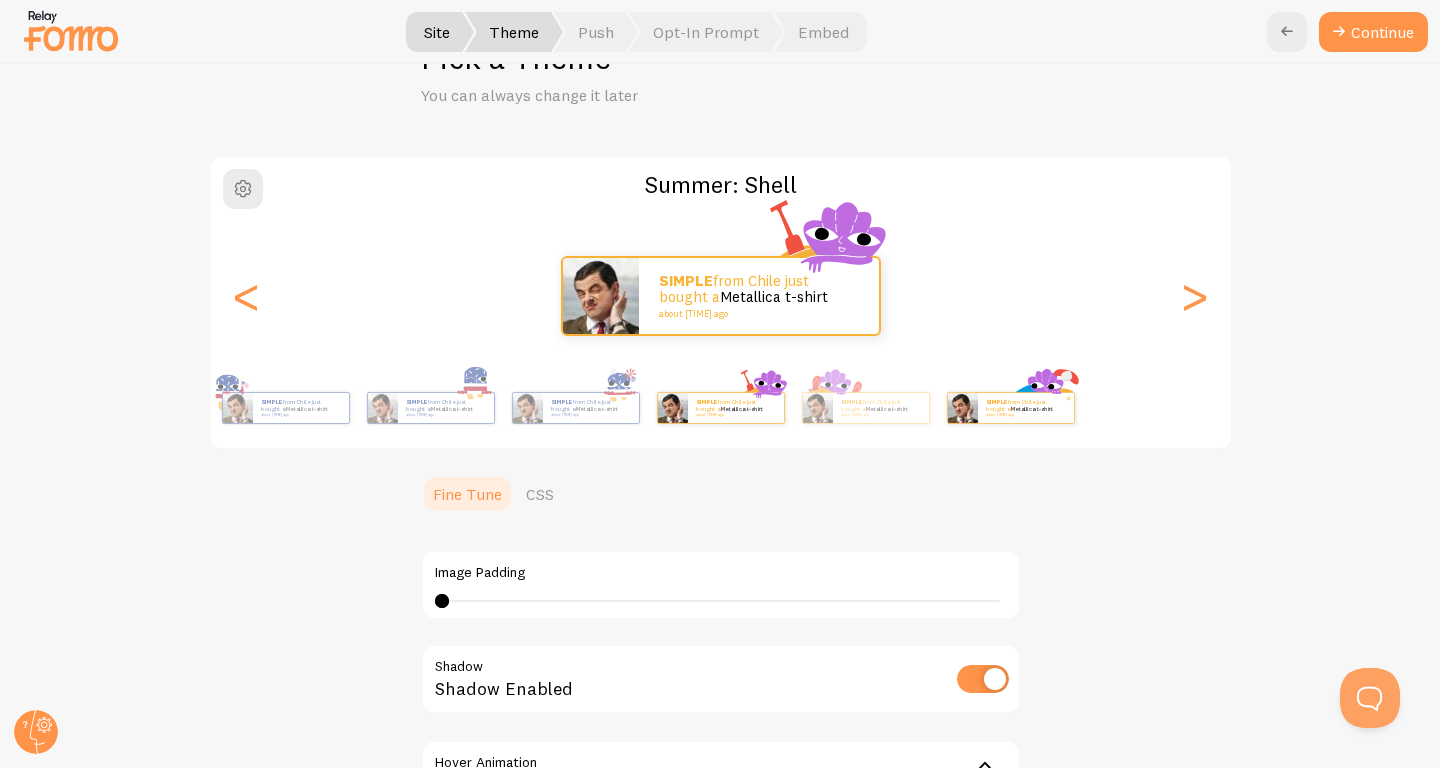 click on "Metallica t-shirt" at bounding box center [1032, 408] 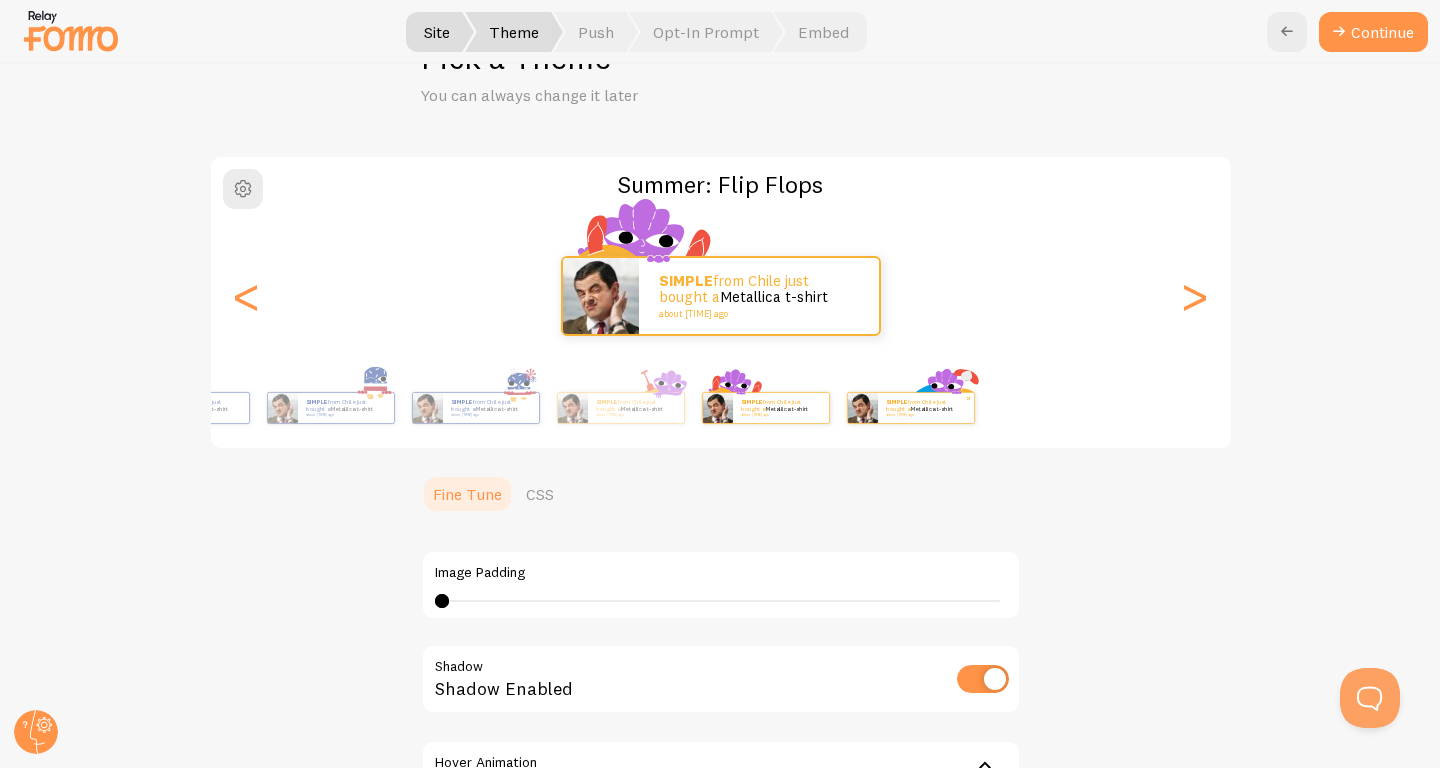 click on "SIMPLE  from Chile just bought a  Metallica t-shirt   about 4 minutes ago" at bounding box center [911, 408] 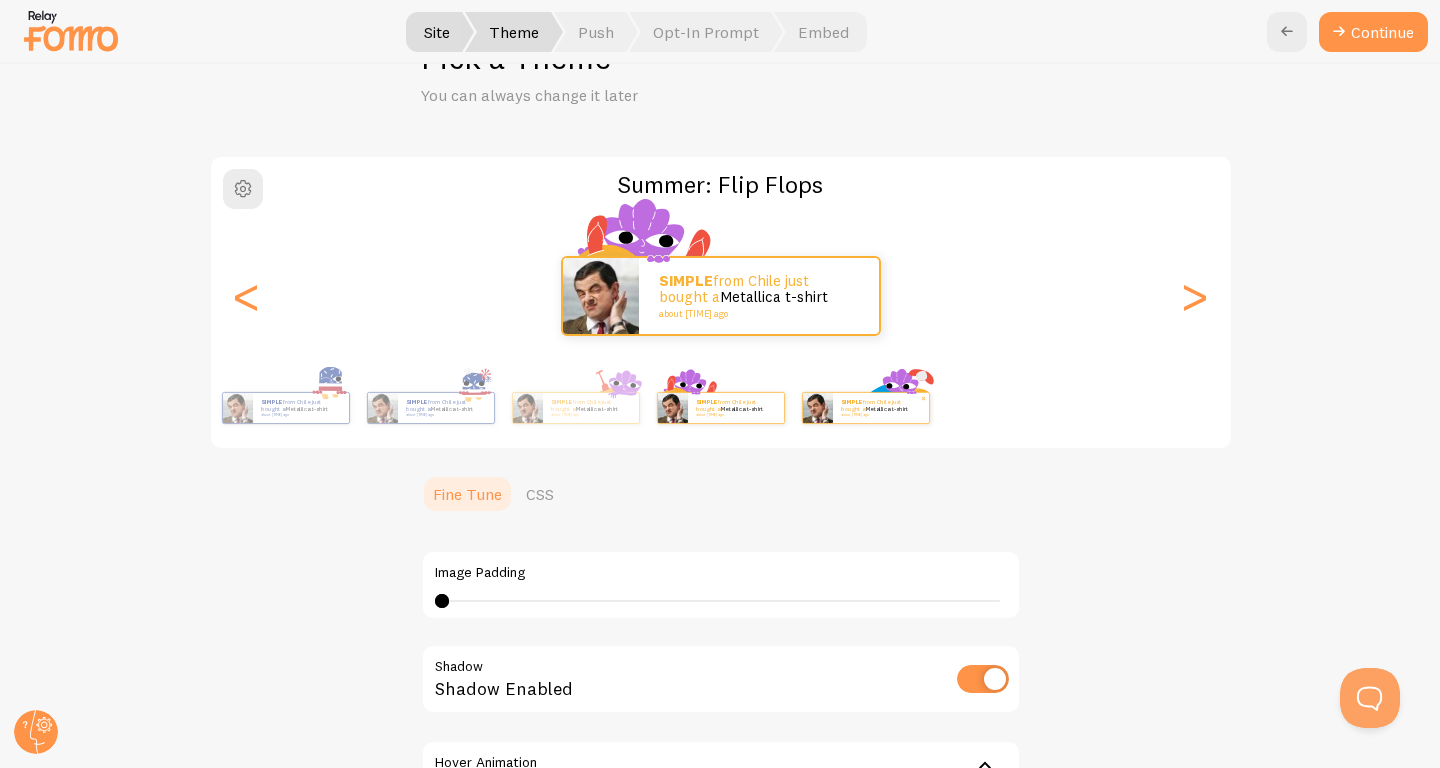 click on "about 4 minutes ago" at bounding box center (880, 415) 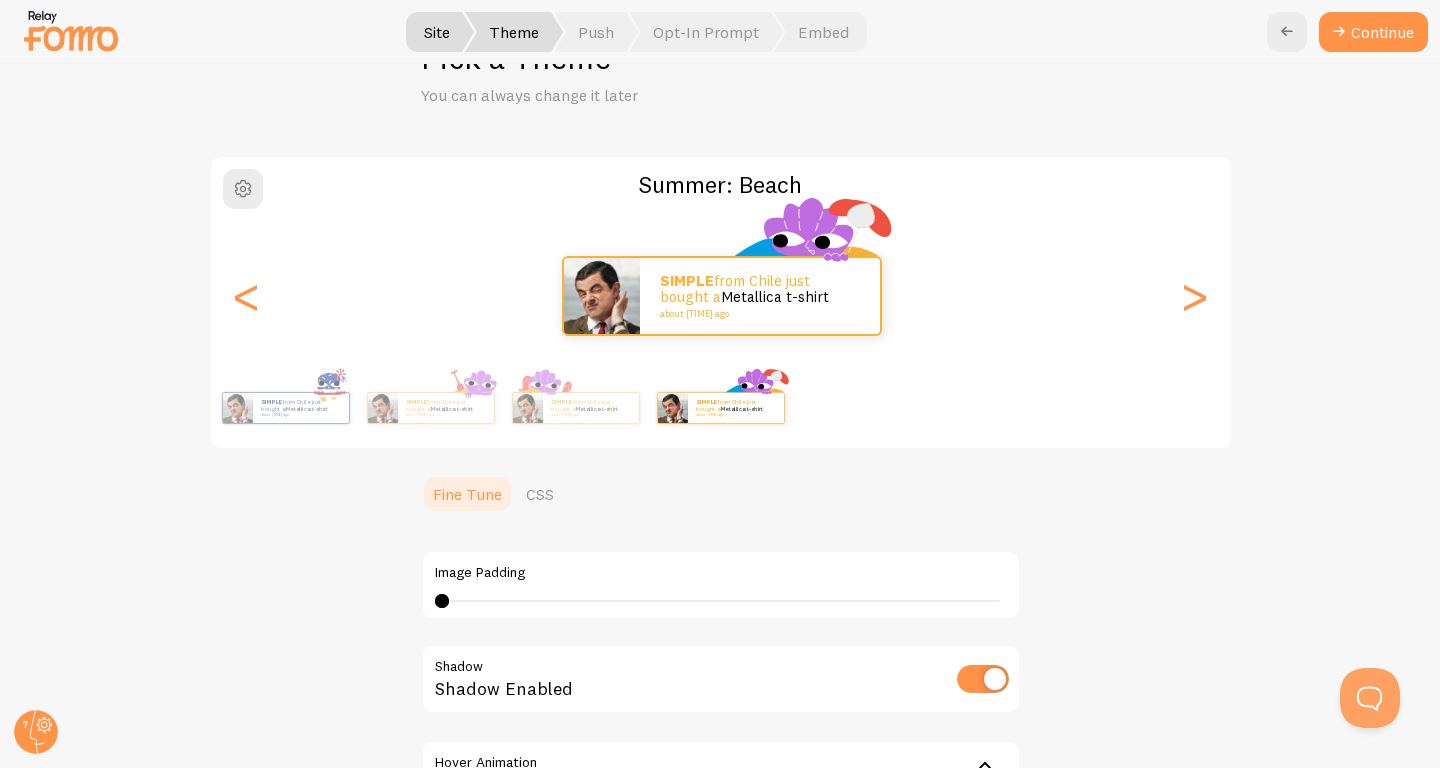 click on "Summer: Beach
SIMPLE  from Chile just bought a  Metallica t-shirt   about 4 minutes ago SIMPLE  from Chile just bought a  Metallica t-shirt   about 4 minutes ago SIMPLE  from Chile just bought a  Metallica t-shirt   about 4 minutes ago SIMPLE  from Chile just bought a  Metallica t-shirt   about 4 minutes ago SIMPLE  from Chile just bought a  Metallica t-shirt   about 4 minutes ago SIMPLE  from Chile just bought a  Metallica t-shirt   about 4 minutes ago SIMPLE  from Chile just bought a  Metallica t-shirt   about 4 minutes ago SIMPLE  from Chile just bought a  Metallica t-shirt   about 4 minutes ago SIMPLE  from Chile just bought a  Metallica t-shirt   about 4 minutes ago SIMPLE  from Chile just bought a  Metallica t-shirt   about 4 minutes ago SIMPLE  from Chile just bought a  Metallica t-shirt   about 4 minutes ago SIMPLE  from Chile just bought a  Metallica t-shirt   about 4 minutes ago SIMPLE  from Chile just bought a  Metallica t-shirt   about 4 minutes ago SIMPLE   SIMPLE" at bounding box center [720, 535] 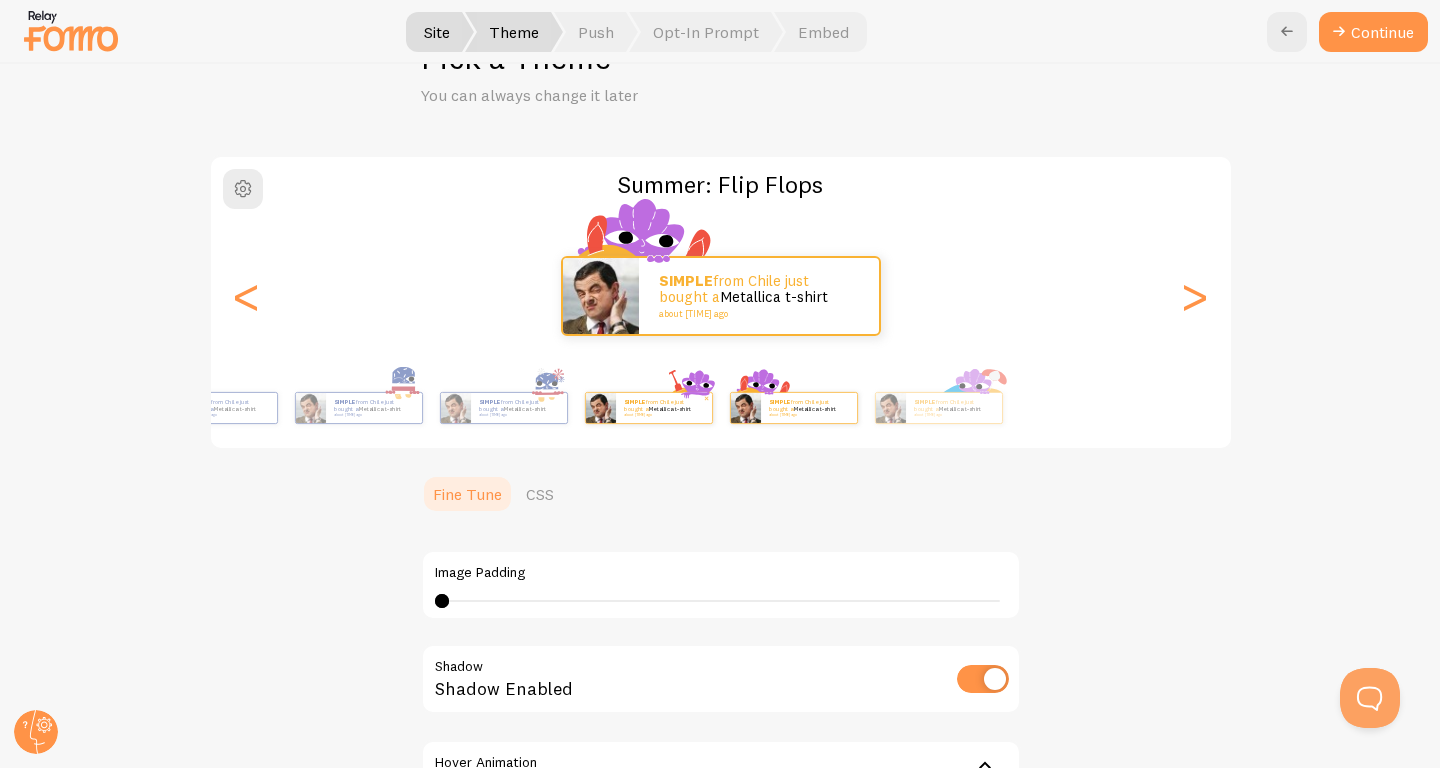 click on "SIMPLE  from Chile just bought a  Metallica t-shirt   about 4 minutes ago" at bounding box center [649, 408] 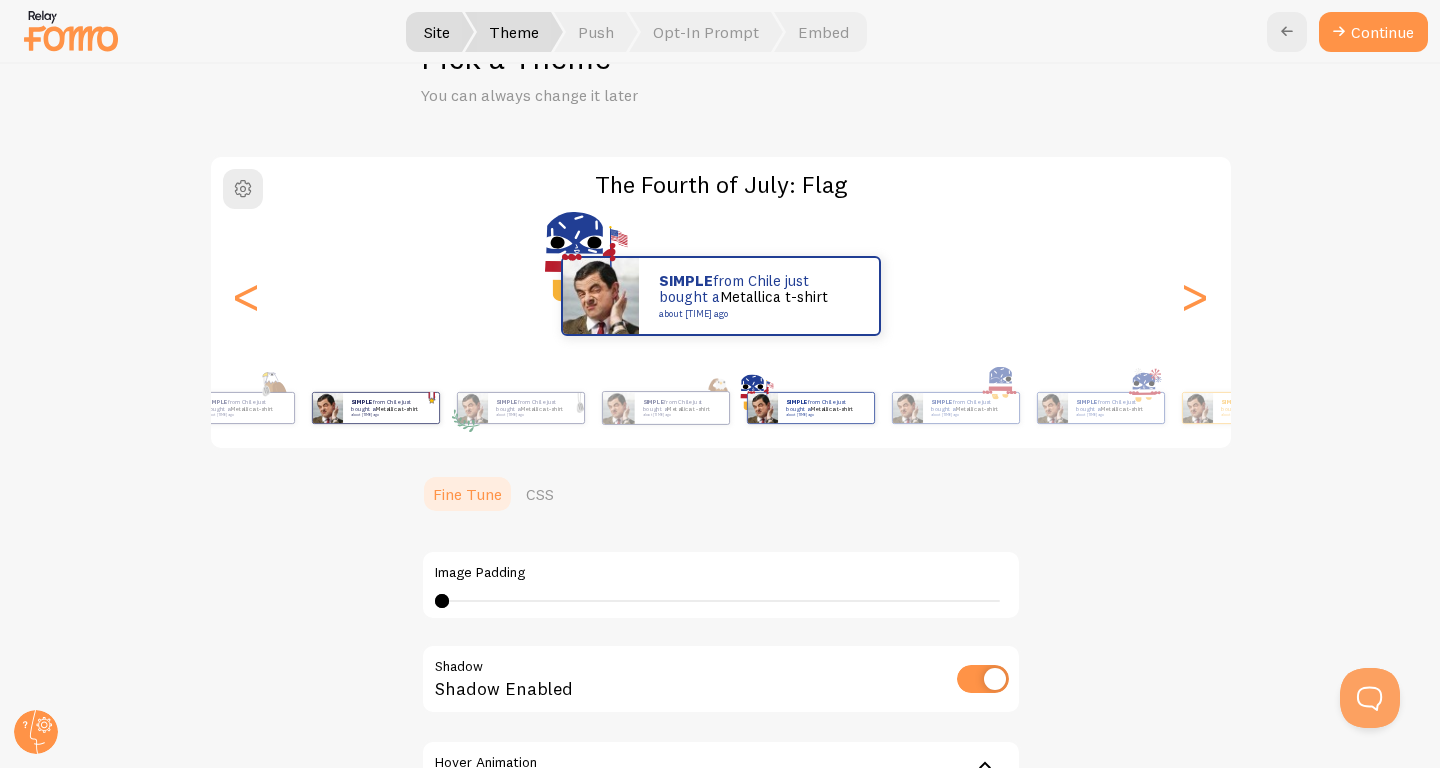 click on "SIMPLE  from Chile just bought a  Metallica t-shirt   about 4 minutes ago SIMPLE  from Chile just bought a  Metallica t-shirt   about 4 minutes ago SIMPLE  from Chile just bought a  Metallica t-shirt   about 4 minutes ago SIMPLE  from Chile just bought a  Metallica t-shirt   about 4 minutes ago SIMPLE  from Chile just bought a  Metallica t-shirt   about 4 minutes ago SIMPLE  from Chile just bought a  Metallica t-shirt   about 4 minutes ago SIMPLE  from Chile just bought a  Metallica t-shirt   about 4 minutes ago SIMPLE  from Chile just bought a  Metallica t-shirt   about 4 minutes ago SIMPLE  from Chile just bought a  Metallica t-shirt   about 4 minutes ago SIMPLE  from Chile just bought a  Metallica t-shirt   about 4 minutes ago SIMPLE  from Chile just bought a  Metallica t-shirt   about 4 minutes ago SIMPLE  from Chile just bought a  Metallica t-shirt   about 4 minutes ago SIMPLE  from Chile just bought a  Metallica t-shirt   about 4 minutes ago SIMPLE  from Chile just bought a  Metallica t-shirt   SIMPLE" at bounding box center (721, 408) 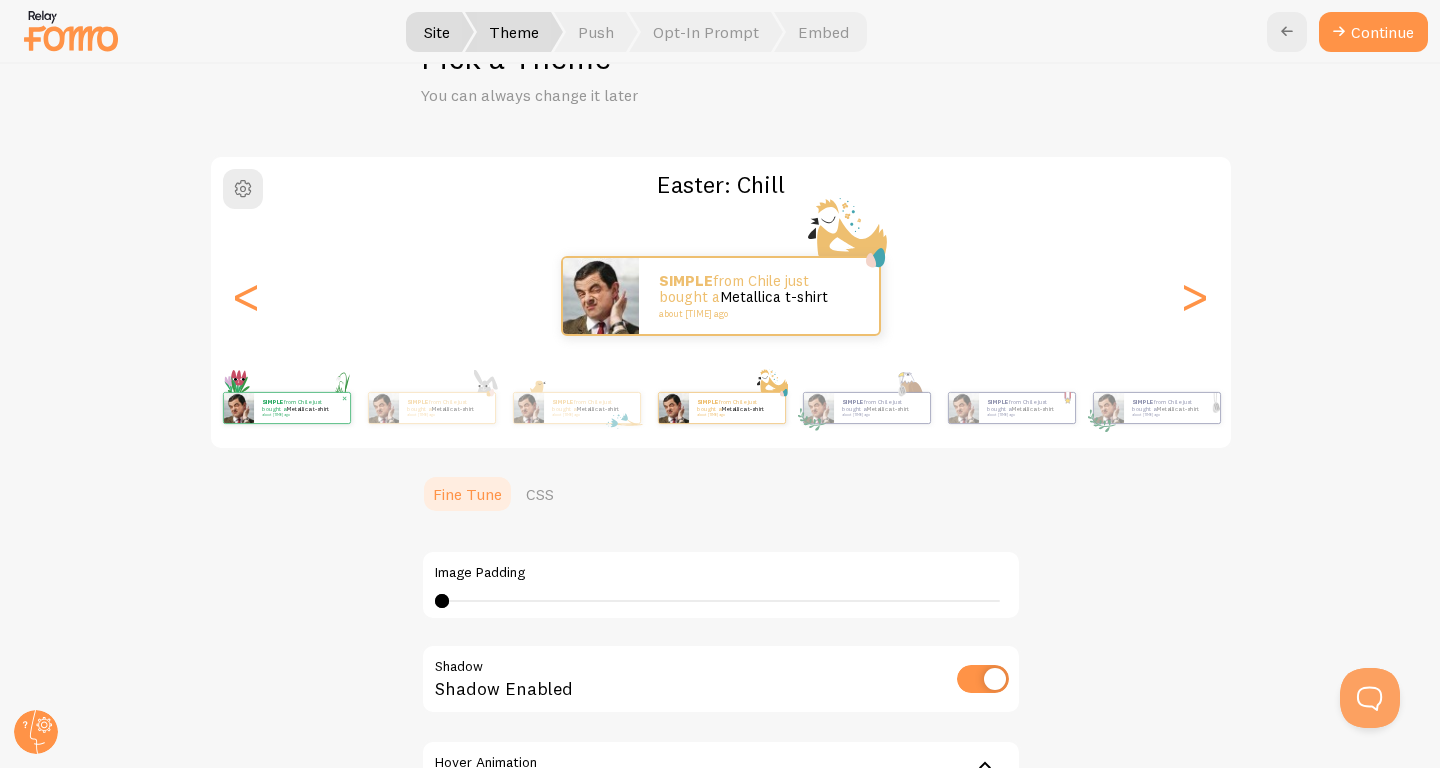 click on "Easter: Chill
SIMPLE  from Chile just bought a  Metallica t-shirt   about 4 minutes ago SIMPLE  from Chile just bought a  Metallica t-shirt   about 4 minutes ago SIMPLE  from Chile just bought a  Metallica t-shirt   about 4 minutes ago SIMPLE  from Chile just bought a  Metallica t-shirt   about 4 minutes ago SIMPLE  from Chile just bought a  Metallica t-shirt   about 4 minutes ago SIMPLE  from Chile just bought a  Metallica t-shirt   about 4 minutes ago SIMPLE  from Chile just bought a  Metallica t-shirt   about 4 minutes ago SIMPLE  from Chile just bought a  Metallica t-shirt   about 4 minutes ago SIMPLE  from Chile just bought a  Metallica t-shirt   about 4 minutes ago SIMPLE  from Chile just bought a  Metallica t-shirt   about 4 minutes ago SIMPLE  from Chile just bought a  Metallica t-shirt   about 4 minutes ago SIMPLE  from Chile just bought a  Metallica t-shirt   about 4 minutes ago SIMPLE  from Chile just bought a  Metallica t-shirt   about 4 minutes ago SIMPLE   SIMPLE" at bounding box center (721, 302) 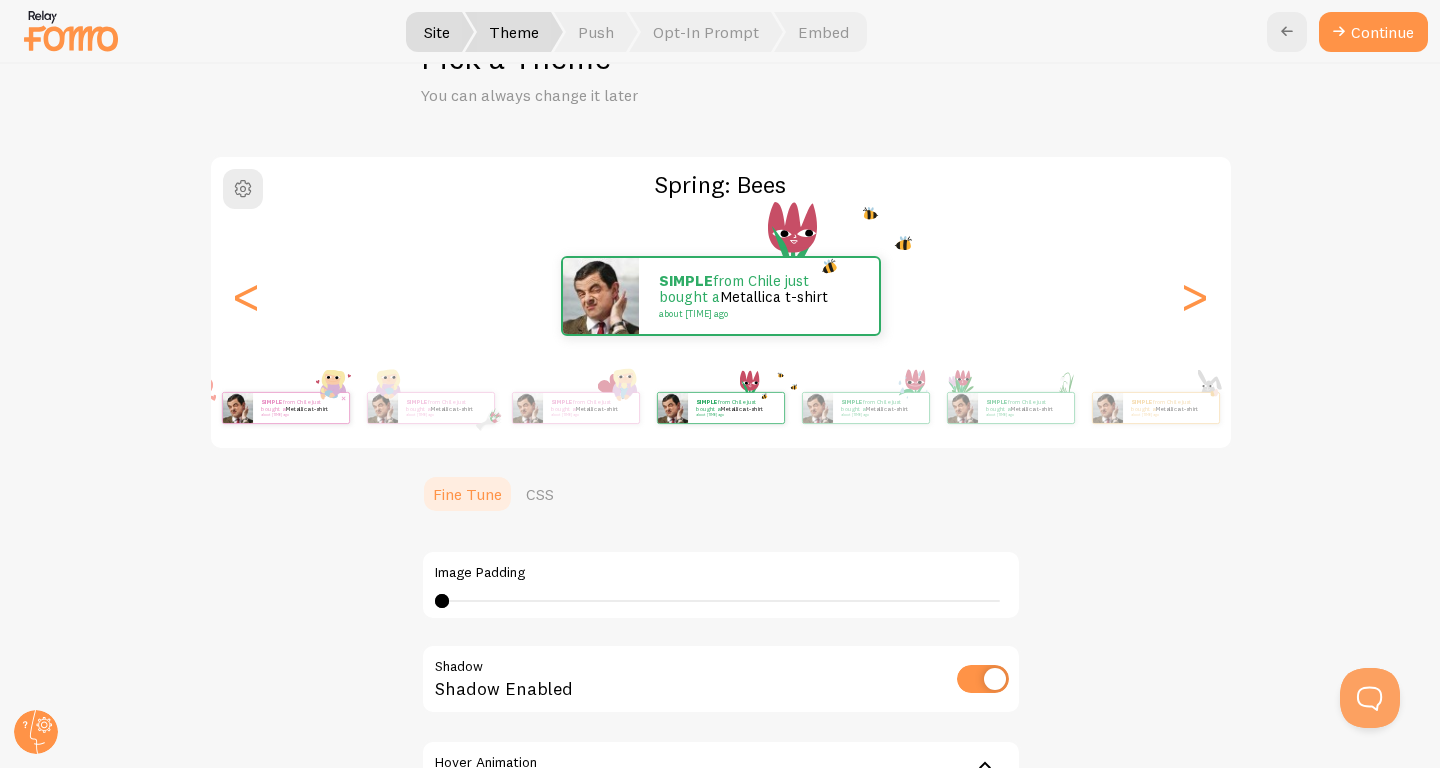 click on "SIMPLE  from Chile just bought a  Metallica t-shirt   about 4 minutes ago" at bounding box center (301, 408) 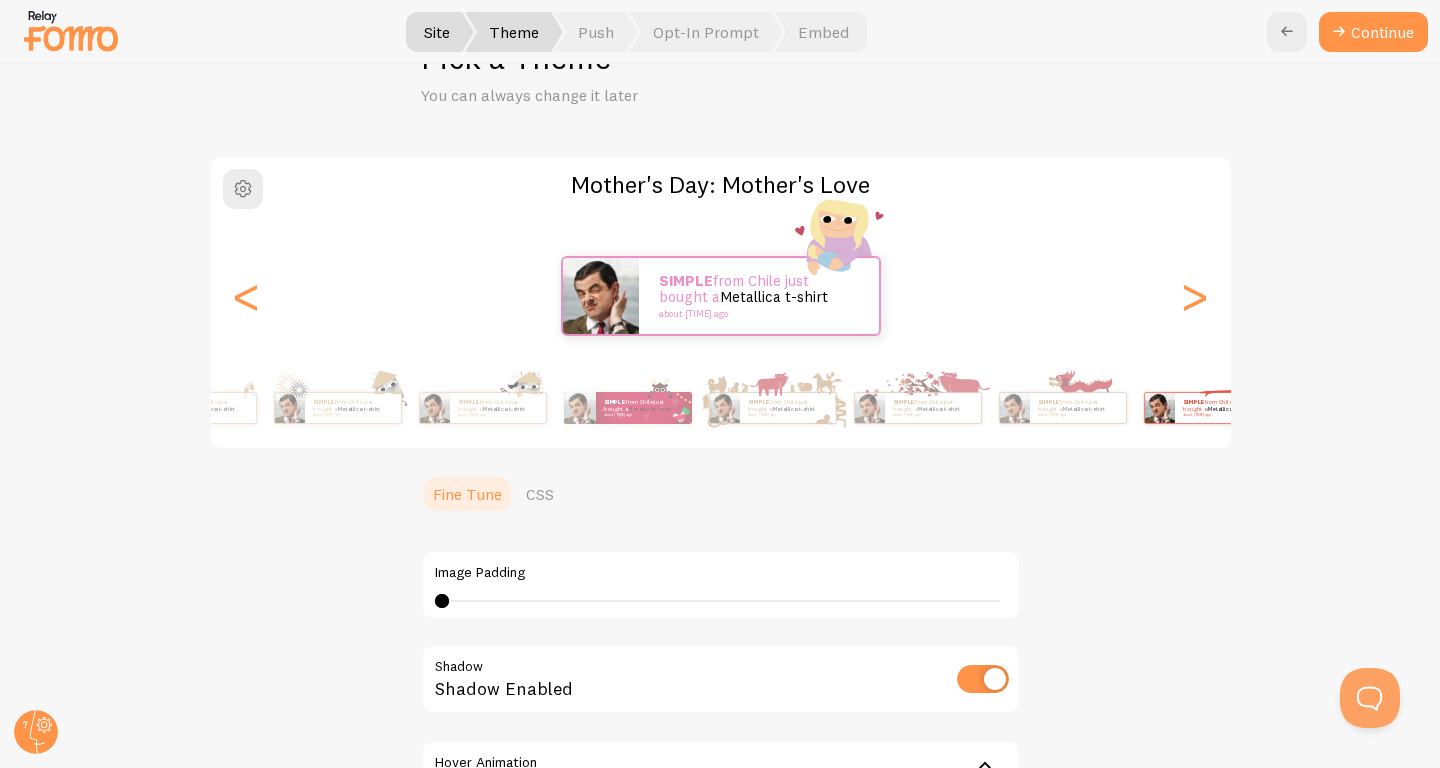 click on "SIMPLE  from Chile just bought a  Metallica t-shirt   about 4 minutes ago" at bounding box center (1208, 408) 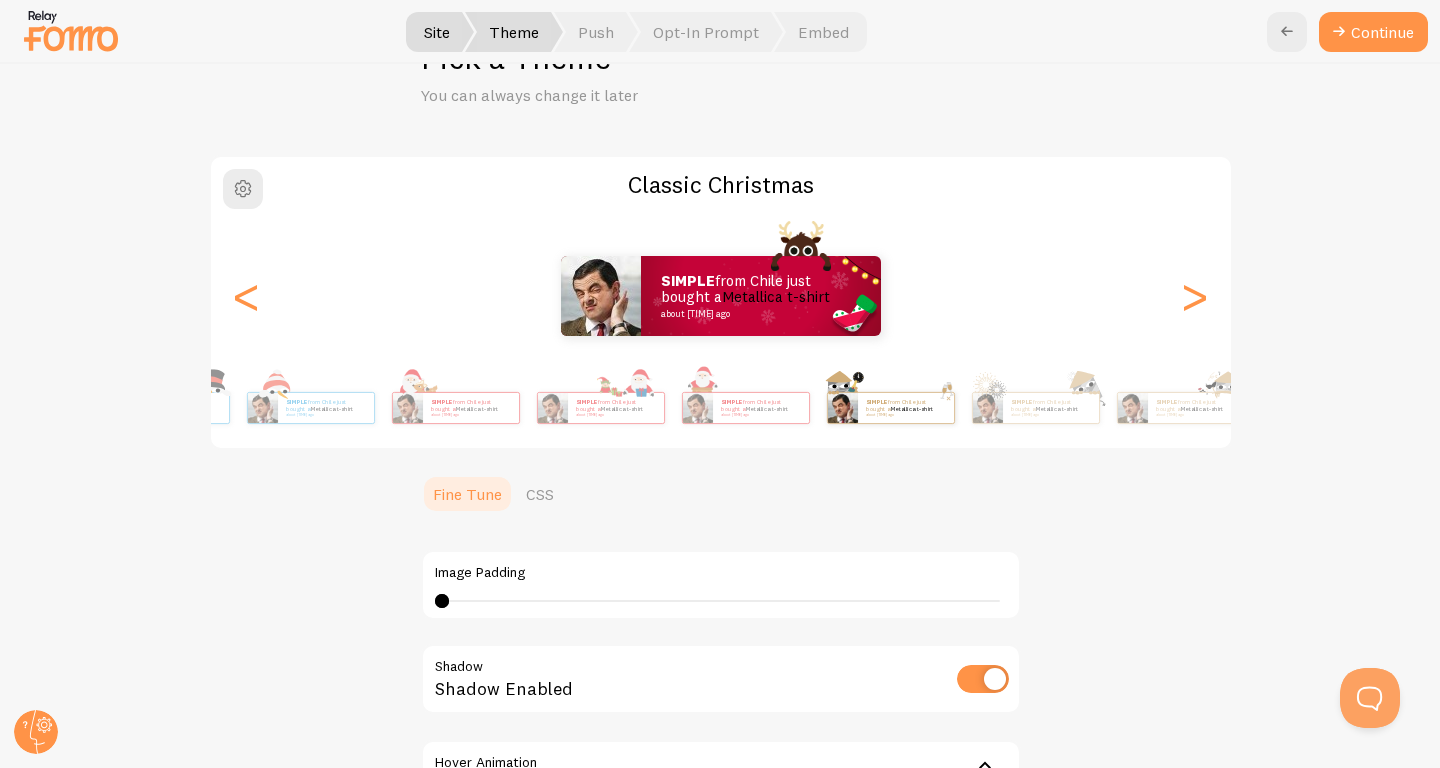 click on "SIMPLE  from Chile just bought a  Metallica t-shirt   about 4 minutes ago" at bounding box center (906, 408) 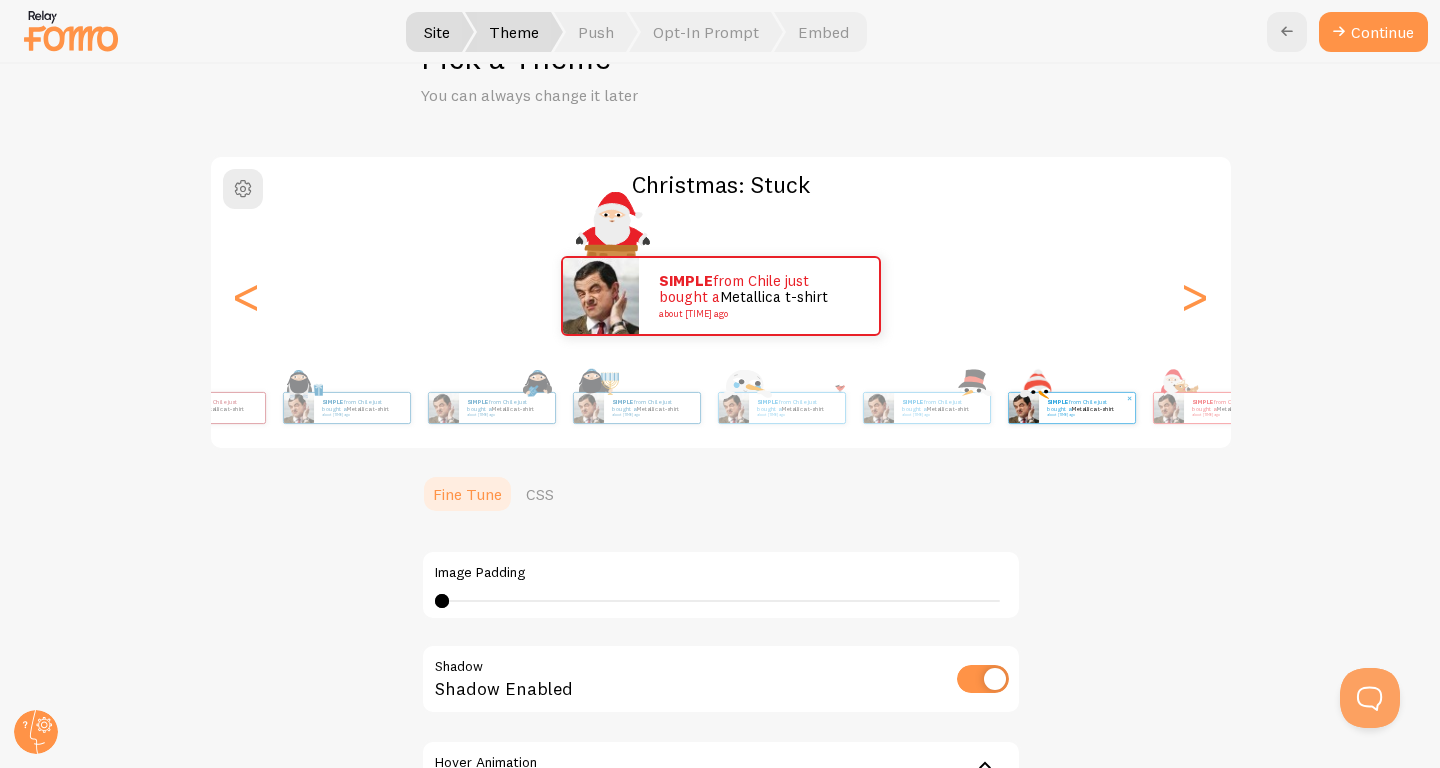 click on "Pick a Theme   You can always change it later
Christmas: Stuck
SIMPLE  from Chile just bought a  Metallica t-shirt   about 4 minutes ago SIMPLE  from Chile just bought a  Metallica t-shirt   about 4 minutes ago SIMPLE  from Chile just bought a  Metallica t-shirt   about 4 minutes ago SIMPLE  from Chile just bought a  Metallica t-shirt   about 4 minutes ago SIMPLE  from Chile just bought a  Metallica t-shirt   about 4 minutes ago SIMPLE  from Chile just bought a  Metallica t-shirt   about 4 minutes ago SIMPLE  from Chile just bought a  Metallica t-shirt   about 4 minutes ago SIMPLE  from Chile just bought a  Metallica t-shirt   about 4 minutes ago SIMPLE  from Chile just bought a  Metallica t-shirt   about 4 minutes ago SIMPLE  from Chile just bought a  Metallica t-shirt   about 4 minutes ago SIMPLE  from Chile just bought a  Metallica t-shirt   about 4 minutes ago SIMPLE  from Chile just bought a  Metallica t-shirt   about 4 minutes ago SIMPLE  from Chile just bought a" at bounding box center (720, 416) 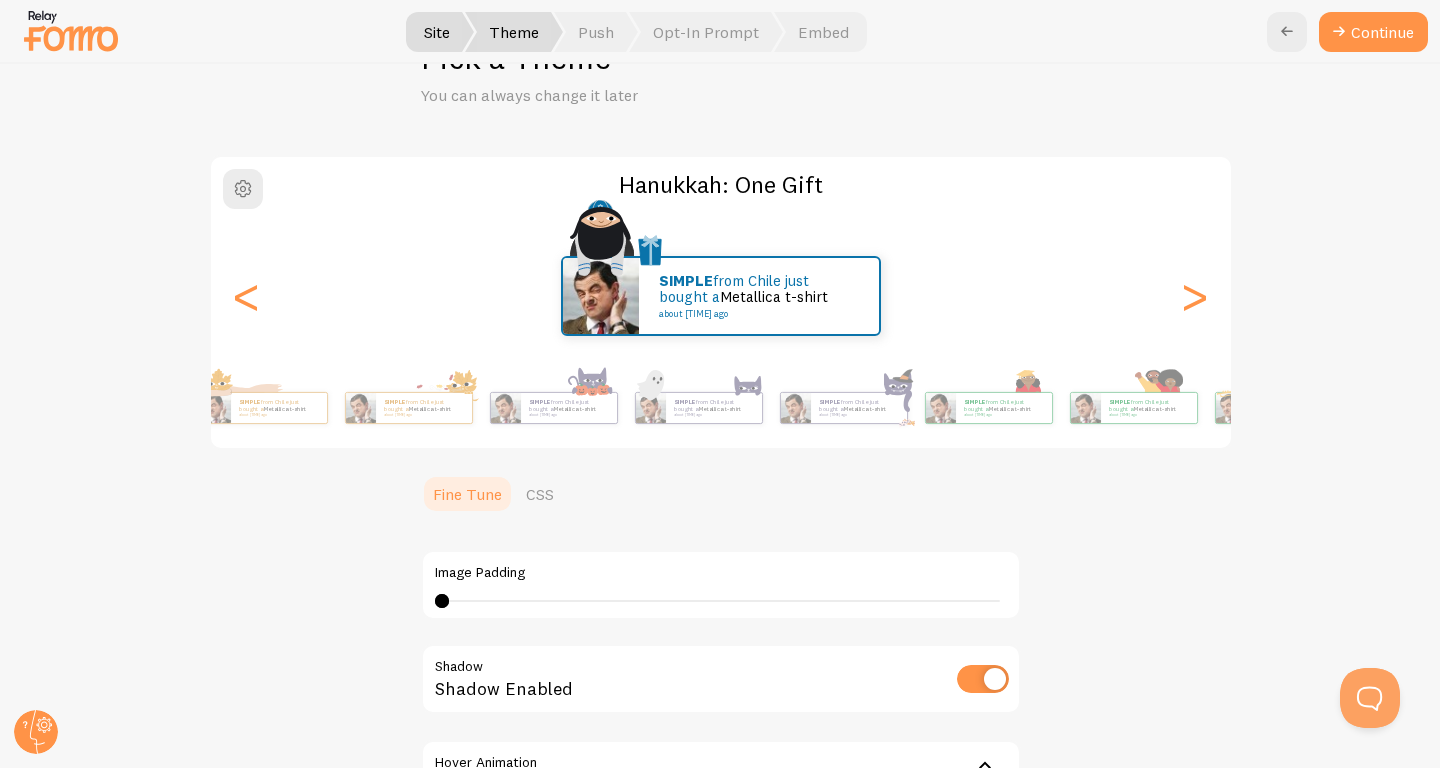 click on "Pick a Theme   You can always change it later
Hanukkah: One Gift
SIMPLE  from Chile just bought a  Metallica t-shirt   about 4 minutes ago SIMPLE  from Chile just bought a  Metallica t-shirt   about 4 minutes ago SIMPLE  from Chile just bought a  Metallica t-shirt   about 4 minutes ago SIMPLE  from Chile just bought a  Metallica t-shirt   about 4 minutes ago SIMPLE  from Chile just bought a  Metallica t-shirt   about 4 minutes ago SIMPLE  from Chile just bought a  Metallica t-shirt   about 4 minutes ago SIMPLE  from Chile just bought a  Metallica t-shirt   about 4 minutes ago SIMPLE  from Chile just bought a  Metallica t-shirt   about 4 minutes ago SIMPLE  from Chile just bought a  Metallica t-shirt   about 4 minutes ago SIMPLE  from Chile just bought a  Metallica t-shirt   about 4 minutes ago SIMPLE  from Chile just bought a  Metallica t-shirt   about 4 minutes ago SIMPLE  from Chile just bought a  Metallica t-shirt   about 4 minutes ago SIMPLE  from Chile just bought a" at bounding box center [720, 416] 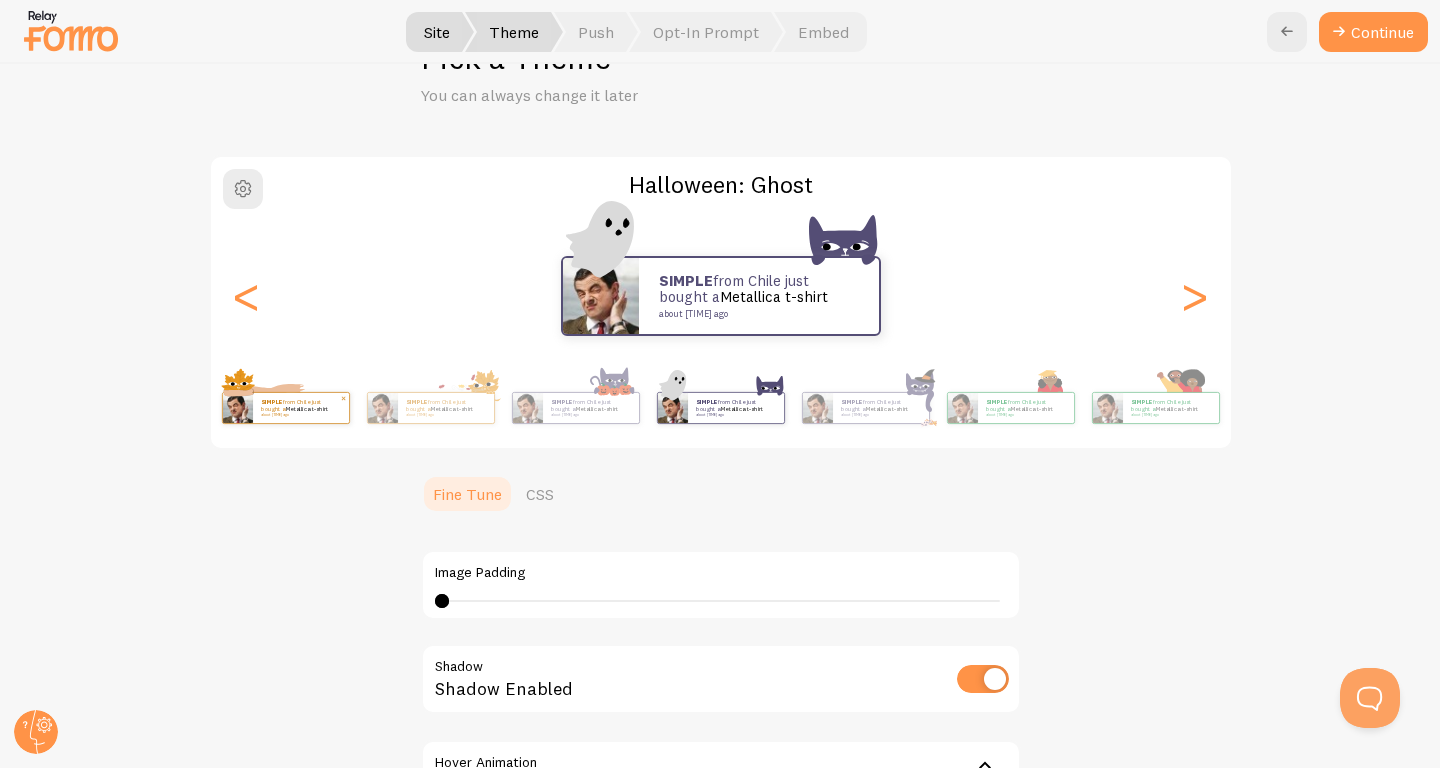 click on "SIMPLE  from Chile just bought a  Metallica t-shirt   about 4 minutes ago SIMPLE  from Chile just bought a  Metallica t-shirt   about 4 minutes ago SIMPLE  from Chile just bought a  Metallica t-shirt   about 4 minutes ago SIMPLE  from Chile just bought a  Metallica t-shirt   about 4 minutes ago SIMPLE  from Chile just bought a  Metallica t-shirt   about 4 minutes ago SIMPLE  from Chile just bought a  Metallica t-shirt   about 4 minutes ago SIMPLE  from Chile just bought a  Metallica t-shirt   about 4 minutes ago SIMPLE  from Chile just bought a  Metallica t-shirt   about 4 minutes ago SIMPLE  from Chile just bought a  Metallica t-shirt   about 4 minutes ago SIMPLE  from Chile just bought a  Metallica t-shirt   about 4 minutes ago SIMPLE  from Chile just bought a  Metallica t-shirt   about 4 minutes ago SIMPLE  from Chile just bought a  Metallica t-shirt   about 4 minutes ago SIMPLE  from Chile just bought a  Metallica t-shirt   about 4 minutes ago SIMPLE  from Chile just bought a  Metallica t-shirt   SIMPLE" at bounding box center (721, 408) 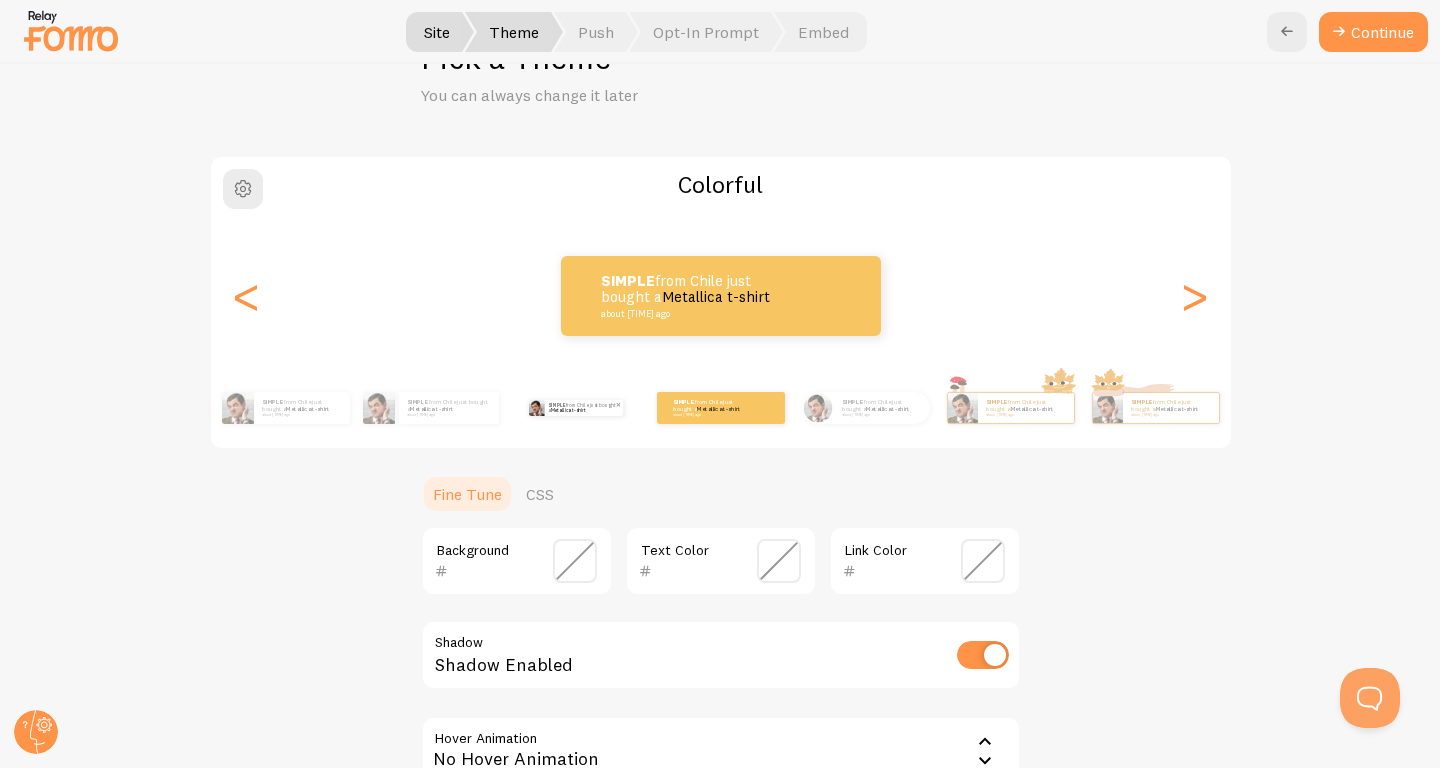 click on "SIMPLE  from Chile just bought a  Metallica t-shirt   about 4 minutes ago" at bounding box center (581, 408) 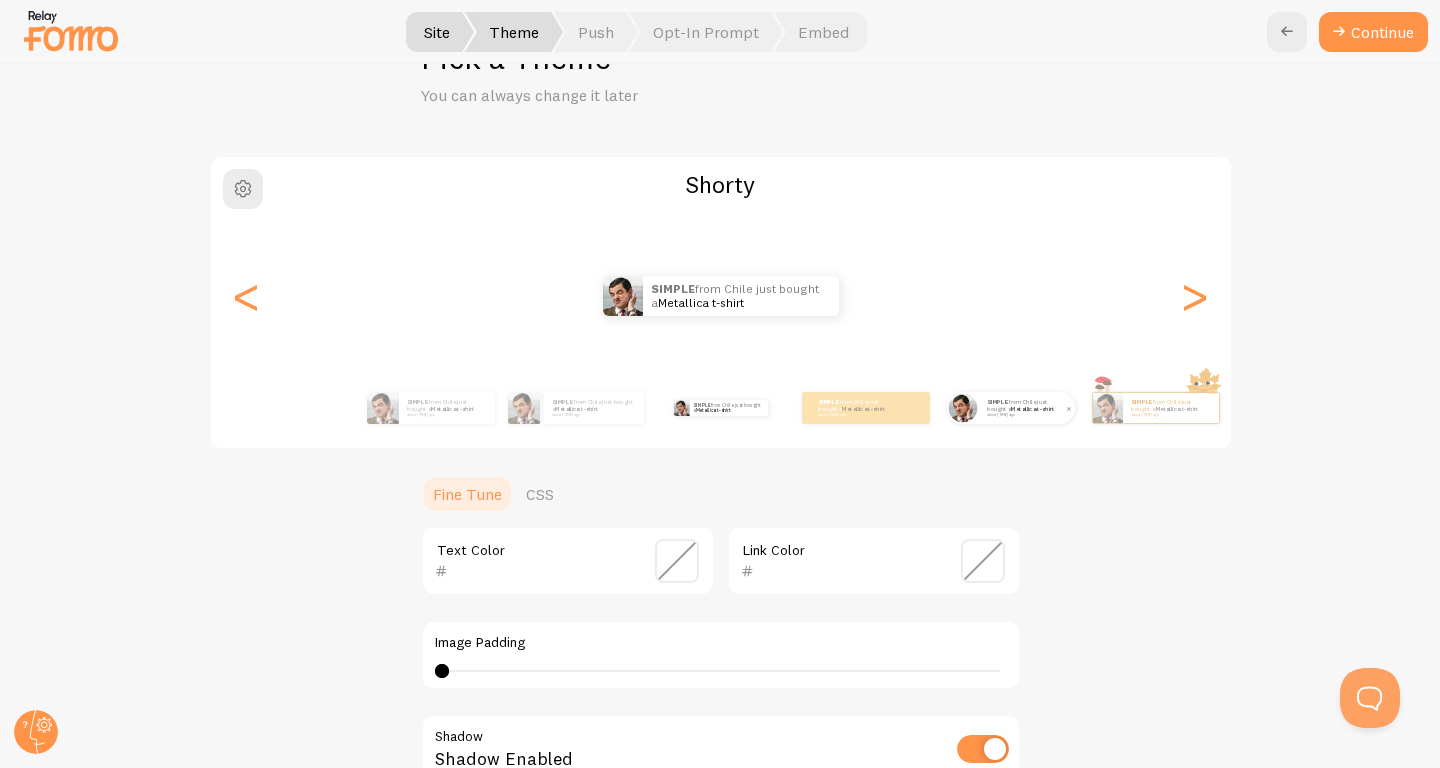 click on "Metallica t-shirt" at bounding box center [1032, 408] 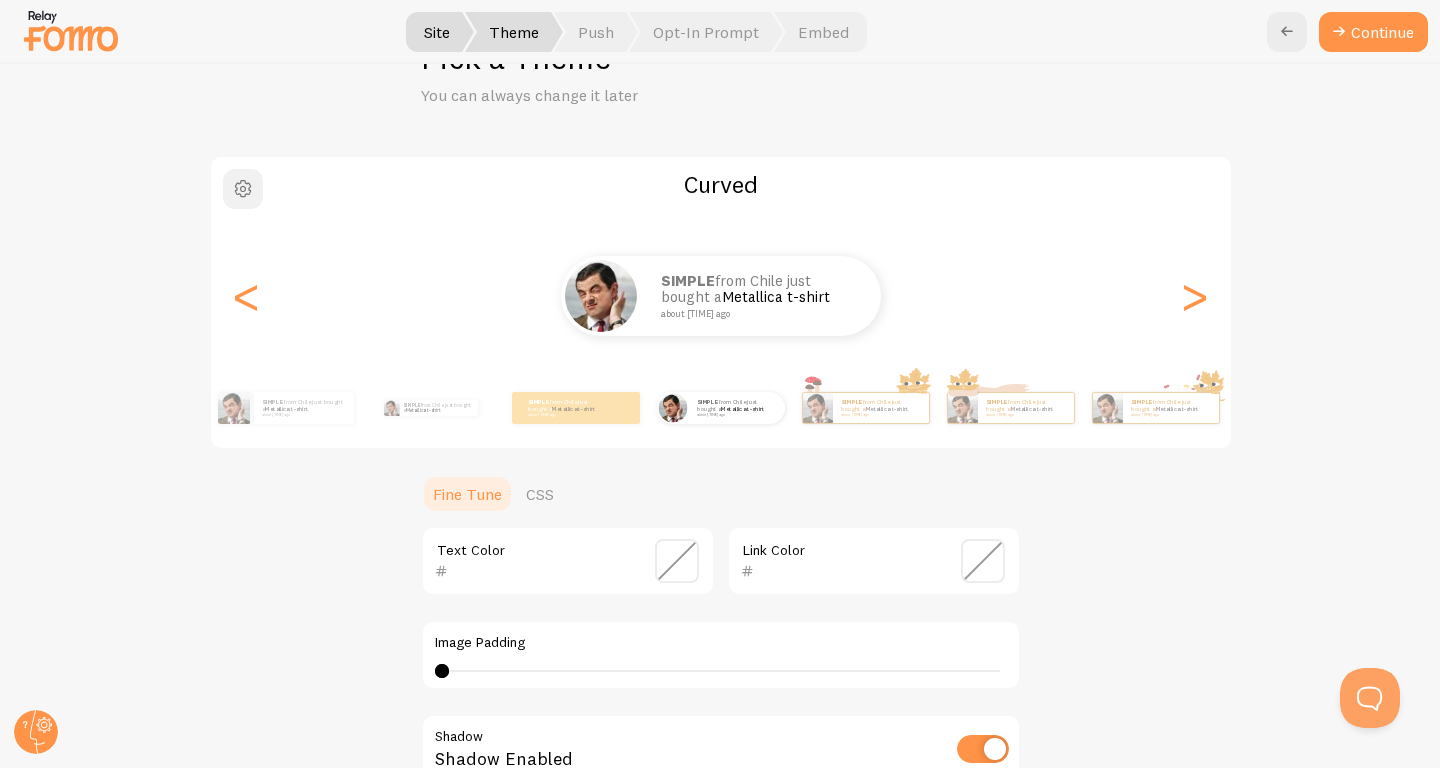 click at bounding box center (243, 189) 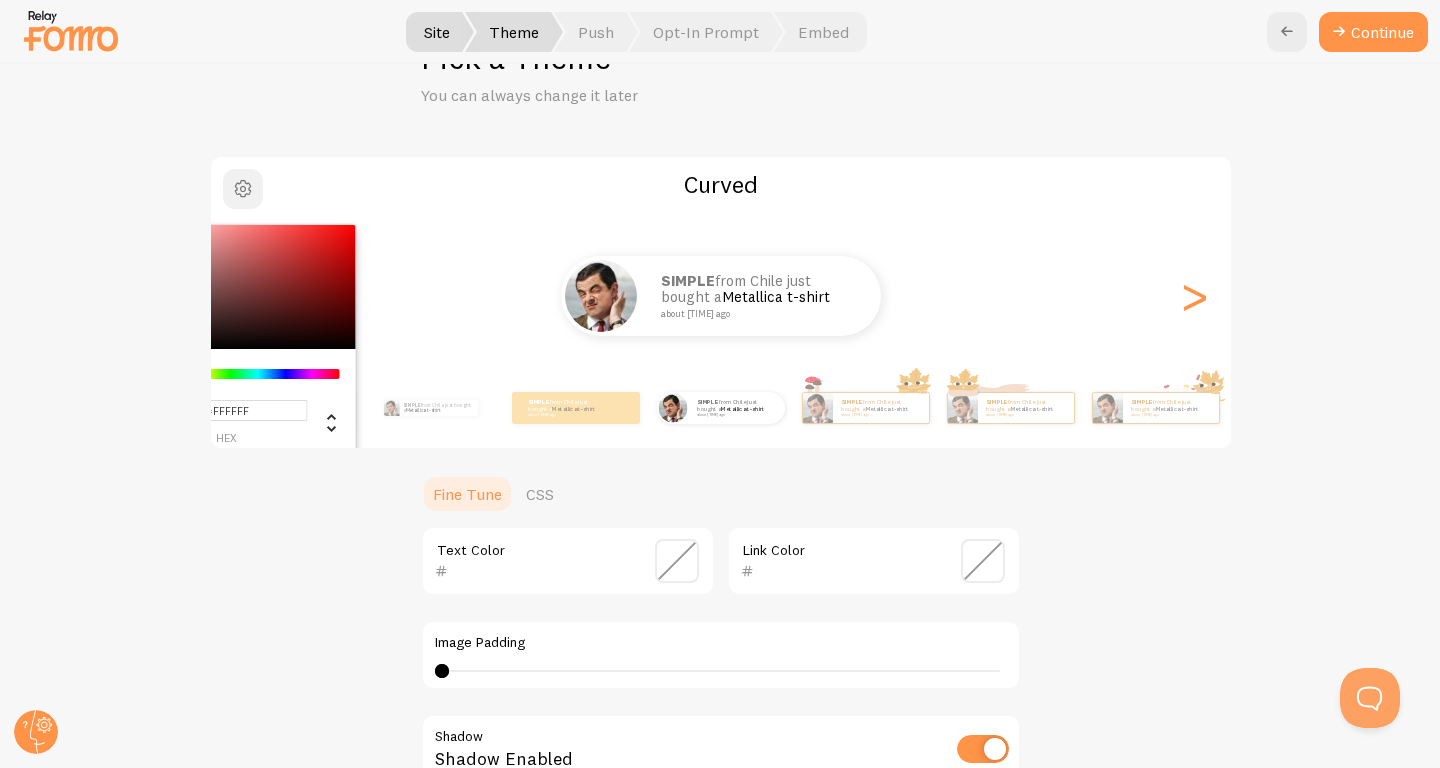 click at bounding box center (243, 189) 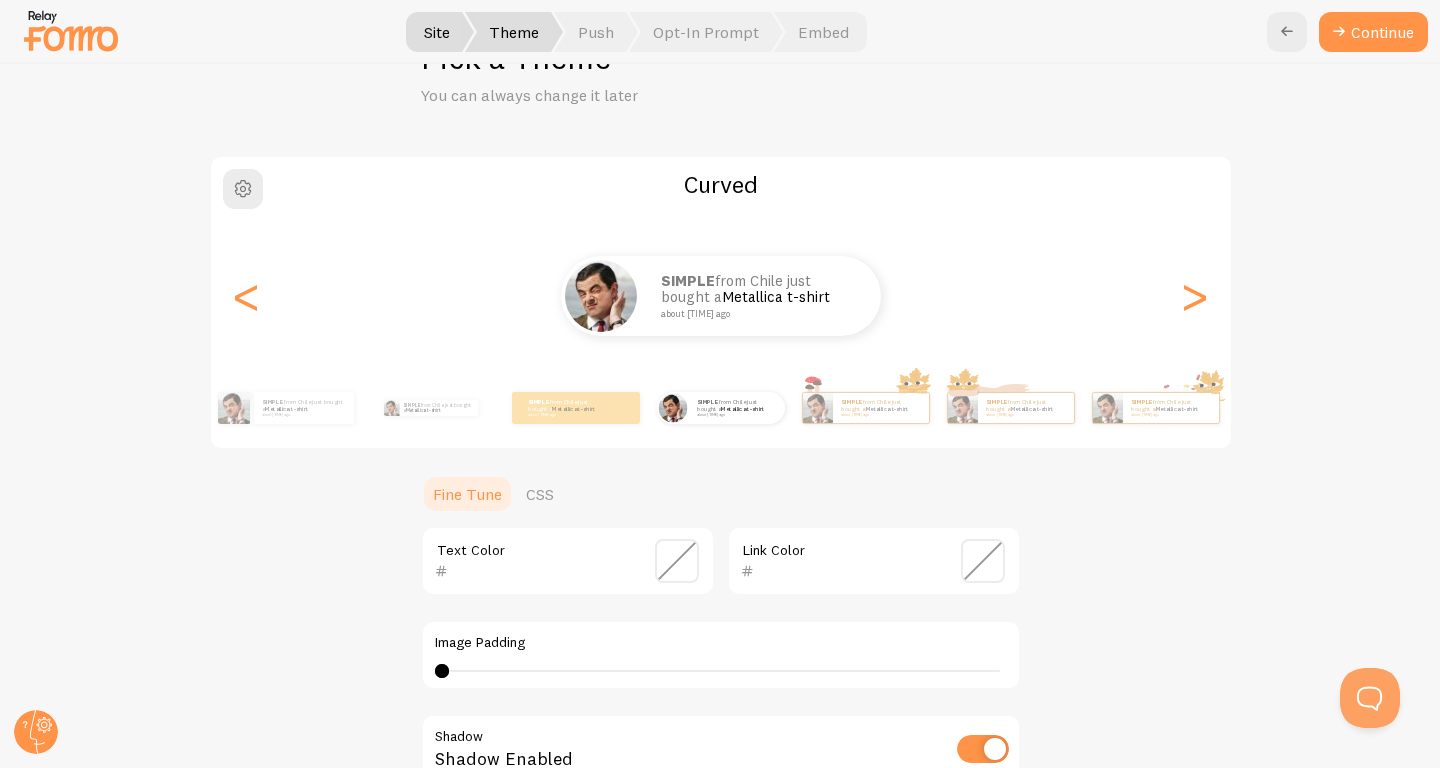 click on "Pick a Theme   You can always change it later                         #FFFFFF   hex       255   r     255   g     255   b       0   h     0%   s     100%   l
Curved
SIMPLE  from Chile just bought a  Metallica t-shirt   about 4 minutes ago SIMPLE  from Chile just bought a  Metallica t-shirt   about 4 minutes ago SIMPLE  from Chile just bought a  Metallica t-shirt   about 4 minutes ago SIMPLE  from Chile just bought a  Metallica t-shirt   about 4 minutes ago SIMPLE  from Chile just bought a  Metallica t-shirt   about 4 minutes ago SIMPLE  from Chile just bought a  Metallica t-shirt   about 4 minutes ago SIMPLE  from Chile just bought a  Metallica t-shirt   about 4 minutes ago SIMPLE  from Chile just bought a  Metallica t-shirt   about 4 minutes ago SIMPLE  from Chile just bought a  Metallica t-shirt   about 4 minutes ago SIMPLE  from Chile just bought a  Metallica t-shirt   about 4 minutes ago SIMPLE  from Chile just bought a  Metallica t-shirt   about 4 minutes ago SIMPLE" at bounding box center [720, 416] 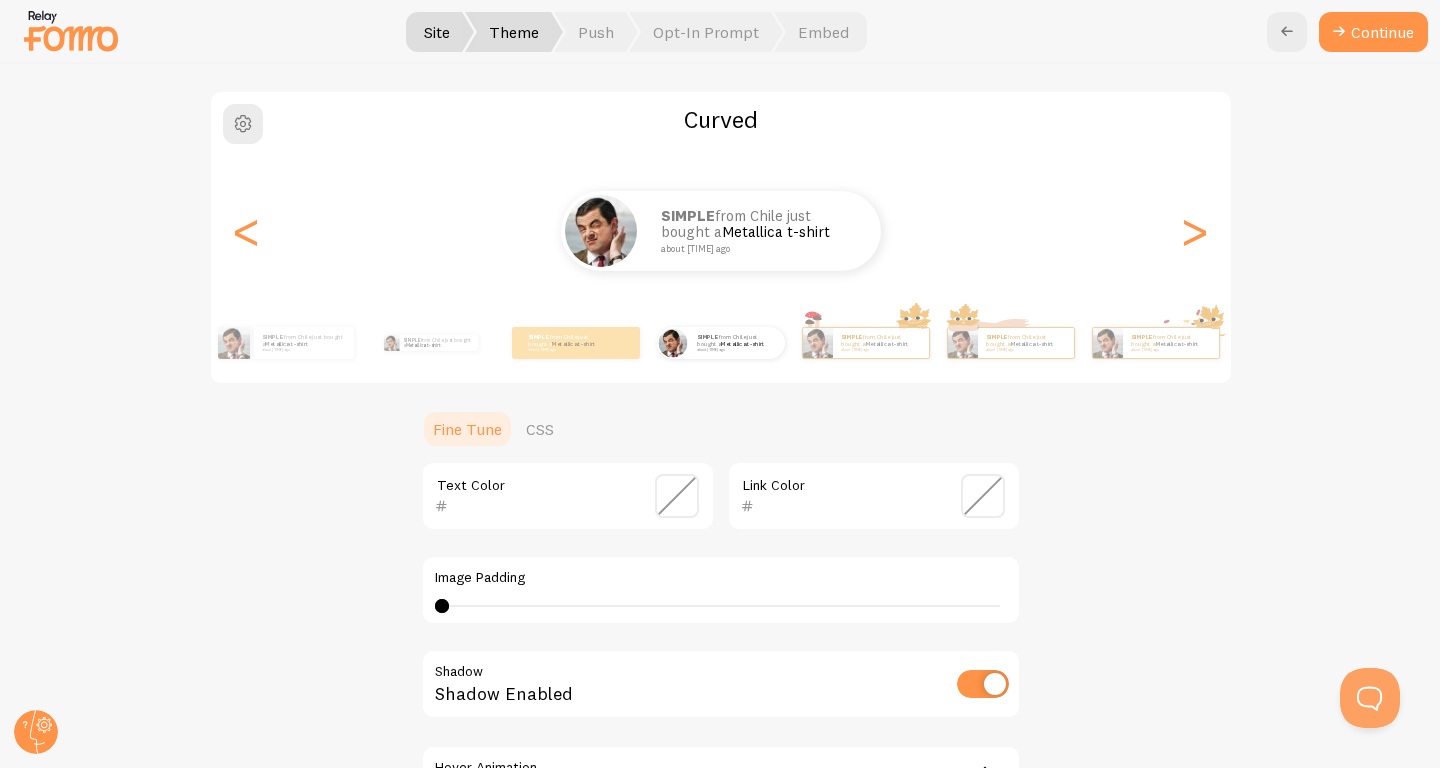 scroll, scrollTop: 149, scrollLeft: 0, axis: vertical 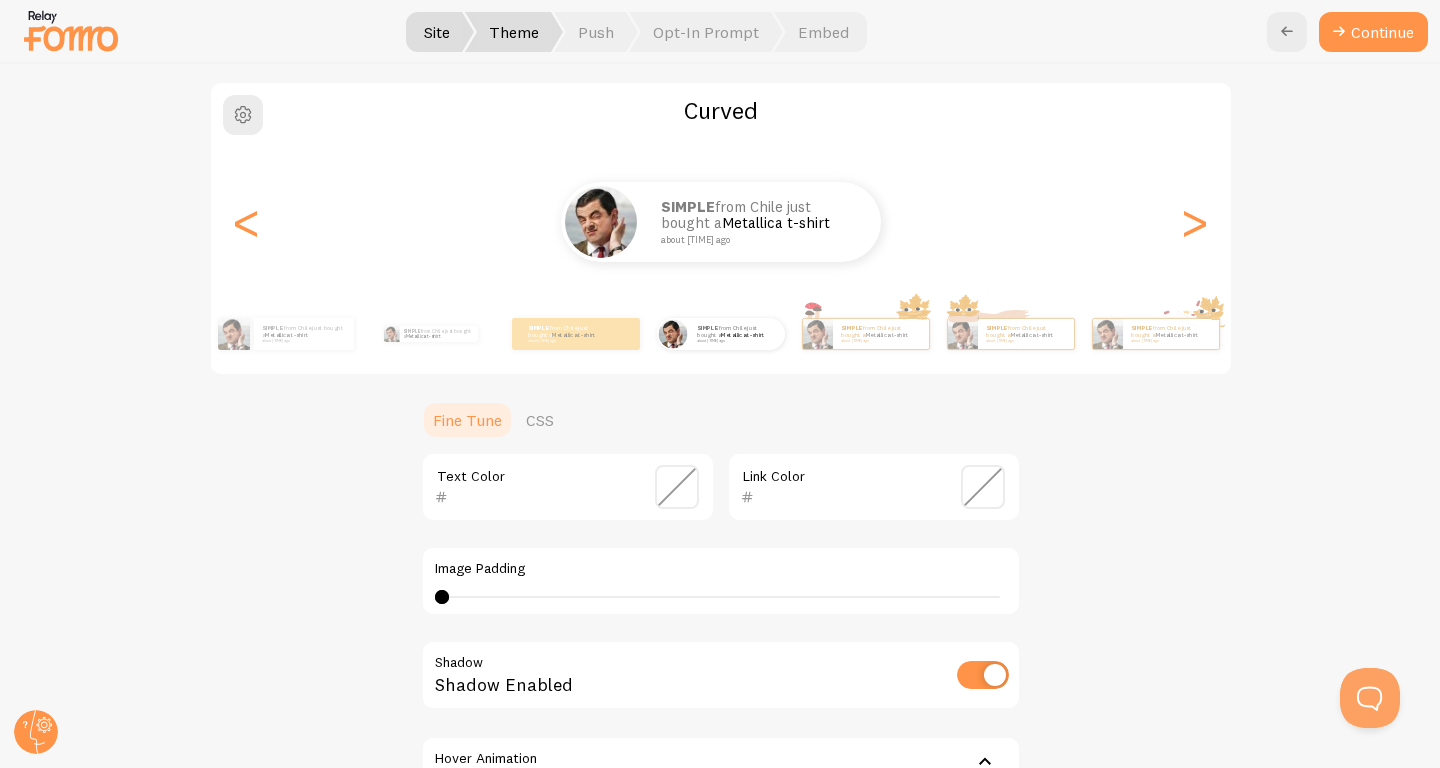 click at bounding box center (677, 487) 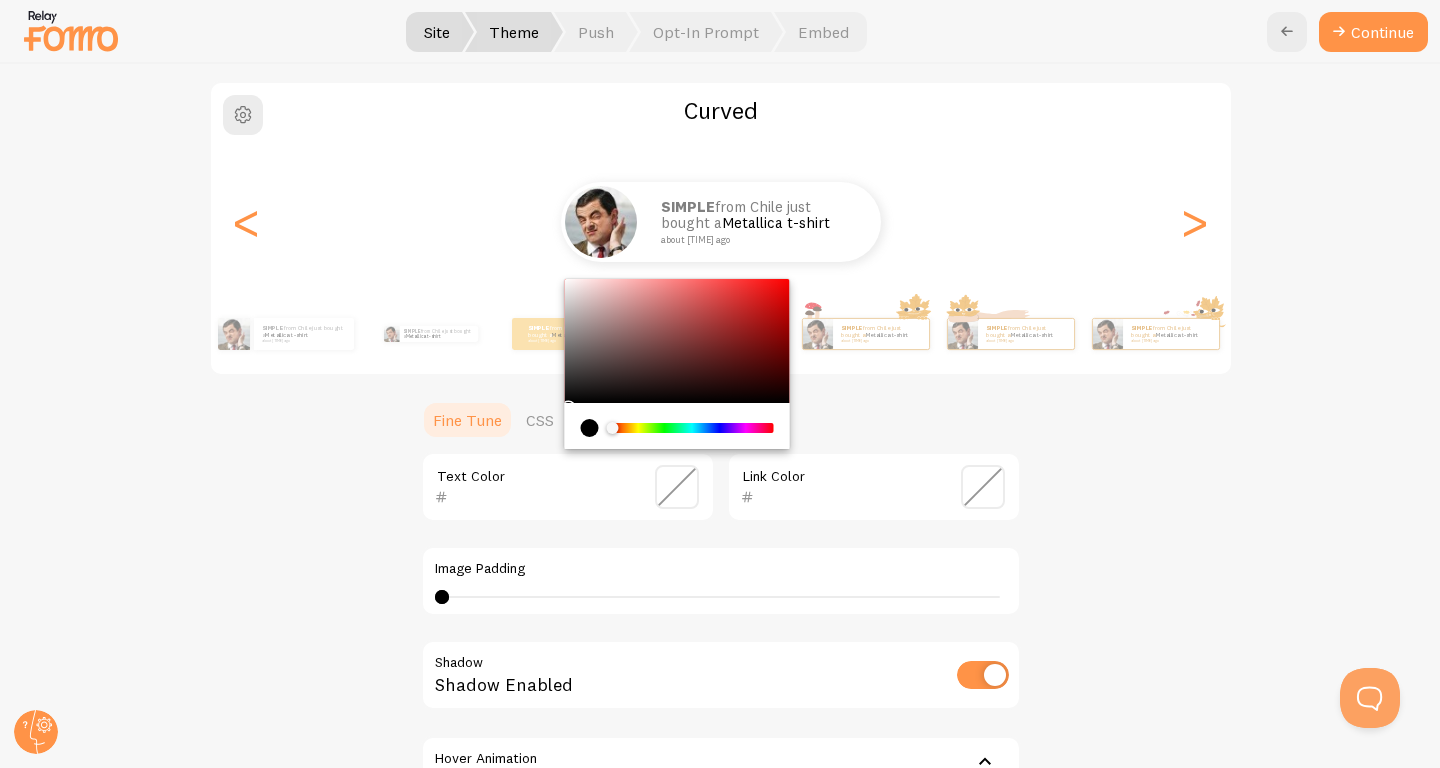 click at bounding box center (589, 428) 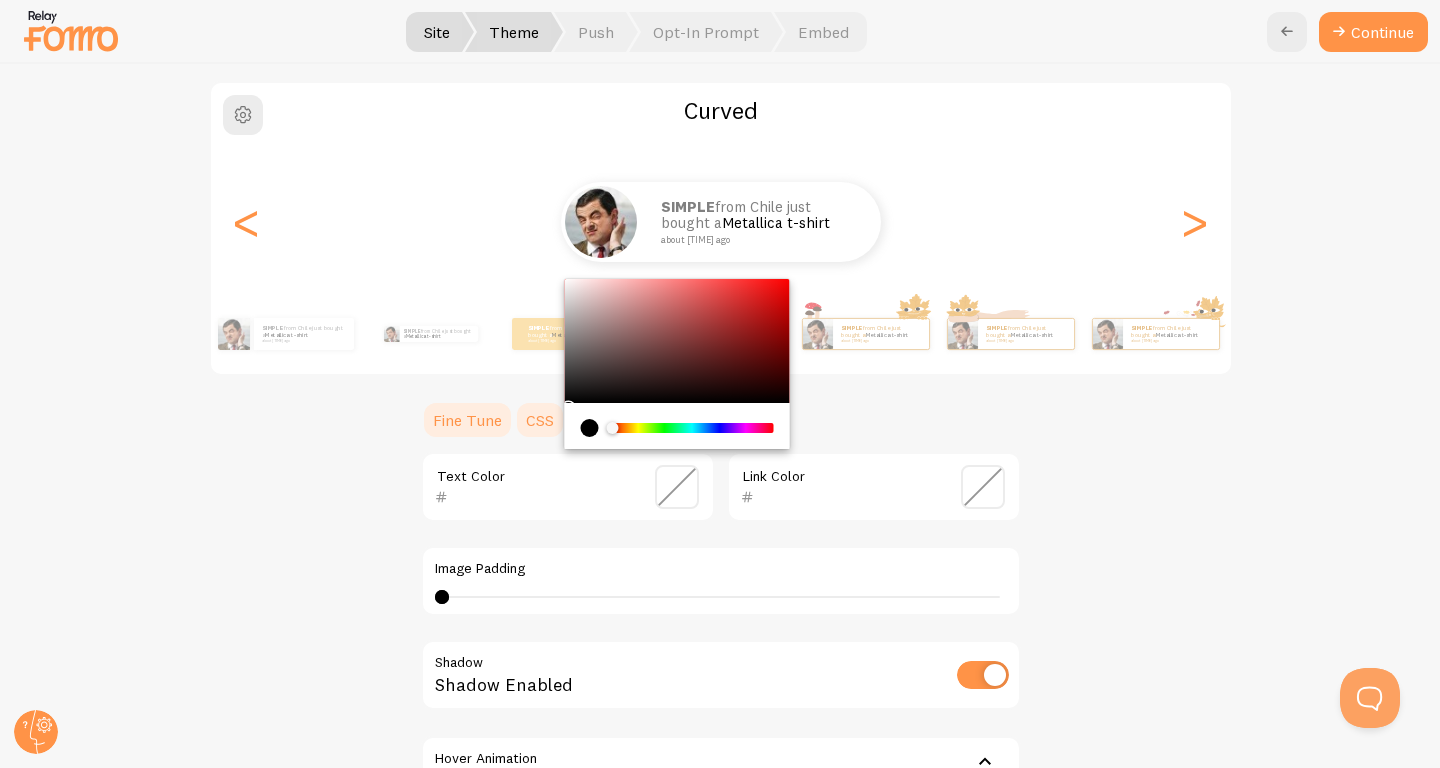 type on "000000" 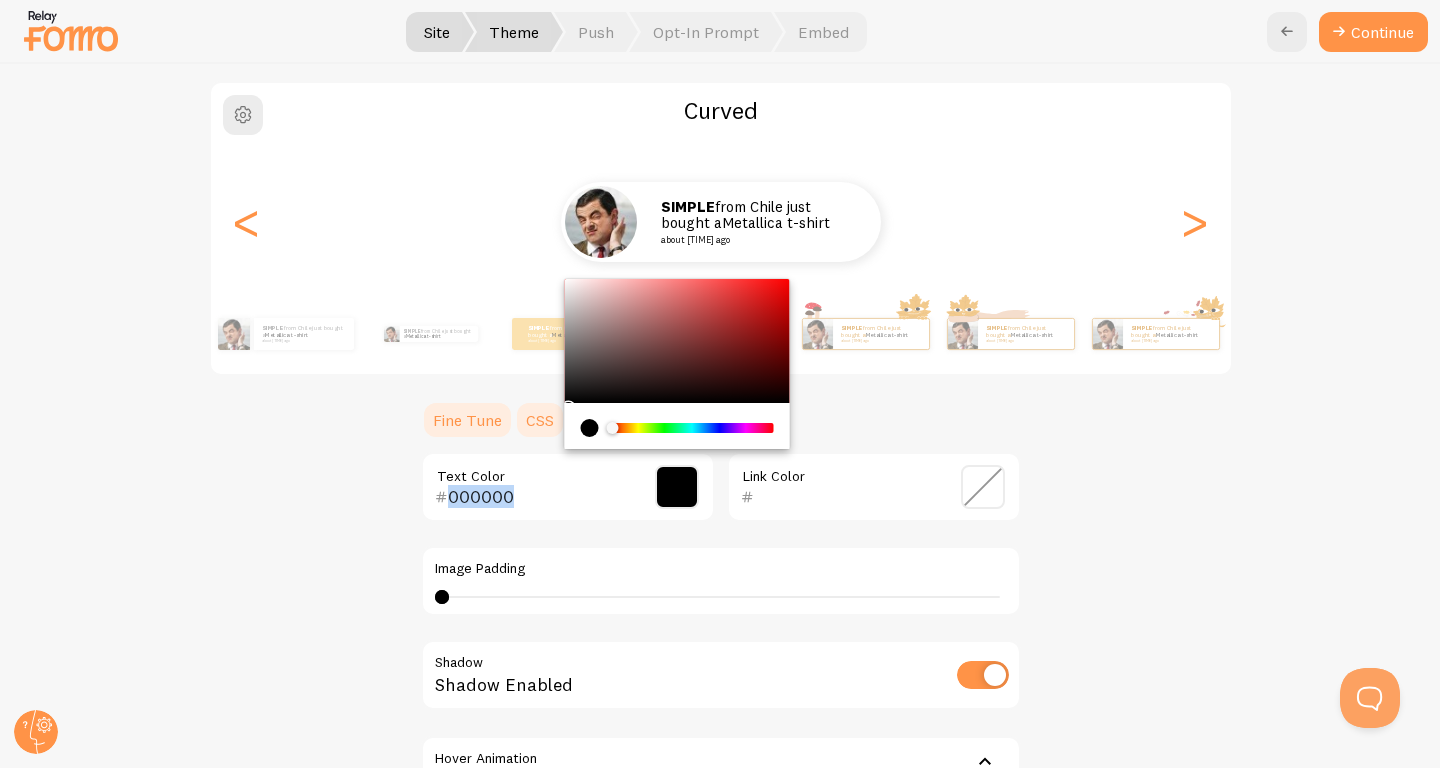 drag, startPoint x: 571, startPoint y: 399, endPoint x: 549, endPoint y: 405, distance: 22.803509 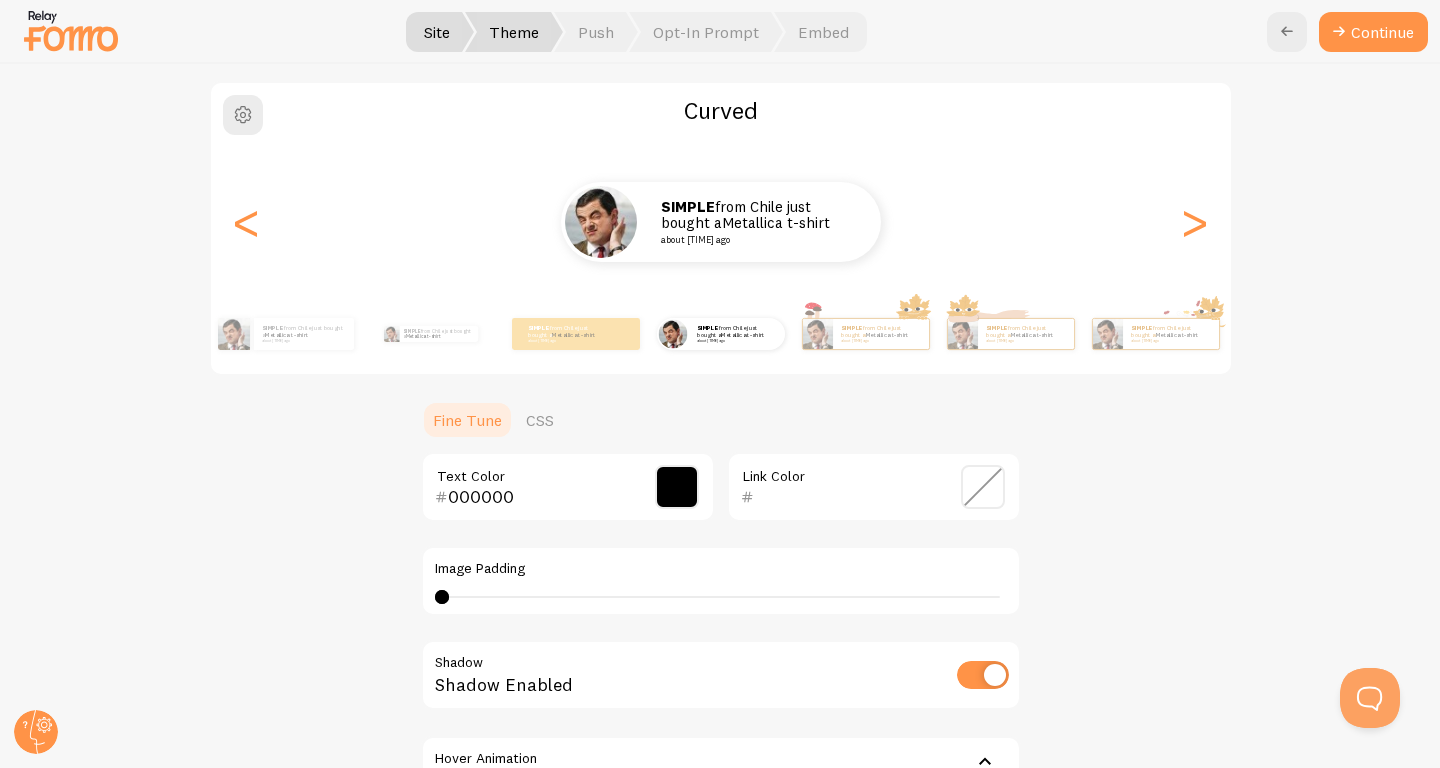 click at bounding box center [983, 487] 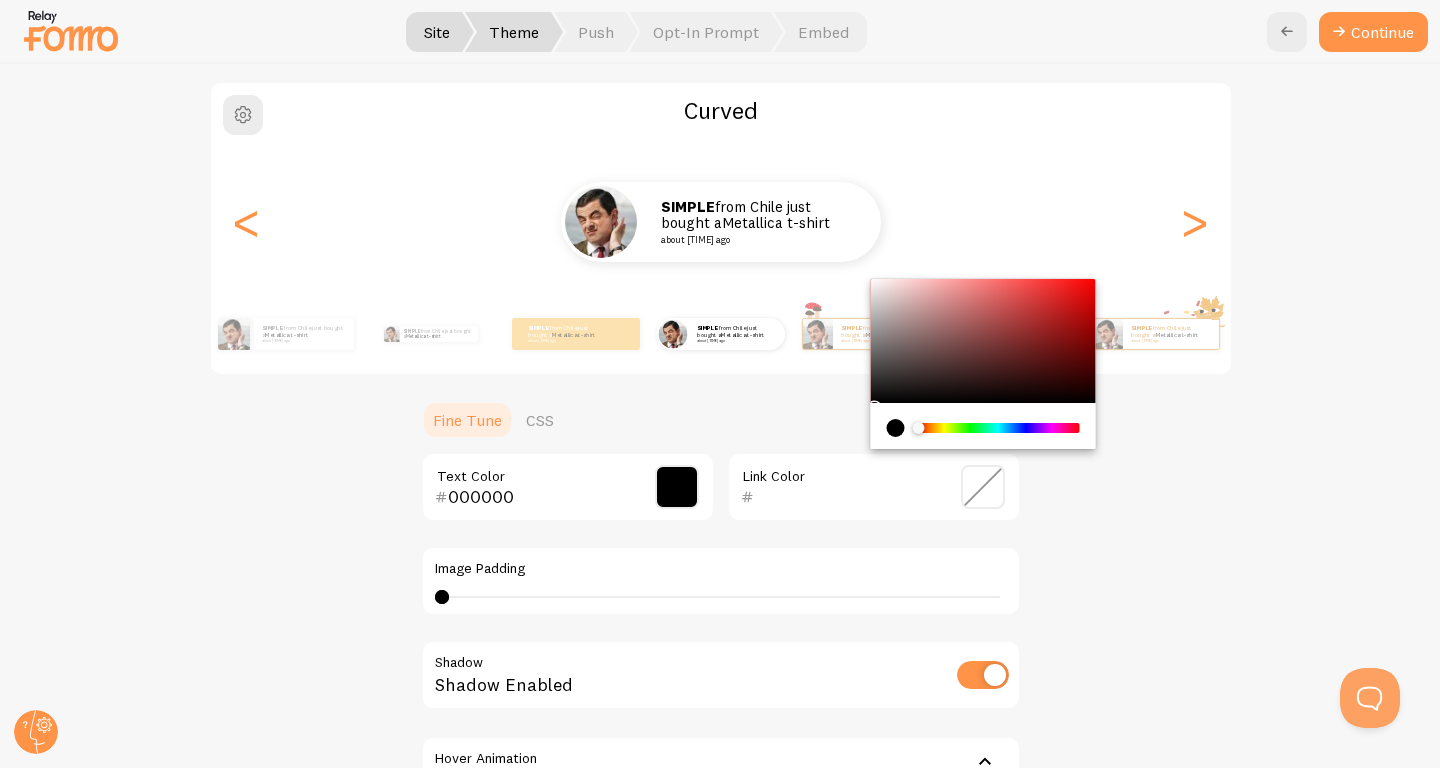 click on "000000       Text Color                       Link Color   Image Padding       4
4 - undefined
Shadow   Shadow Enabled     Hover Animation   none   No Hover Animation       No Hover Animation  Forward  Float    Hover over the notification for preview" at bounding box center (721, 644) 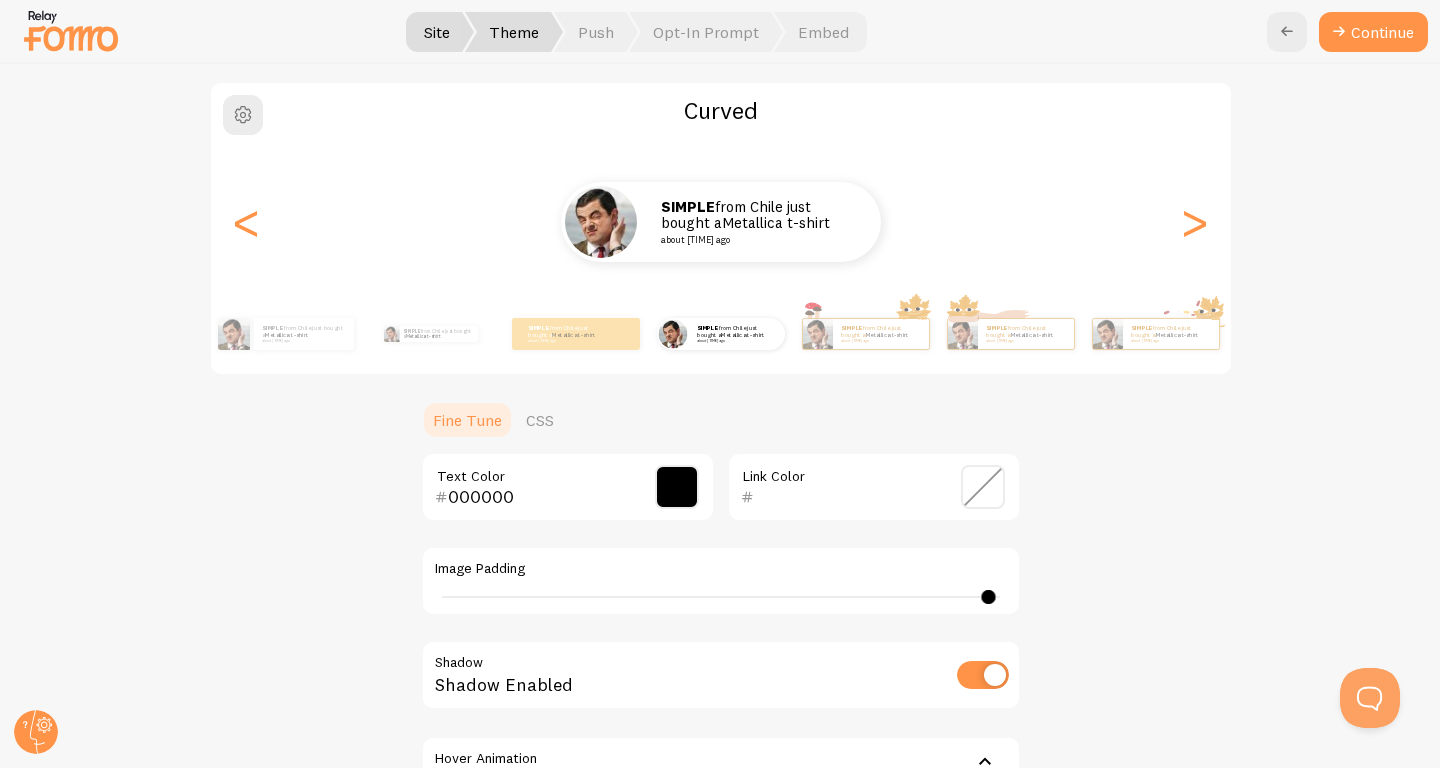 drag, startPoint x: 444, startPoint y: 598, endPoint x: 998, endPoint y: 595, distance: 554.0081 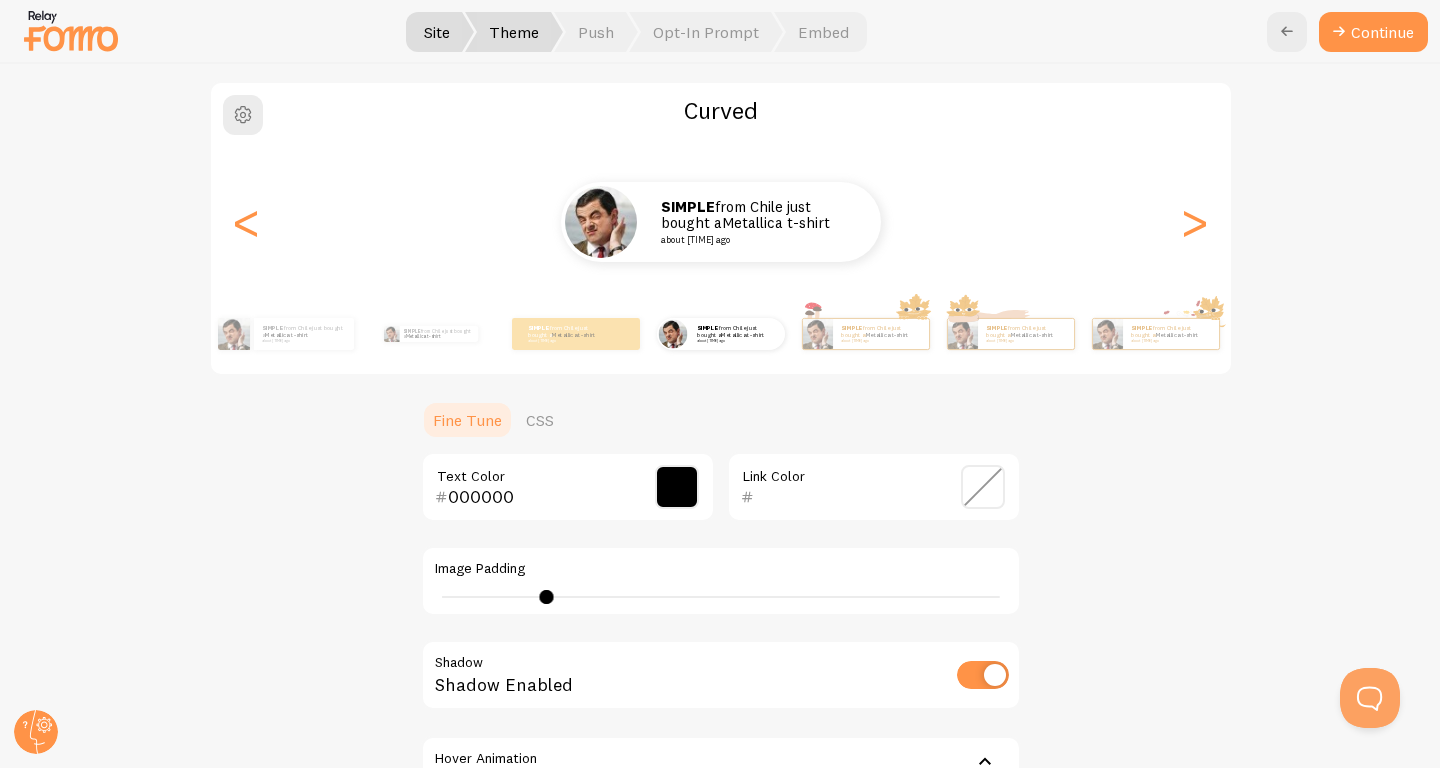 type on "4" 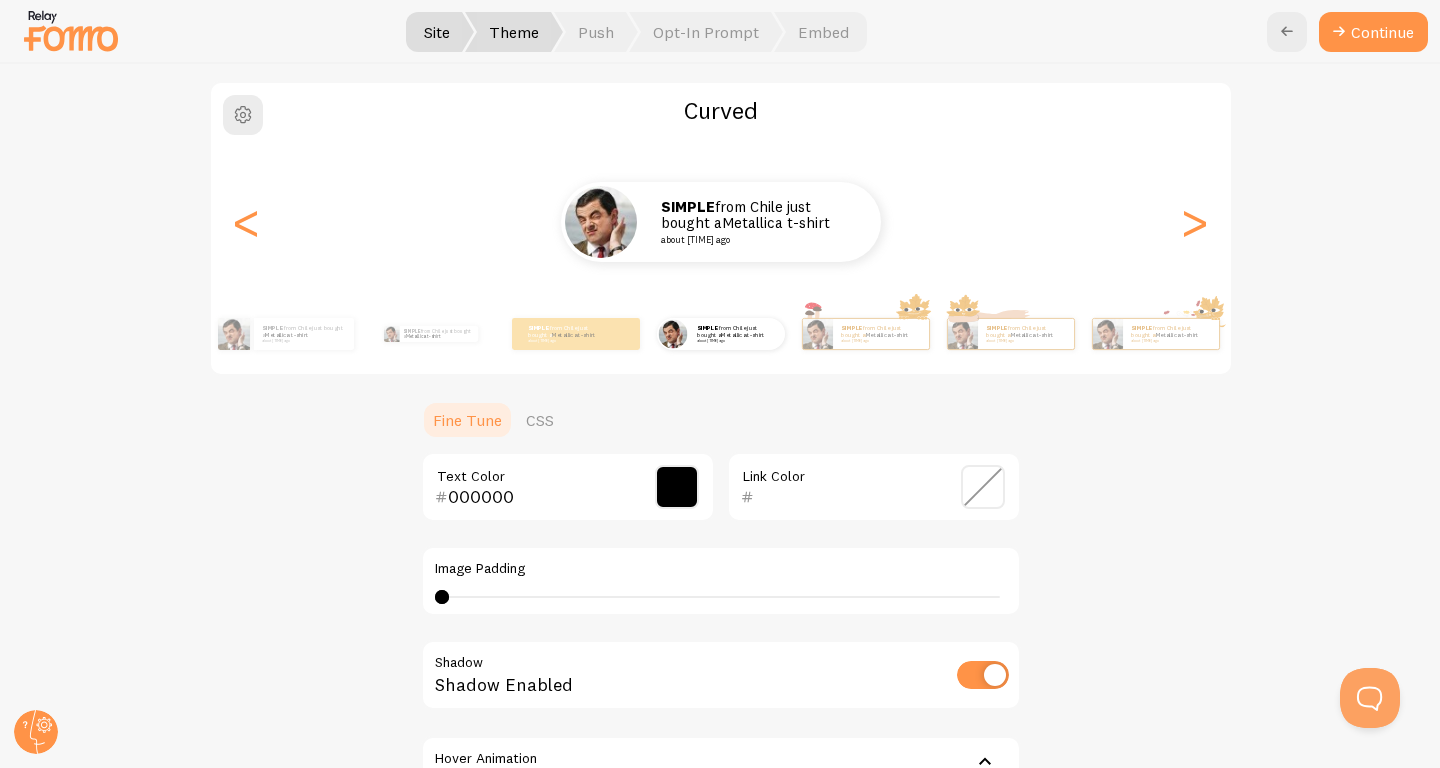 drag, startPoint x: 999, startPoint y: 598, endPoint x: 329, endPoint y: 642, distance: 671.44324 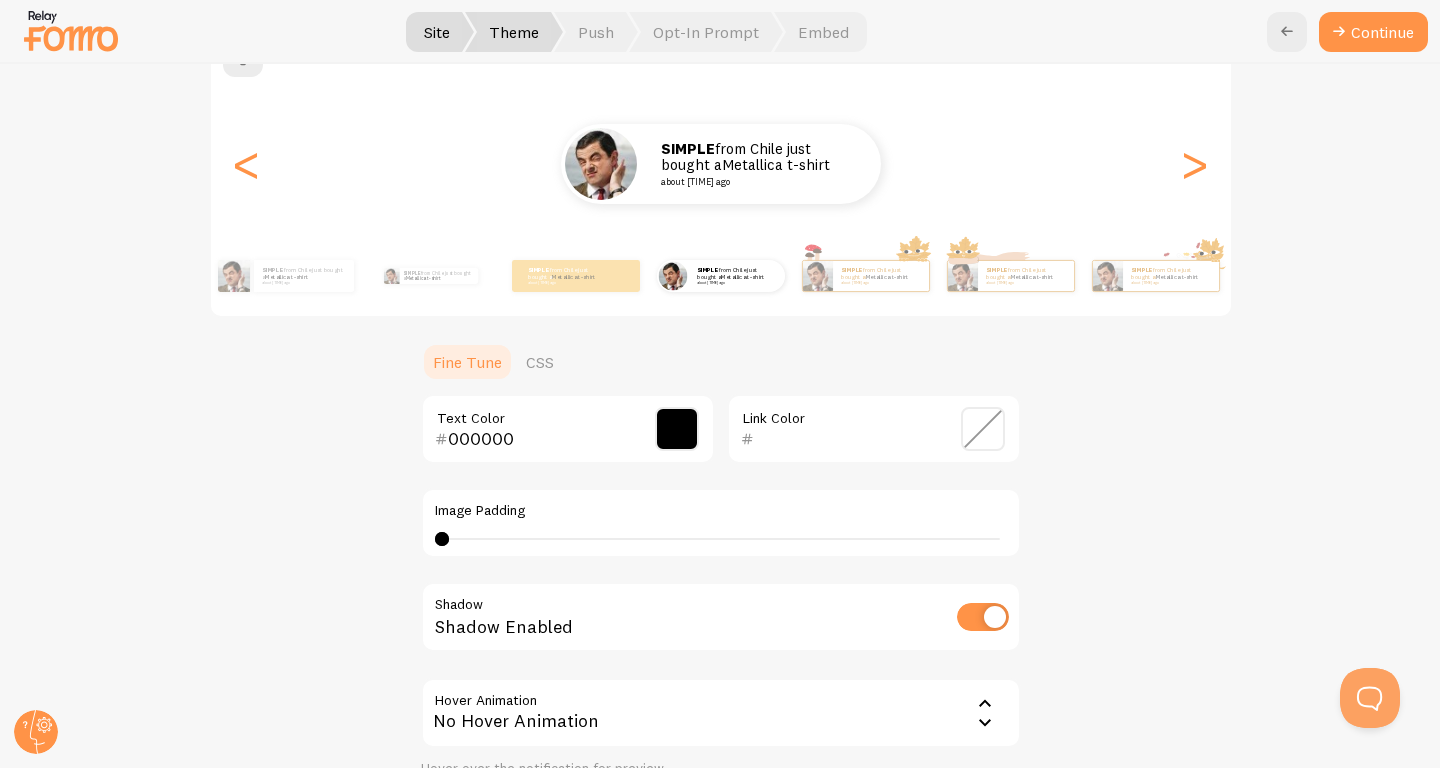 scroll, scrollTop: 213, scrollLeft: 0, axis: vertical 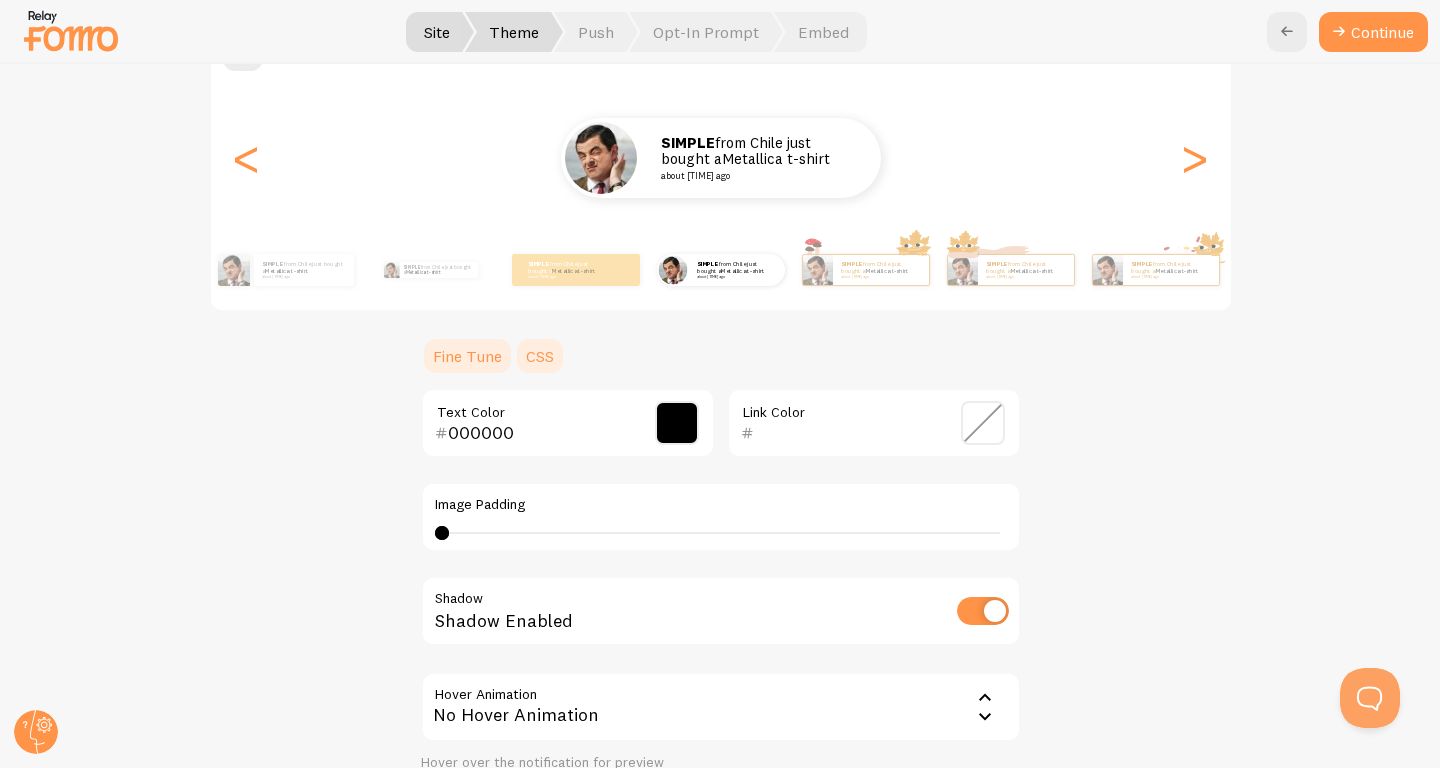 click on "CSS" at bounding box center [540, 356] 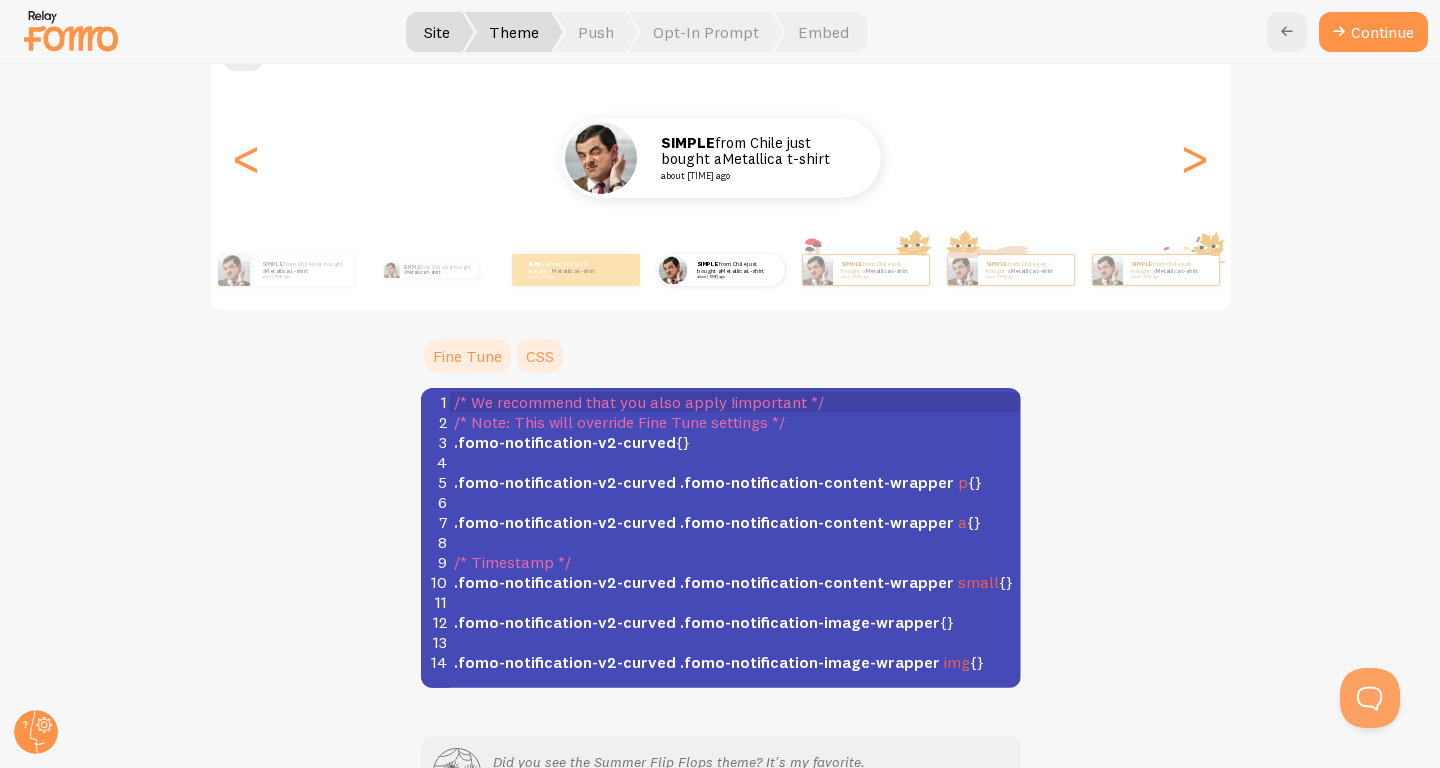 click on "Fine Tune" at bounding box center (467, 356) 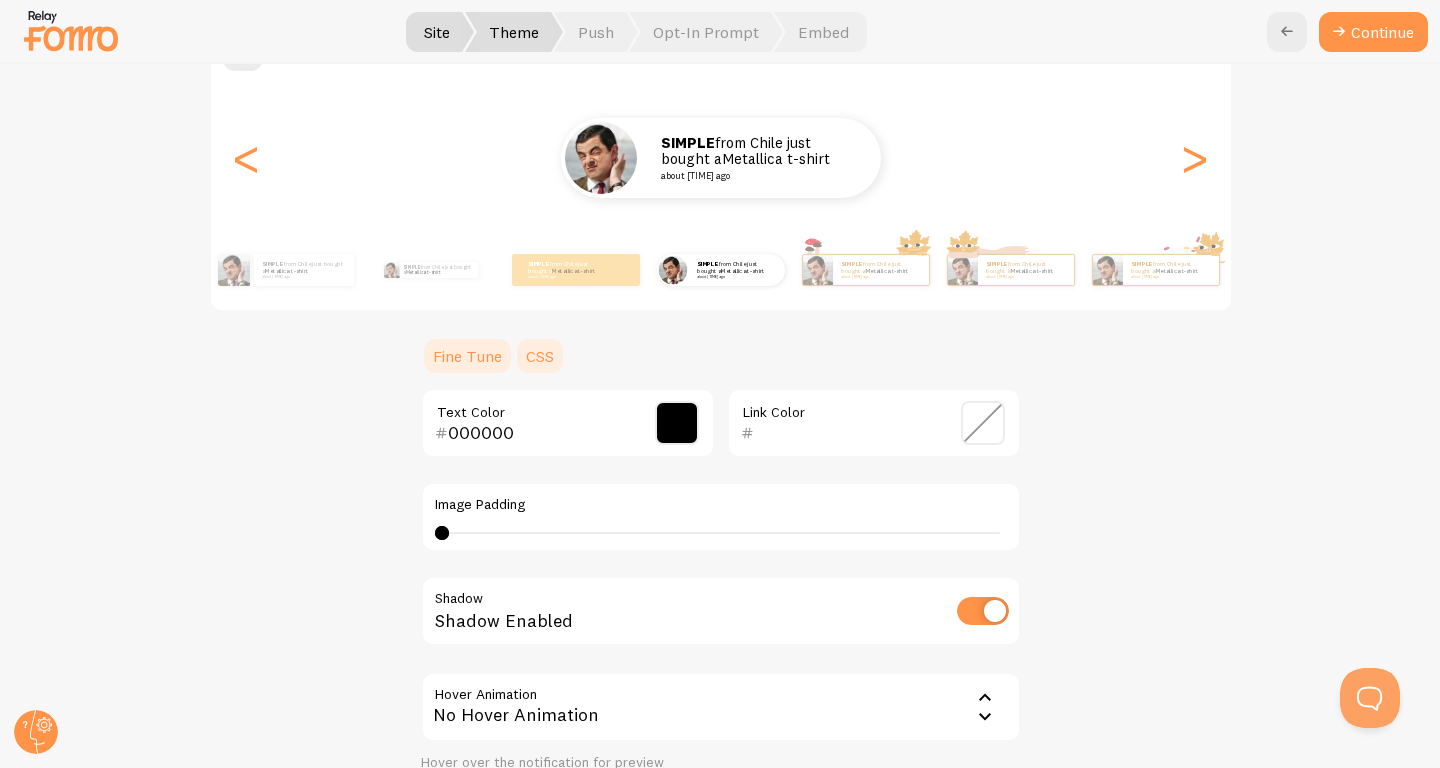 click on "CSS" at bounding box center [540, 356] 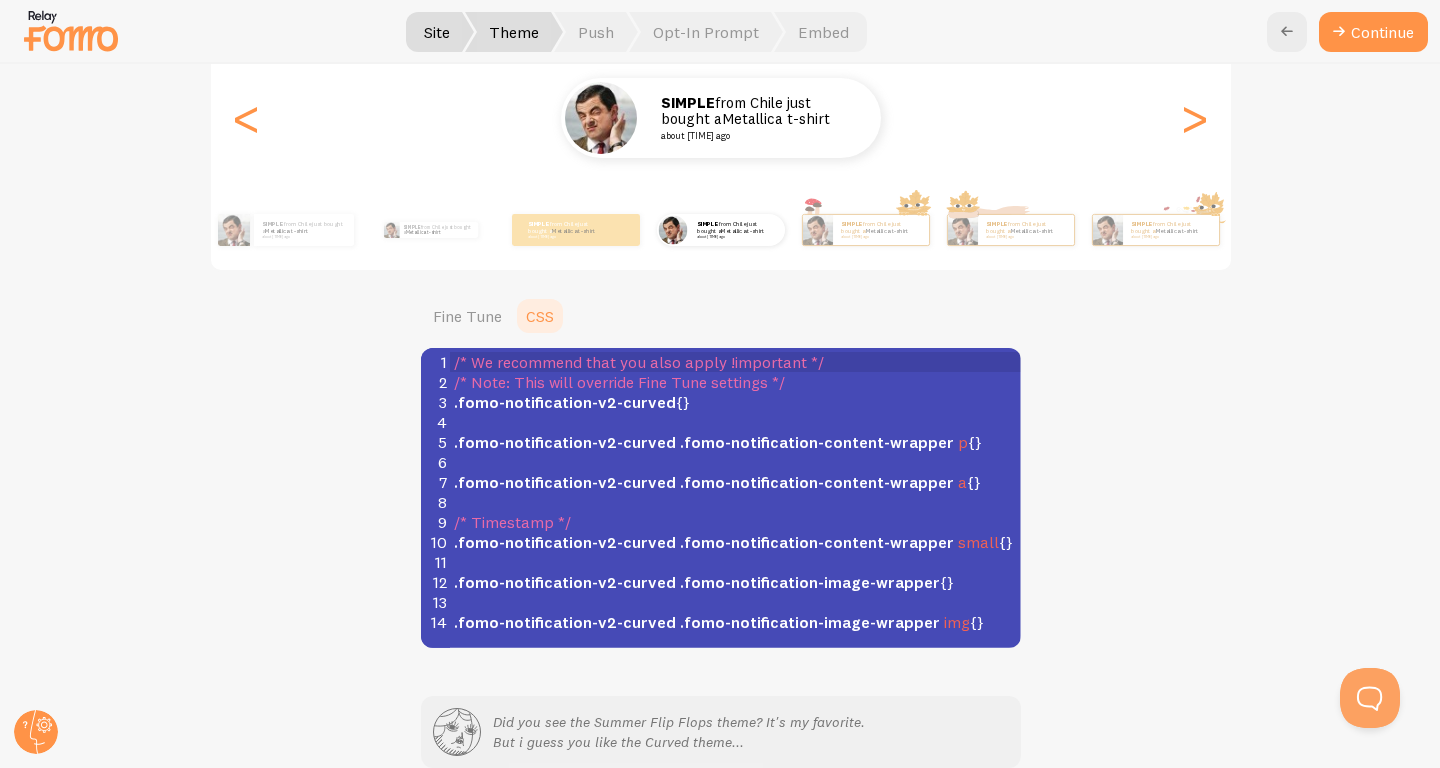 scroll, scrollTop: 221, scrollLeft: 0, axis: vertical 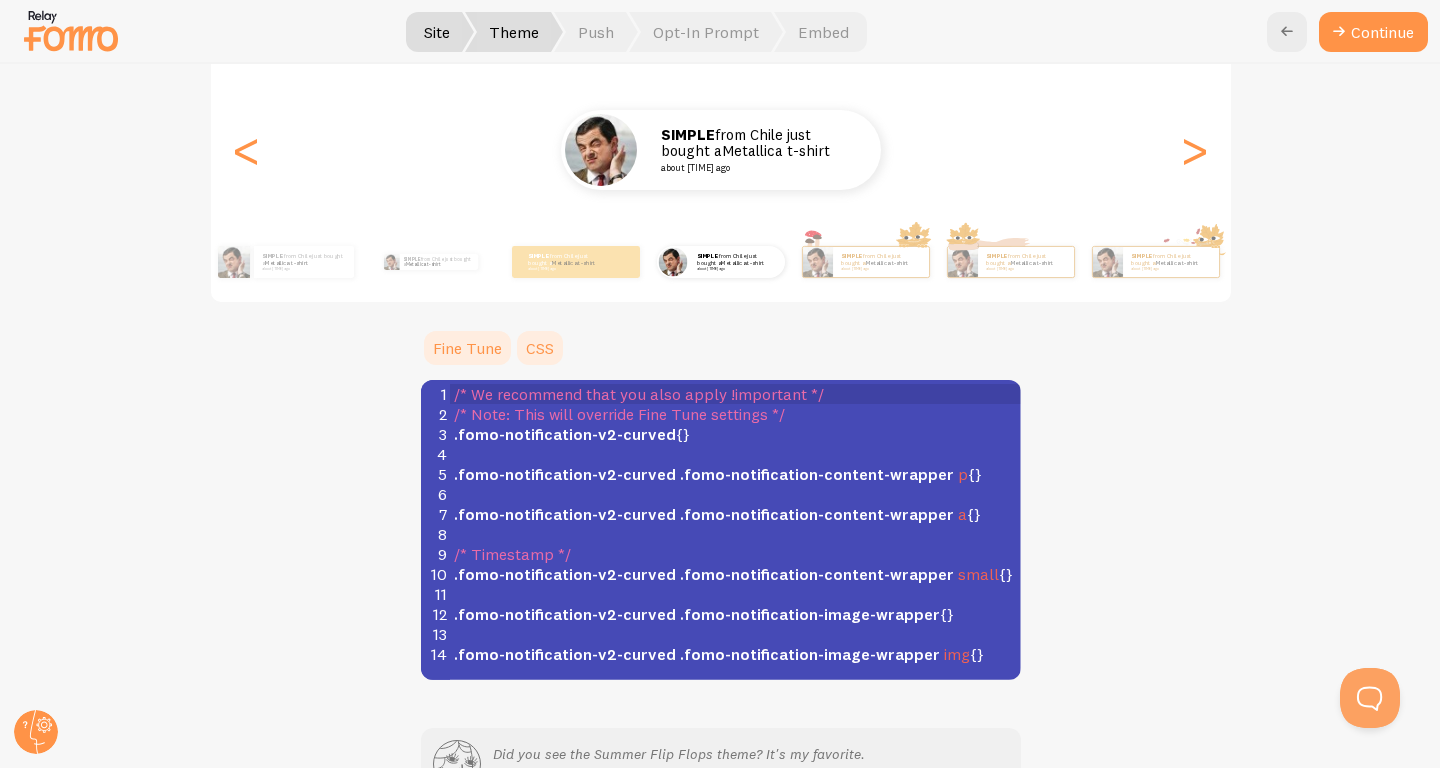 click on "Fine Tune" at bounding box center [467, 348] 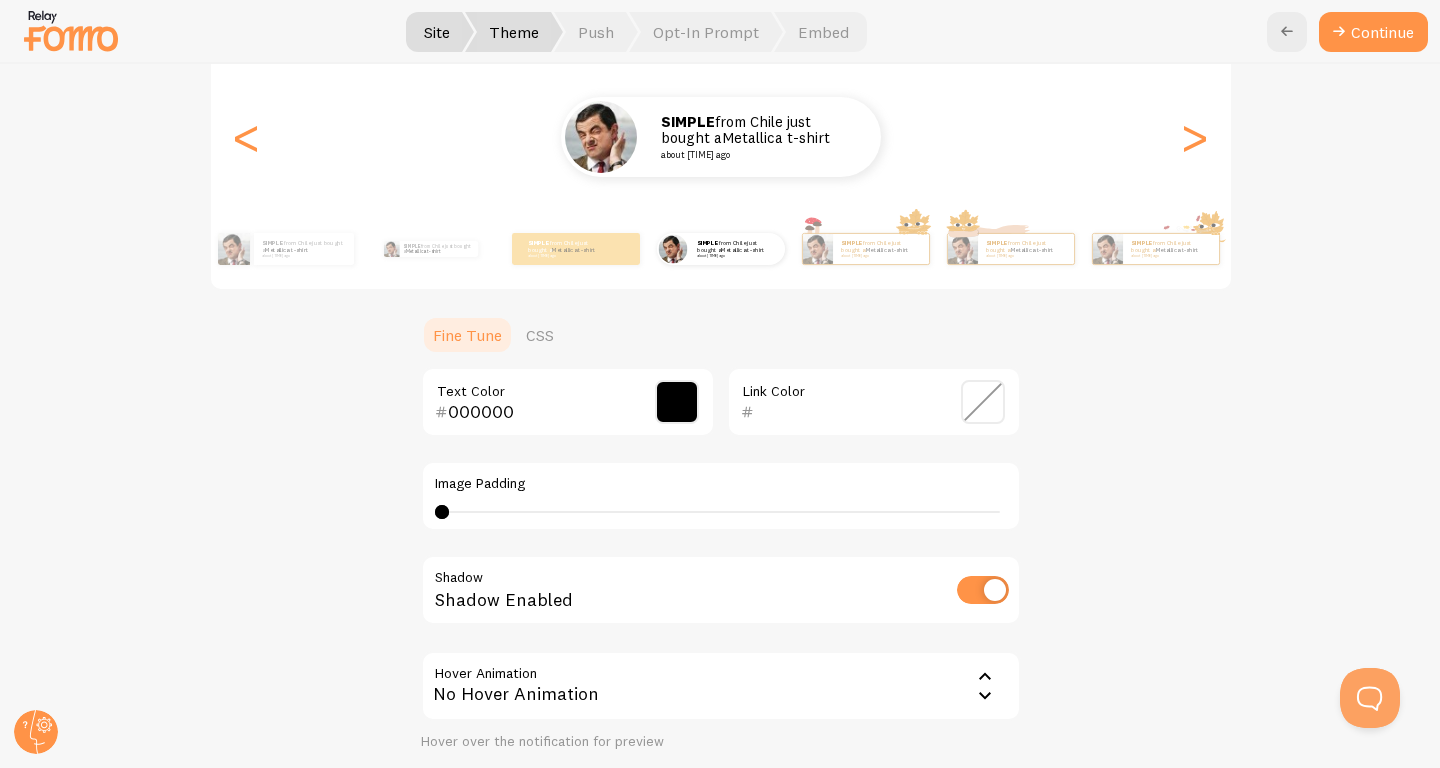 scroll, scrollTop: 238, scrollLeft: 0, axis: vertical 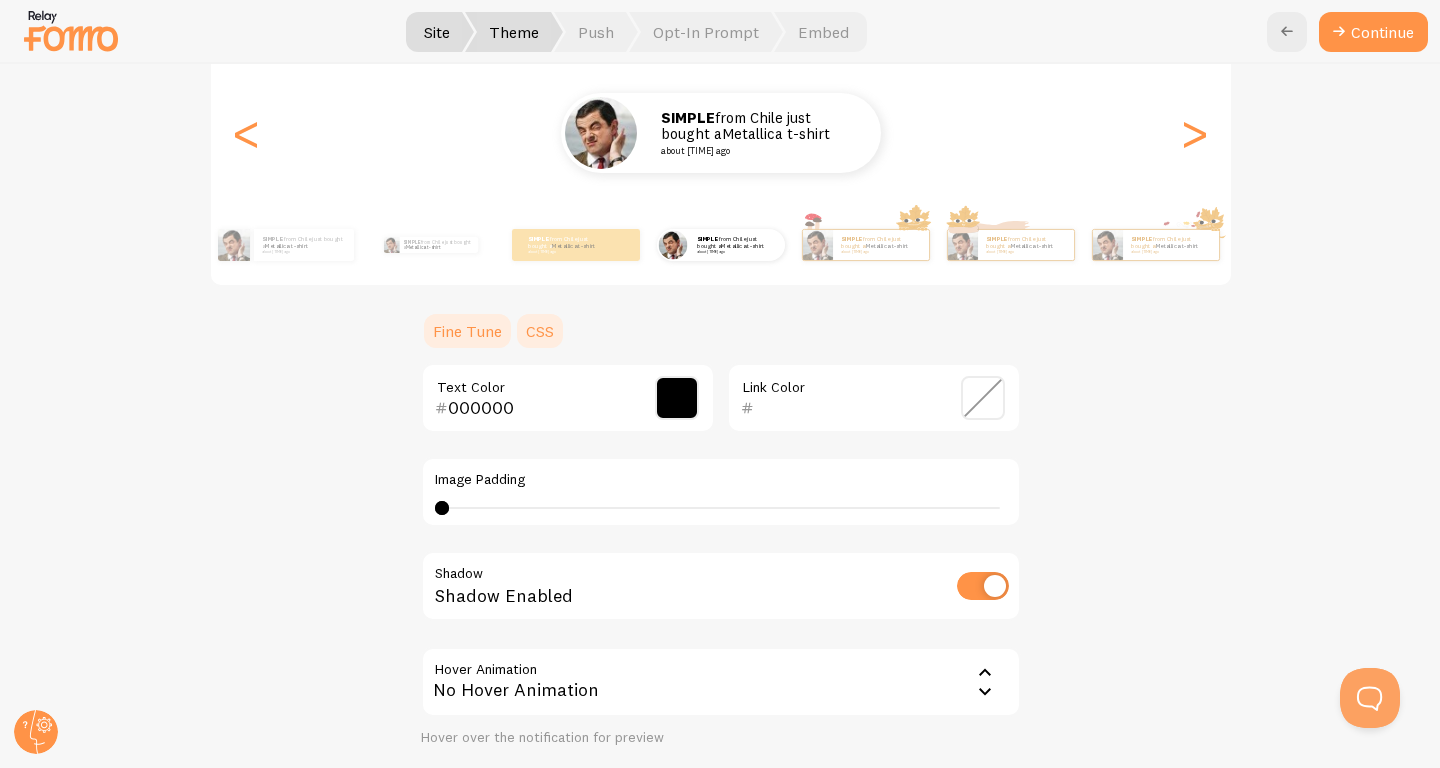 click on "CSS" at bounding box center (540, 331) 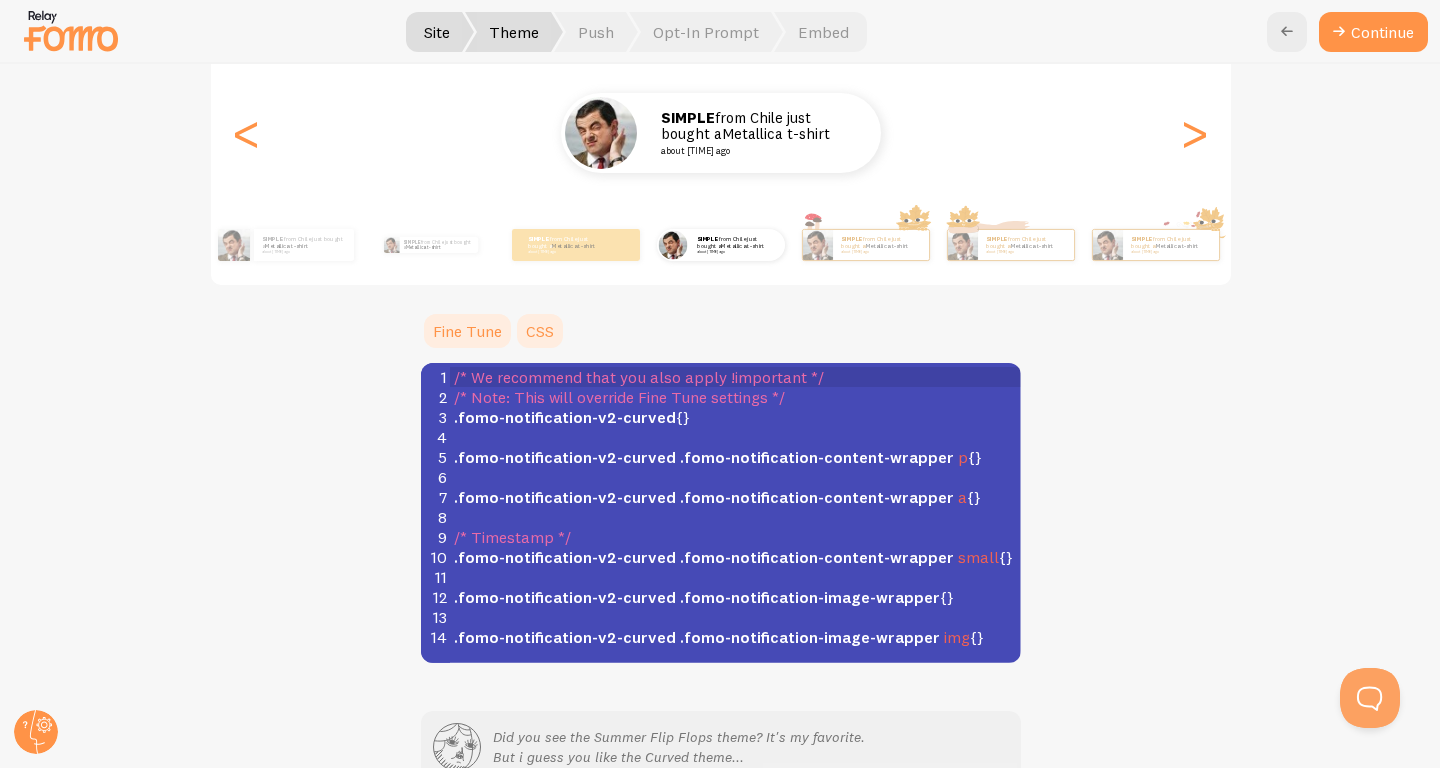 click on "Fine Tune" at bounding box center [467, 331] 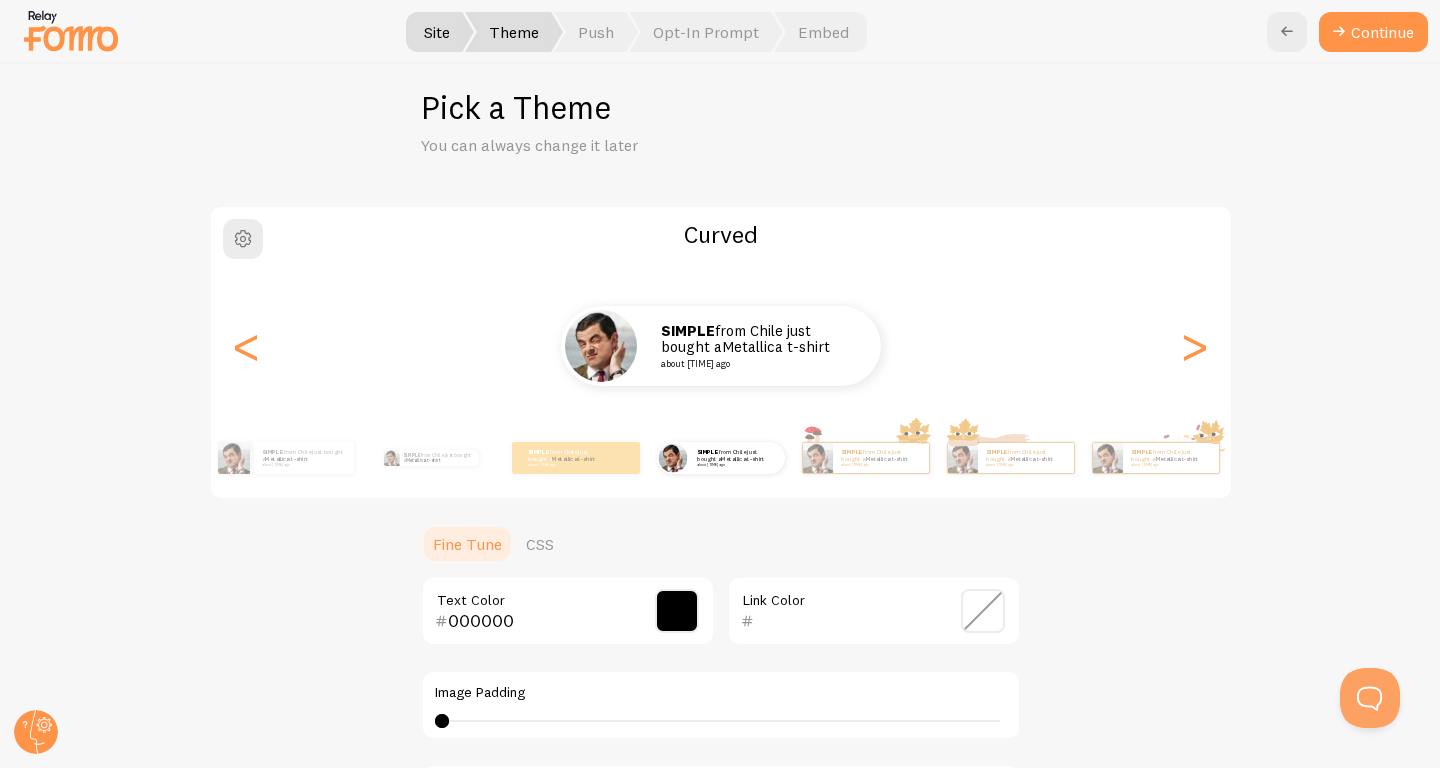 scroll, scrollTop: 0, scrollLeft: 0, axis: both 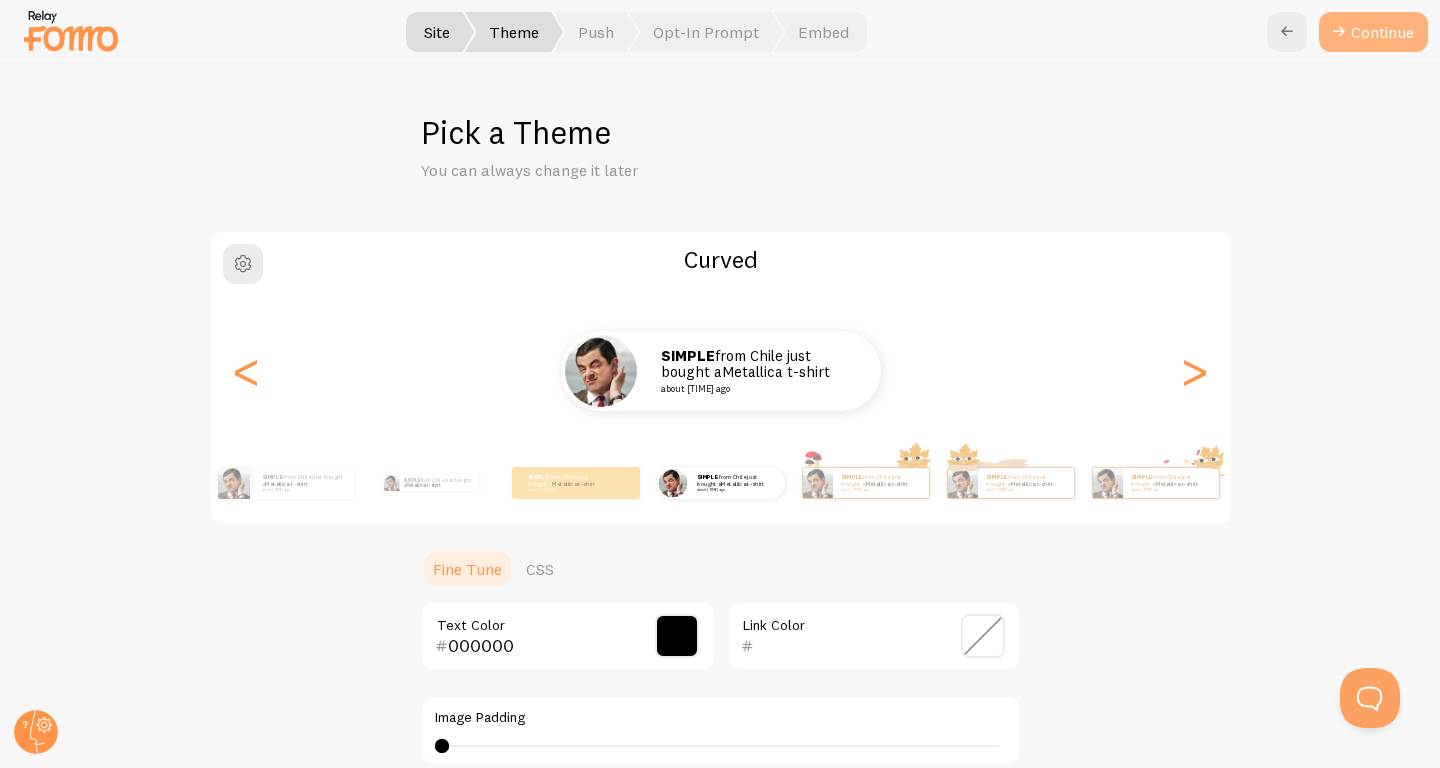 click on "Continue" at bounding box center (1373, 32) 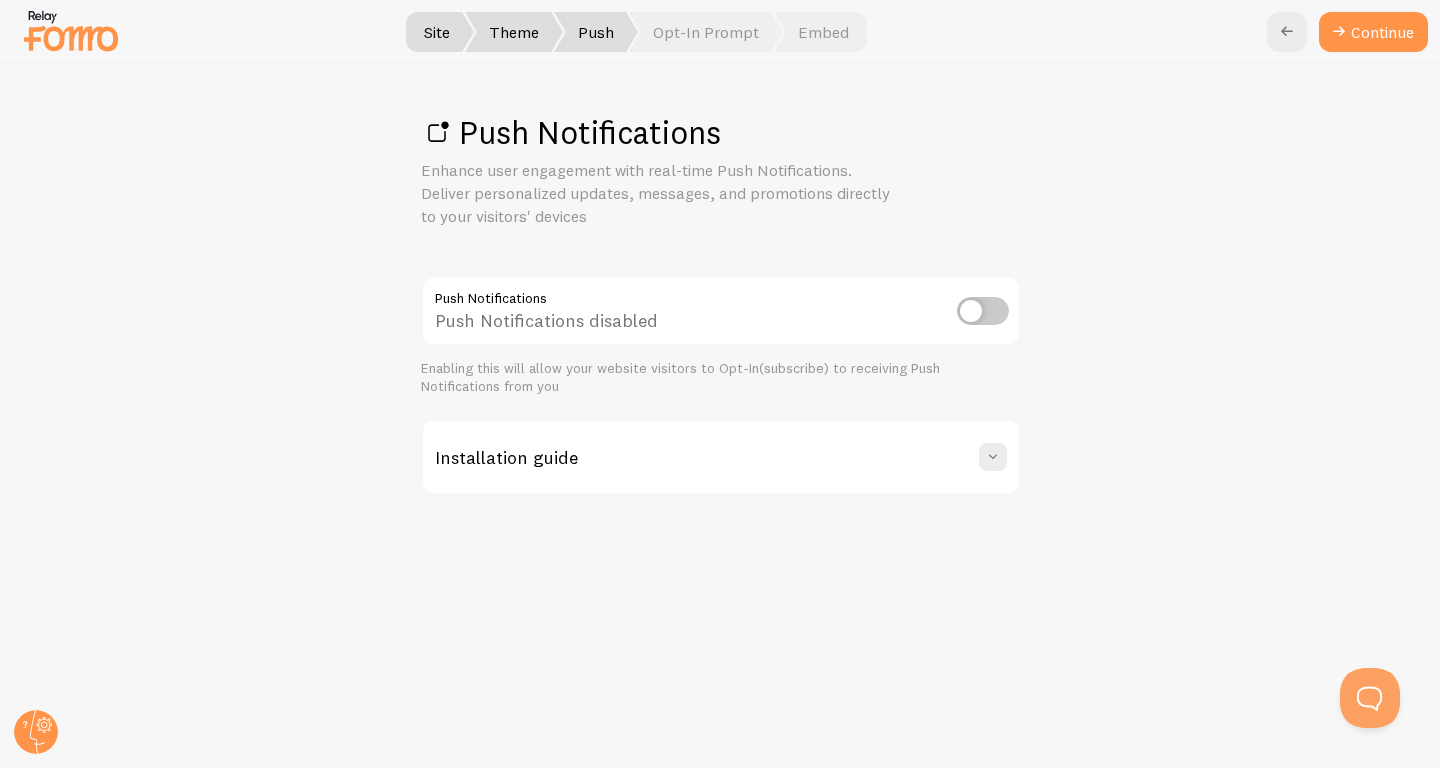 click at bounding box center (983, 311) 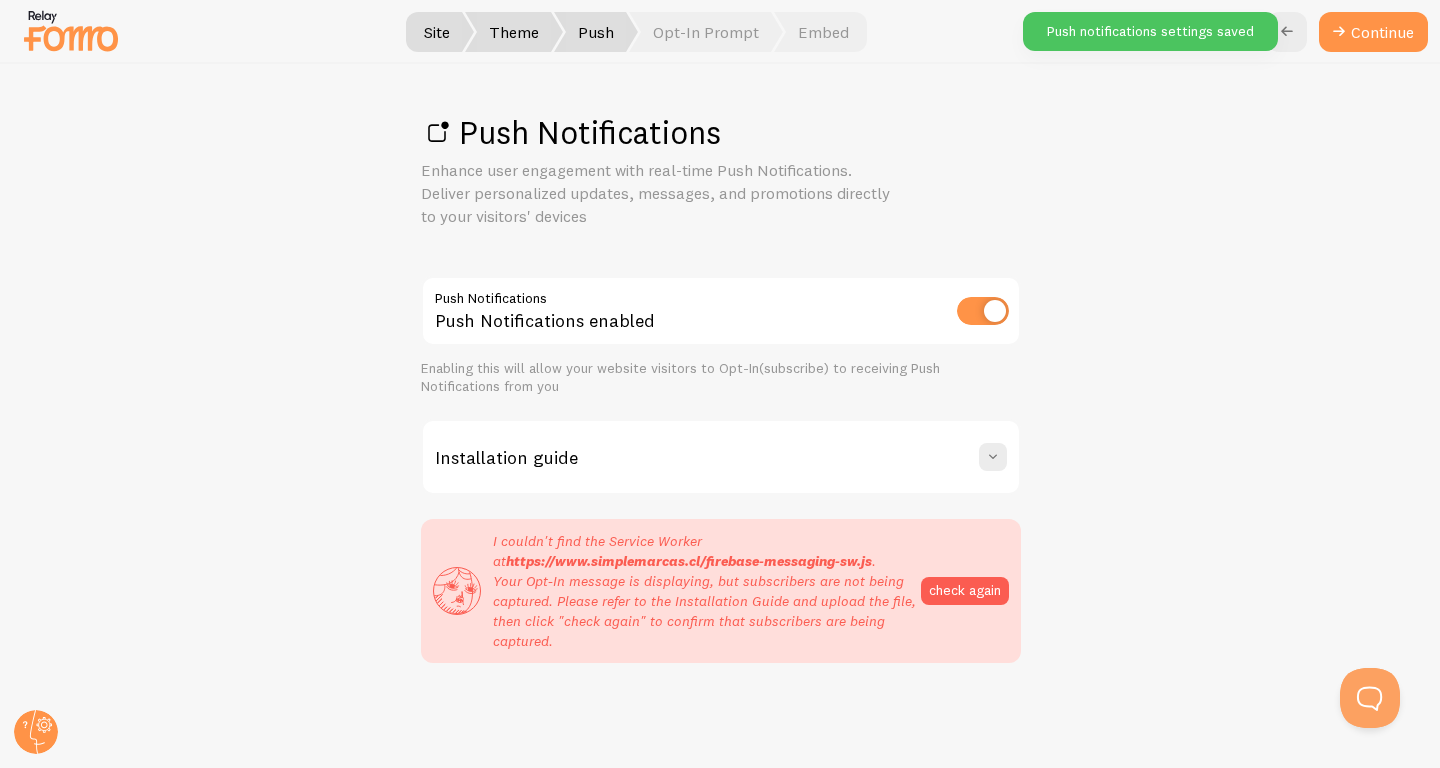 click on "Installation guide" at bounding box center (721, 457) 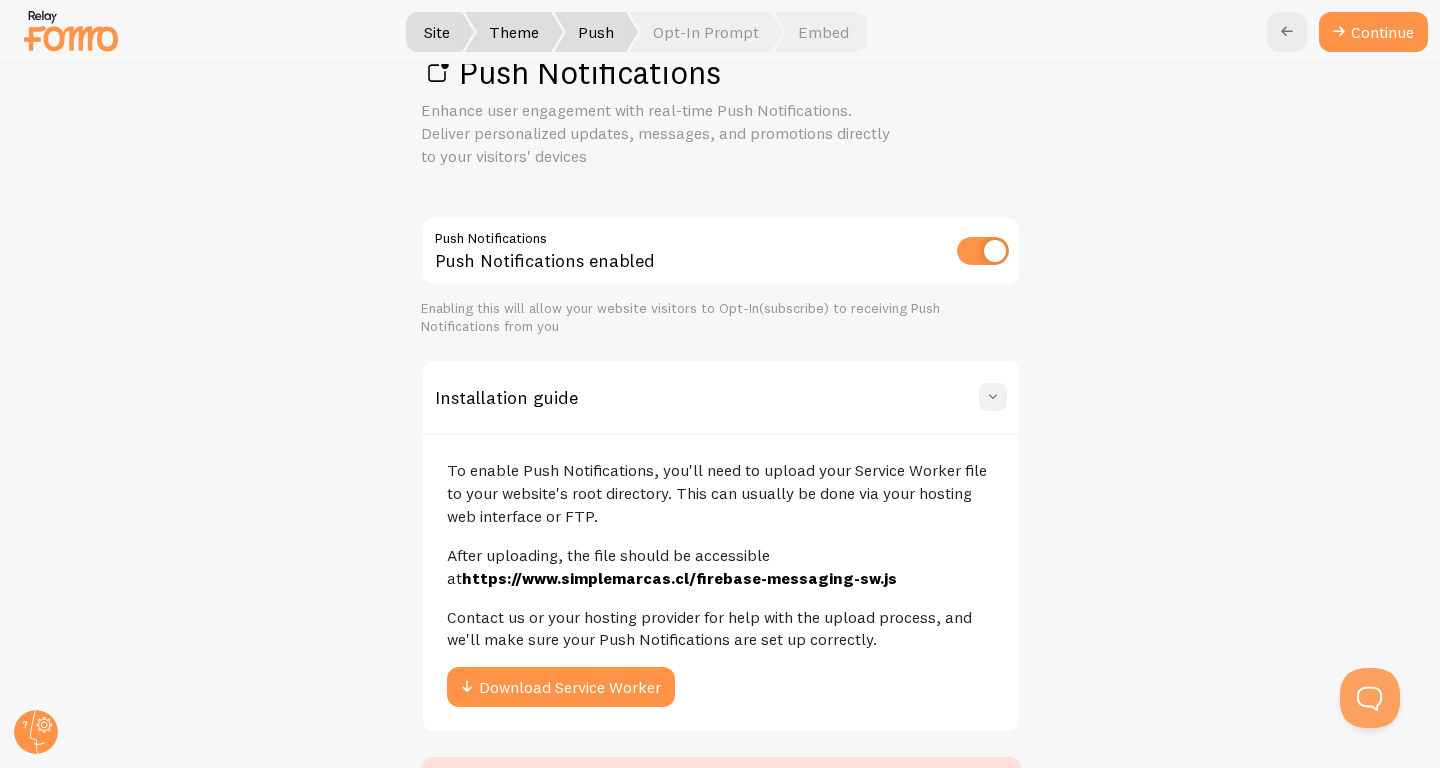 scroll, scrollTop: 62, scrollLeft: 0, axis: vertical 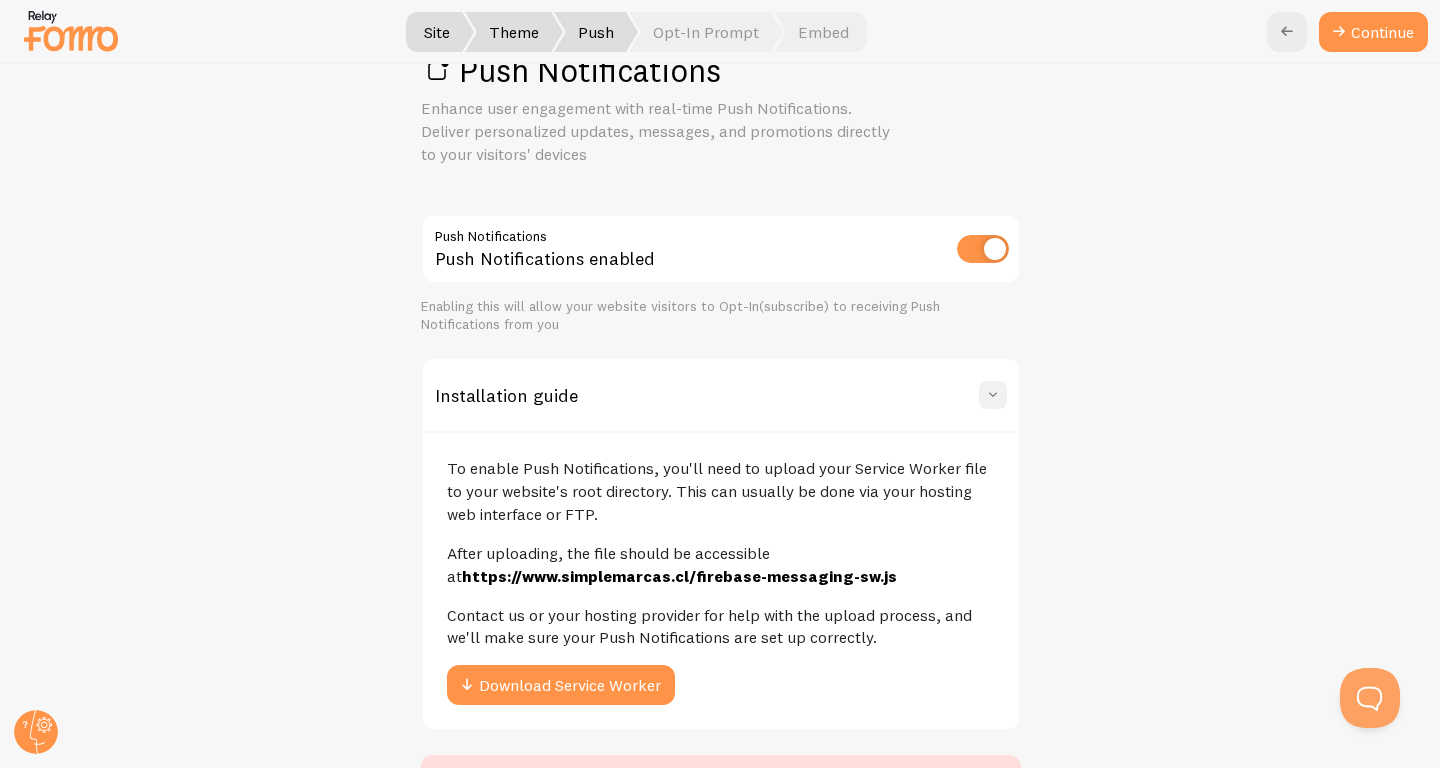 click at bounding box center [993, 395] 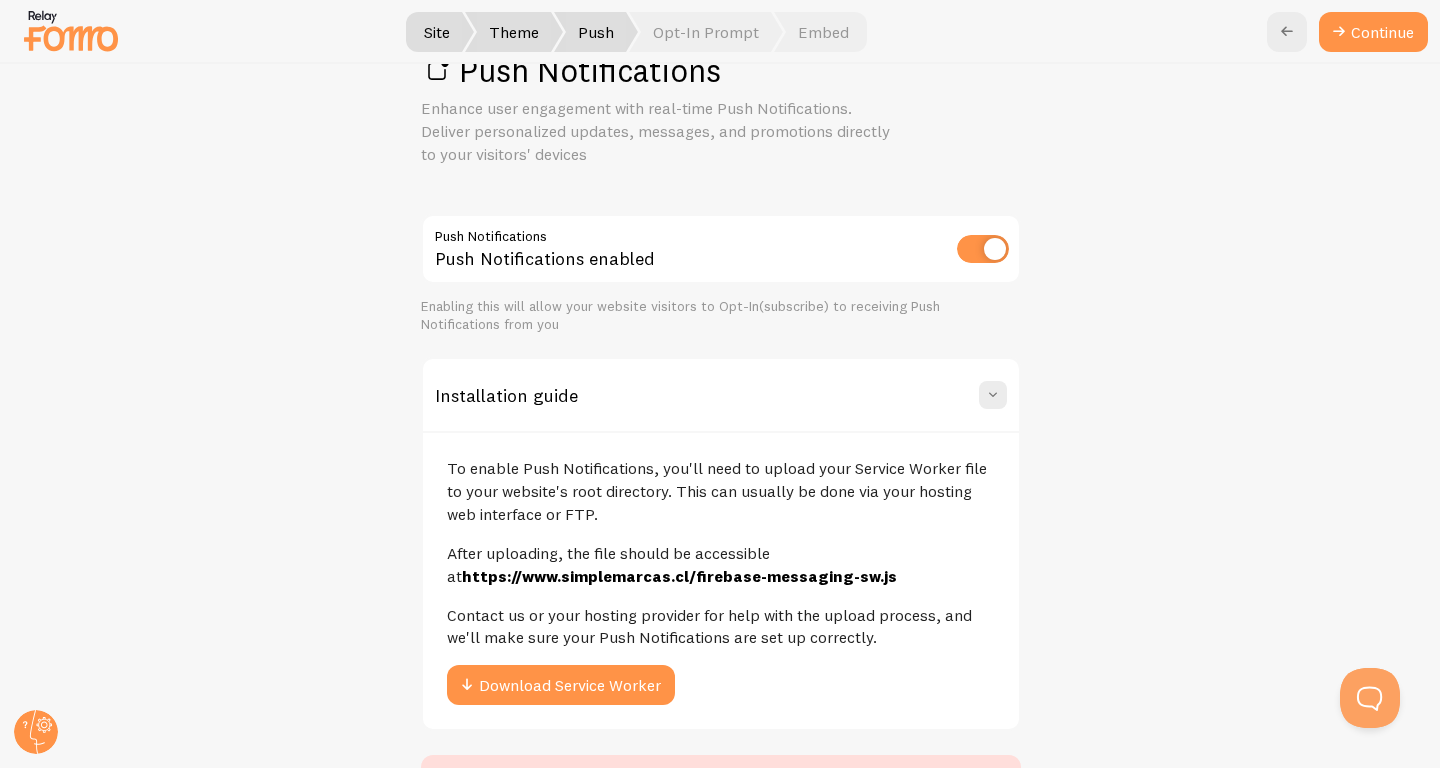 scroll, scrollTop: 0, scrollLeft: 0, axis: both 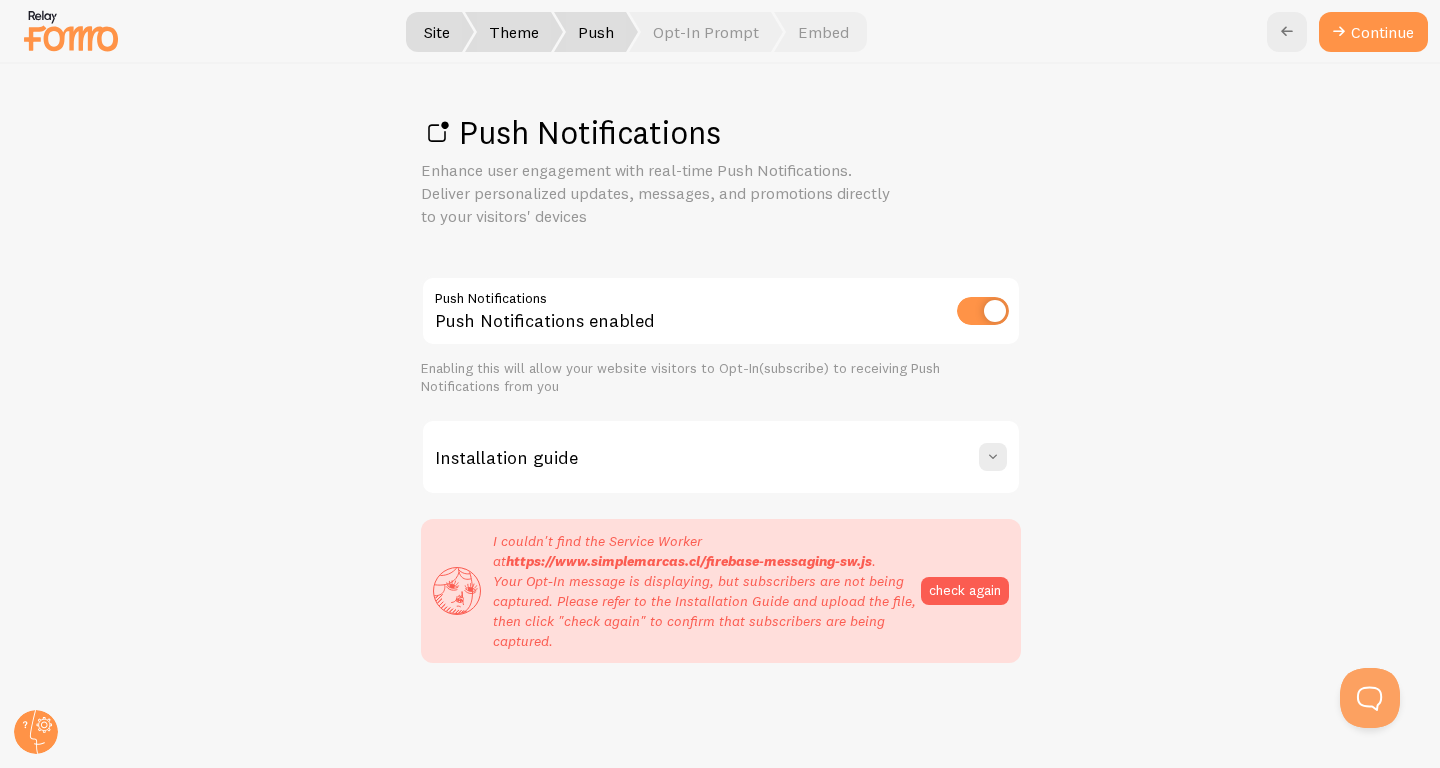 click at bounding box center [983, 311] 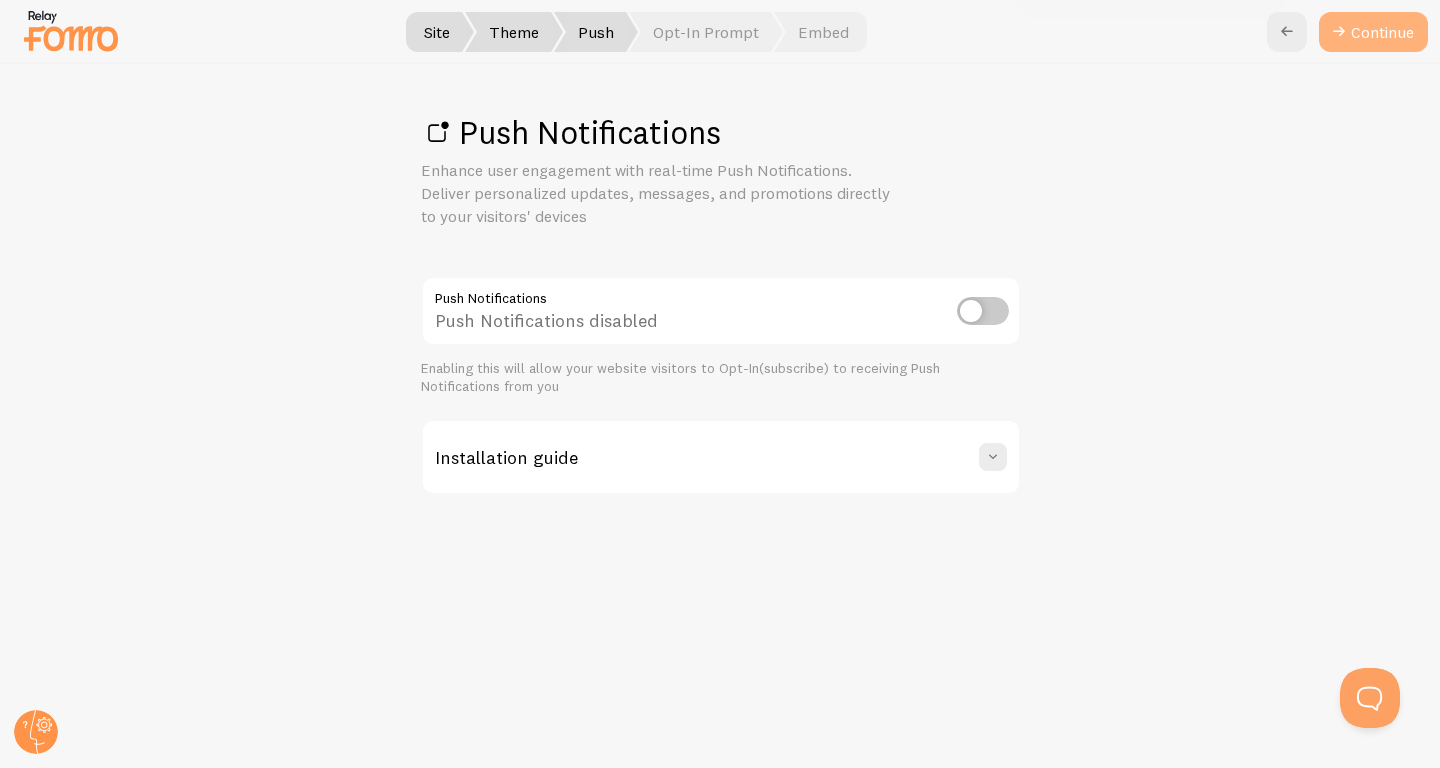 click on "Continue" at bounding box center (1373, 32) 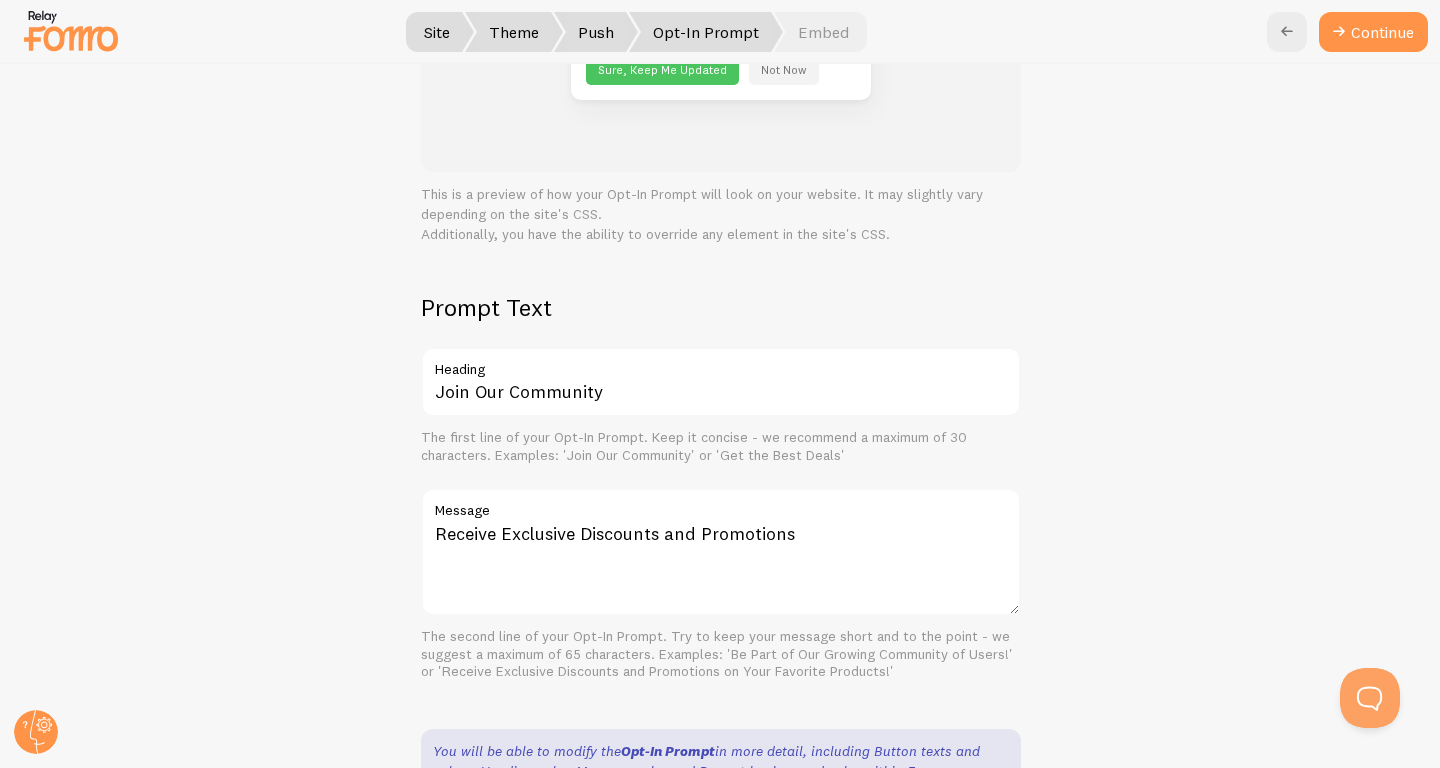 scroll, scrollTop: 0, scrollLeft: 0, axis: both 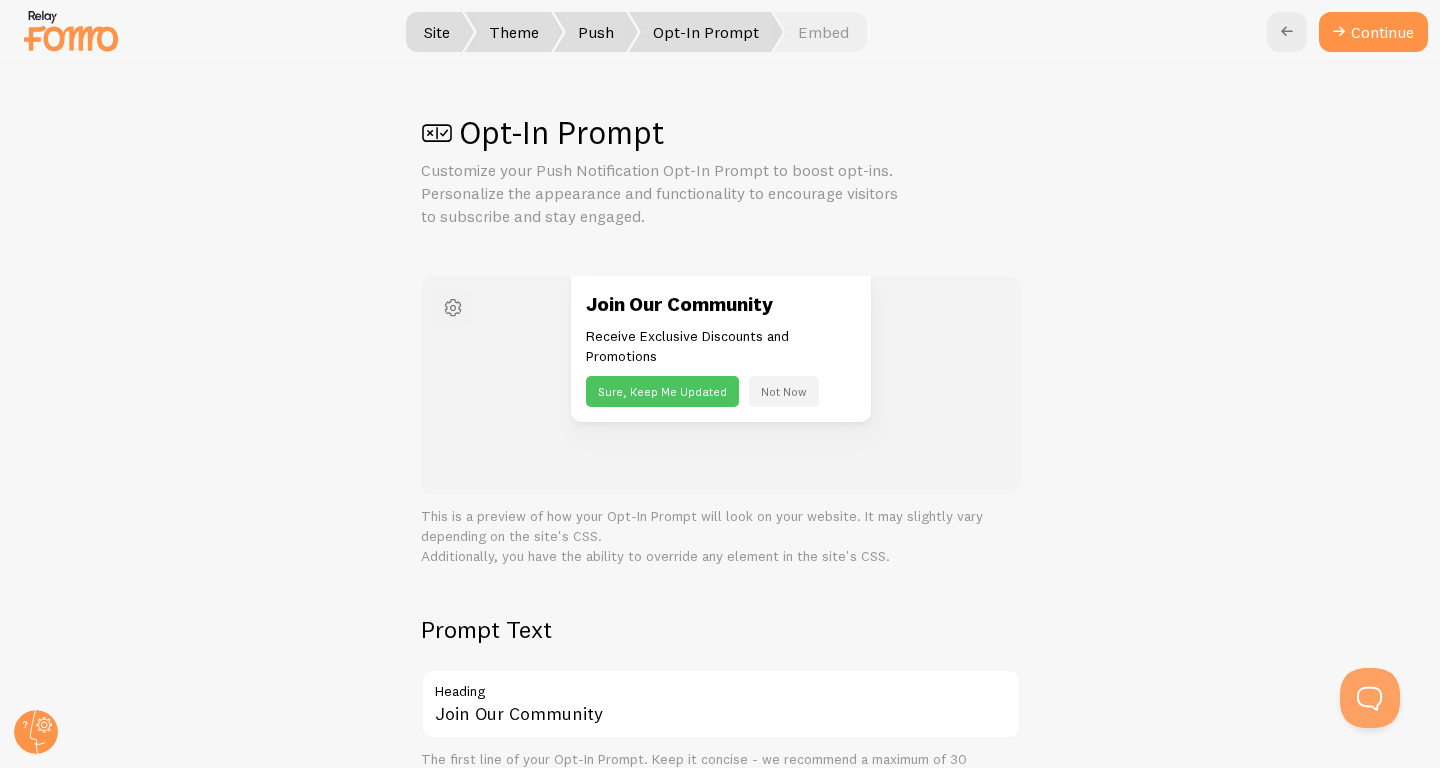 click at bounding box center (453, 308) 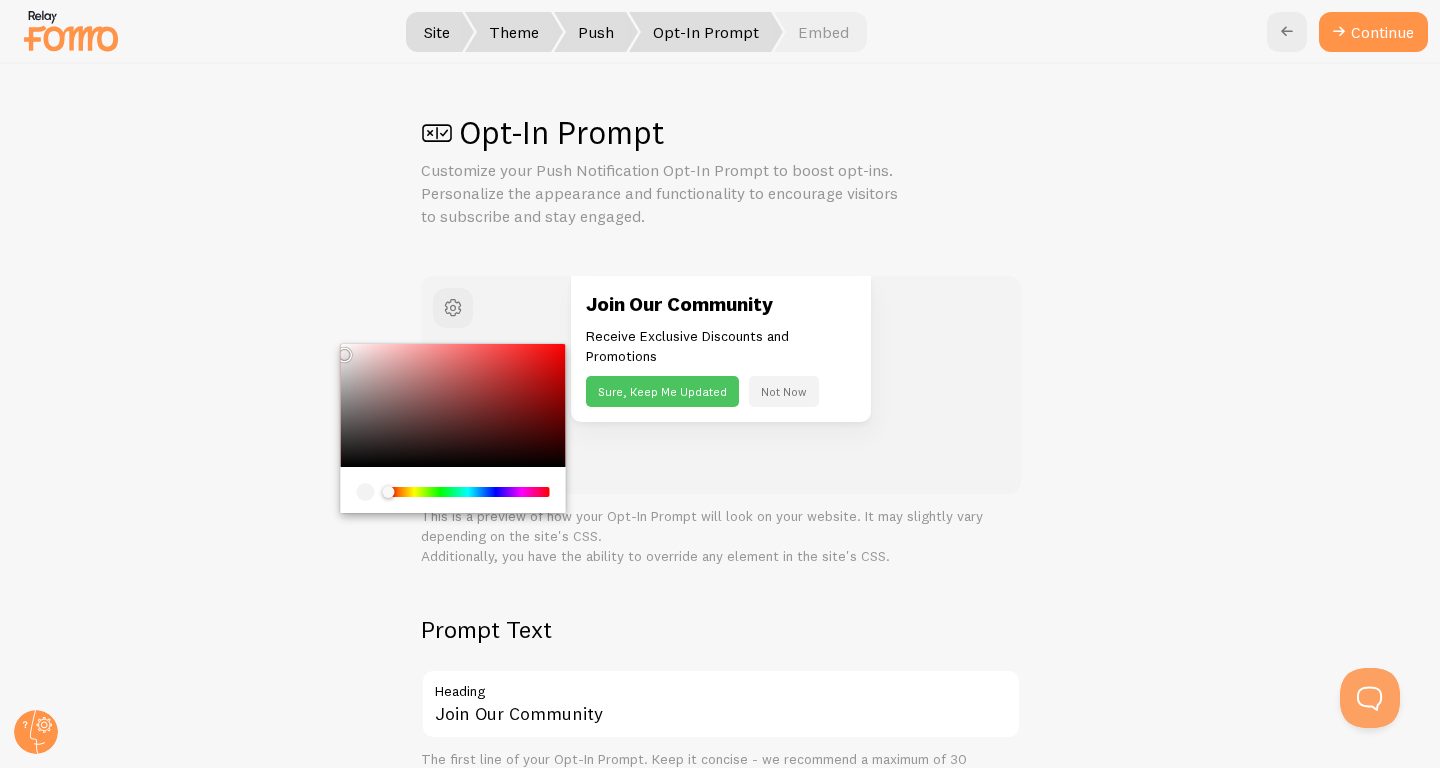 click on "Opt-In Prompt
Customize your Push Notification Opt-In Prompt to boost opt-ins. Personalize the appearance and functionality to encourage visitors to subscribe and stay engaged.
Join Our Community
Receive Exclusive Discounts and Promotions
Sure, Keep Me Updated
Not Now
This is a preview of how your Opt-In Prompt will look on your website. It may slightly vary depending on the site's CSS.
Additionally, you have the ability to override any element in the site's CSS.
Prompt Text
Join Our Community   Heading       The first line of your Opt-In Prompt. Keep it concise - we recommend a maximum of 30 characters. Examples: 'Join Our Community' or 'Get the Best Deals'   Receive Exclusive Discounts and Promotions   Message         You will be able to modify the  Opt-In Prompt" at bounding box center (721, 613) 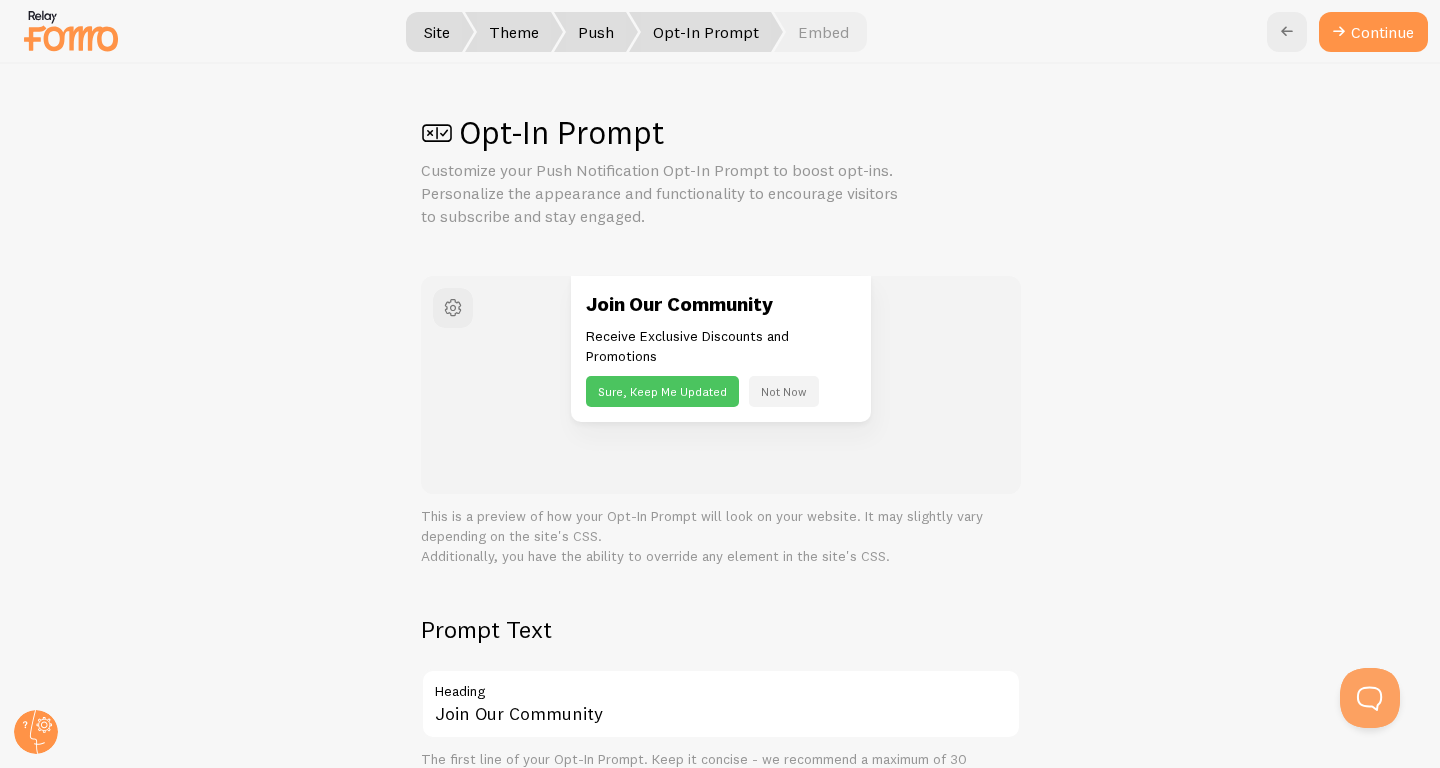 click at bounding box center [437, 133] 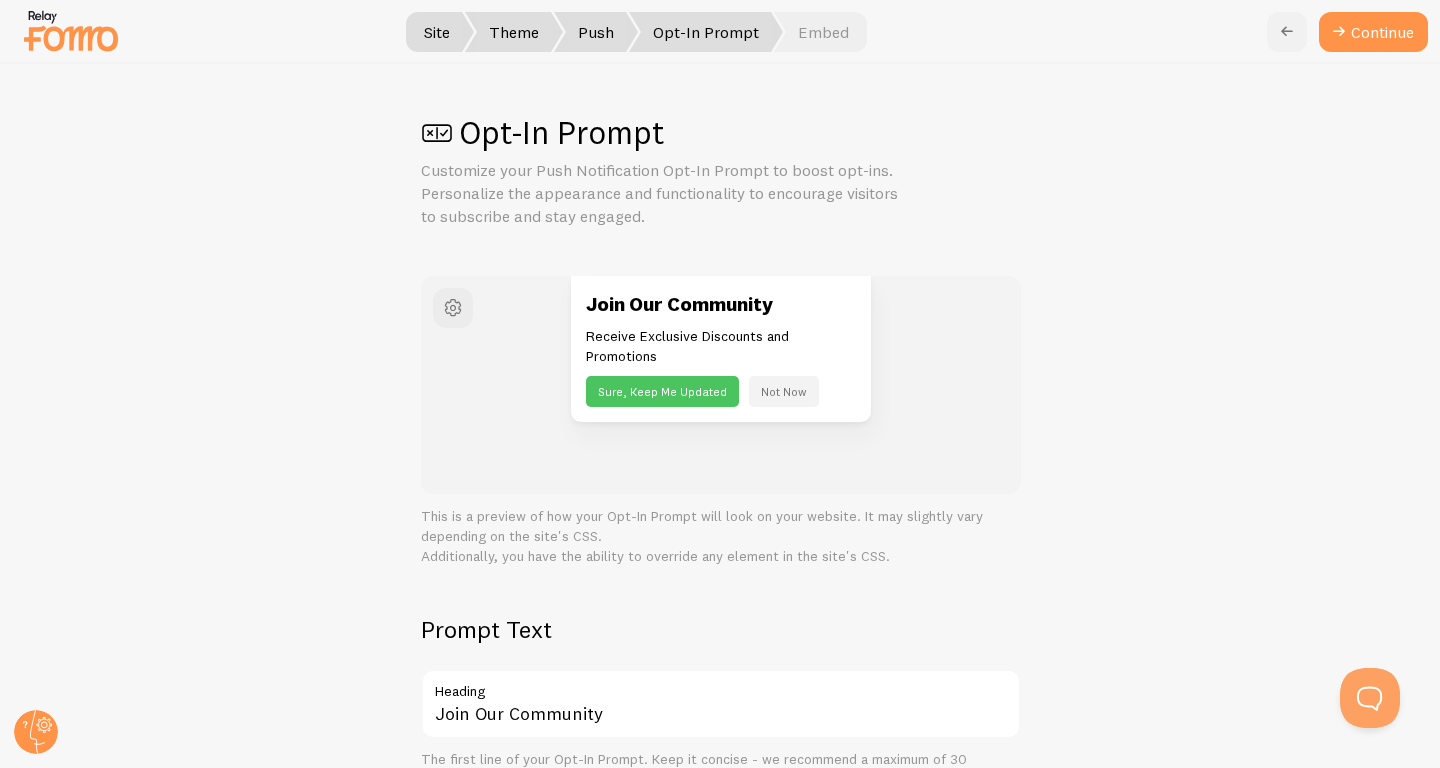click at bounding box center [1287, 32] 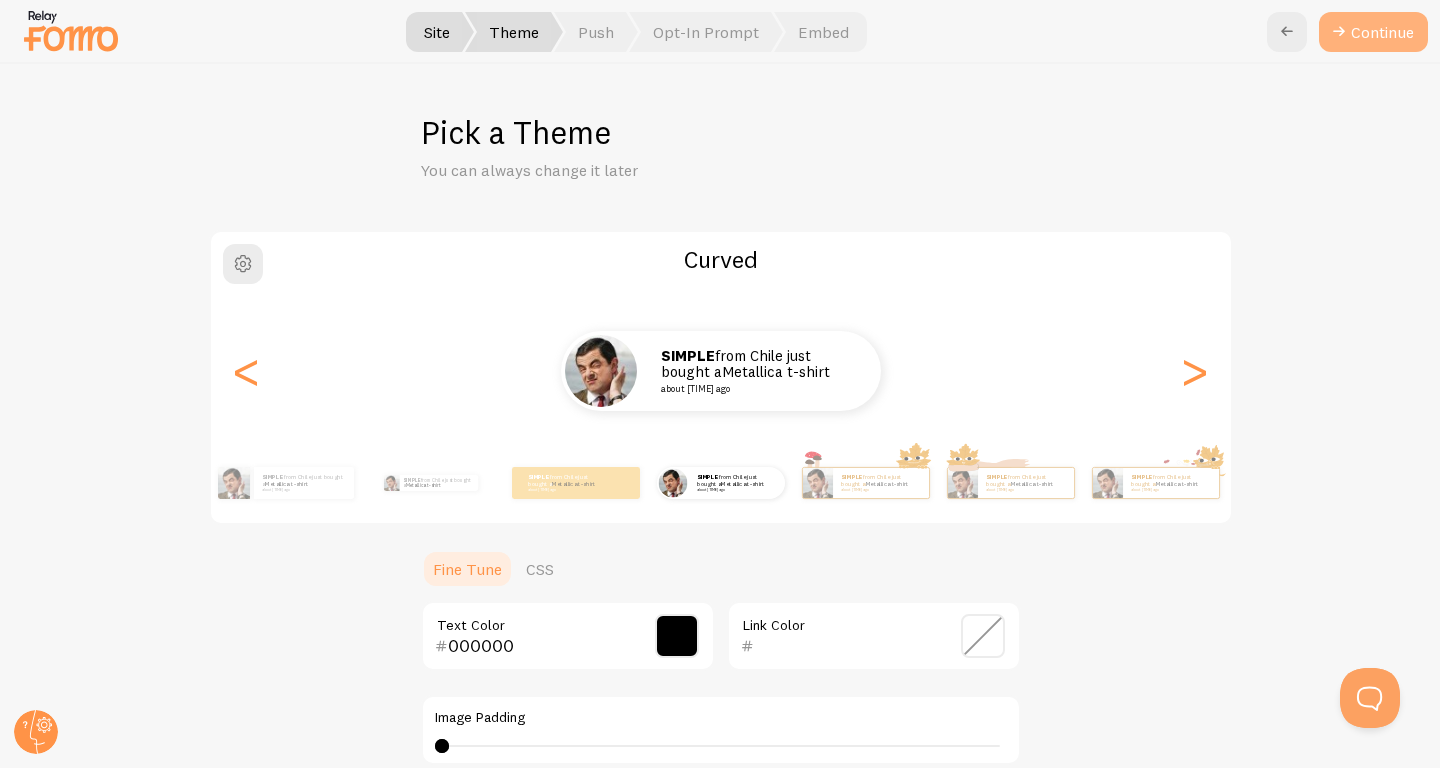 click on "Continue" at bounding box center [1373, 32] 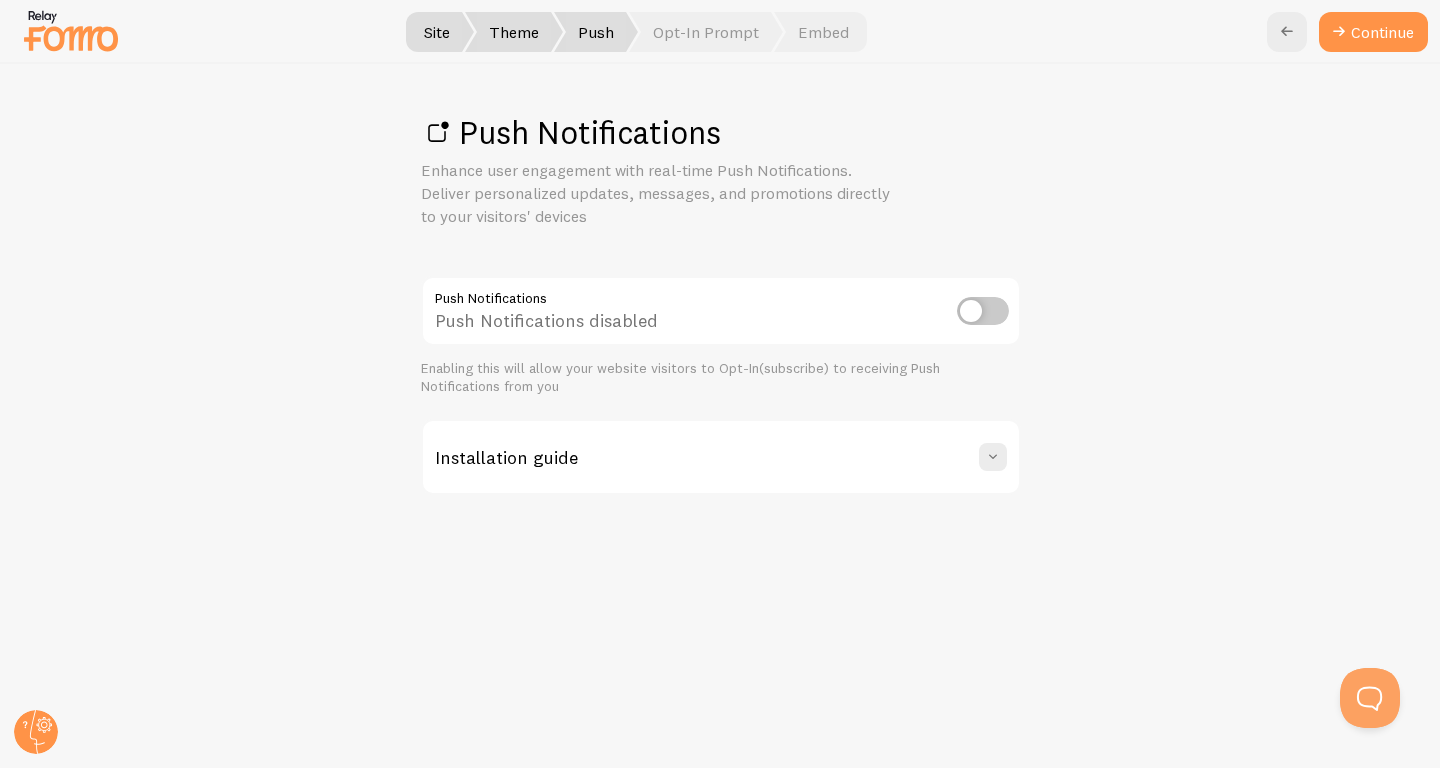 click at bounding box center [983, 311] 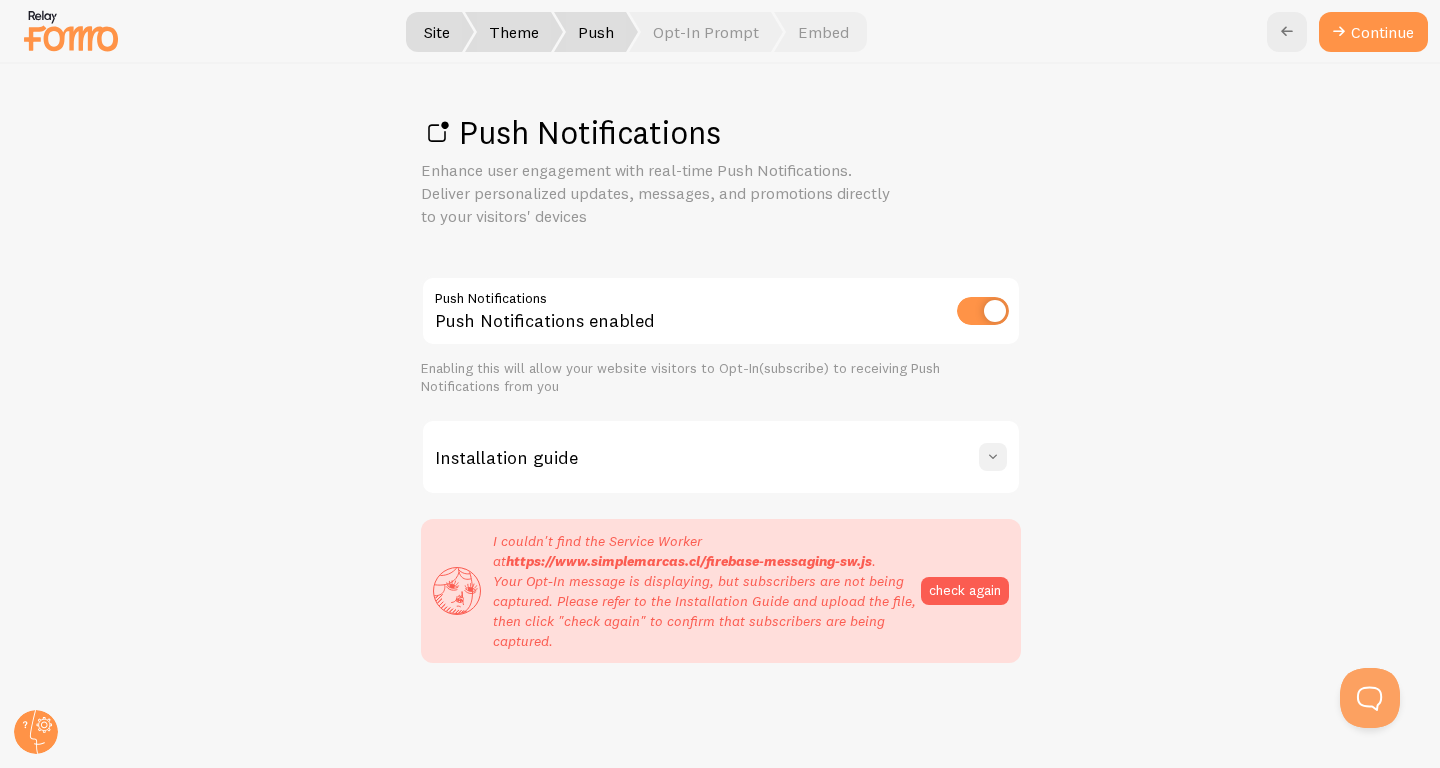 click at bounding box center [993, 457] 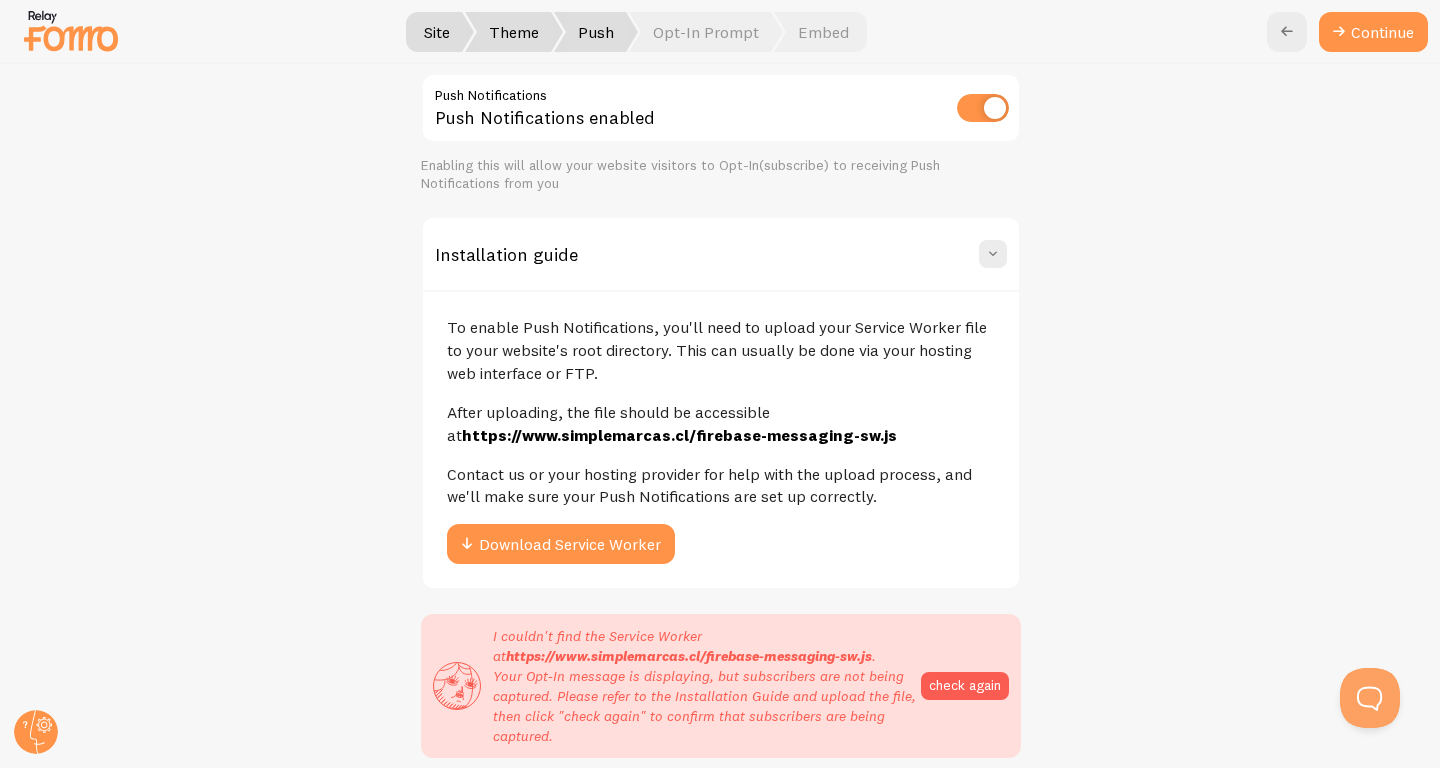 scroll, scrollTop: 205, scrollLeft: 0, axis: vertical 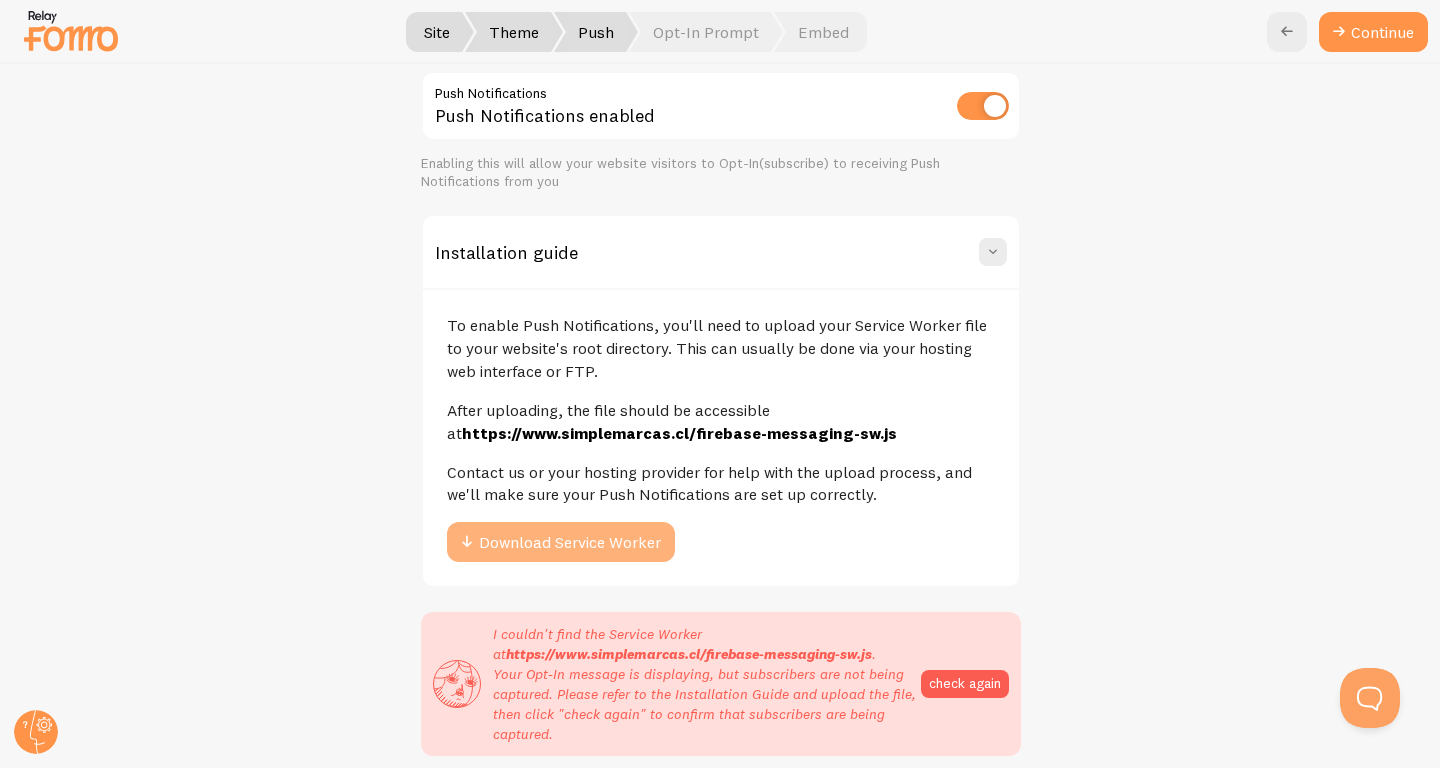 click on "Download Service Worker" at bounding box center (561, 542) 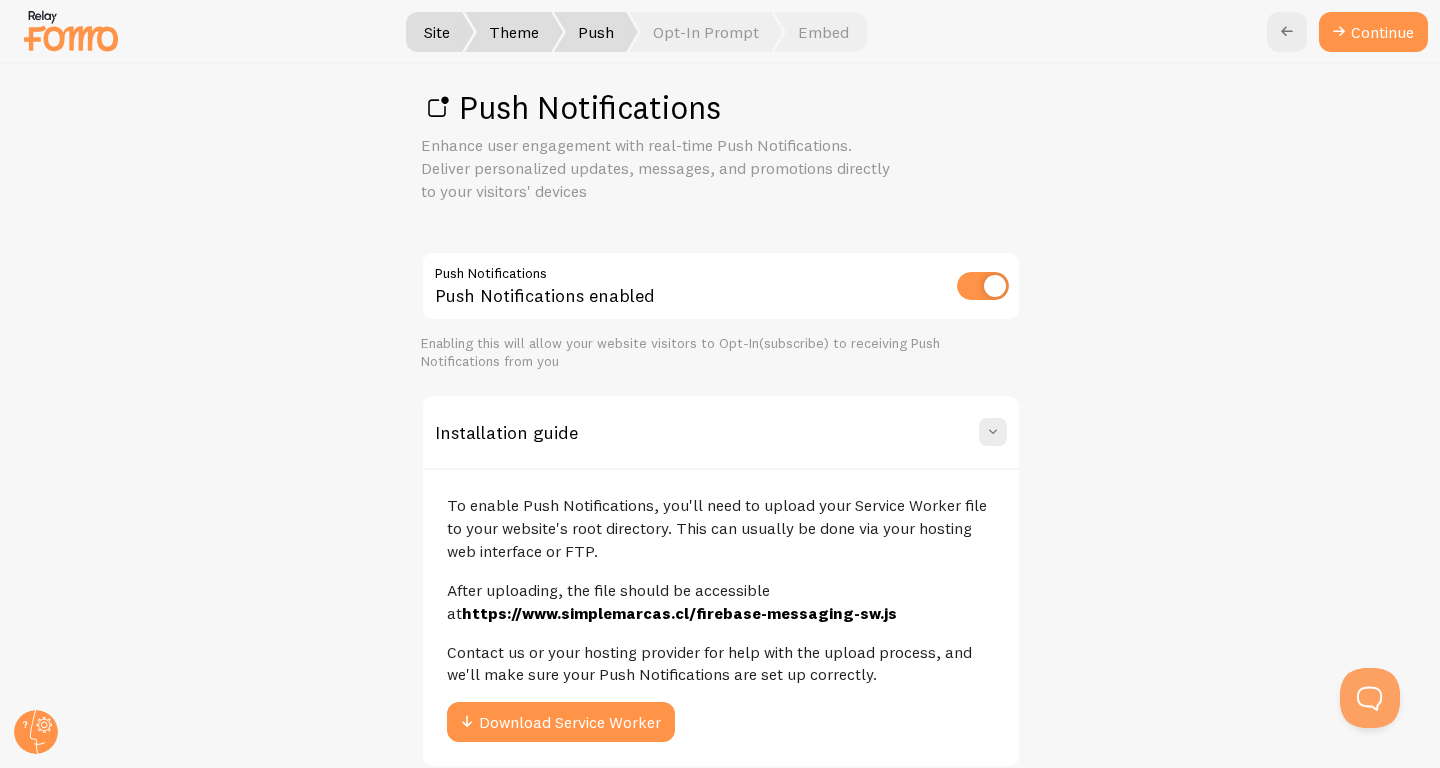 scroll, scrollTop: 0, scrollLeft: 0, axis: both 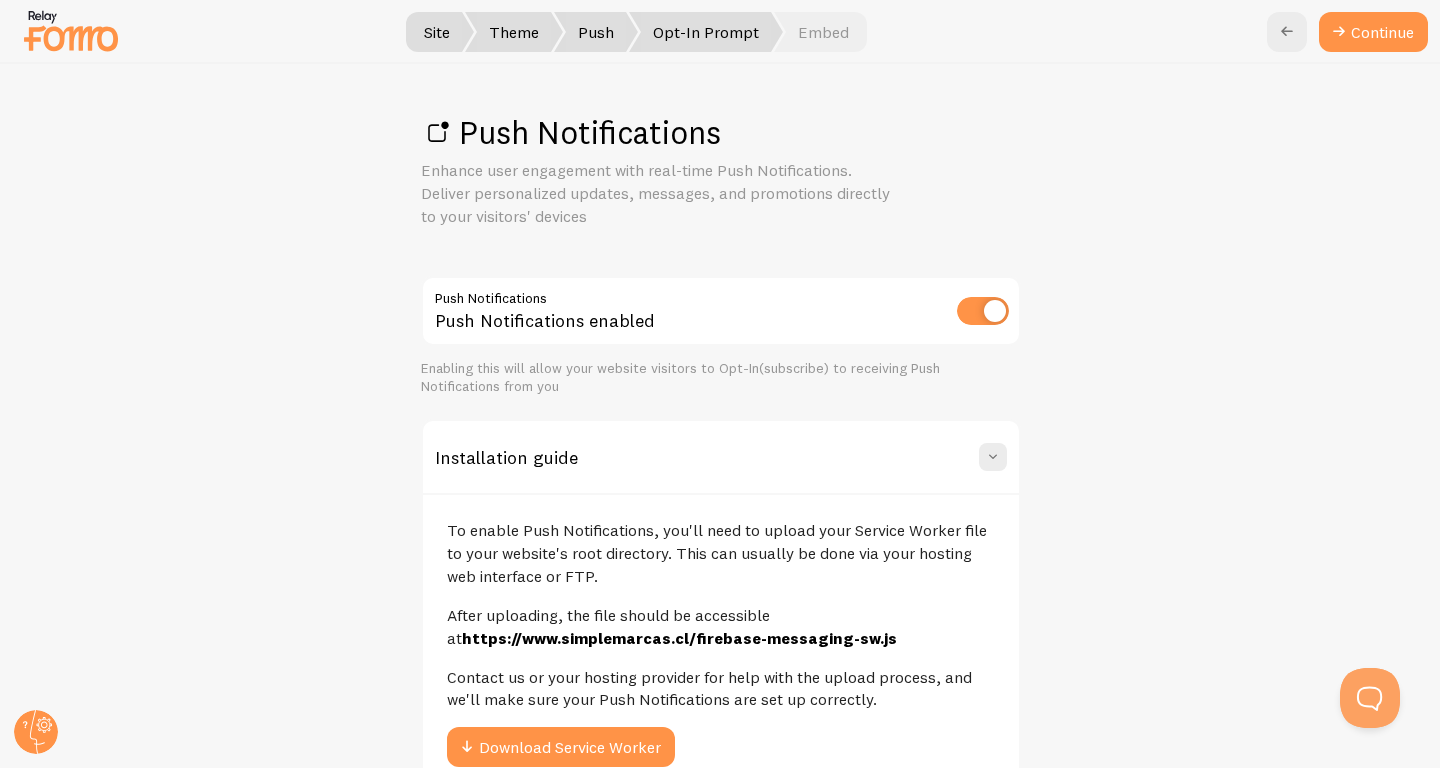 click on "Opt-In Prompt" at bounding box center [706, 32] 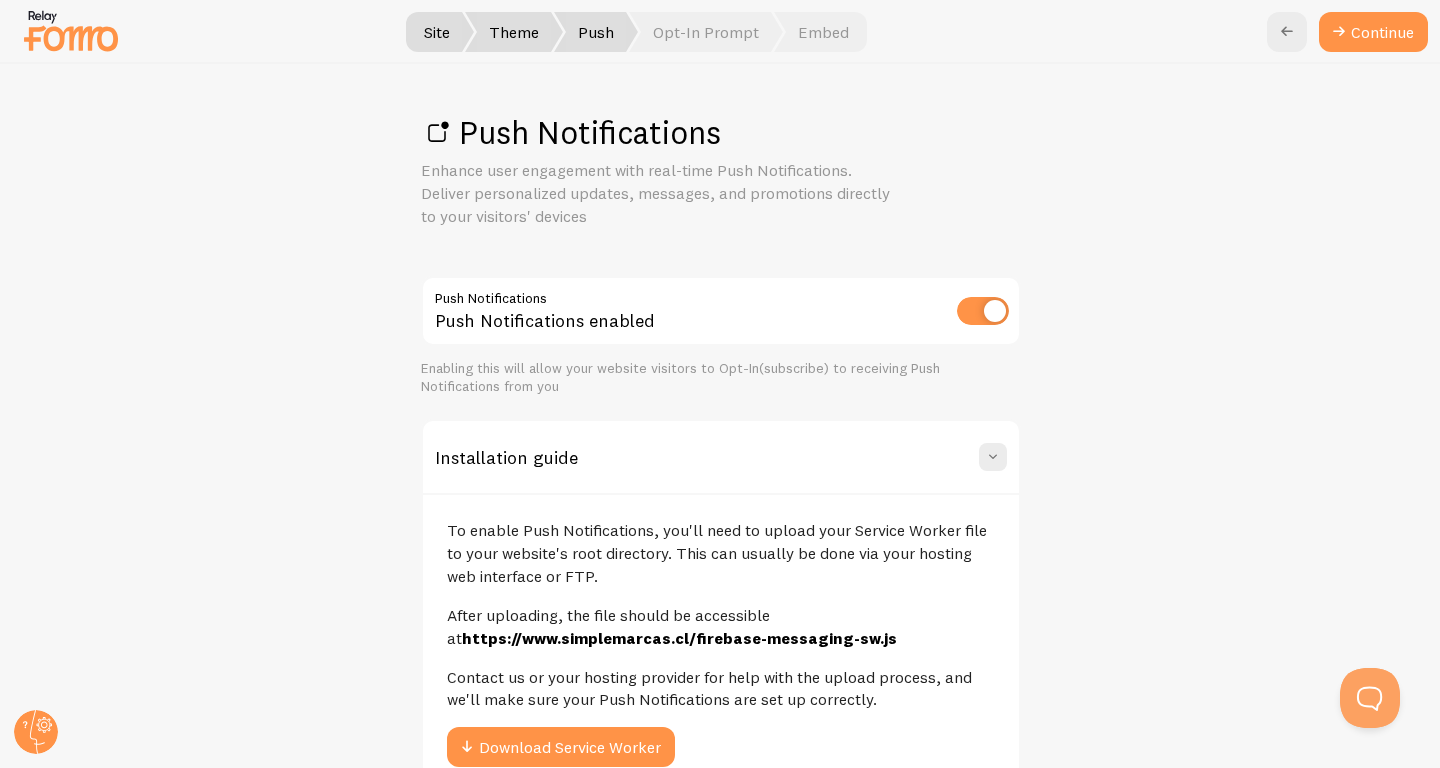 click at bounding box center [983, 311] 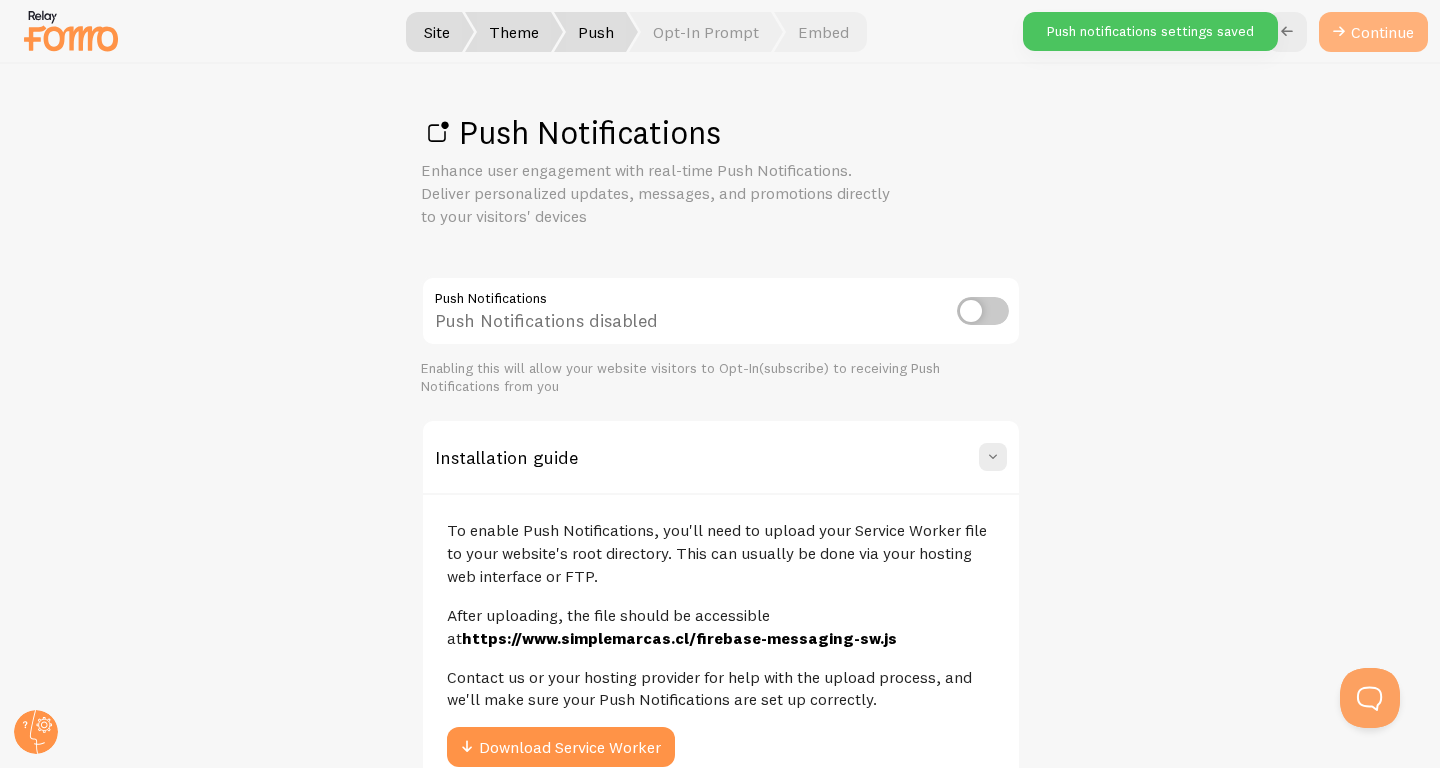 click at bounding box center [1339, 32] 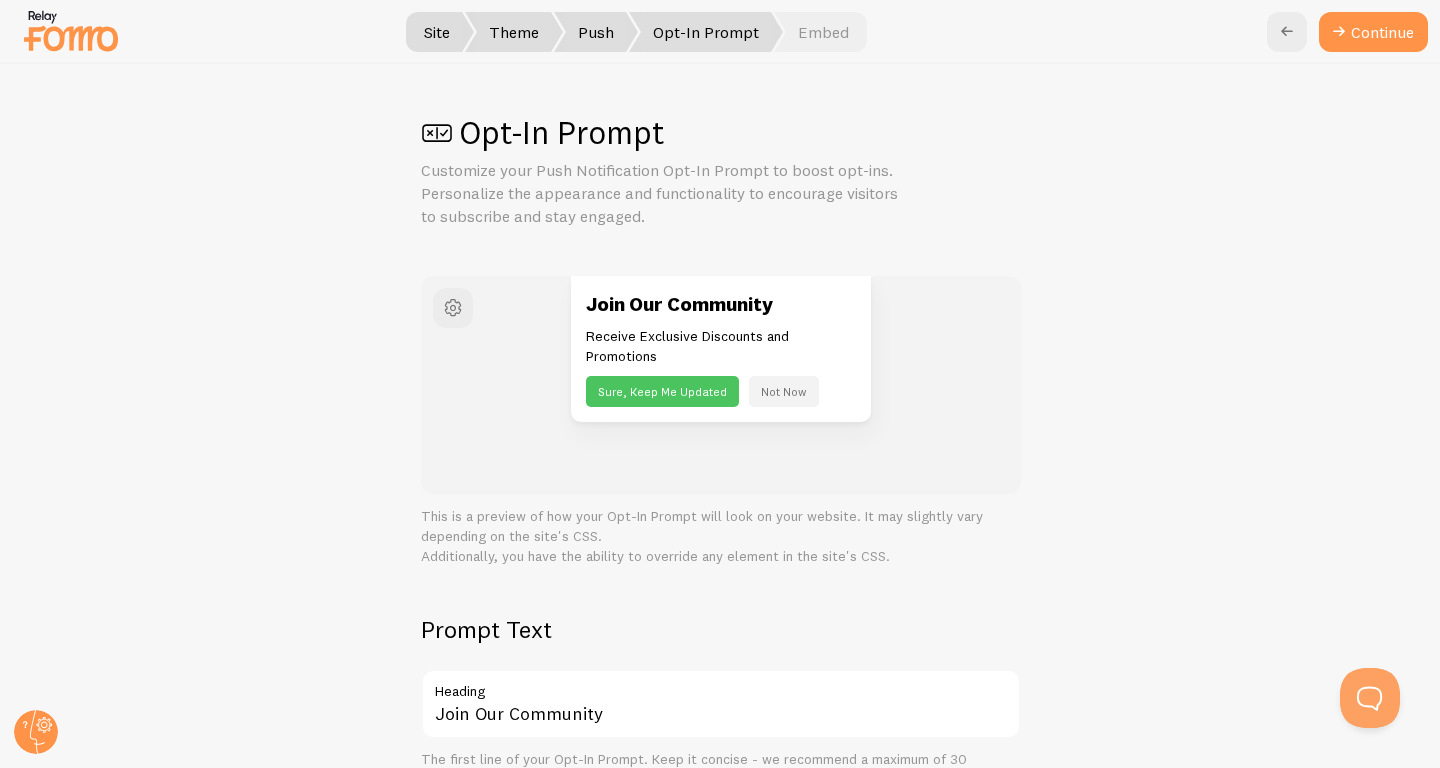 click on "Push" at bounding box center (596, 32) 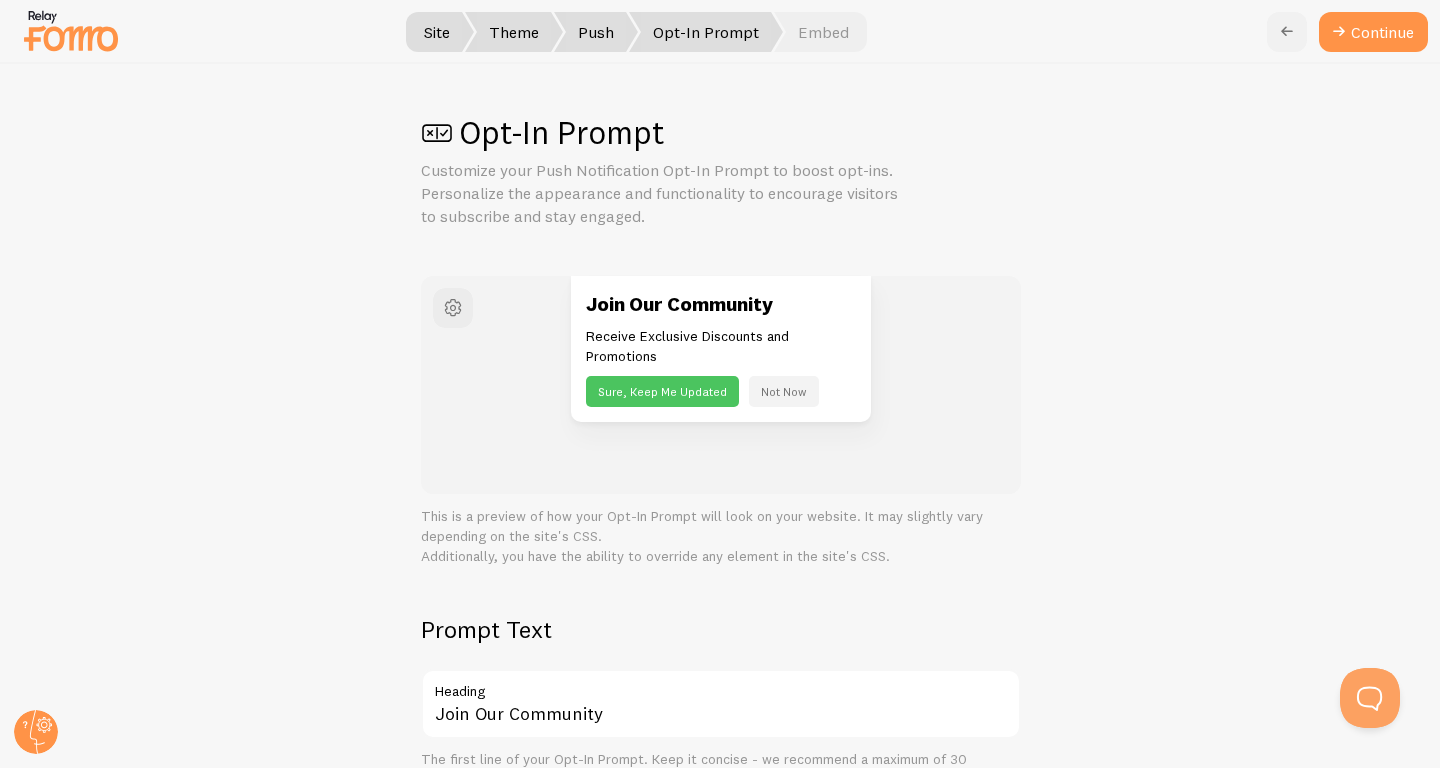 click at bounding box center [1287, 32] 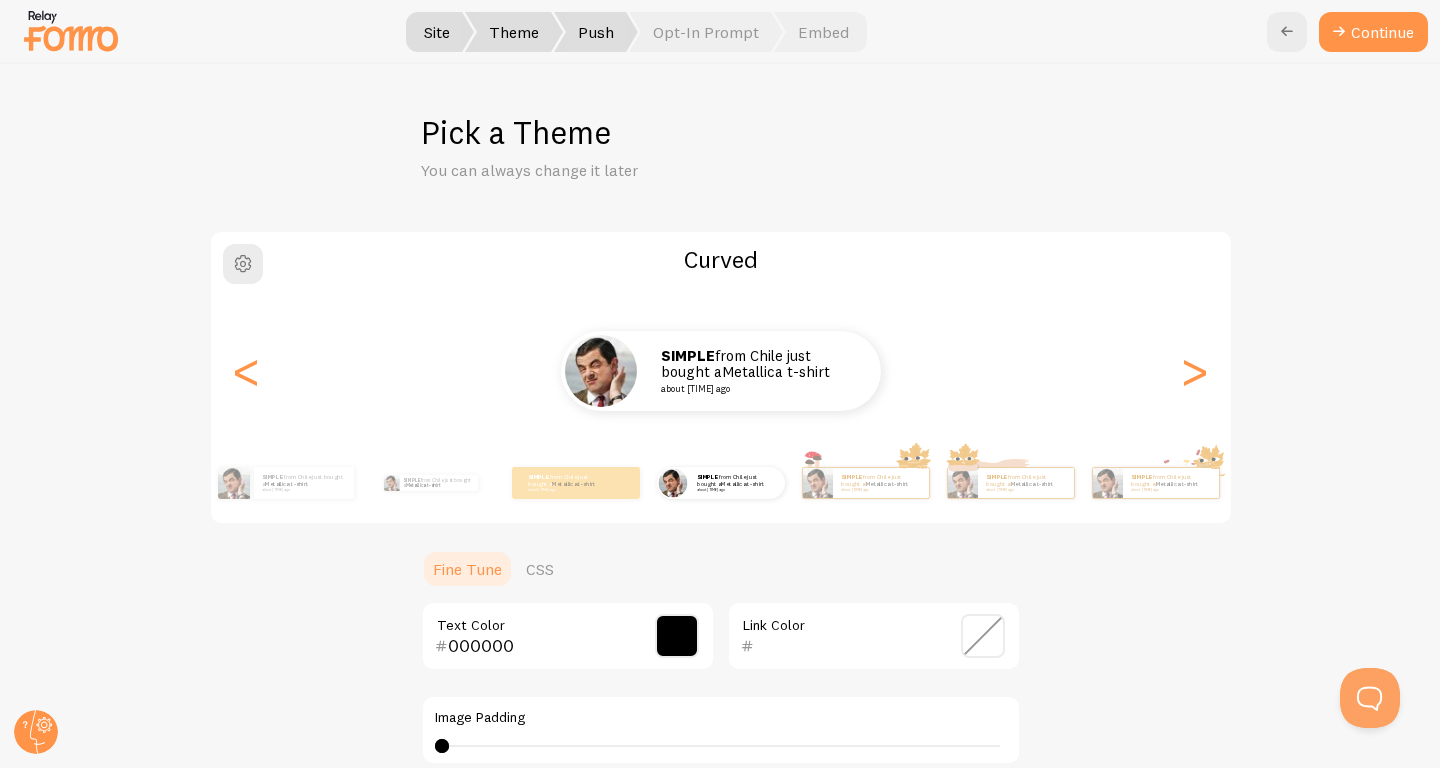 click on "Push" at bounding box center (596, 32) 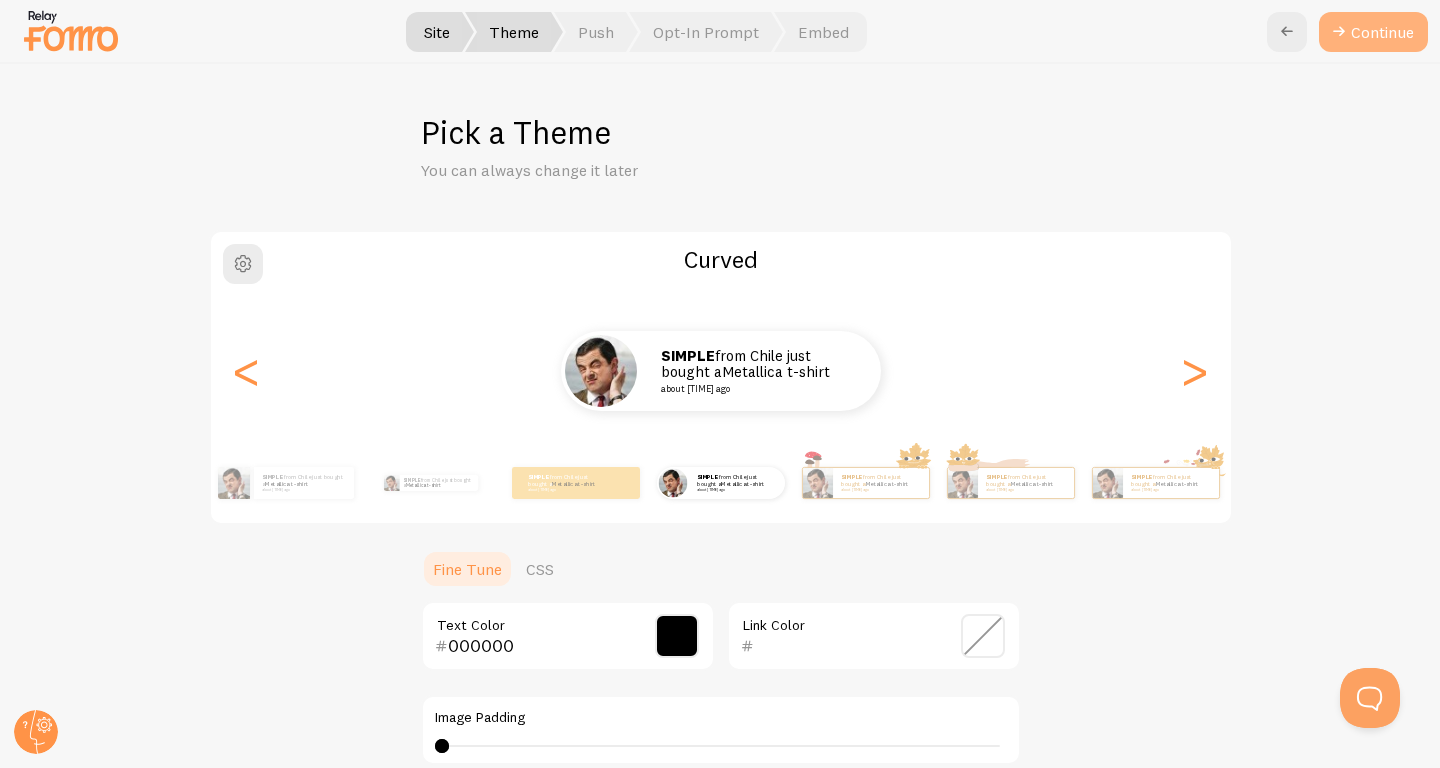 click on "Continue" at bounding box center [1373, 32] 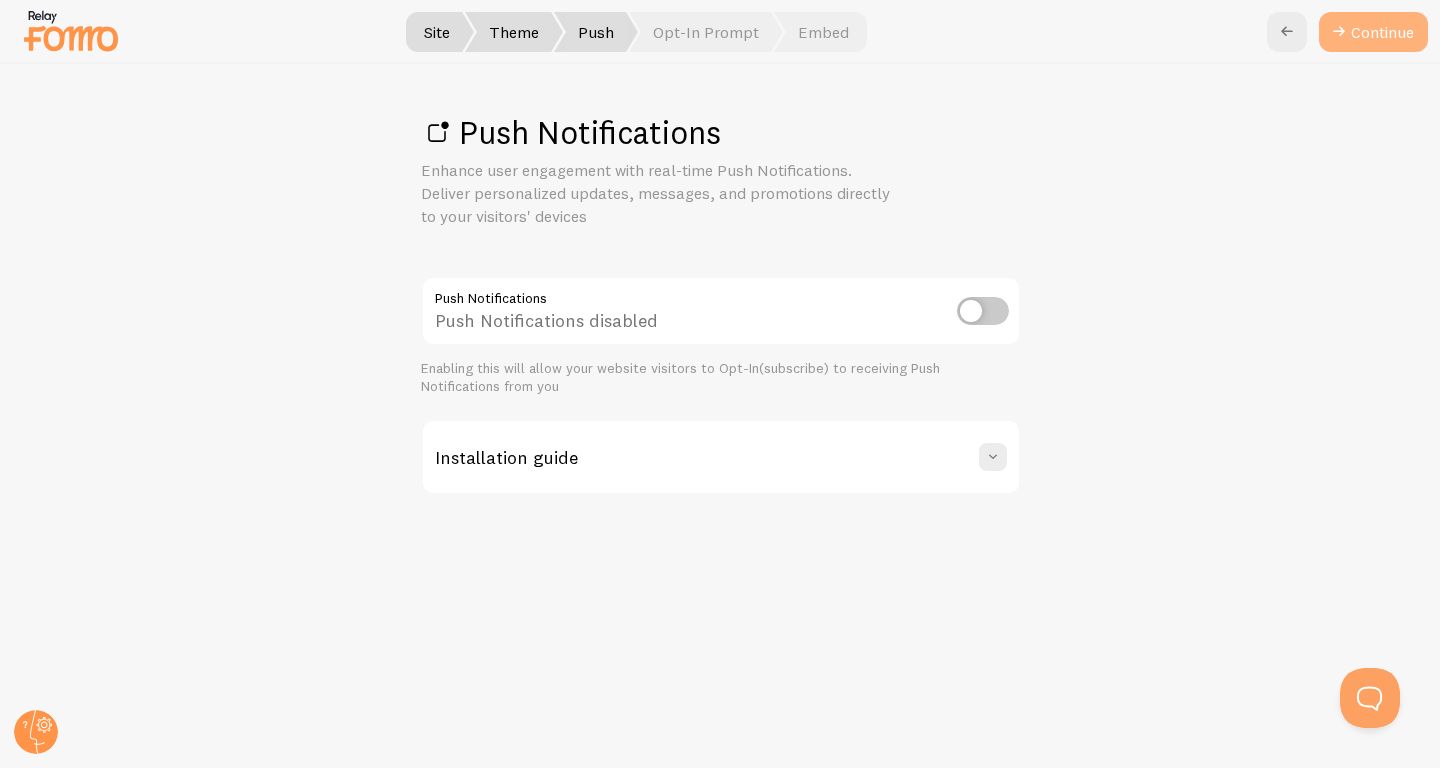 click on "Continue" at bounding box center (1373, 32) 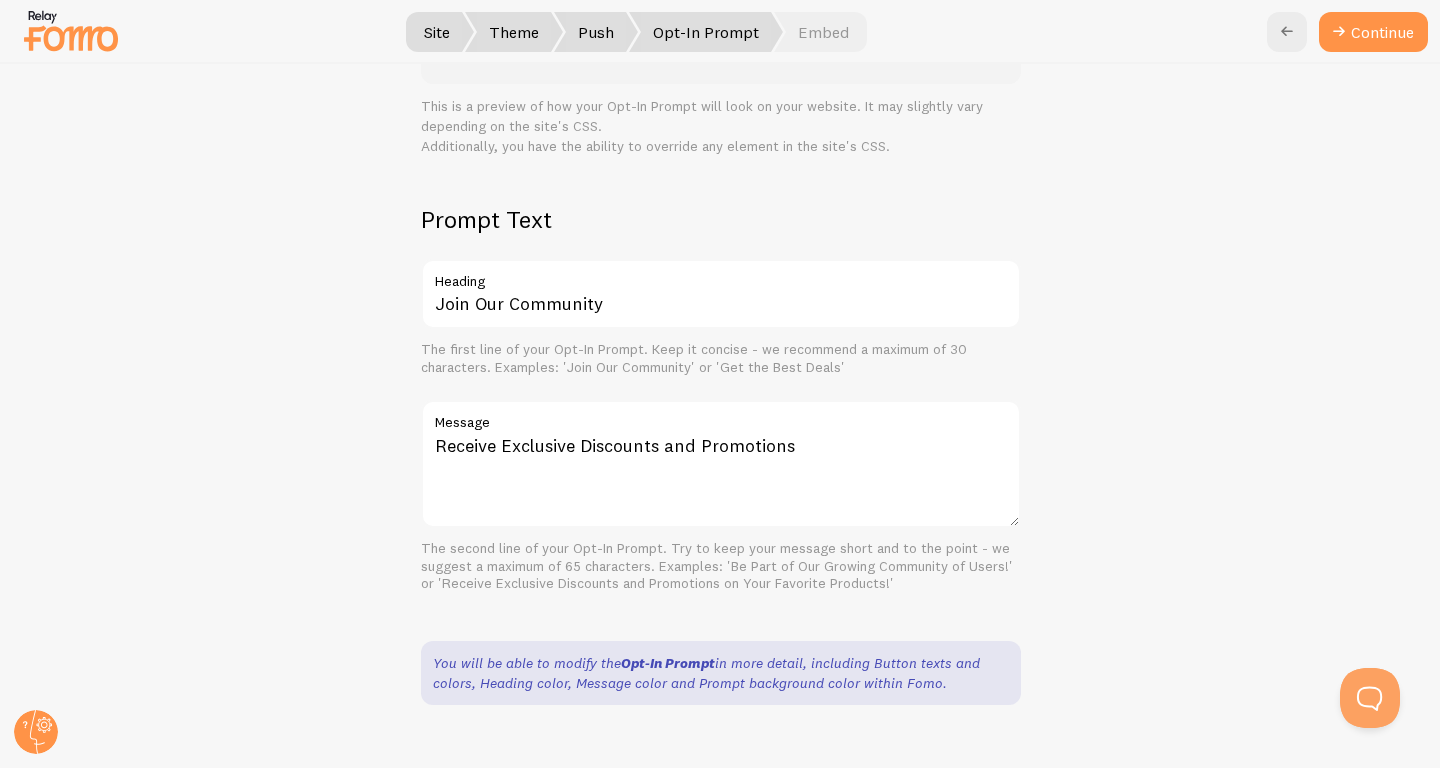 scroll, scrollTop: 443, scrollLeft: 0, axis: vertical 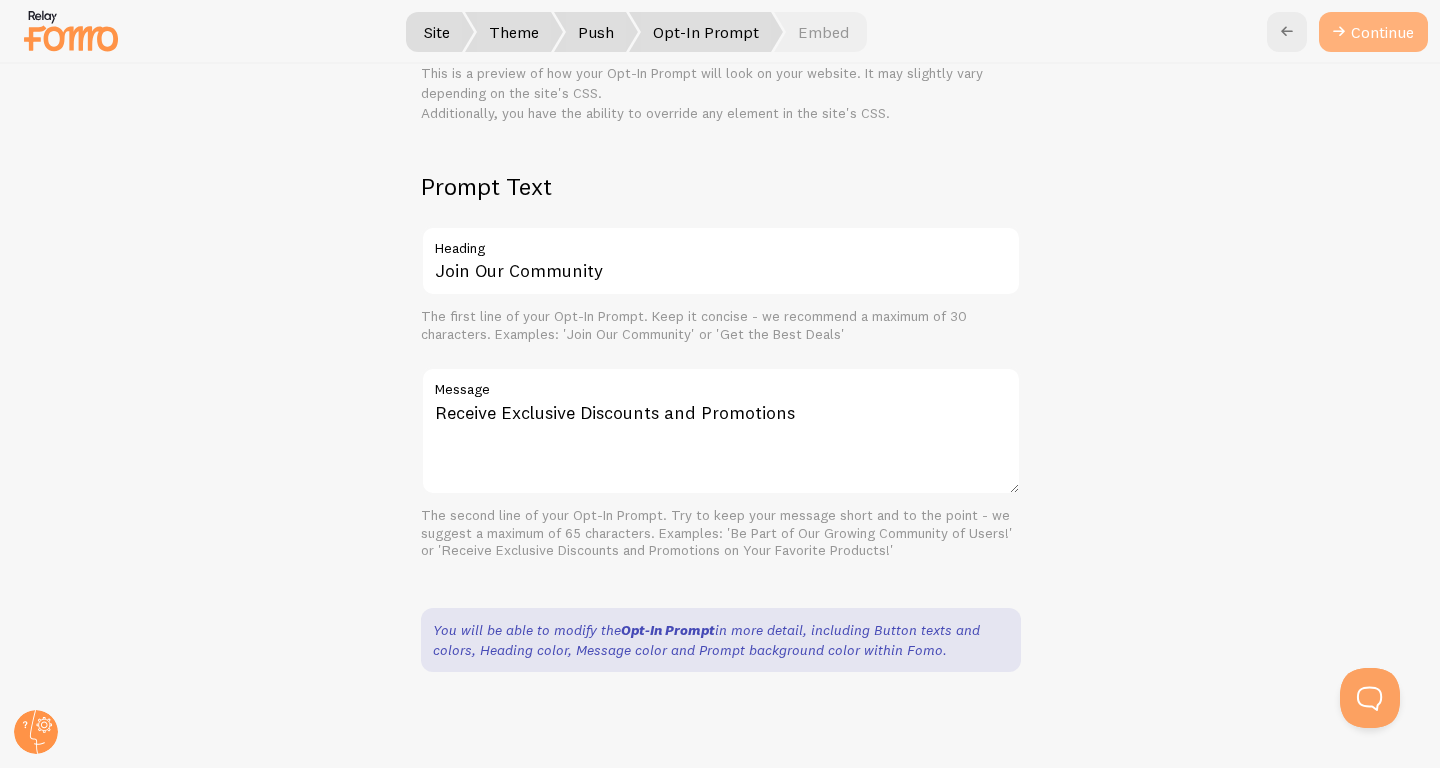 click on "Continue" at bounding box center [1373, 32] 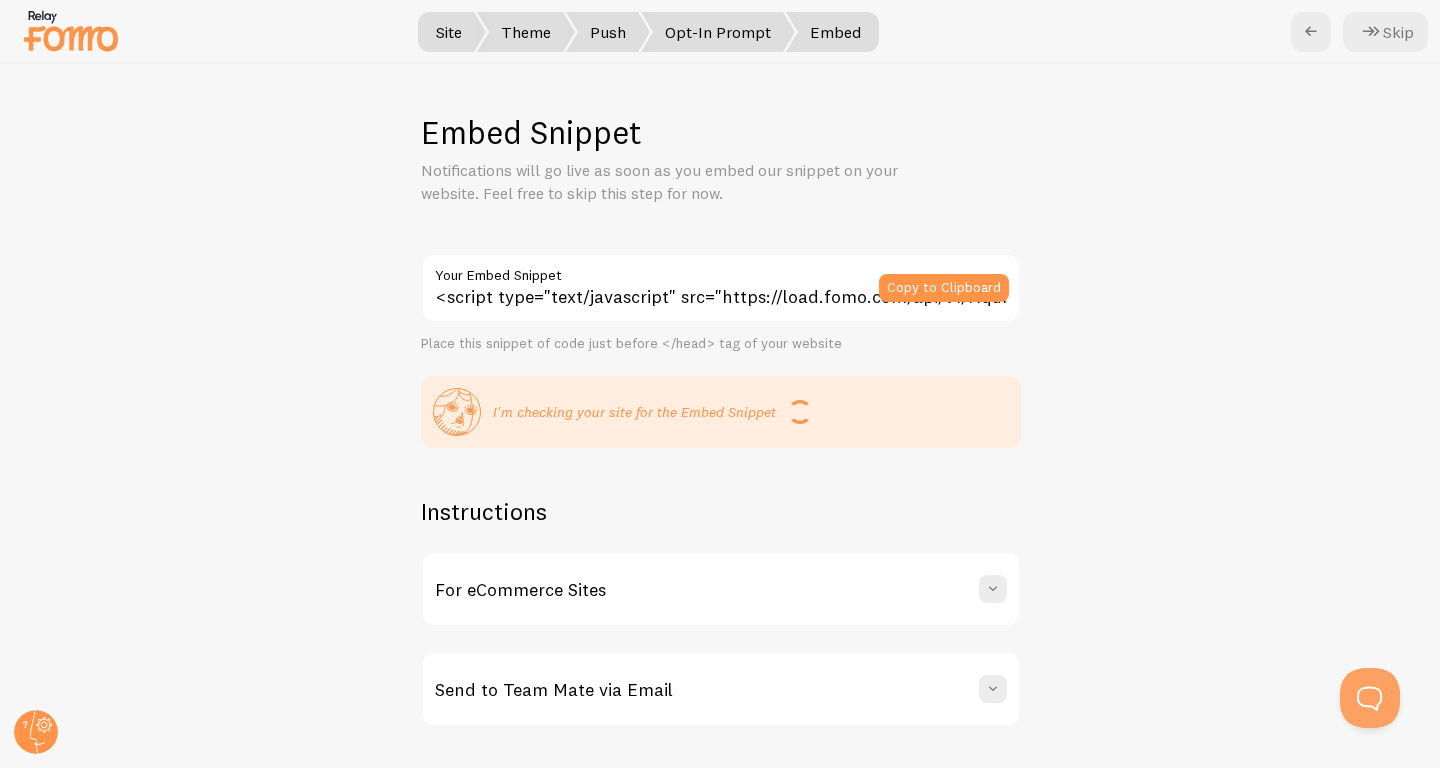 scroll, scrollTop: 31, scrollLeft: 0, axis: vertical 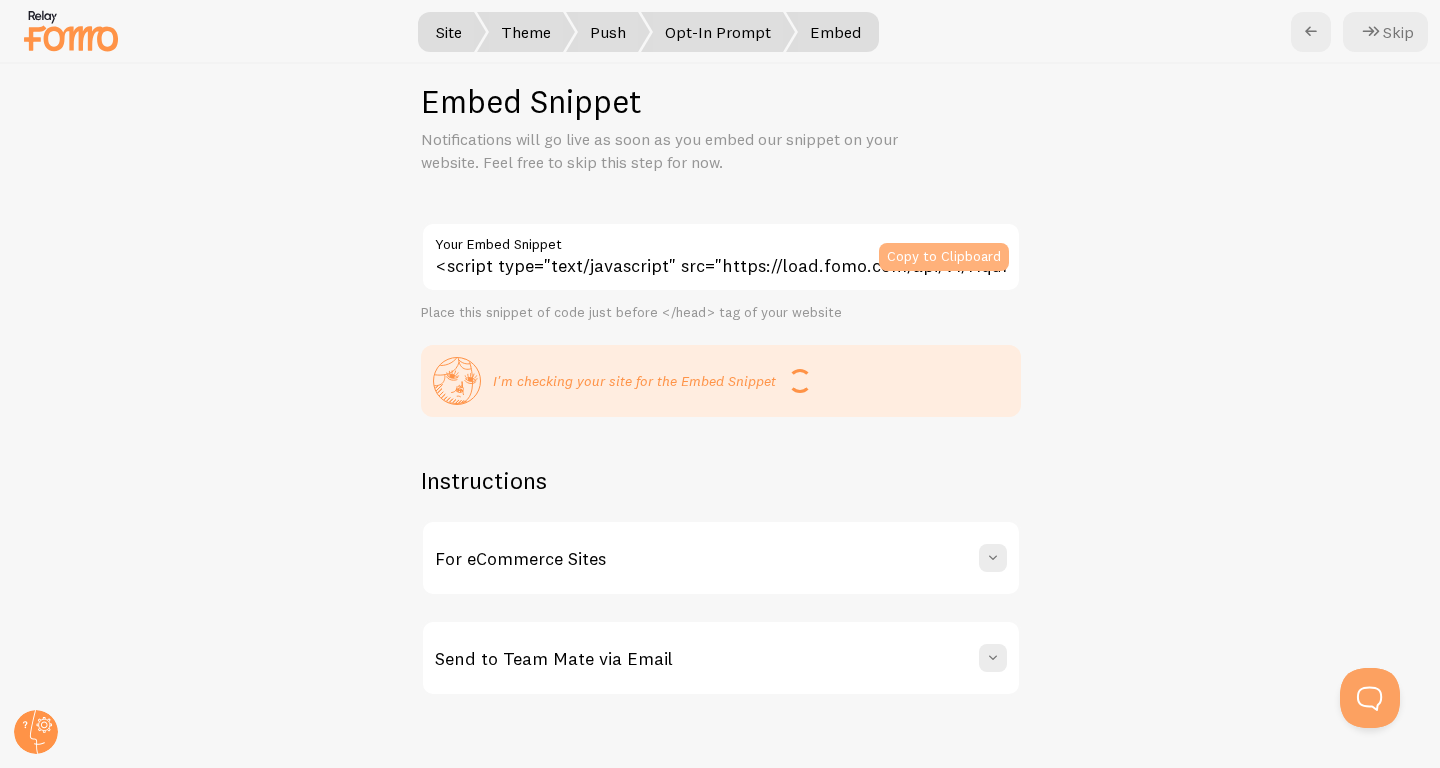 click on "Copy to Clipboard" at bounding box center [944, 257] 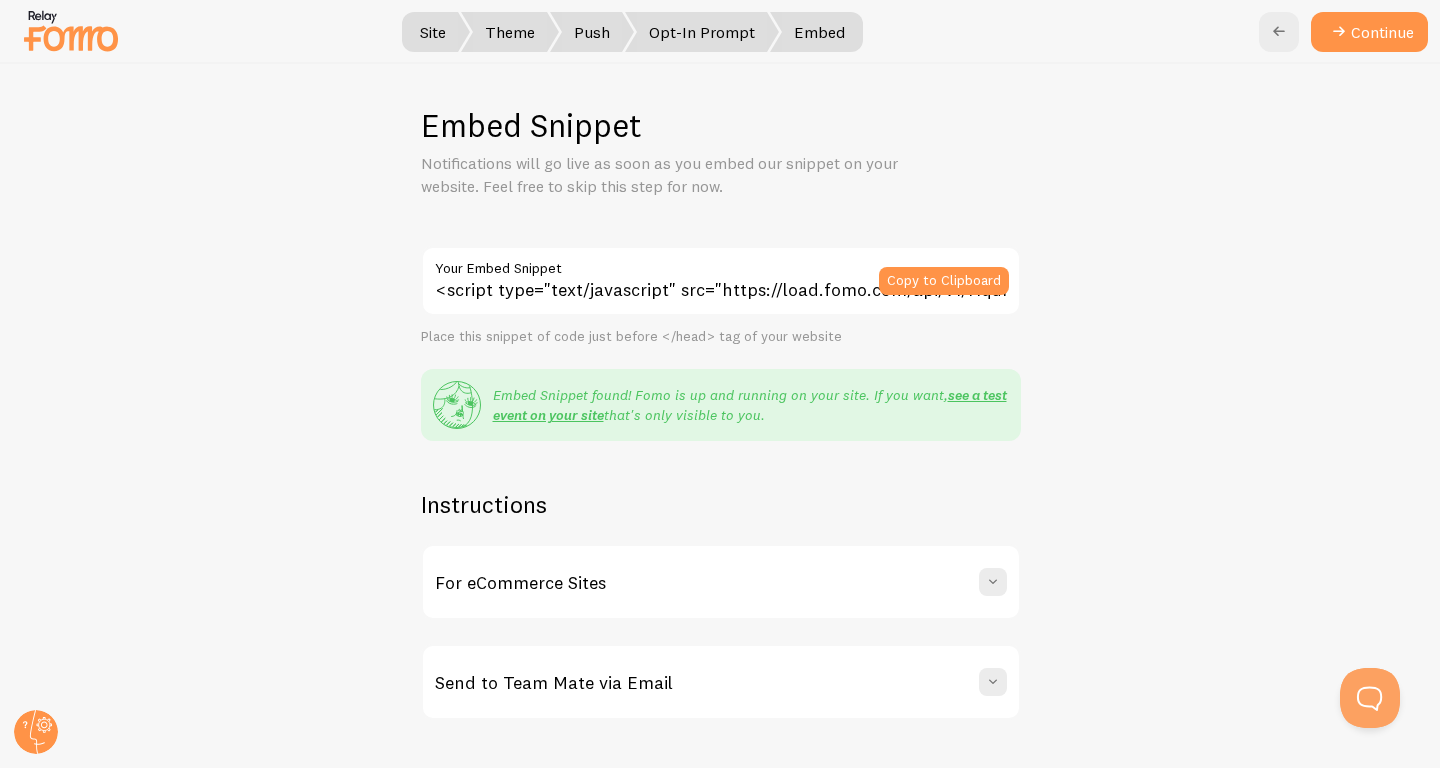scroll, scrollTop: 0, scrollLeft: 0, axis: both 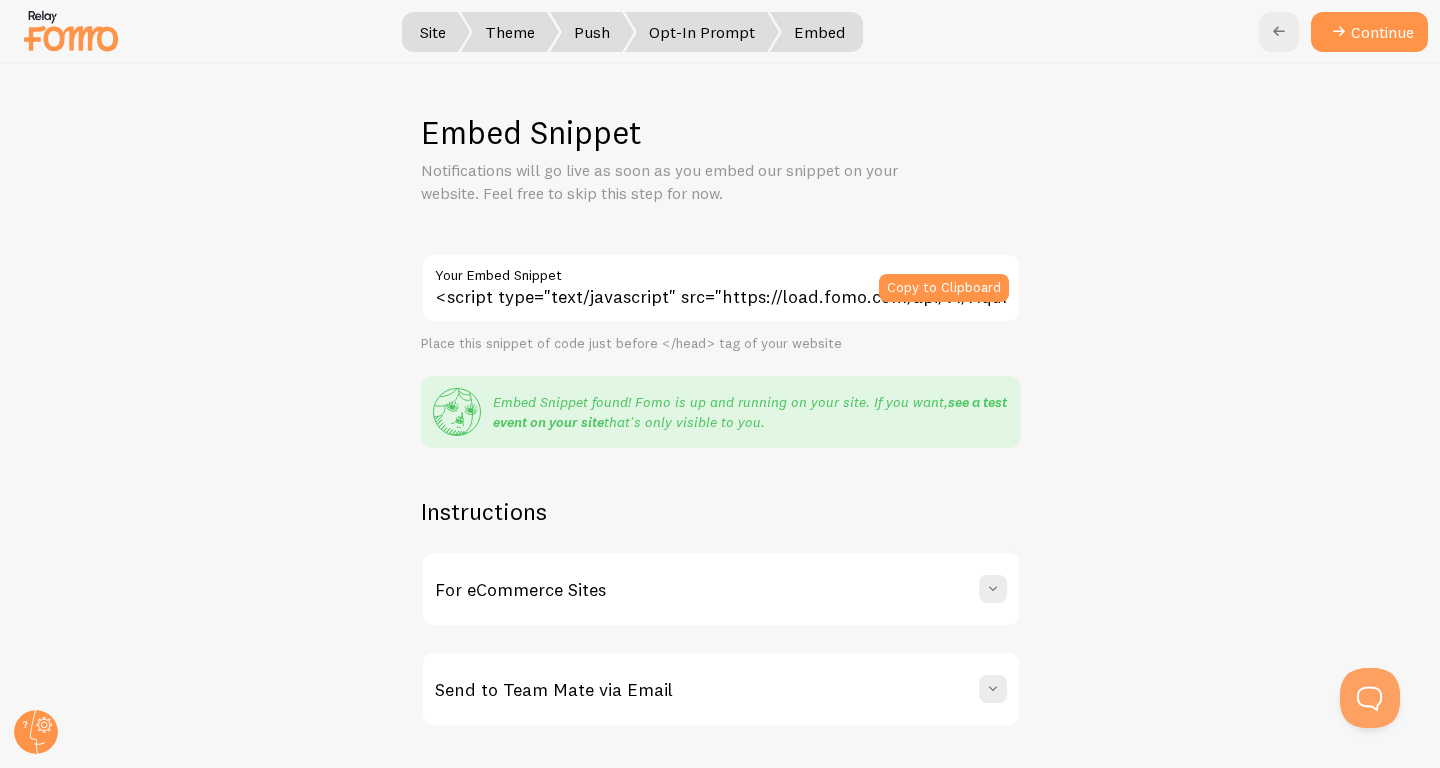 click on "see a test event on your site" at bounding box center [750, 412] 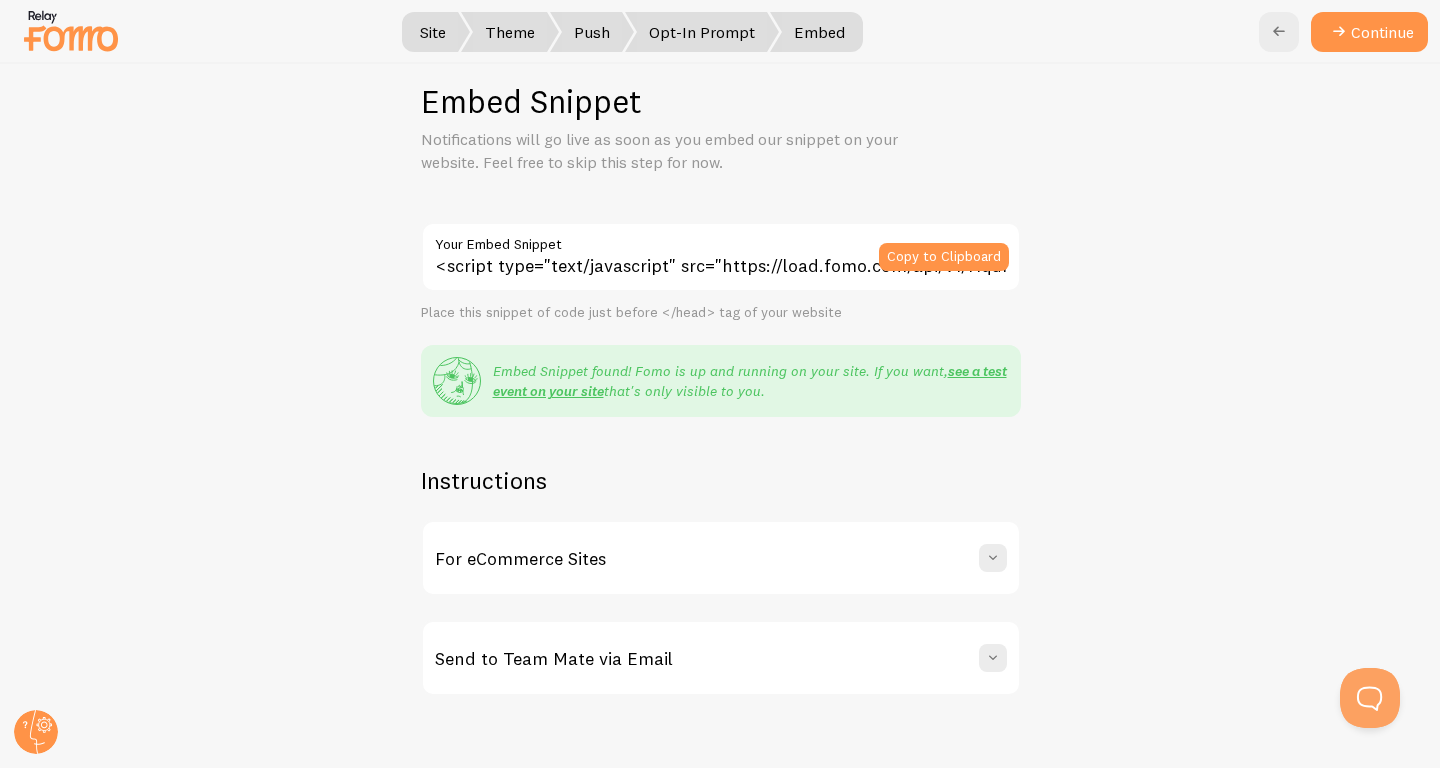 scroll, scrollTop: 0, scrollLeft: 0, axis: both 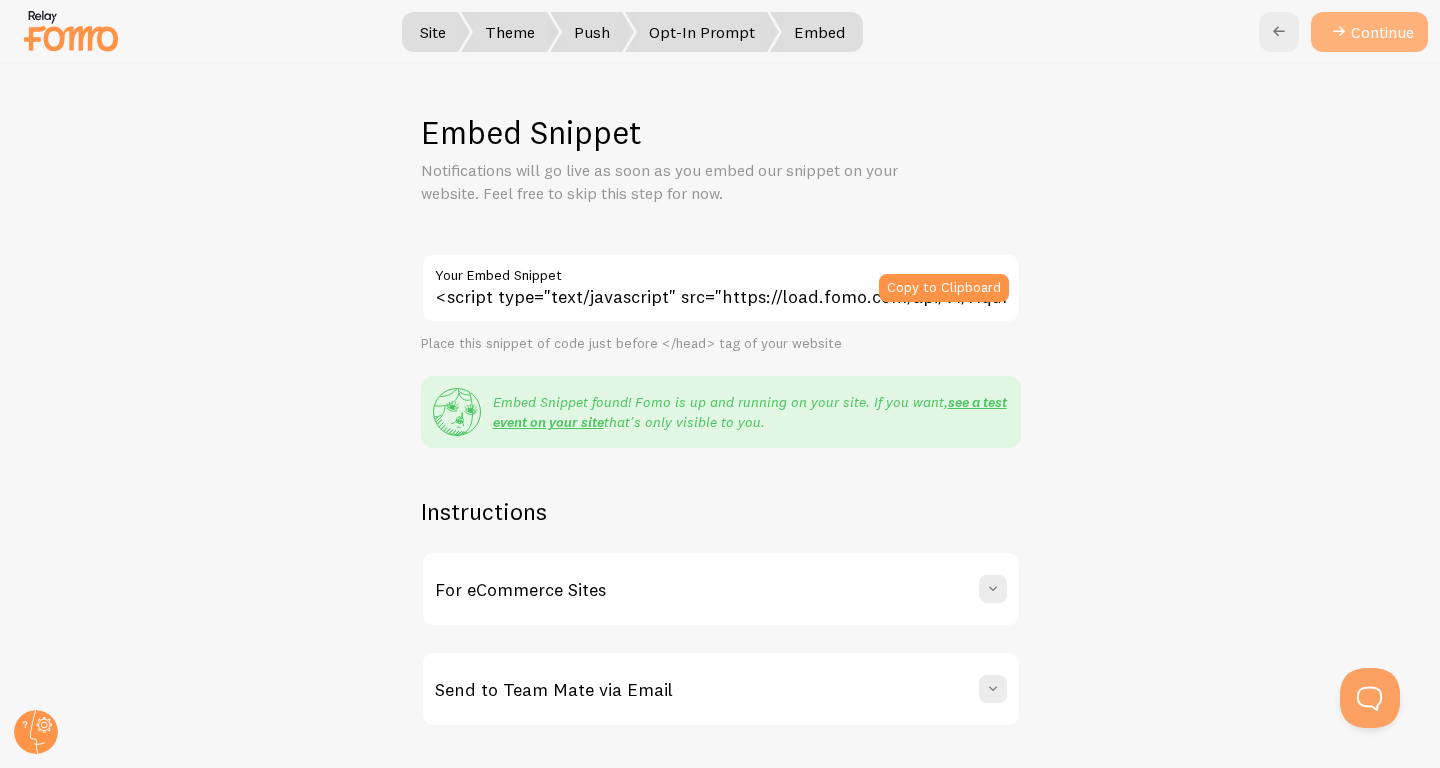 click on "Continue" at bounding box center (1369, 32) 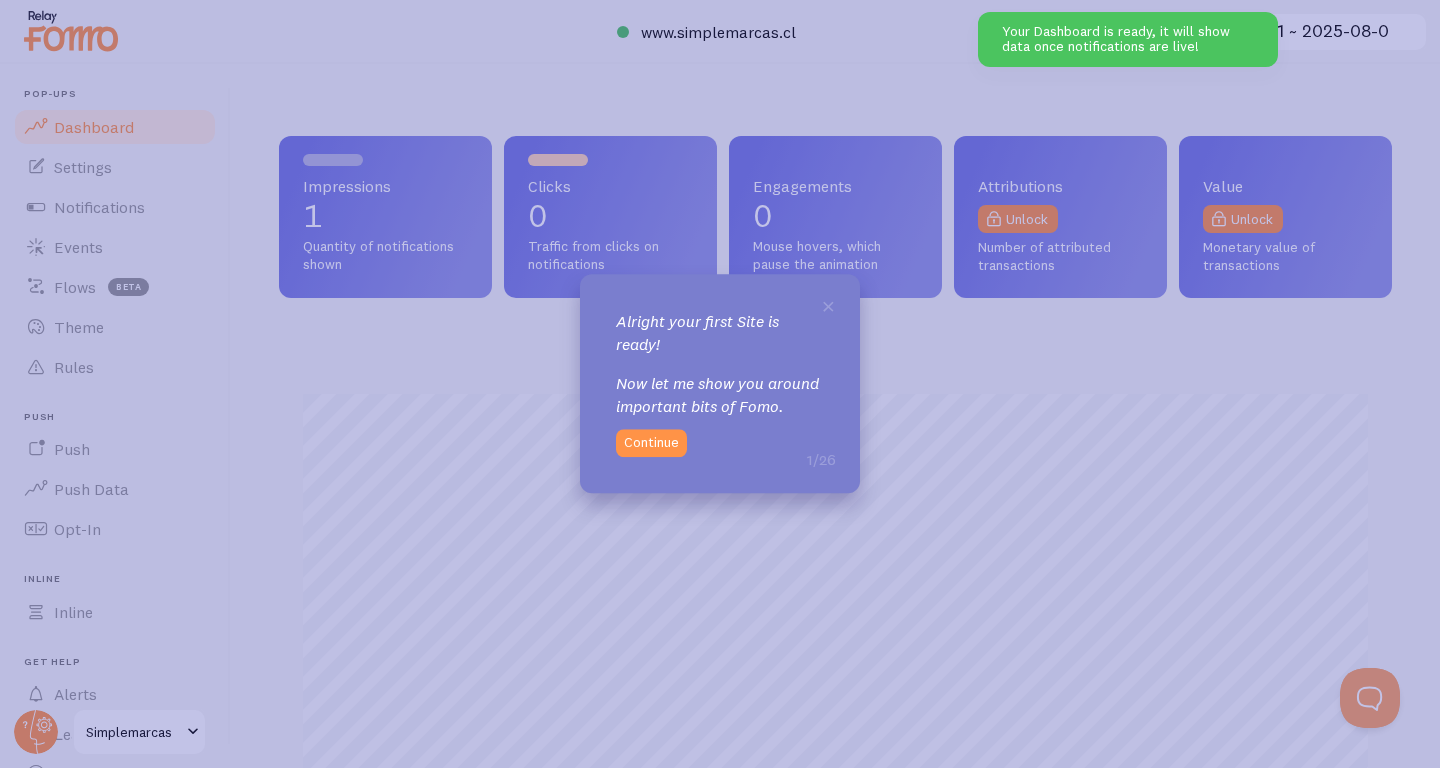 scroll, scrollTop: 999474, scrollLeft: 998887, axis: both 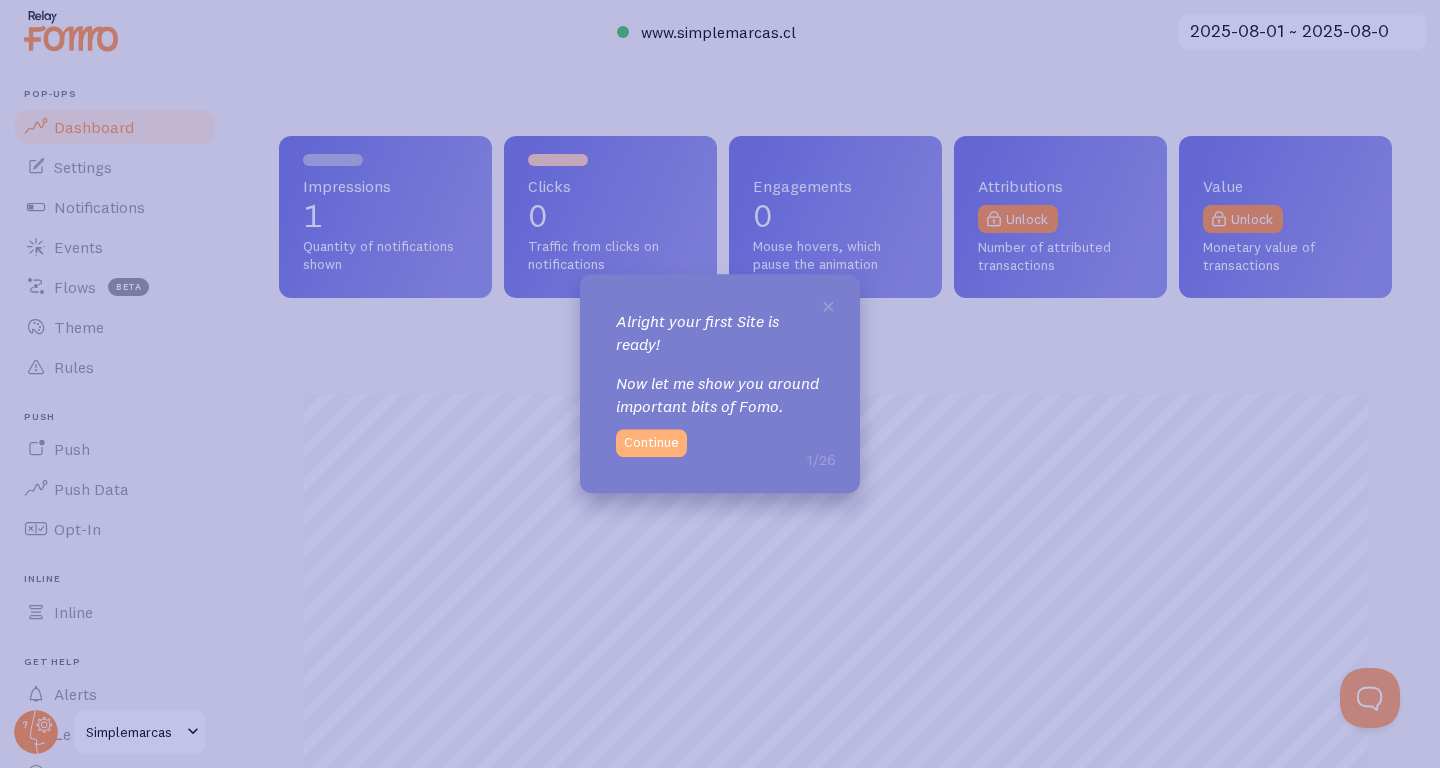 click on "Continue" at bounding box center [651, 444] 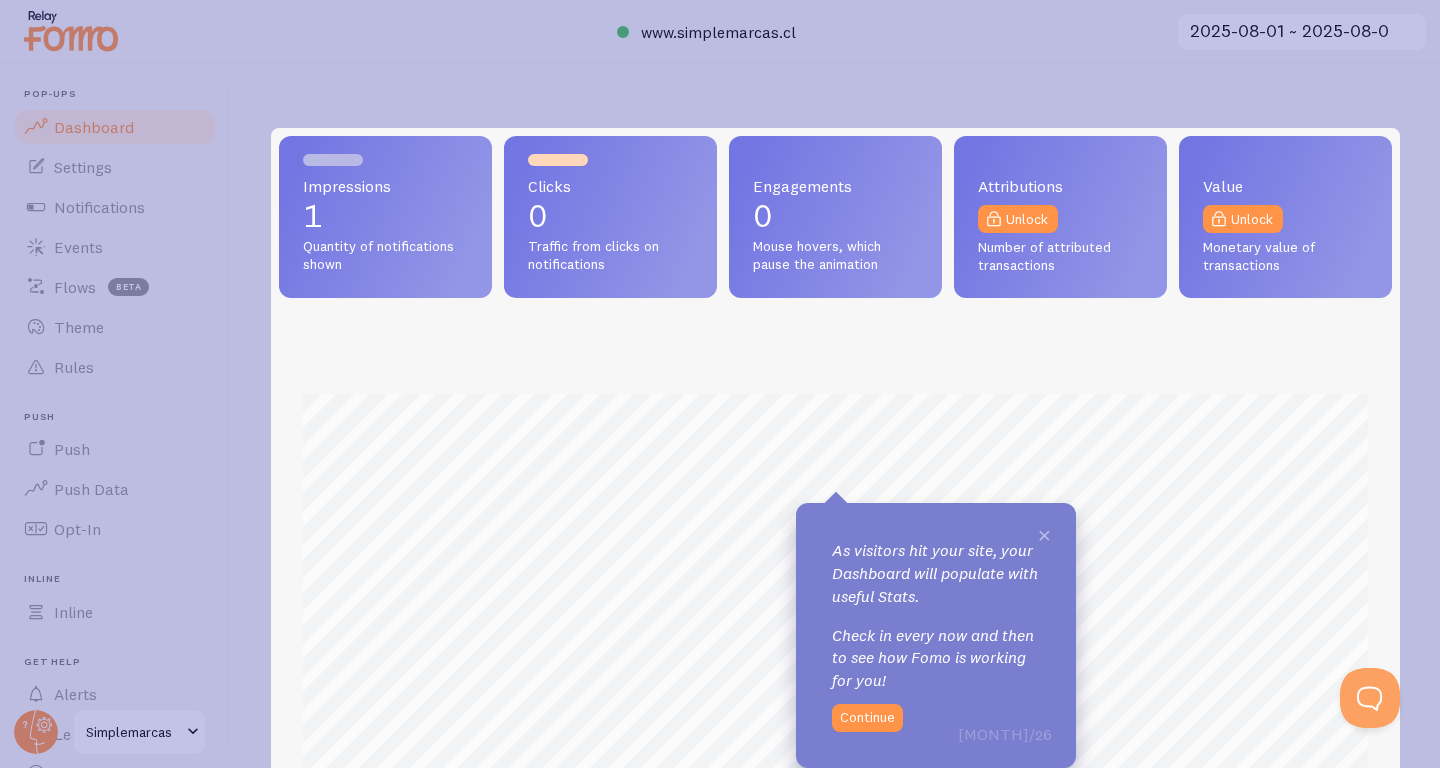 click on "×" at bounding box center (1044, 534) 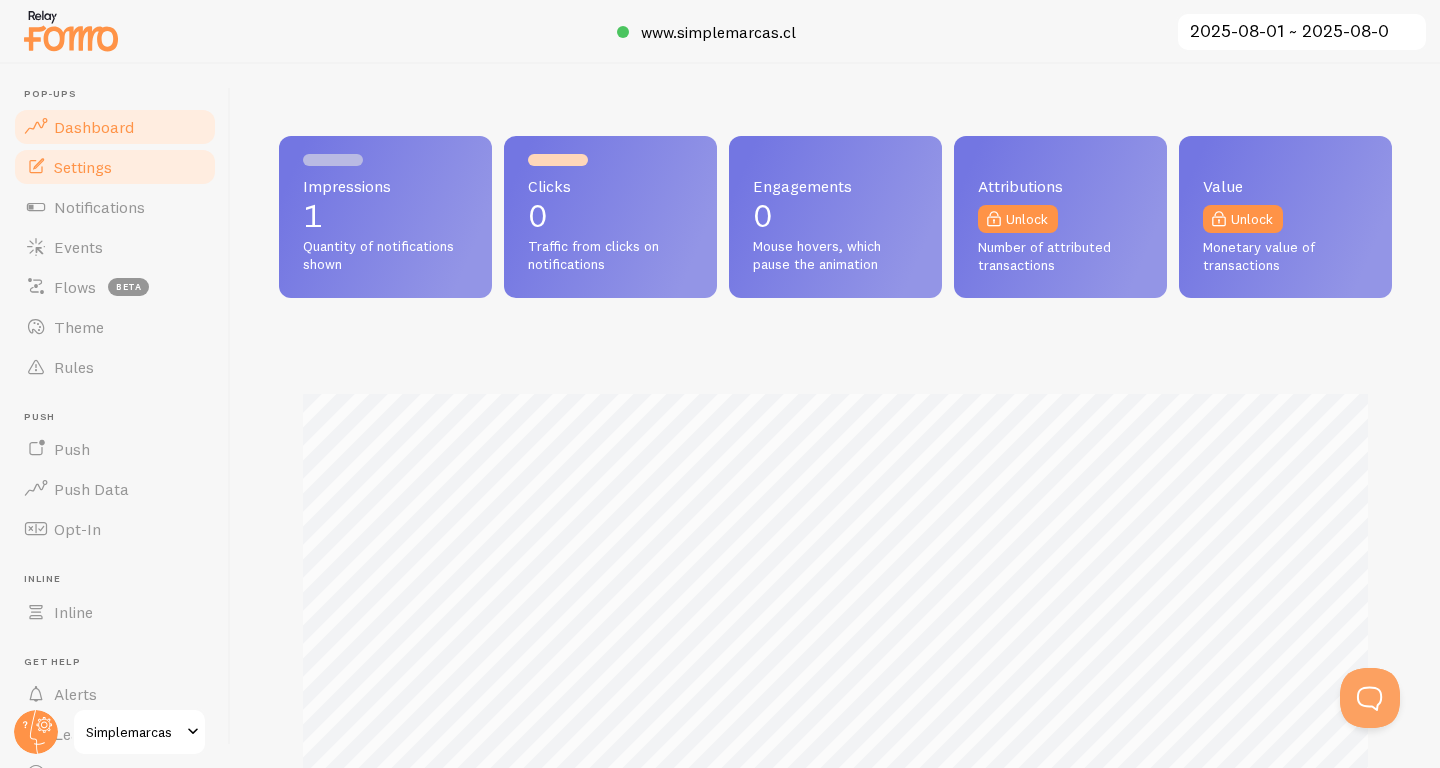 click on "Settings" at bounding box center (115, 167) 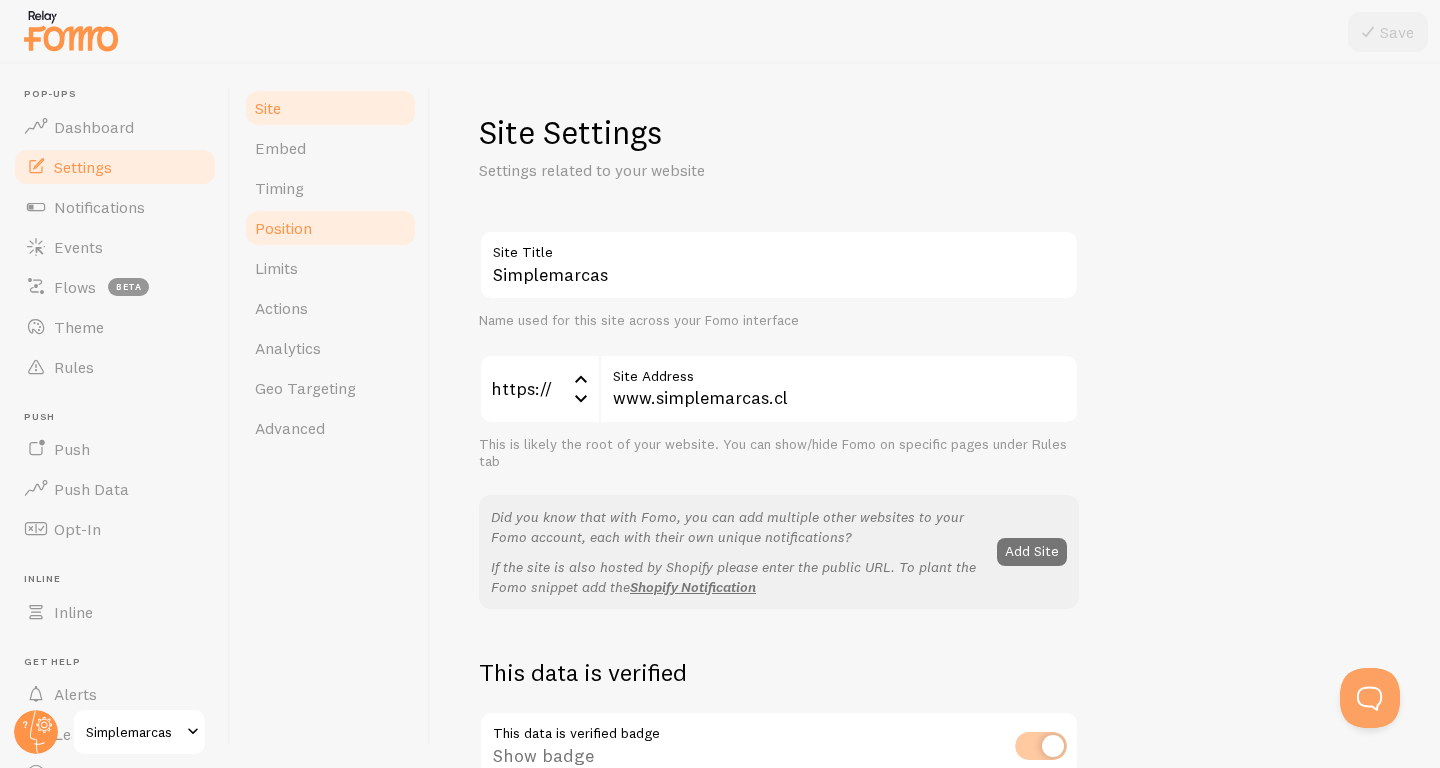 click on "Position" at bounding box center (330, 228) 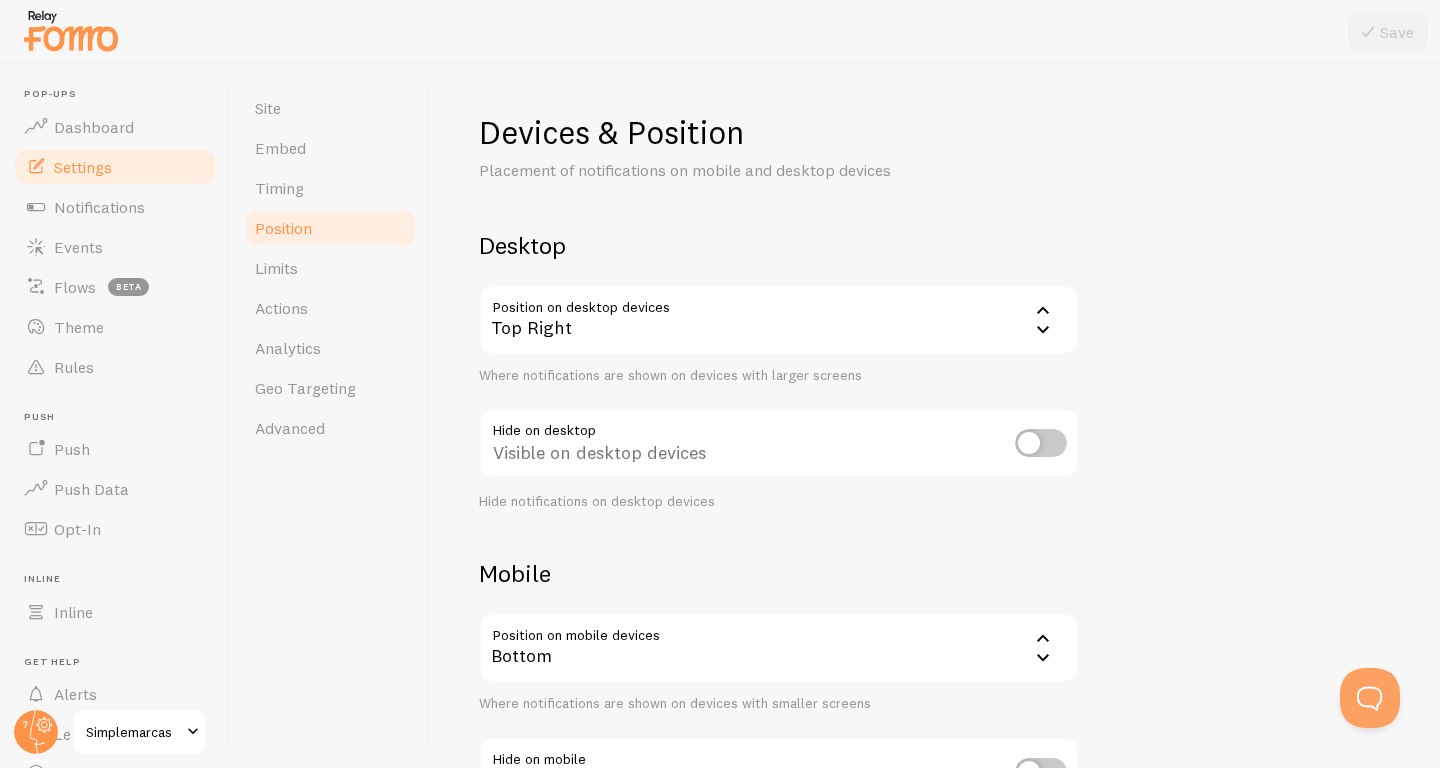 click on "Top Right" at bounding box center (779, 320) 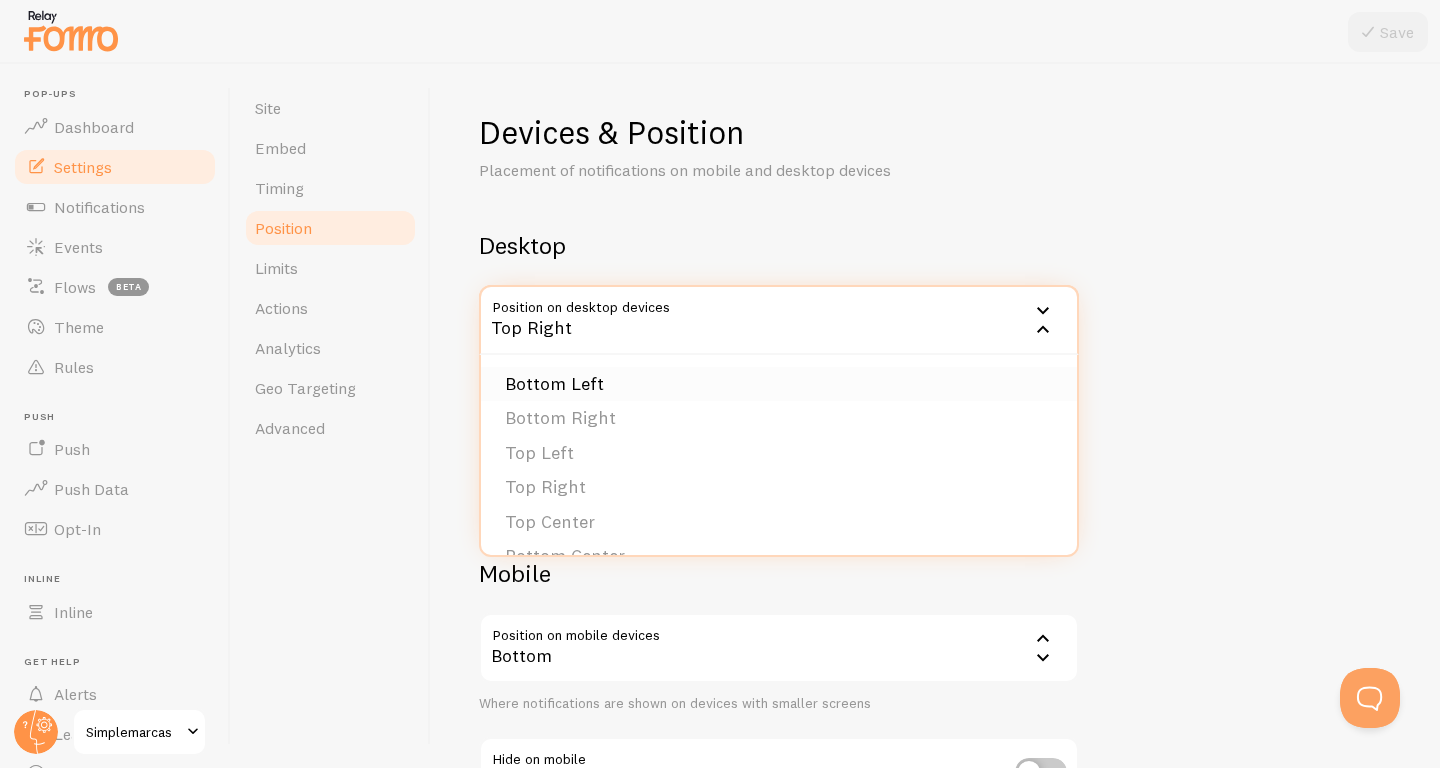 click on "Bottom Left" at bounding box center (779, 384) 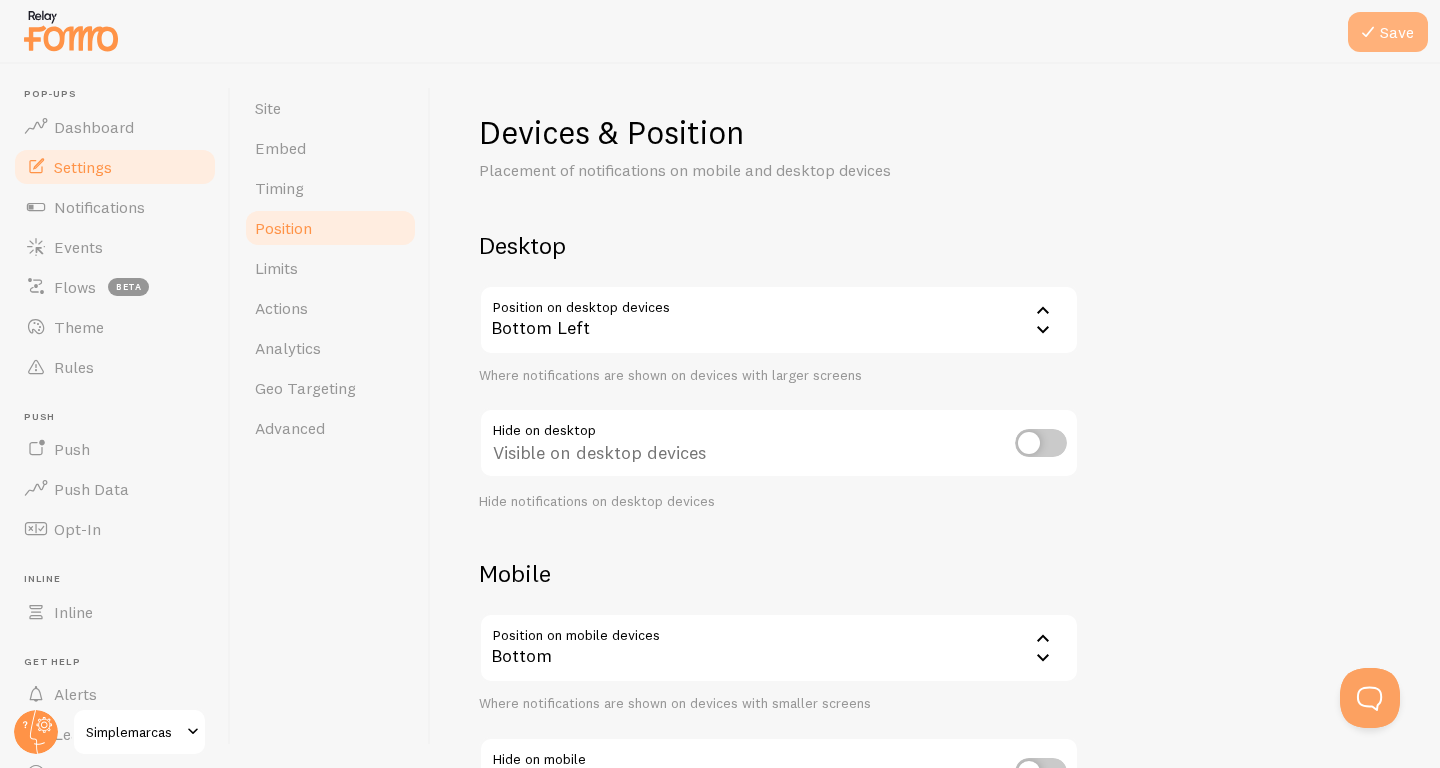 click on "Save" at bounding box center [1388, 32] 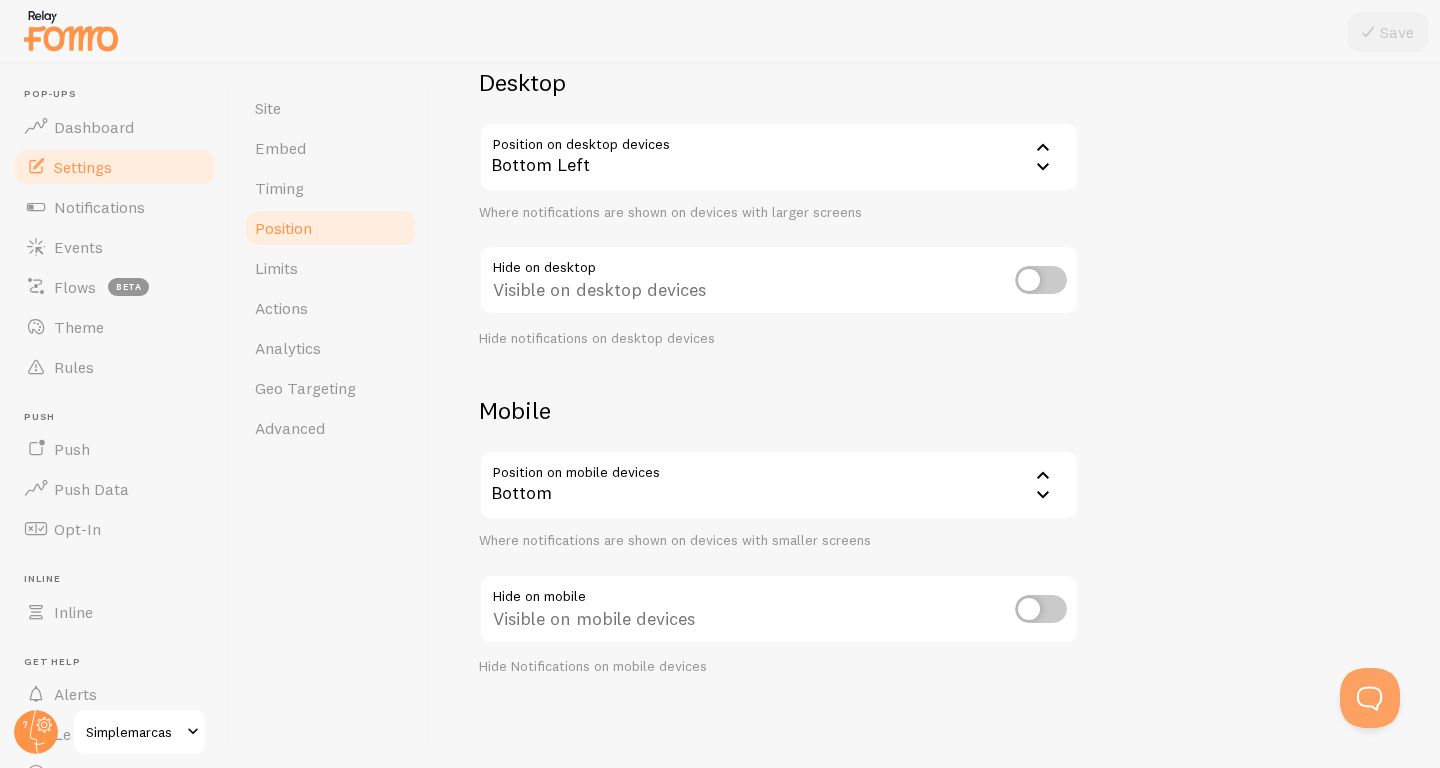 scroll, scrollTop: 166, scrollLeft: 0, axis: vertical 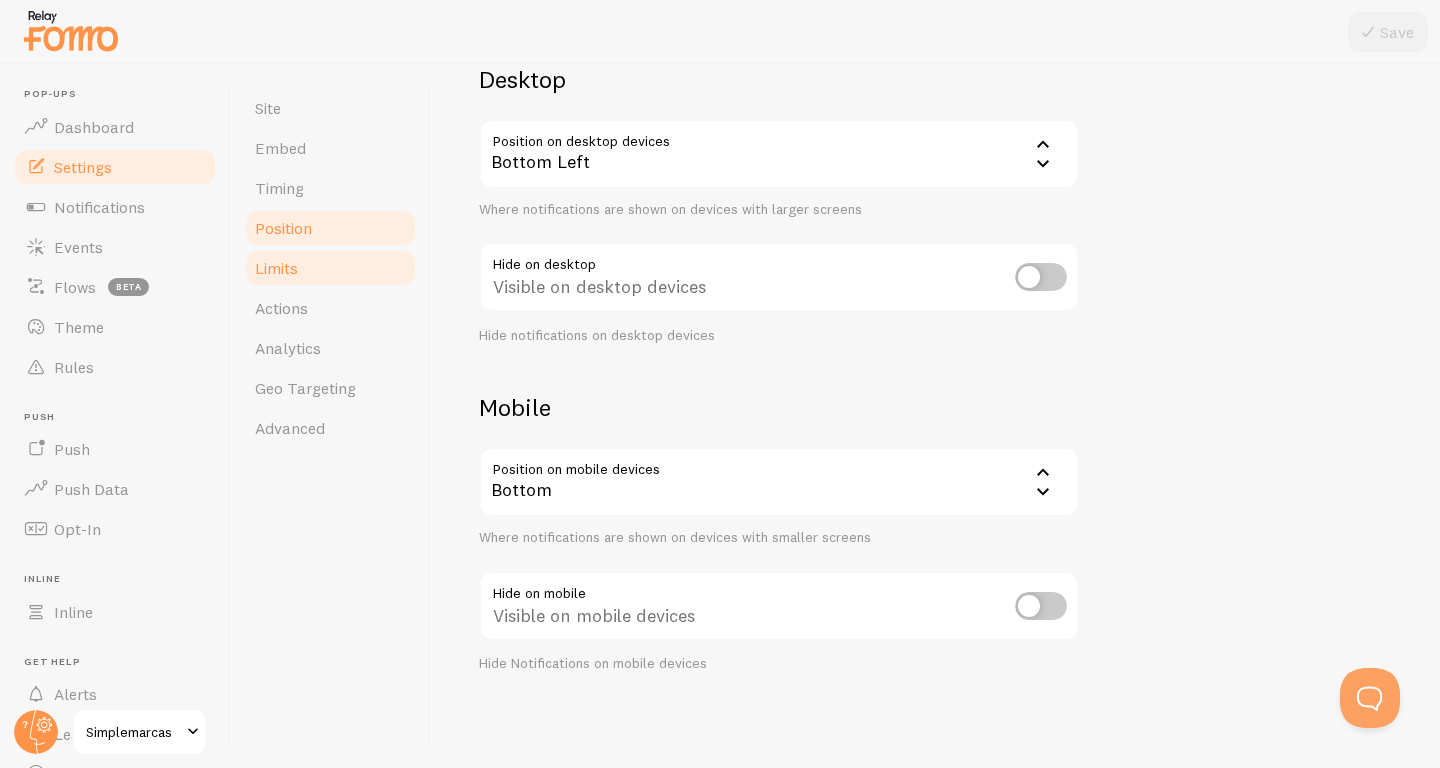 click on "Limits" at bounding box center [330, 268] 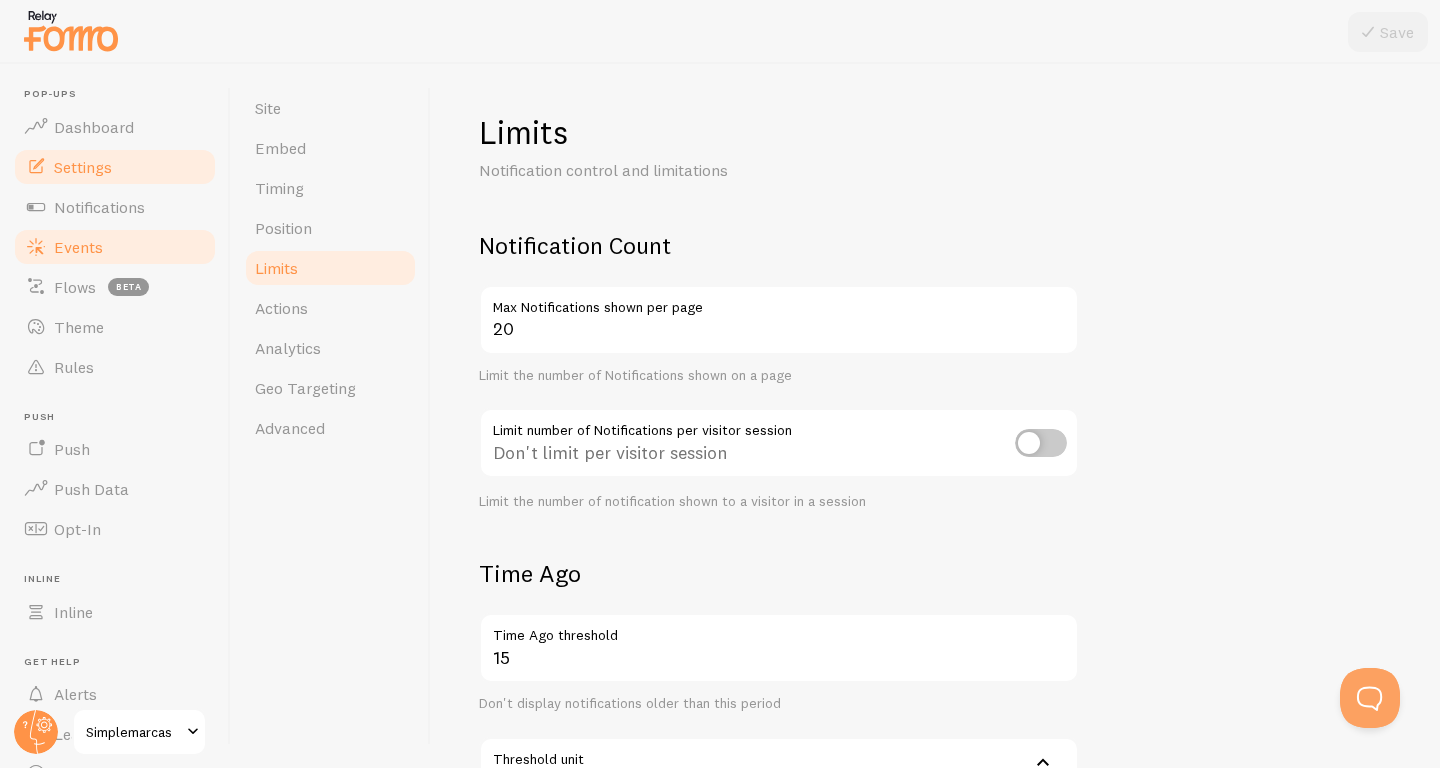click on "Events" at bounding box center (115, 247) 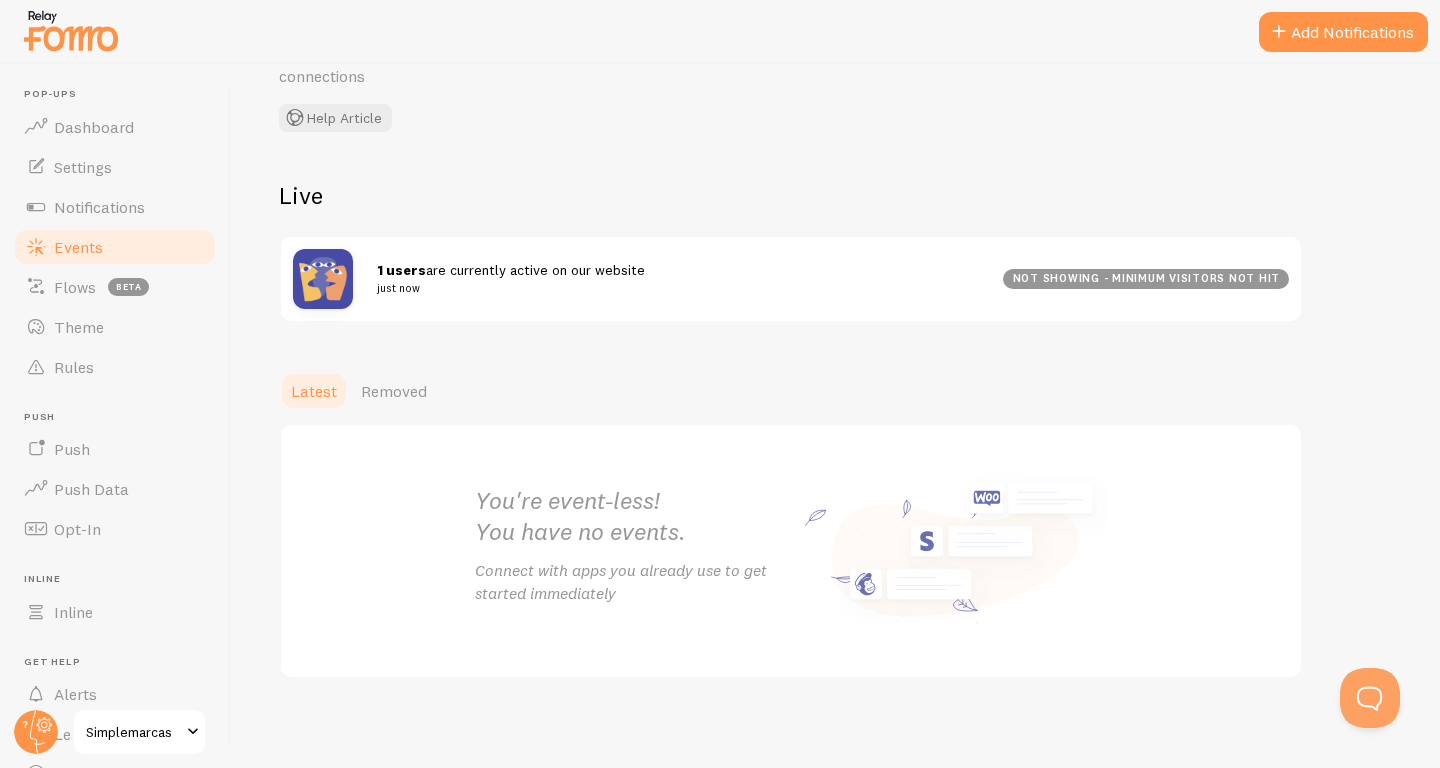 scroll, scrollTop: 123, scrollLeft: 0, axis: vertical 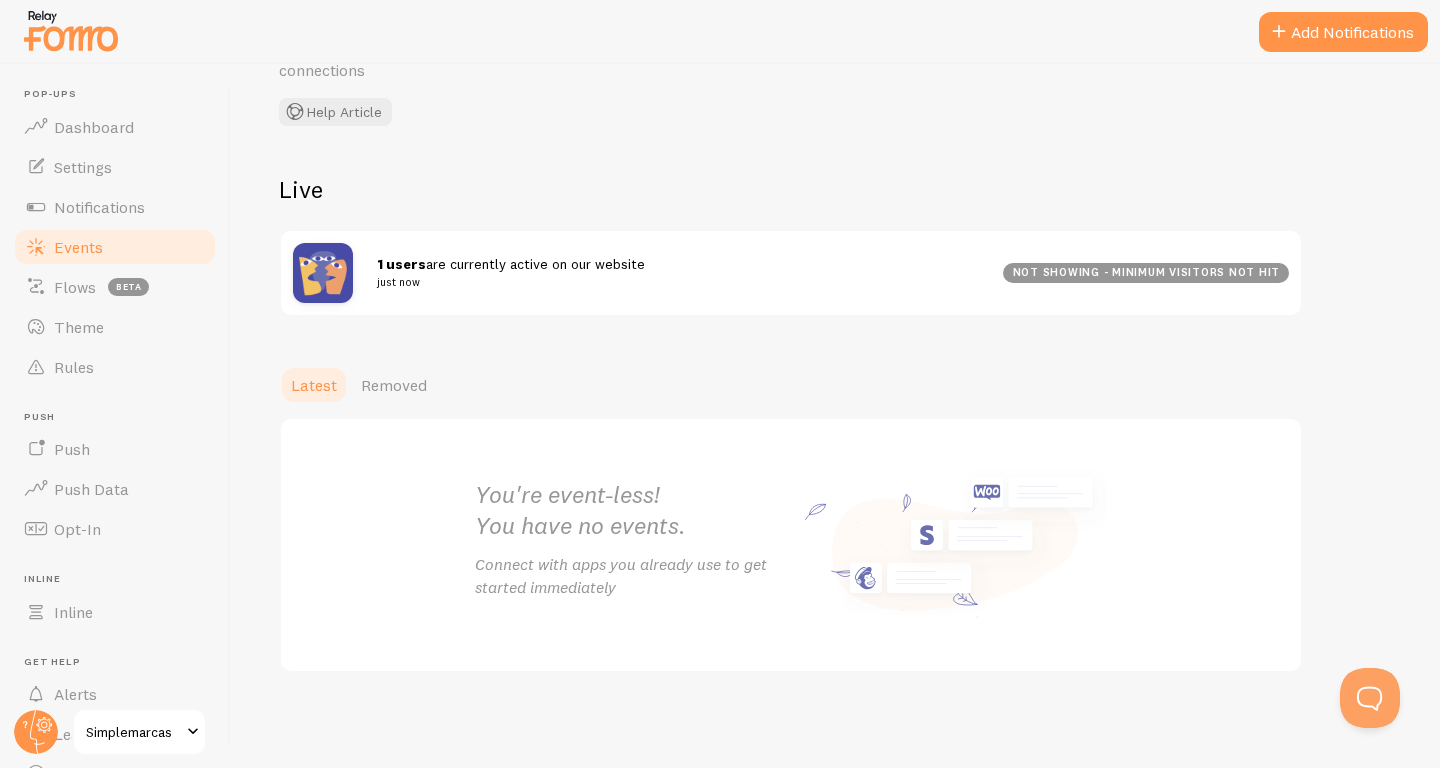 click on "You're event-less!  You have no events." at bounding box center [633, 510] 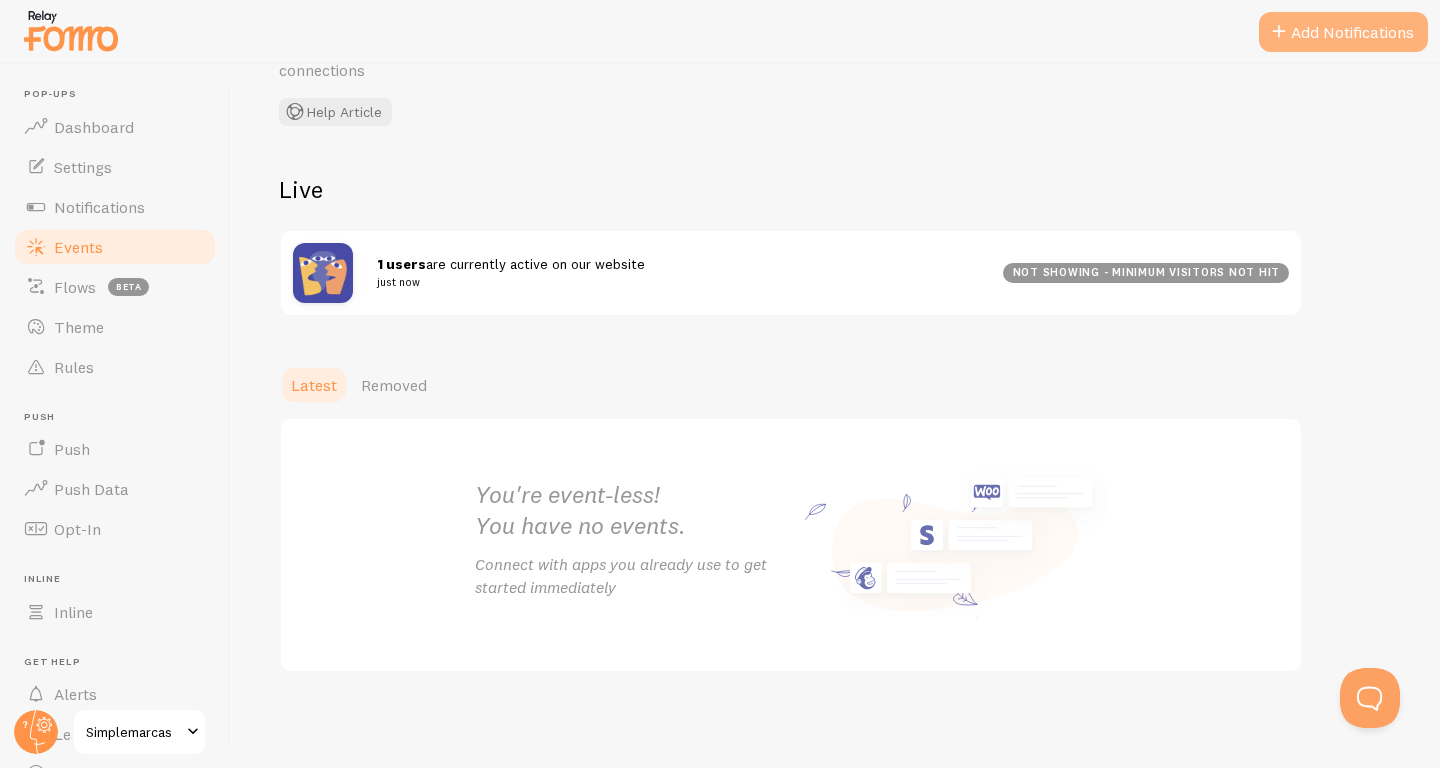 click on "Add Notifications" at bounding box center (1343, 32) 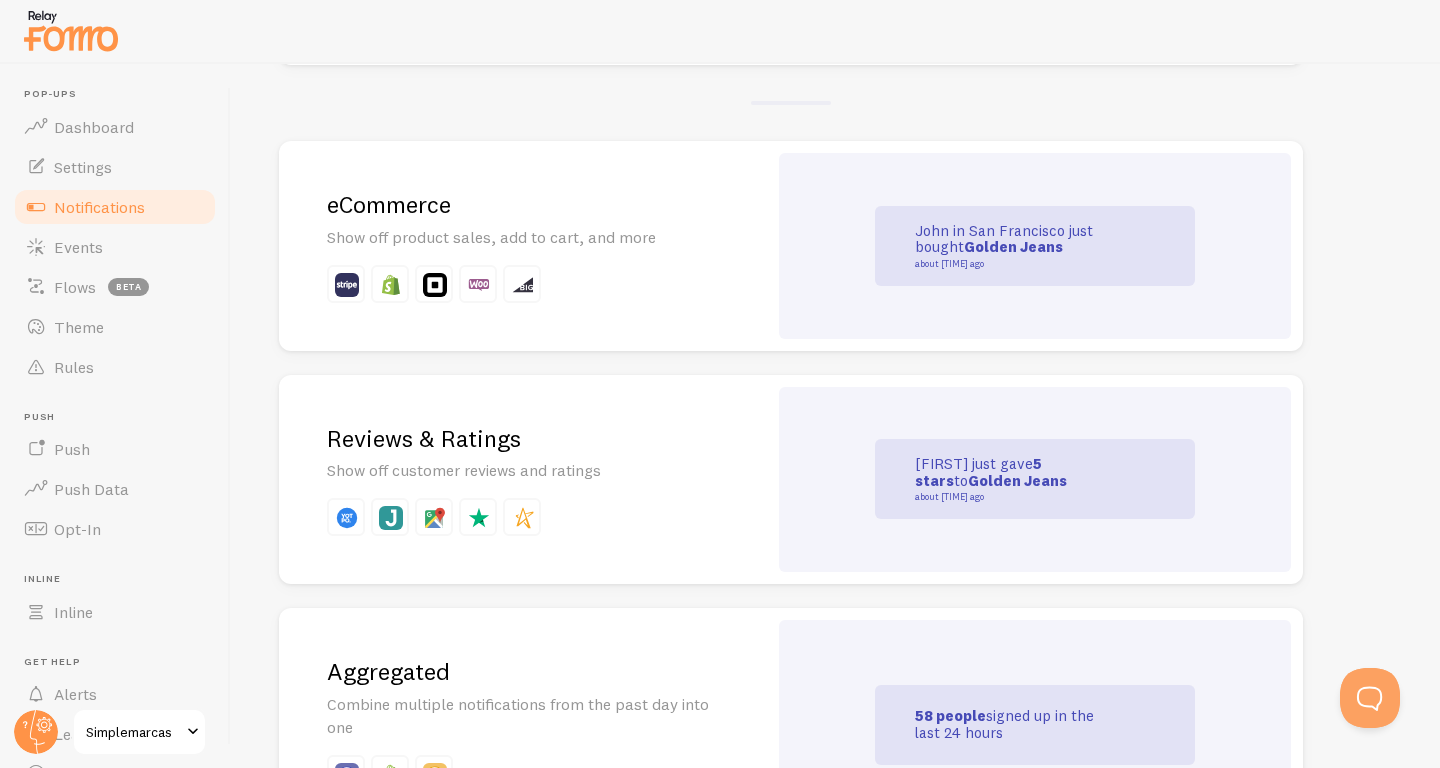 scroll, scrollTop: 409, scrollLeft: 0, axis: vertical 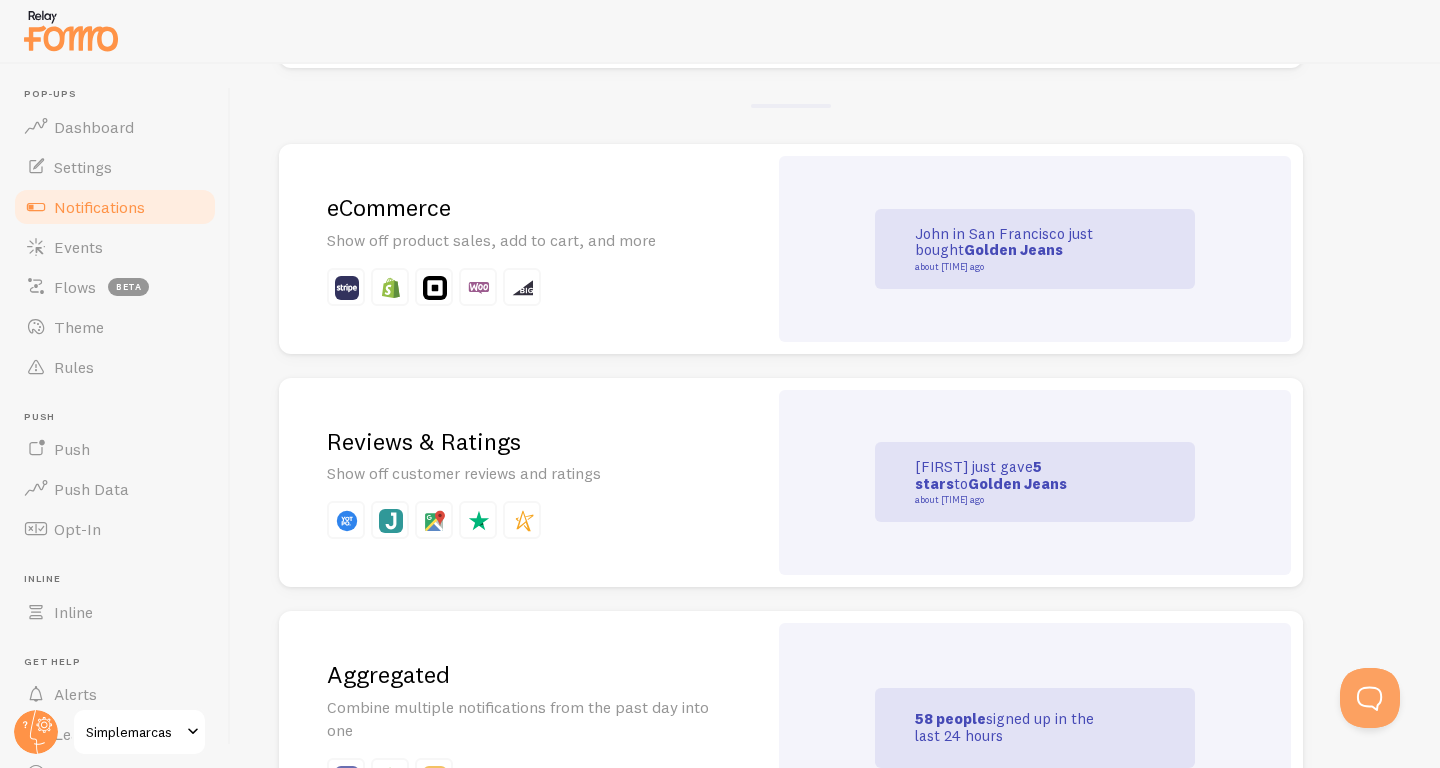 click on "eCommerce
Show off product sales, add to cart, and more" at bounding box center (523, 249) 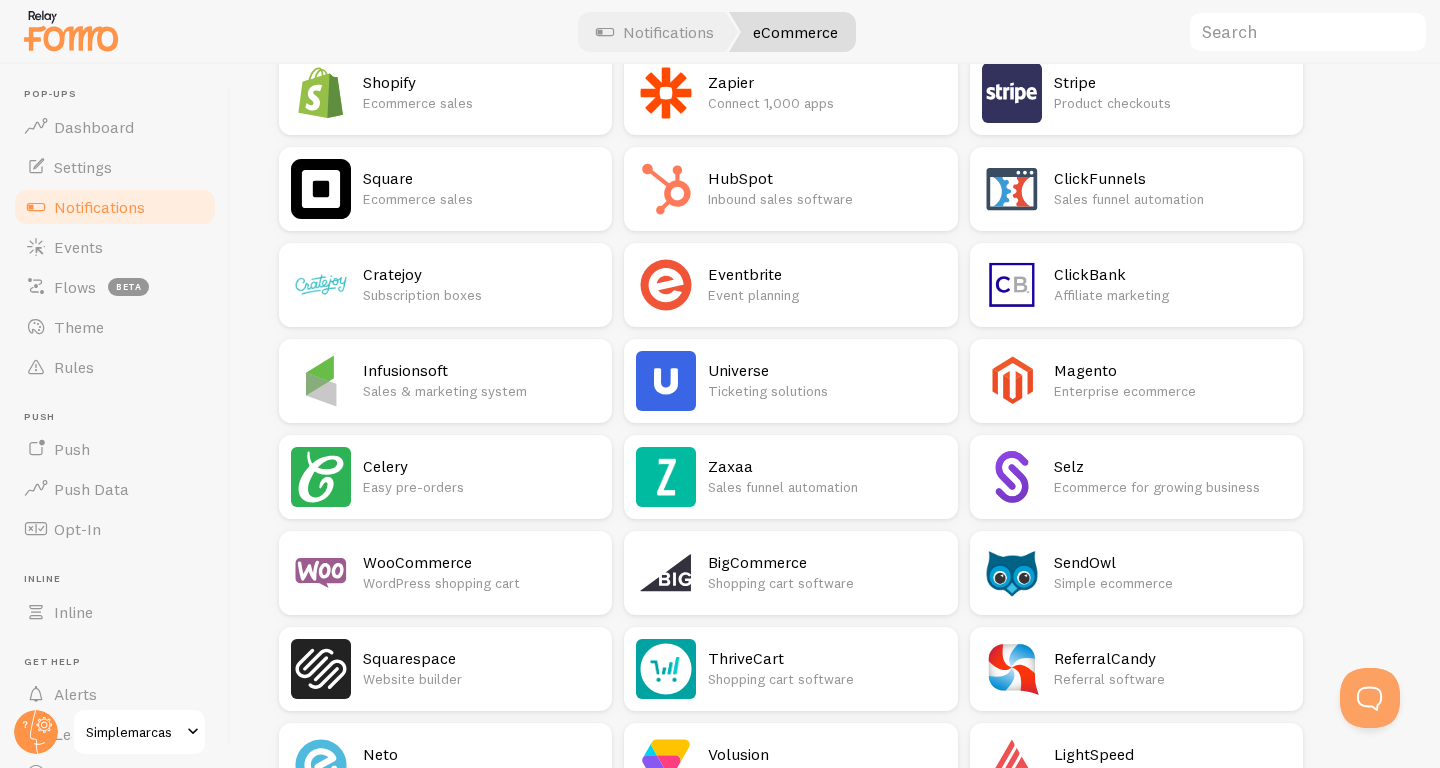 scroll, scrollTop: 0, scrollLeft: 0, axis: both 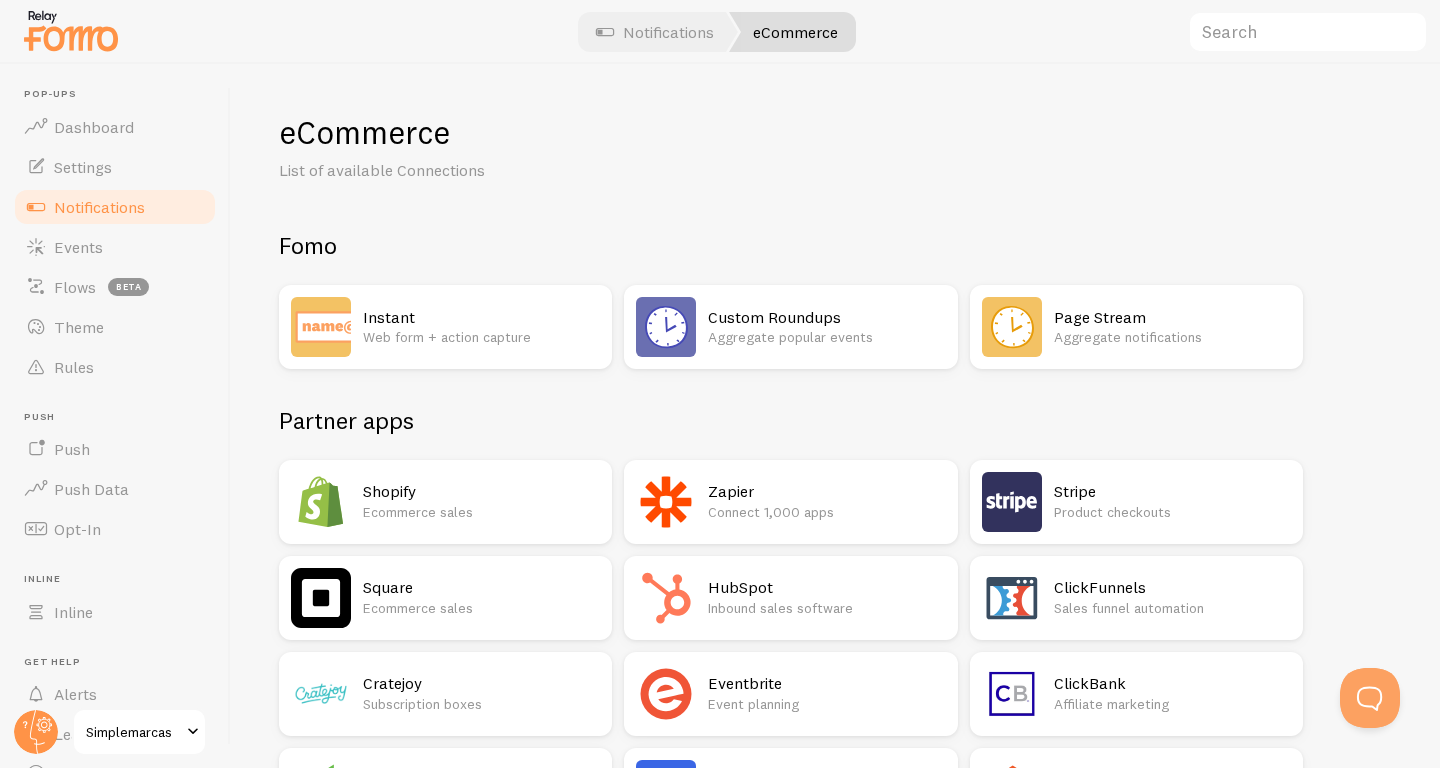 click on "Connect 1,000 apps" at bounding box center [826, 512] 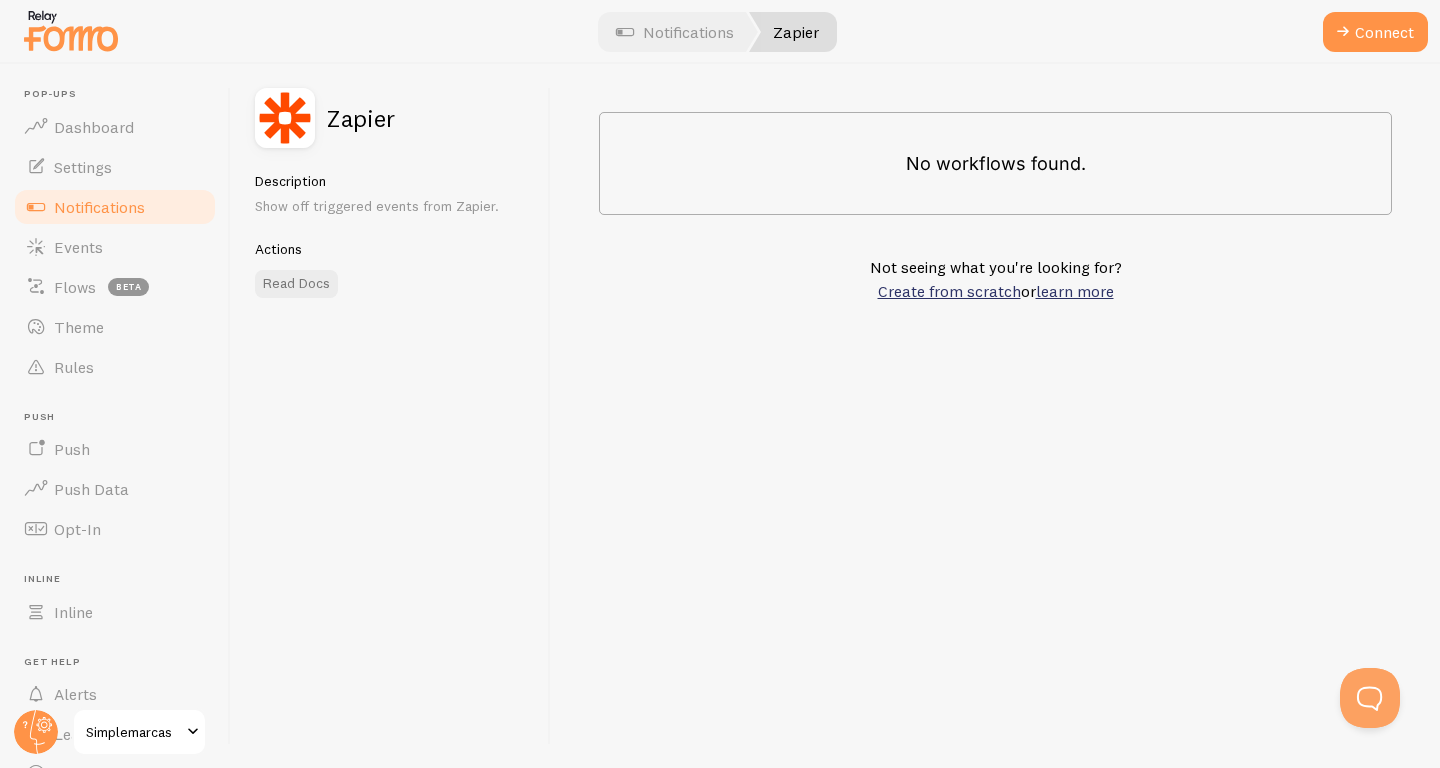 scroll, scrollTop: 0, scrollLeft: 0, axis: both 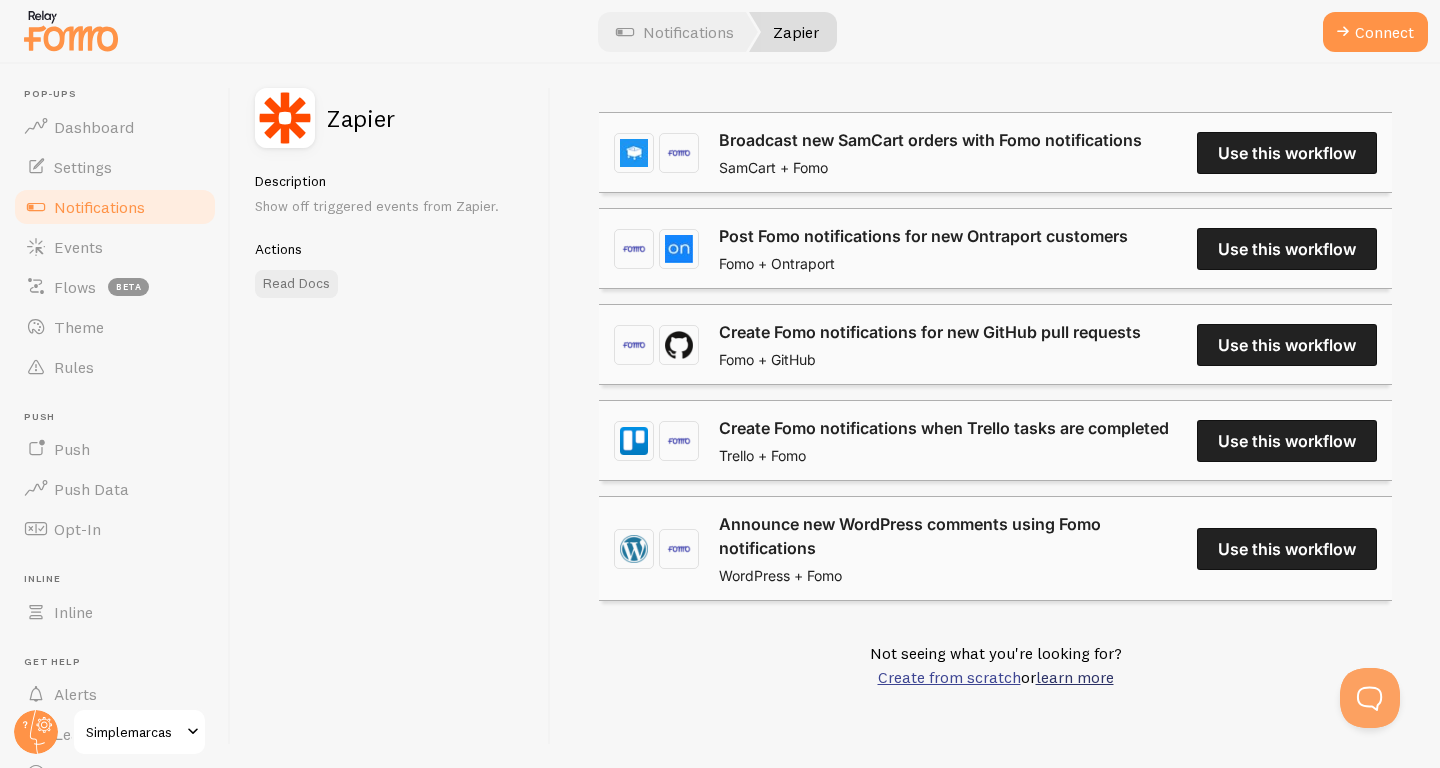 click on "Create from scratch" at bounding box center (949, 677) 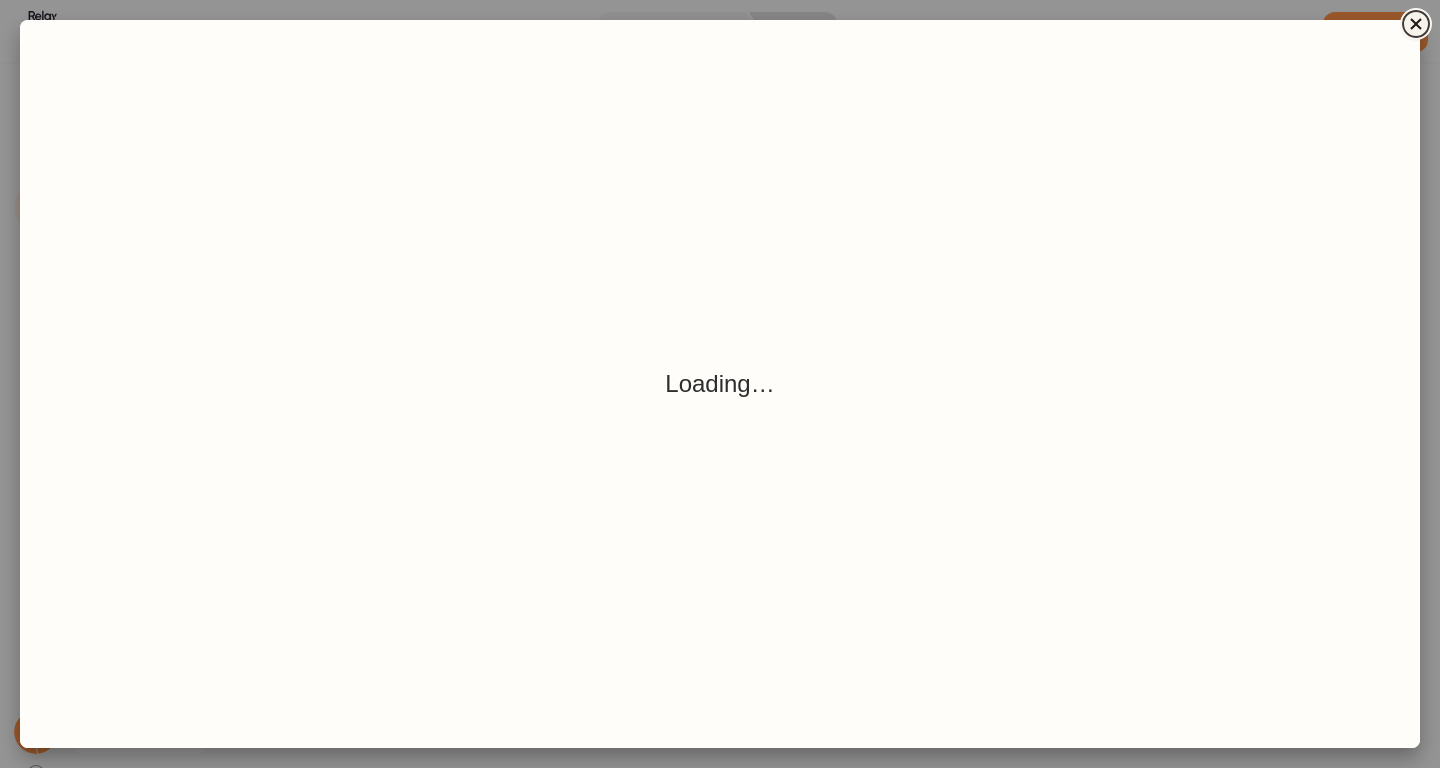 click 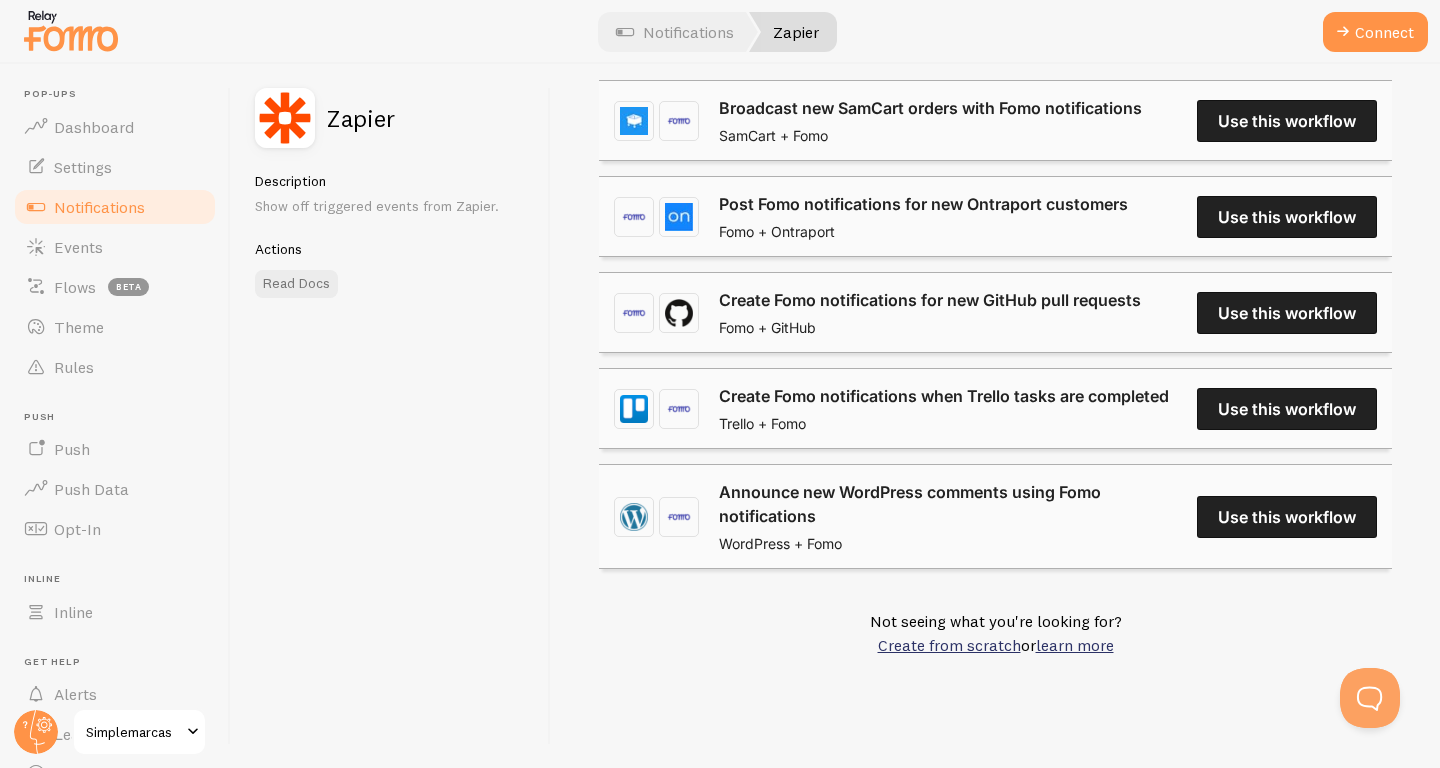 scroll, scrollTop: 34, scrollLeft: 0, axis: vertical 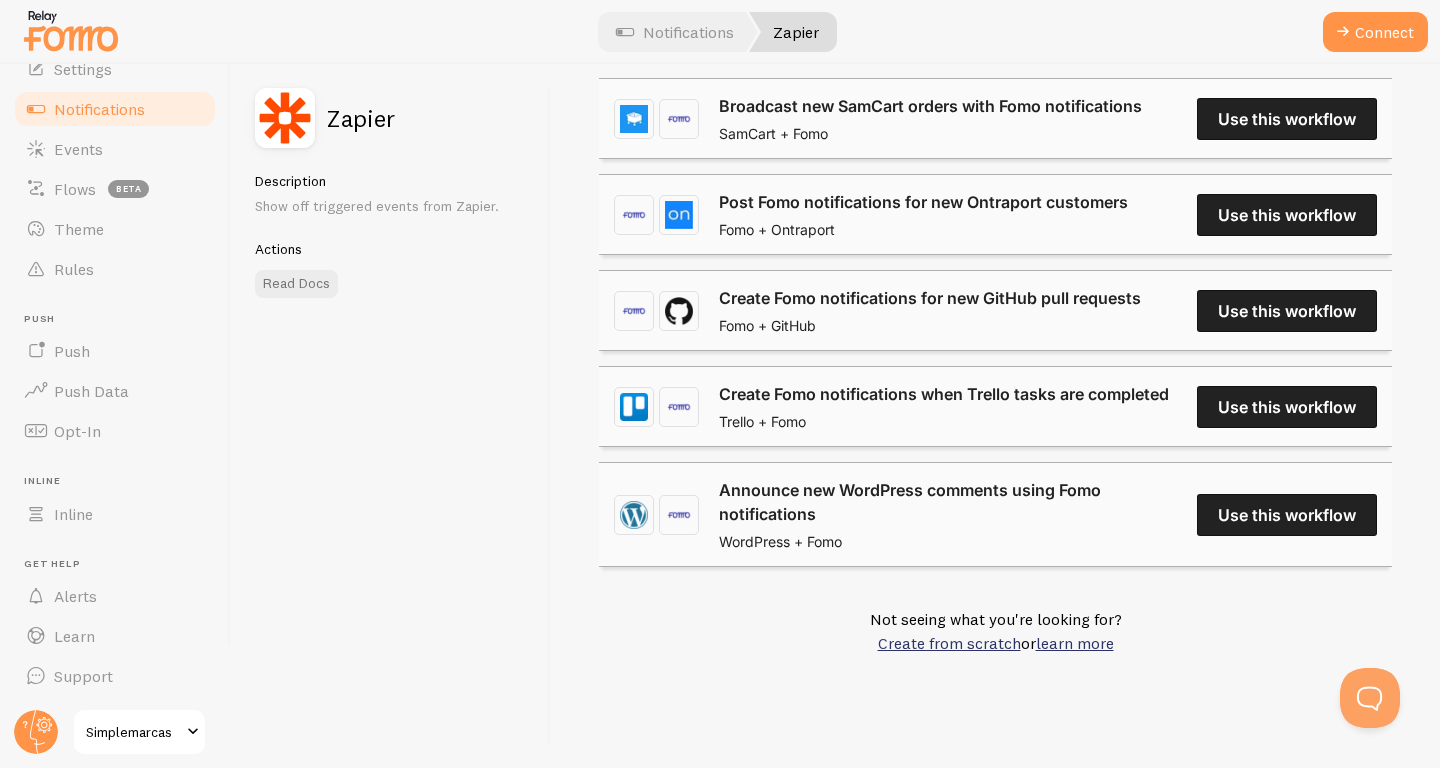 click at bounding box center [193, 732] 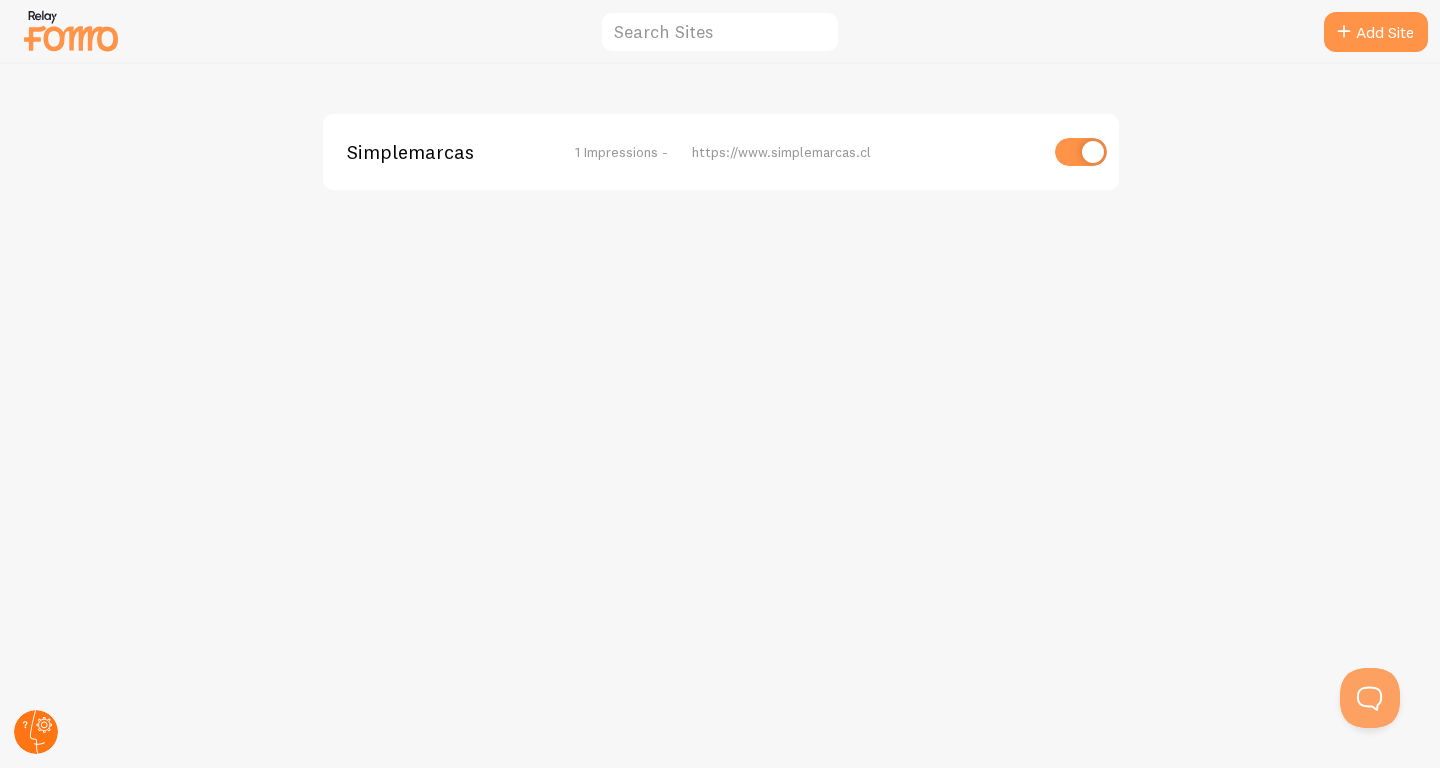 click 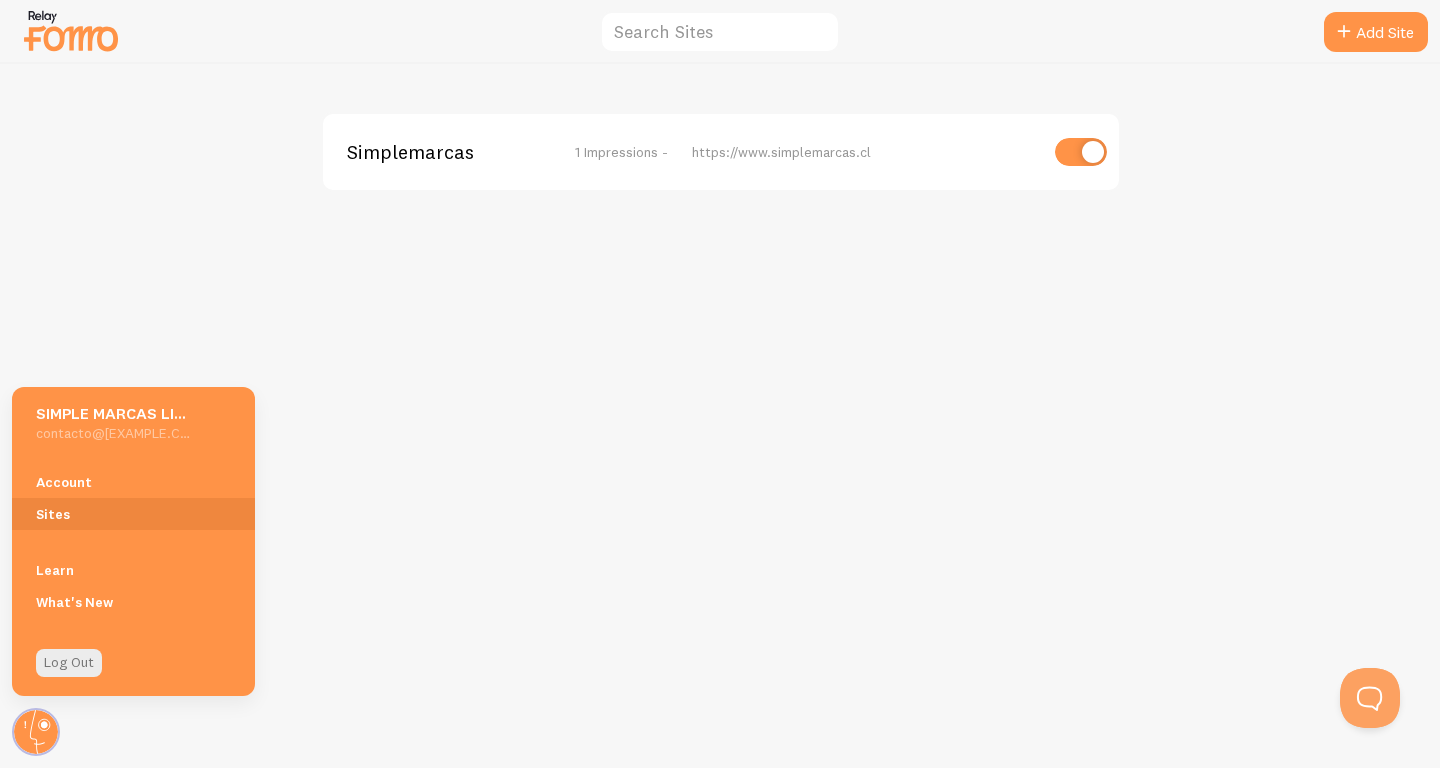 click on "Simplemarcas    1 Impressions -   https://www.simplemarcas.cl" at bounding box center [720, 416] 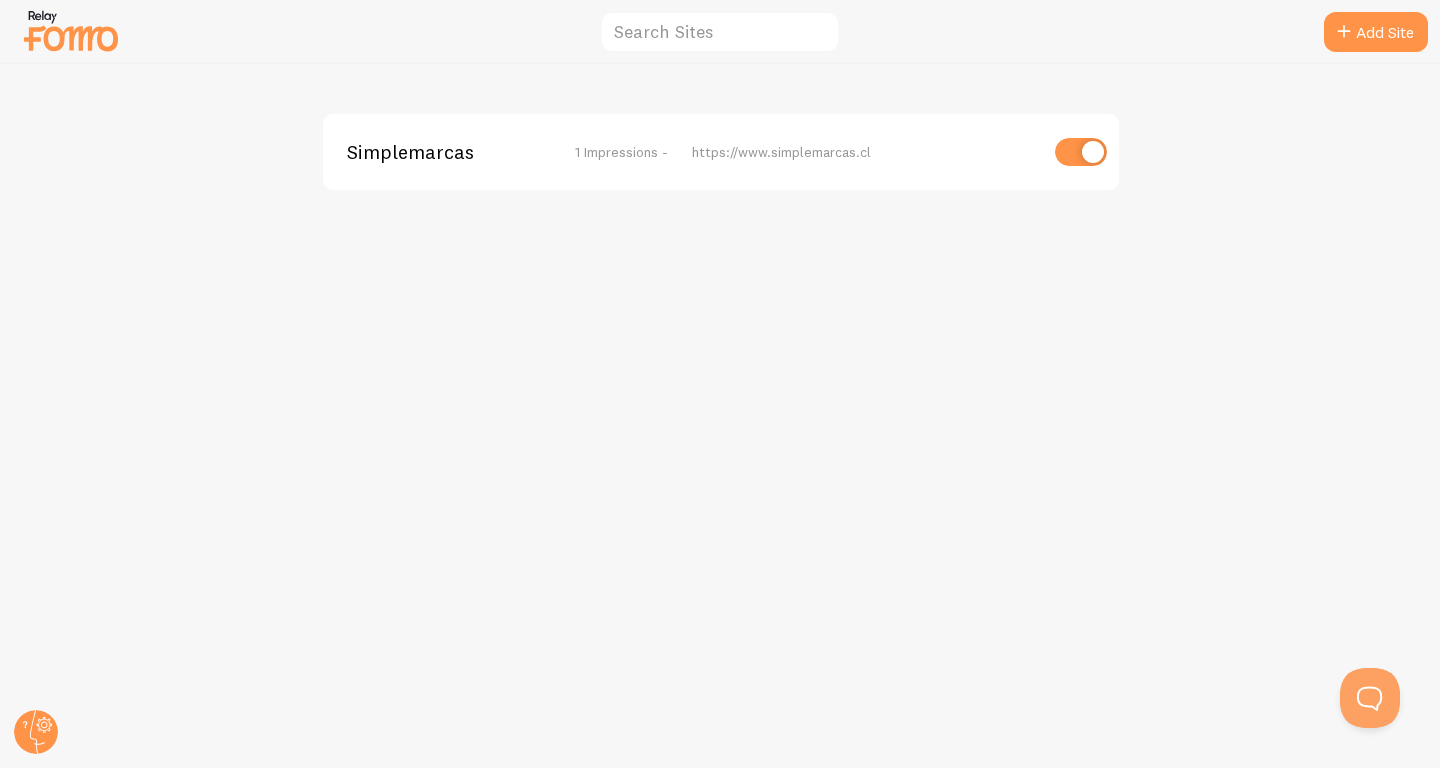 click at bounding box center (71, 30) 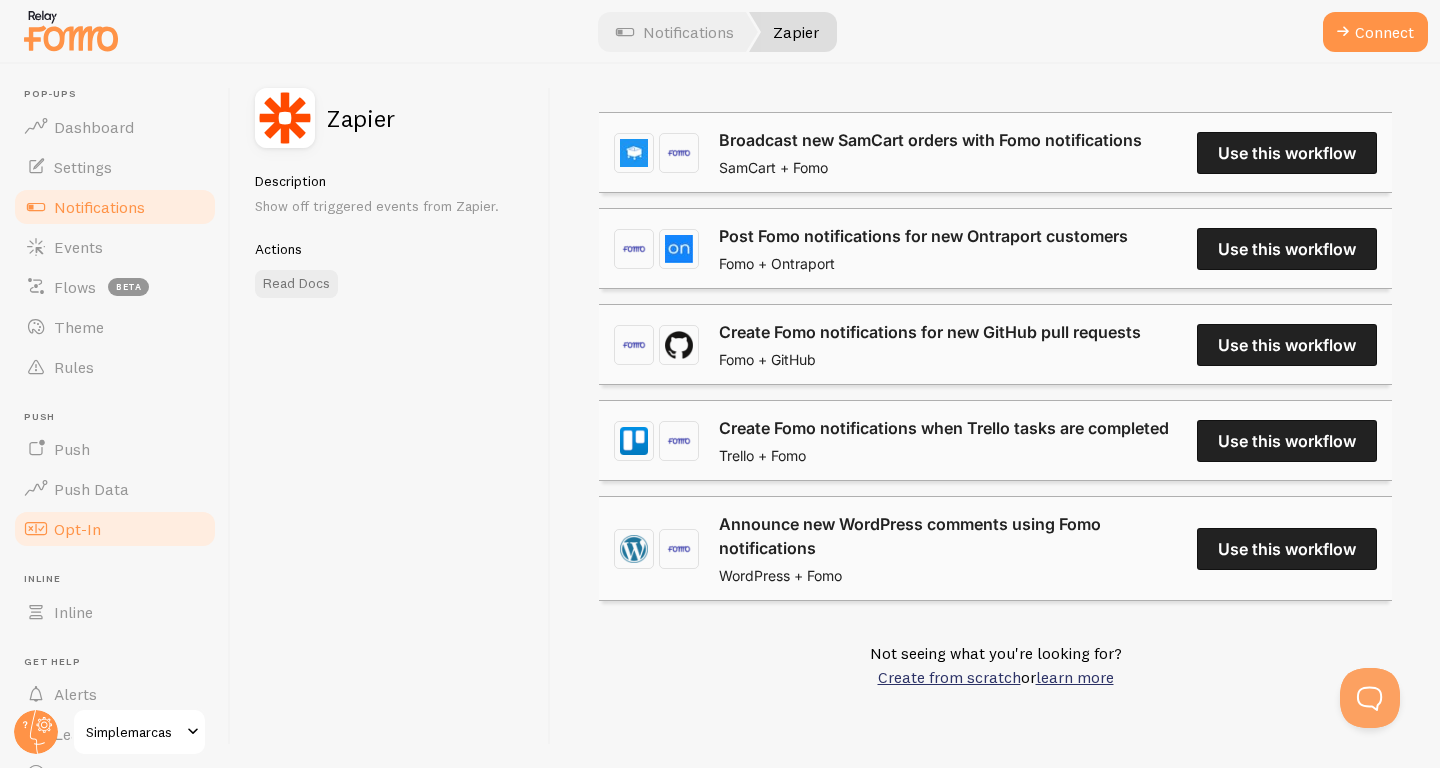 scroll, scrollTop: 0, scrollLeft: 0, axis: both 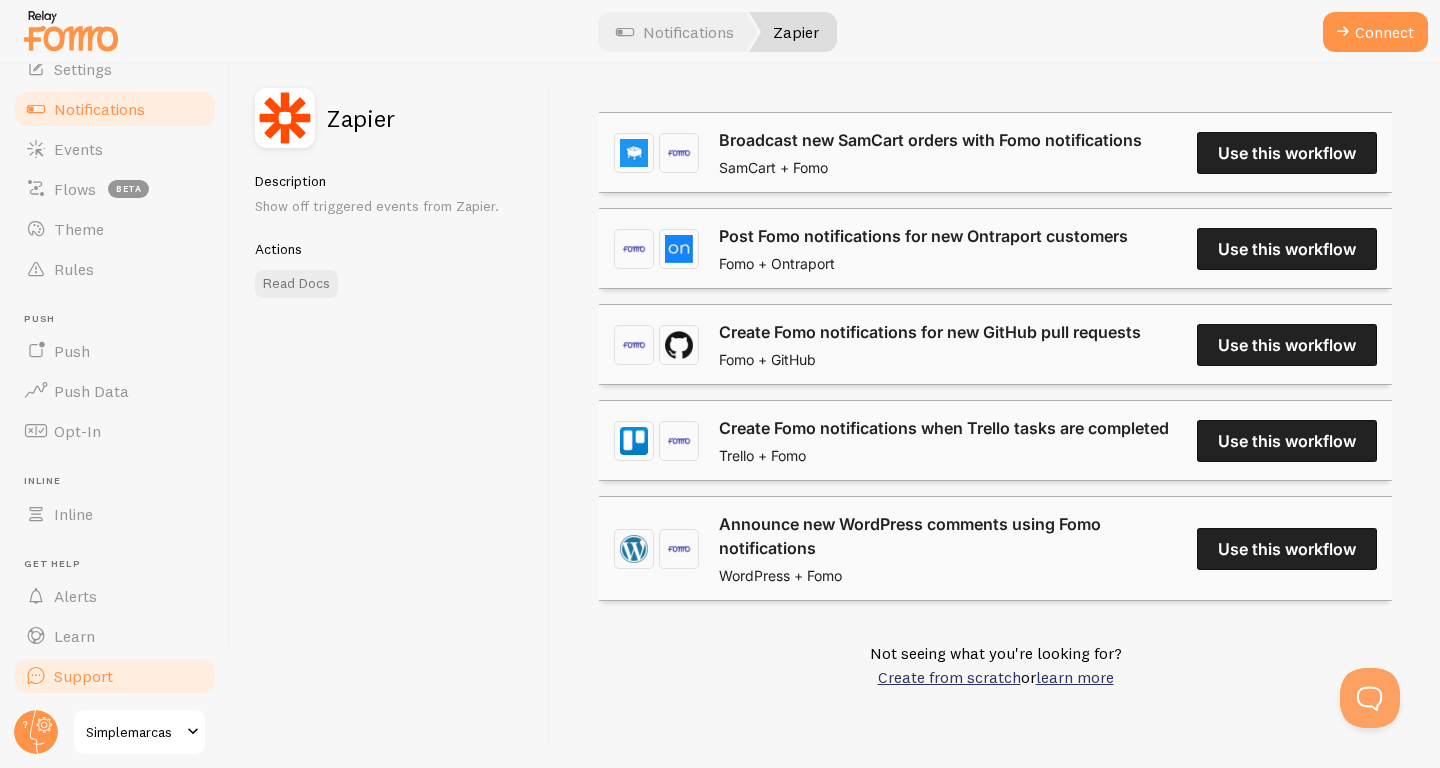 click on "Support" at bounding box center [115, 676] 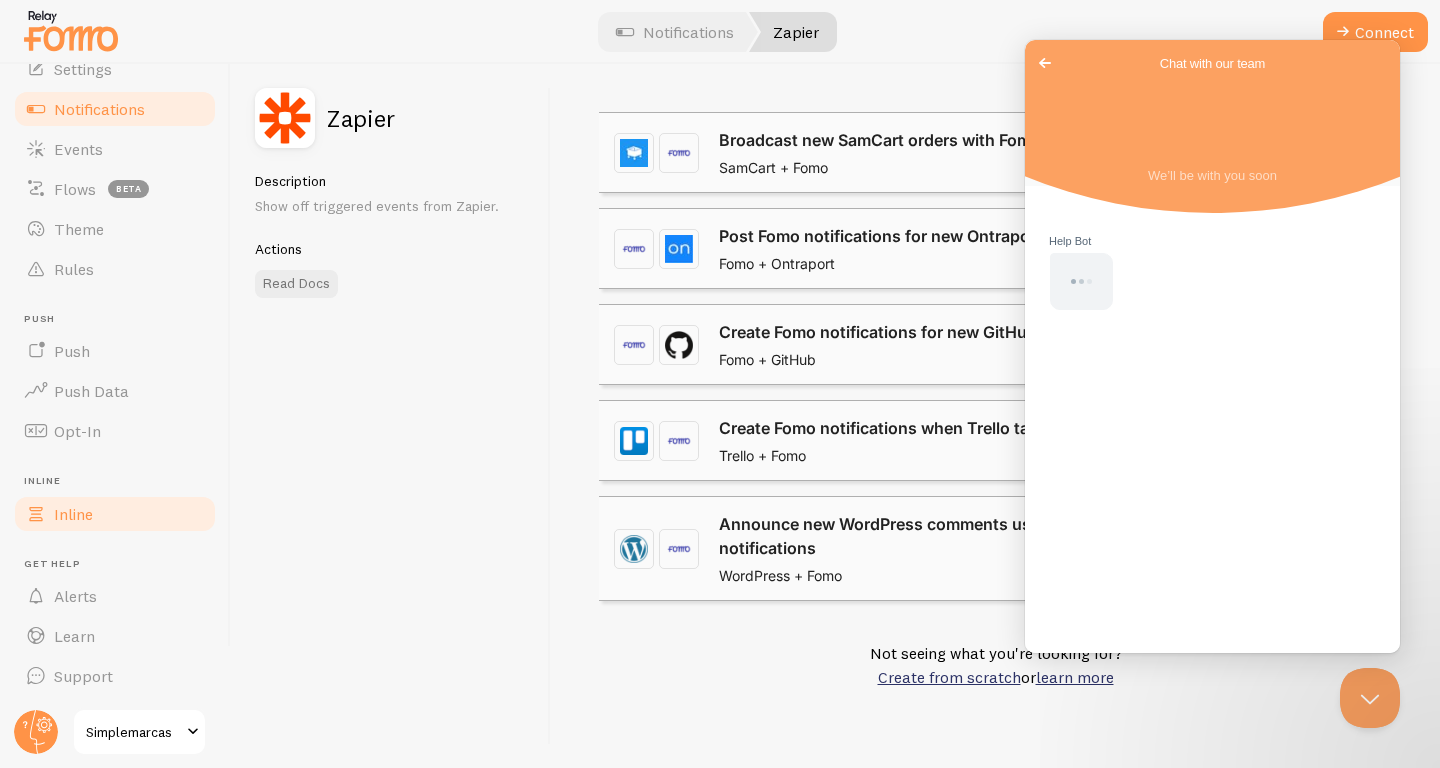 scroll, scrollTop: 0, scrollLeft: 0, axis: both 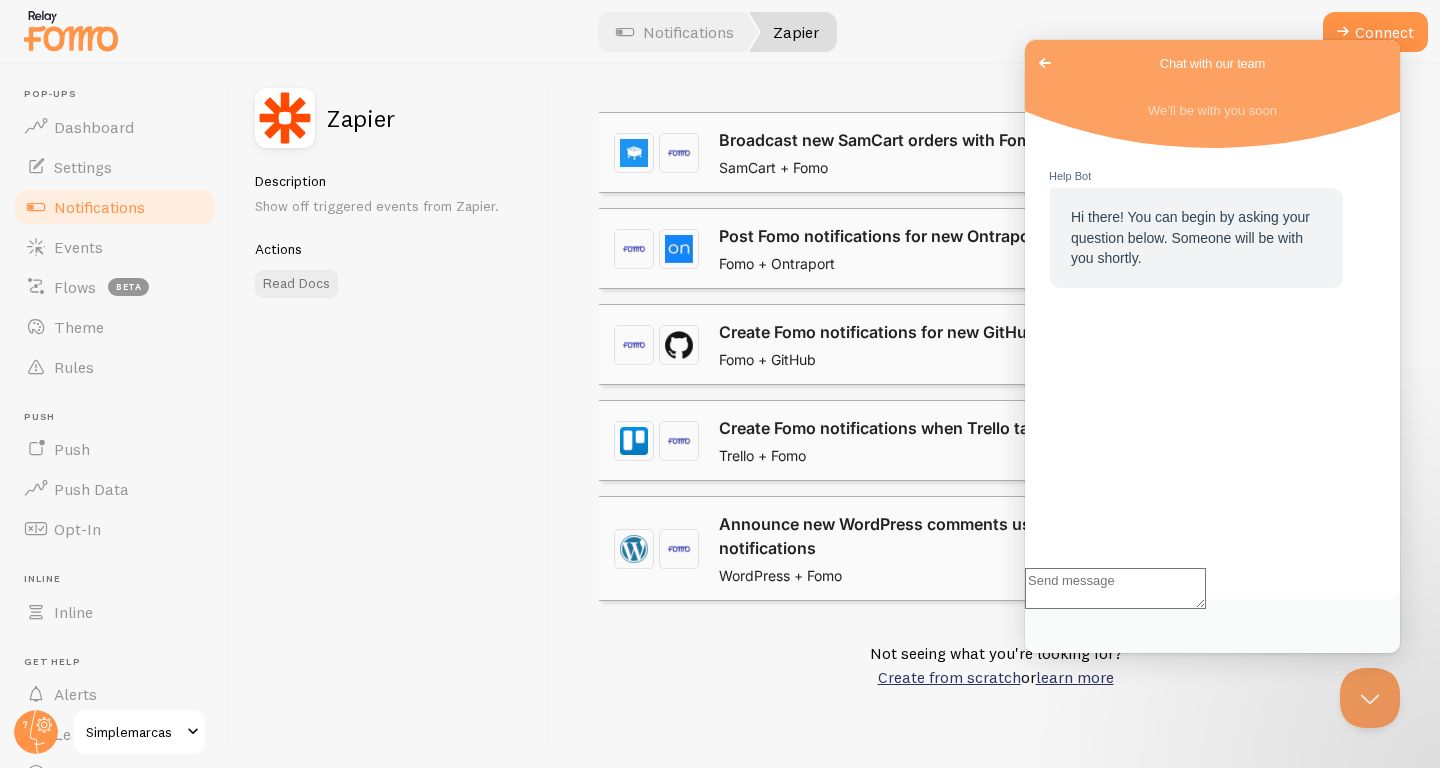 click on "Go back" at bounding box center (1045, 63) 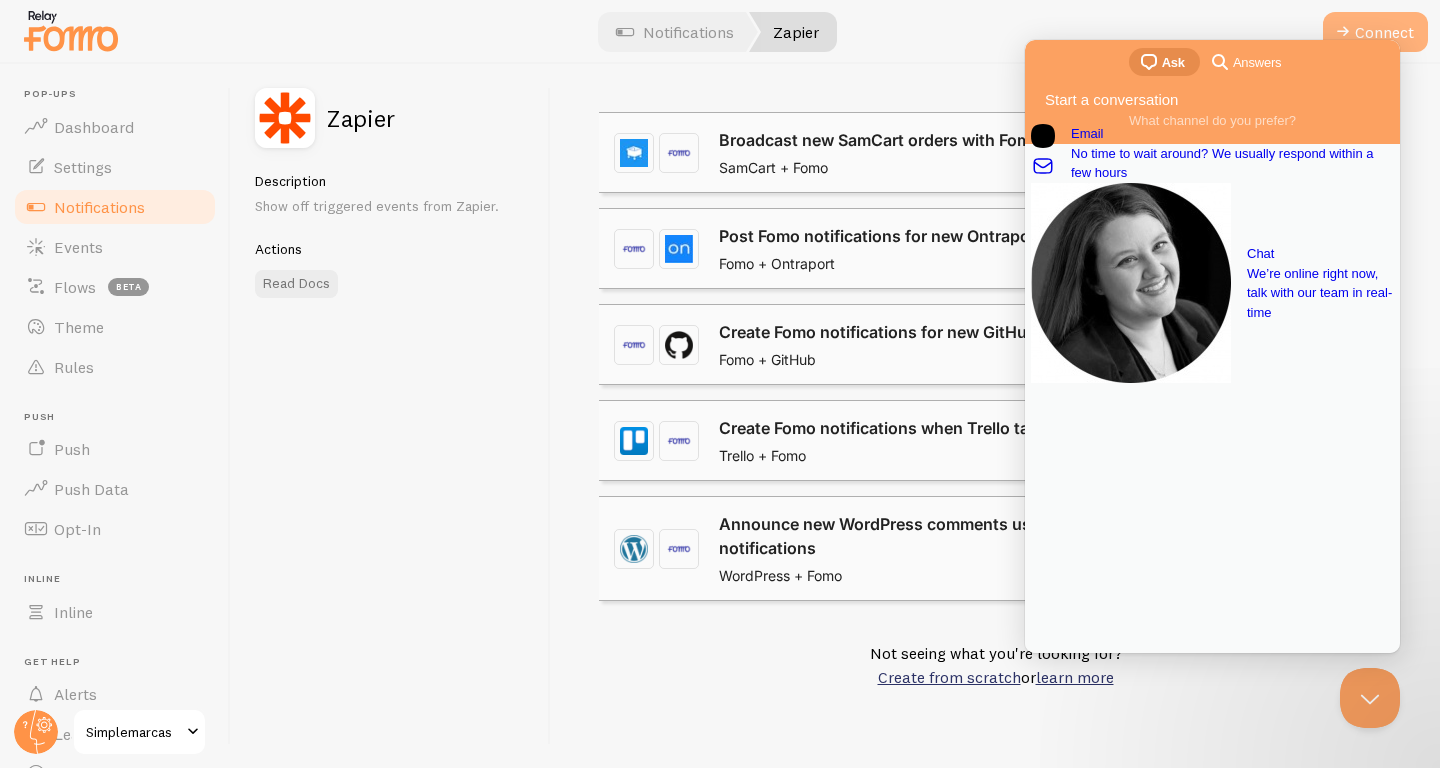 click on "Connect" at bounding box center (1375, 32) 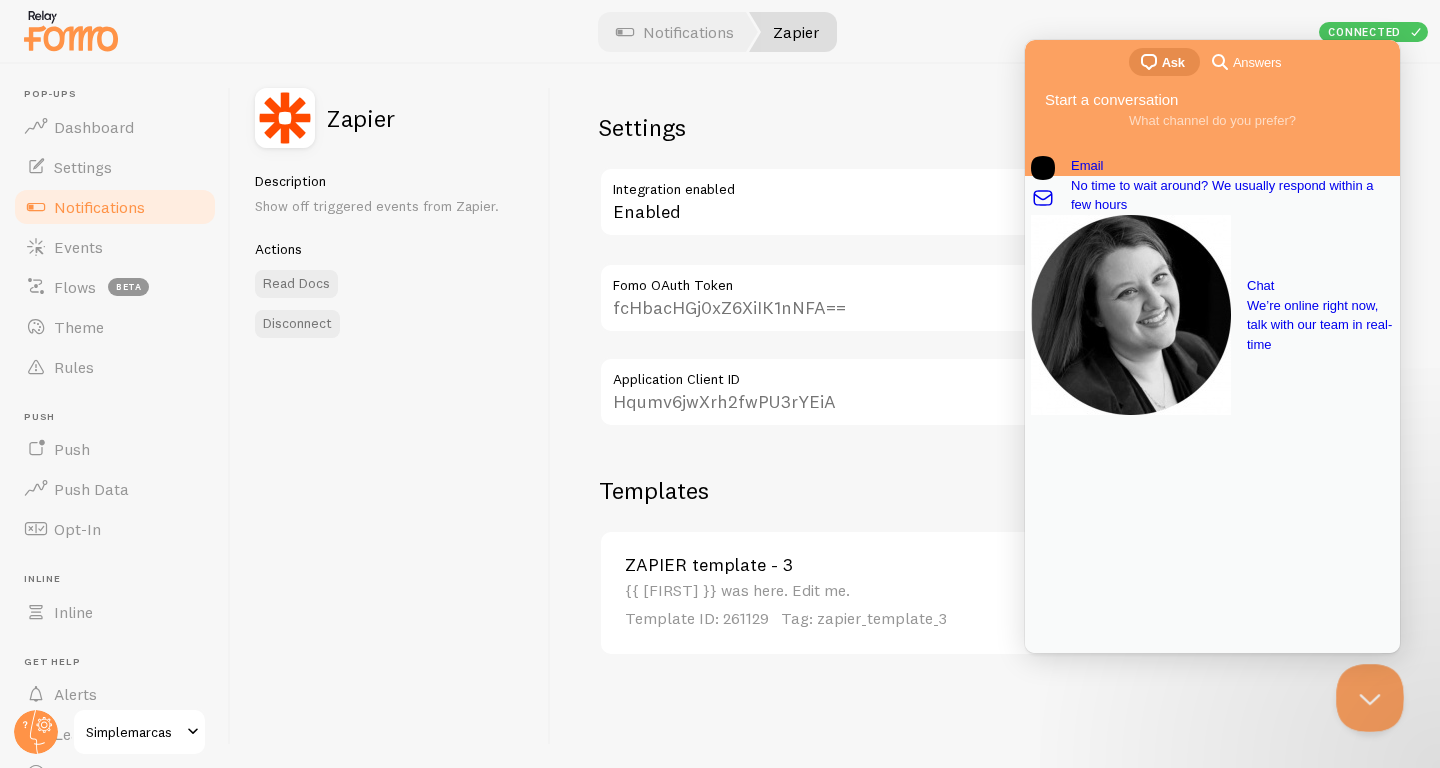 click at bounding box center [1366, 694] 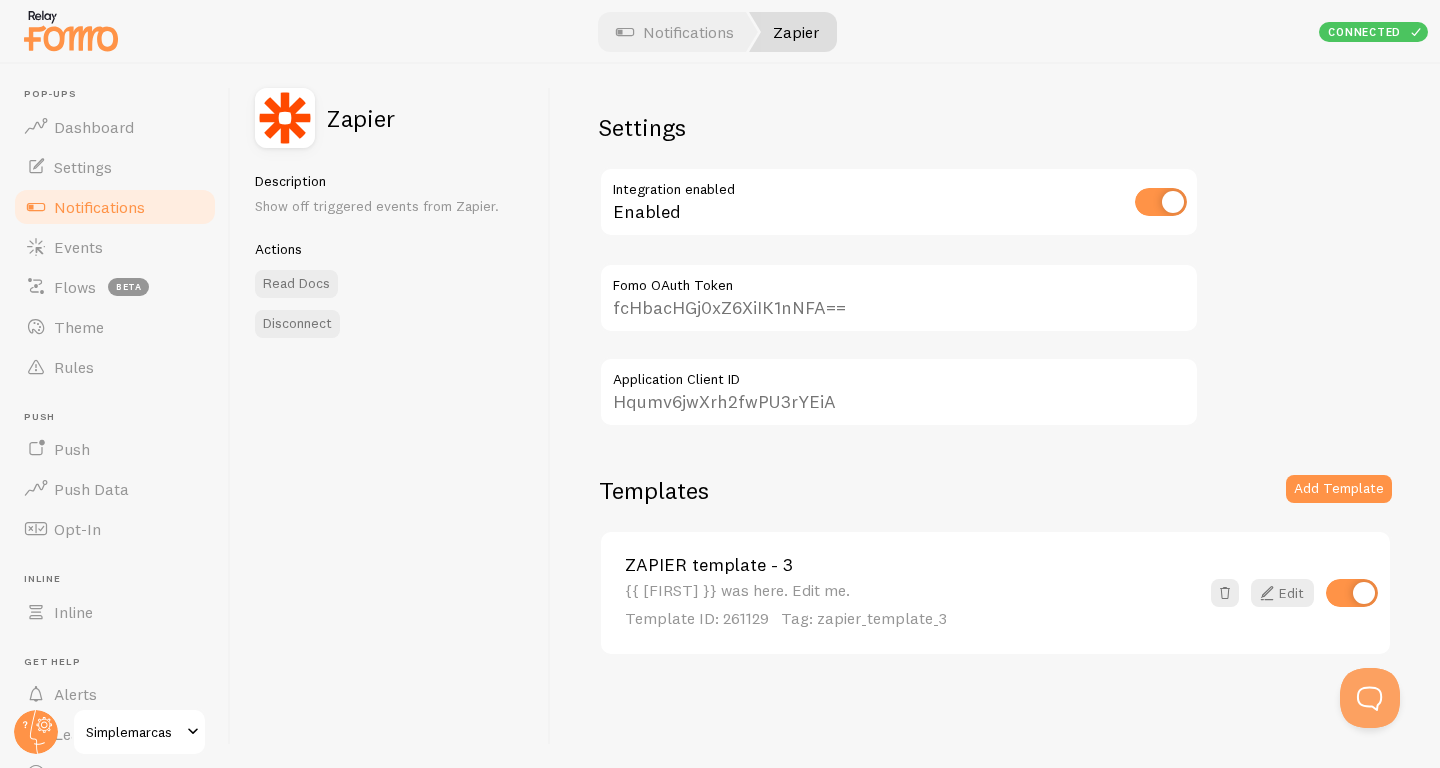 click on "fcHbacHGj0xZ6XiIK1nNFA==" at bounding box center (899, 298) 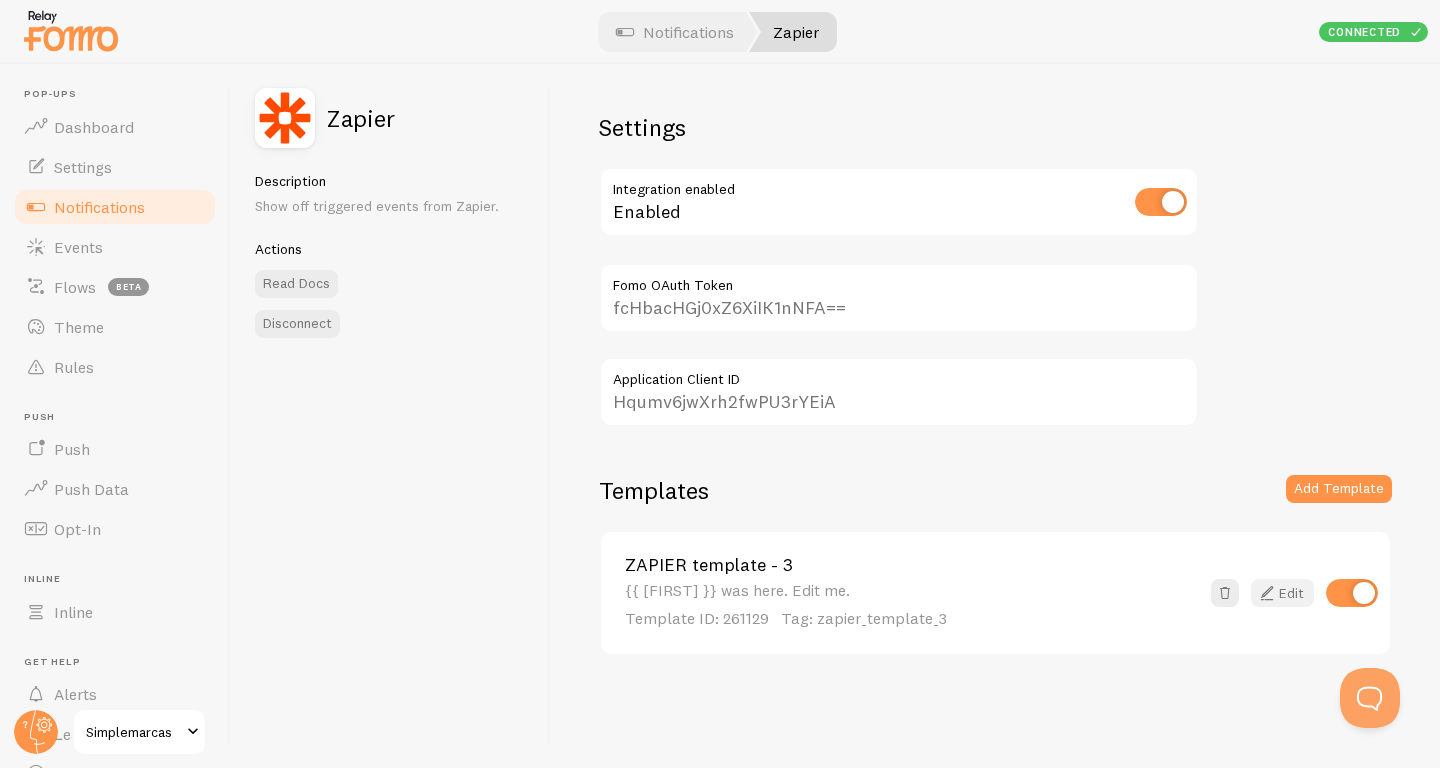 click on "Edit" at bounding box center [1282, 593] 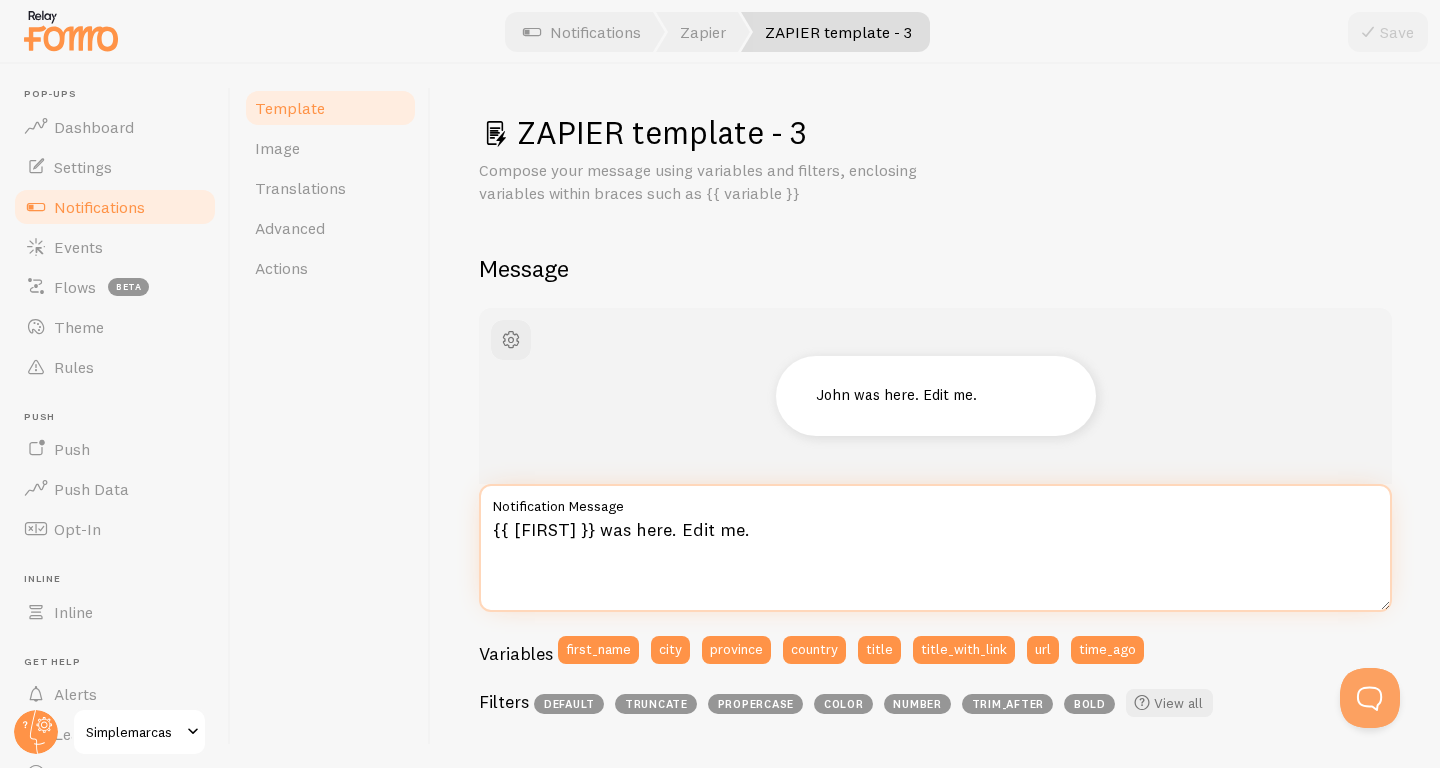 click on "{{ first_name }} was here. Edit me." at bounding box center (935, 548) 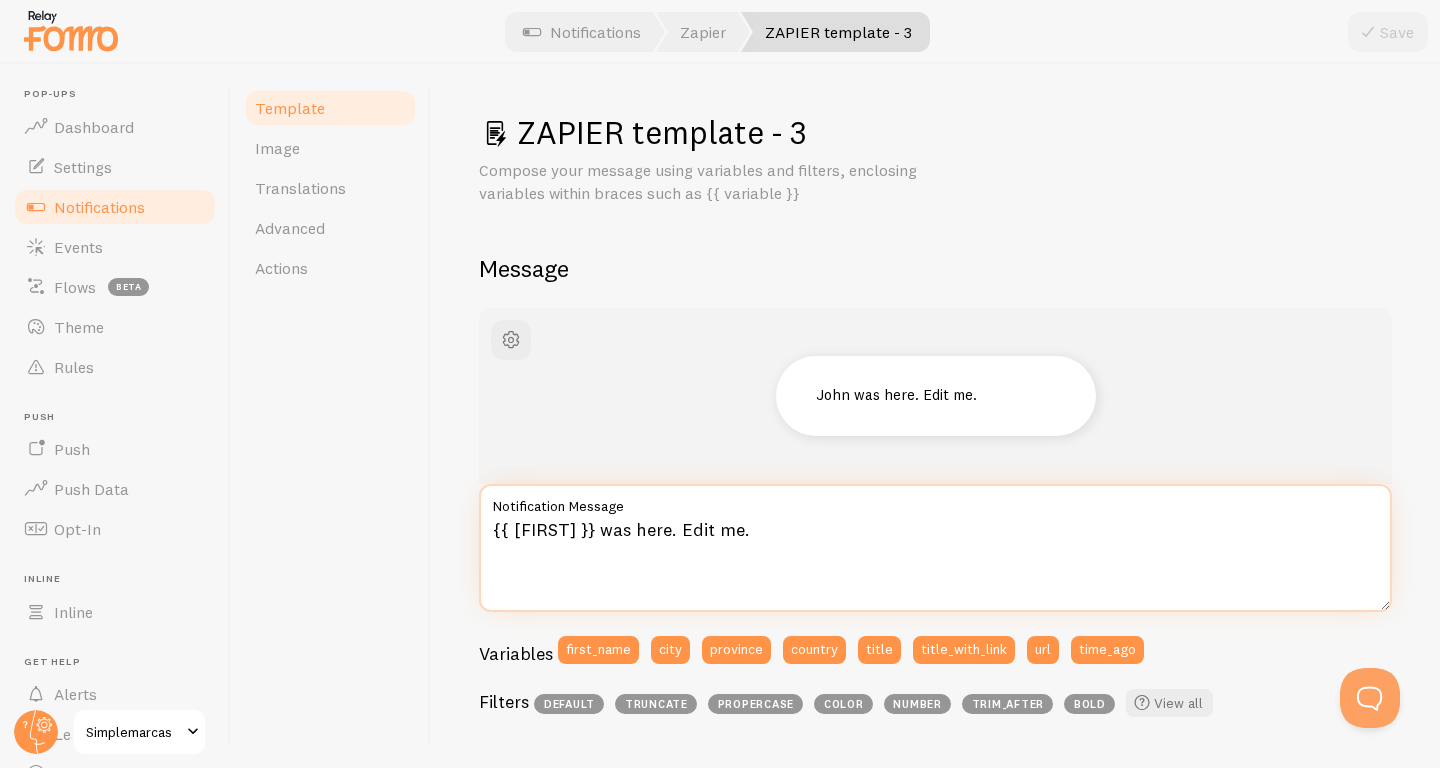 drag, startPoint x: 596, startPoint y: 529, endPoint x: 516, endPoint y: 530, distance: 80.00625 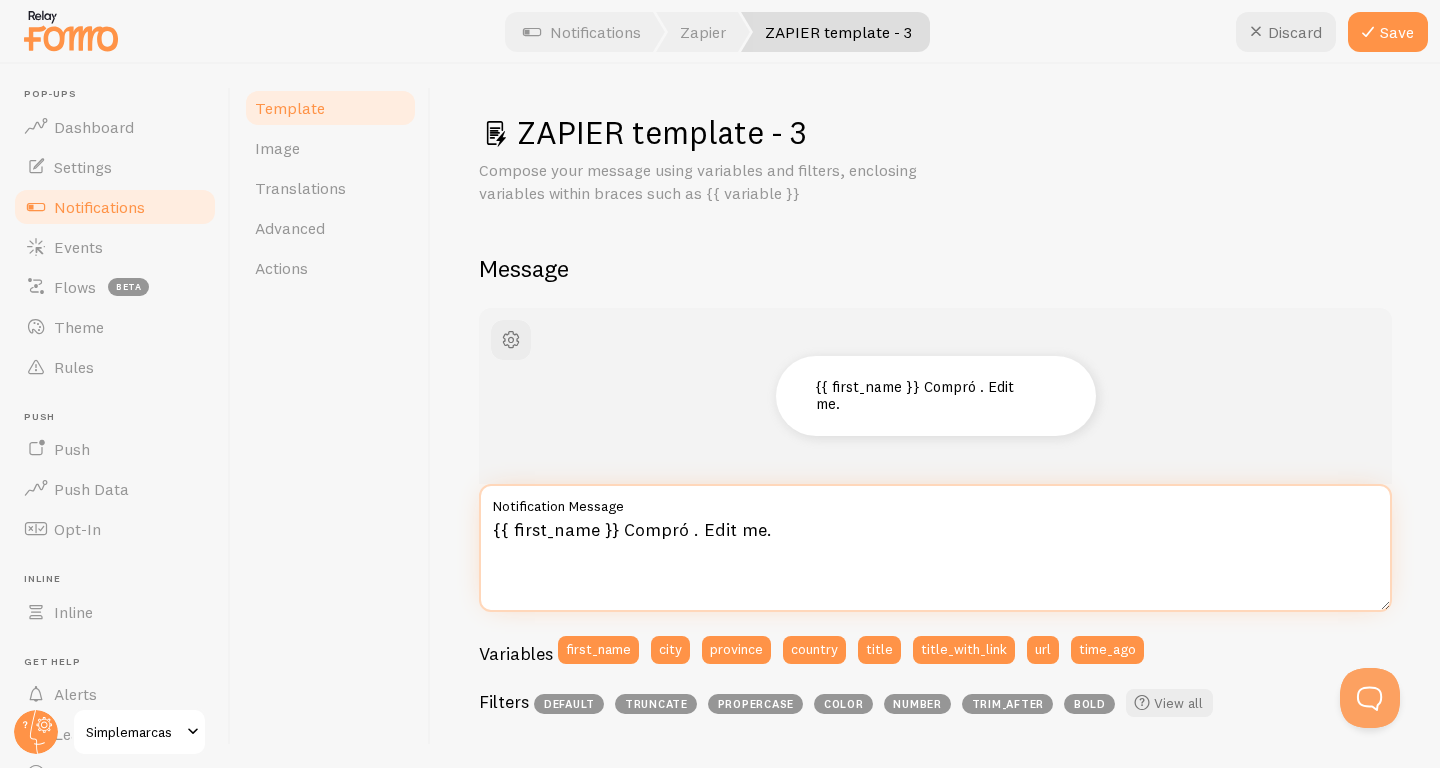 click on "{{ first_name }} Compró . Edit me." at bounding box center (935, 548) 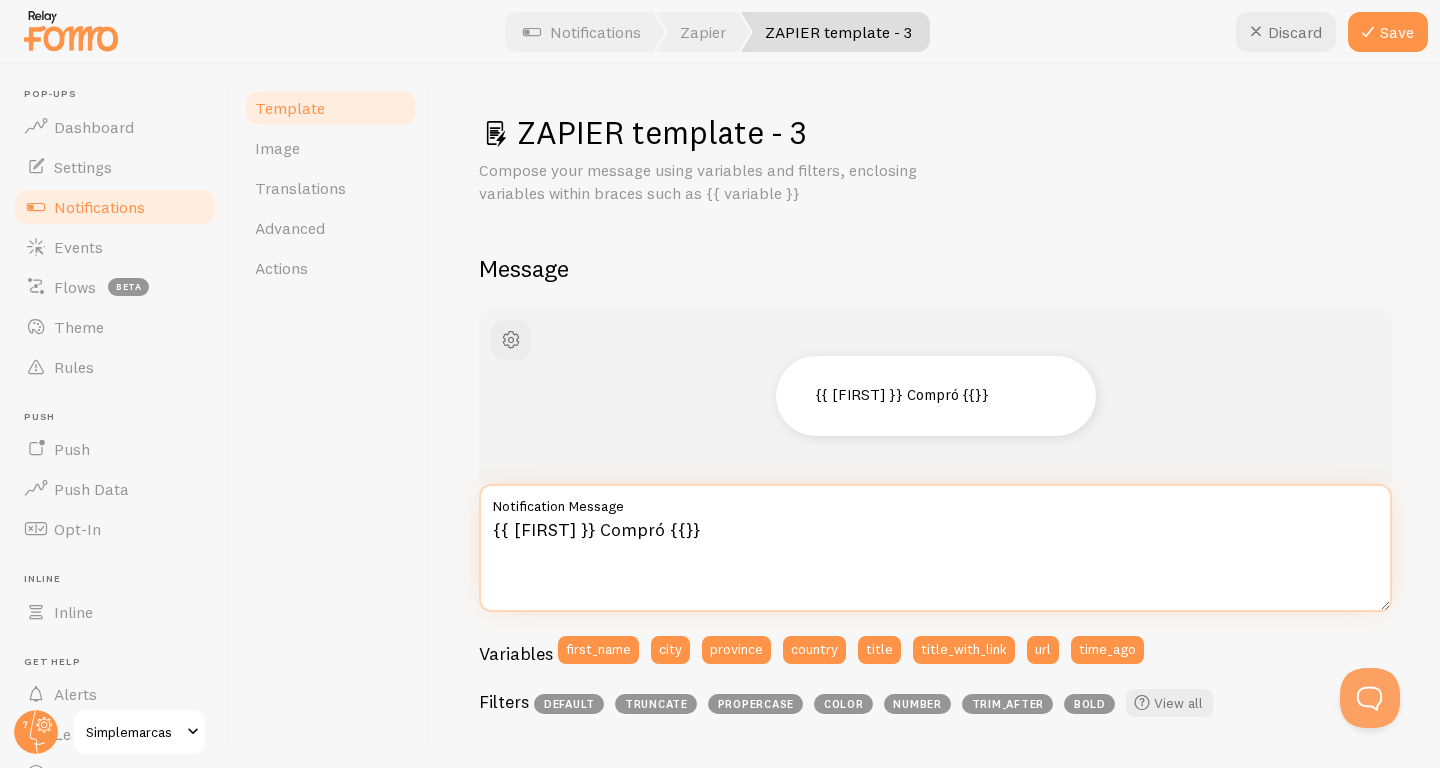 click on "{{ first_name }} Compró {{}}" at bounding box center [935, 548] 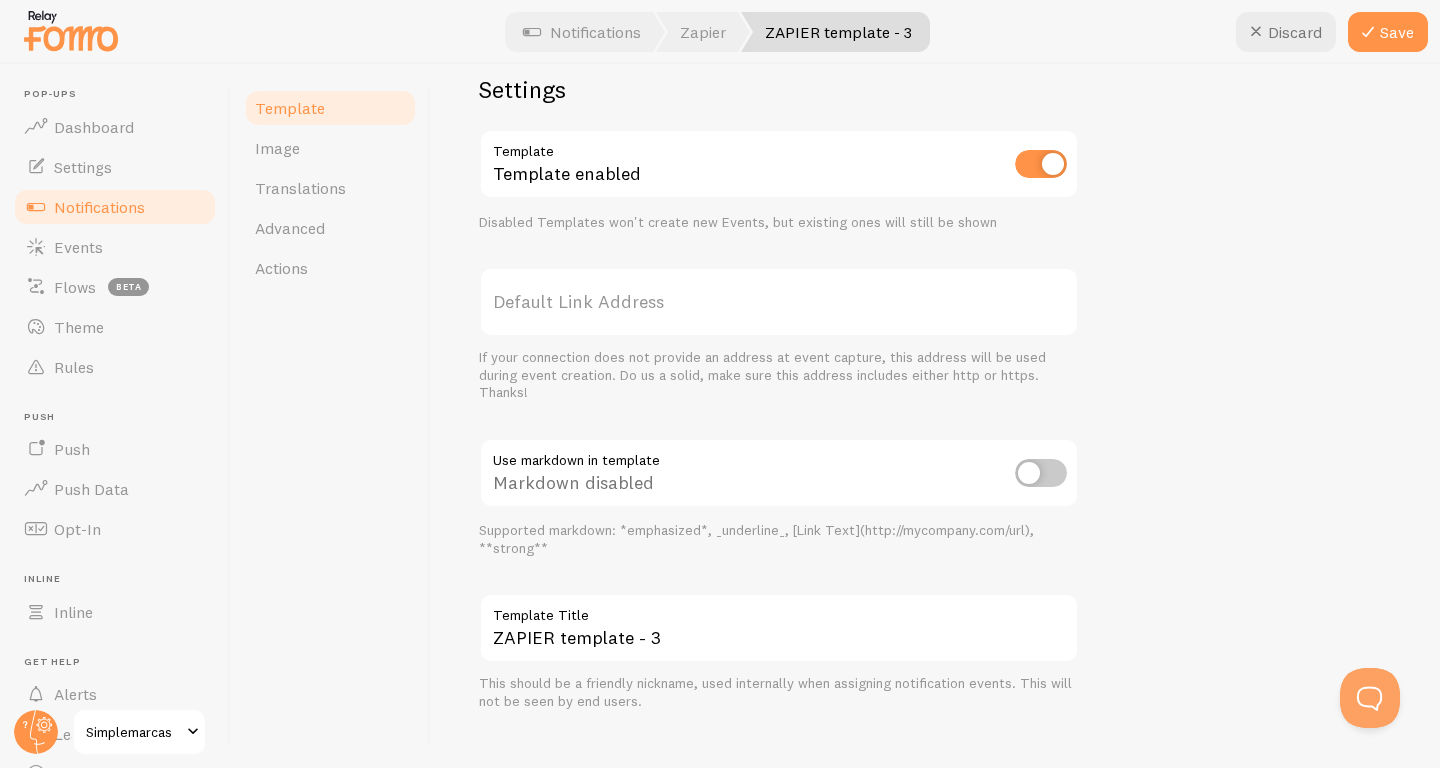 scroll, scrollTop: 726, scrollLeft: 0, axis: vertical 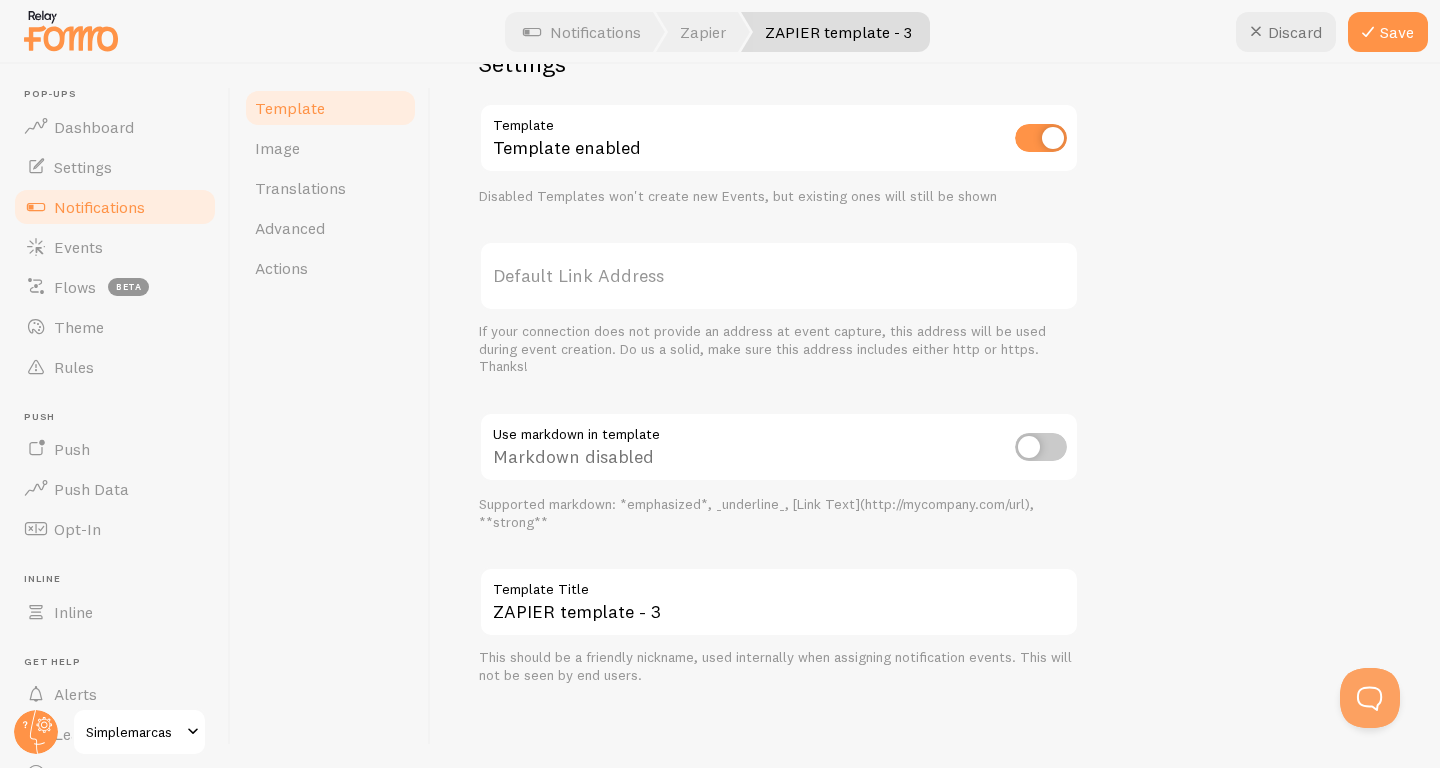 type on "{{ first_name }} Compró" 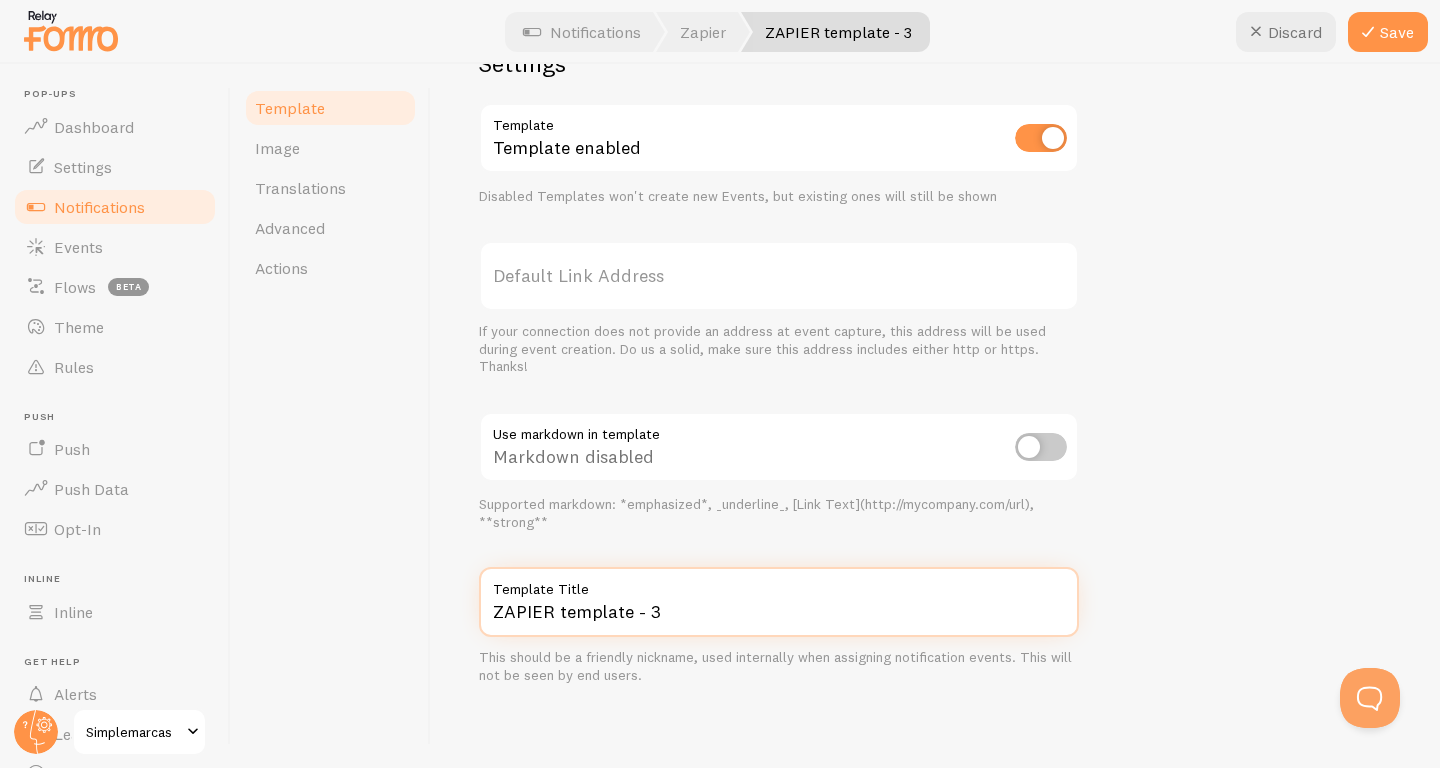 click on "ZAPIER template - 3" at bounding box center (779, 602) 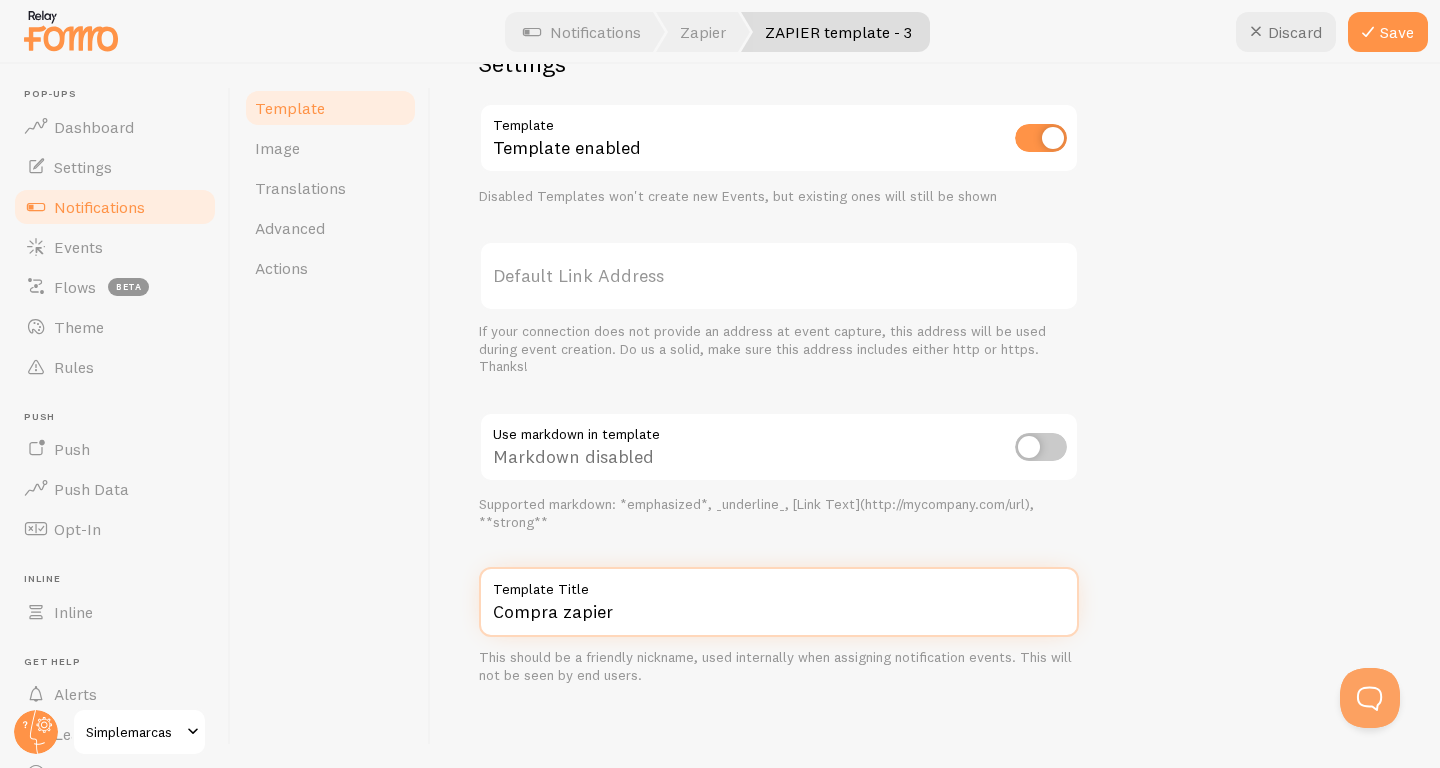 type on "Compra zapier" 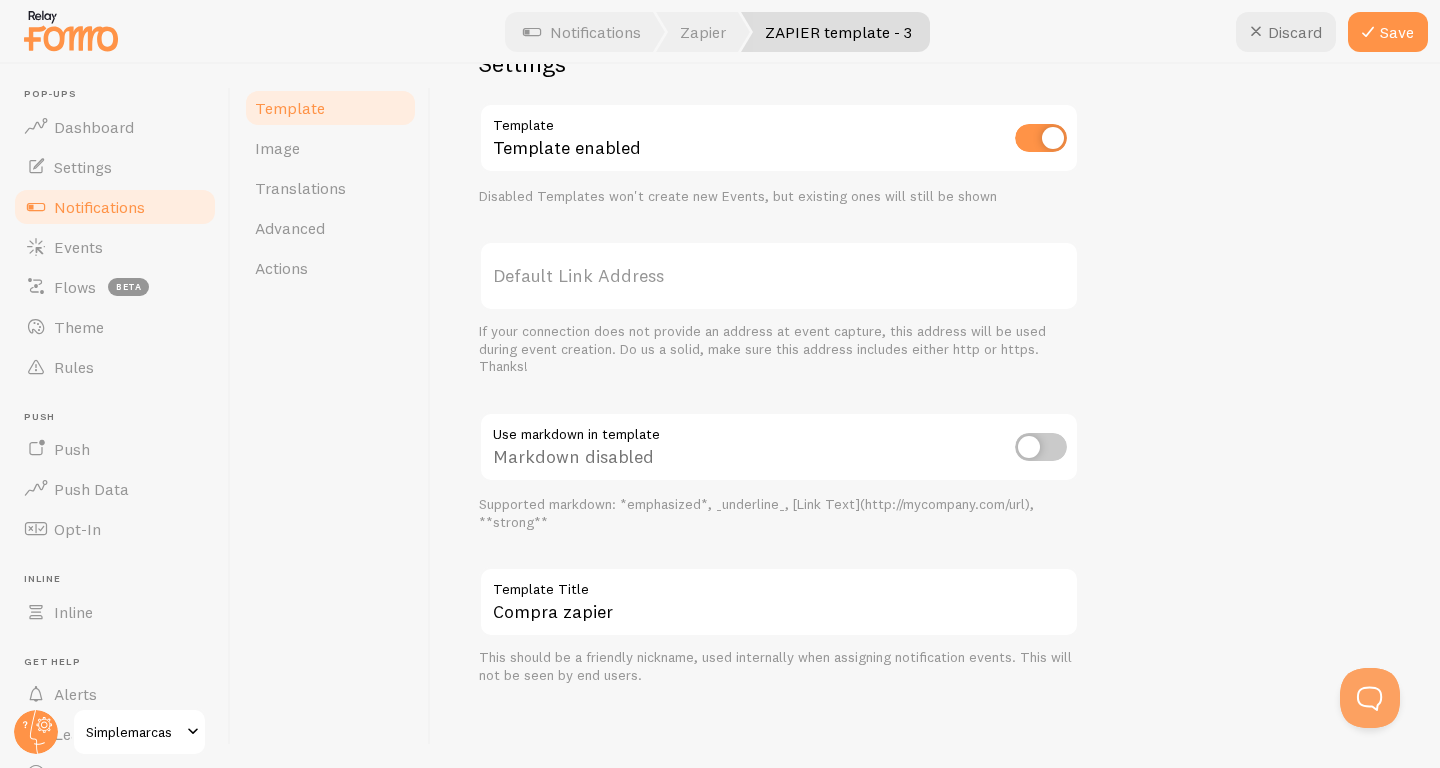 click on "John Compró    {{ first_name }} Compró   Notification Message         Variables
first_name
city
province
country
title
title_with_link
url
time_ago   Filters   default   truncate   propercase   color   number   trim_after   bold
View all
Need a custom variable? Add new variables to your message with the
{{ variable }} bracket notation. Fomo will then allow any value to
be given to this template, via the API or Zapier integrations.
Settings         Template   Template enabled   Disabled Templates won't create new Events, but existing ones will still be shown       Default Link Address       If your connection does not provide an address at event capture, this address will be used during event creation. Do us a solid, make sure this address includes either http or https. Thanks!       Use markdown in template" at bounding box center [935, 133] 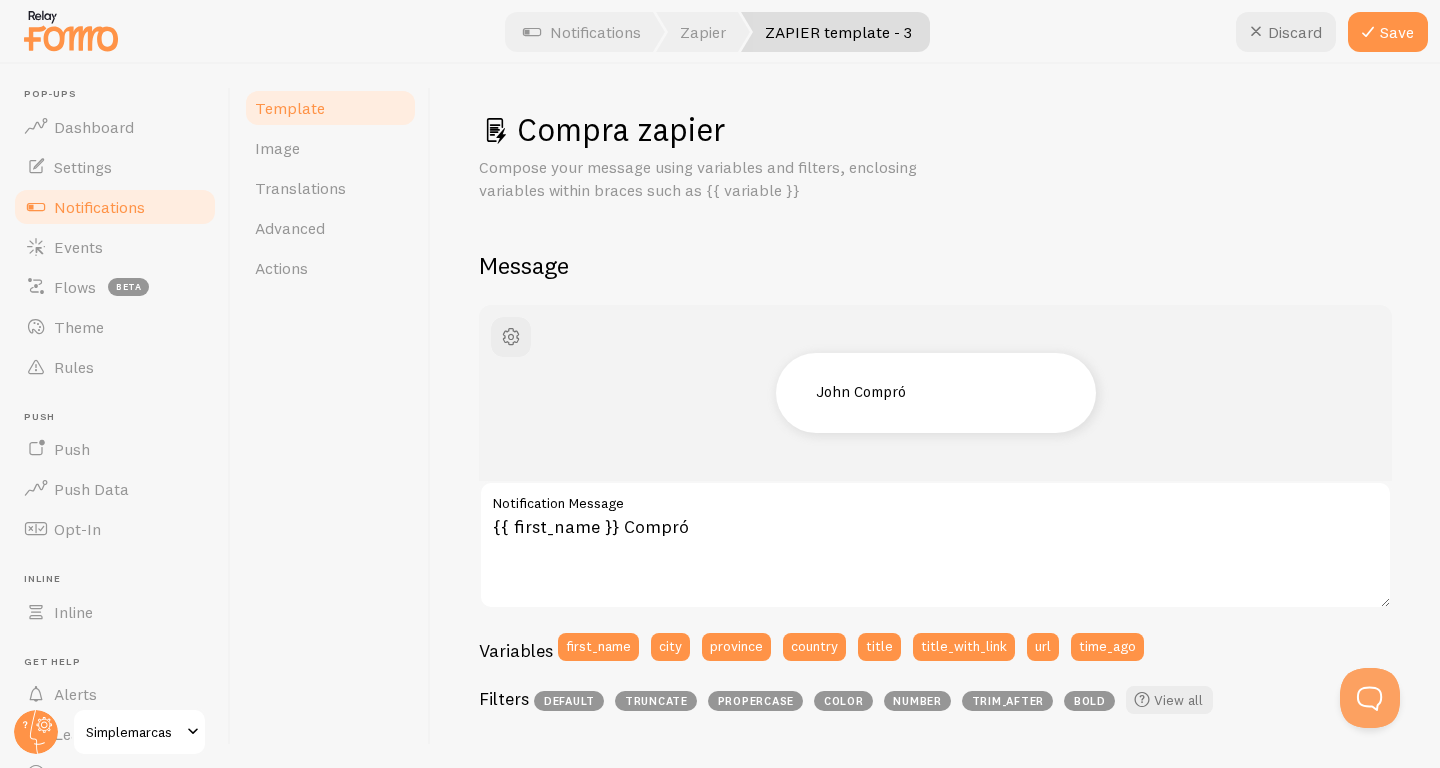 scroll, scrollTop: 0, scrollLeft: 0, axis: both 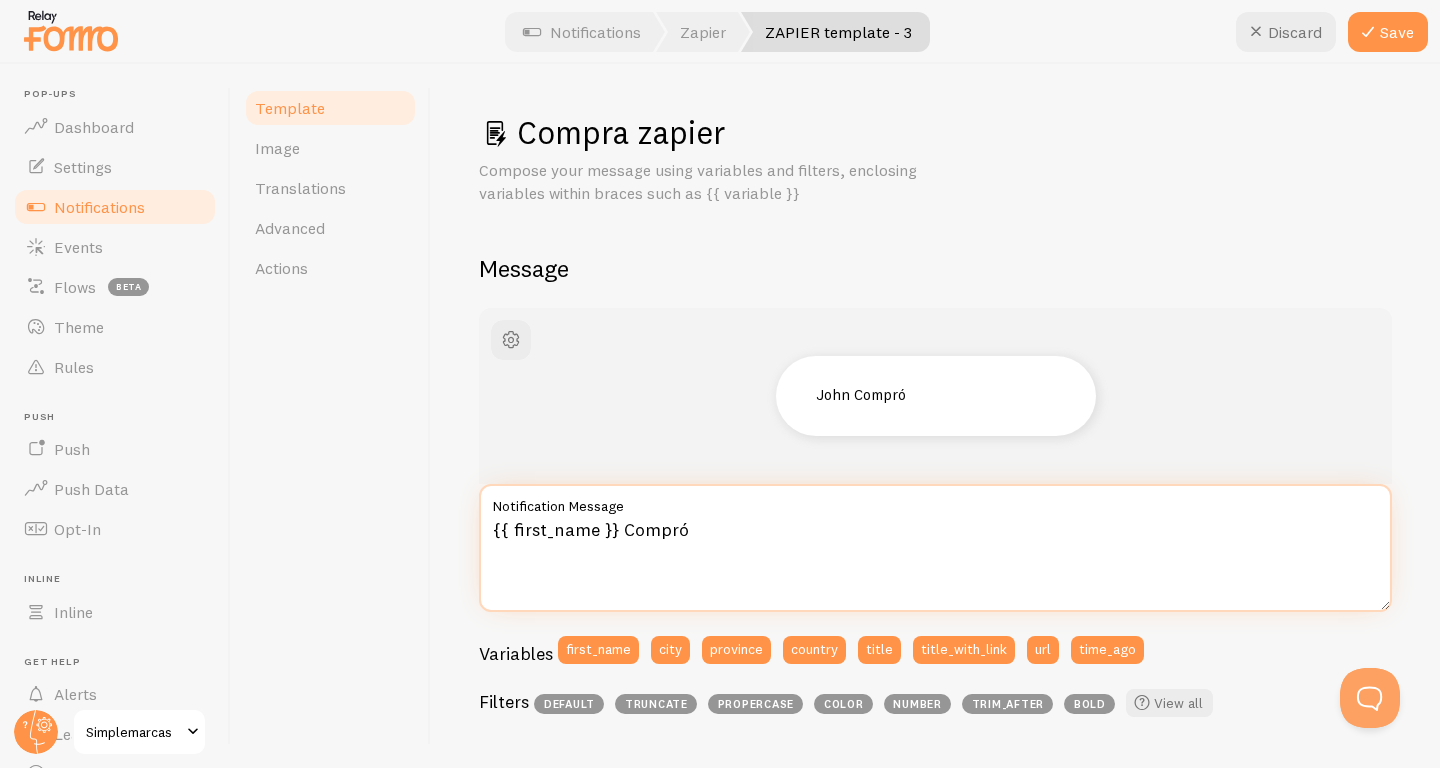 click on "{{ first_name }} Compró" at bounding box center (935, 548) 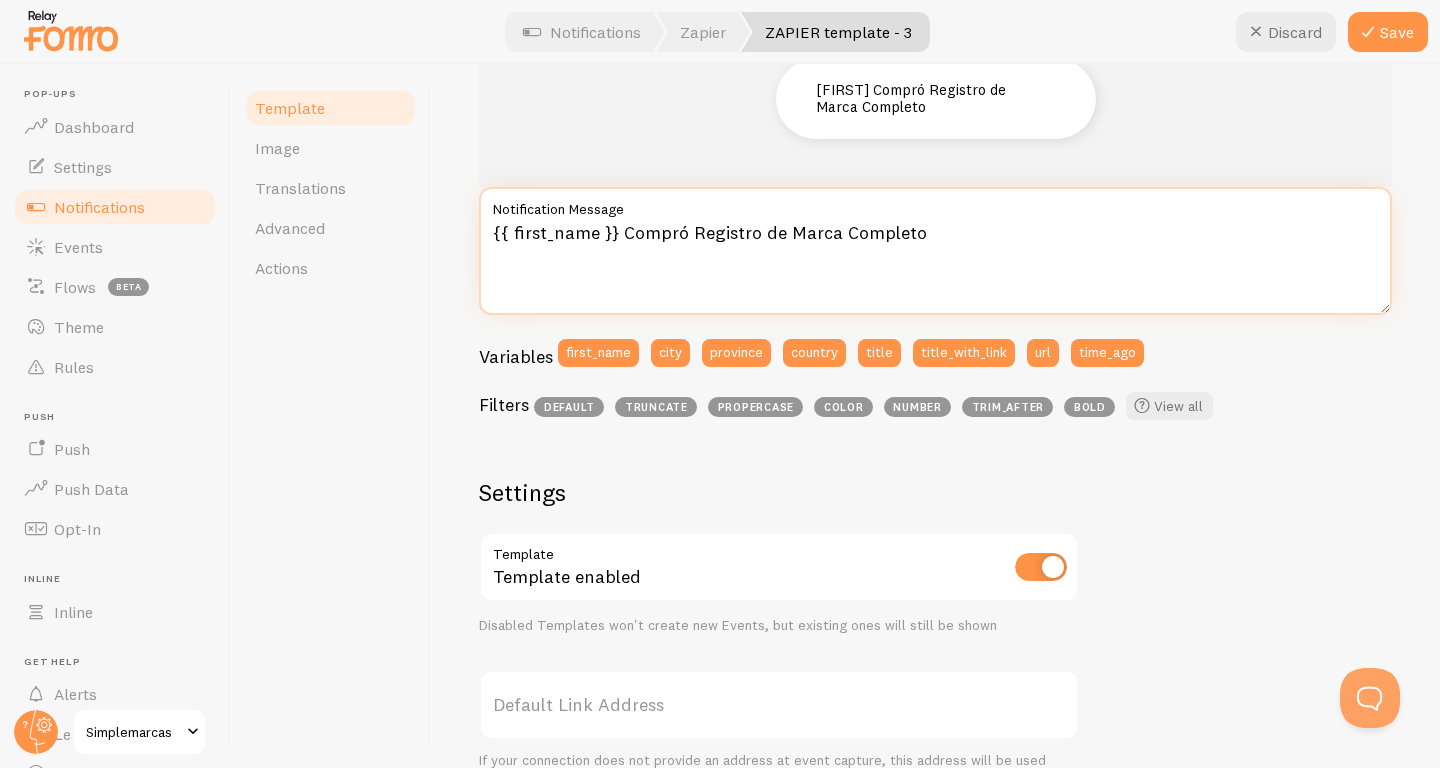 scroll, scrollTop: 307, scrollLeft: 0, axis: vertical 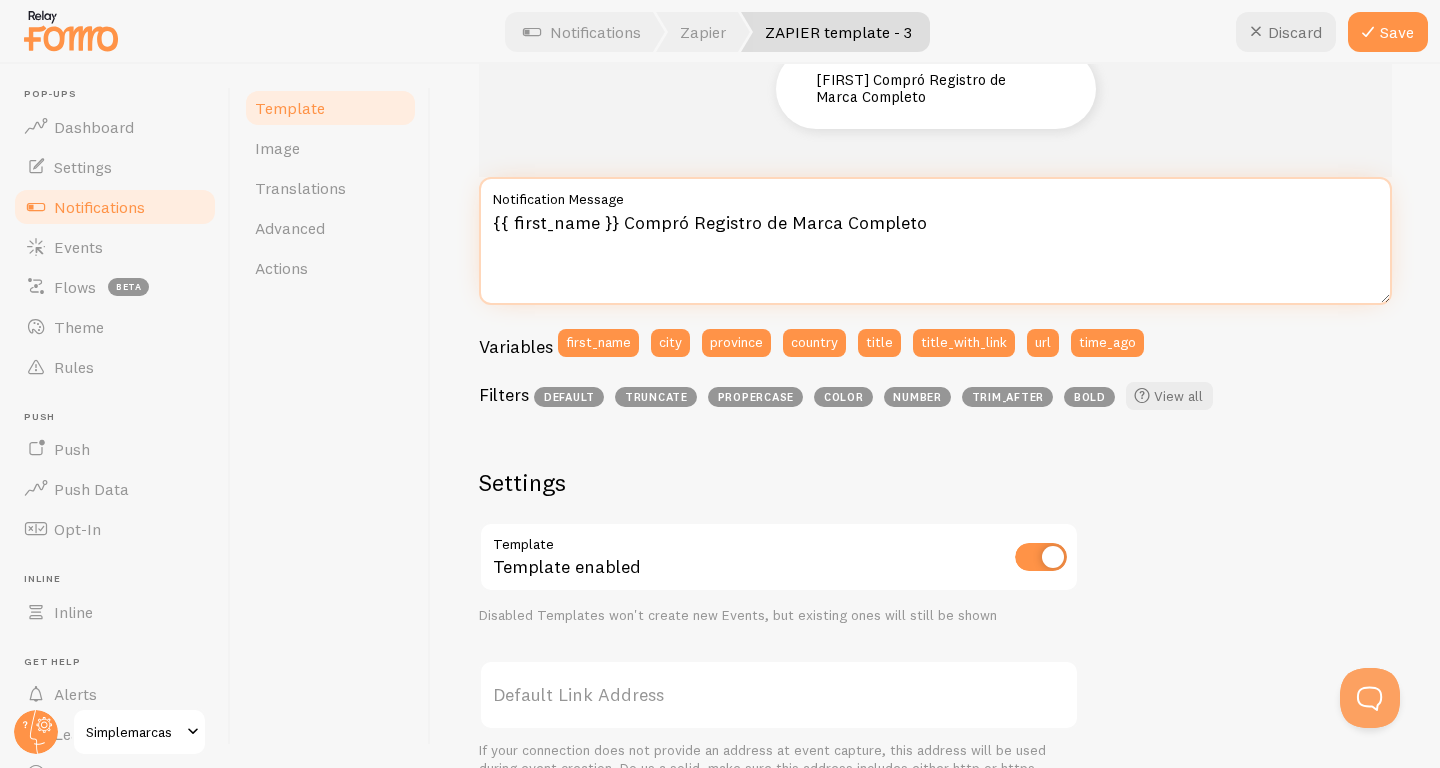 click on "{{ first_name }} Compró Registro de Marca Completo" at bounding box center [935, 241] 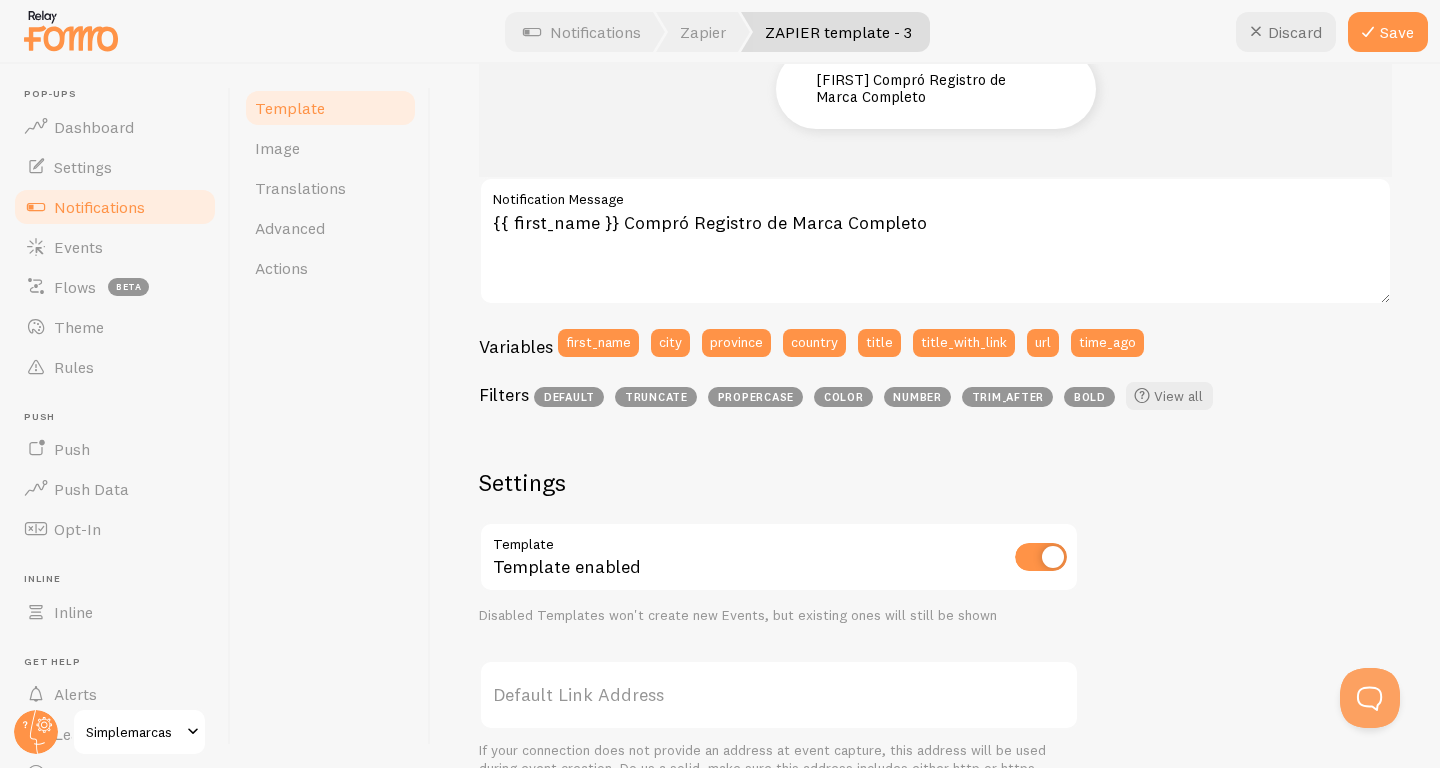 click on "bold" at bounding box center (1089, 397) 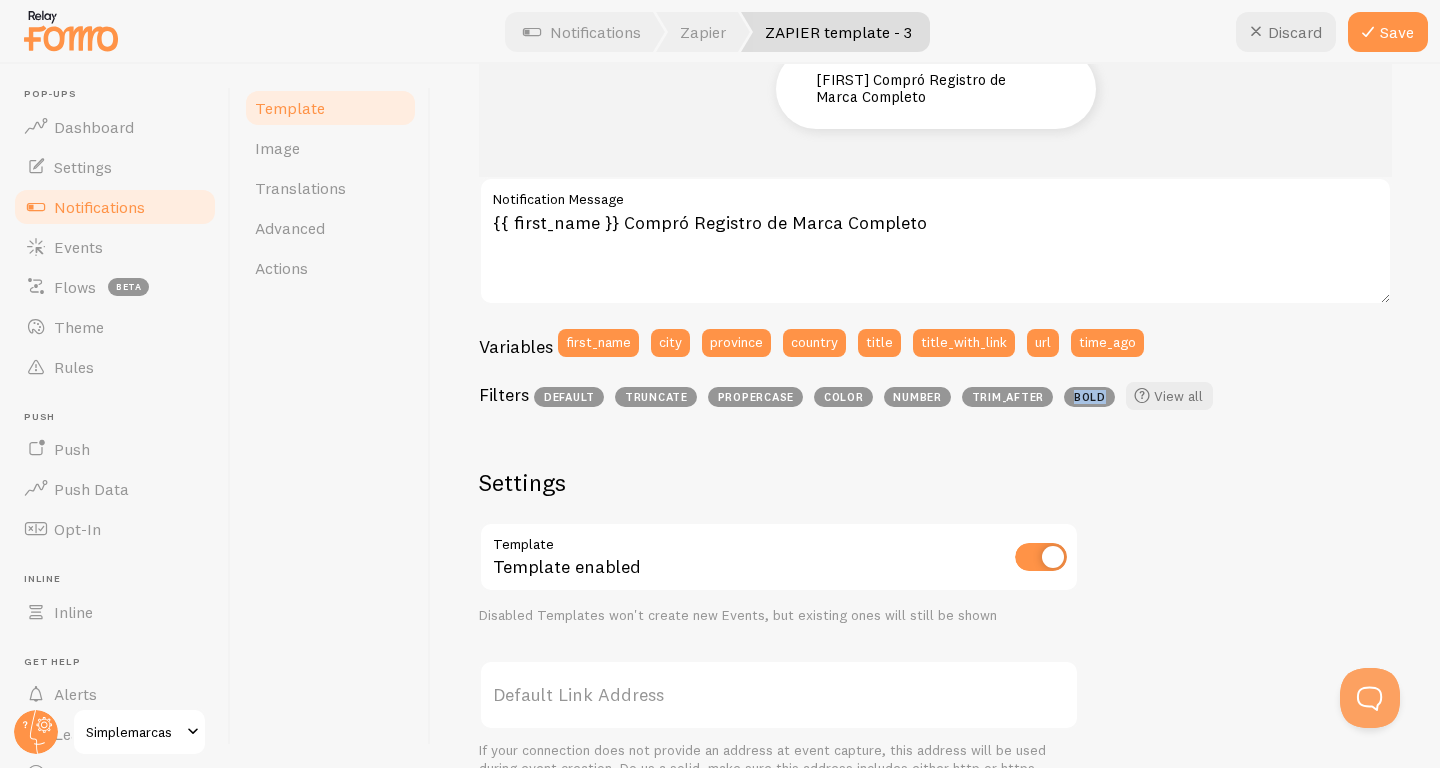 click on "bold" at bounding box center [1089, 397] 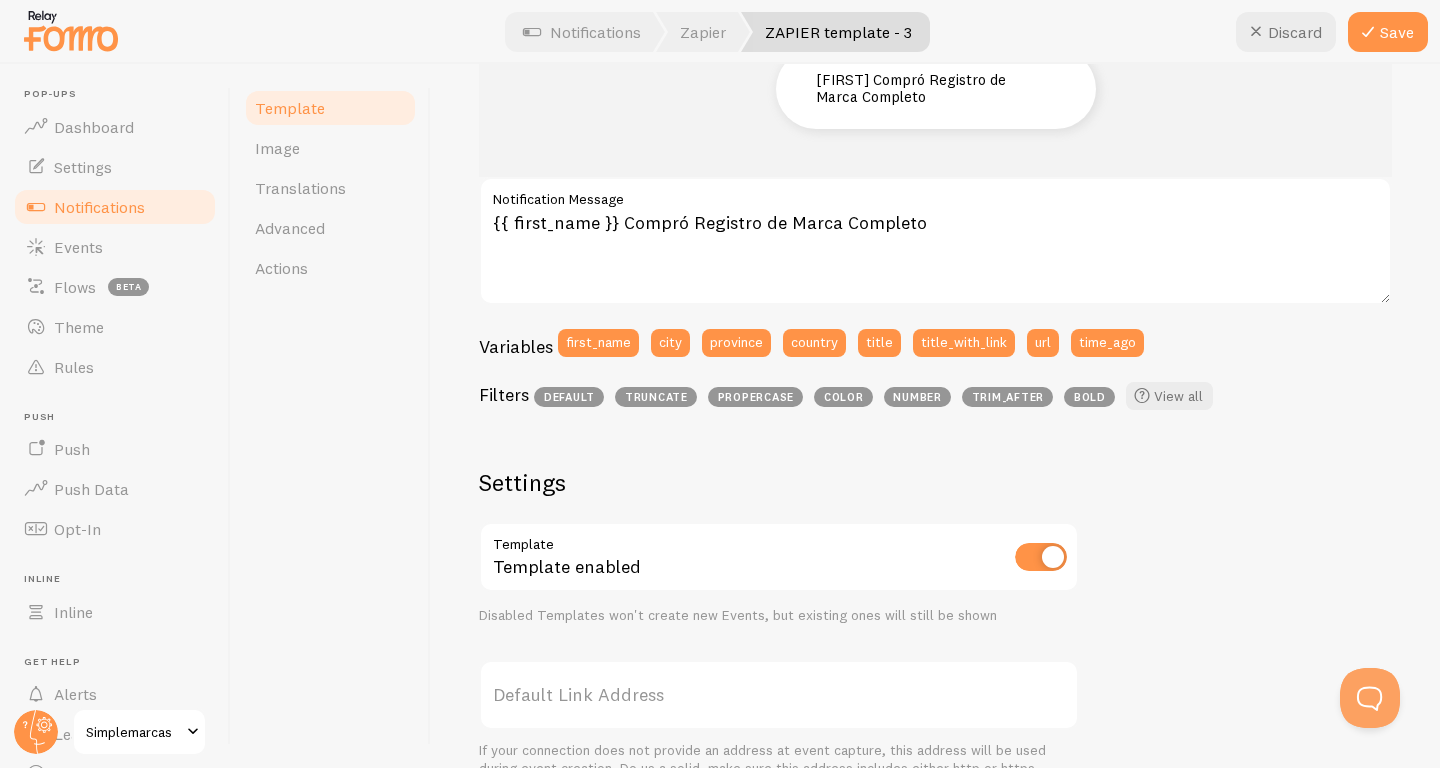 click on "John Compró Registro de Marca Completo   {{ first_name }} Compró Registro de Marca Completo   Notification Message         Variables
first_name
city
province
country
title
title_with_link
url
time_ago   Filters   default   truncate   propercase   color   number   trim_after   bold
View all
Need a custom variable? Add new variables to your message with the
{{ variable }} bracket notation. Fomo will then allow any value to
be given to this template, via the API or Zapier integrations.
Settings         Template   Template enabled   Disabled Templates won't create new Events, but existing ones will still be shown       Default Link Address             Use markdown in template   Markdown disabled   Supported markdown: *emphasized*, _underline_, [Link Text](http://mycompany.com/url), **strong**     Compra zapier   Template Title" at bounding box center (935, 552) 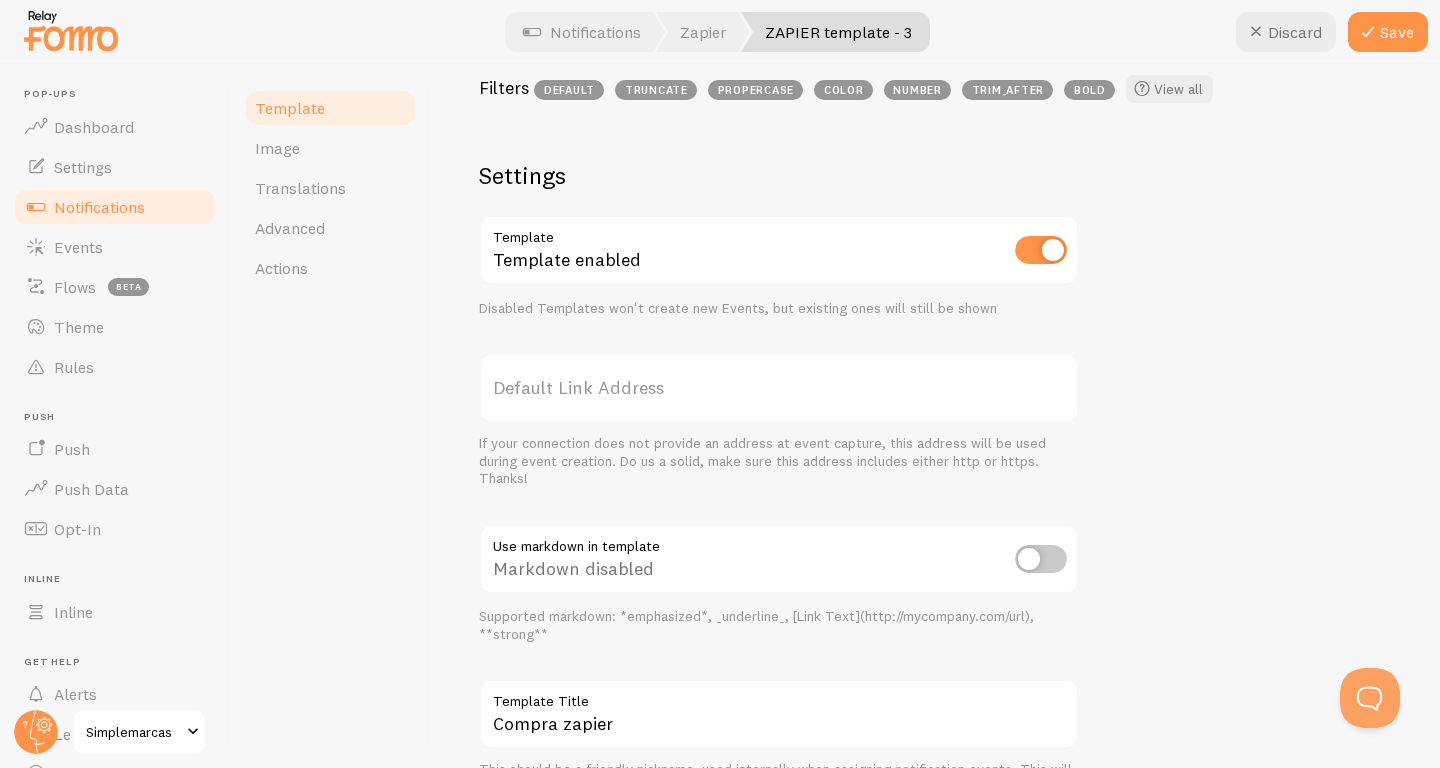 scroll, scrollTop: 622, scrollLeft: 0, axis: vertical 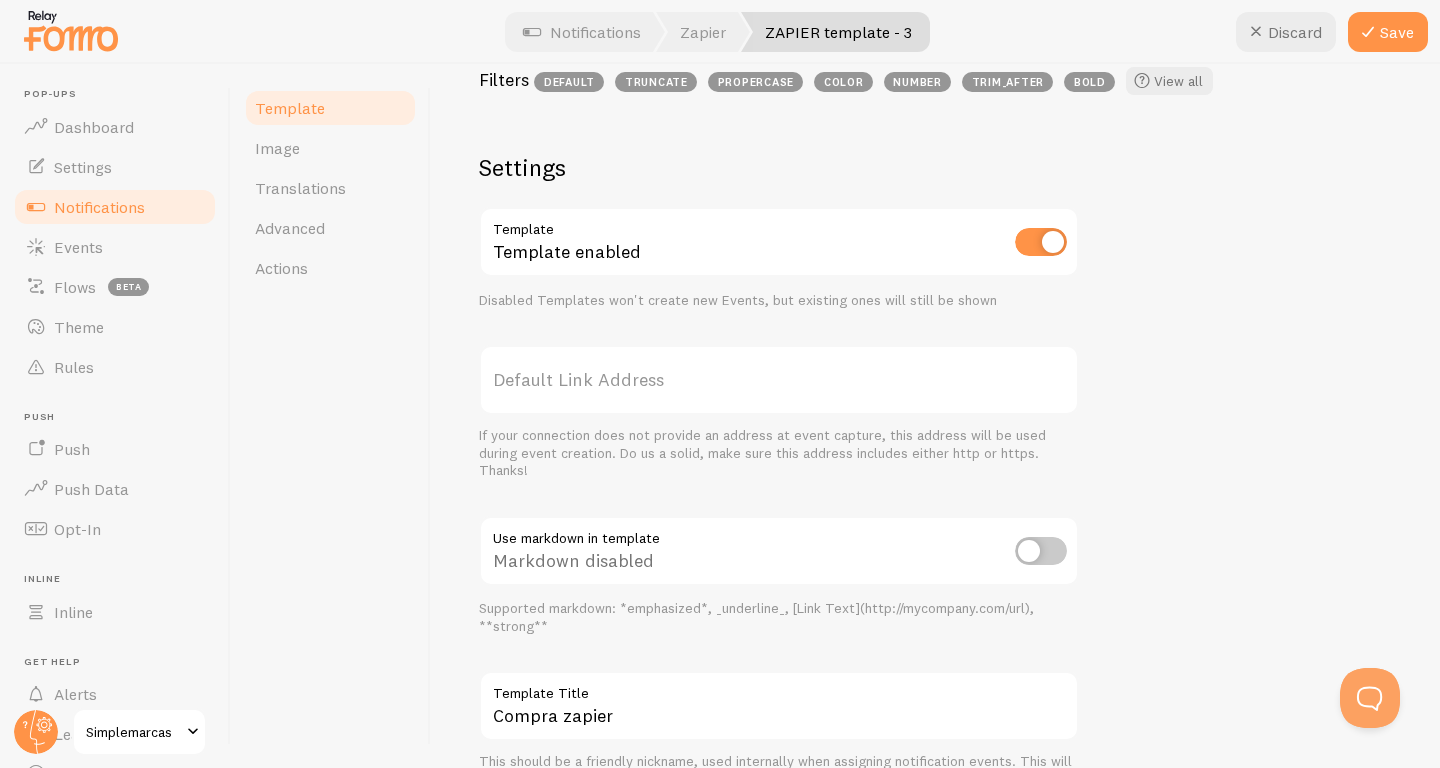 click at bounding box center (1041, 551) 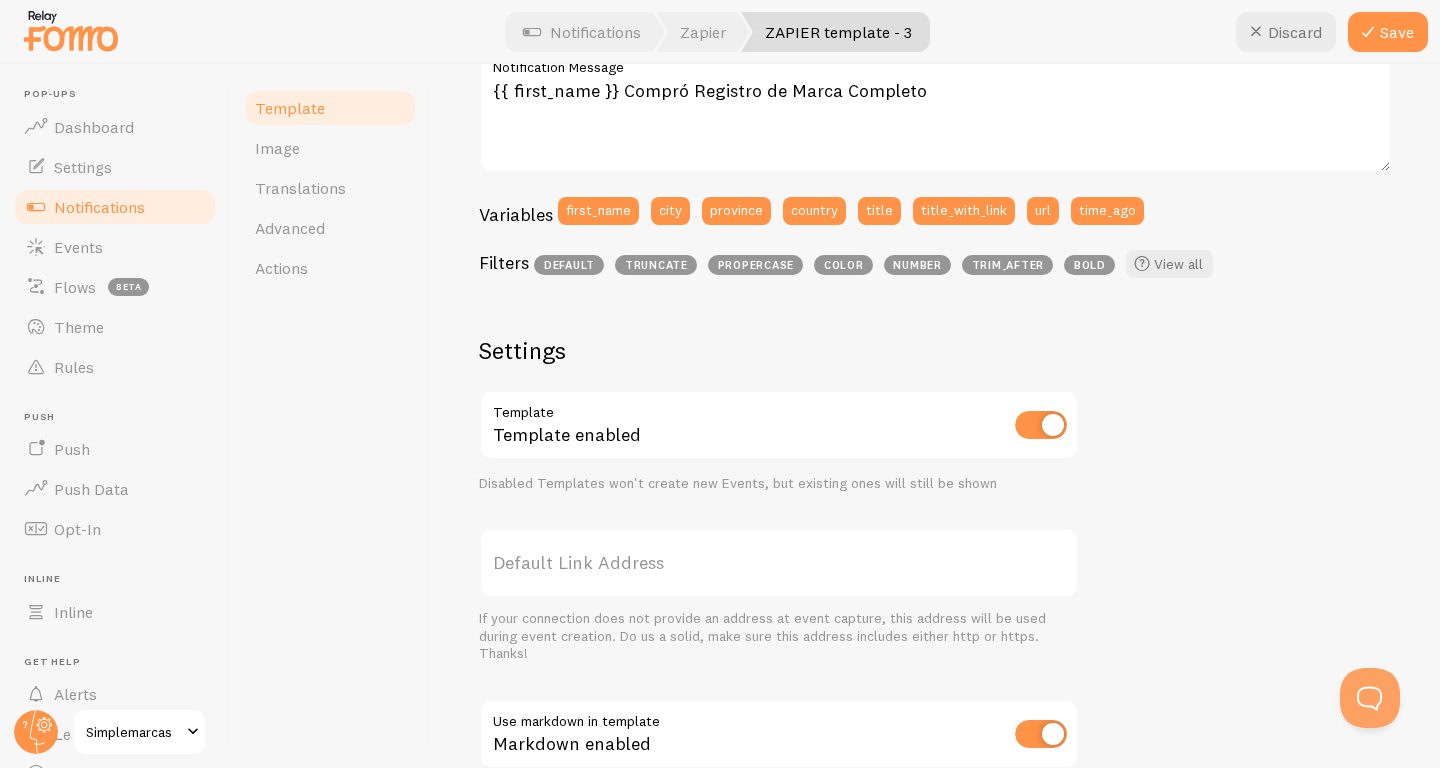 scroll, scrollTop: 295, scrollLeft: 0, axis: vertical 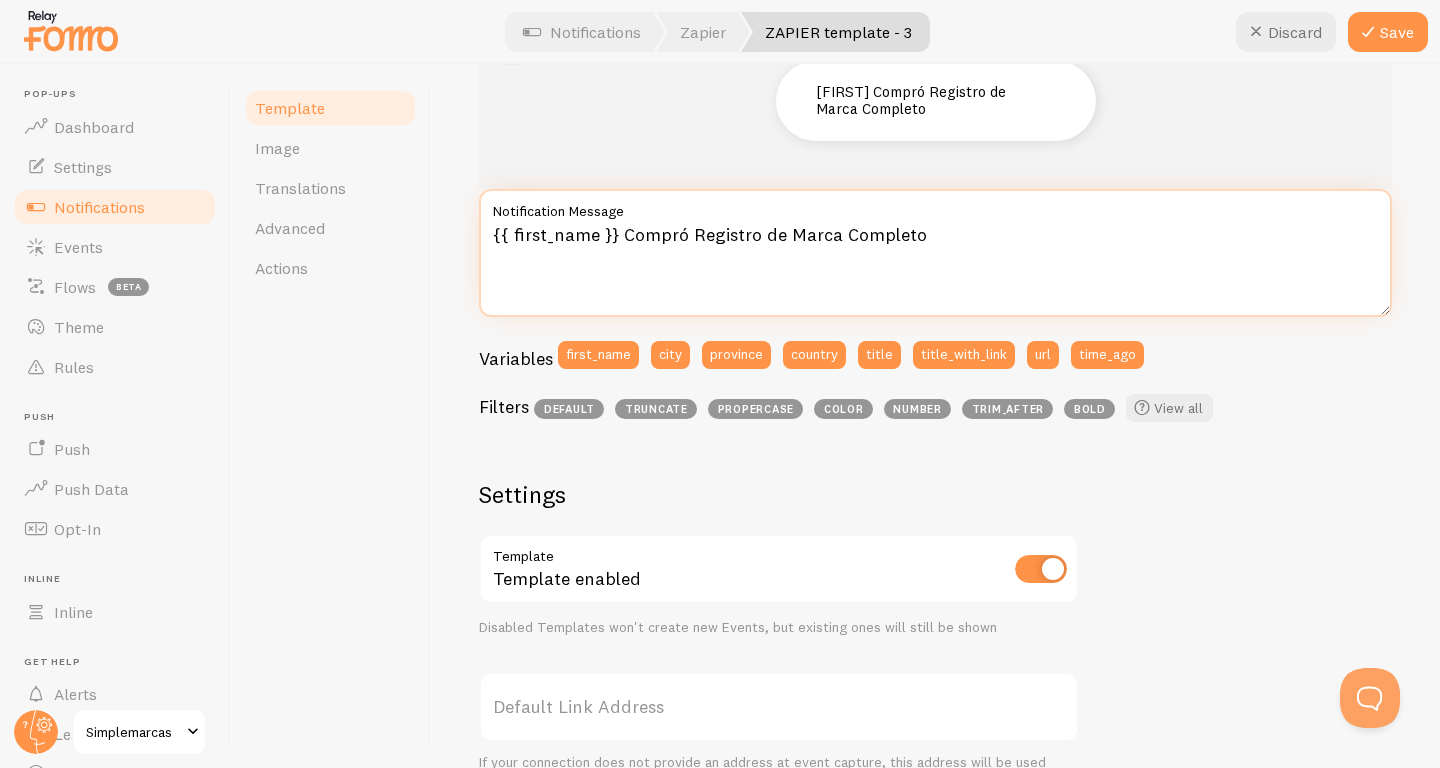 click on "{{ first_name }} Compró Registro de Marca Completo" at bounding box center (935, 253) 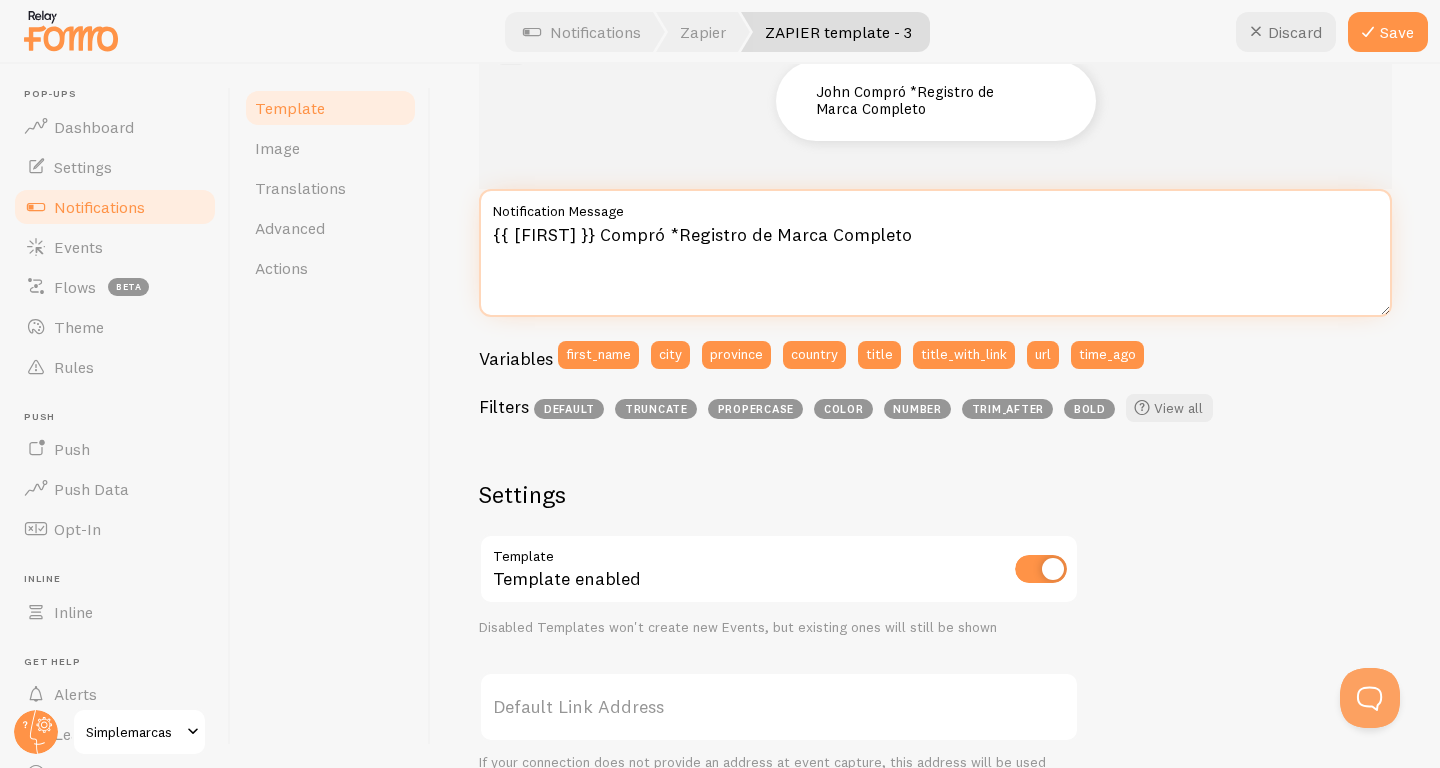 click on "{{ first_name }} Compró *Registro de Marca Completo" at bounding box center [935, 253] 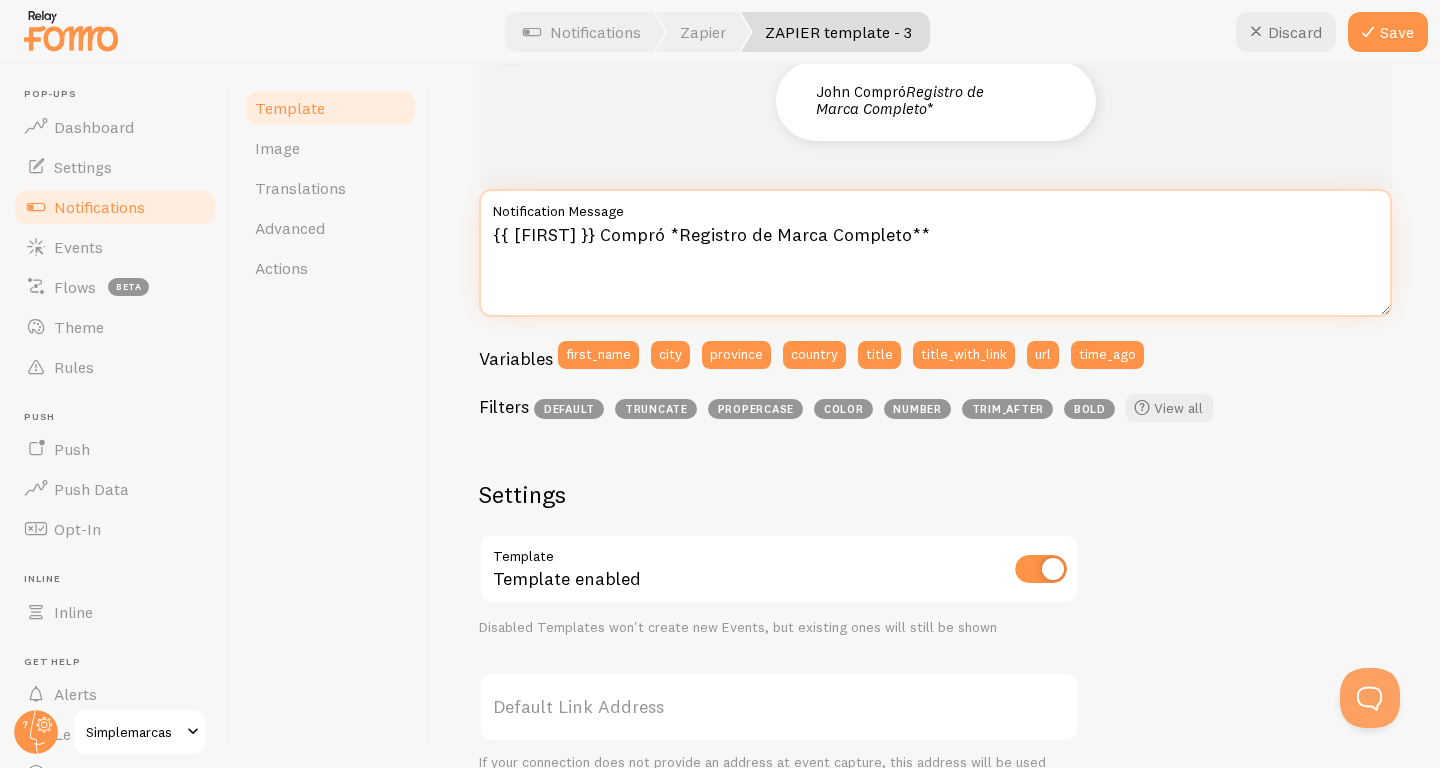 click on "{{ first_name }} Compró *Registro de Marca Completo**" at bounding box center (935, 253) 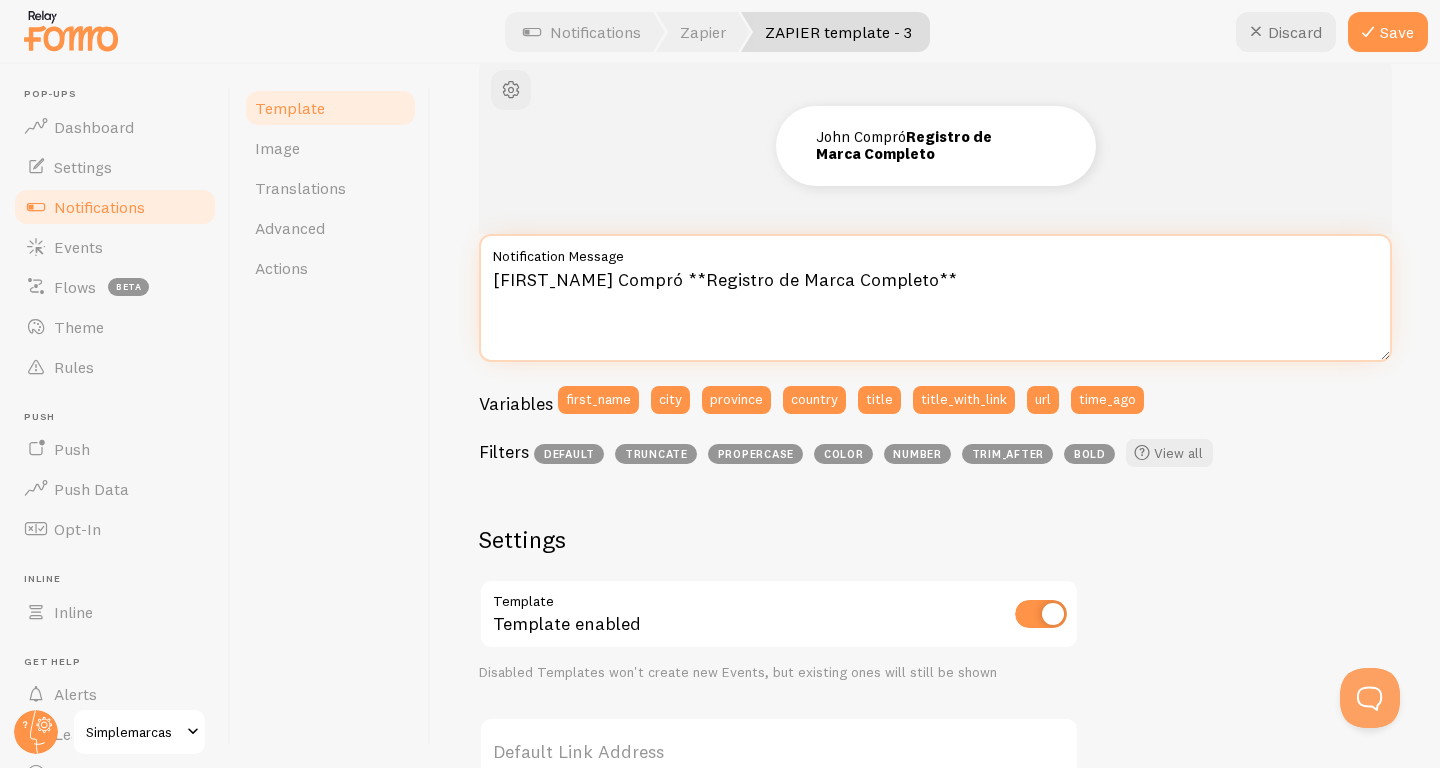 scroll, scrollTop: 243, scrollLeft: 0, axis: vertical 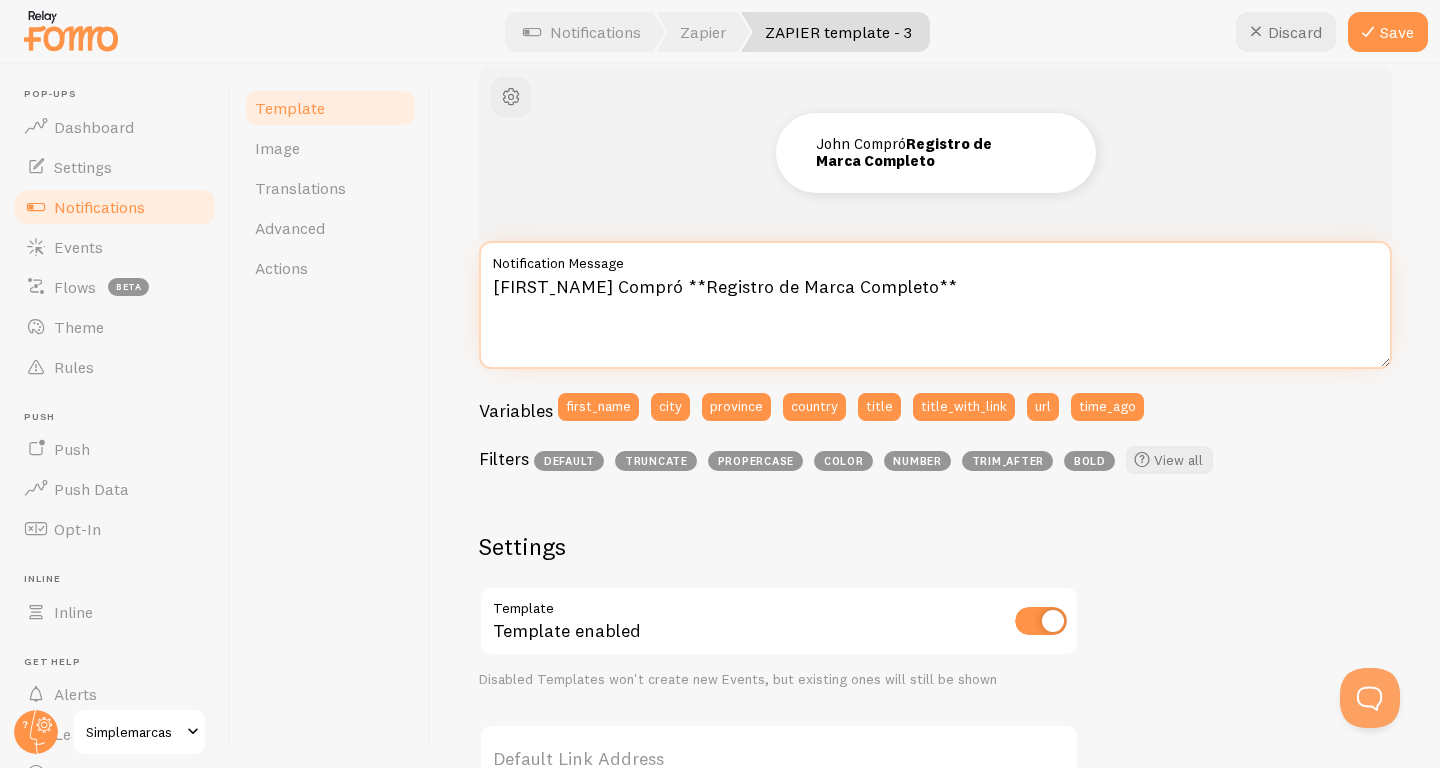 drag, startPoint x: 852, startPoint y: 281, endPoint x: 773, endPoint y: 282, distance: 79.00633 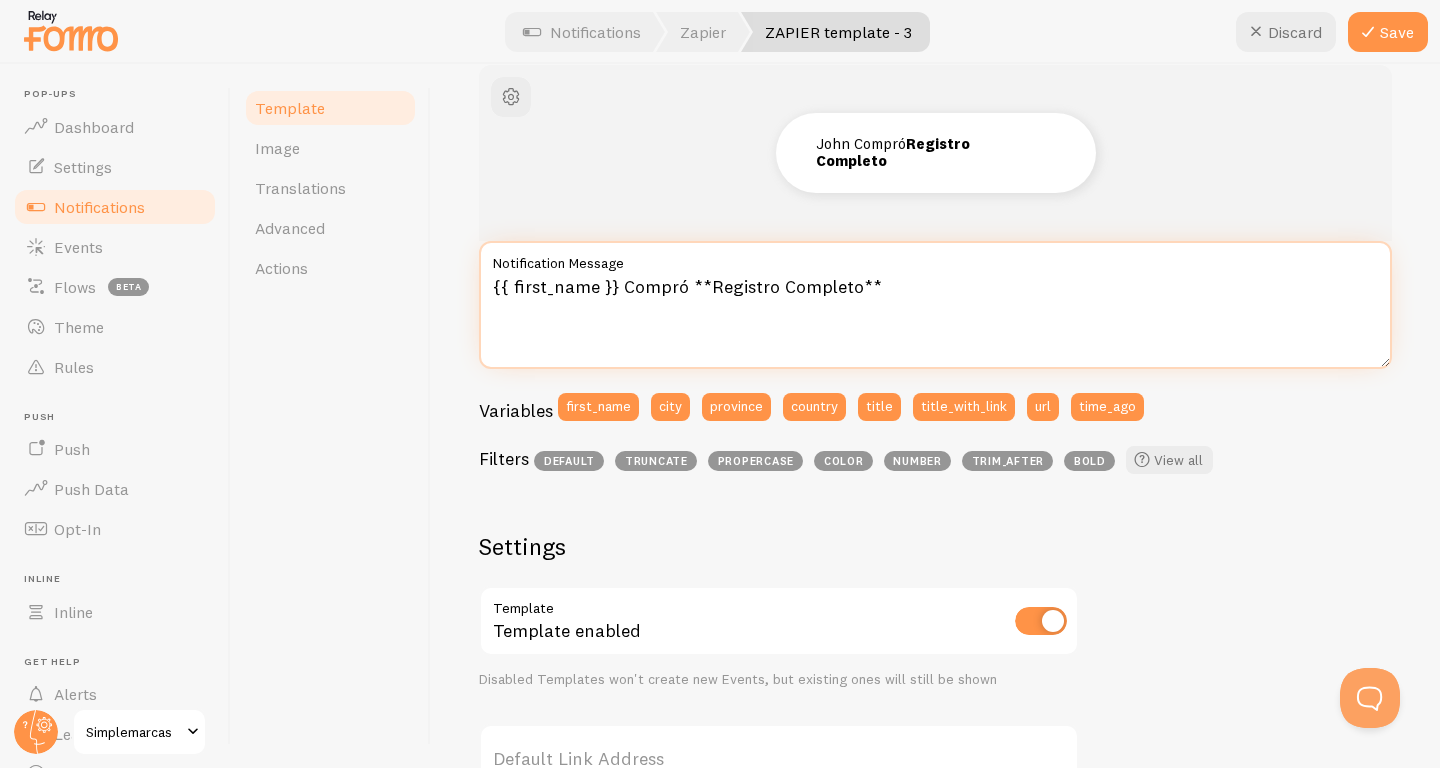 click on "{{ first_name }} Compró **Registro Completo**" at bounding box center [935, 305] 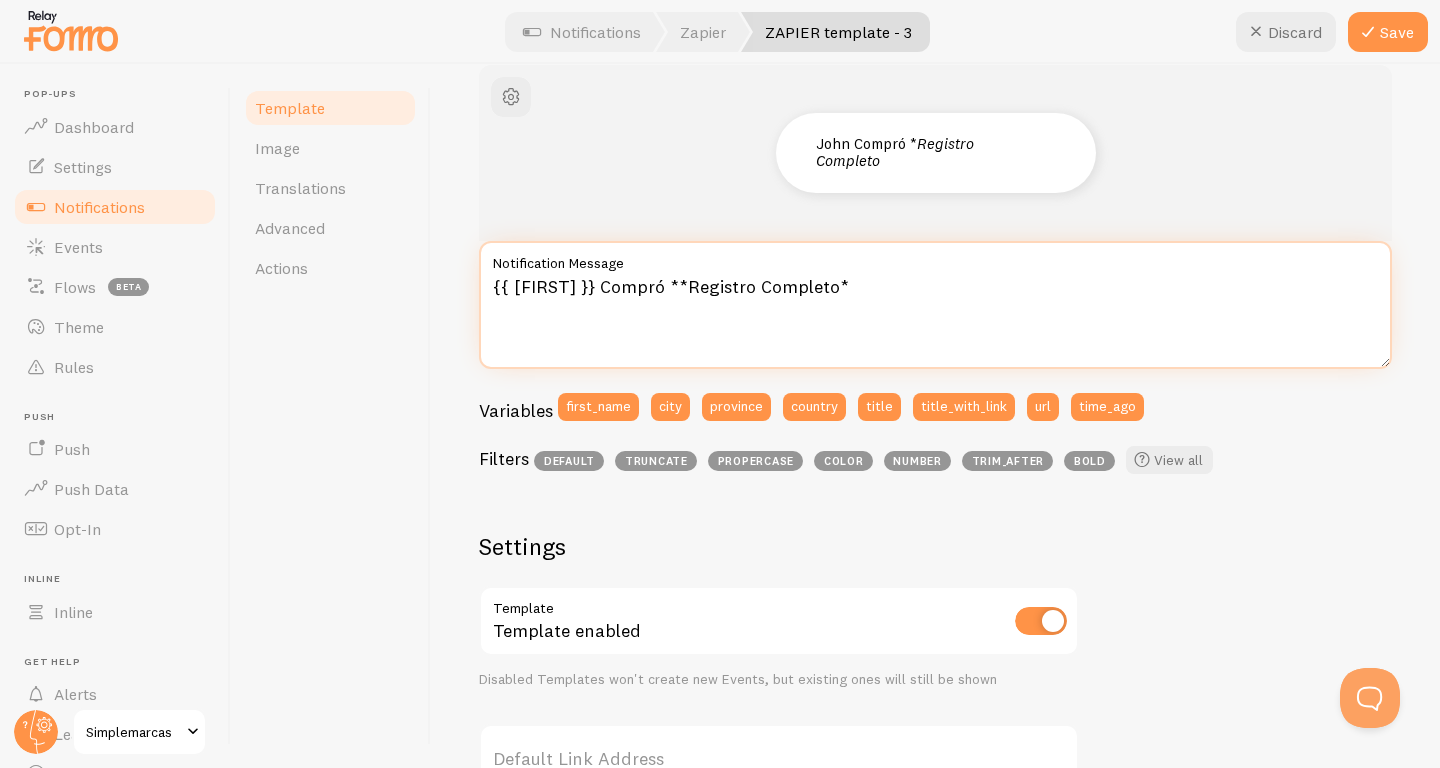 click on "{{ first_name }} Compró **Registro Completo*" at bounding box center (935, 305) 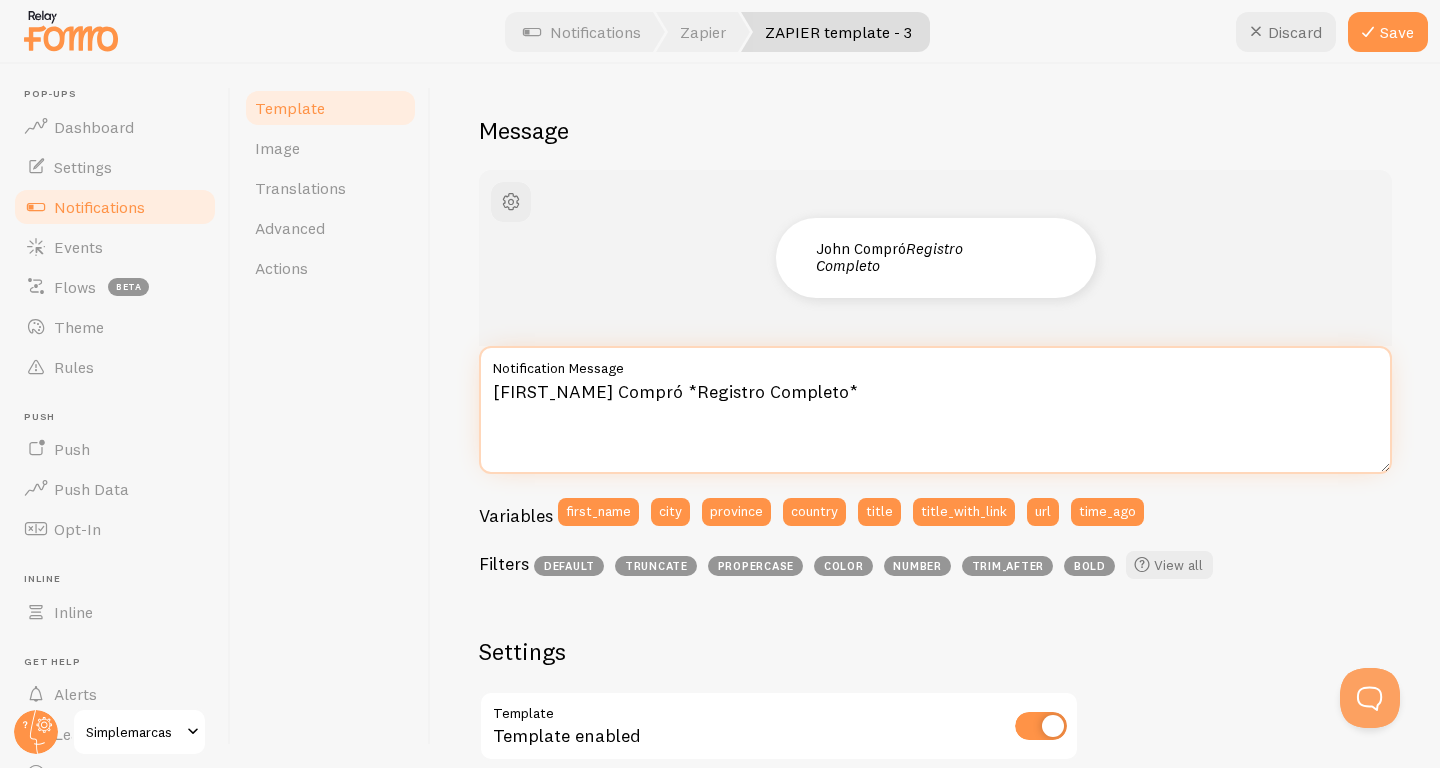 scroll, scrollTop: 134, scrollLeft: 0, axis: vertical 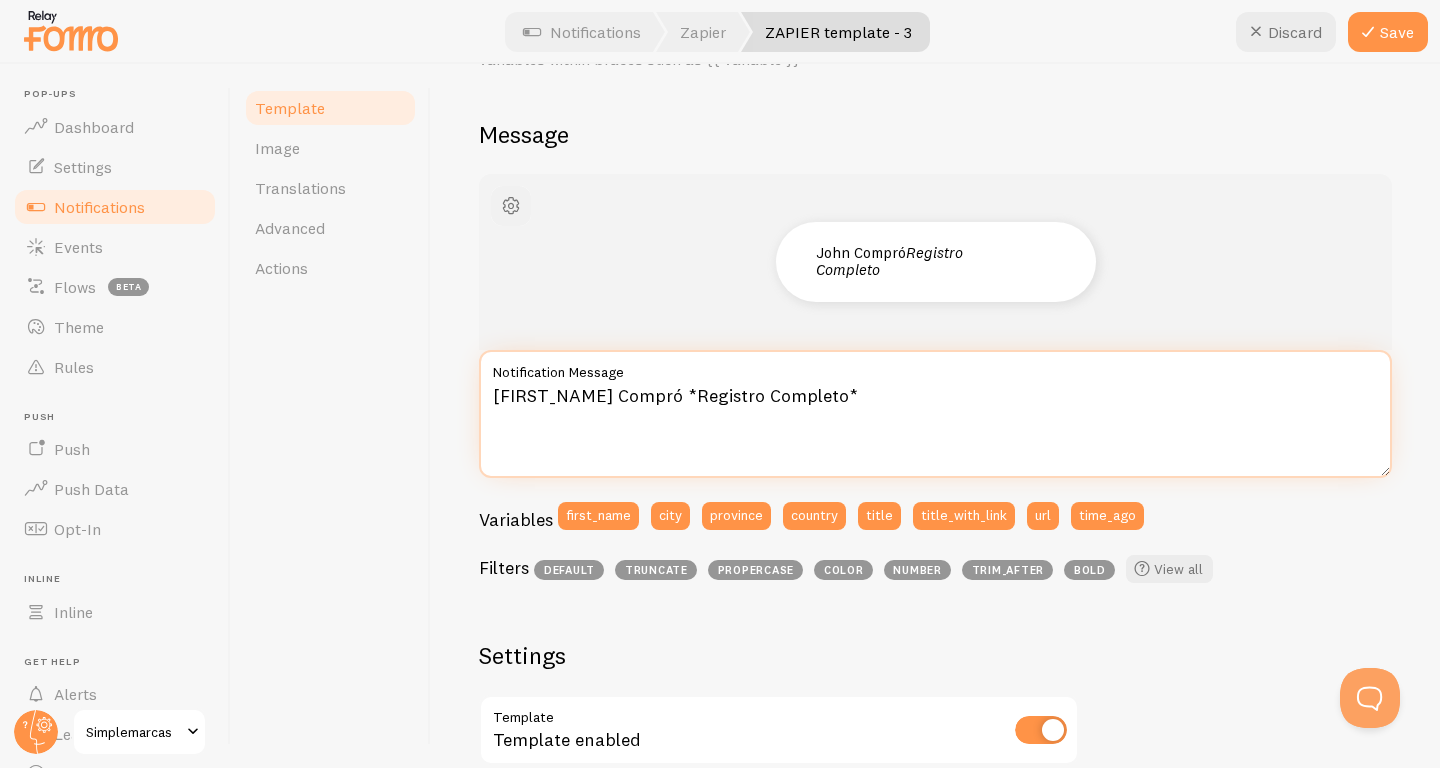 type on "{{ first_name }} Compró *Registro Completo*" 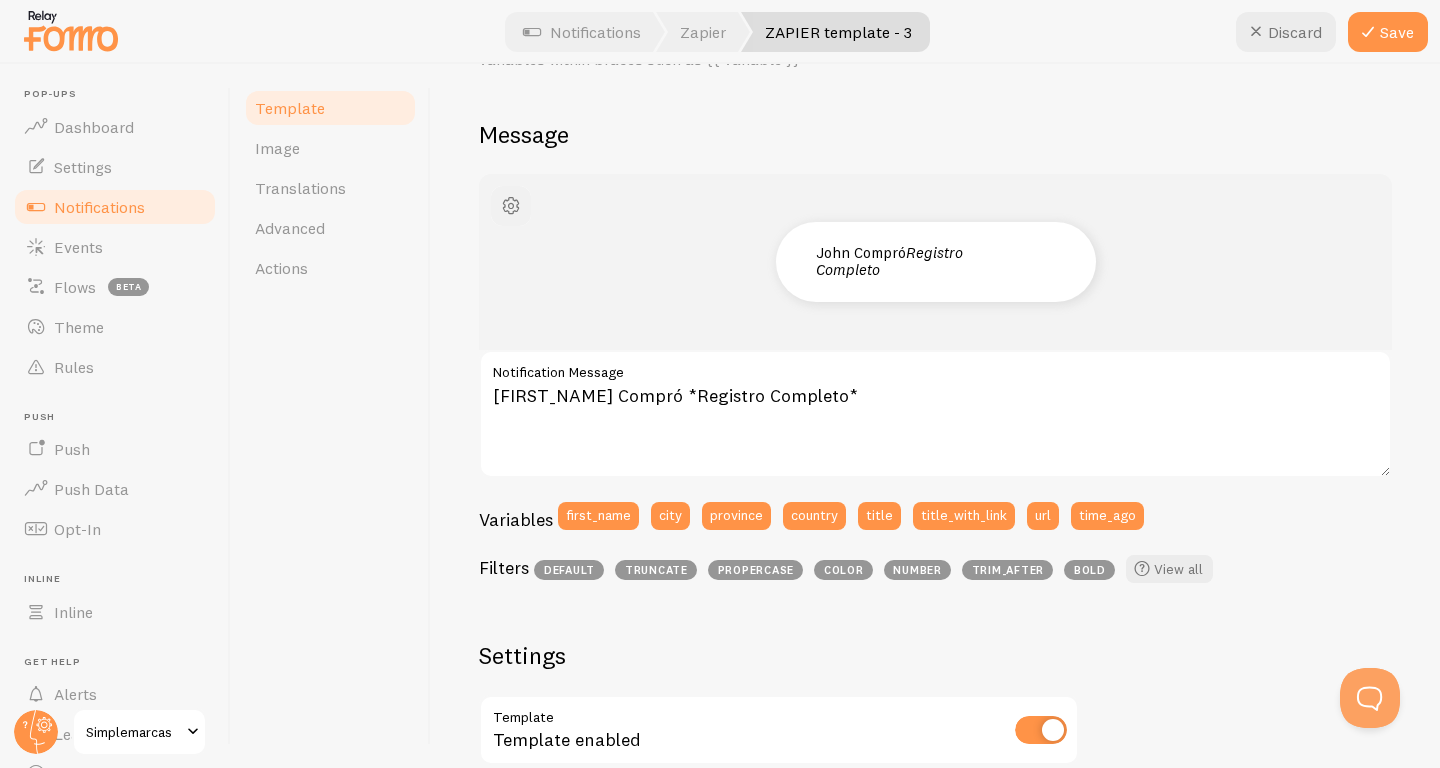 click at bounding box center [511, 206] 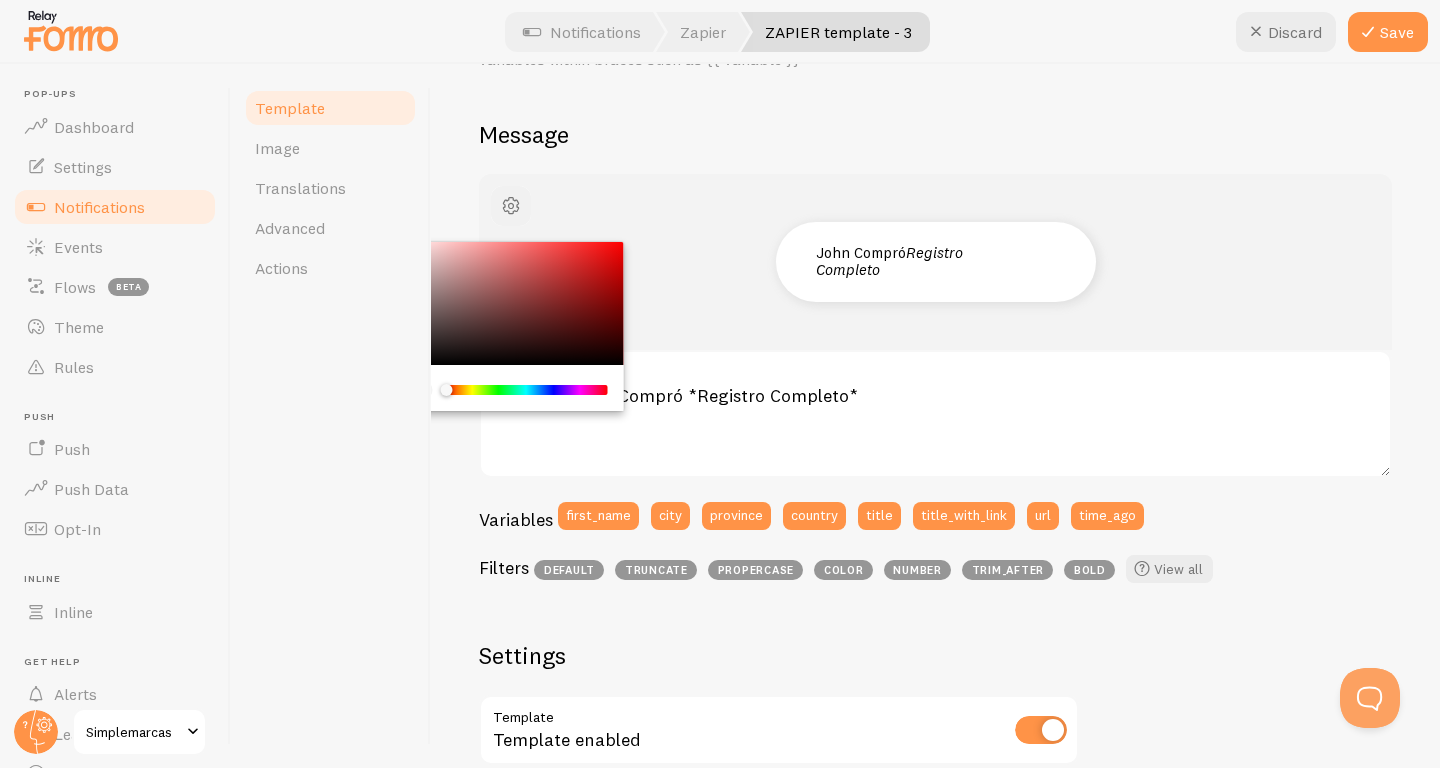 click at bounding box center (511, 206) 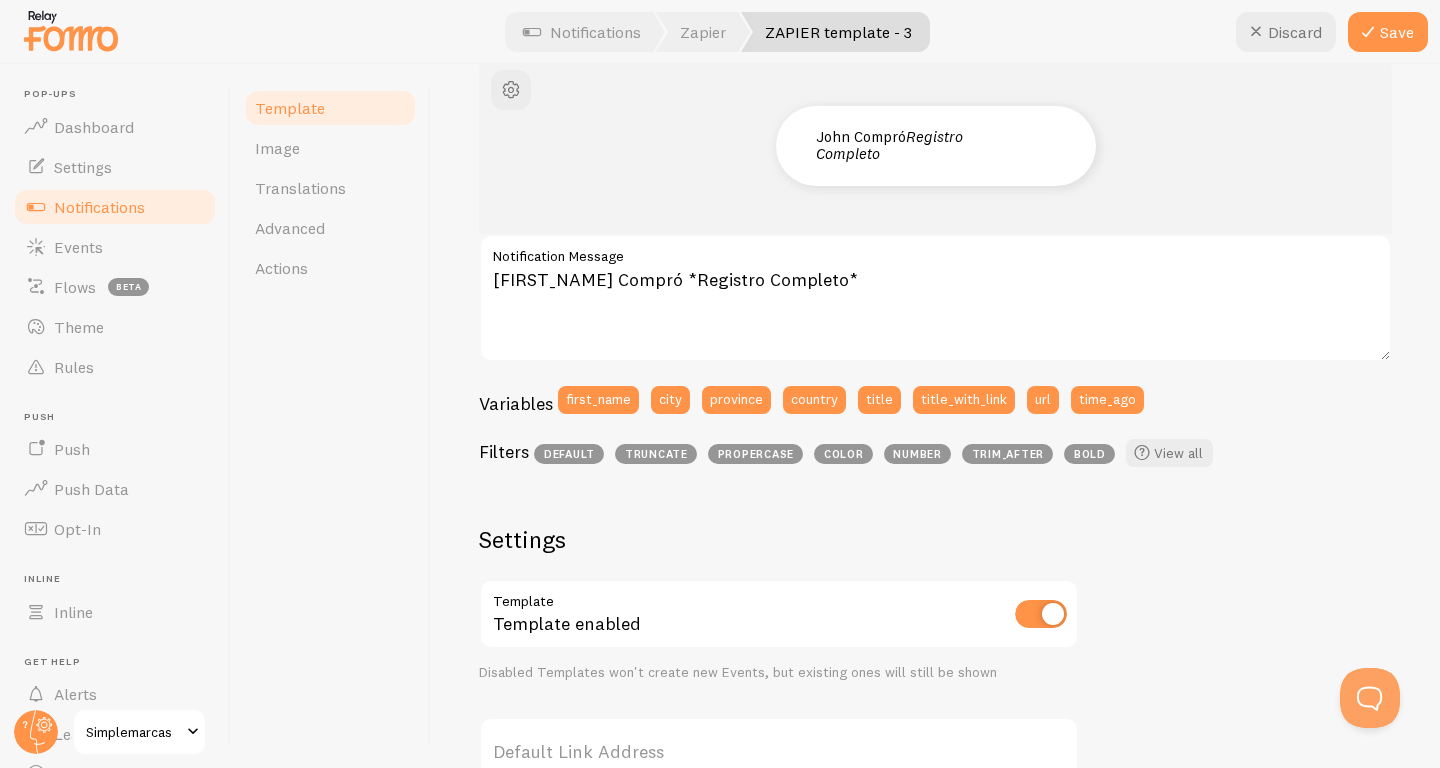 scroll, scrollTop: 0, scrollLeft: 0, axis: both 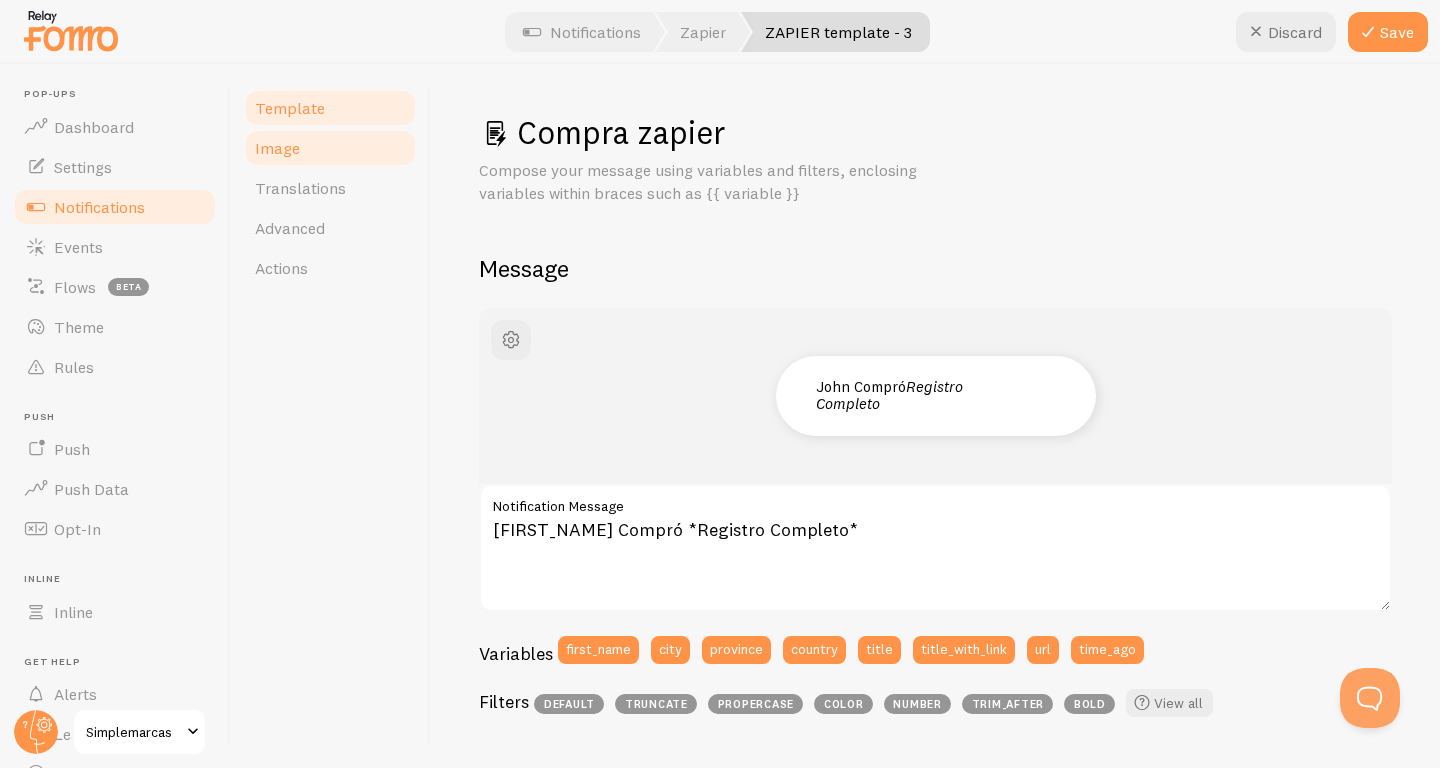 click on "Image" at bounding box center (330, 148) 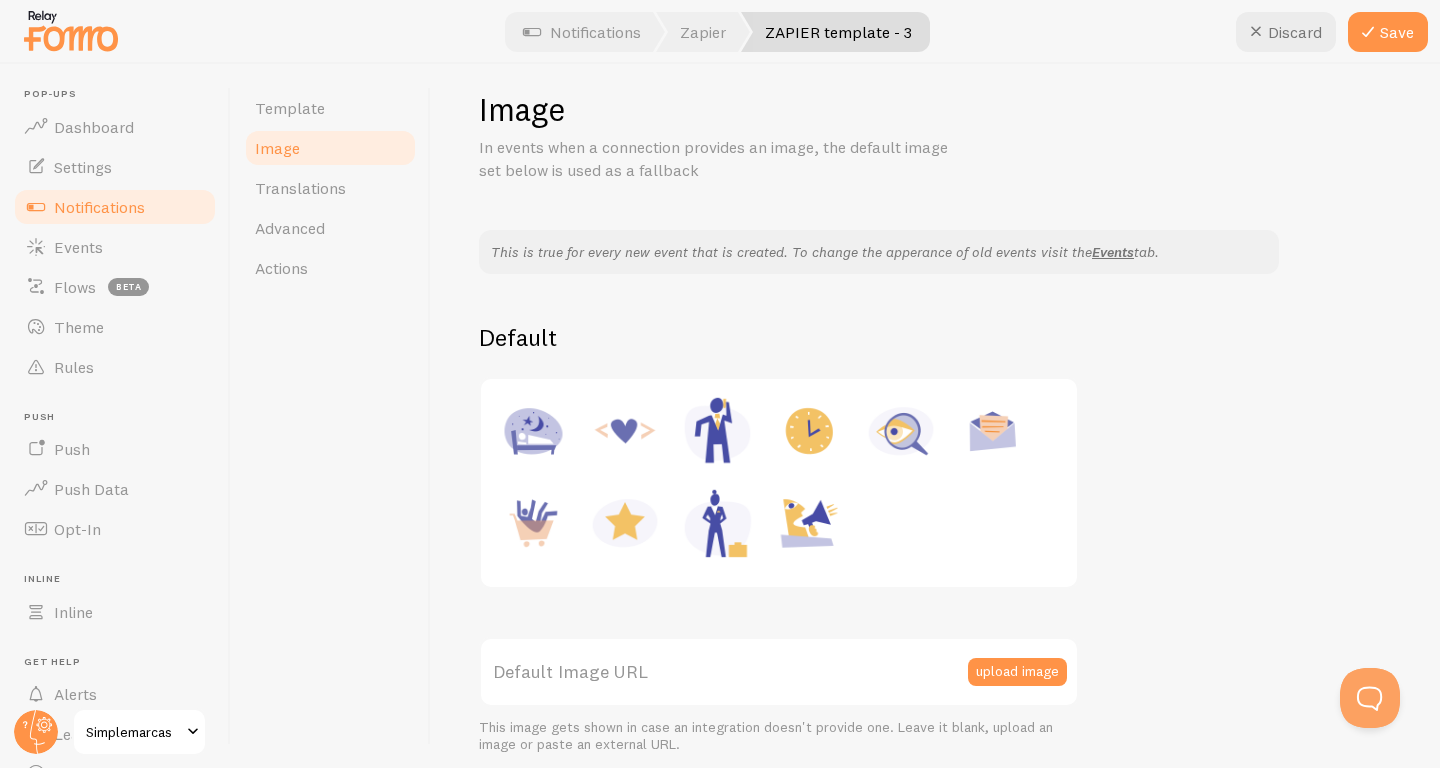 scroll, scrollTop: 0, scrollLeft: 0, axis: both 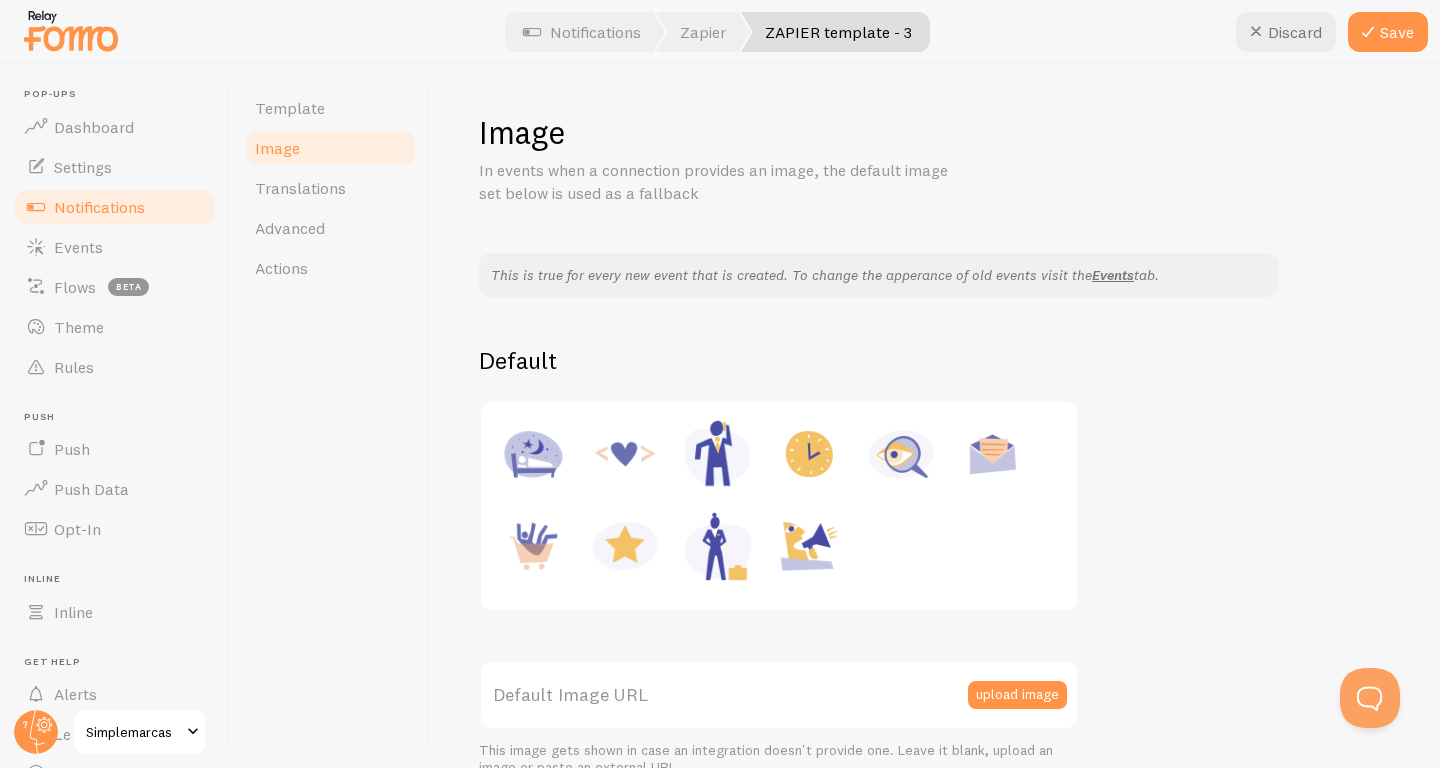 click at bounding box center [717, 454] 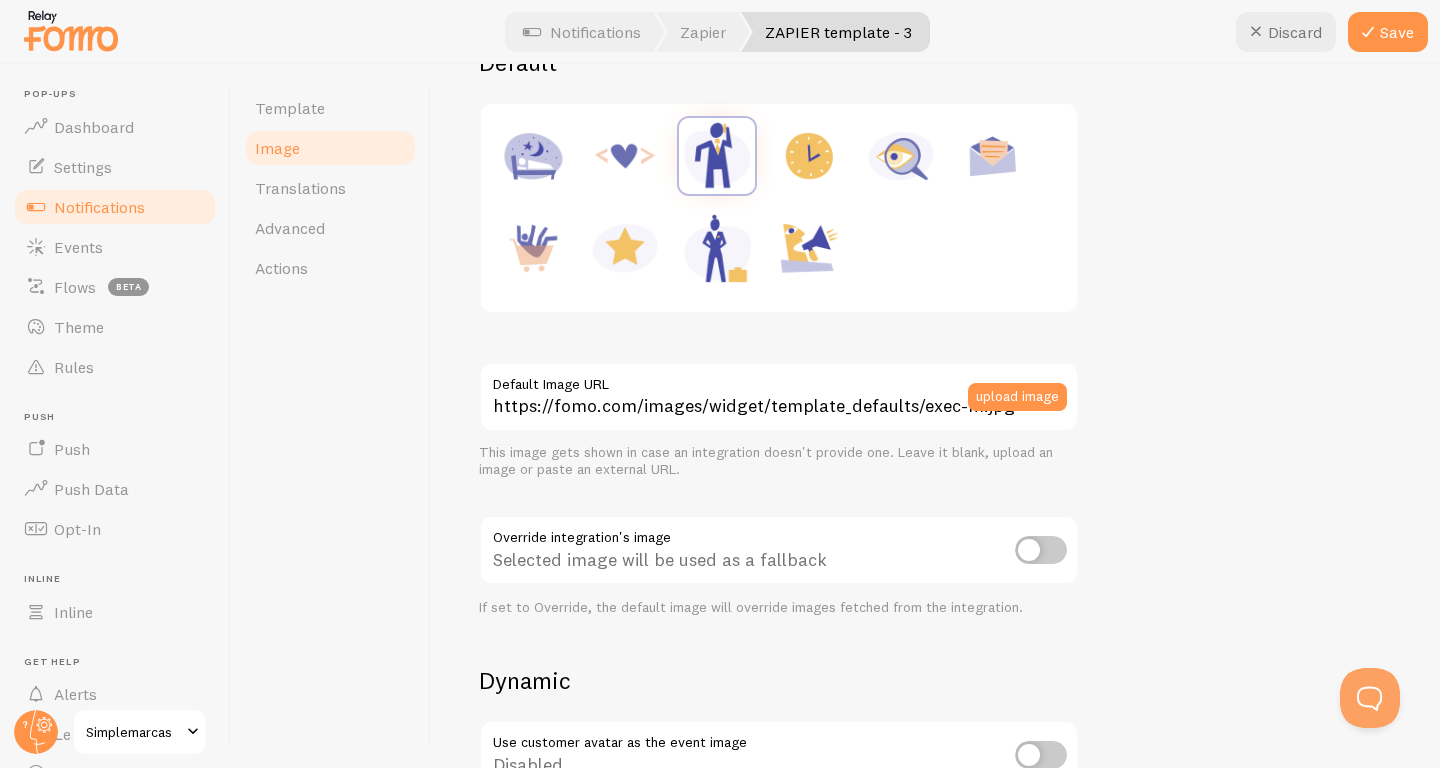 scroll, scrollTop: 179, scrollLeft: 0, axis: vertical 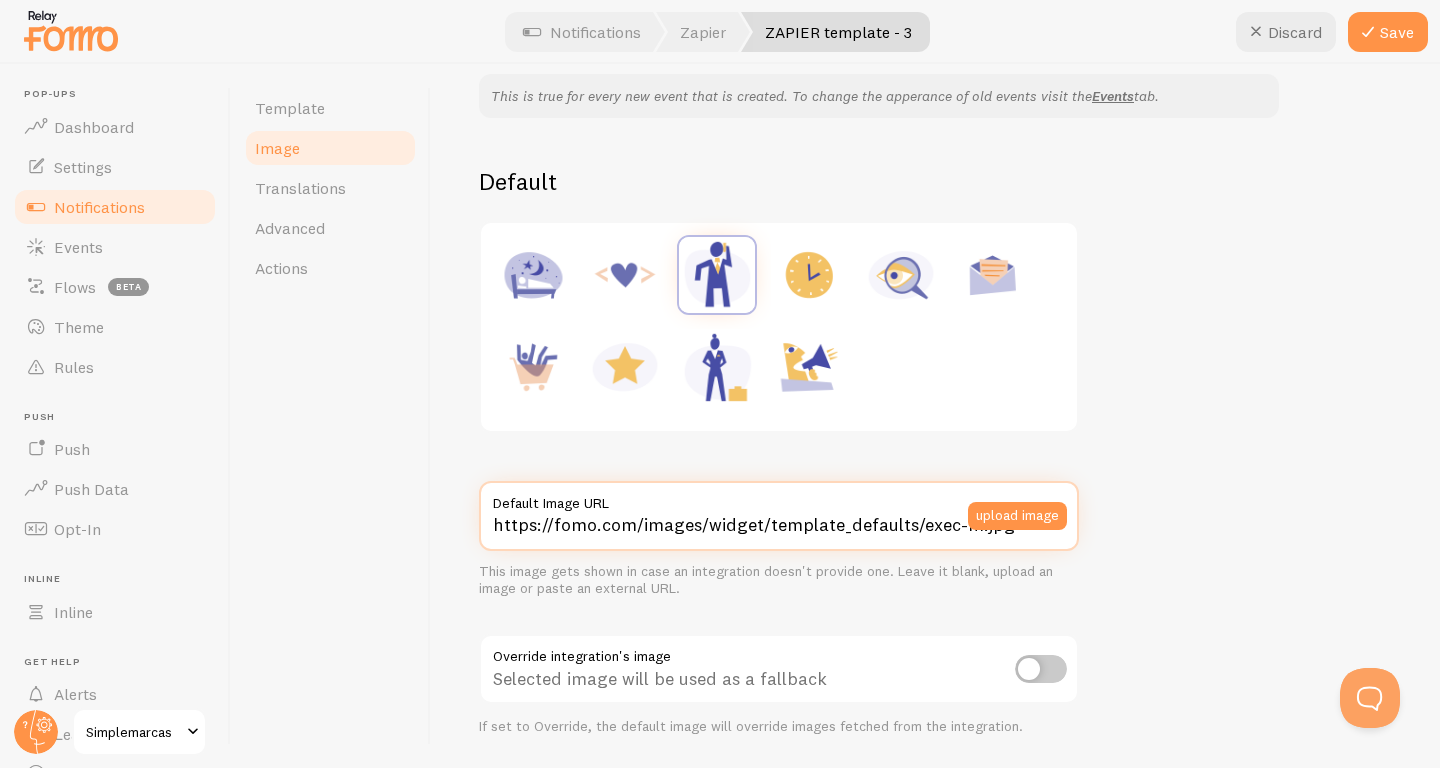 click on "https://fomo.com/images/widget/template_defaults/exec-m.jpg" at bounding box center [779, 516] 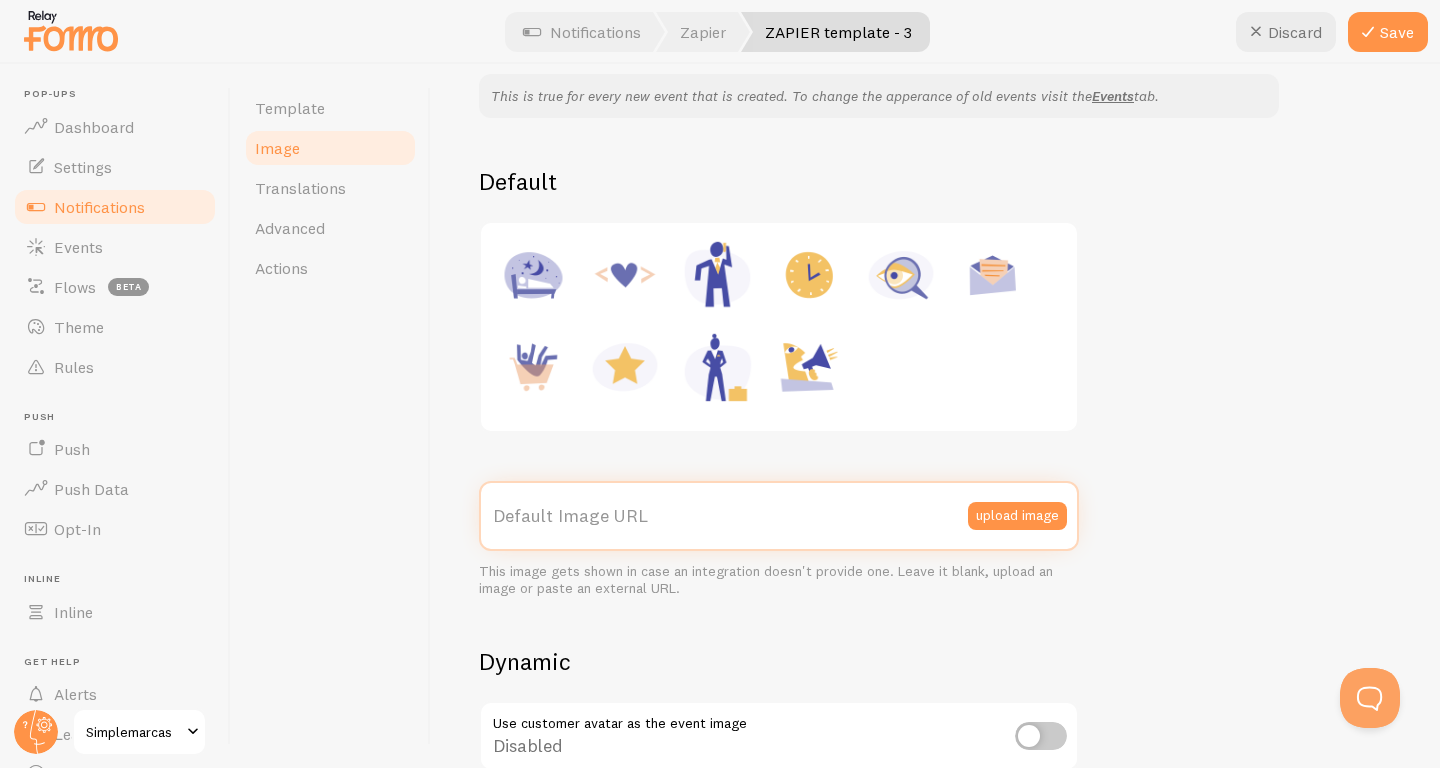 type 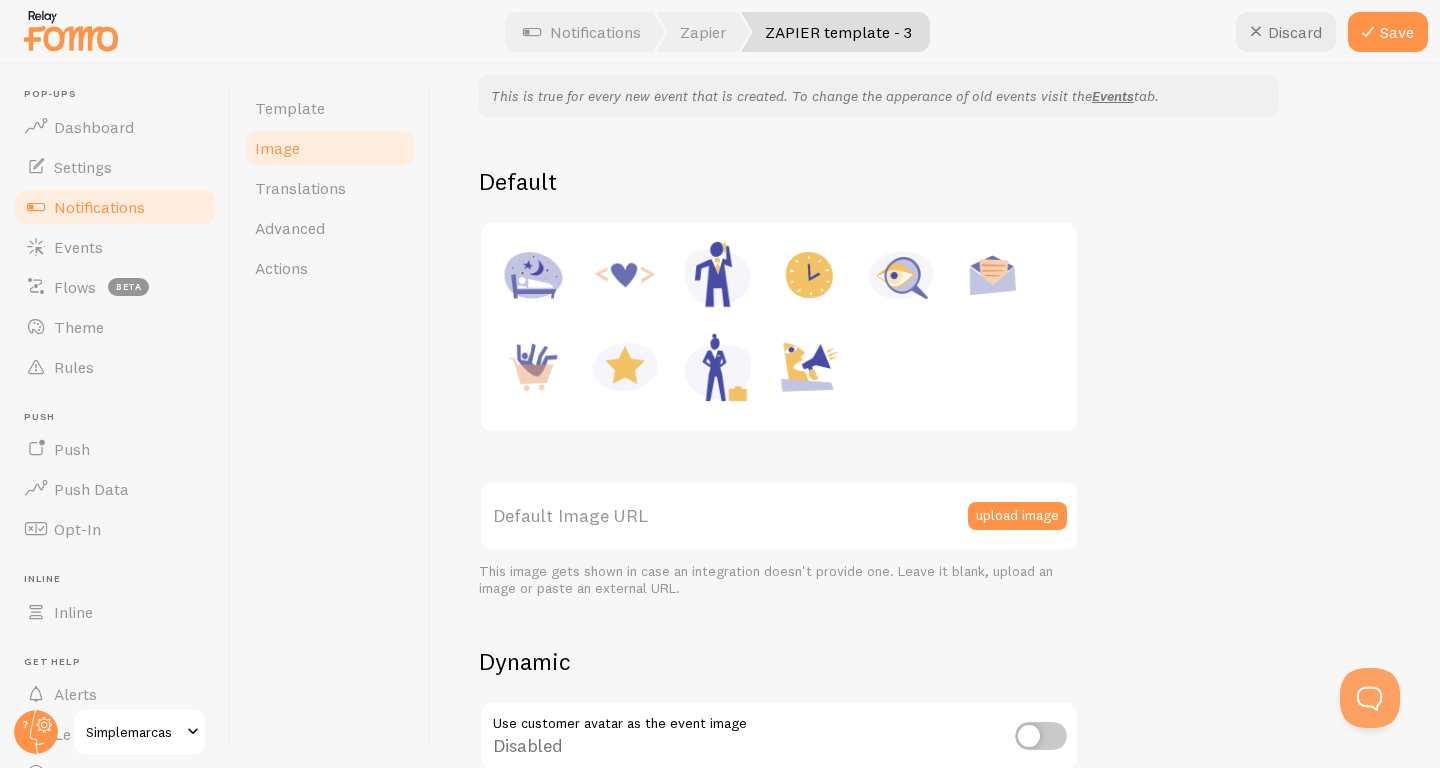 click on "This is true for every new event that is created. To change the apperance of old events visit the  Events  tab.
Default         Default Image URL     upload image
This image gets shown in case an integration doesn't provide one. Leave it blank, upload an image or paste an external URL.     Dynamic       Use customer avatar as the event image   Disabled   Requires customer's first name and email address in order to acquire a public headshot       Use a map of the customer's location as the event image   Disabled   Requires customer's location details   Hide       Hide image   Image will be shown   Heads up! Hiding images here will produce image-less events, regardless of template or event settings." at bounding box center (935, 618) 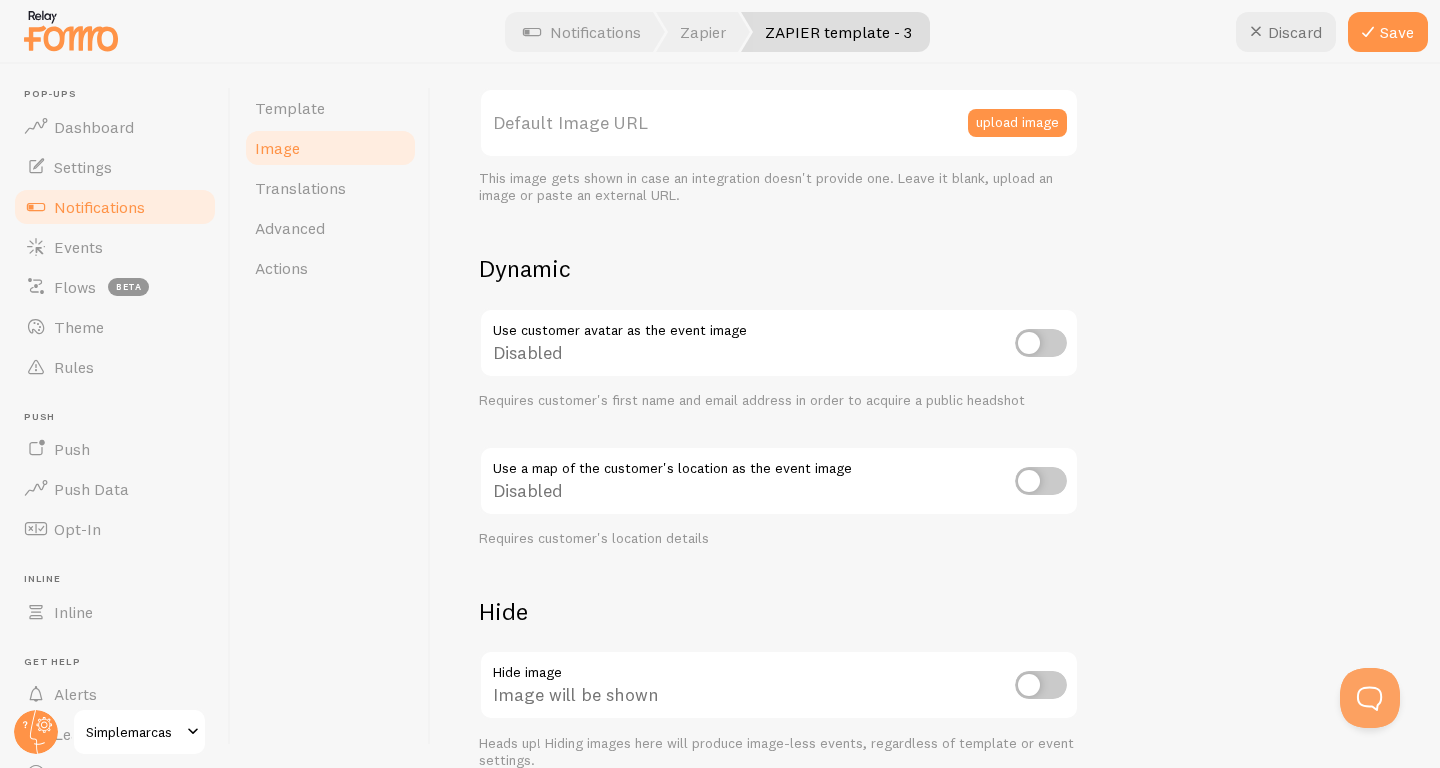 scroll, scrollTop: 598, scrollLeft: 0, axis: vertical 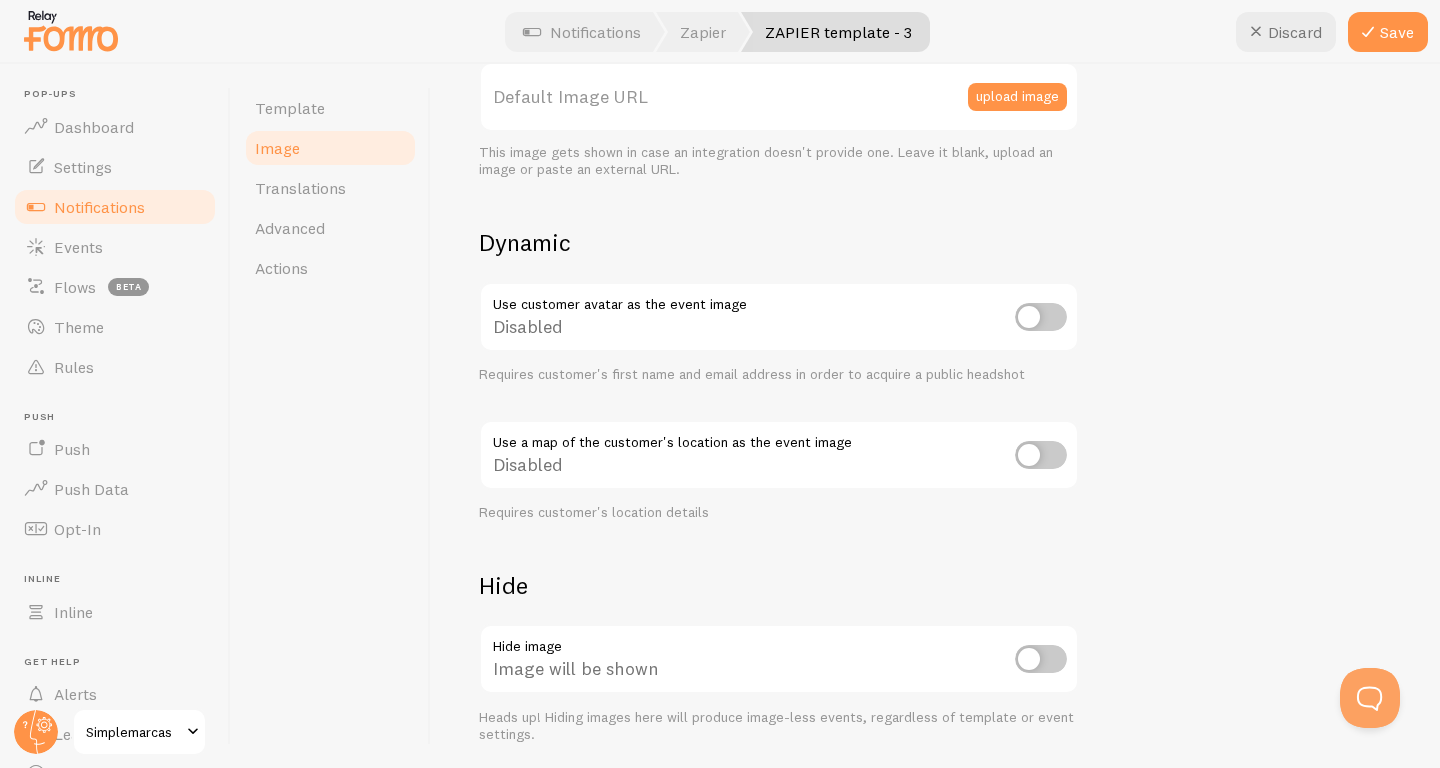 click at bounding box center [1041, 455] 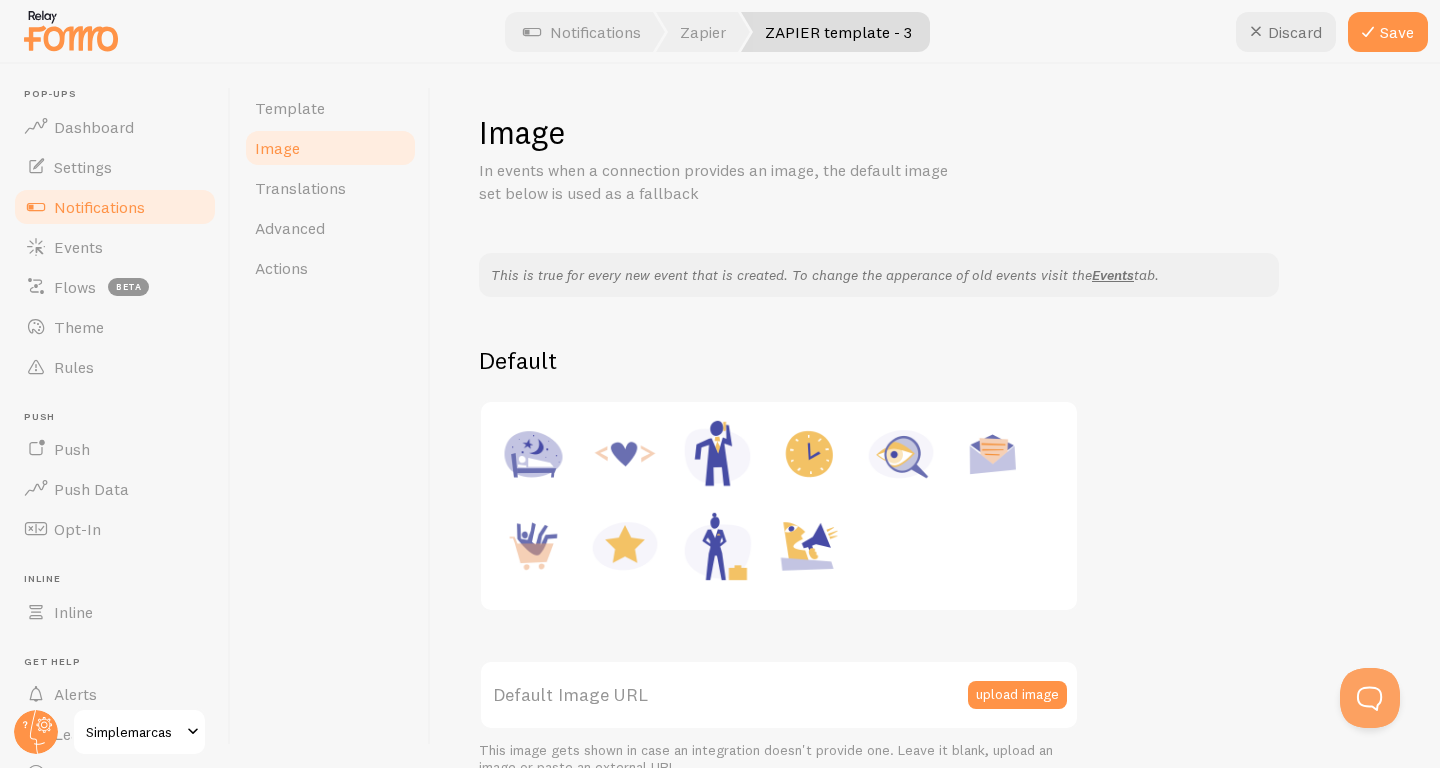 scroll, scrollTop: 670, scrollLeft: 0, axis: vertical 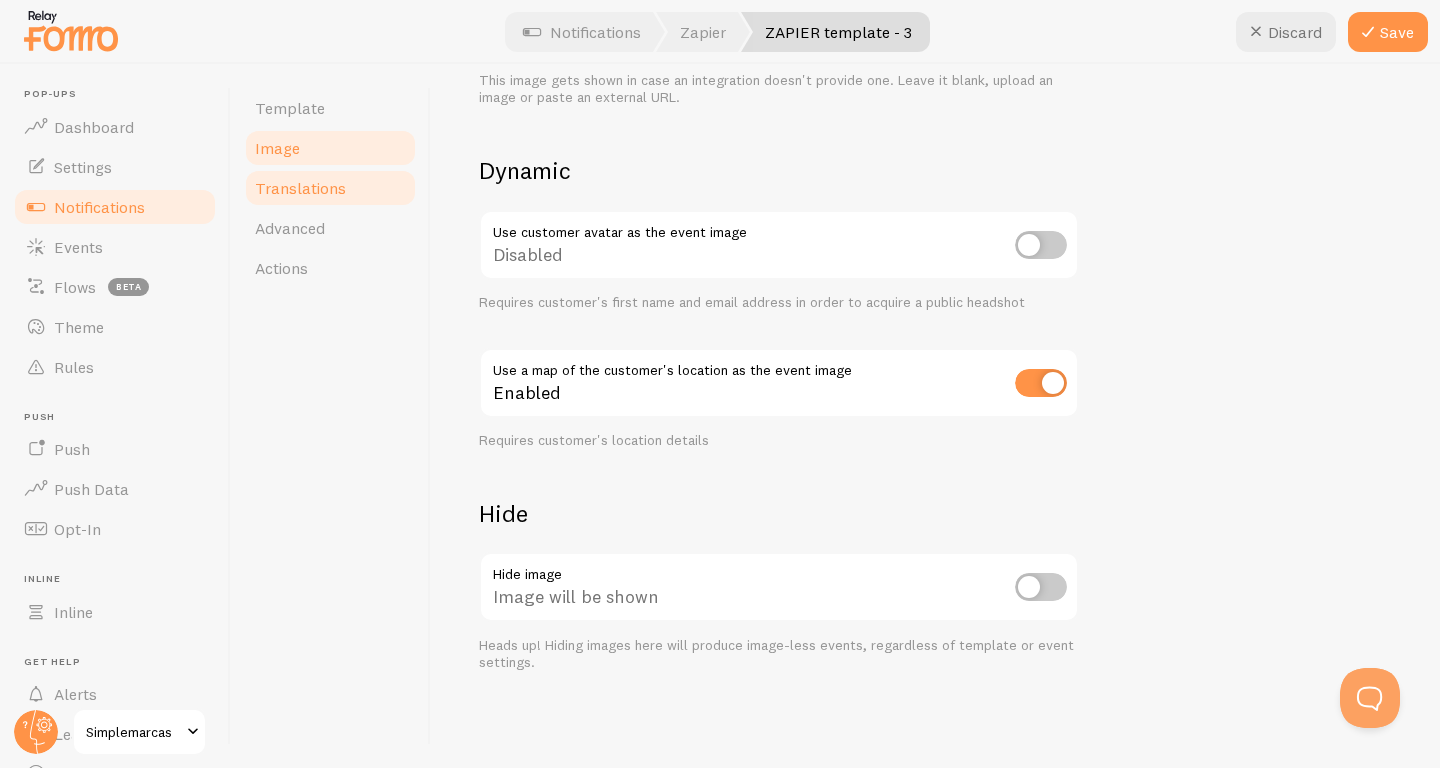 click on "Translations" at bounding box center [300, 188] 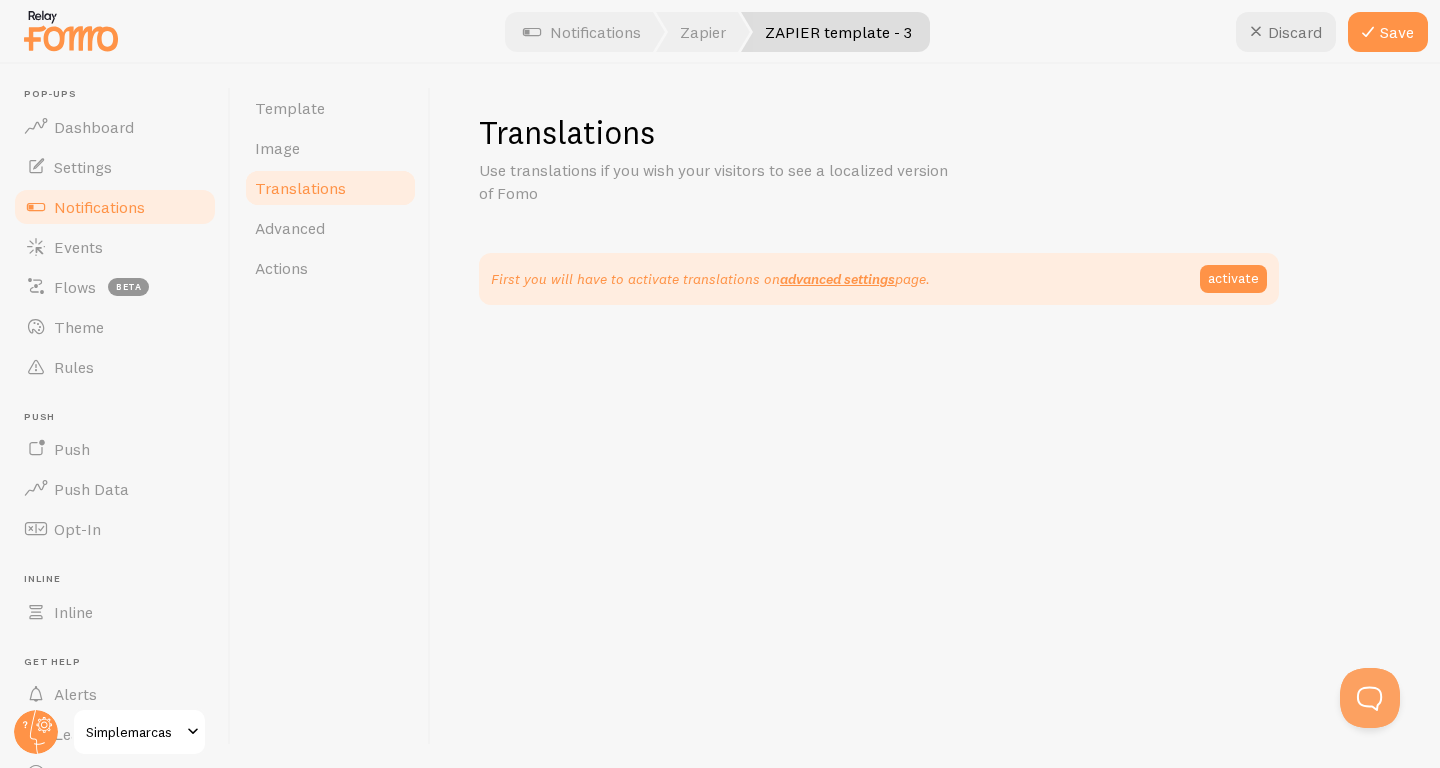 scroll, scrollTop: 0, scrollLeft: 0, axis: both 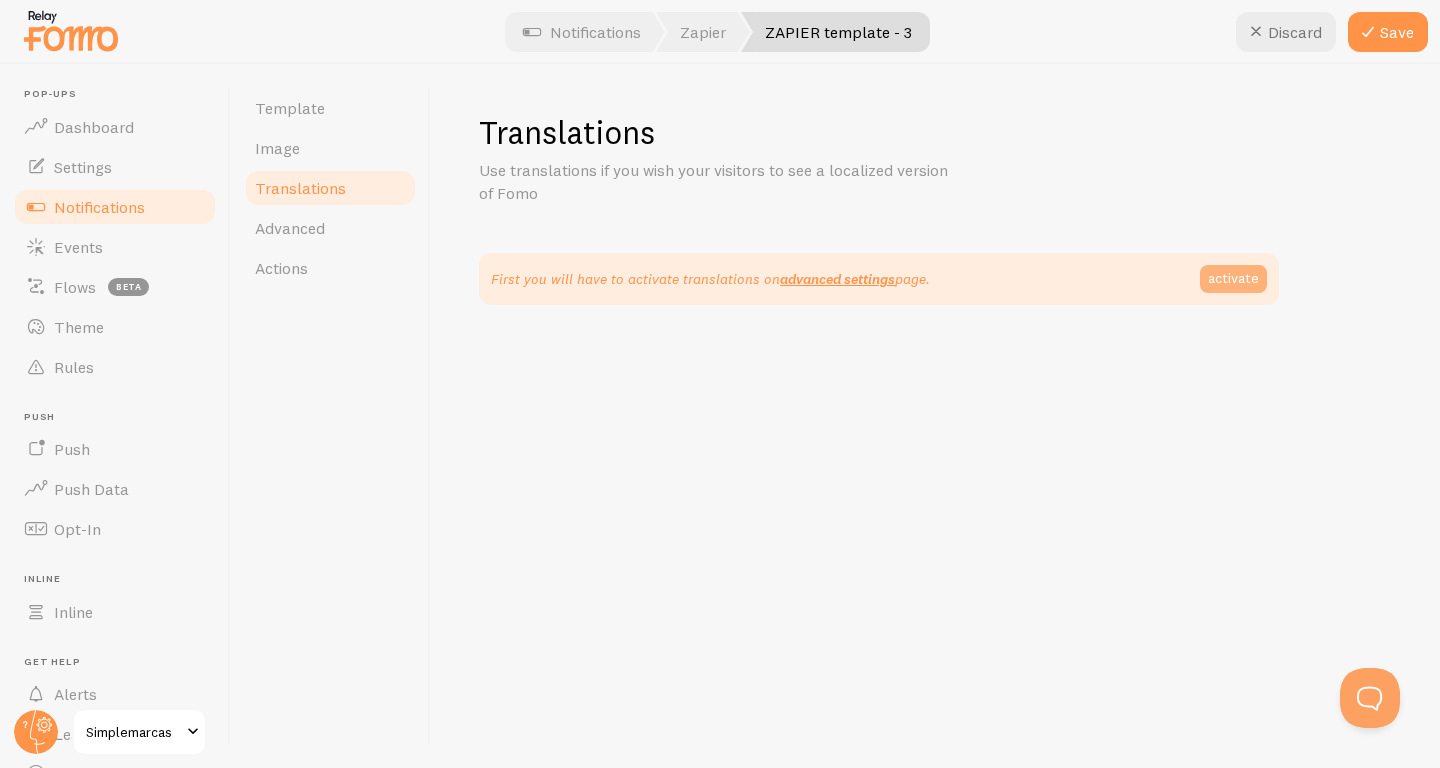 click on "activate" at bounding box center (1233, 279) 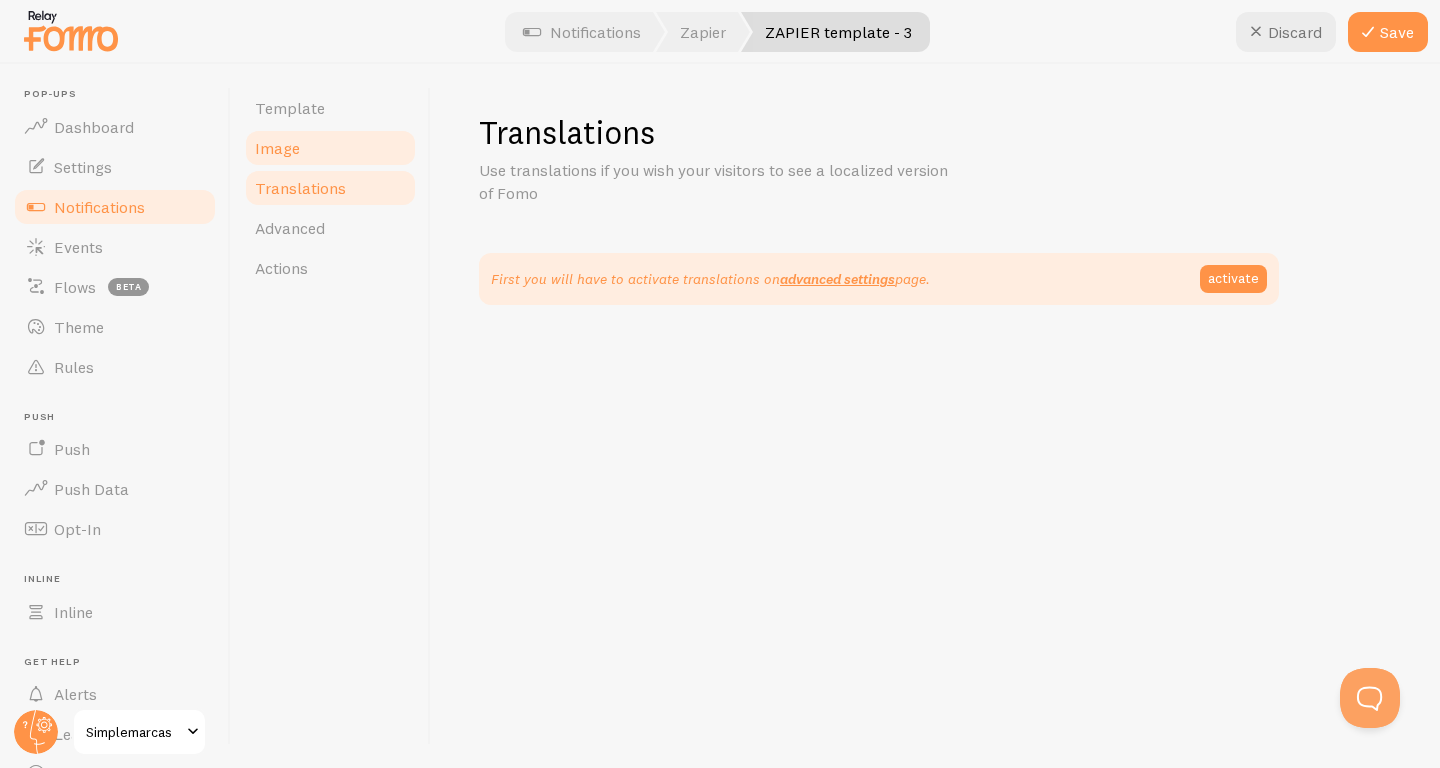 click on "Image" at bounding box center [330, 148] 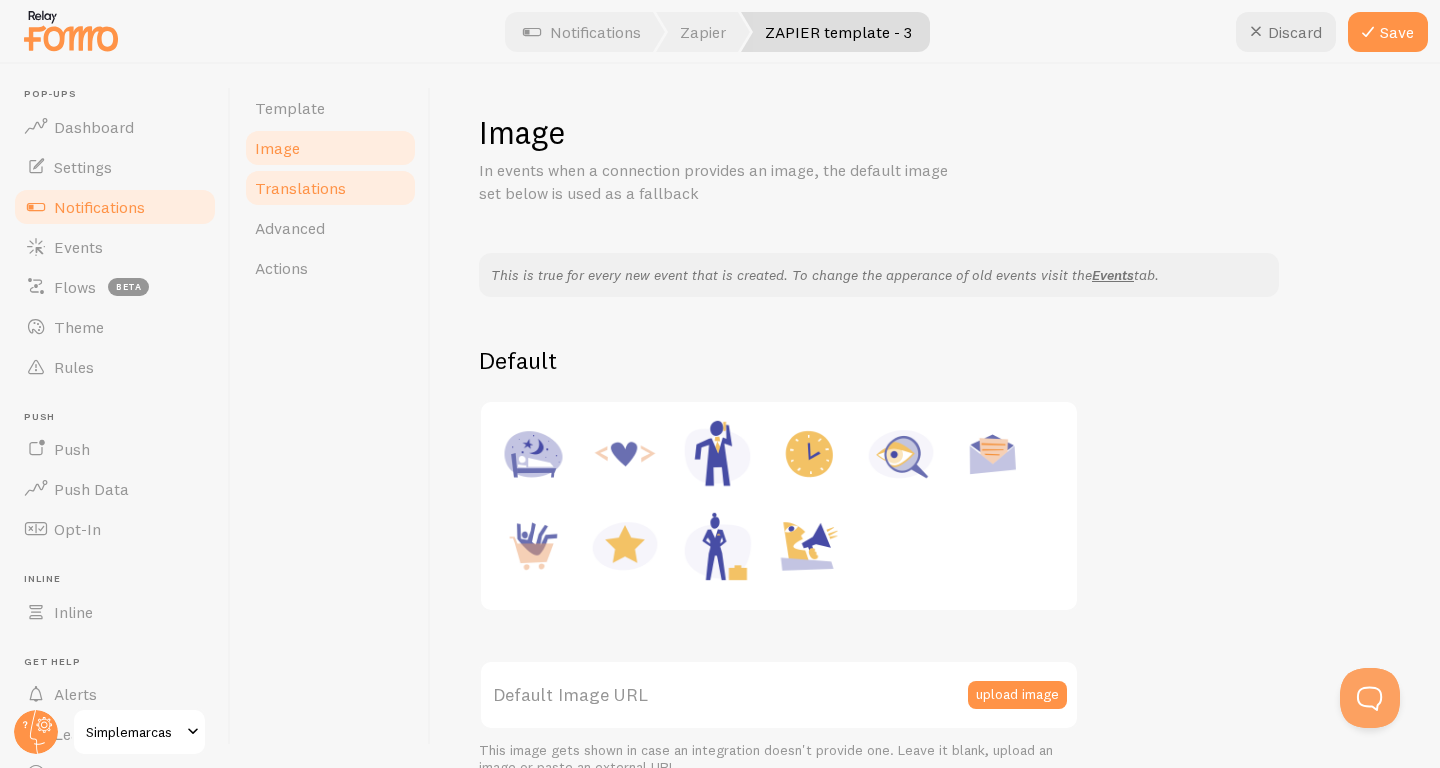 click on "Translations" at bounding box center (300, 188) 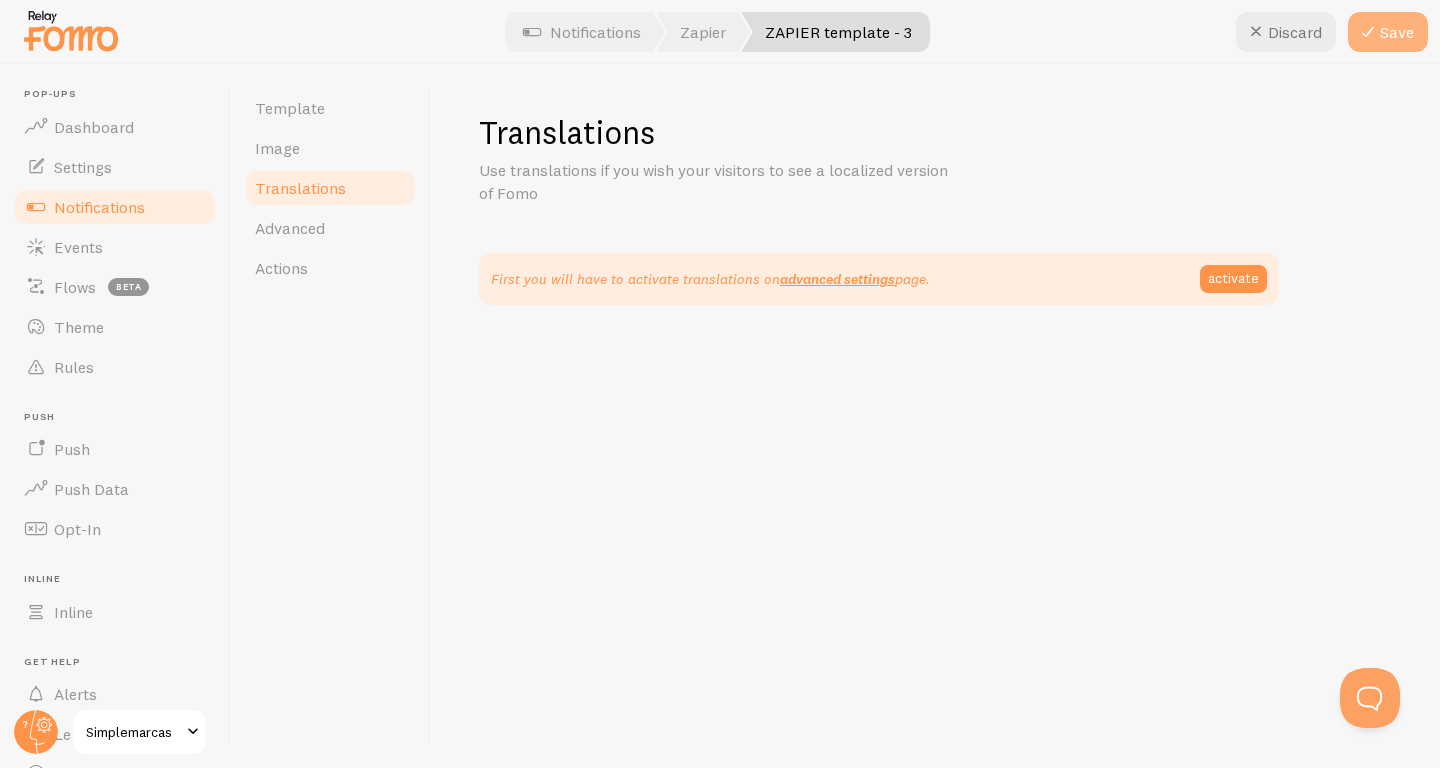 click on "Save" at bounding box center (1388, 32) 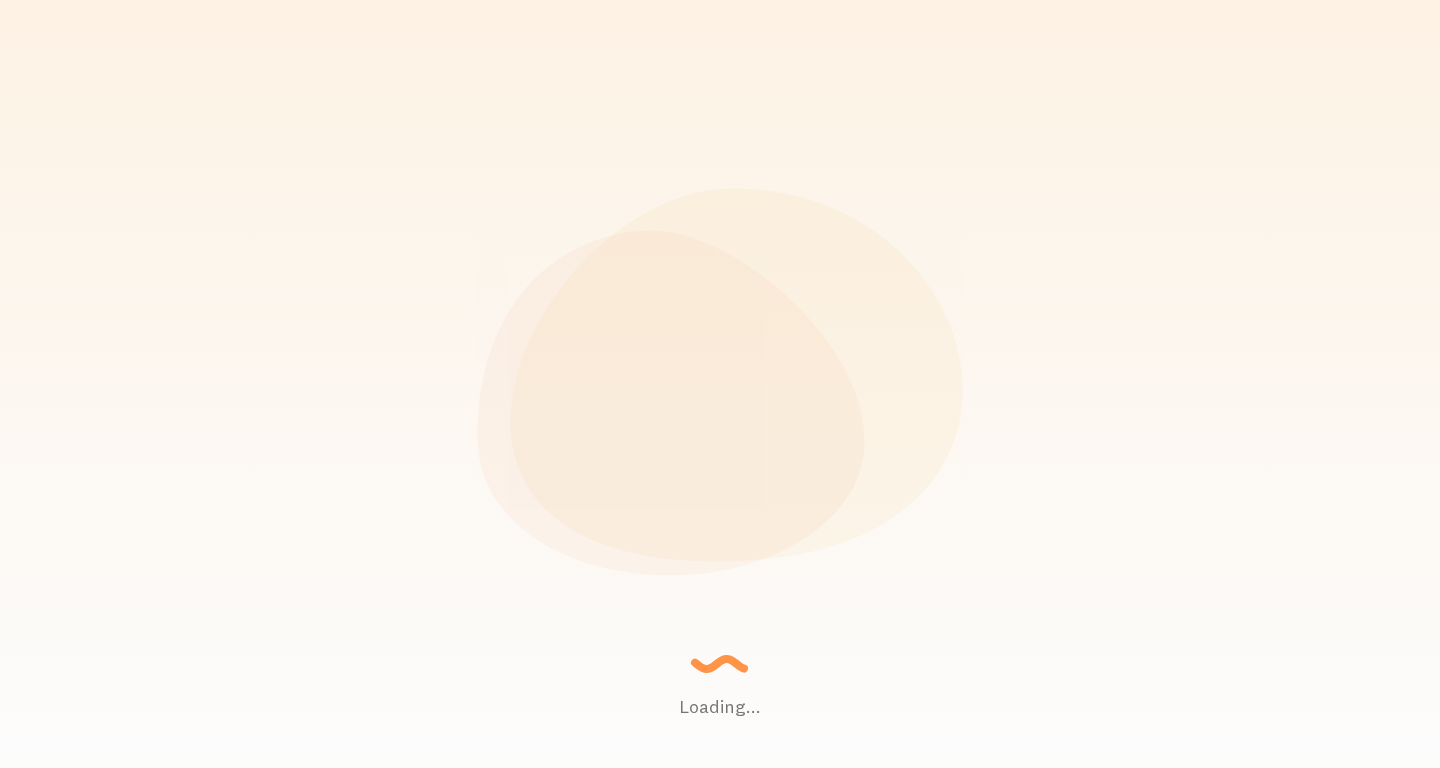 scroll, scrollTop: 0, scrollLeft: 0, axis: both 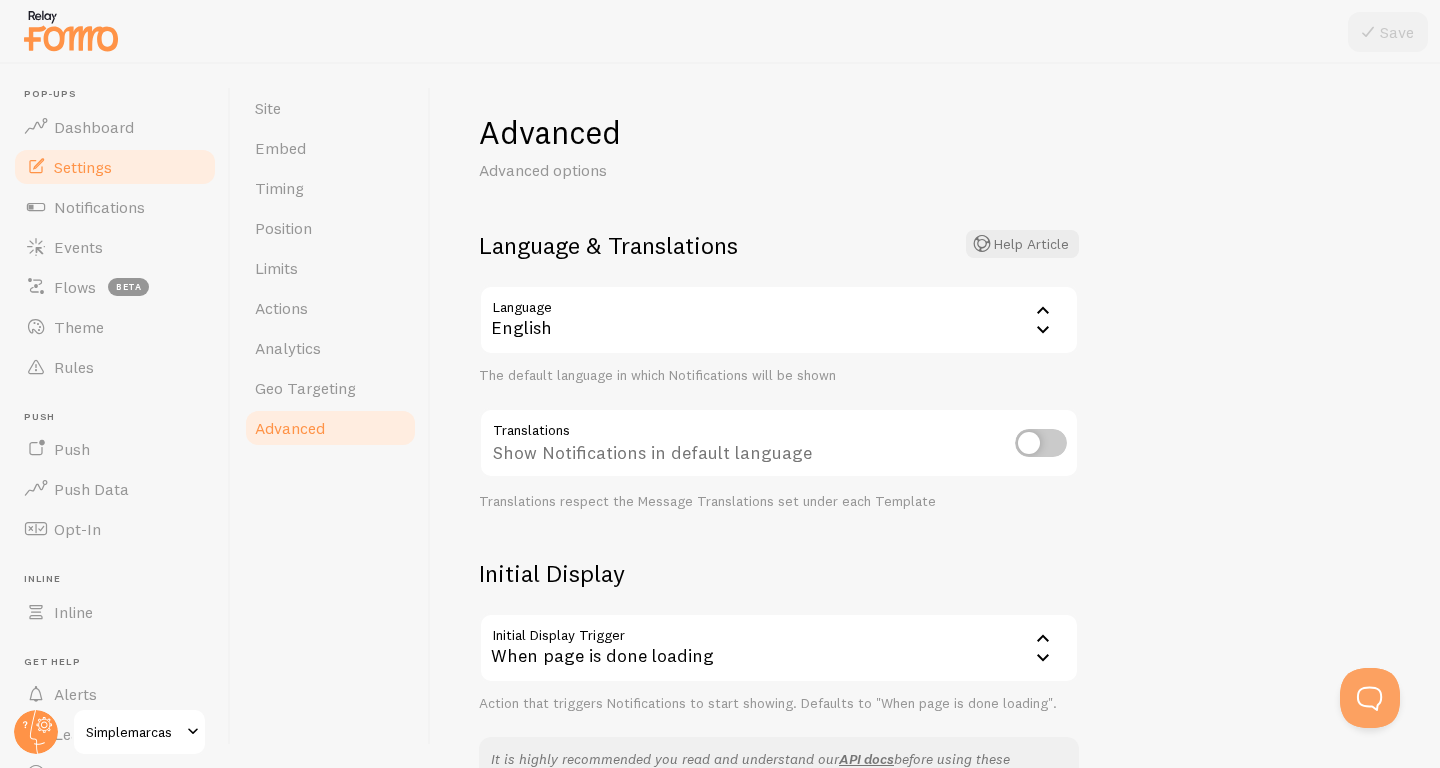 click on "English" at bounding box center [779, 320] 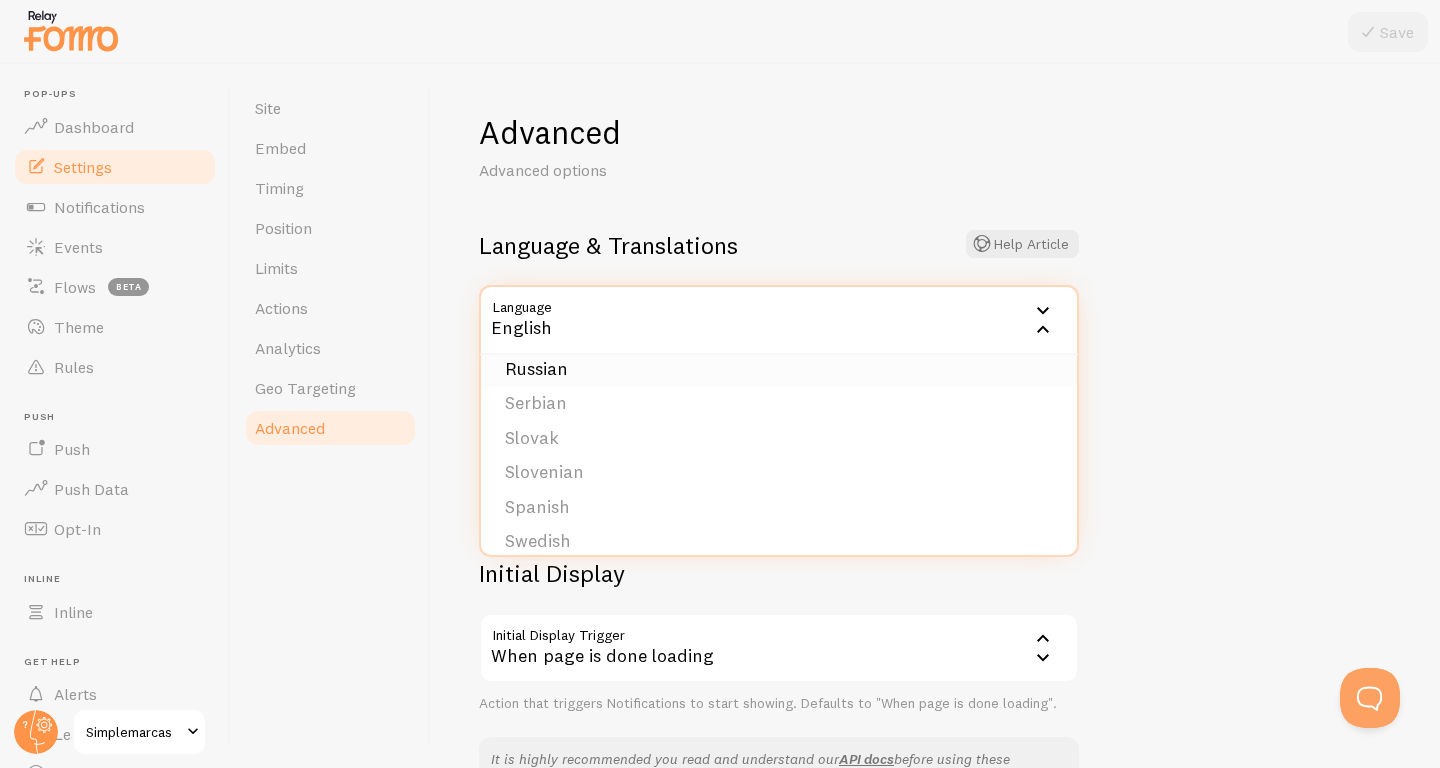 scroll, scrollTop: 794, scrollLeft: 0, axis: vertical 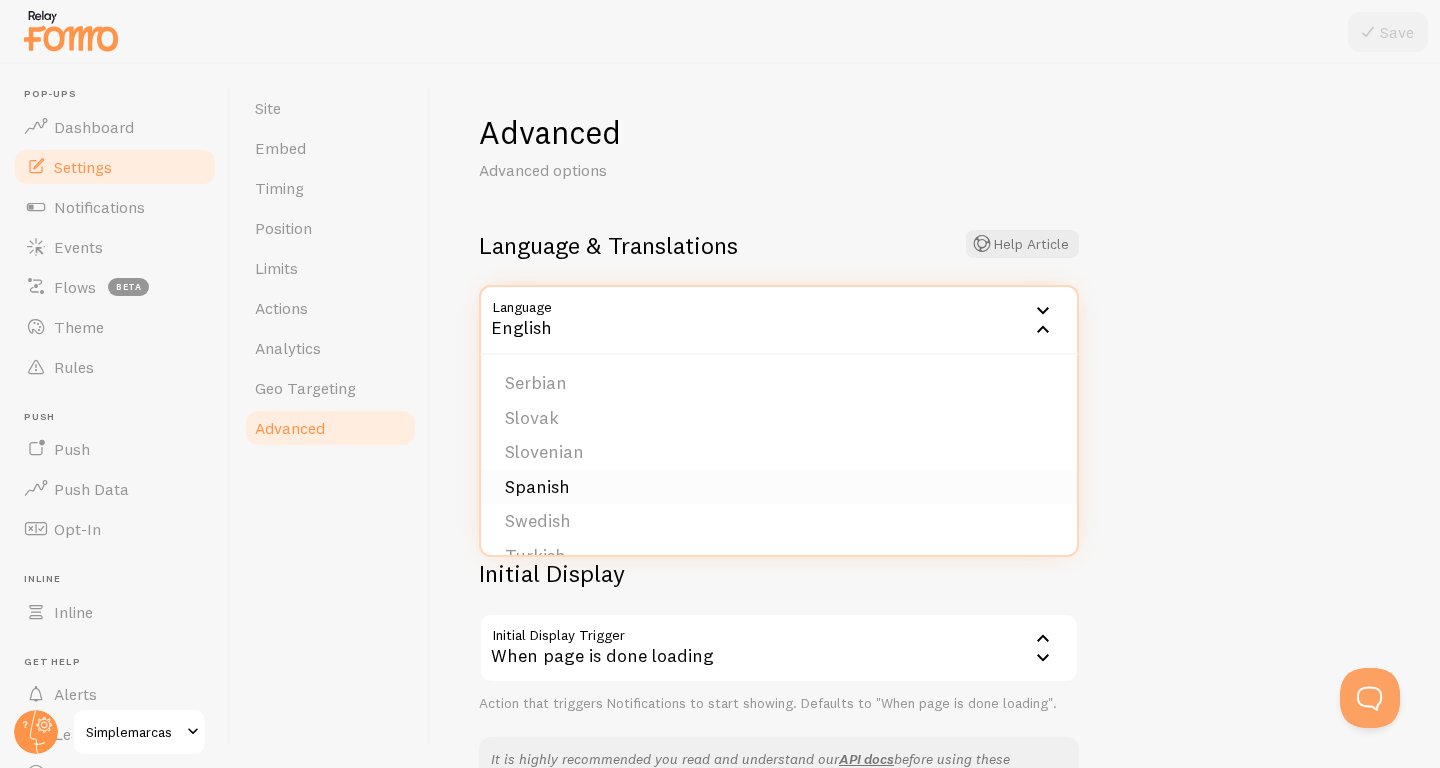 click on "Spanish" at bounding box center [779, 487] 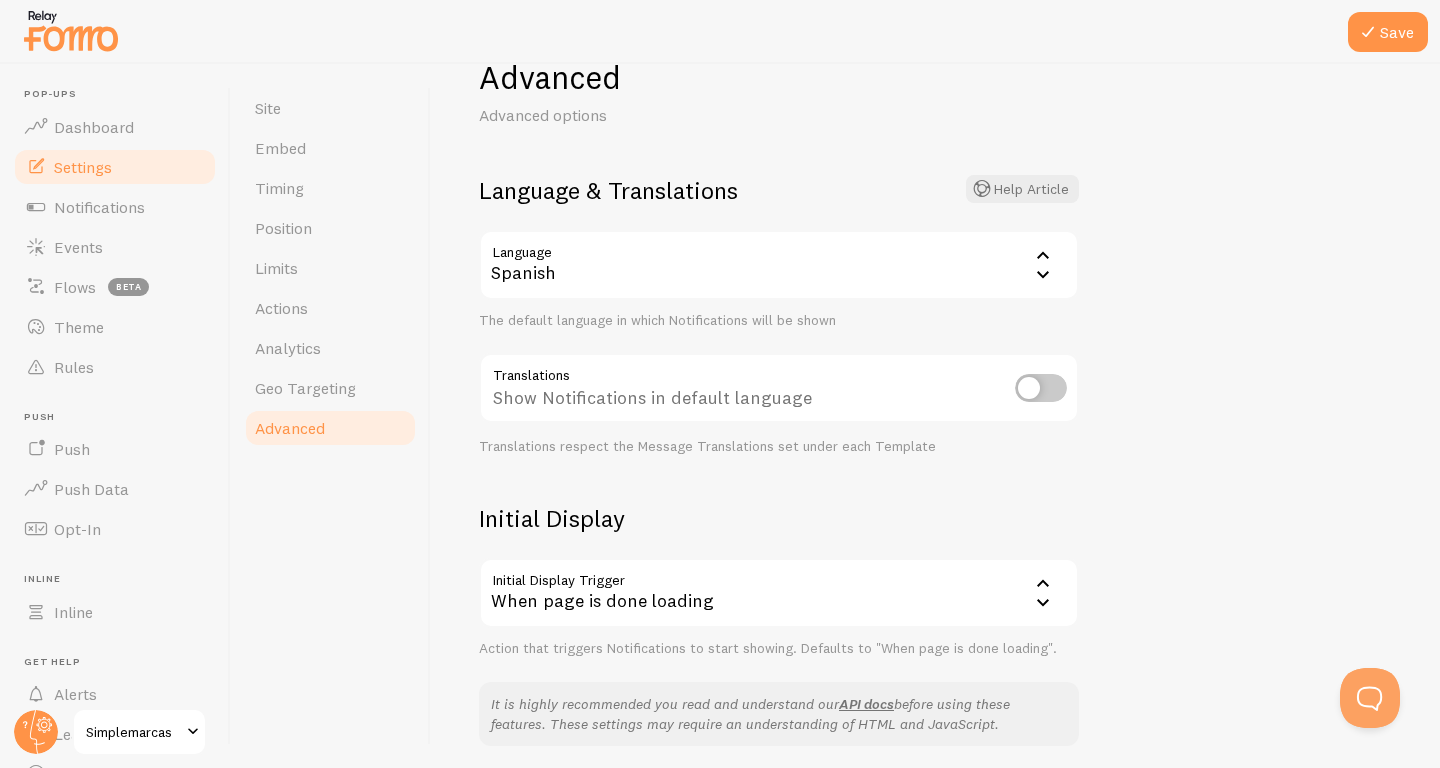 scroll, scrollTop: 57, scrollLeft: 0, axis: vertical 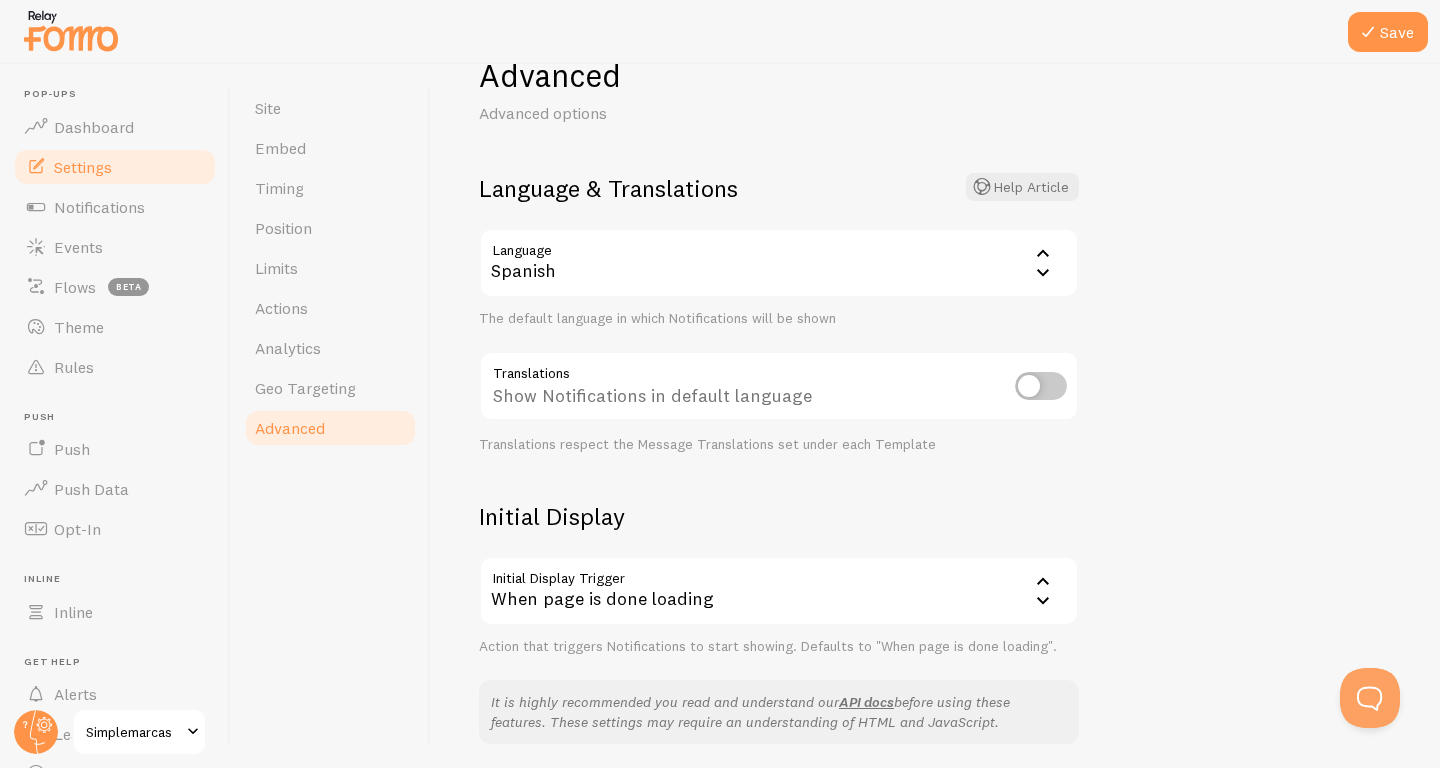 click at bounding box center [1041, 386] 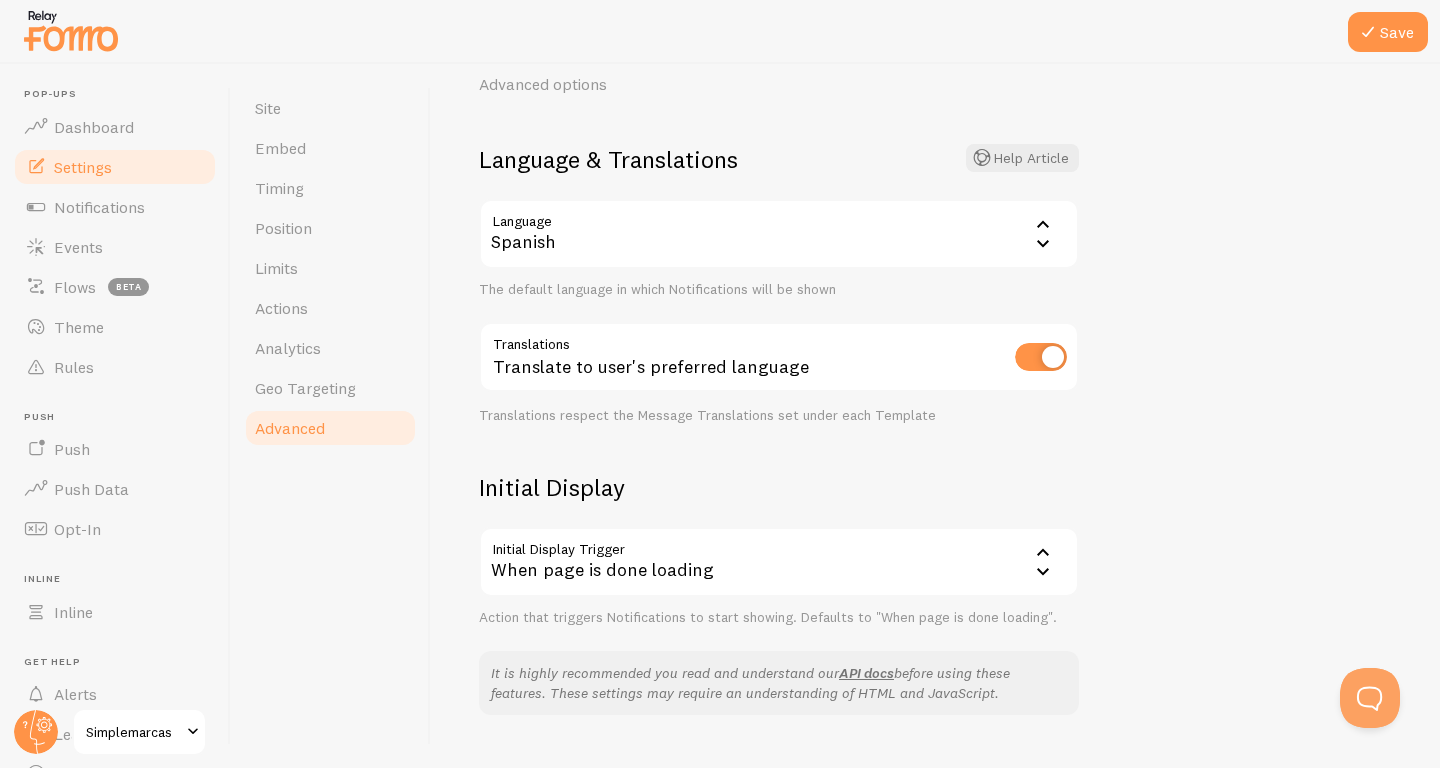 scroll, scrollTop: 87, scrollLeft: 0, axis: vertical 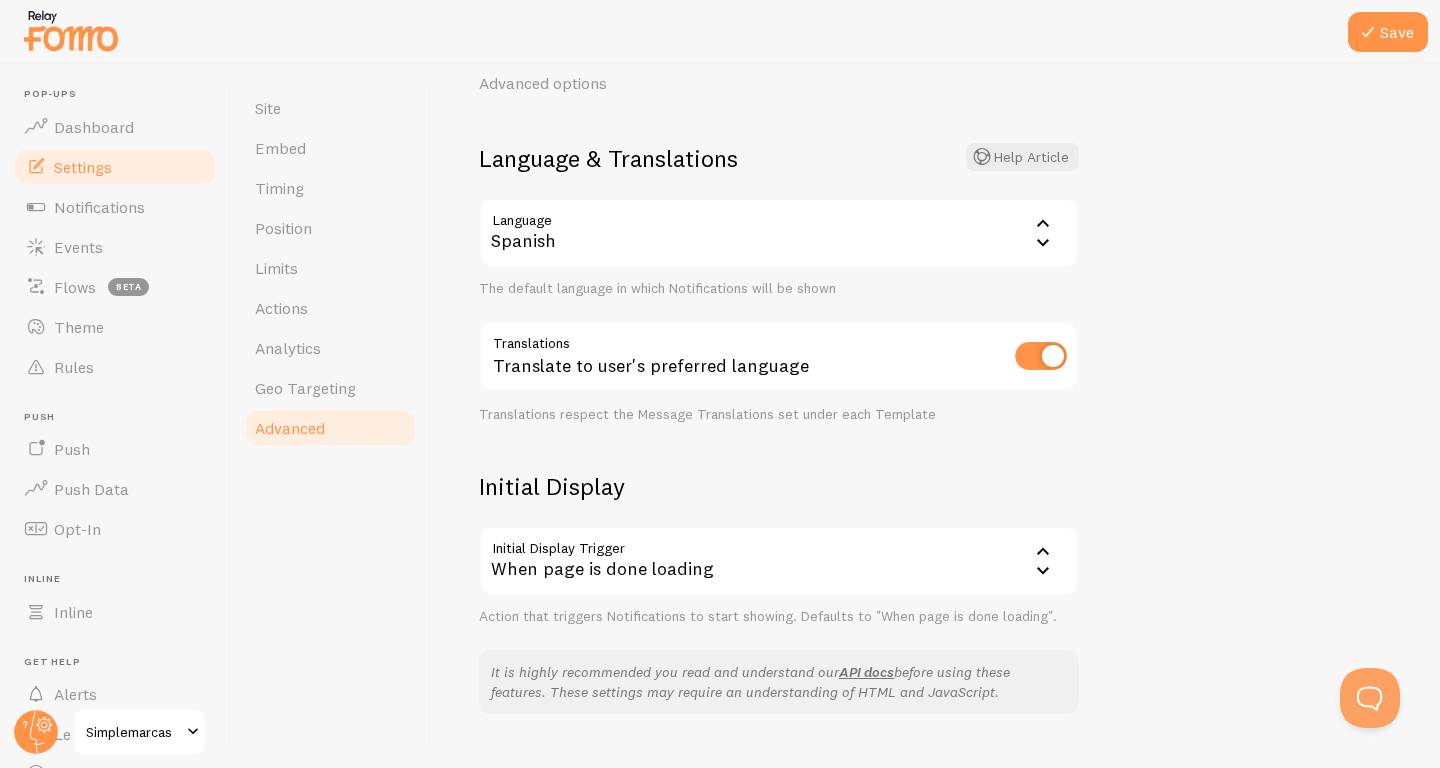 click at bounding box center [1041, 356] 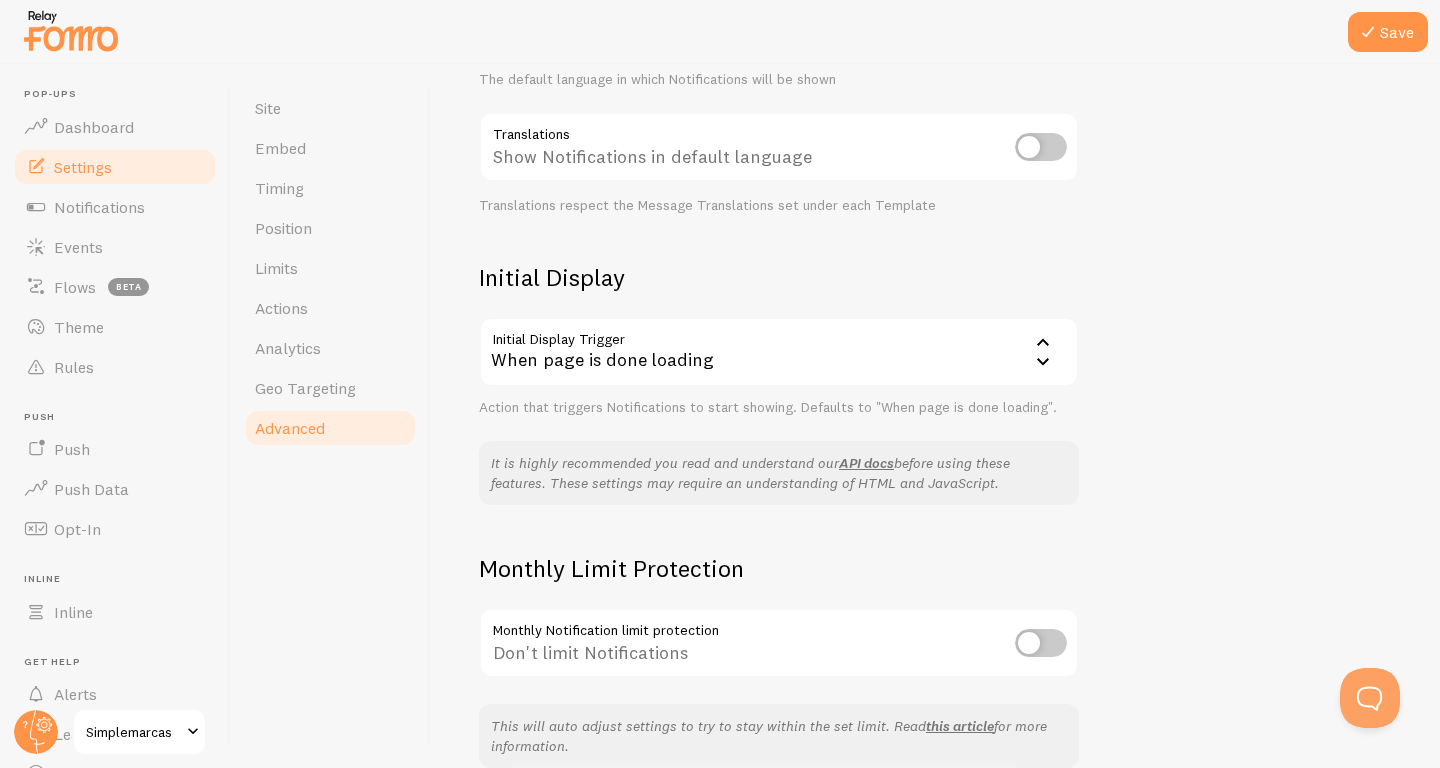 scroll, scrollTop: 297, scrollLeft: 0, axis: vertical 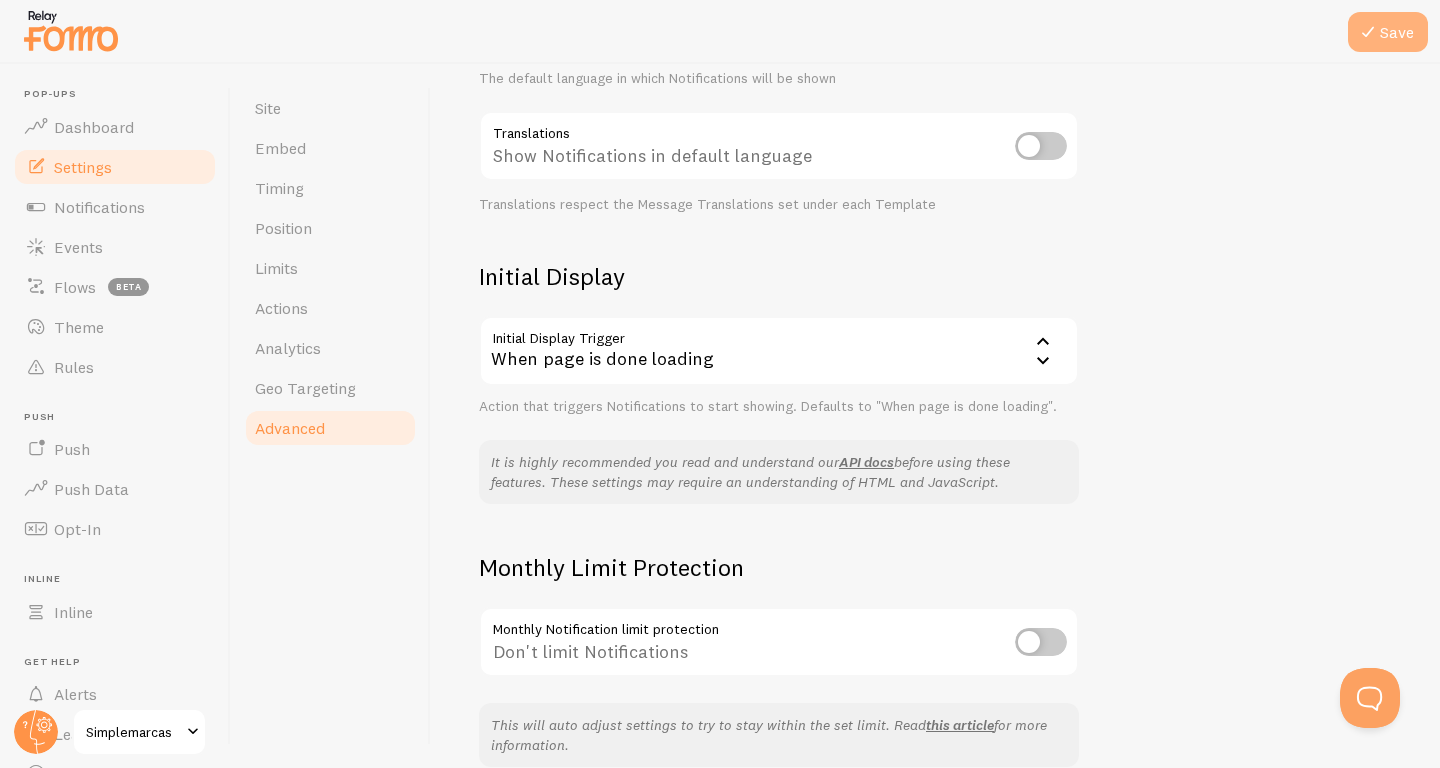 click at bounding box center [1368, 32] 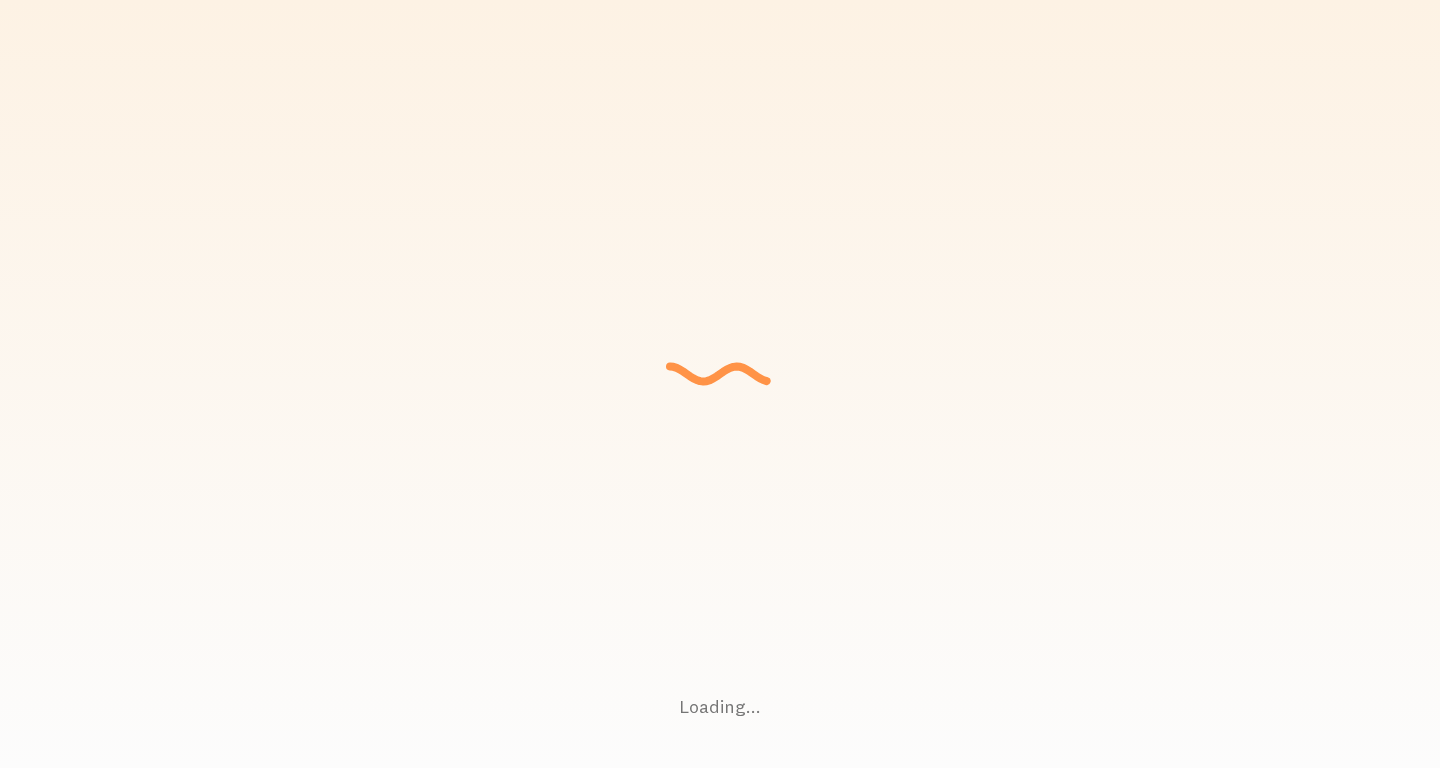 scroll, scrollTop: 0, scrollLeft: 0, axis: both 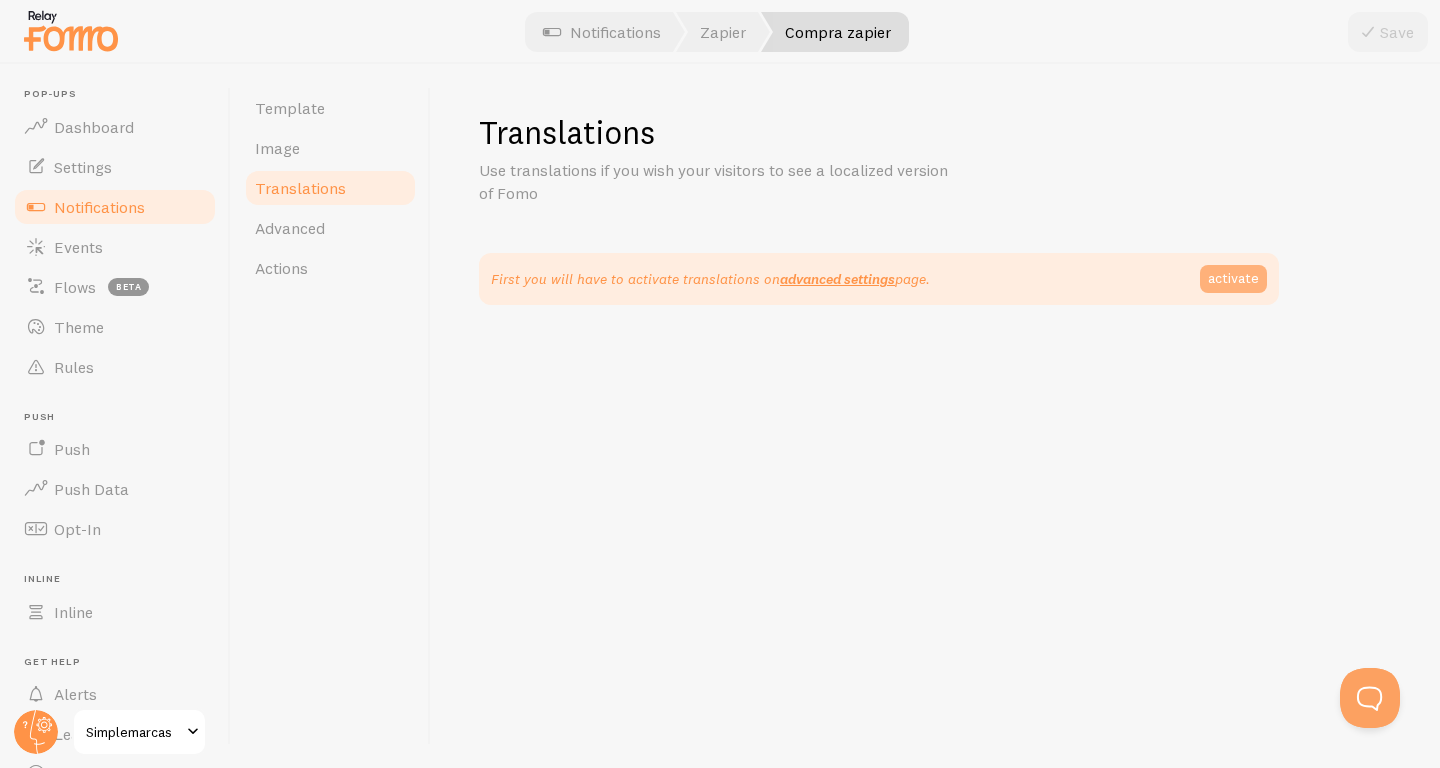 click on "activate" at bounding box center (1233, 279) 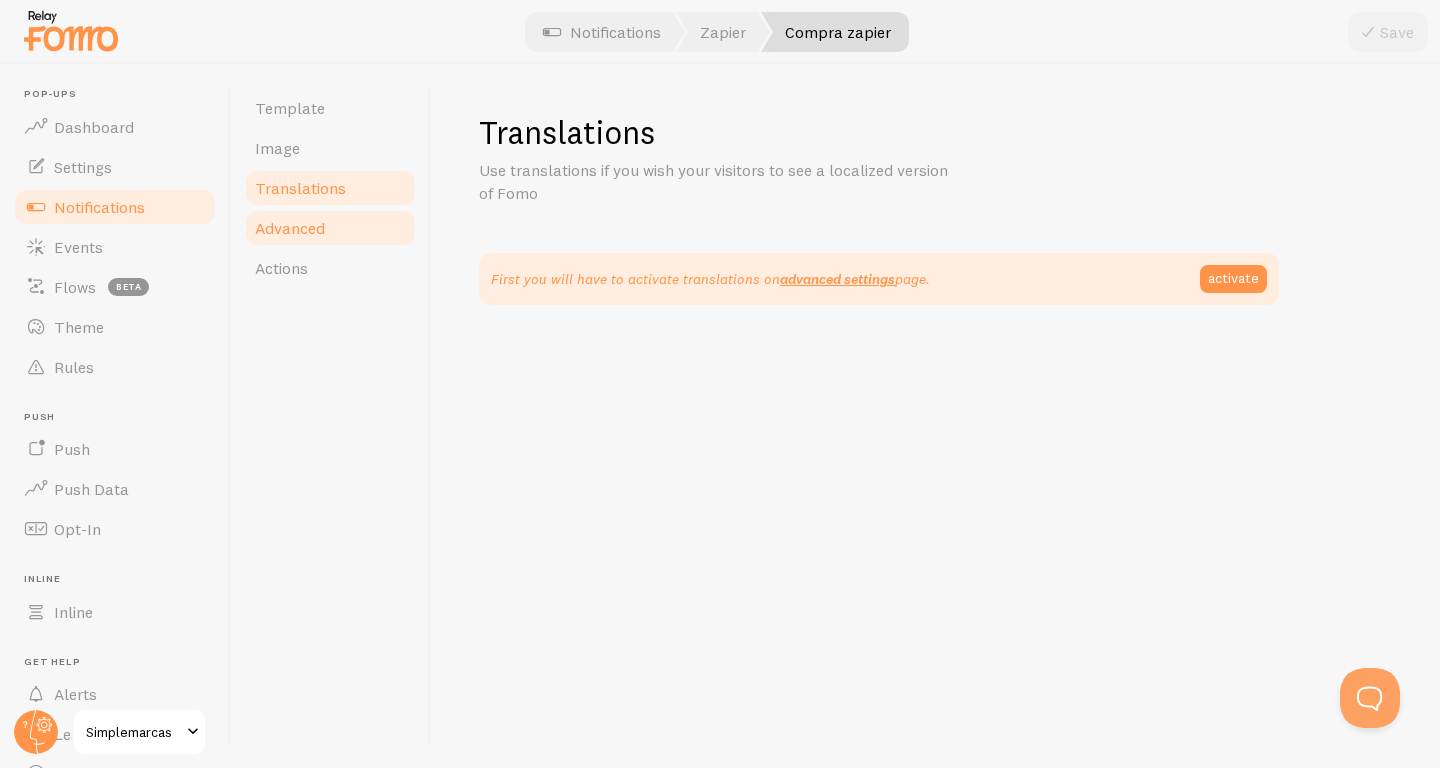 click on "Advanced" at bounding box center (330, 228) 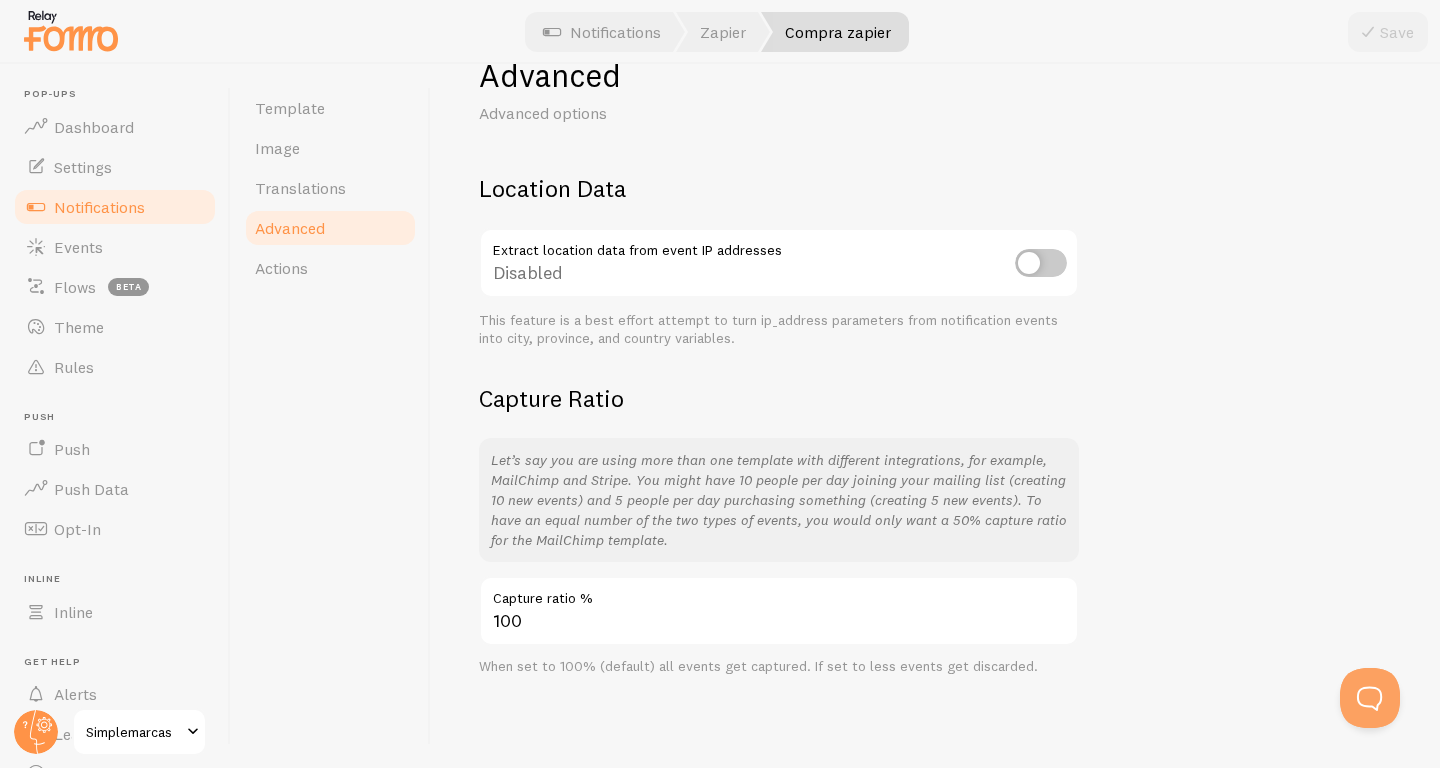 scroll, scrollTop: 60, scrollLeft: 0, axis: vertical 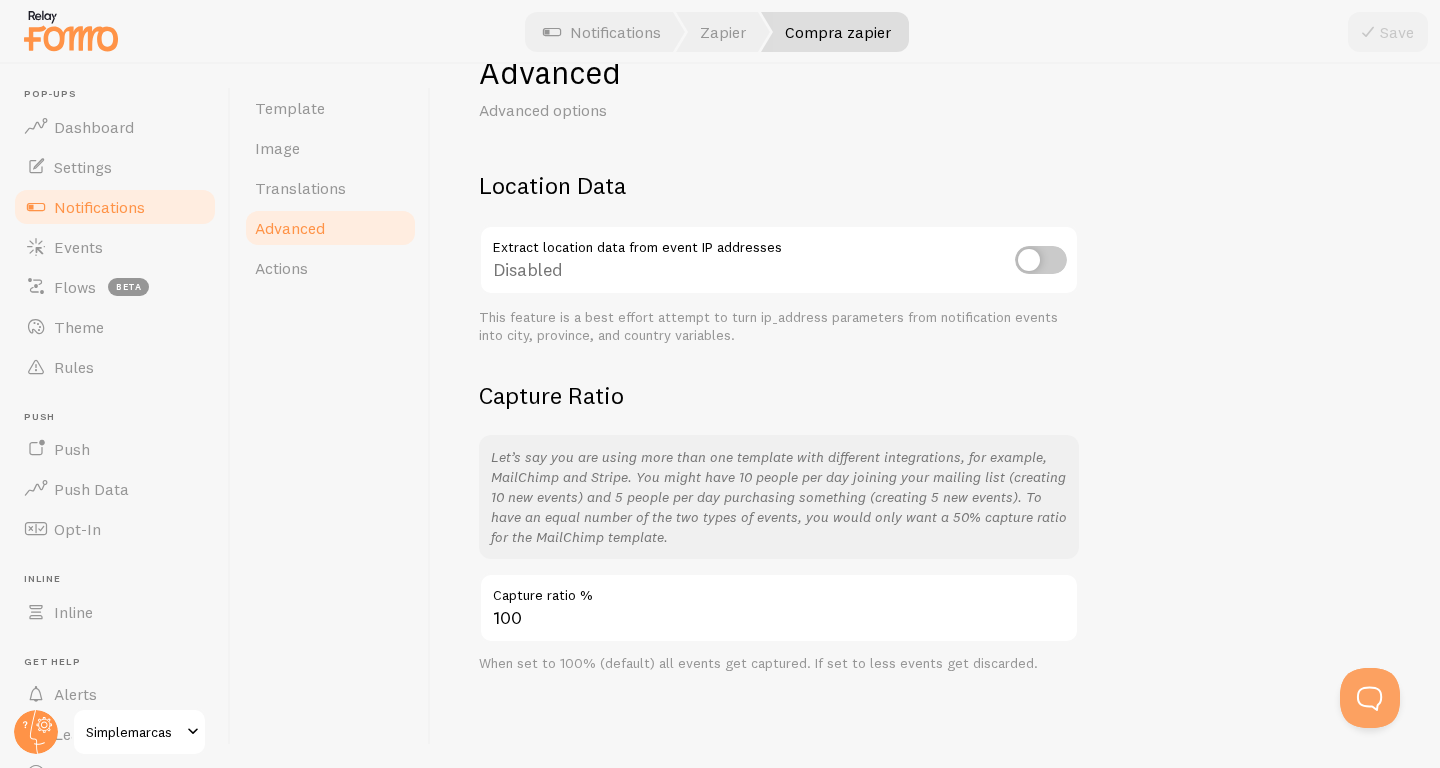 click at bounding box center [1041, 260] 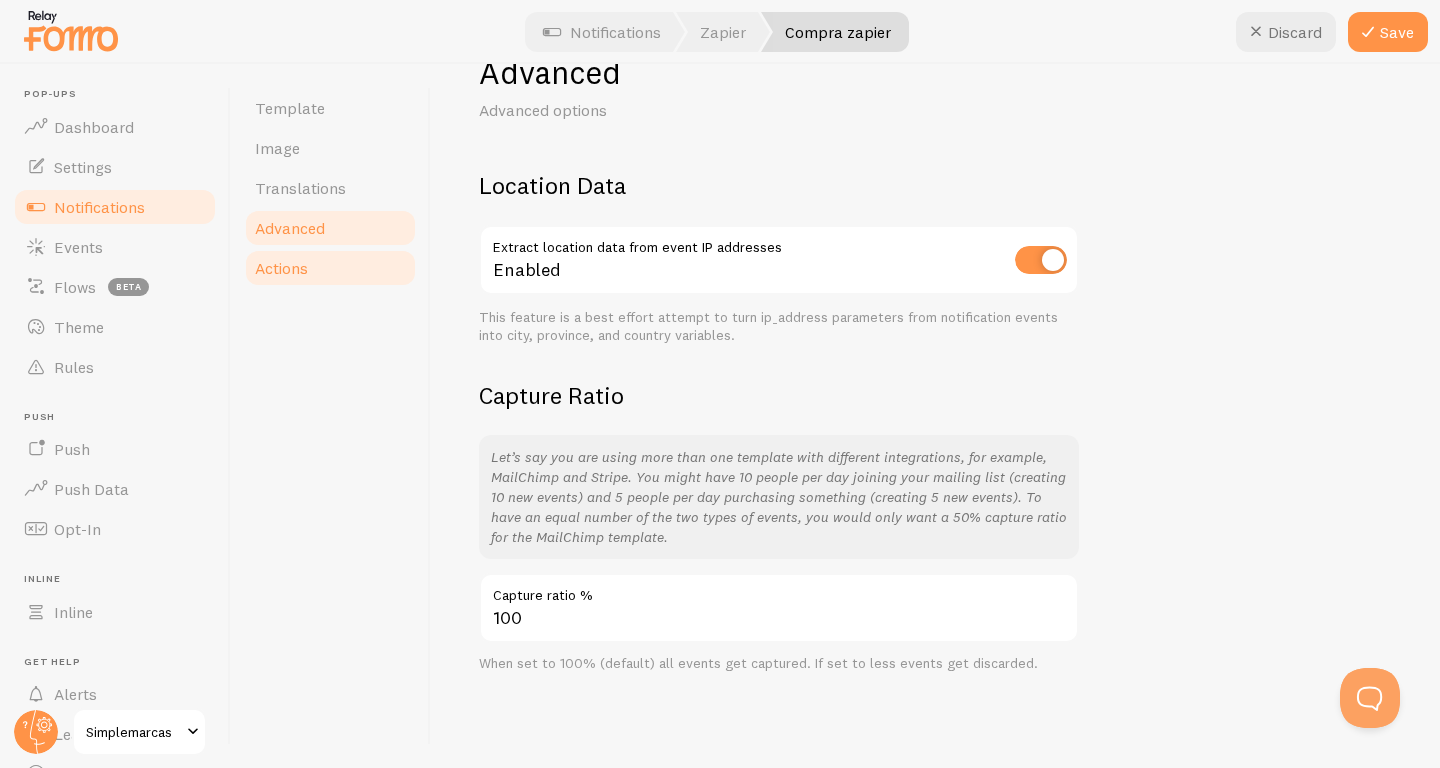 click on "Actions" at bounding box center (330, 268) 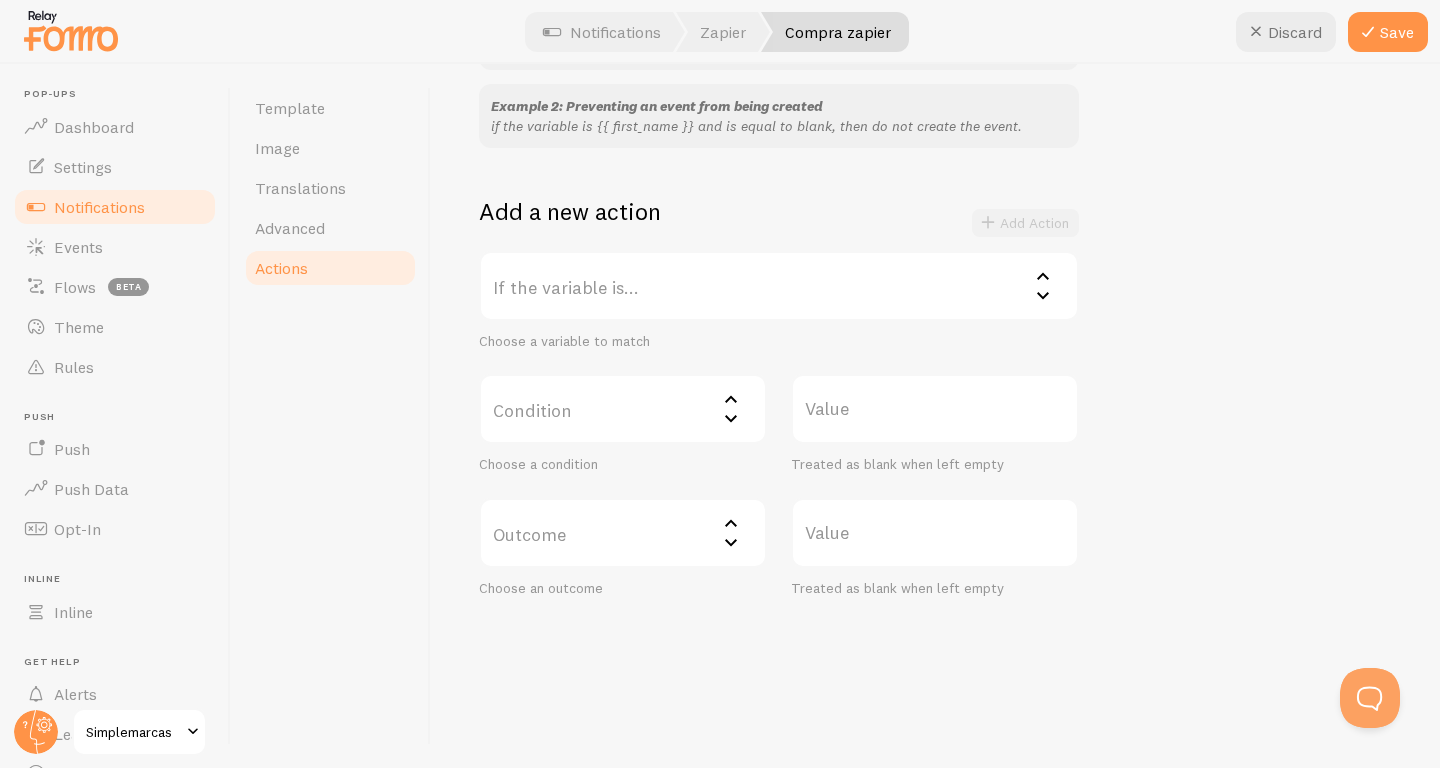 scroll, scrollTop: 271, scrollLeft: 0, axis: vertical 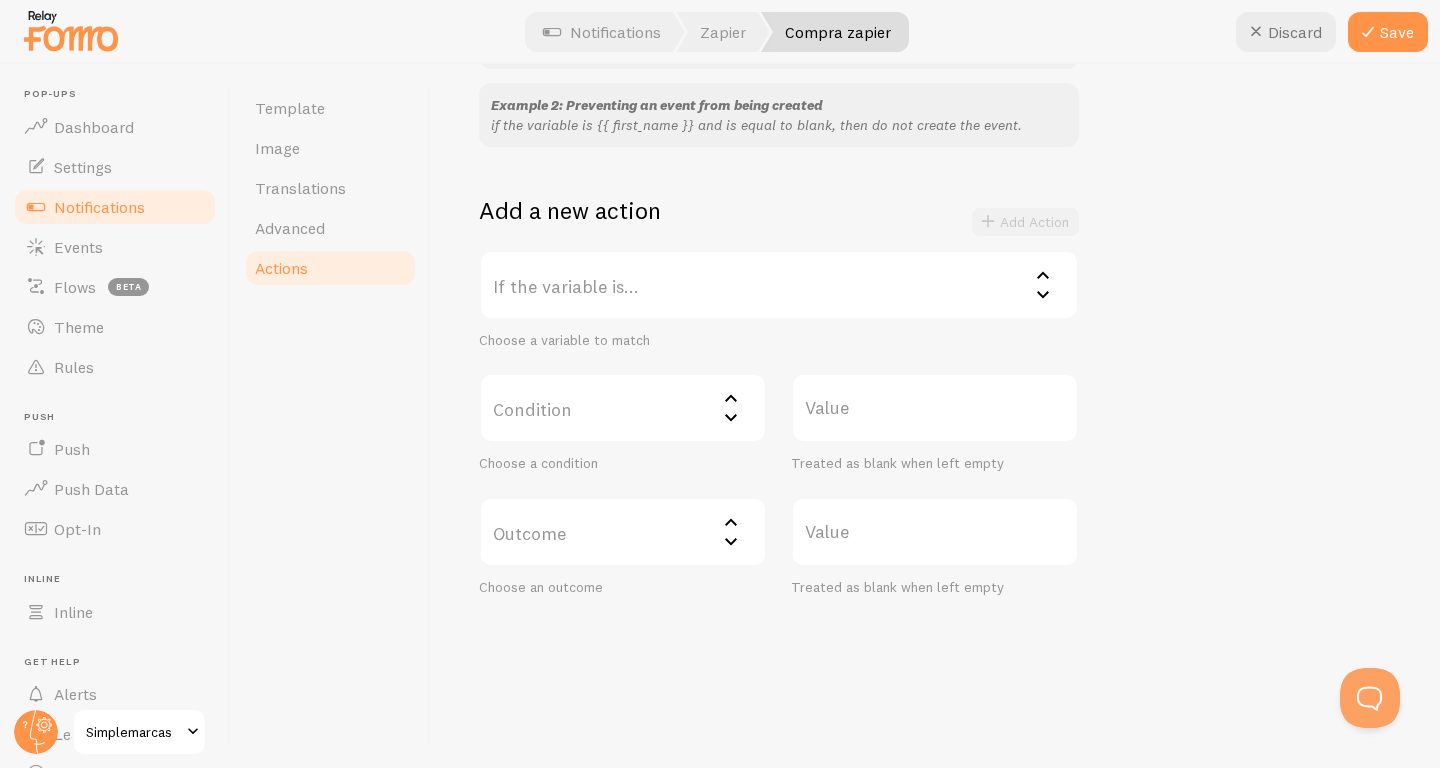 click 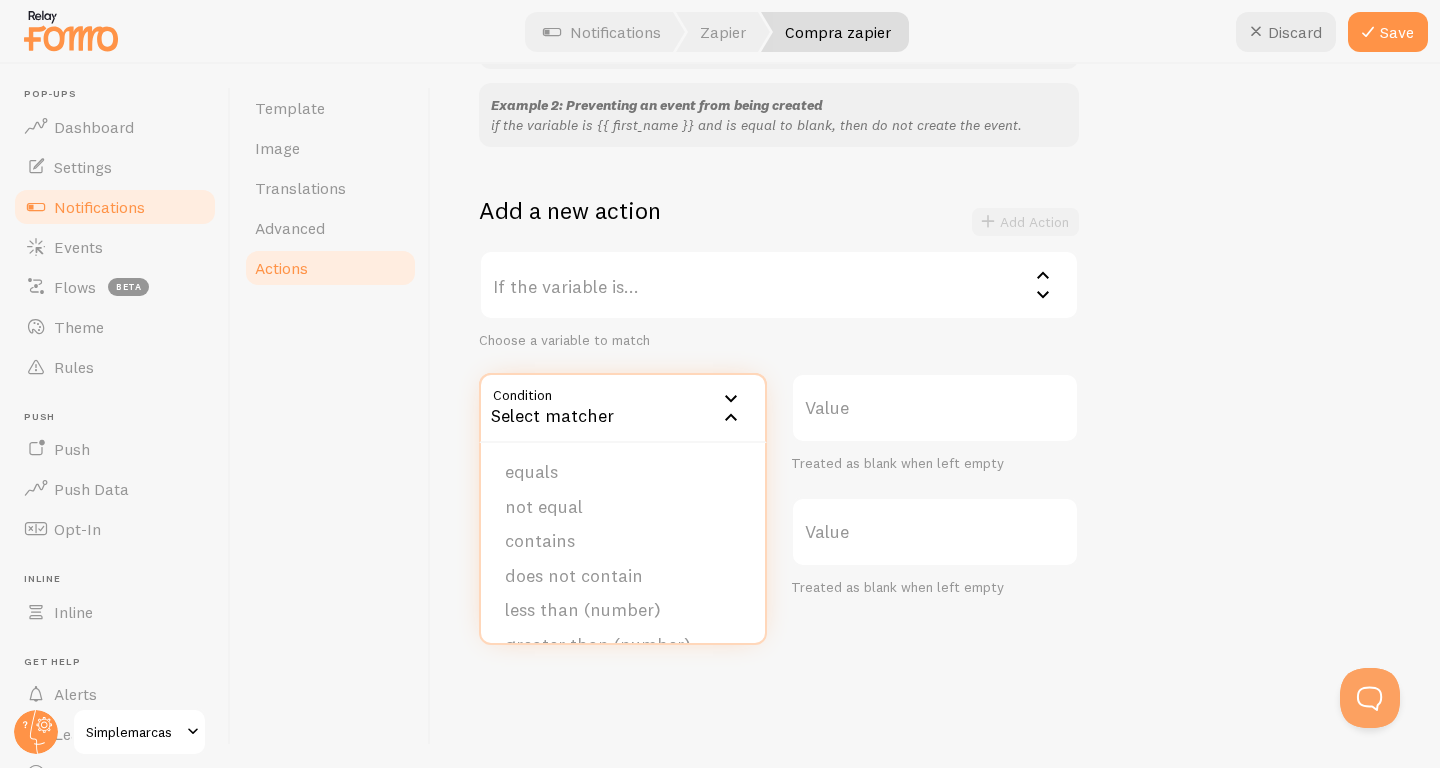 click on "Choose a variable to match" at bounding box center [779, 341] 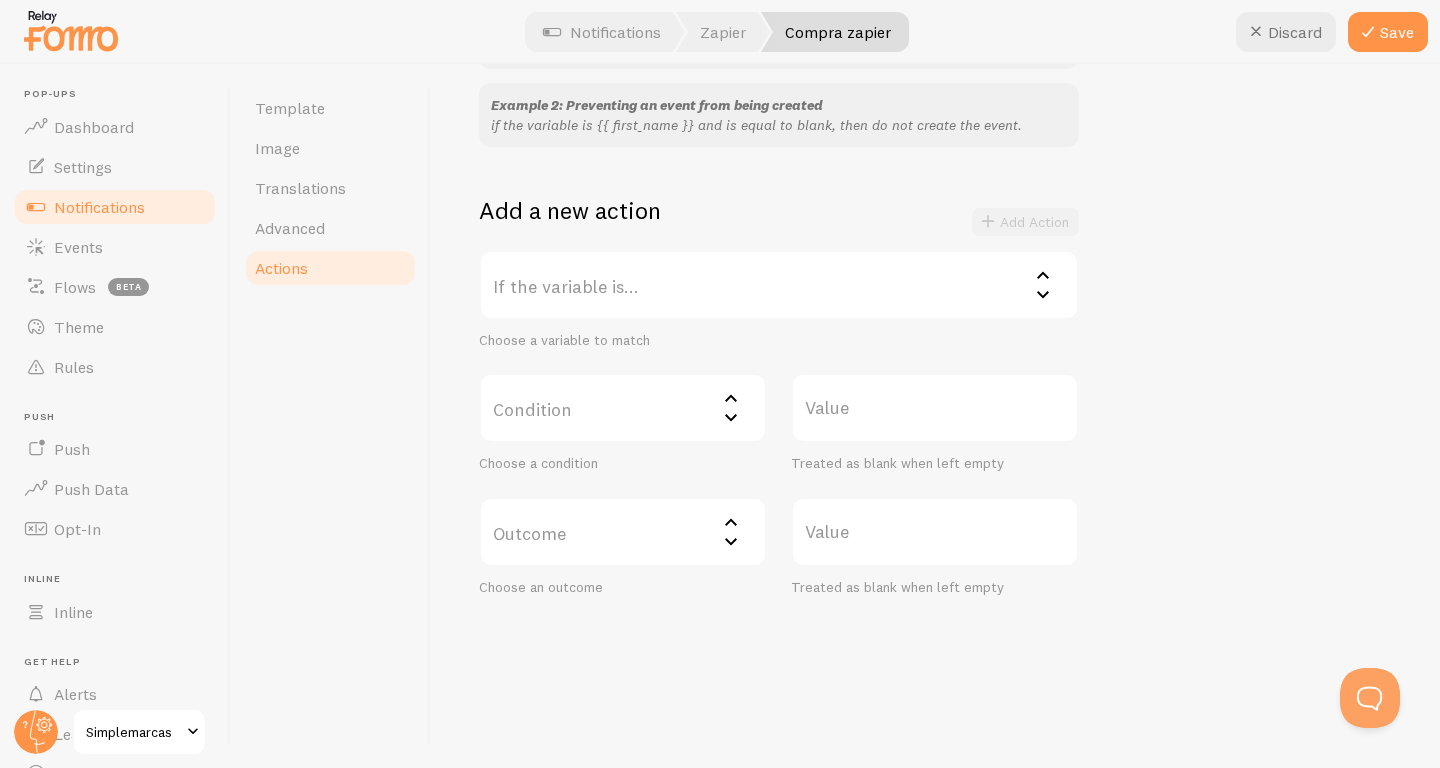 click on "If the variable is..." at bounding box center [779, 285] 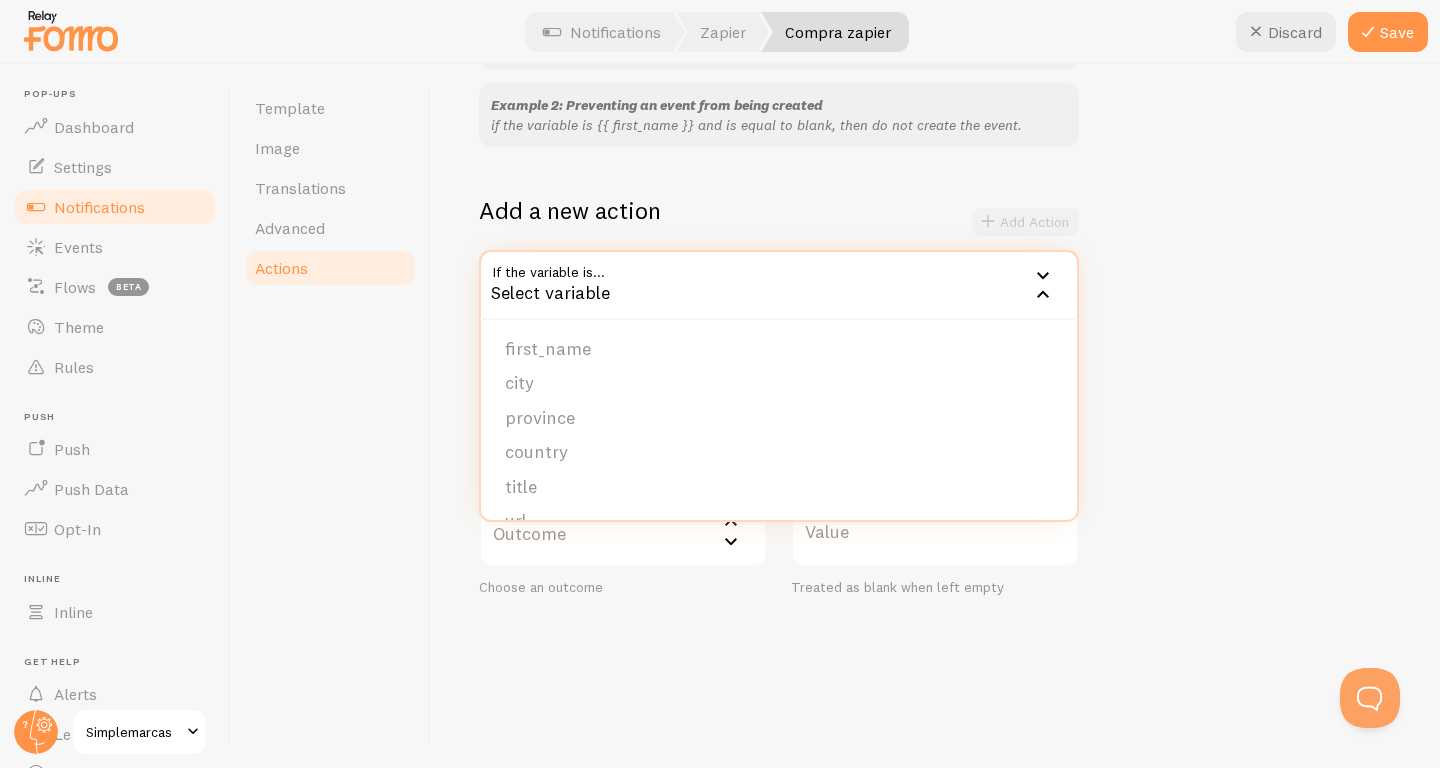 click on "Example 1: Change blank first names to Someone
if the variable is {{ first_name }} and is equal to blank, then change to Someone
Example 2: Preventing an event from being created
if the variable is {{ first_name }} and is equal to blank, then do not create the event.
Add a new action
Add Action
If the variable is...     Select variable       first_name  city  province  country  title  url  image_url  email_address  ip_address    Choose a variable to match   Condition     Select matcher       equals  not equal  contains  does not contain  less than (number)  greater than (number)  character count fewer than  character count greater than    Choose a condition       Value       Treated as blank when left empty   Outcome     Select outcome       do not create event  change to  change matched value to  change event url to  change title to  change image url to  (advanced) copy value from another variable    Choose an outcome" at bounding box center (935, 300) 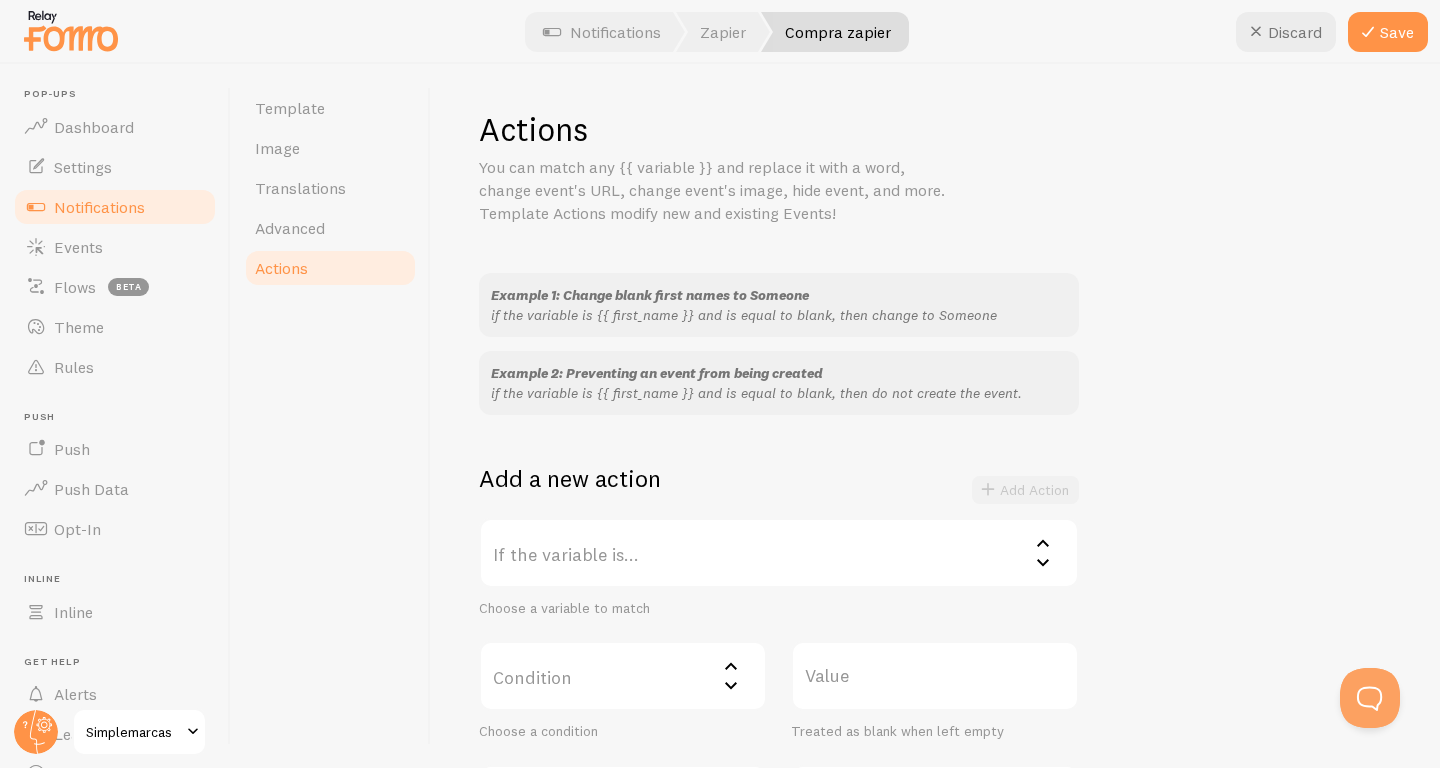 scroll, scrollTop: 0, scrollLeft: 0, axis: both 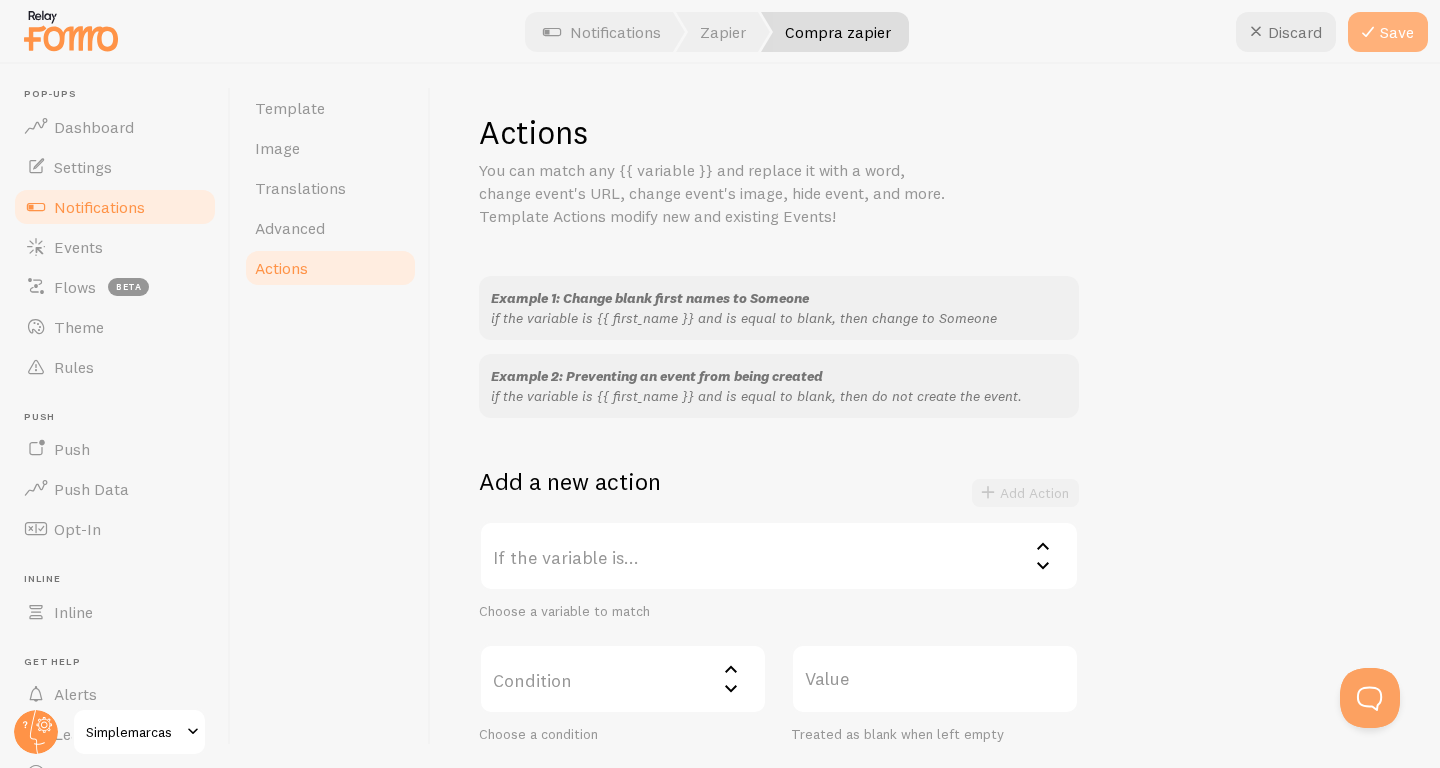 click on "Save" at bounding box center (1388, 32) 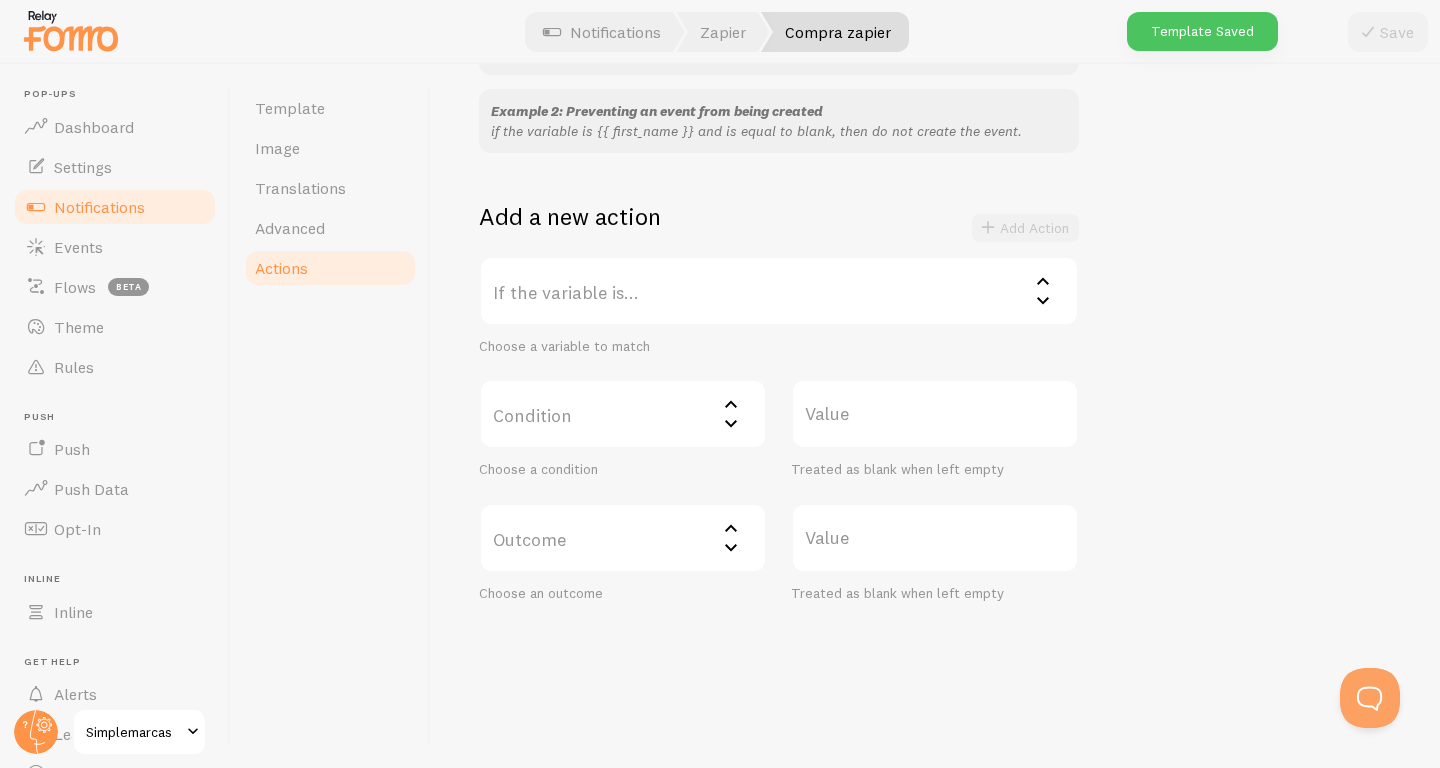 scroll, scrollTop: 271, scrollLeft: 0, axis: vertical 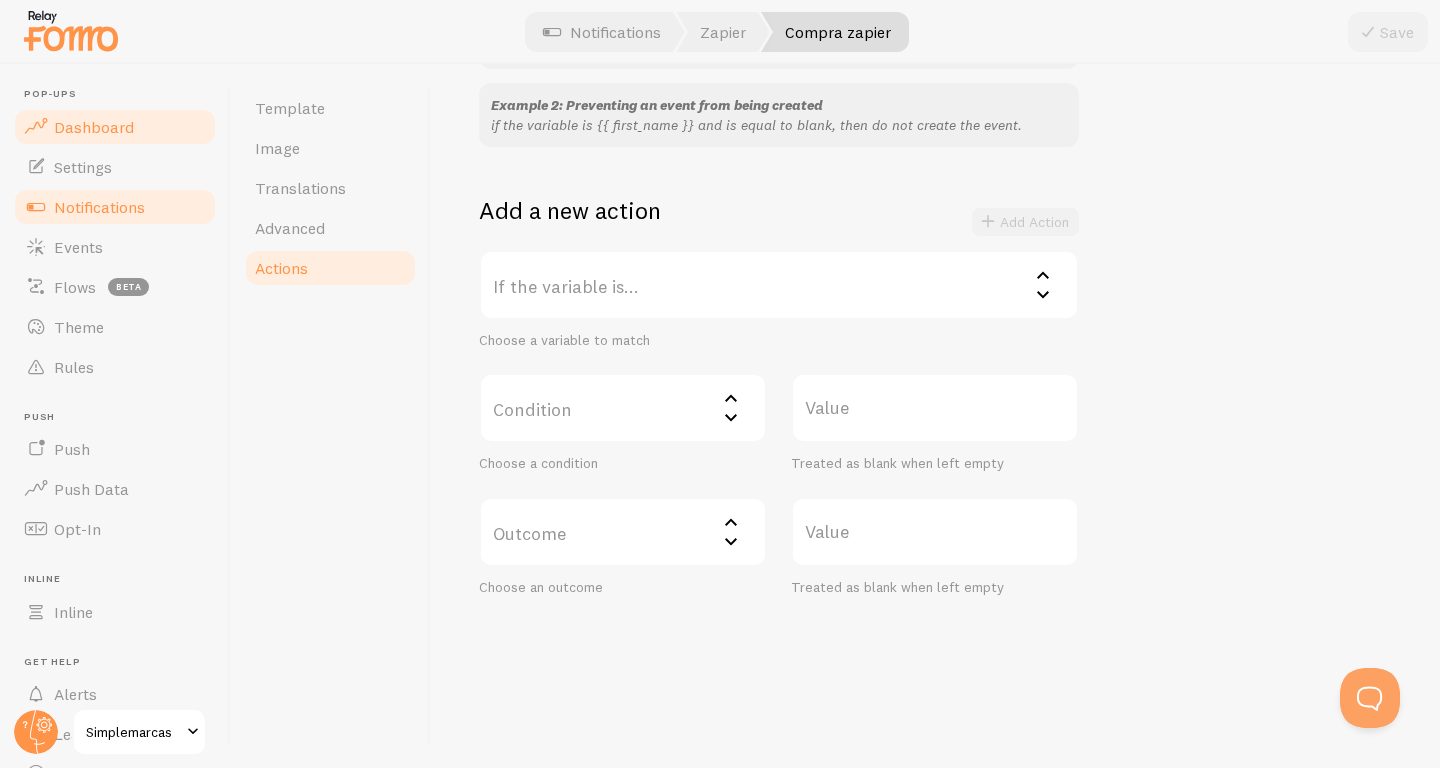 click on "Dashboard" at bounding box center (115, 127) 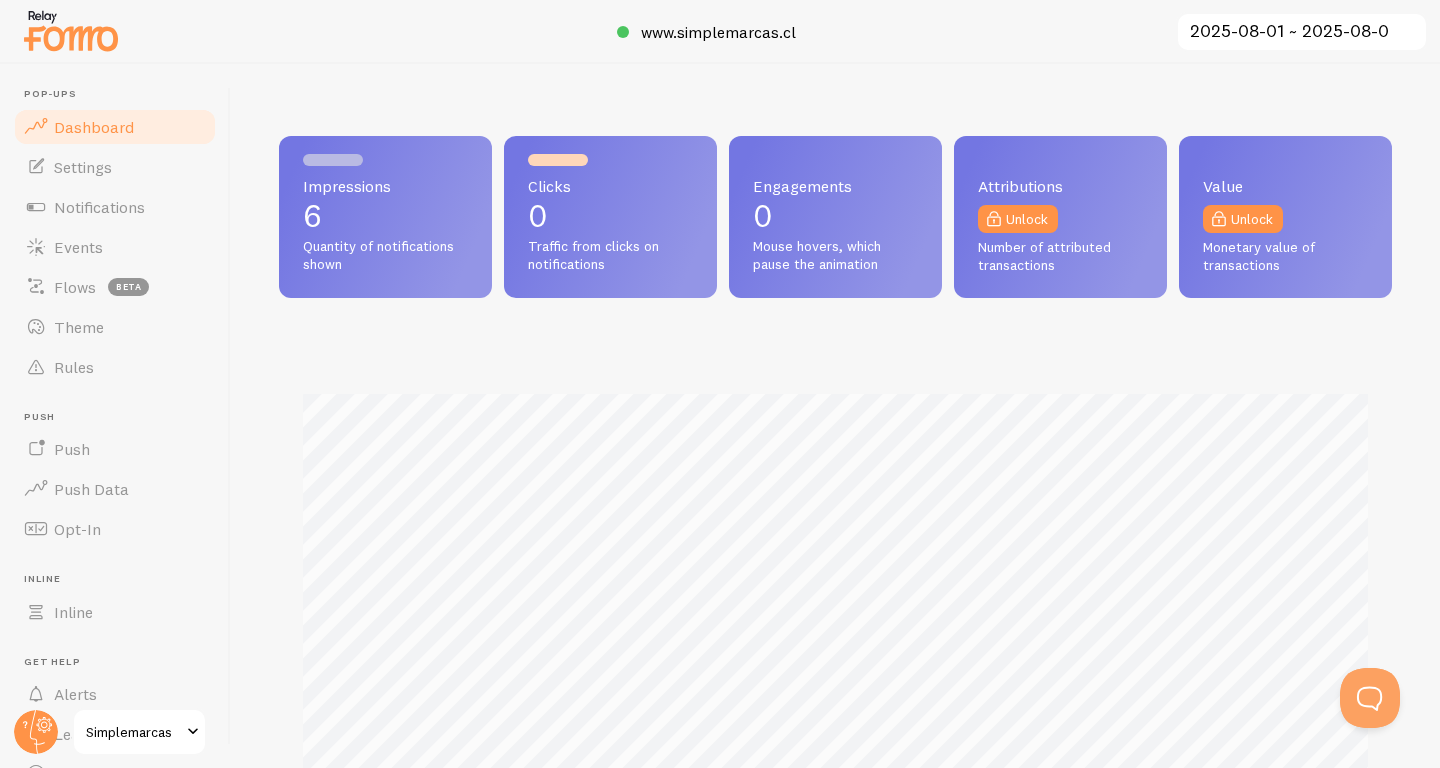 scroll, scrollTop: 999474, scrollLeft: 998887, axis: both 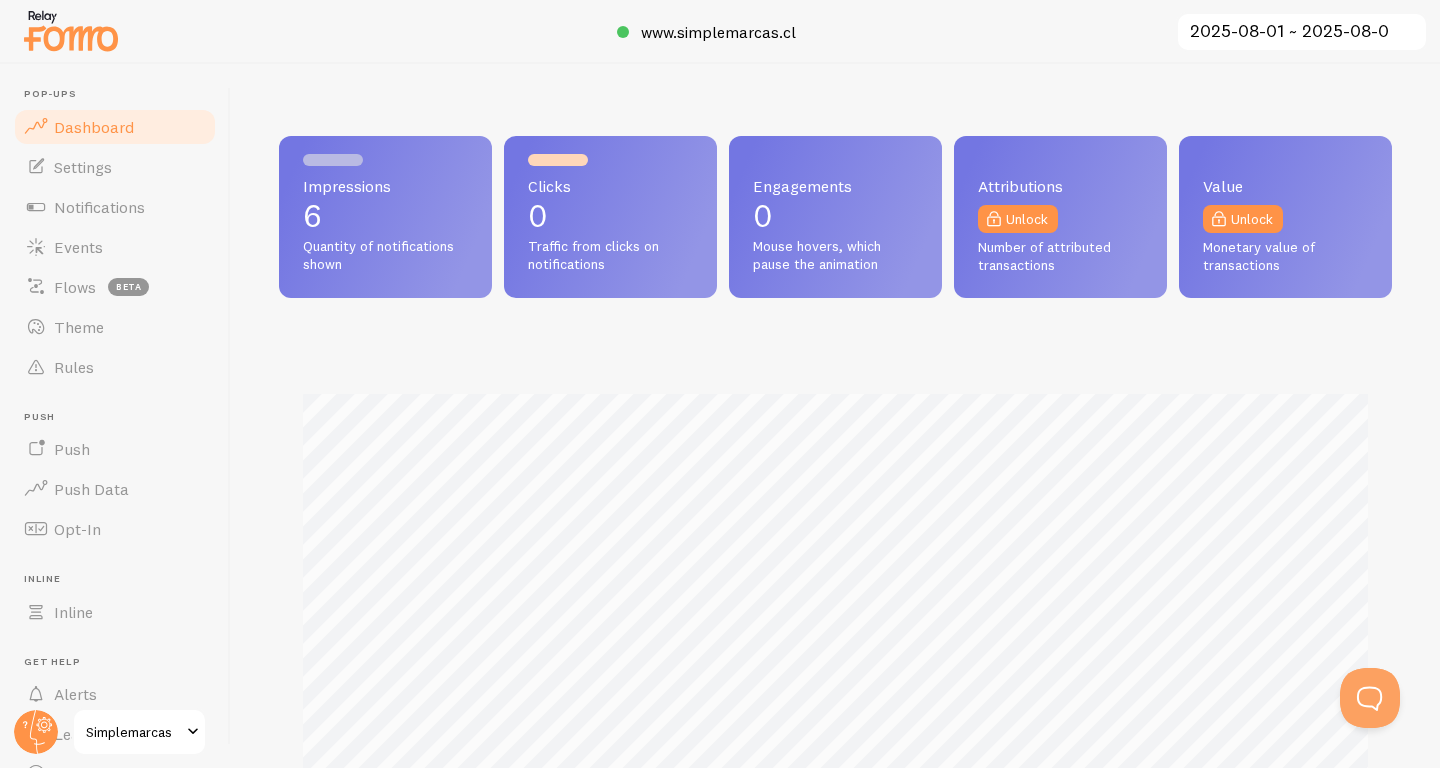click on "Quantity of notifications shown" at bounding box center (385, 255) 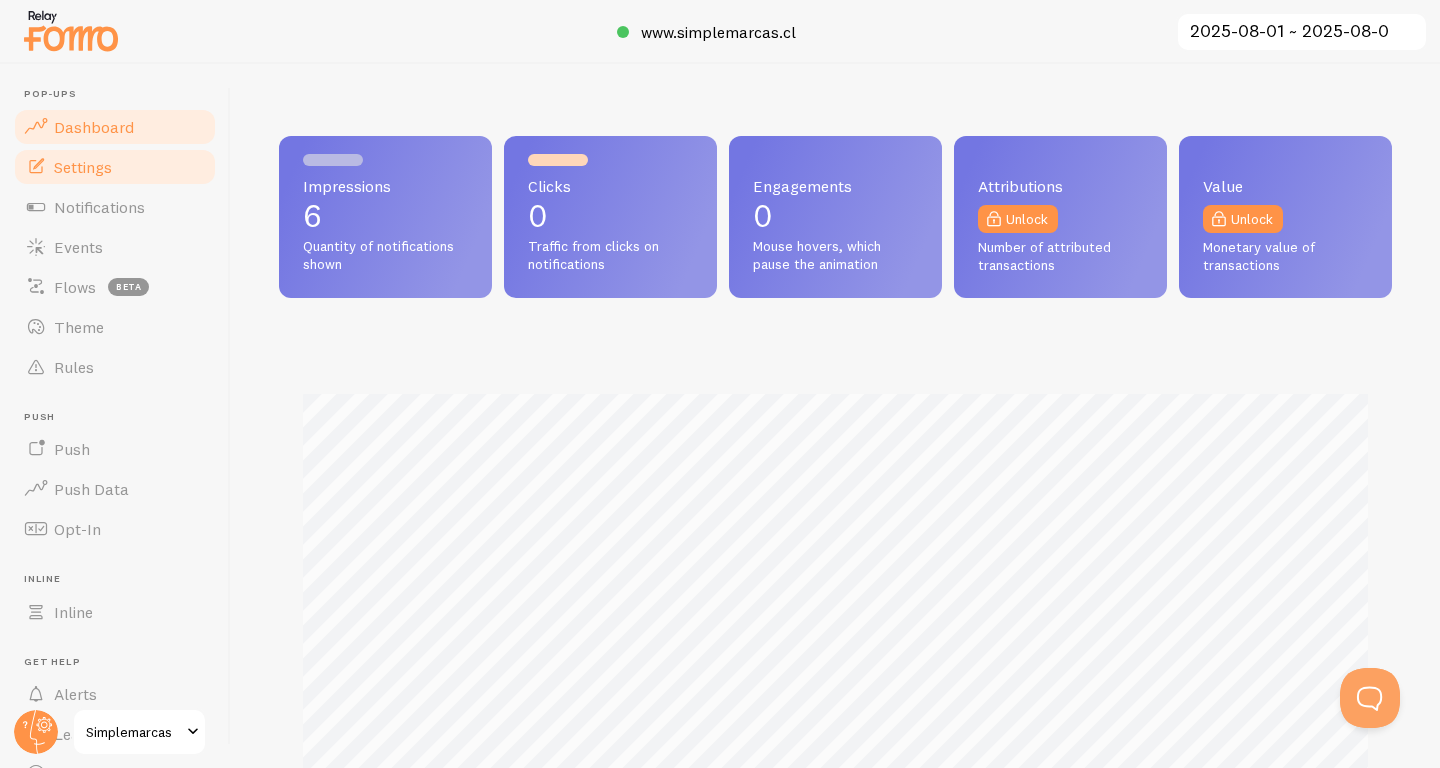 click on "Settings" at bounding box center (115, 167) 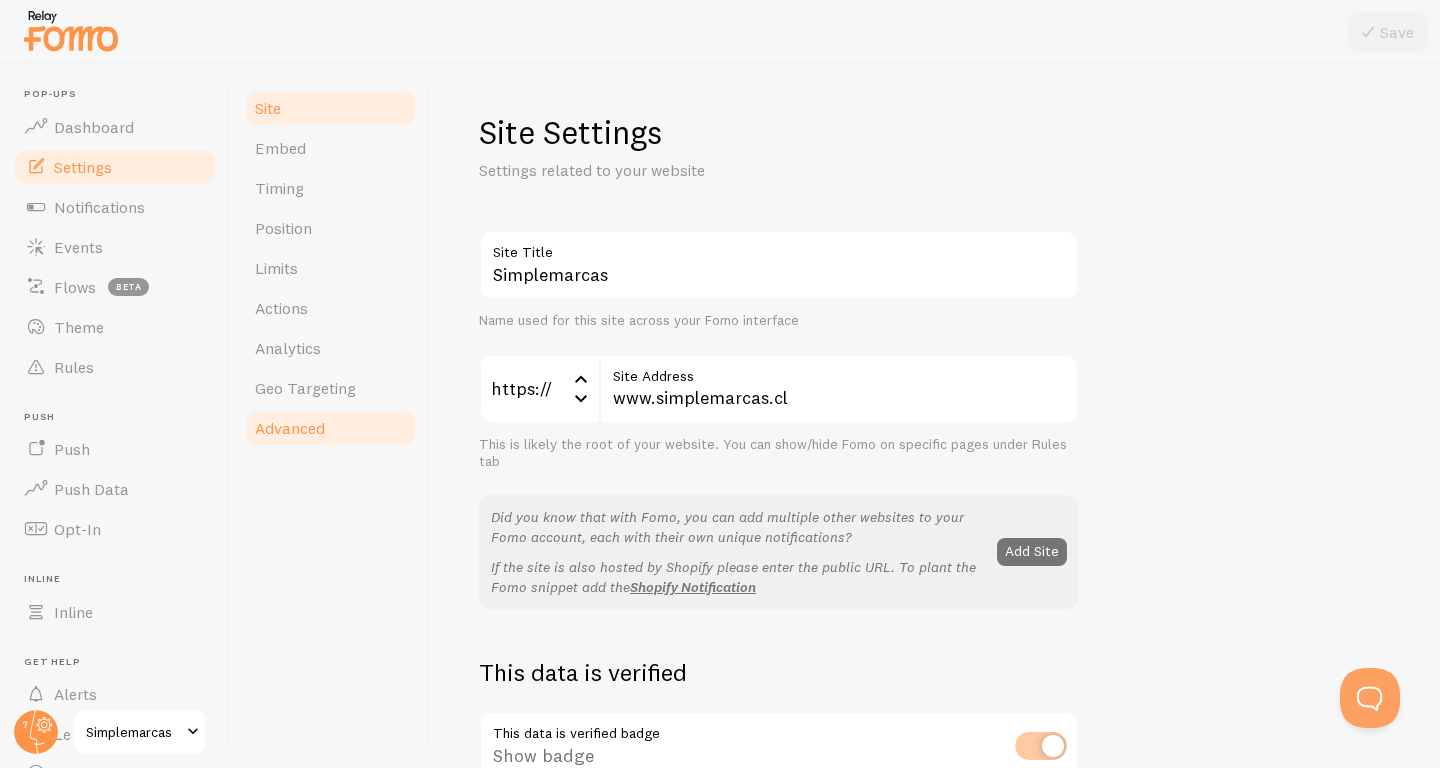 click on "Advanced" at bounding box center [290, 428] 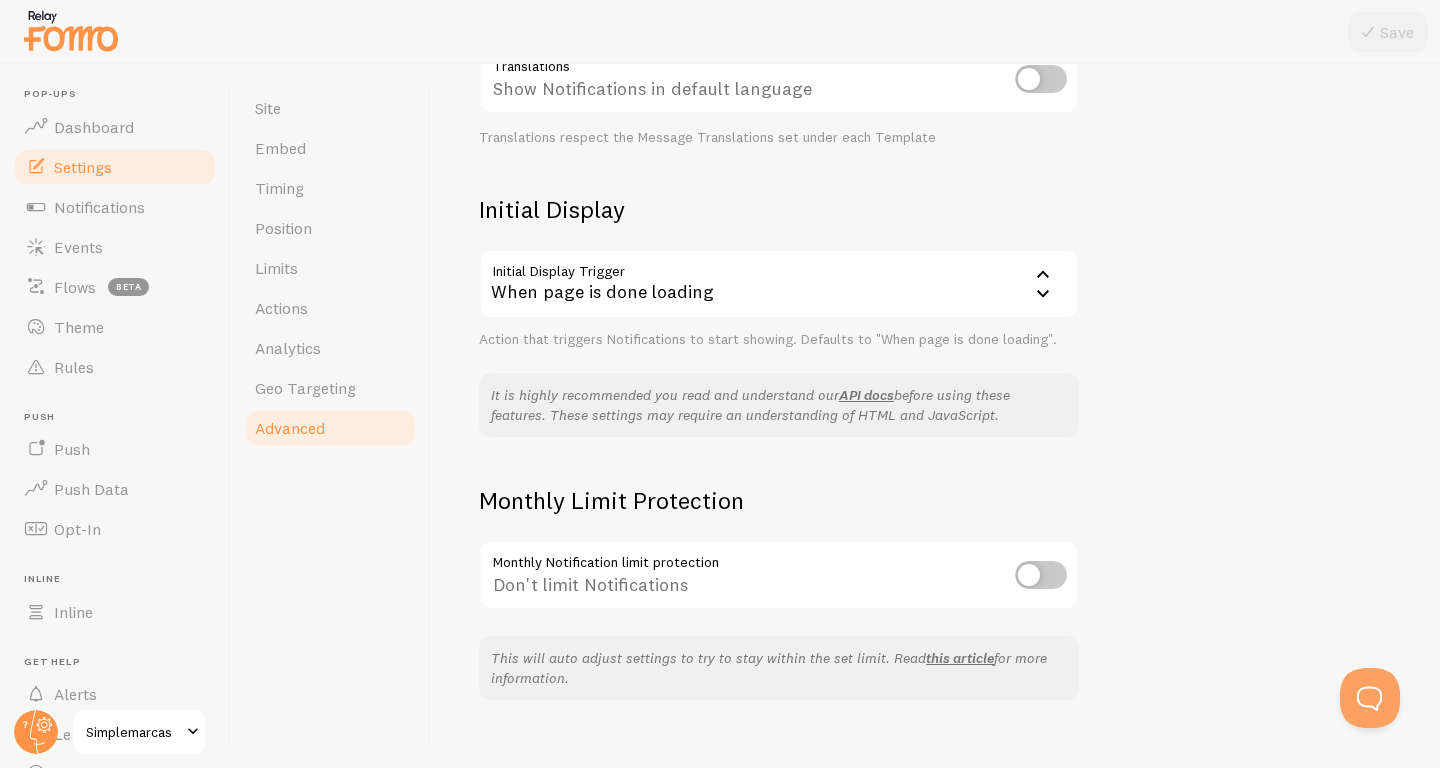 scroll, scrollTop: 392, scrollLeft: 0, axis: vertical 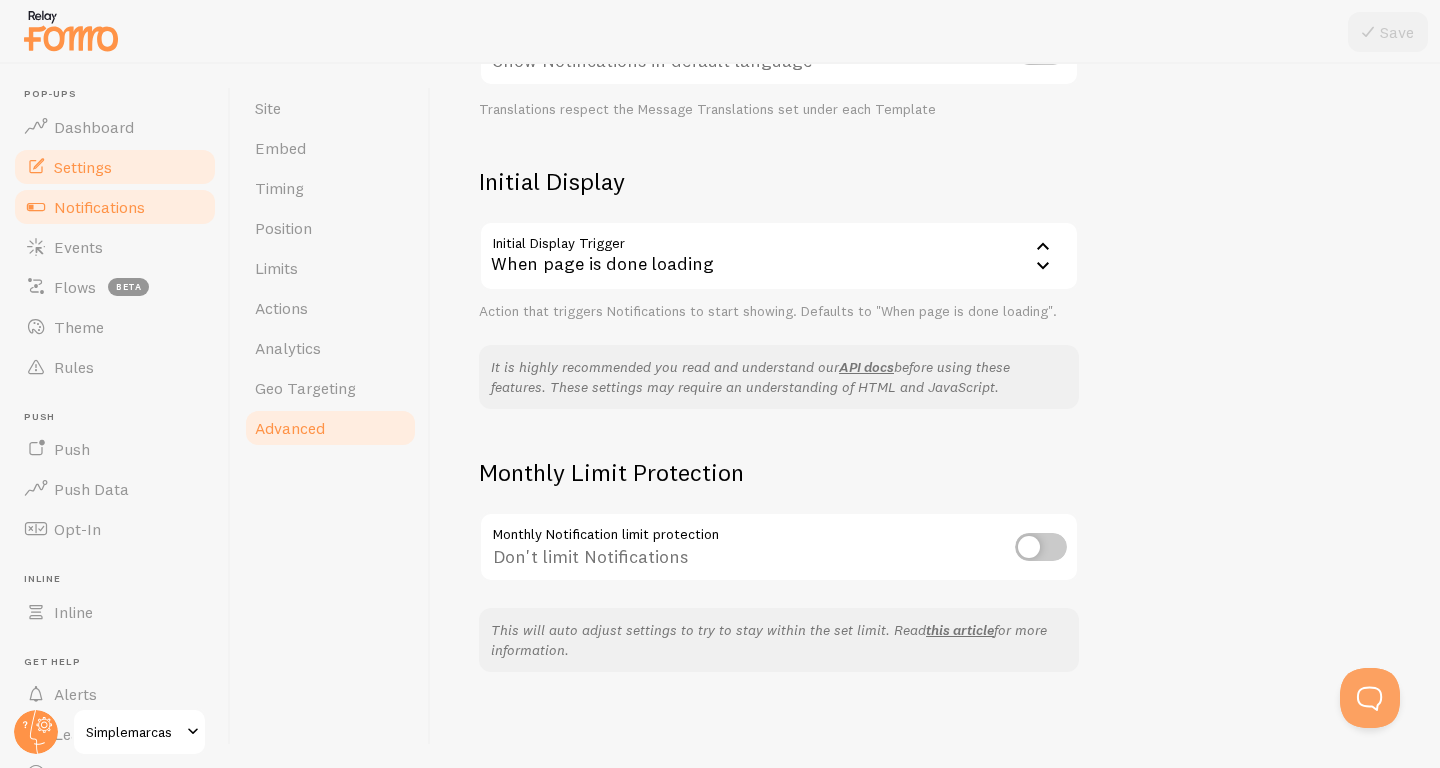 click on "Notifications" at bounding box center (115, 207) 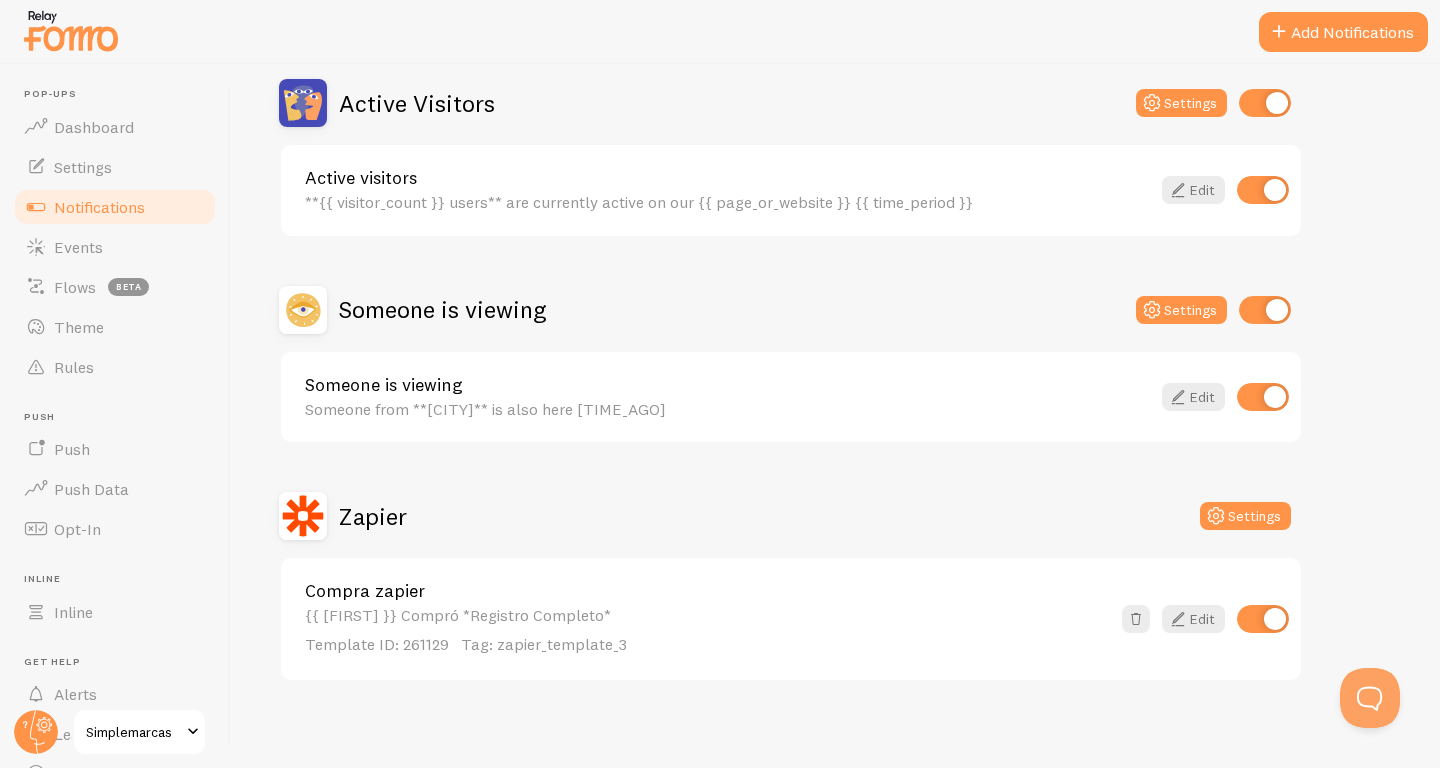 scroll, scrollTop: 204, scrollLeft: 0, axis: vertical 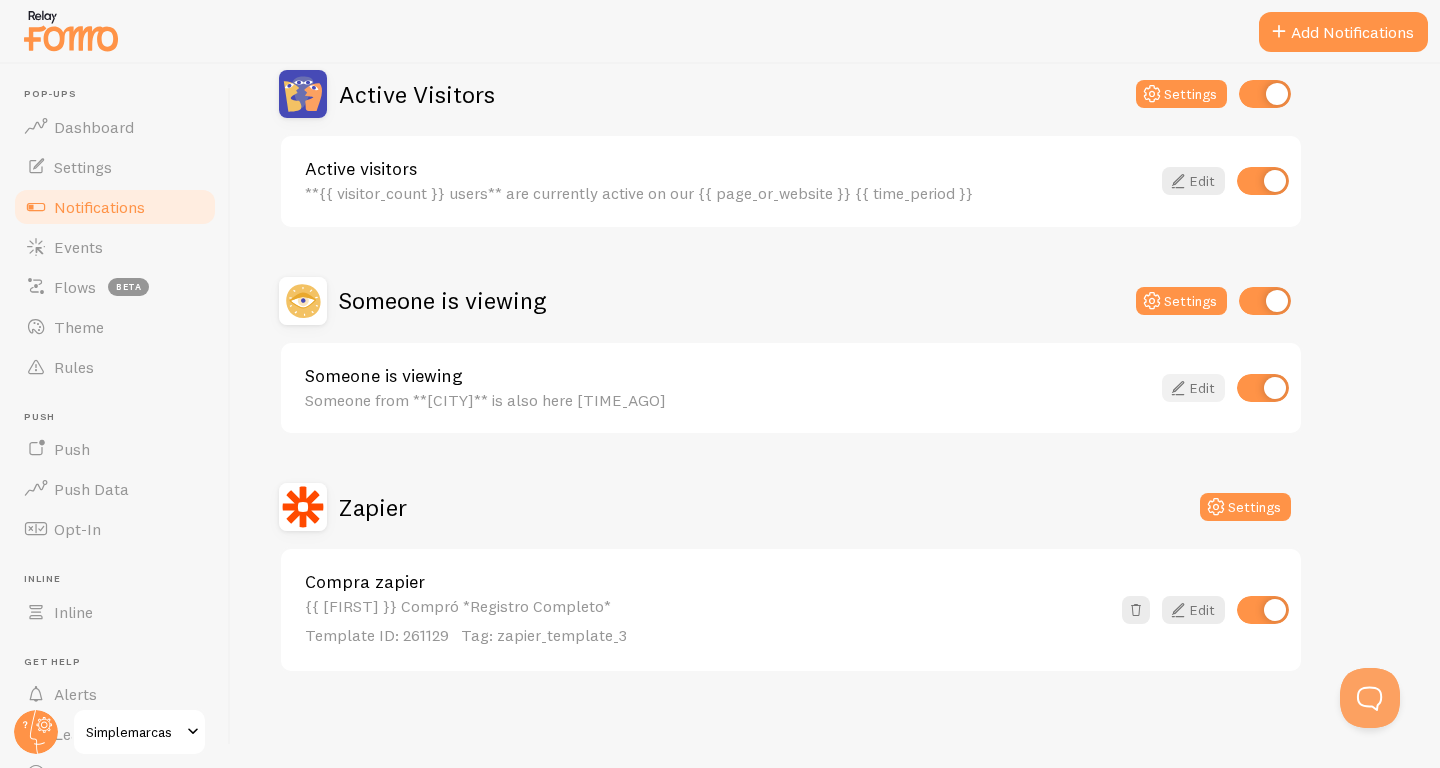 click on "Edit" at bounding box center (1193, 388) 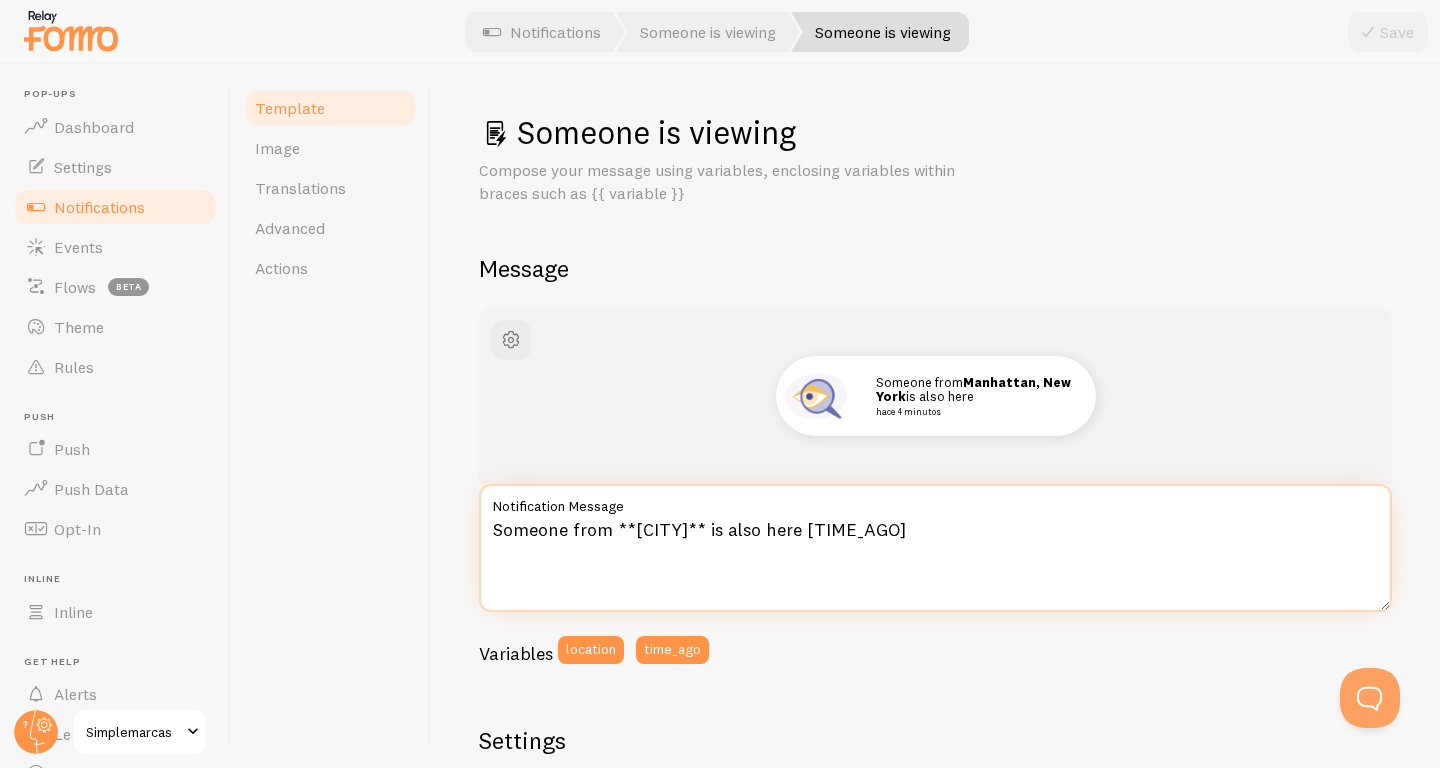 drag, startPoint x: 610, startPoint y: 532, endPoint x: 469, endPoint y: 531, distance: 141.00354 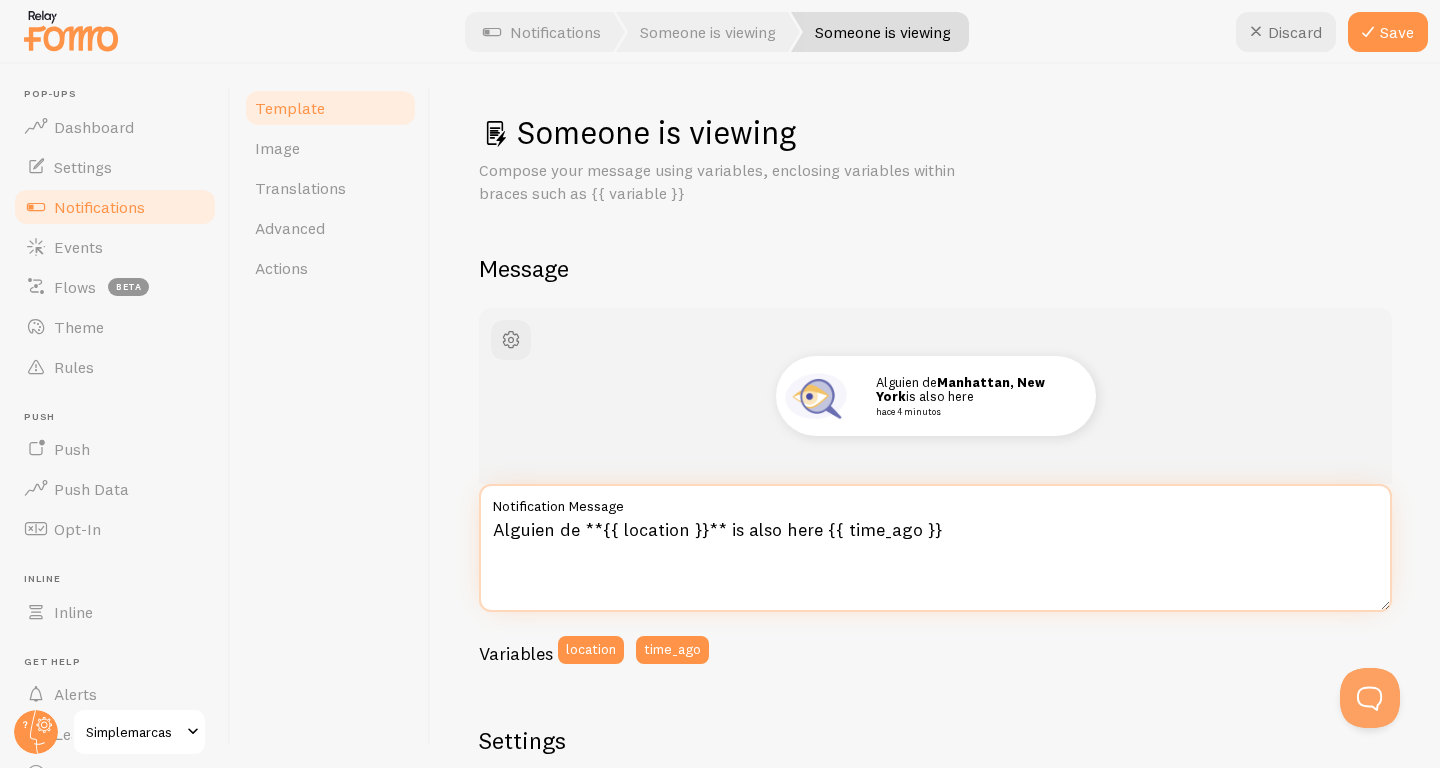 drag, startPoint x: 723, startPoint y: 531, endPoint x: 811, endPoint y: 532, distance: 88.005684 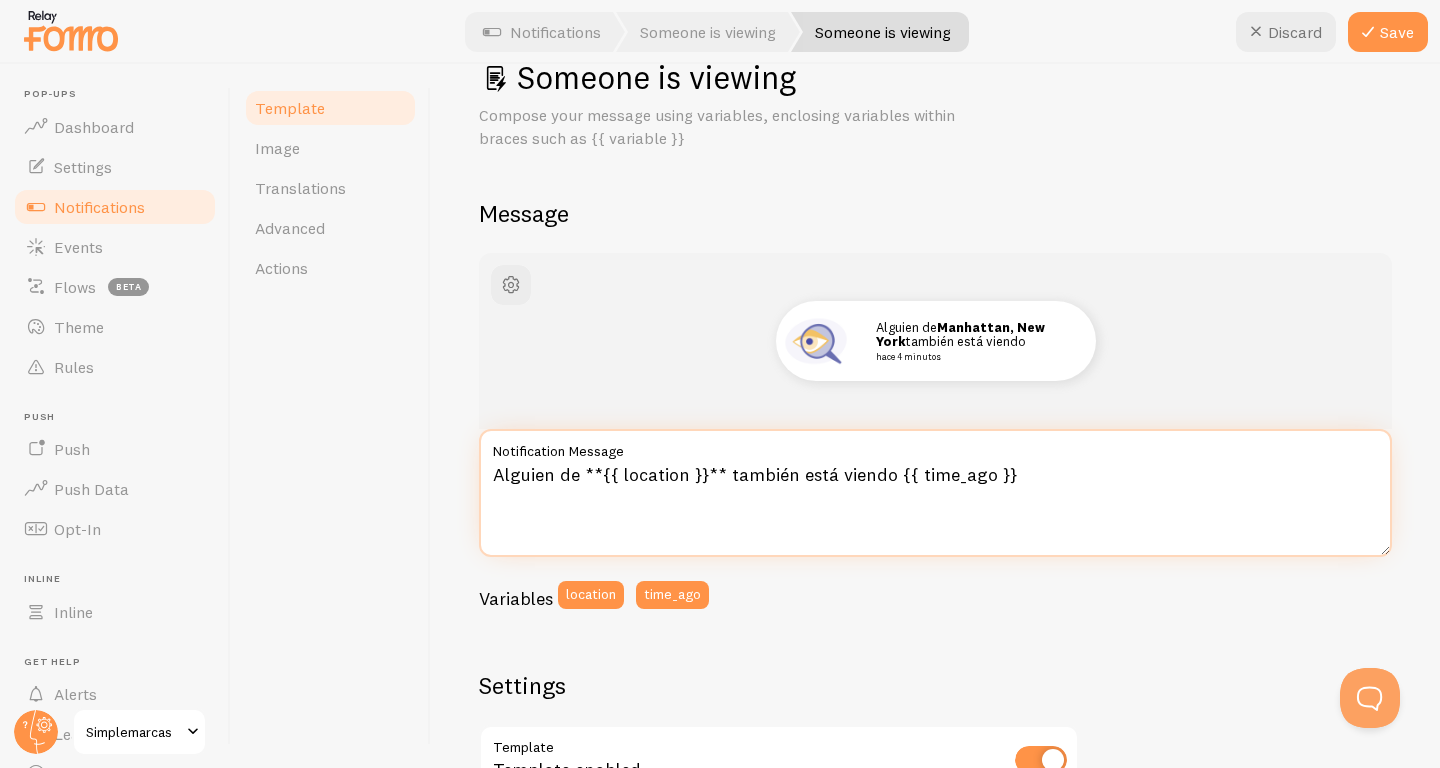 scroll, scrollTop: 0, scrollLeft: 0, axis: both 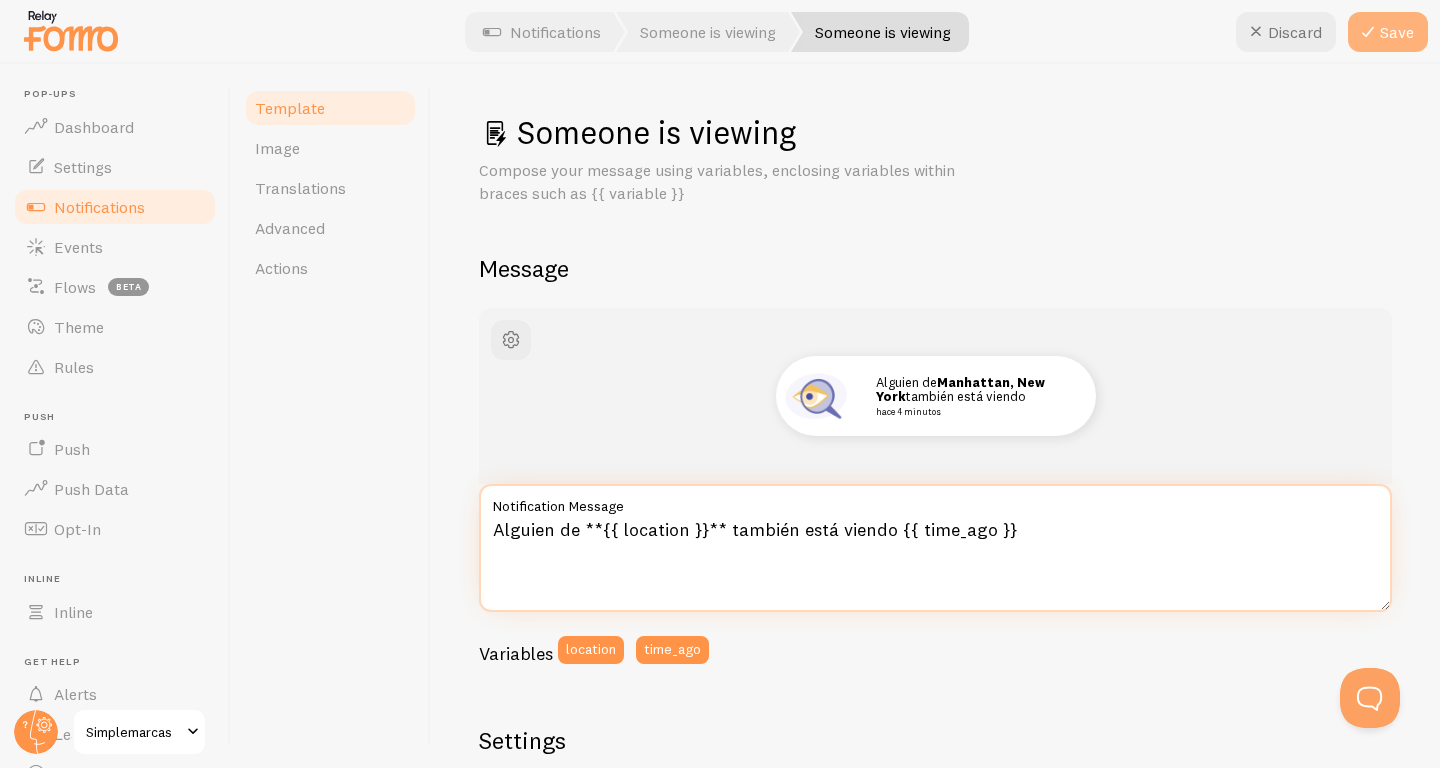 type on "Alguien de **{{ location }}** también está viendo {{ time_ago }}" 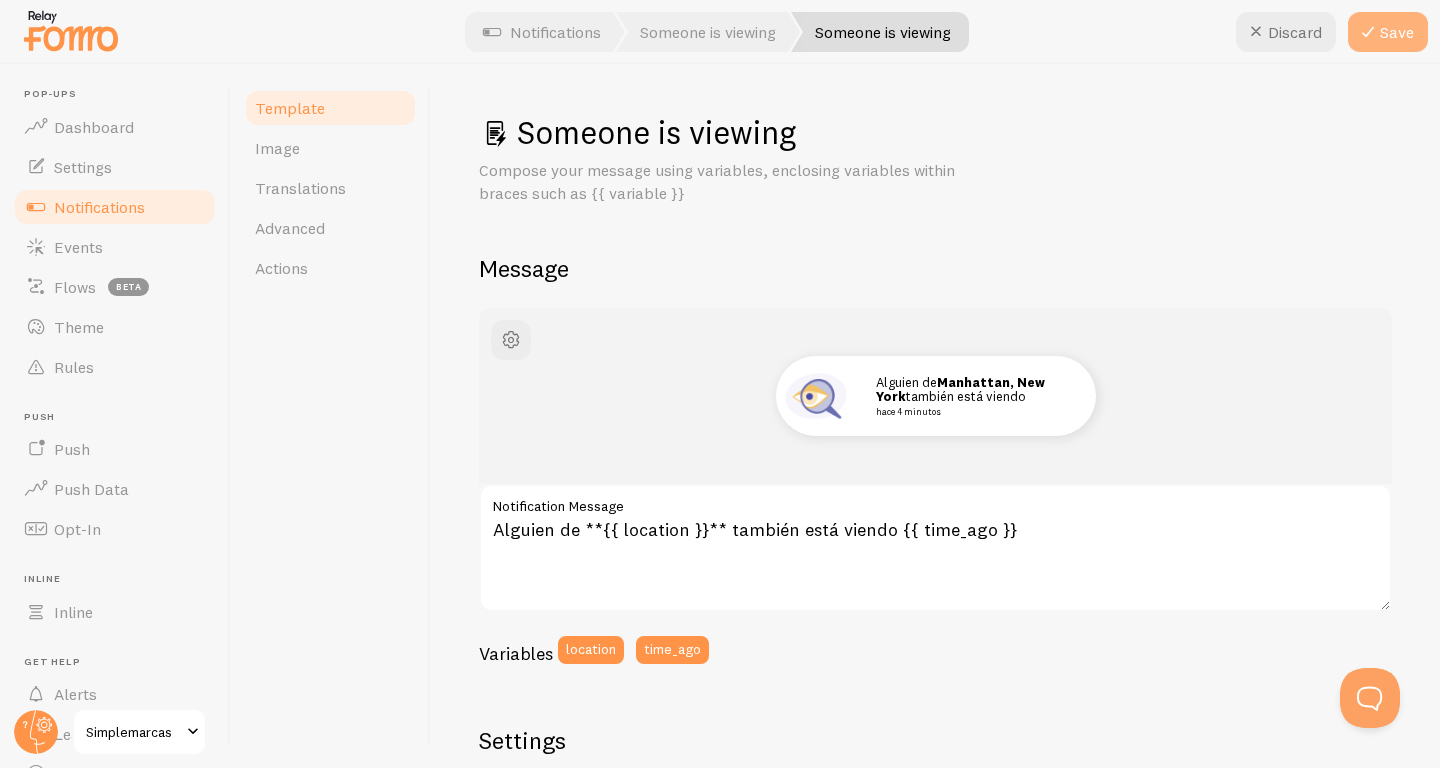 click at bounding box center (1368, 32) 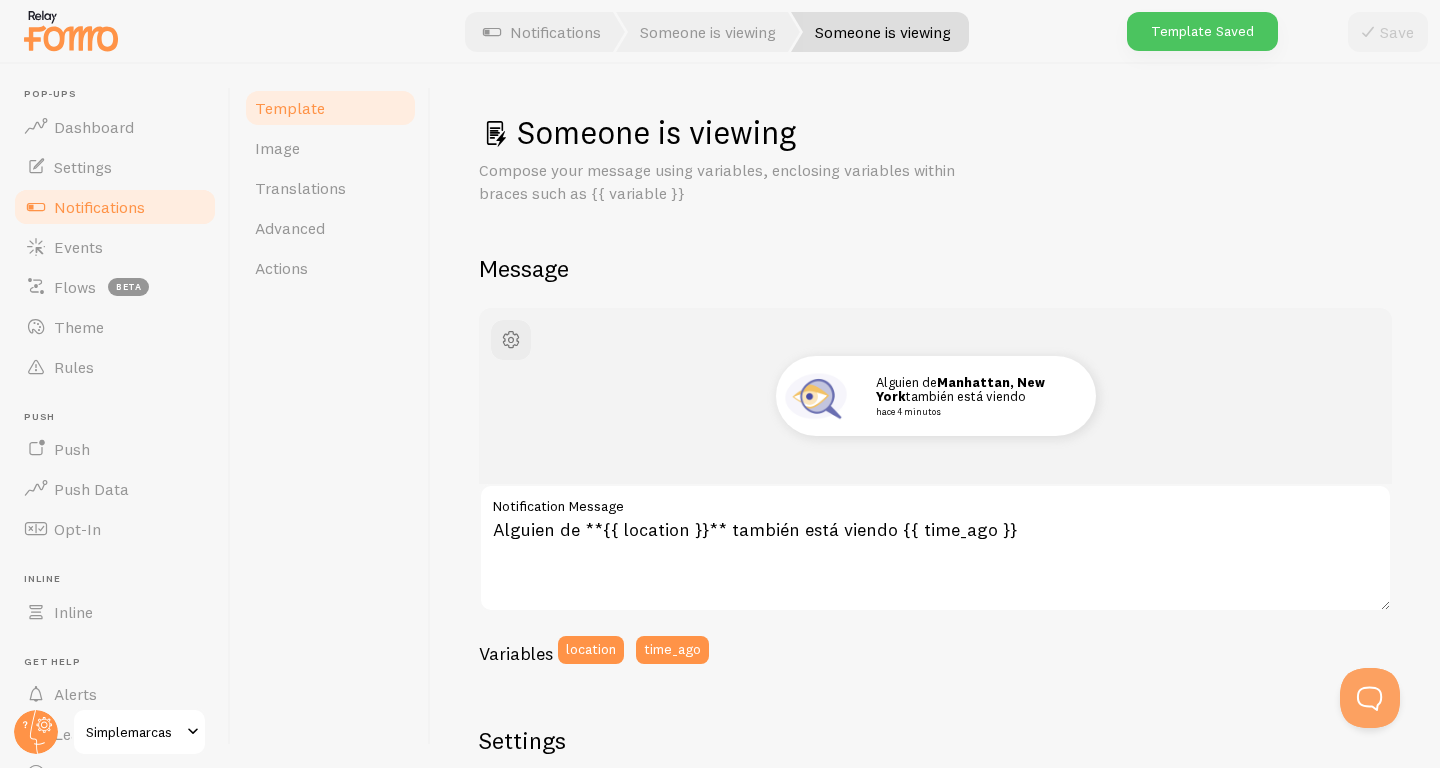 click on "Notifications" at bounding box center [115, 207] 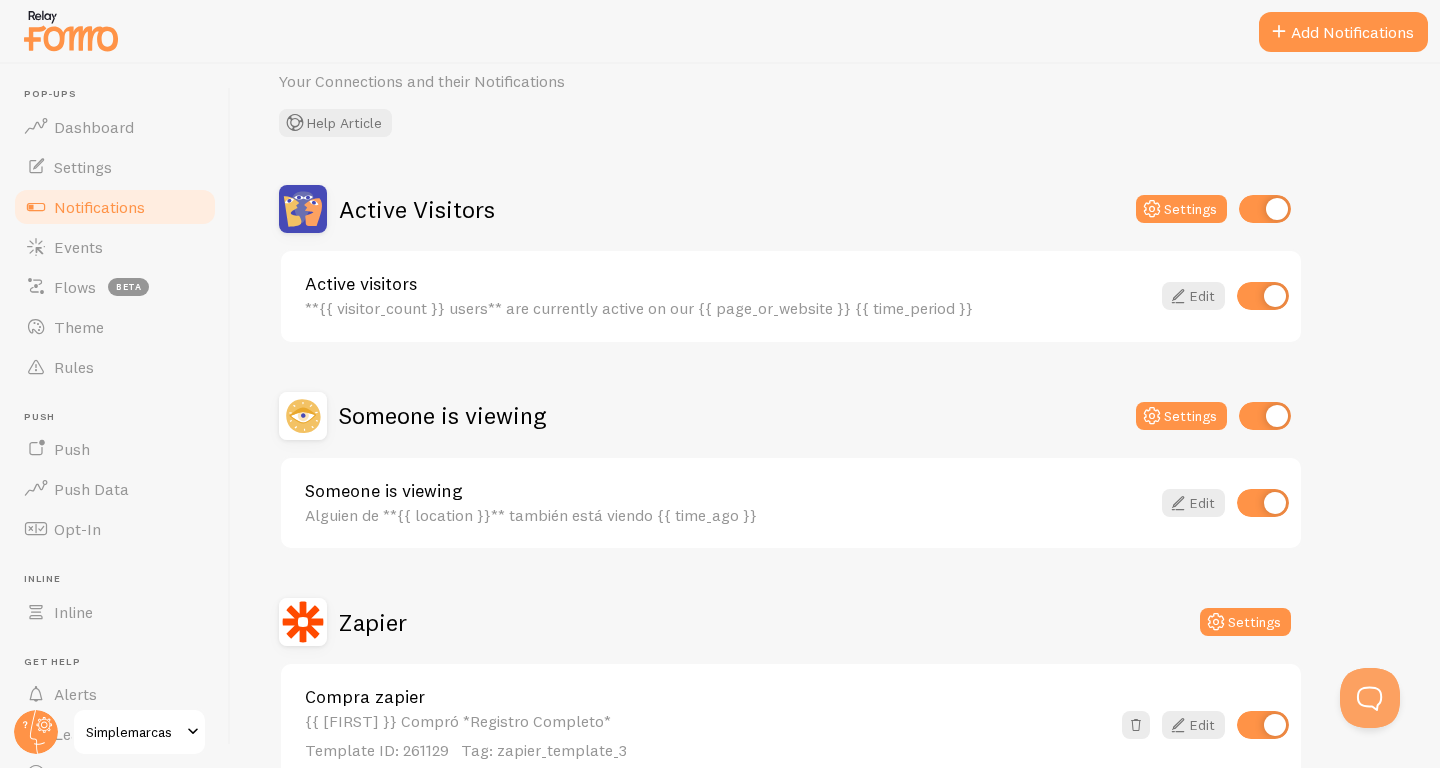 scroll, scrollTop: 92, scrollLeft: 0, axis: vertical 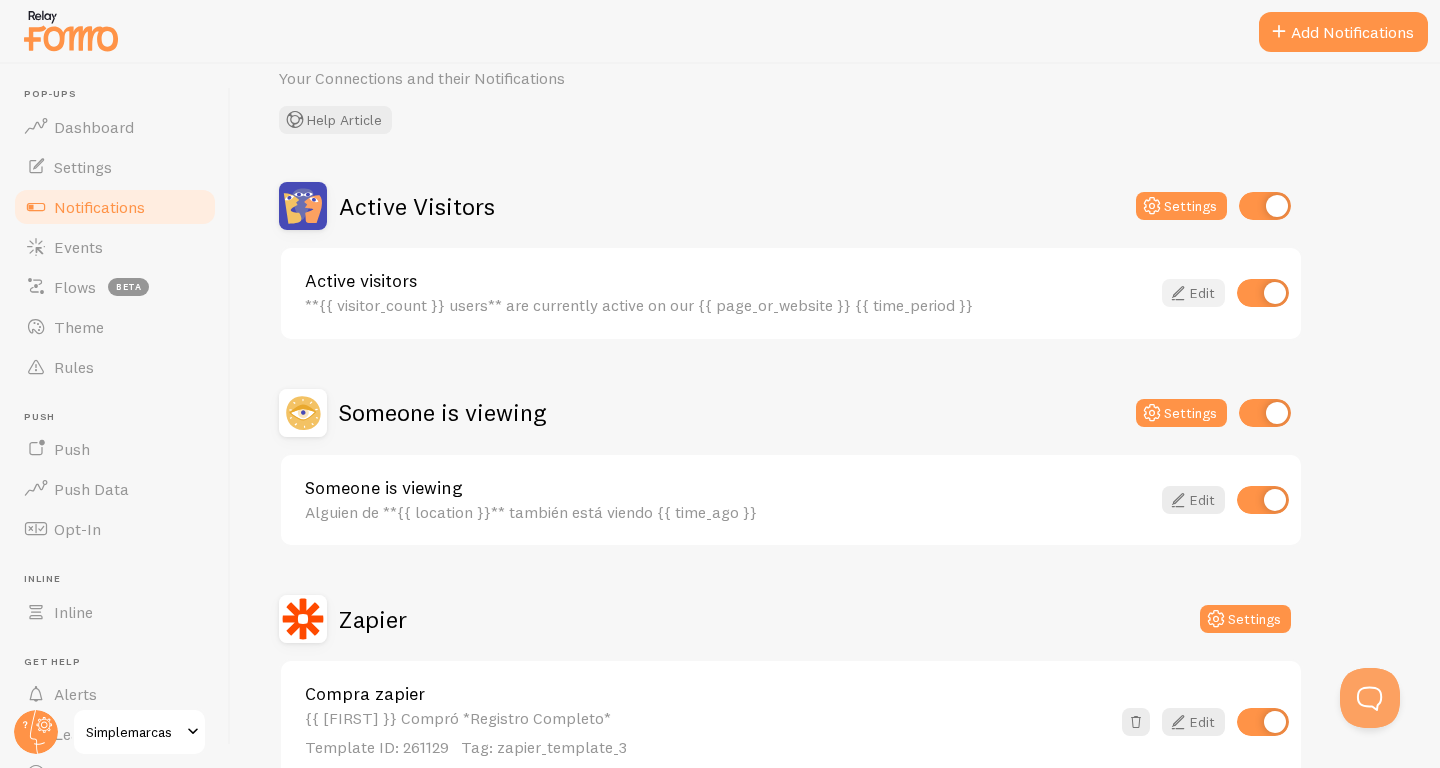click on "Edit" at bounding box center (1193, 293) 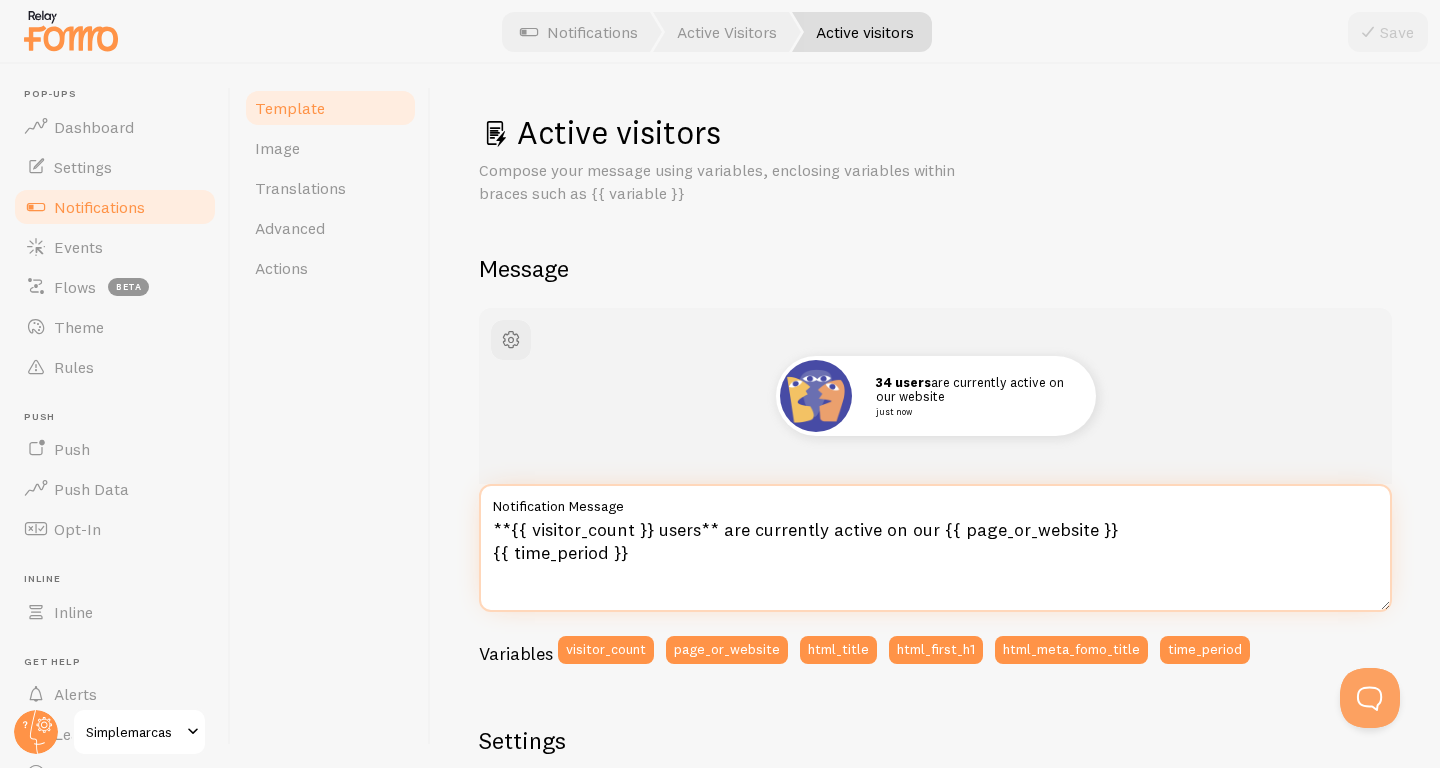 drag, startPoint x: 698, startPoint y: 528, endPoint x: 672, endPoint y: 531, distance: 26.172504 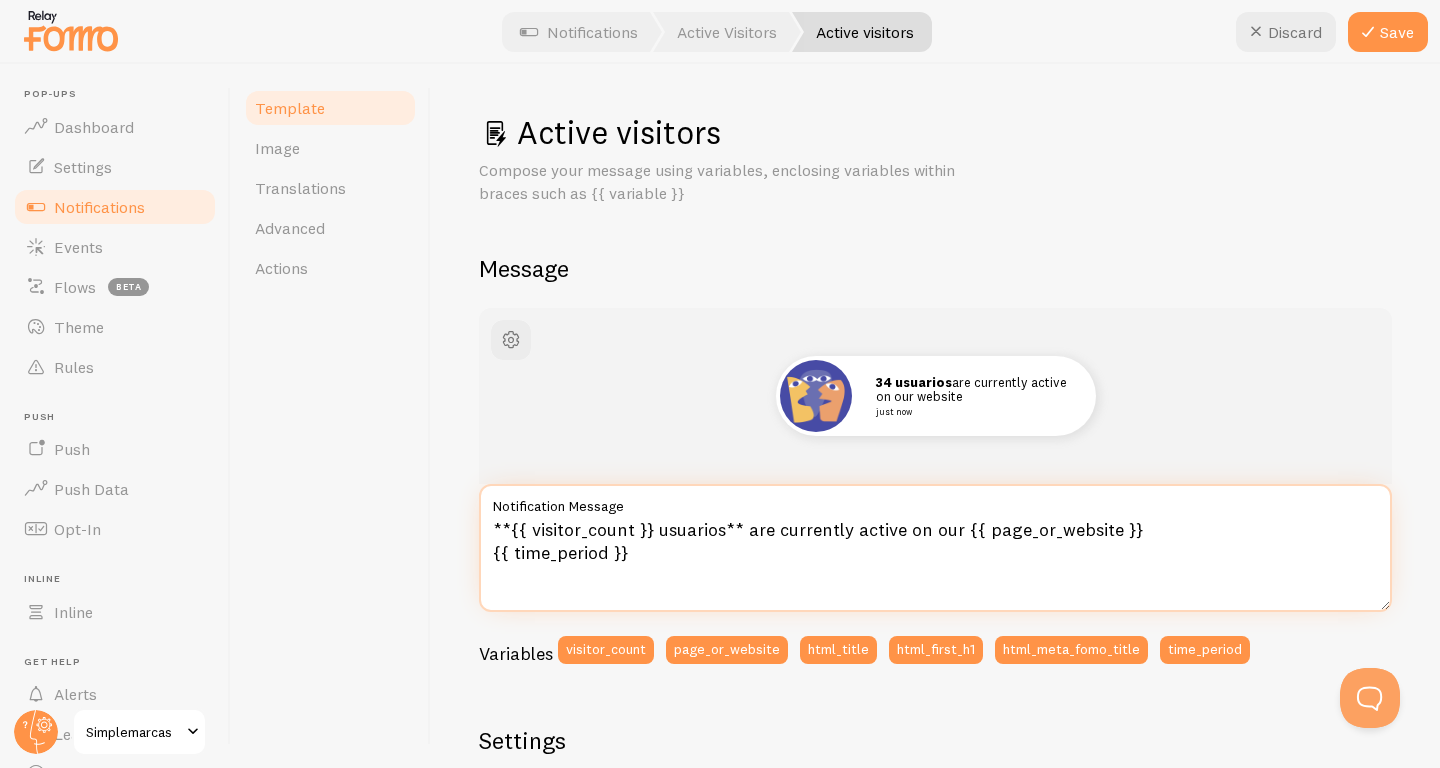 drag, startPoint x: 744, startPoint y: 531, endPoint x: 955, endPoint y: 528, distance: 211.02133 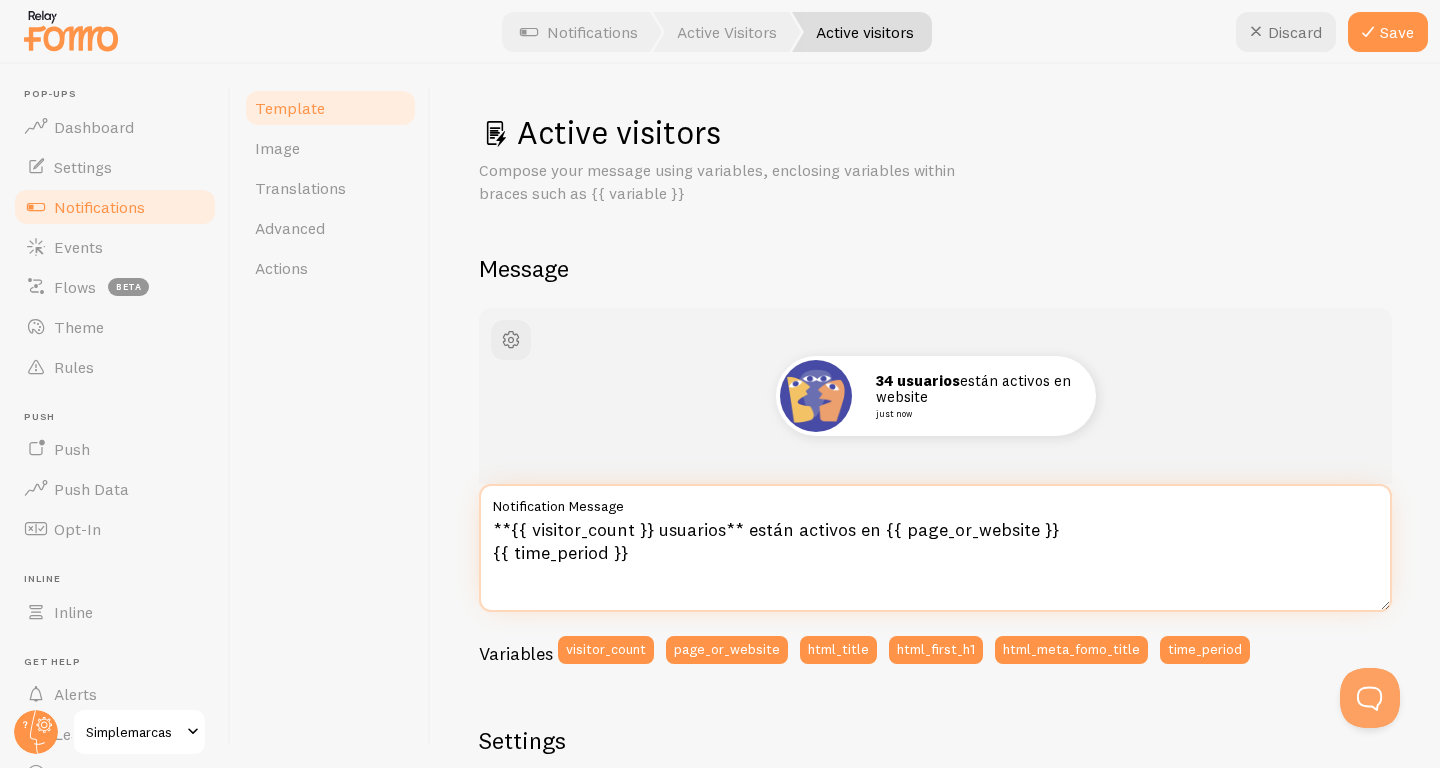 click on "**{{ visitor_count }} usuarios** están activos en {{ page_or_website }}
{{ time_period }}" at bounding box center (935, 548) 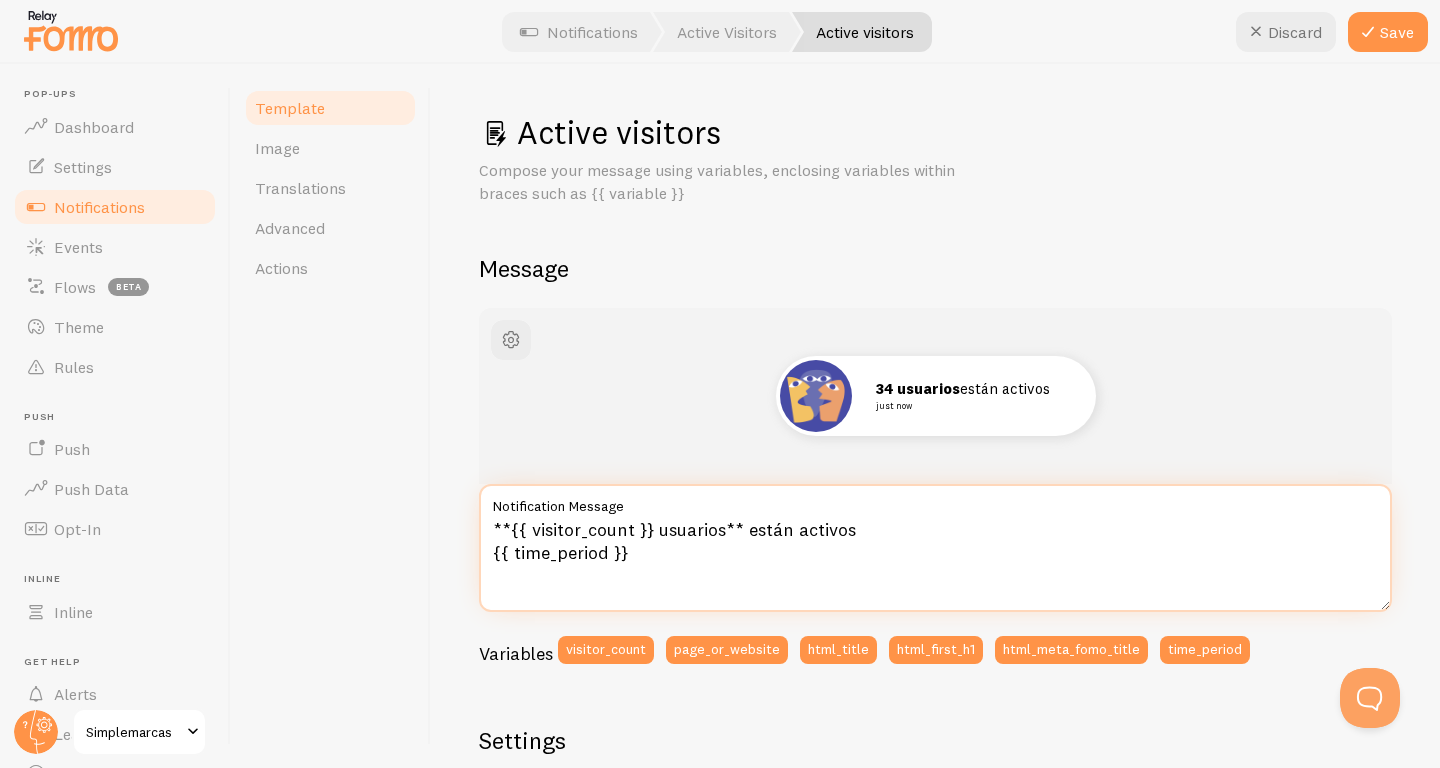 click on "**{{ visitor_count }} usuarios** están activos
{{ time_period }}" at bounding box center (935, 548) 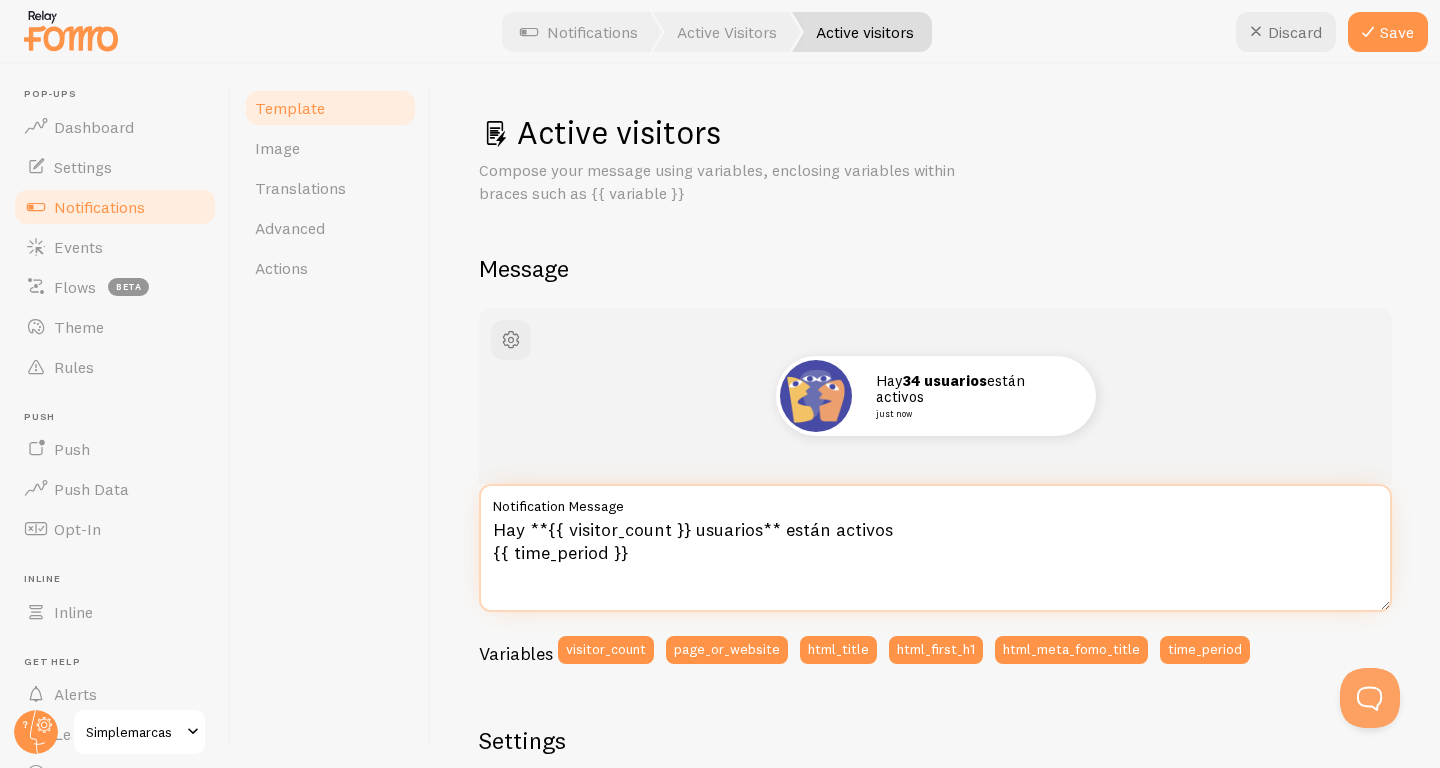 drag, startPoint x: 825, startPoint y: 526, endPoint x: 782, endPoint y: 530, distance: 43.185646 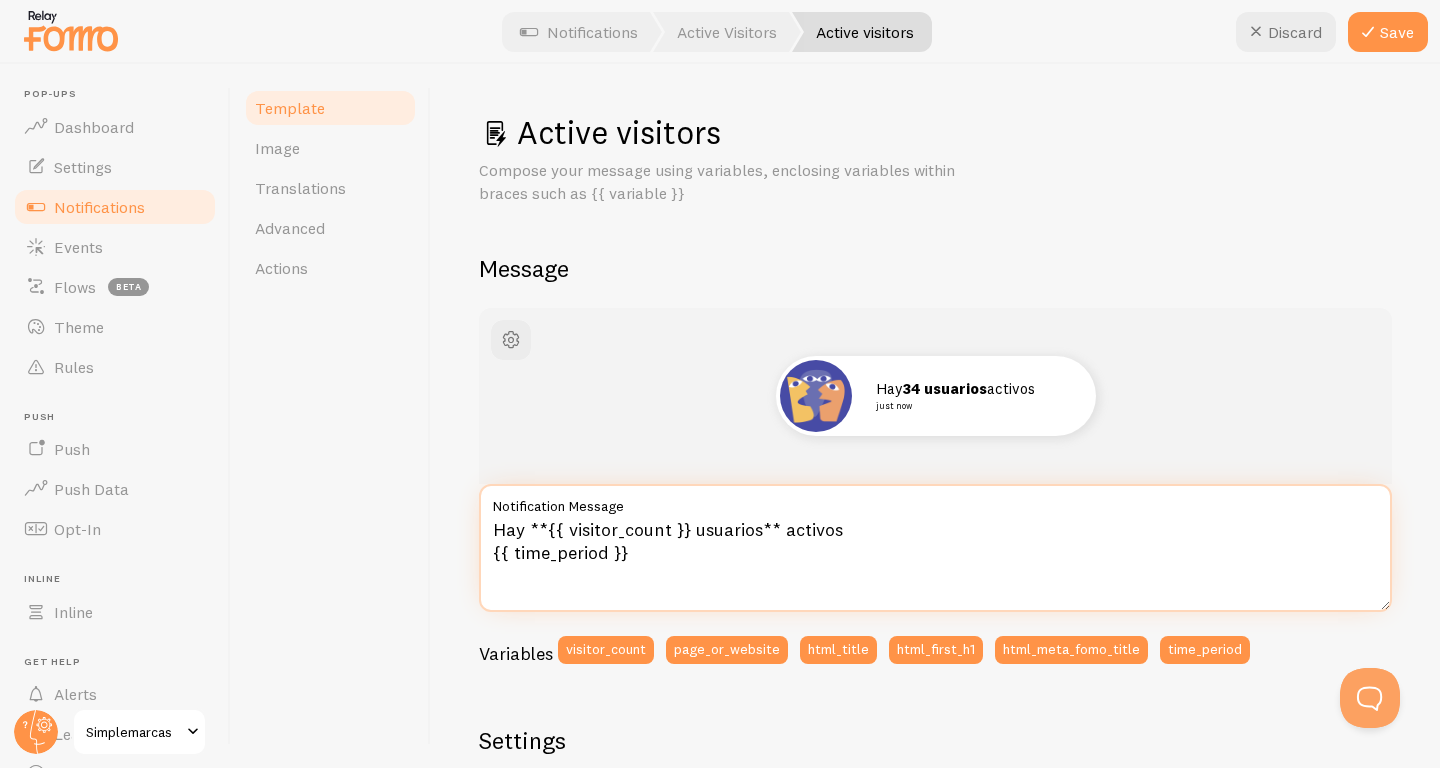click on "Hay **{{ visitor_count }} usuarios** activos
{{ time_period }}" at bounding box center [935, 548] 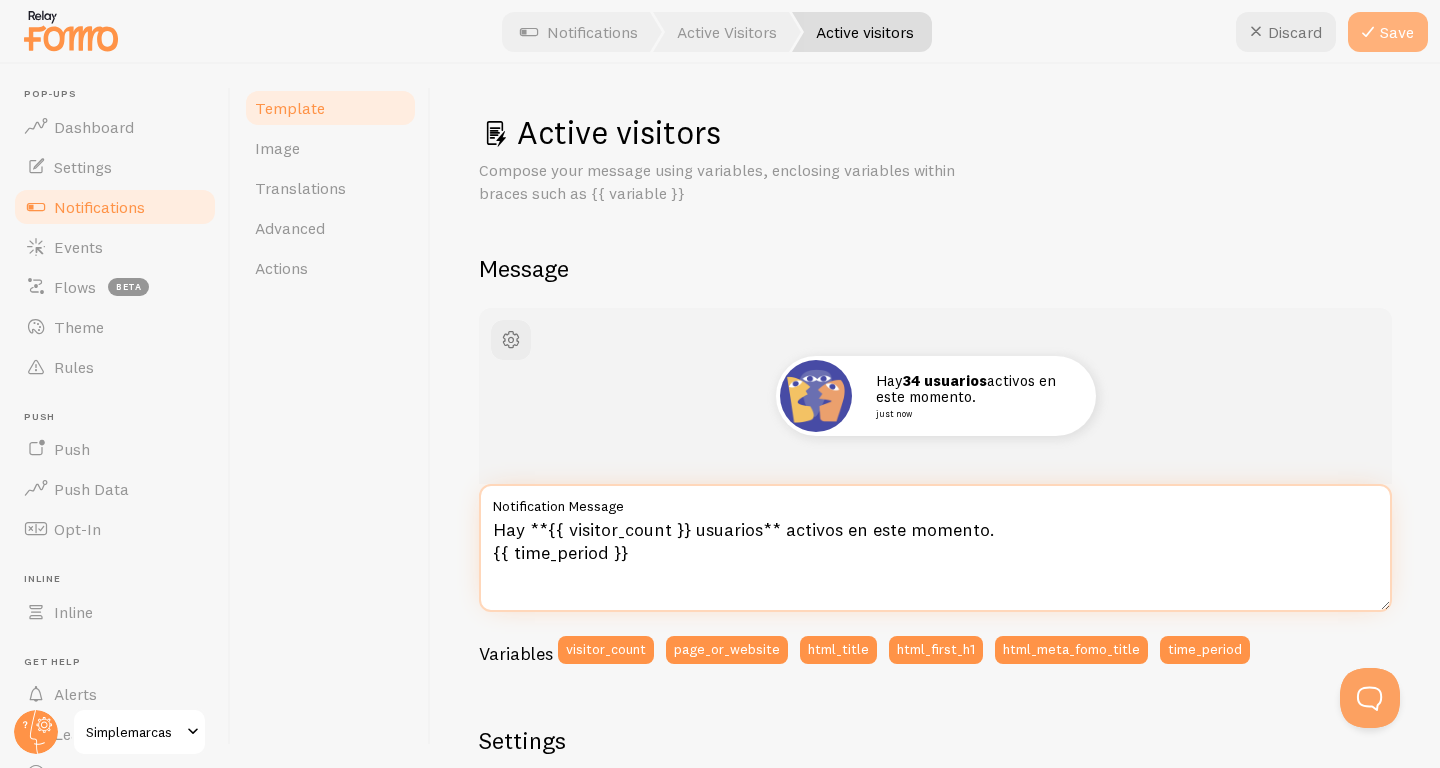 type on "Hay **{{ visitor_count }} usuarios** activos en este momento.
{{ time_period }}" 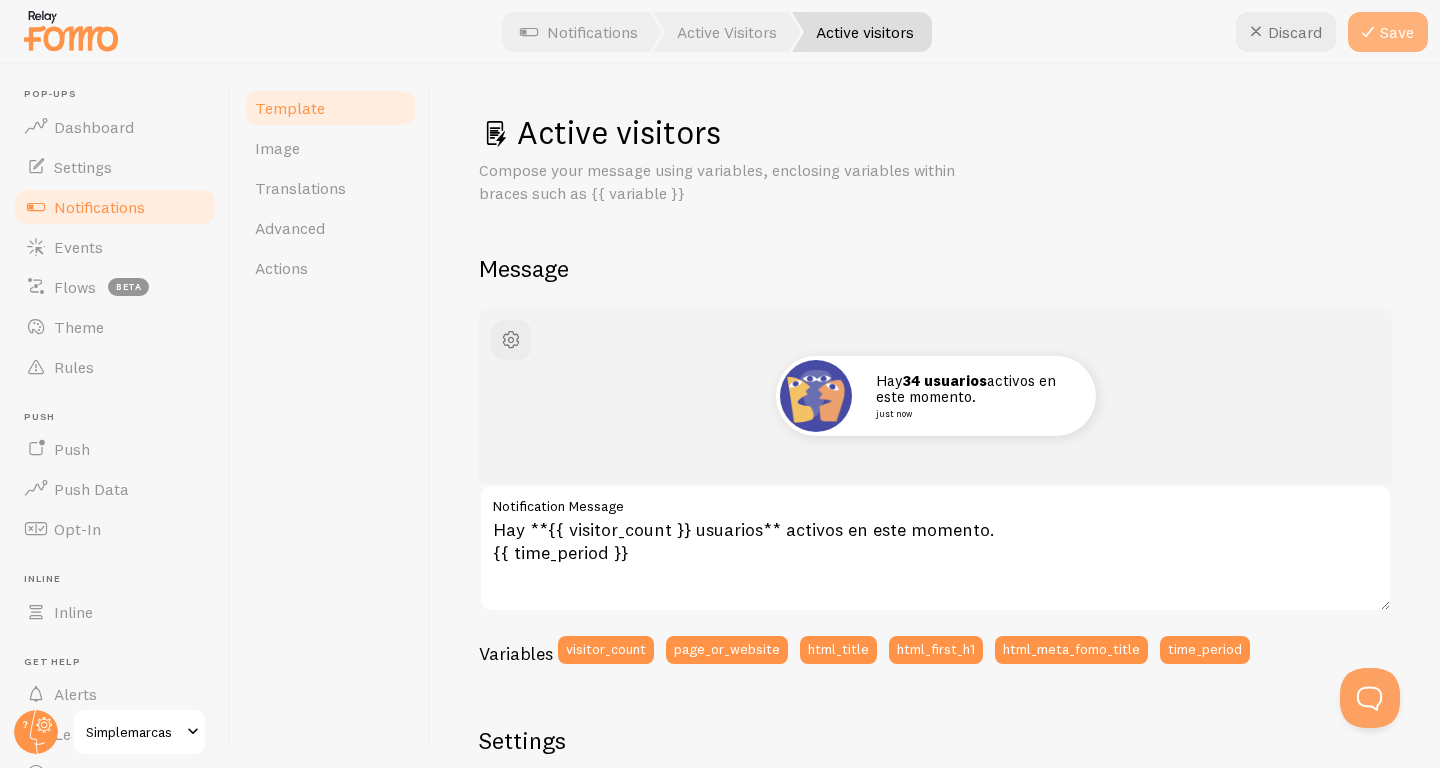 click at bounding box center (1368, 32) 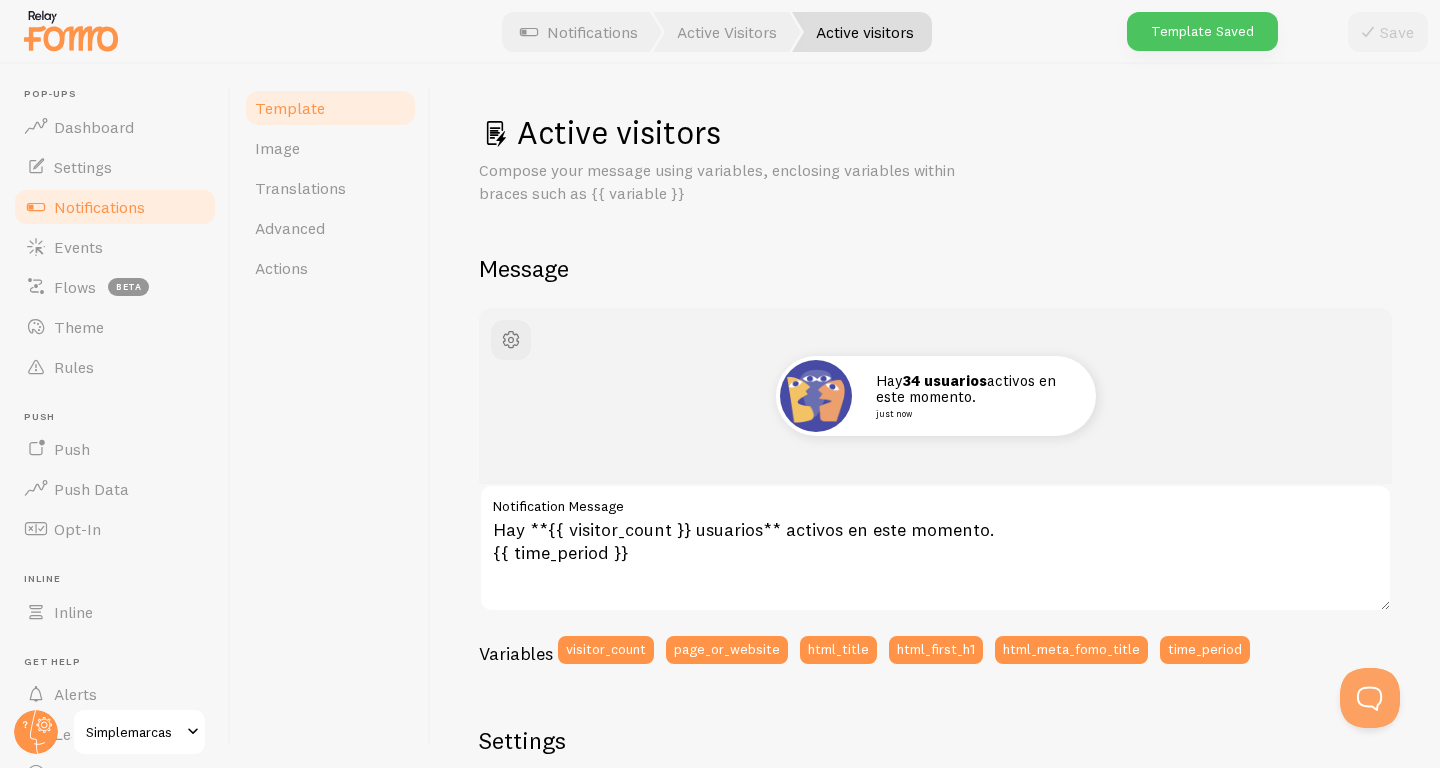 click on "Notifications" at bounding box center [99, 207] 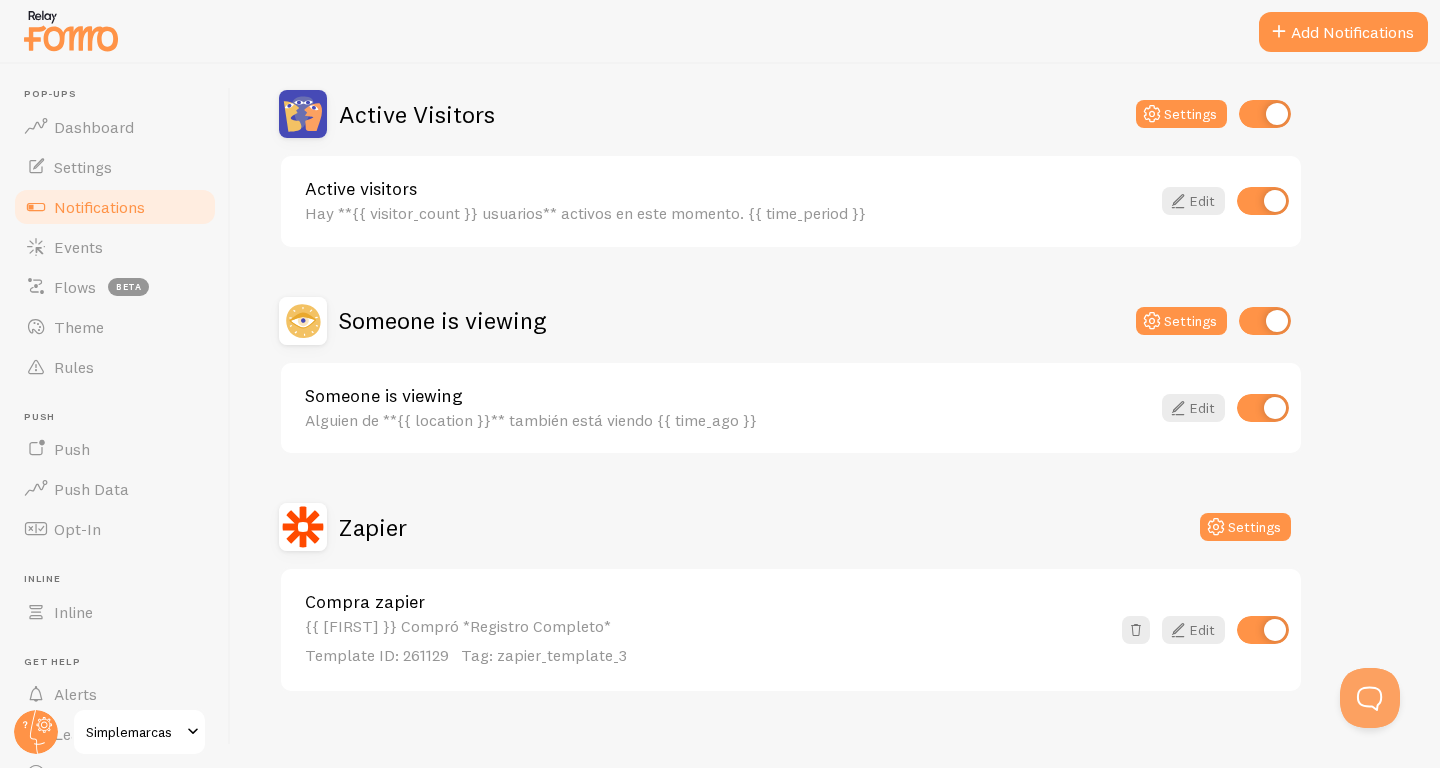 scroll, scrollTop: 204, scrollLeft: 0, axis: vertical 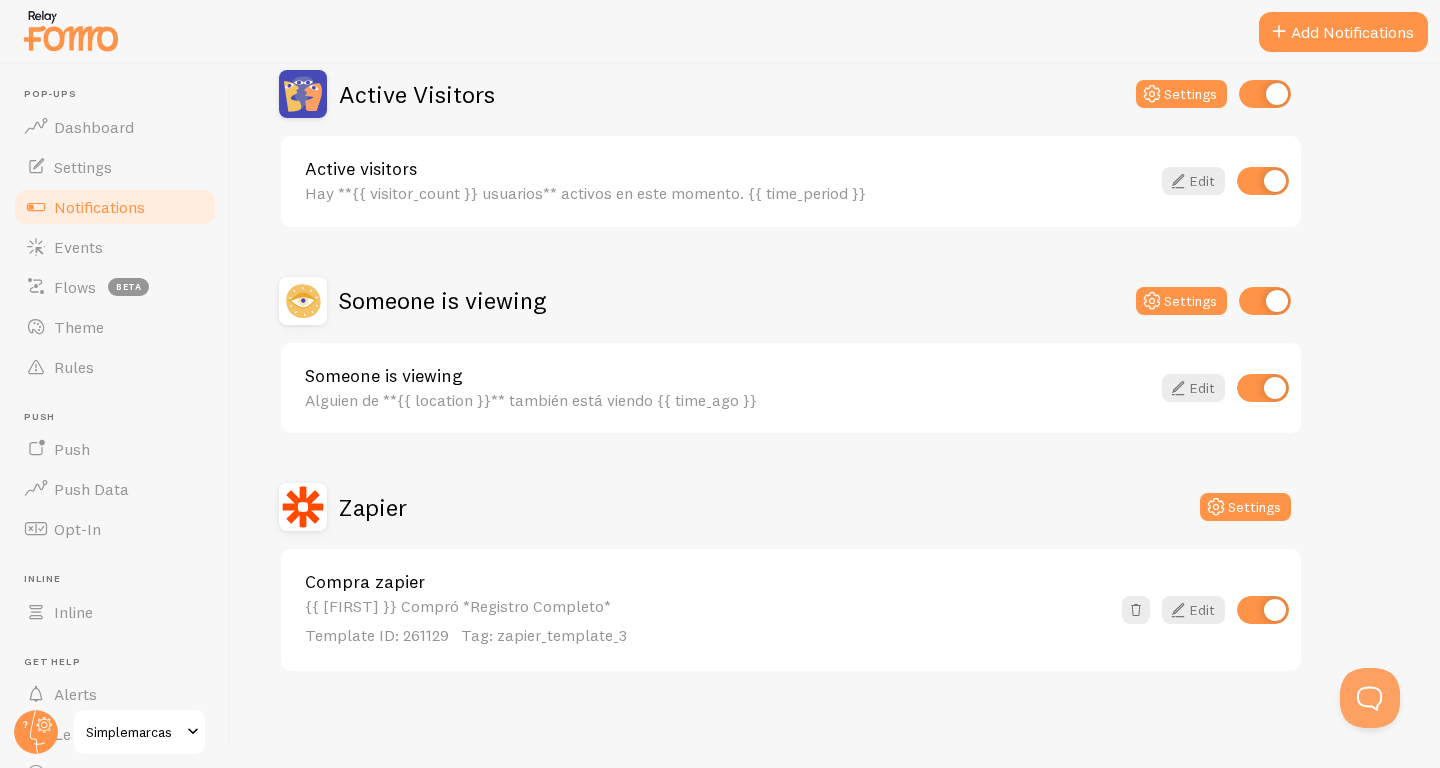 click on "Notifications" at bounding box center [99, 207] 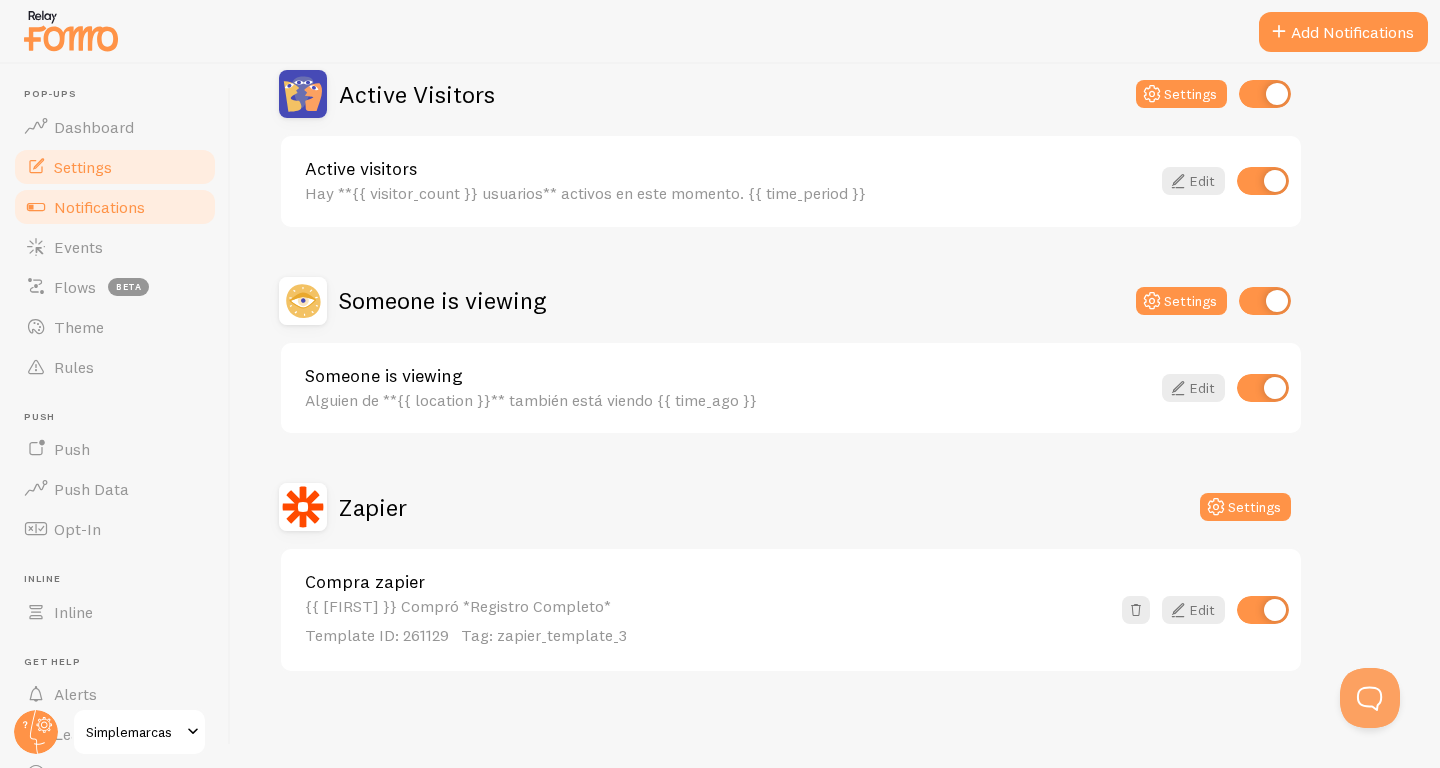 click on "Settings" at bounding box center (83, 167) 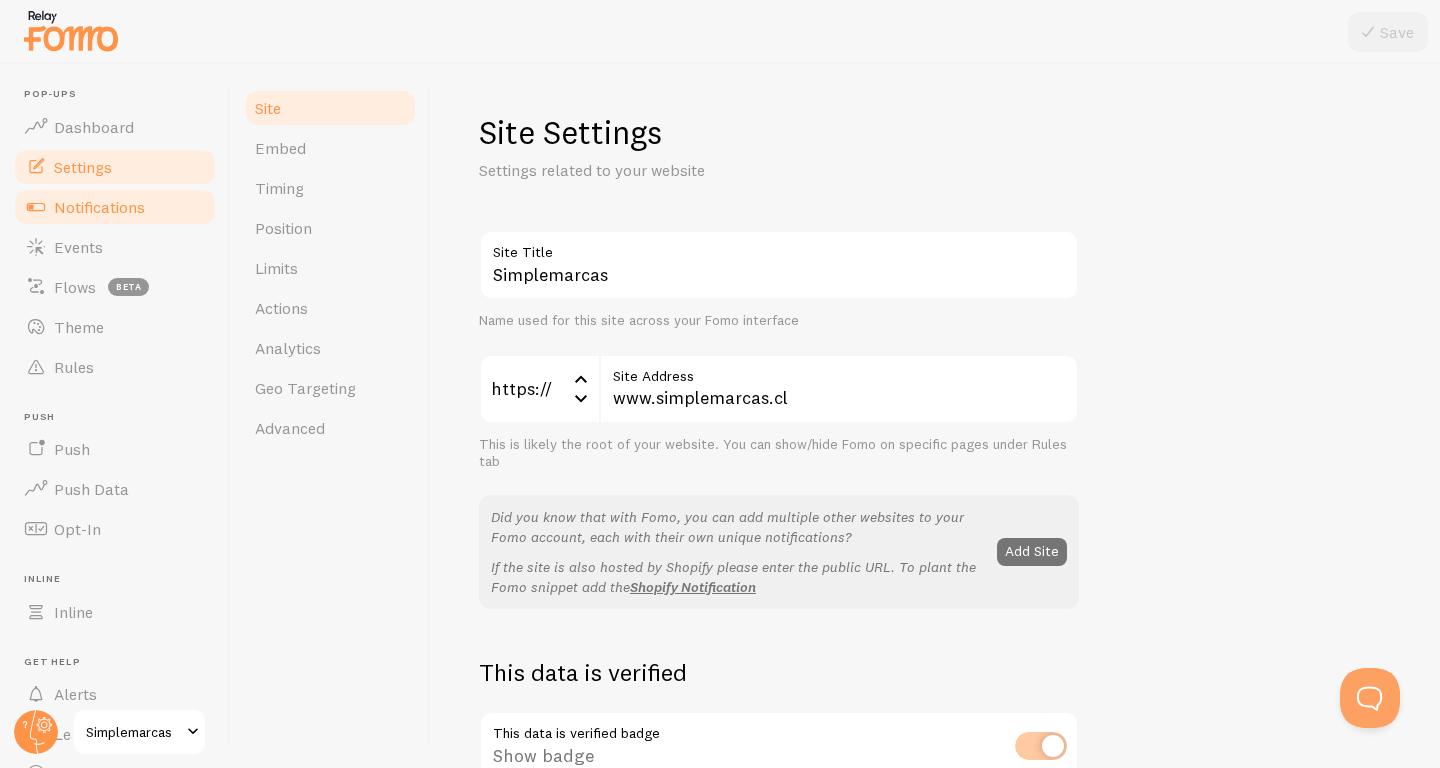 click on "Notifications" at bounding box center (115, 207) 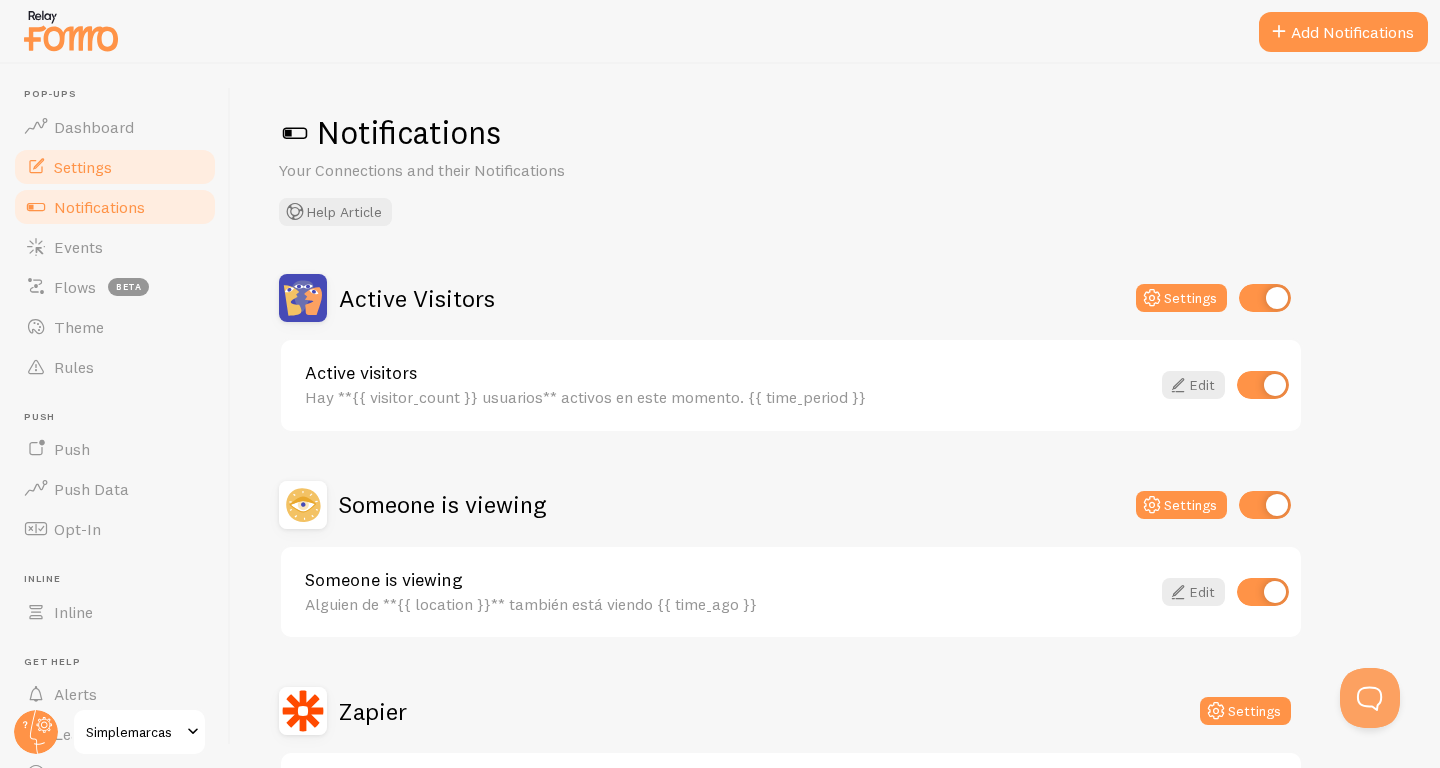 click on "Settings" at bounding box center (83, 167) 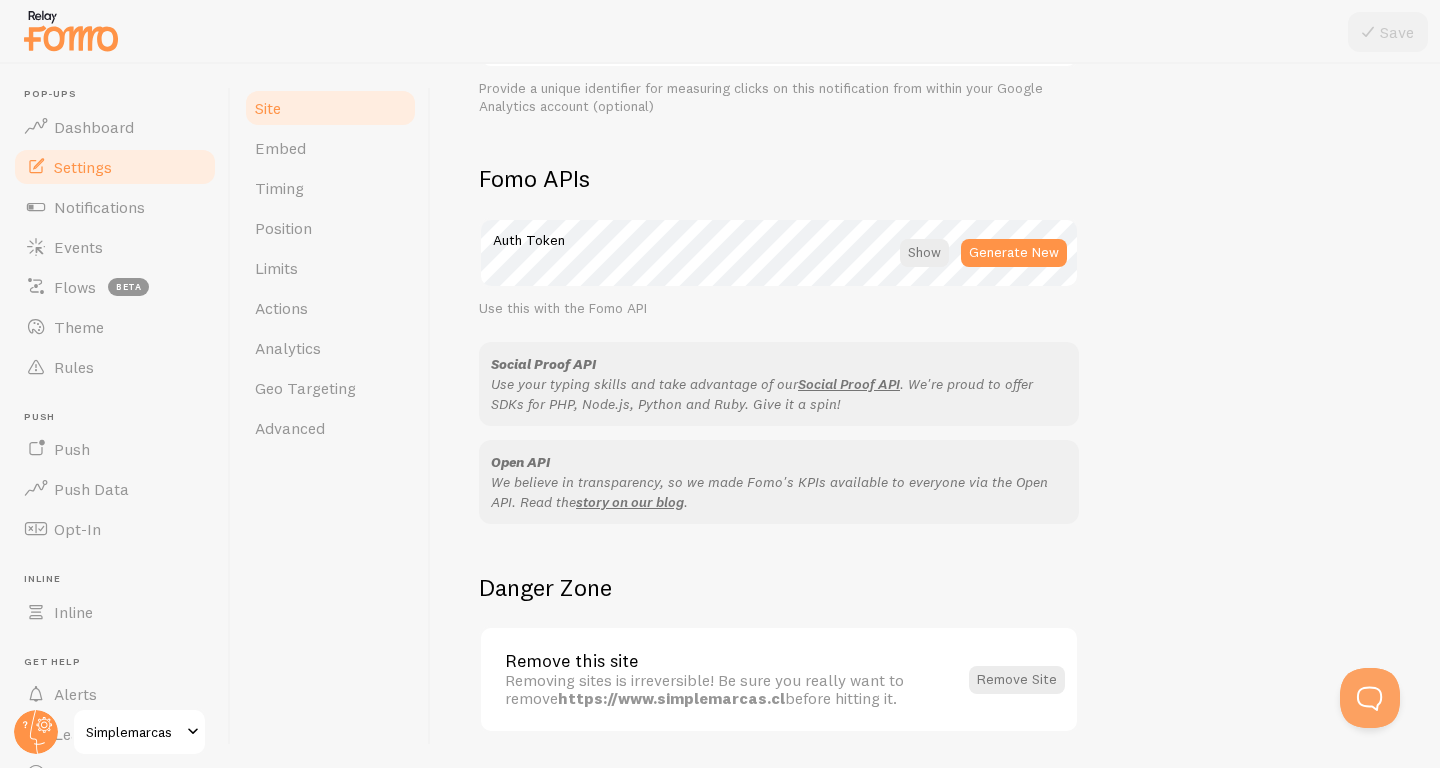 scroll, scrollTop: 1120, scrollLeft: 0, axis: vertical 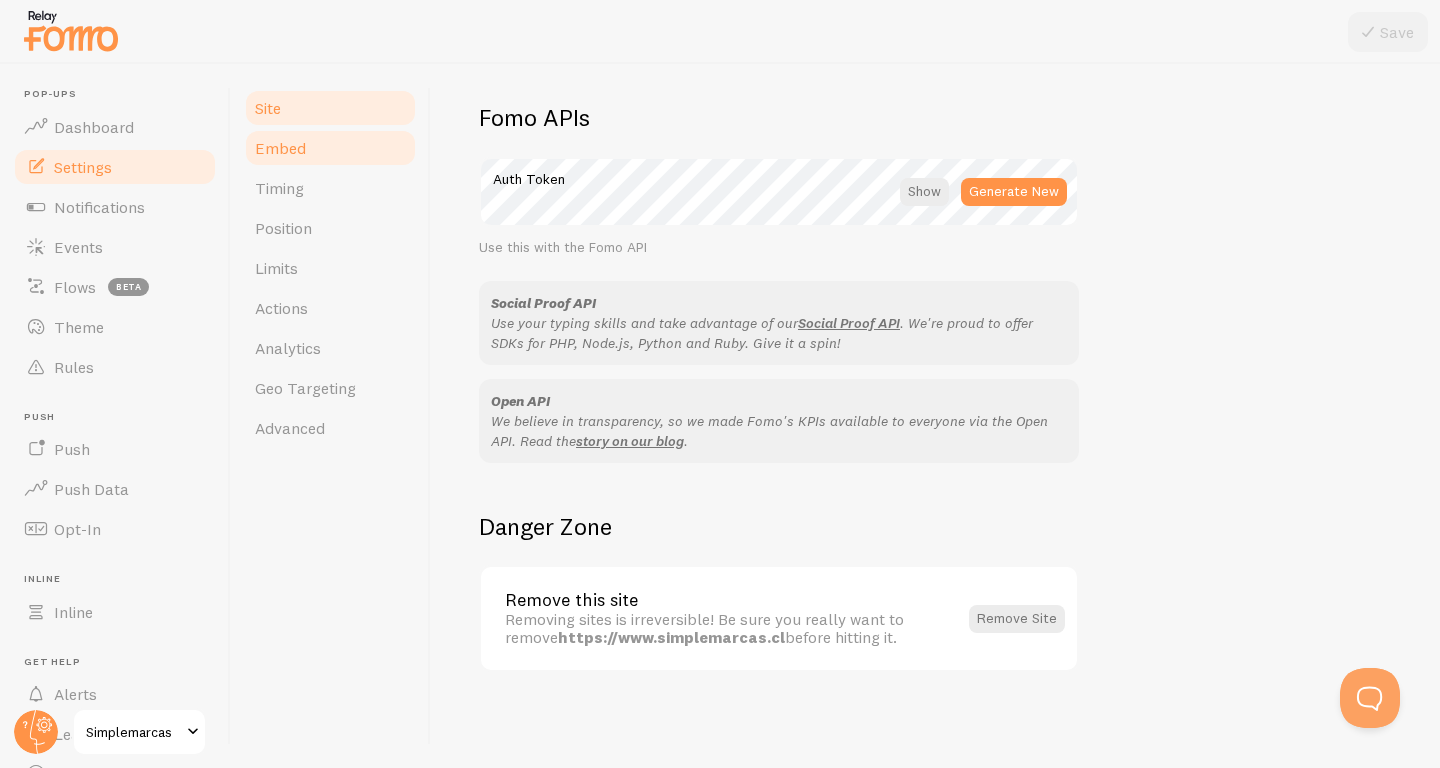 click on "Embed" at bounding box center [330, 148] 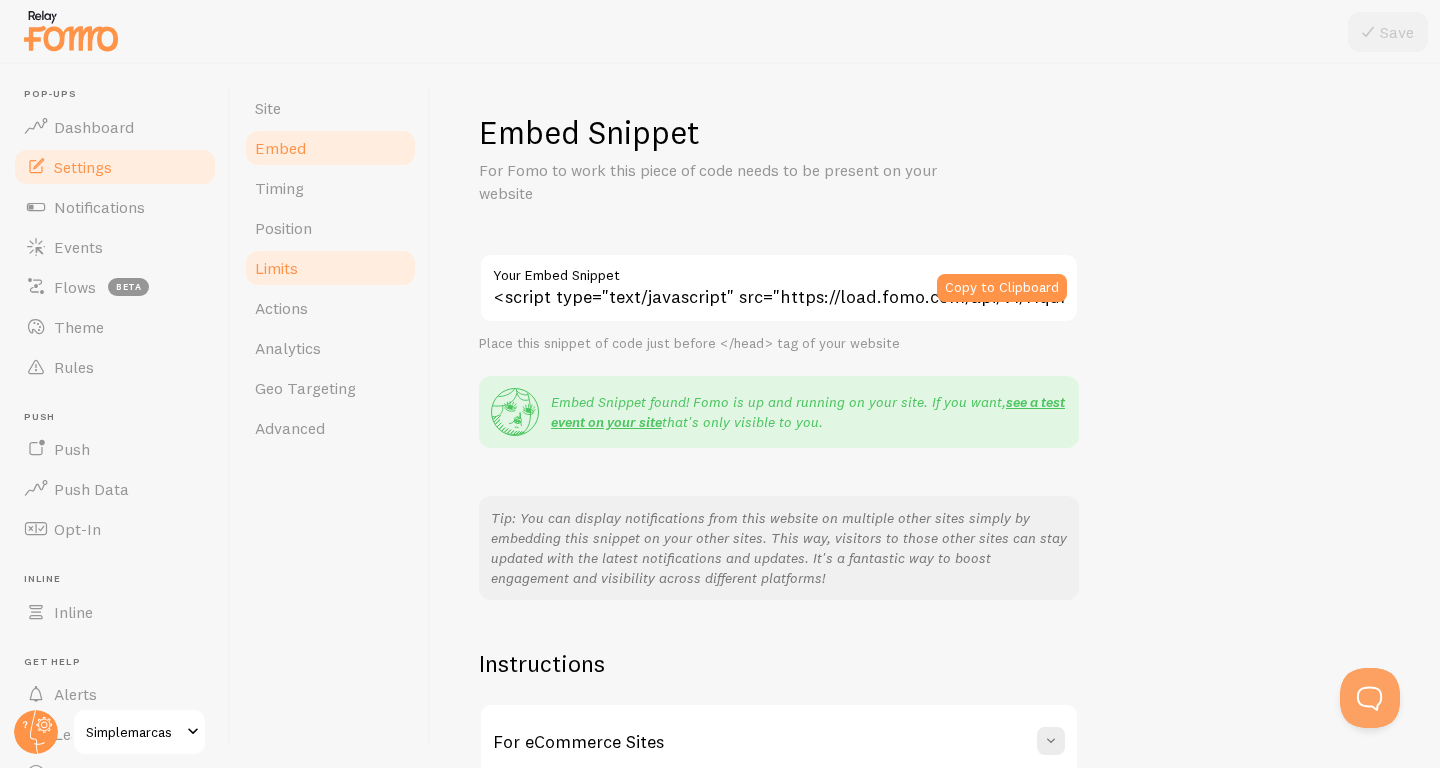 click on "Limits" at bounding box center [330, 268] 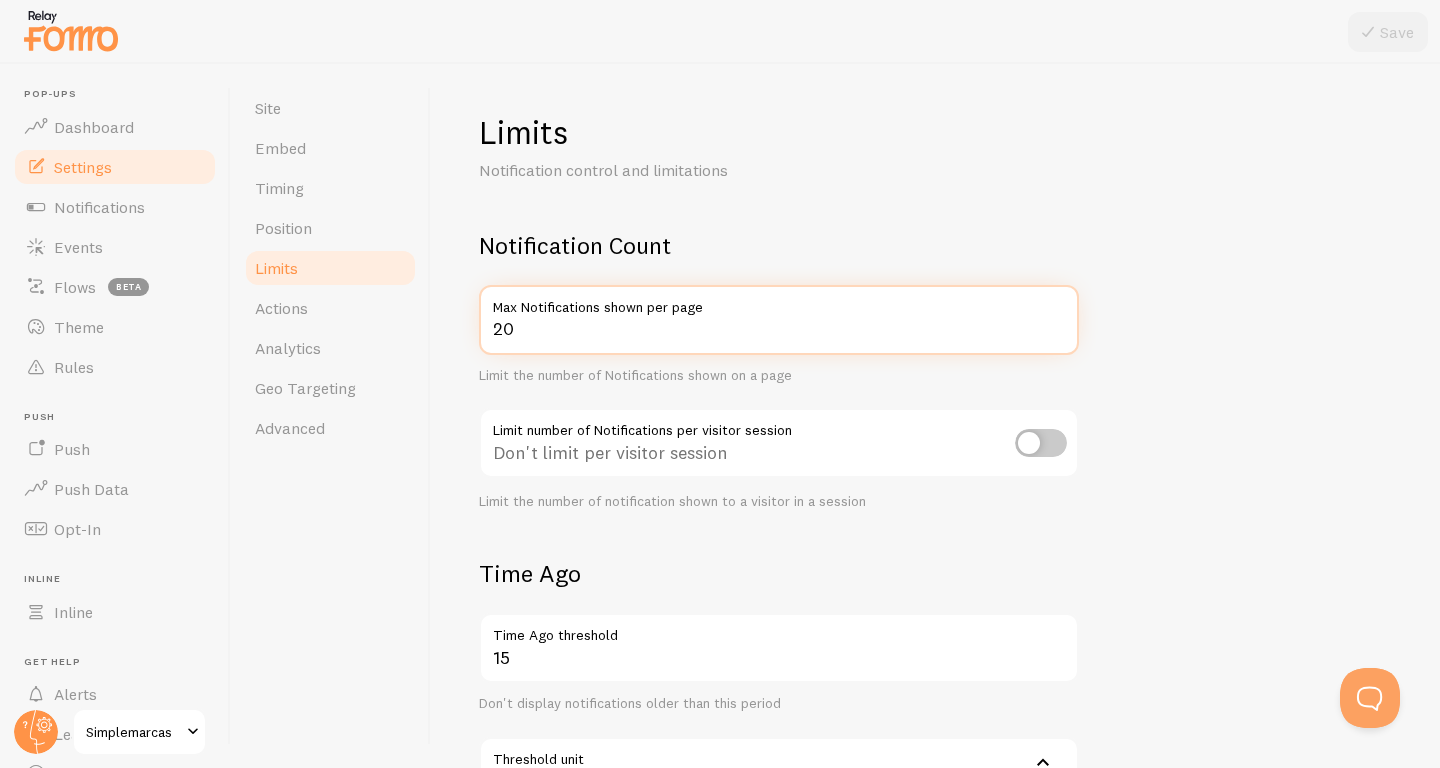 click on "20" at bounding box center (779, 320) 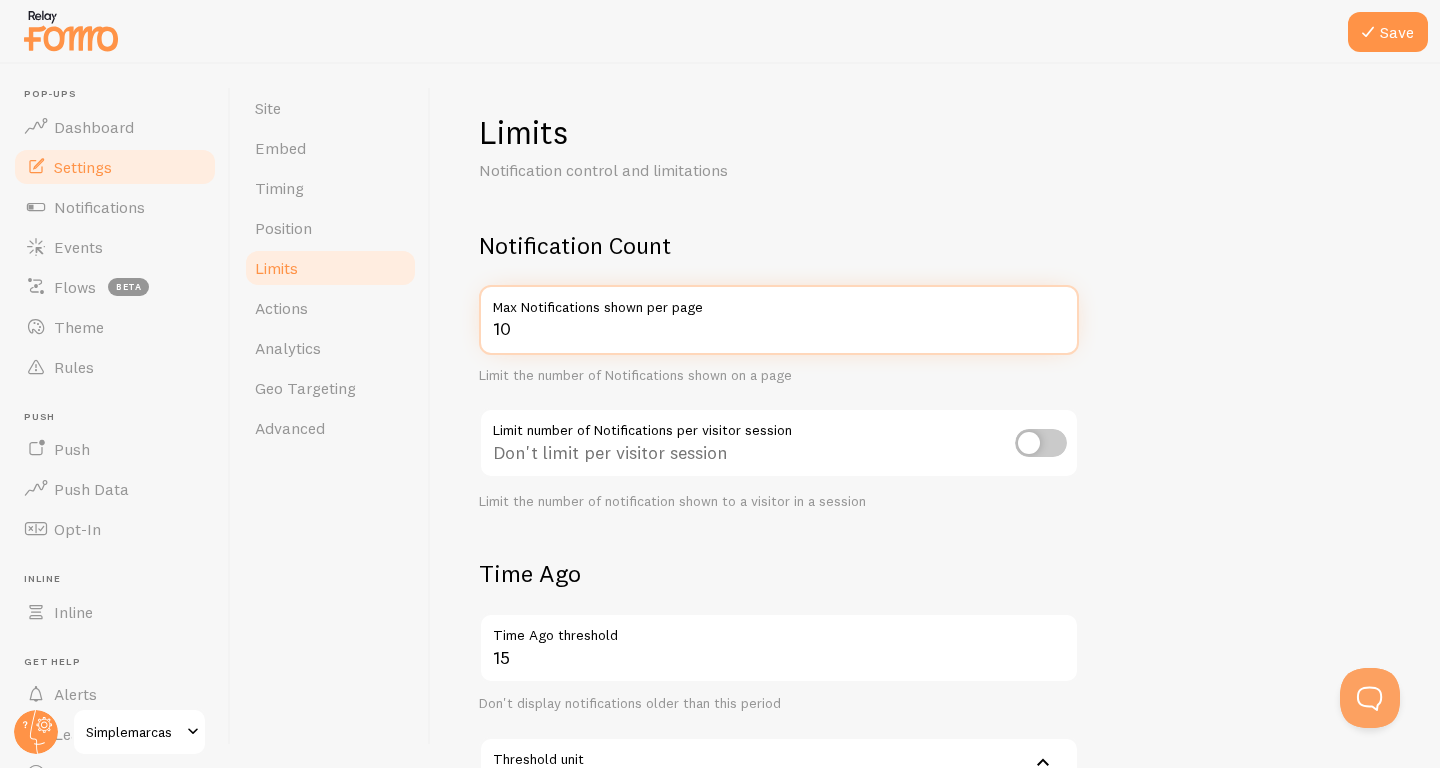 type on "10" 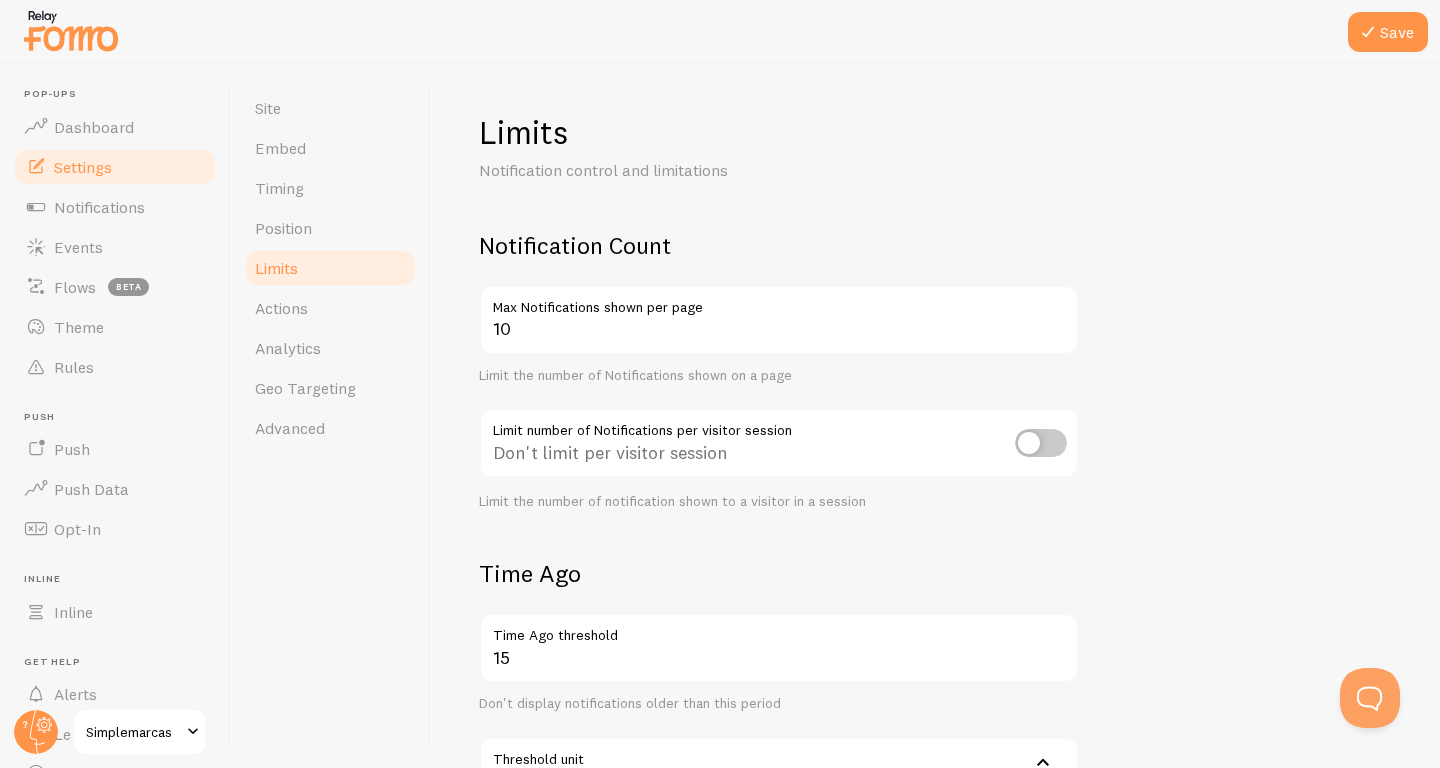 click on "Notification Count
10   Max Notifications shown per page       Limit the number of Notifications shown on a page         Limit number of Notifications per visitor session   Don't limit per visitor session   Limit the number of notification shown to a visitor in a session
Time Ago
15   Time Ago threshold       Don't display notifications older than this period   Threshold unit   86400   Days       Seconds  Minutes  Hours  Days    Time Ago Treshold unit in seconds, minutes, hours or days
Time Ago Stamp
10   Time Ago Stamp threshold       Remove Time Ago Stamp when Event Age is greater than this period   Threshold unit   3600   Hours       Seconds  Minutes  Hours  Days    Time Ago Stamp treshold unit in seconds, minutes, hours or days" at bounding box center [935, 696] 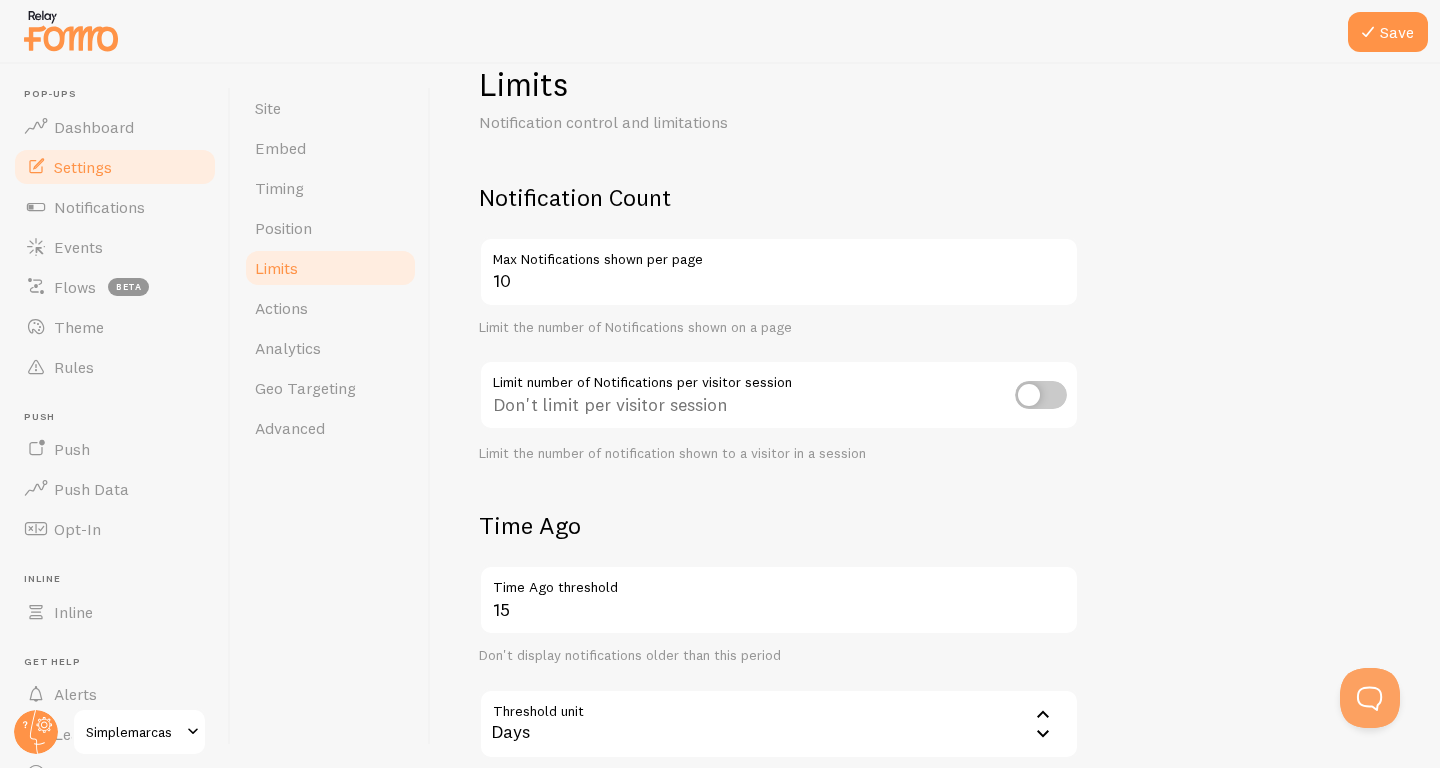 scroll, scrollTop: 104, scrollLeft: 0, axis: vertical 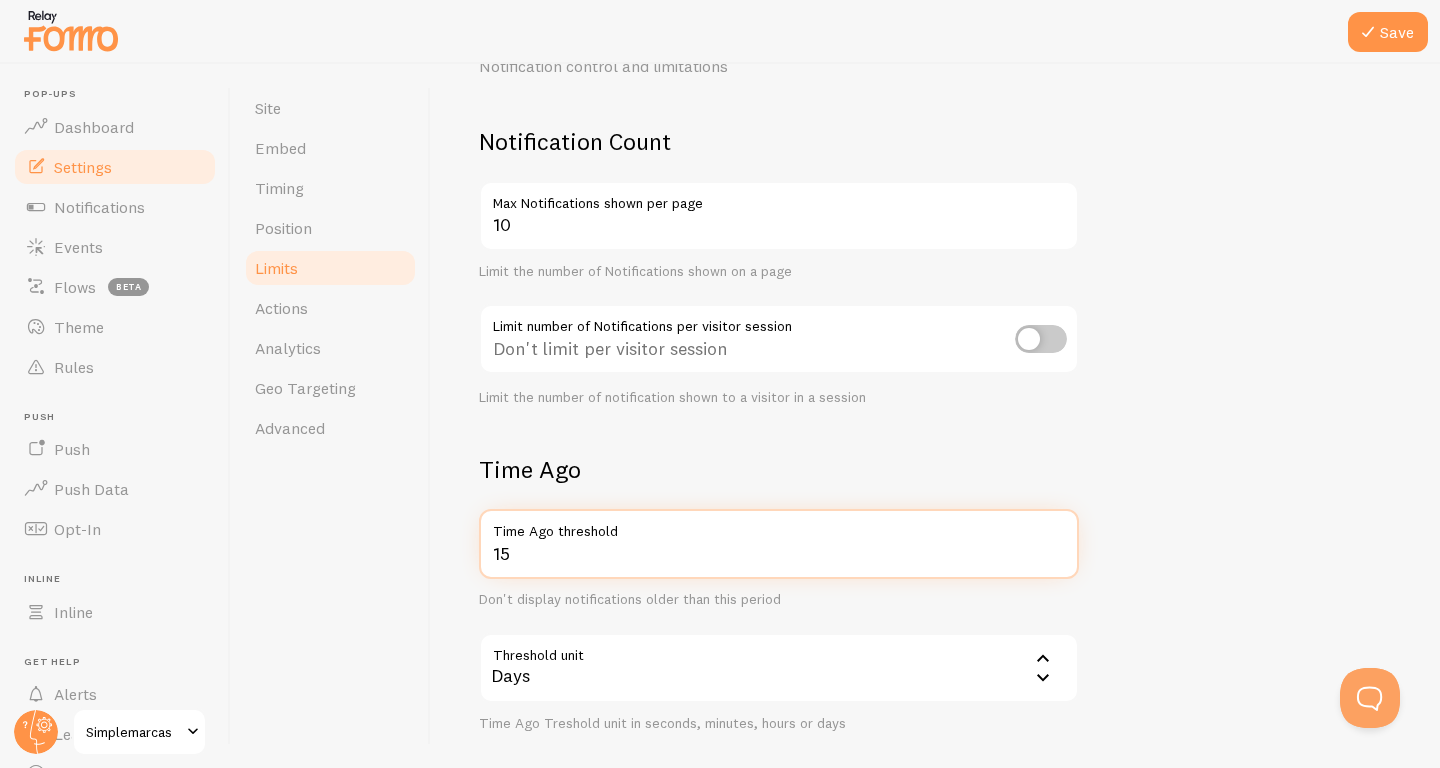 click on "15" at bounding box center (779, 544) 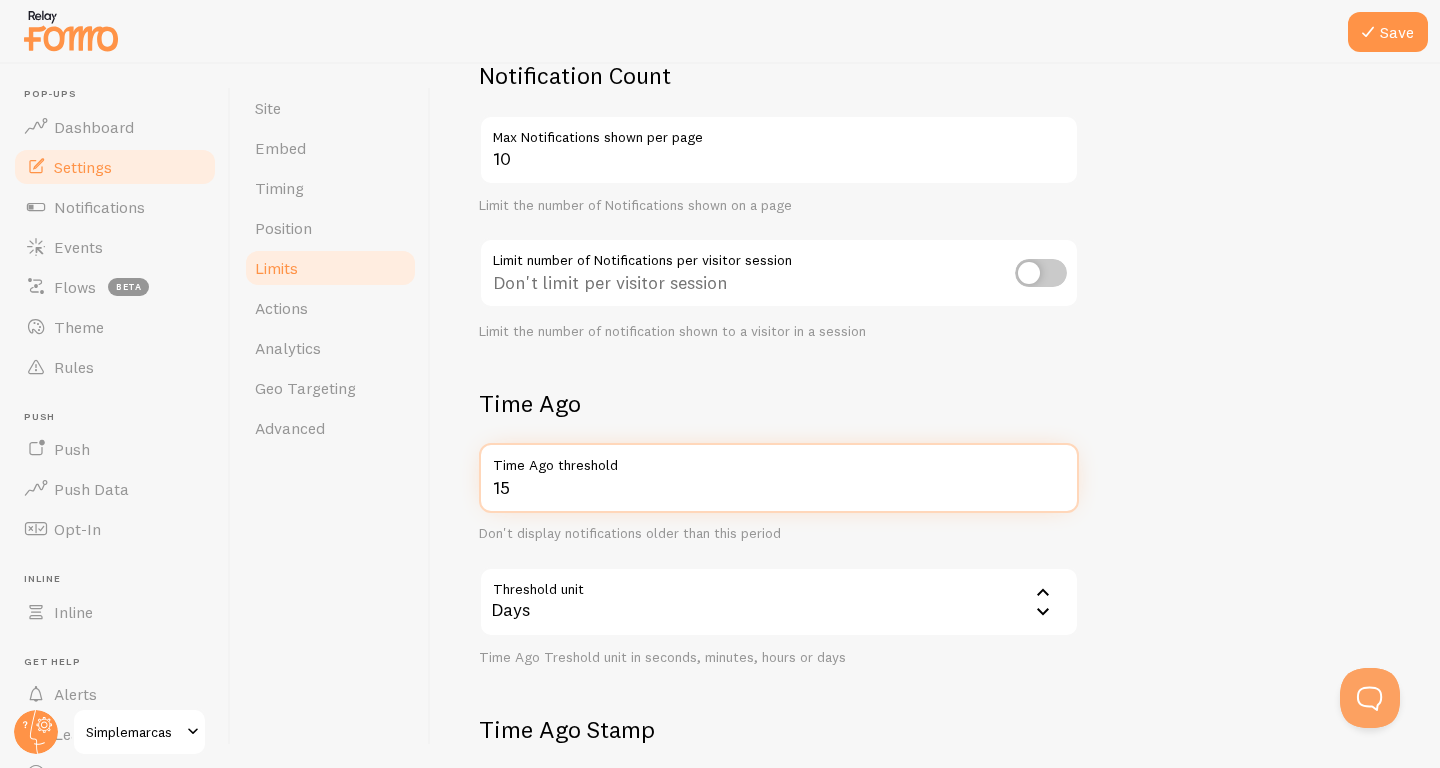 scroll, scrollTop: 176, scrollLeft: 0, axis: vertical 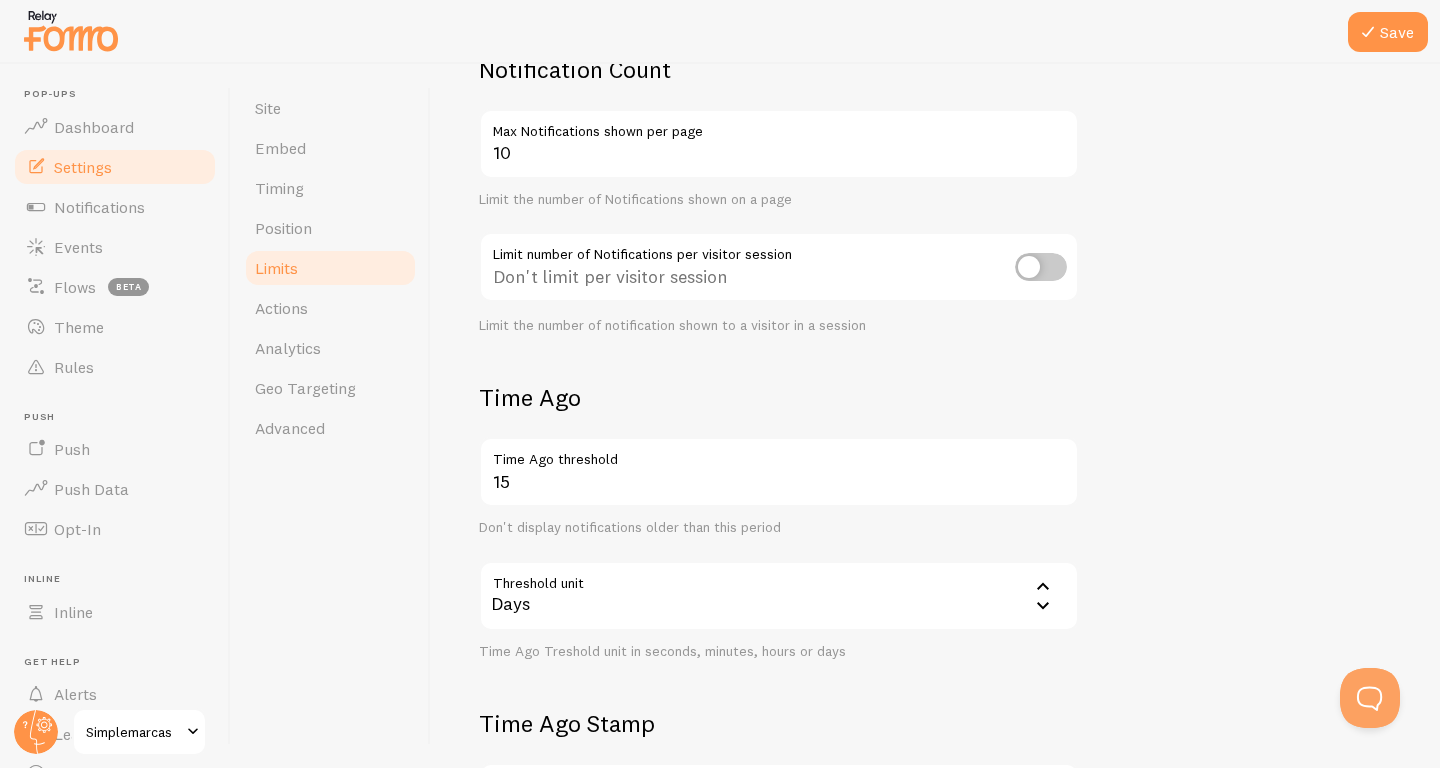 click on "15   Time Ago threshold       Don't display notifications older than this period   Threshold unit   86400   Days       Seconds  Minutes  Hours  Days    Time Ago Treshold unit in seconds, minutes, hours or days" at bounding box center (779, 548) 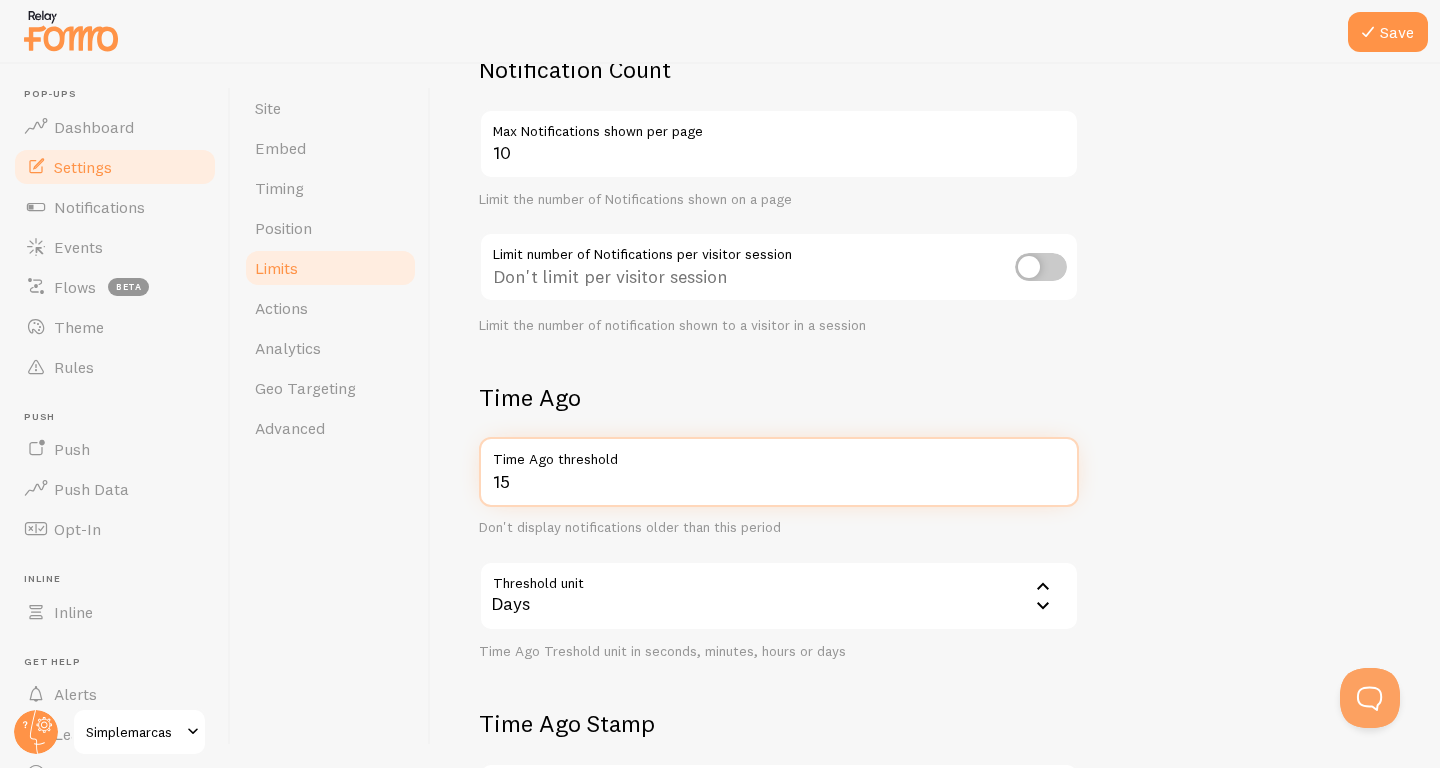 click on "15" at bounding box center [779, 472] 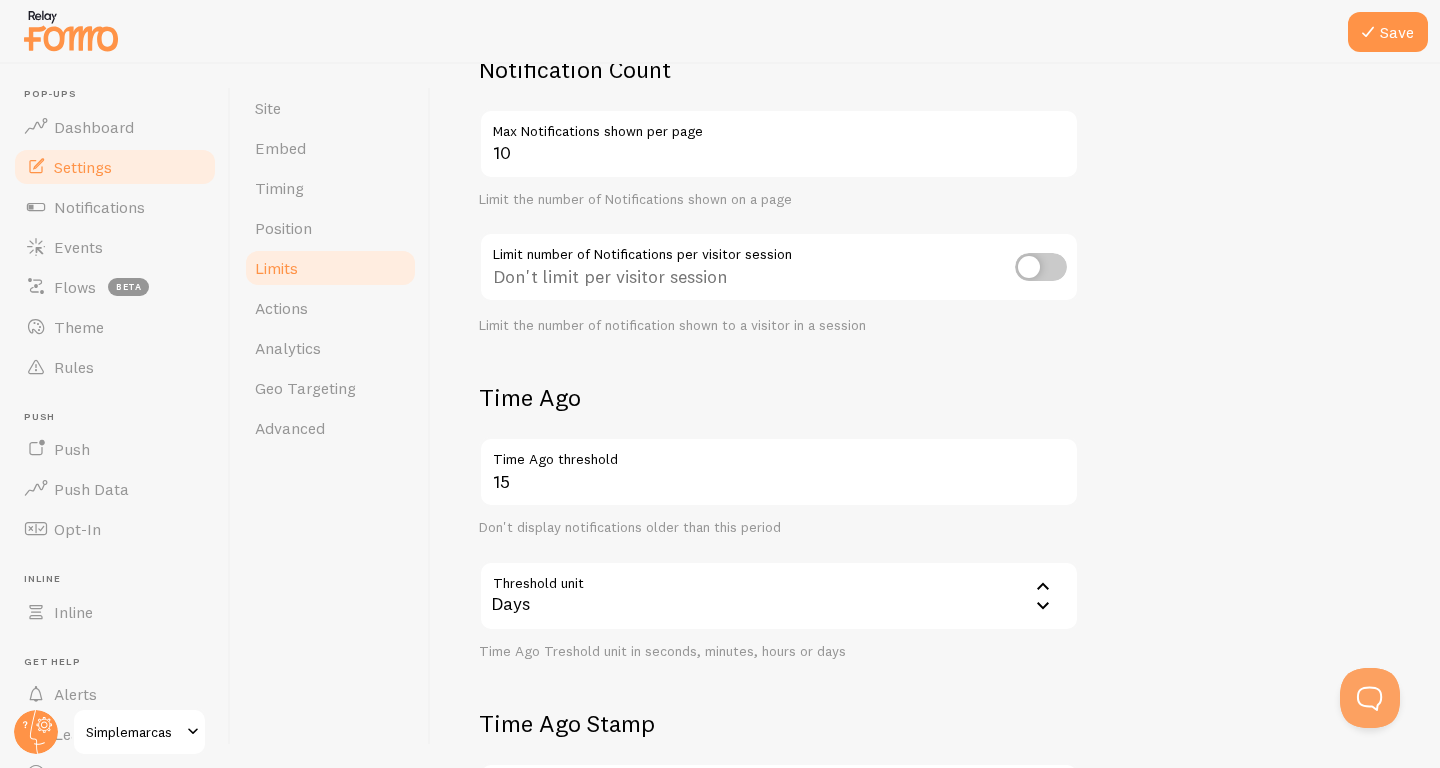 click on "Don't display notifications older than this period" at bounding box center [779, 528] 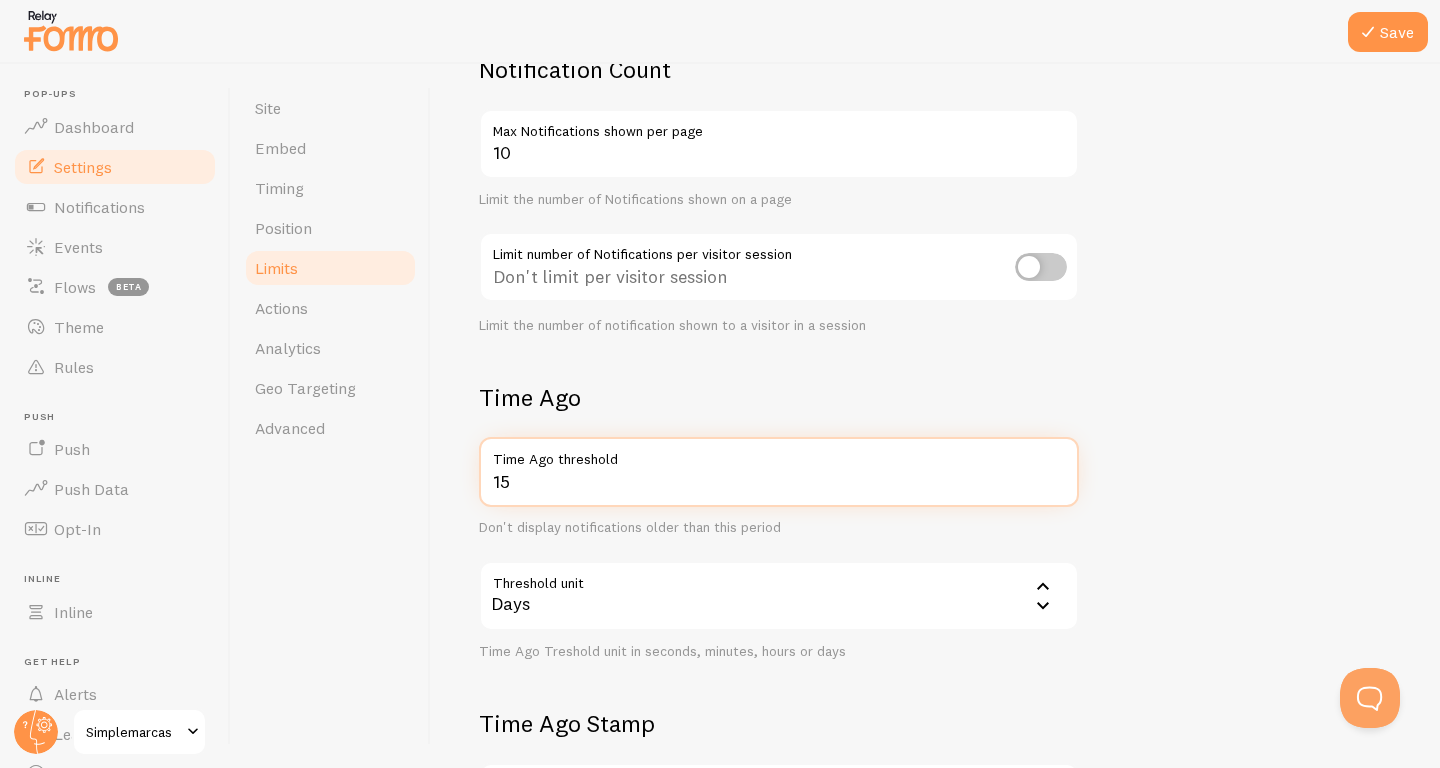 click on "15" at bounding box center [779, 472] 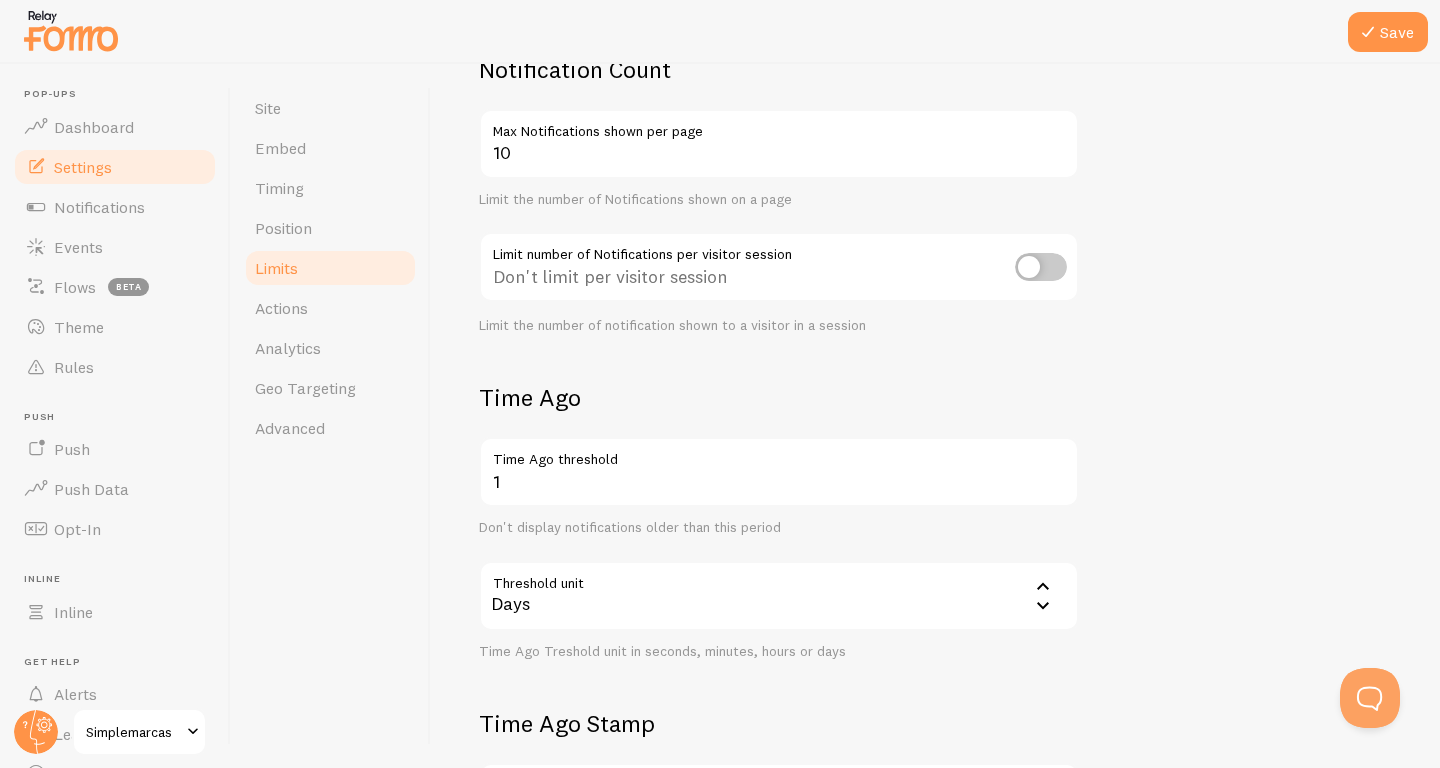 click on "Notification Count
10   Max Notifications shown per page       Limit the number of Notifications shown on a page         Limit number of Notifications per visitor session   Don't limit per visitor session   Limit the number of notification shown to a visitor in a session
Time Ago
1   Time Ago threshold       Don't display notifications older than this period   Threshold unit   86400   Days       Seconds  Minutes  Hours  Days    Time Ago Treshold unit in seconds, minutes, hours or days
Time Ago Stamp
10   Time Ago Stamp threshold       Remove Time Ago Stamp when Event Age is greater than this period   Threshold unit   3600   Hours       Seconds  Minutes  Hours  Days    Time Ago Stamp treshold unit in seconds, minutes, hours or days" at bounding box center (935, 520) 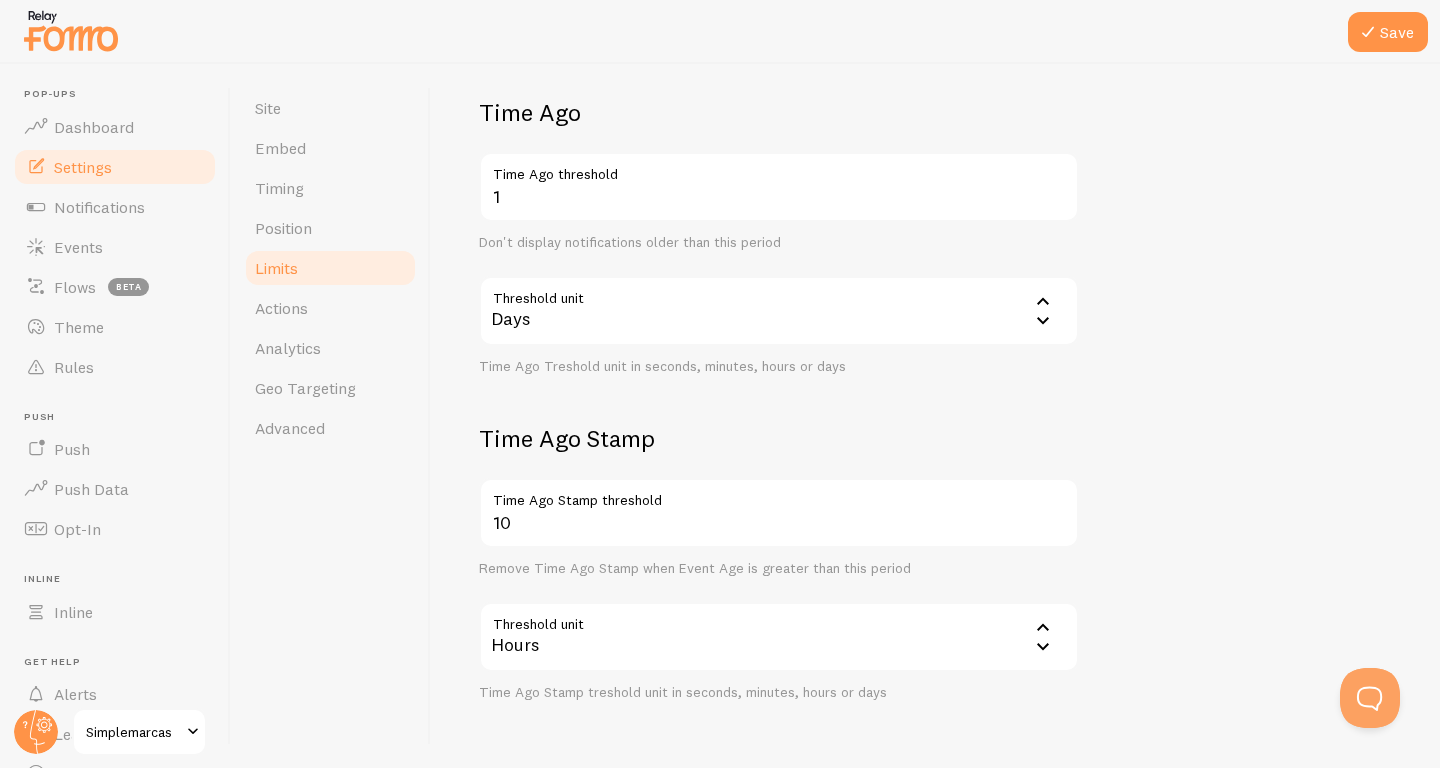 scroll, scrollTop: 454, scrollLeft: 0, axis: vertical 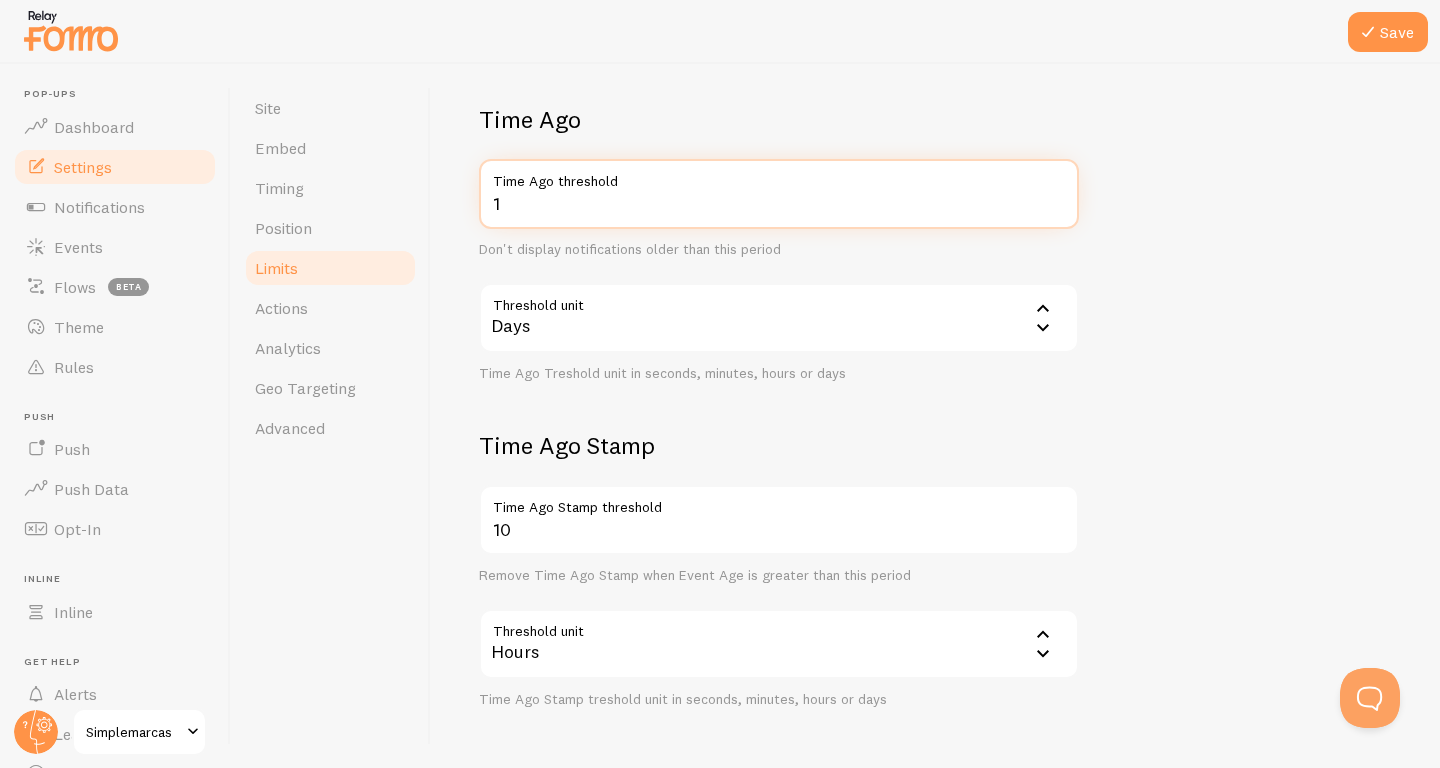 click on "1" at bounding box center (779, 194) 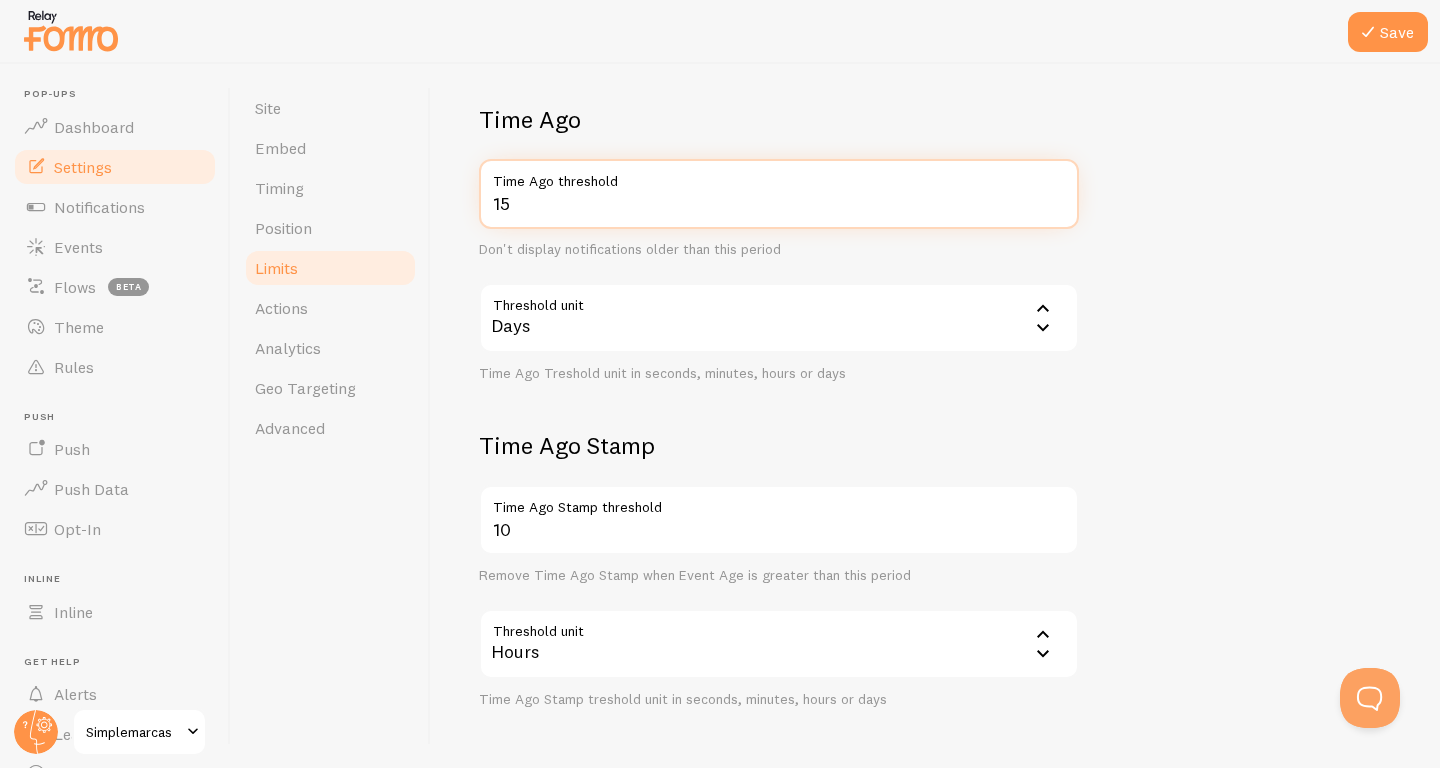 type on "15" 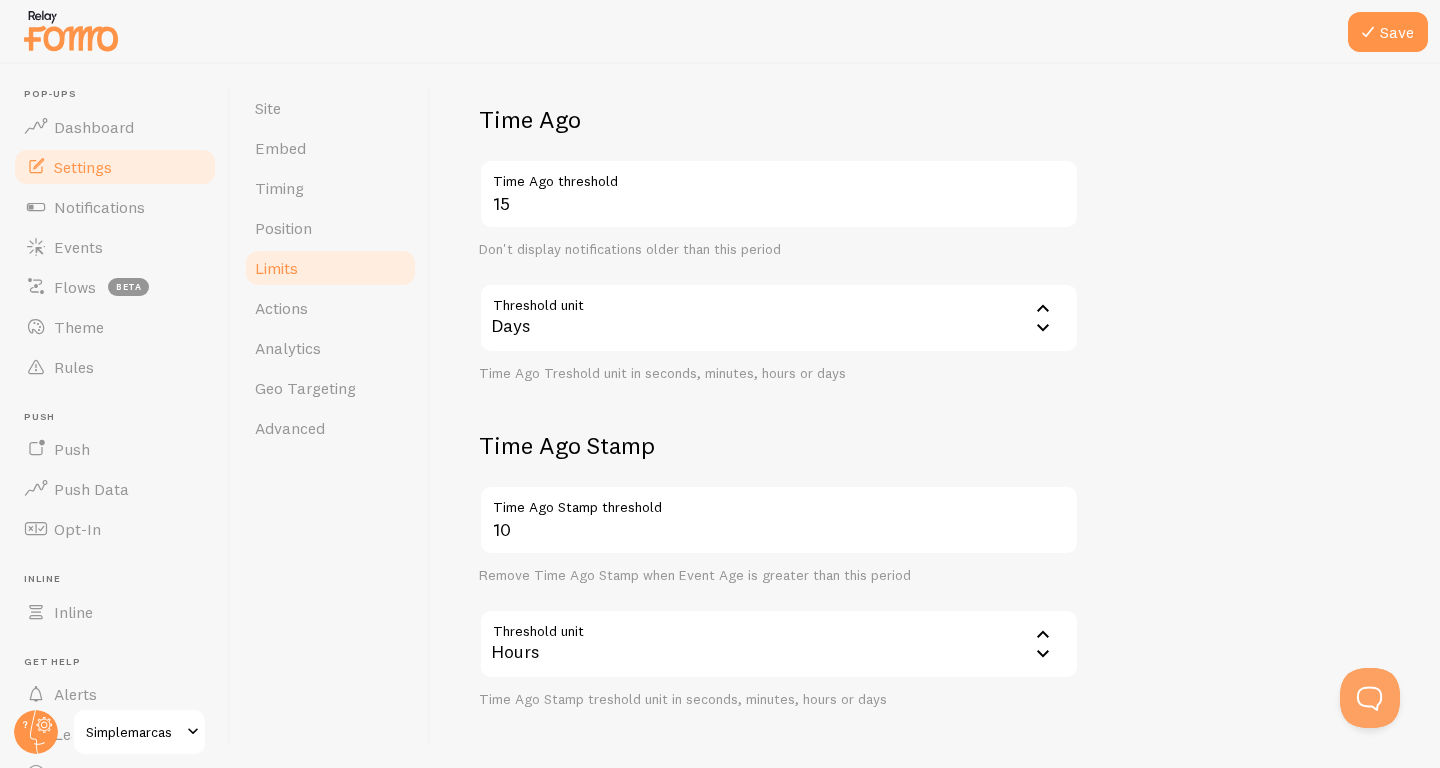 click on "Notification Count
10   Max Notifications shown per page       Limit the number of Notifications shown on a page         Limit number of Notifications per visitor session   Don't limit per visitor session   Limit the number of notification shown to a visitor in a session
Time Ago
15   Time Ago threshold       Don't display notifications older than this period   Threshold unit   86400   Days       Seconds  Minutes  Hours  Days    Time Ago Treshold unit in seconds, minutes, hours or days
Time Ago Stamp
10   Time Ago Stamp threshold       Remove Time Ago Stamp when Event Age is greater than this period   Threshold unit   3600   Hours       Seconds  Minutes  Hours  Days    Time Ago Stamp treshold unit in seconds, minutes, hours or days" at bounding box center (935, 242) 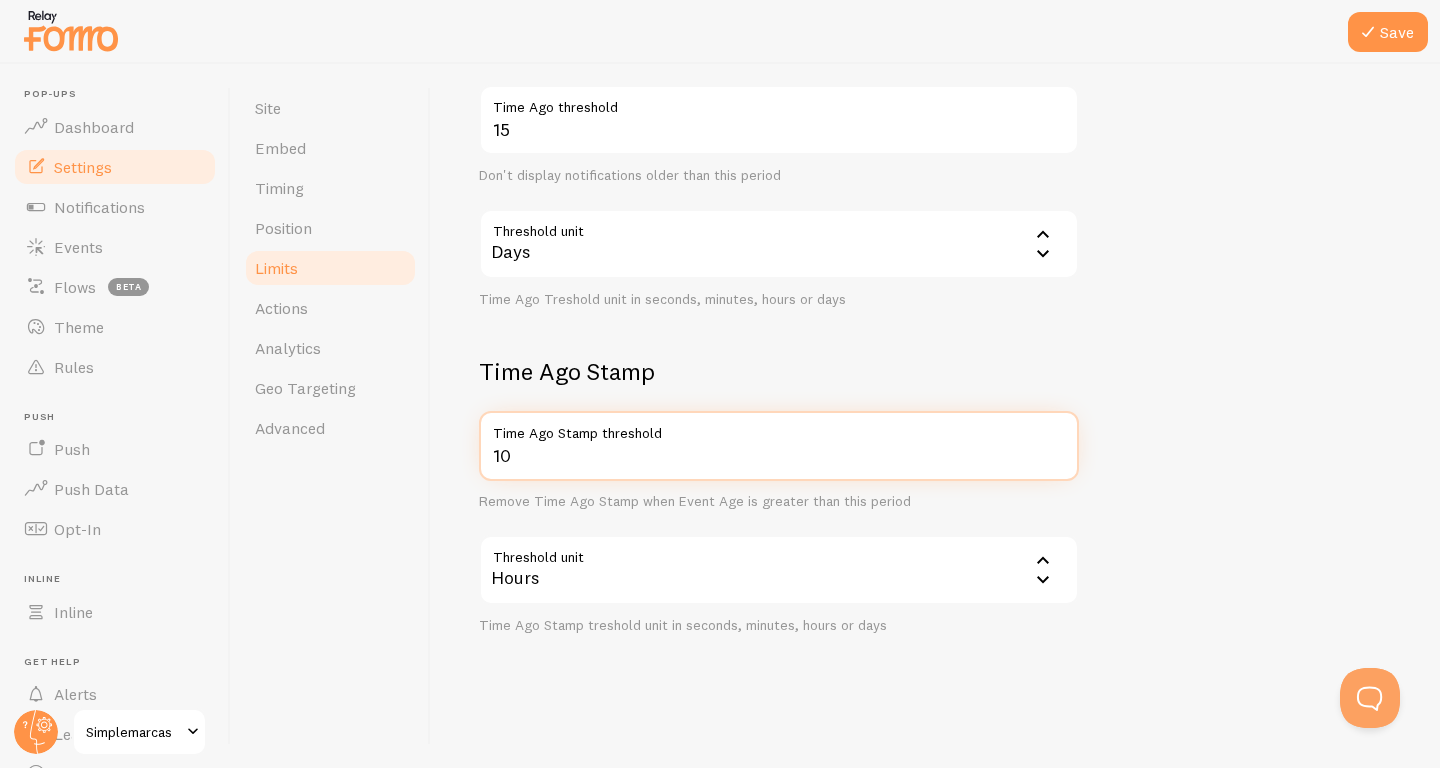 click on "10" at bounding box center (779, 446) 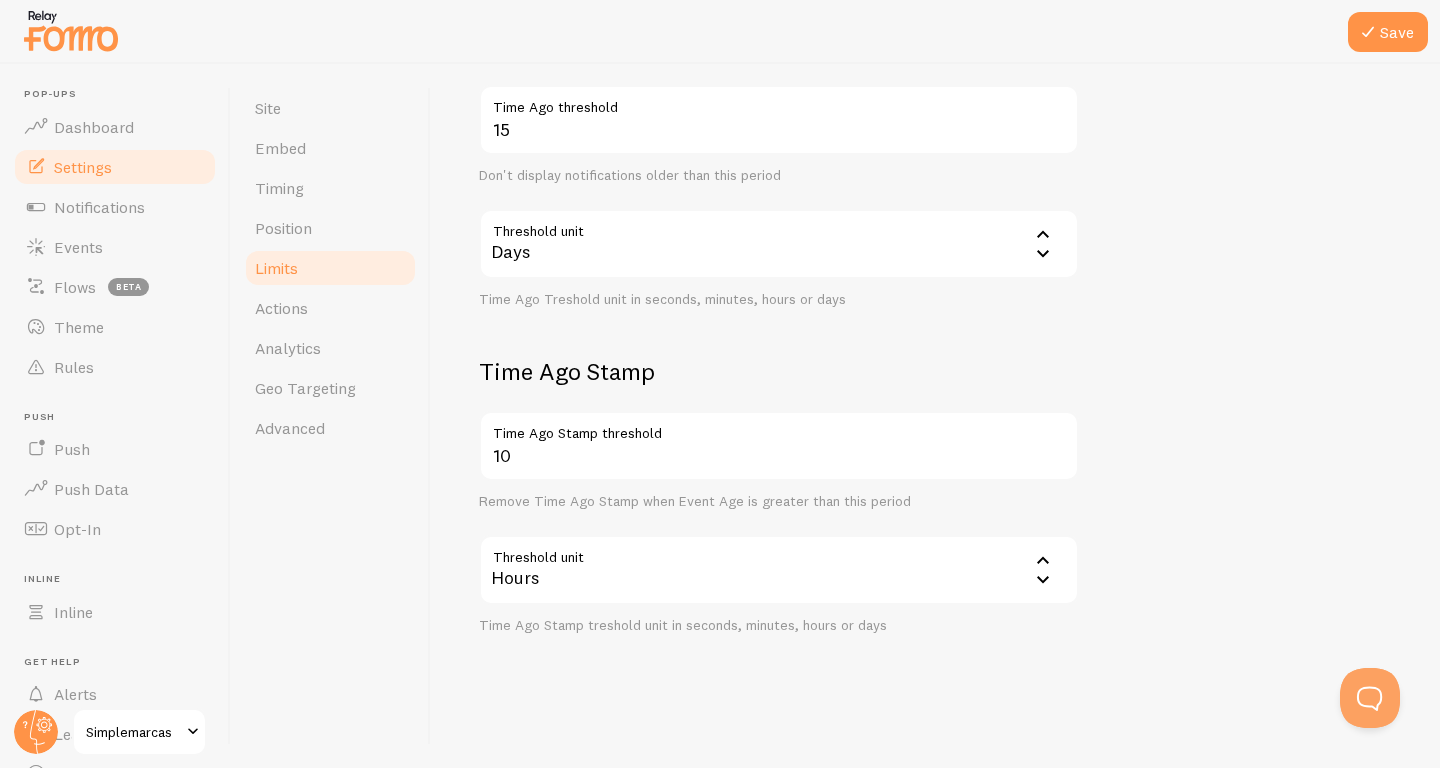 click on "Time Ago Stamp" at bounding box center [779, 371] 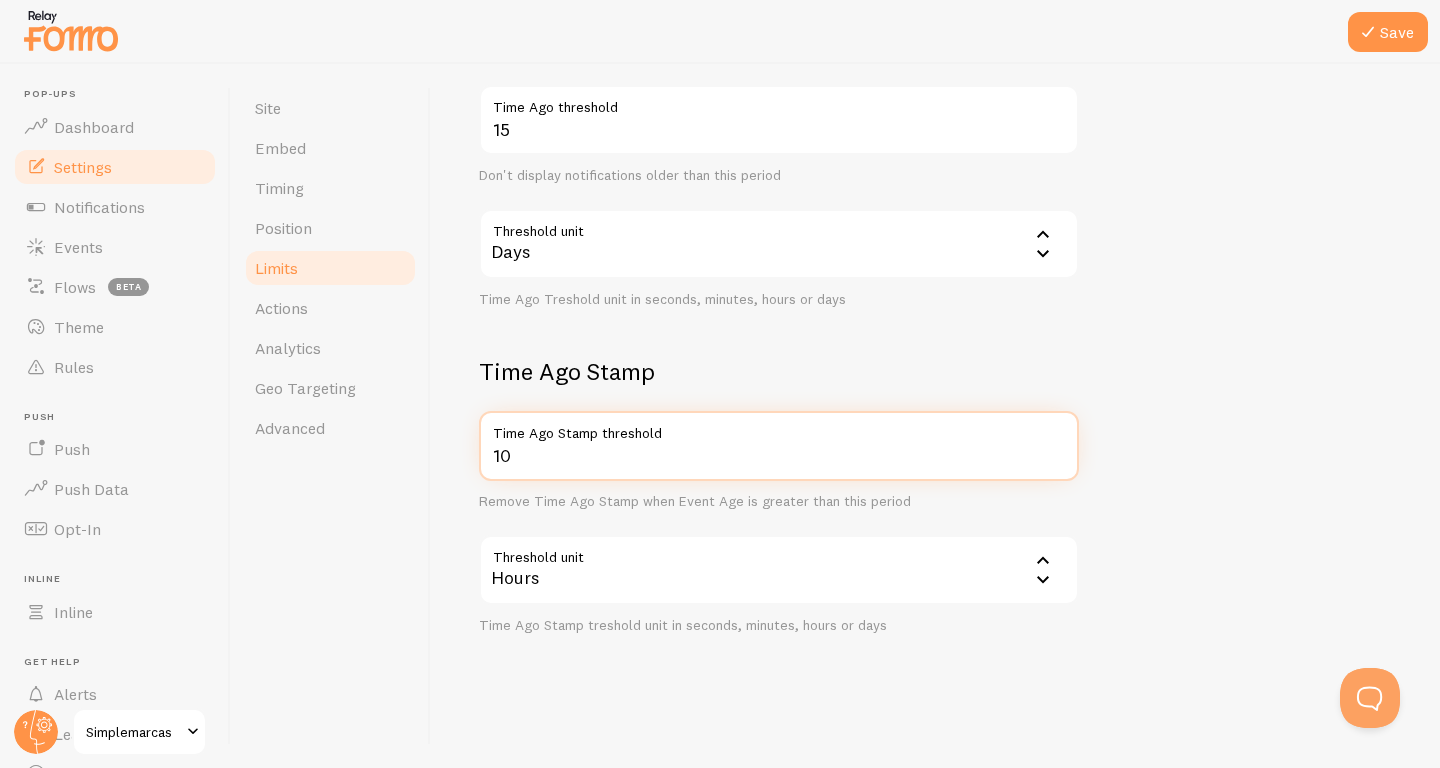 click on "10" at bounding box center (779, 446) 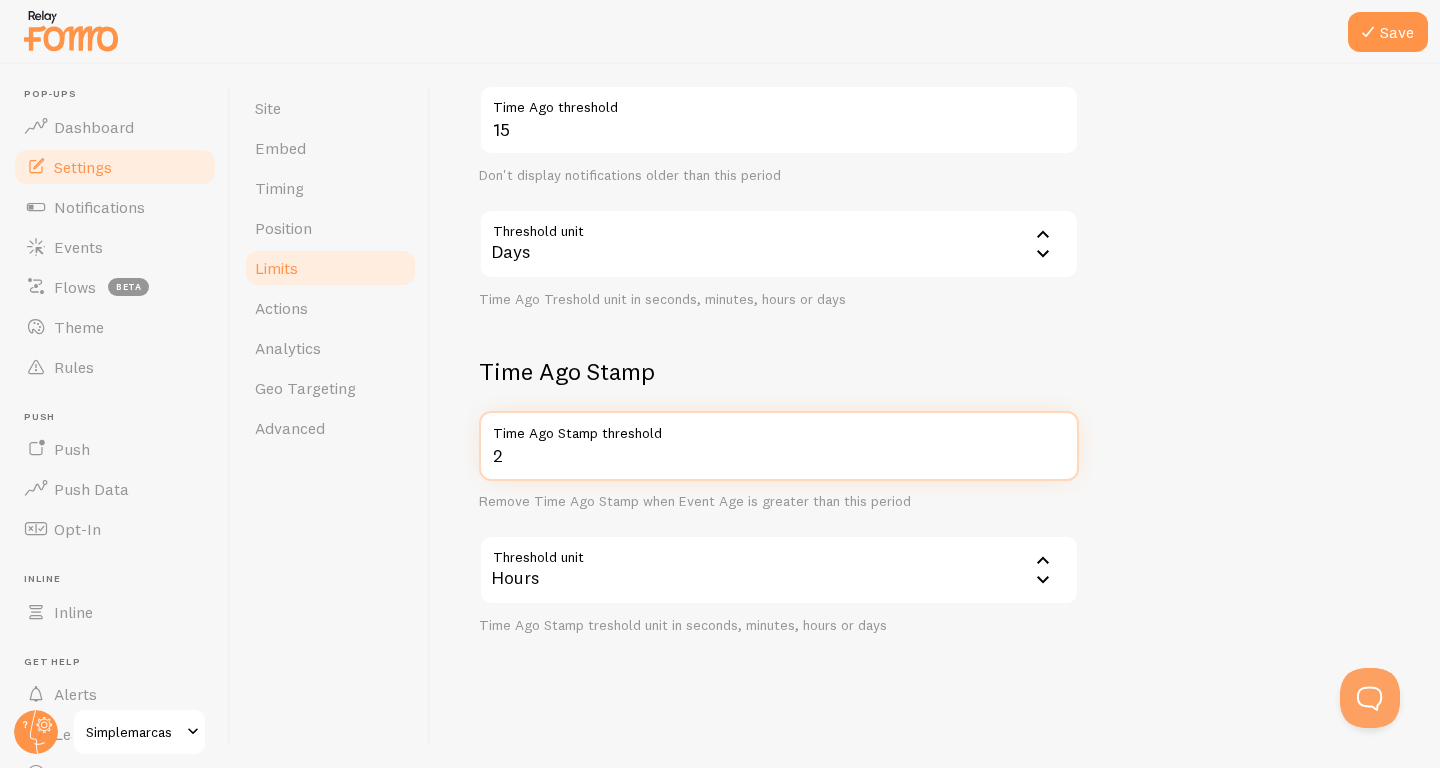 type on "2" 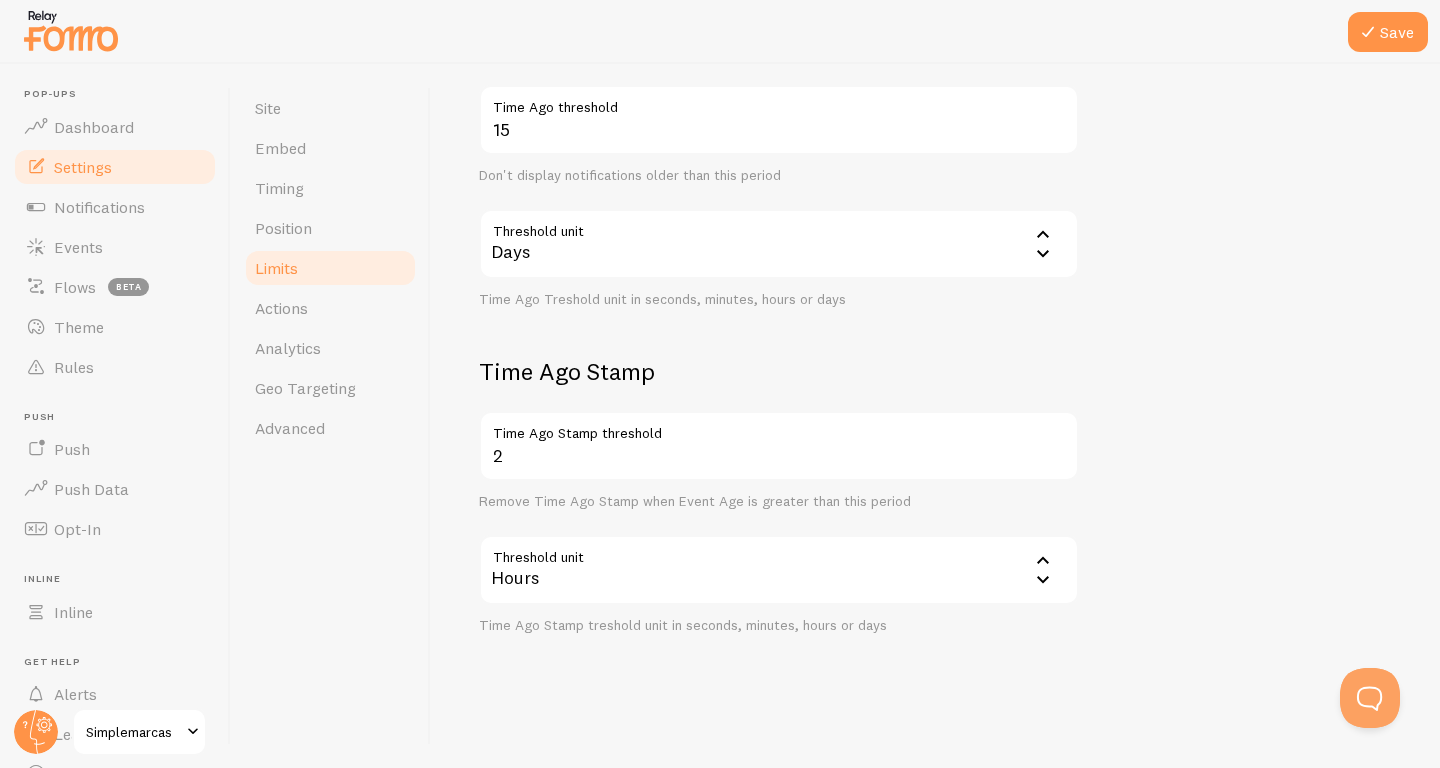 click on "Notification Count
10   Max Notifications shown per page       Limit the number of Notifications shown on a page         Limit number of Notifications per visitor session   Don't limit per visitor session   Limit the number of notification shown to a visitor in a session
Time Ago
15   Time Ago threshold       Don't display notifications older than this period   Threshold unit   86400   Days       Seconds  Minutes  Hours  Days    Time Ago Treshold unit in seconds, minutes, hours or days
Time Ago Stamp
2   Time Ago Stamp threshold       Remove Time Ago Stamp when Event Age is greater than this period   Threshold unit   3600   Hours       Seconds  Minutes  Hours  Days    Time Ago Stamp treshold unit in seconds, minutes, hours or days" at bounding box center (935, 168) 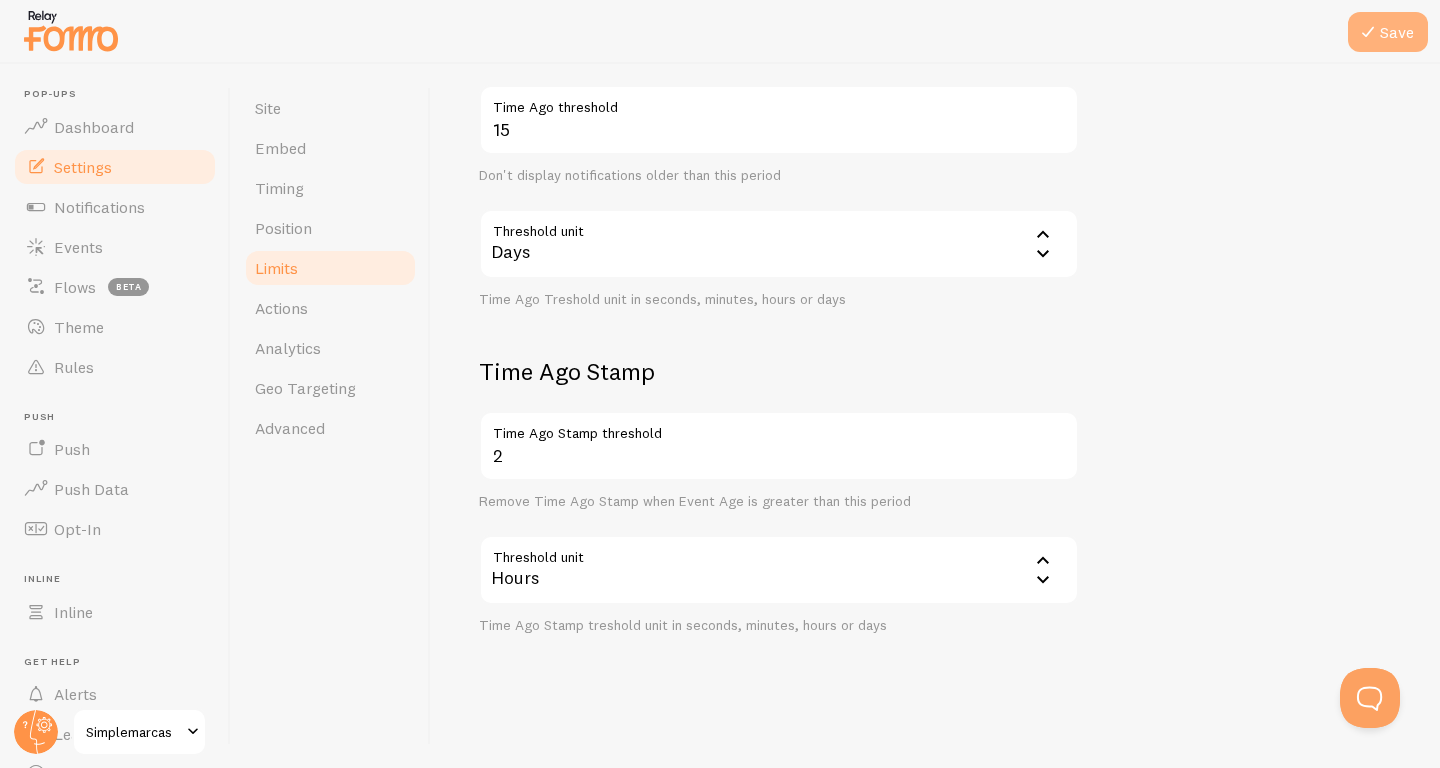 click at bounding box center (1368, 32) 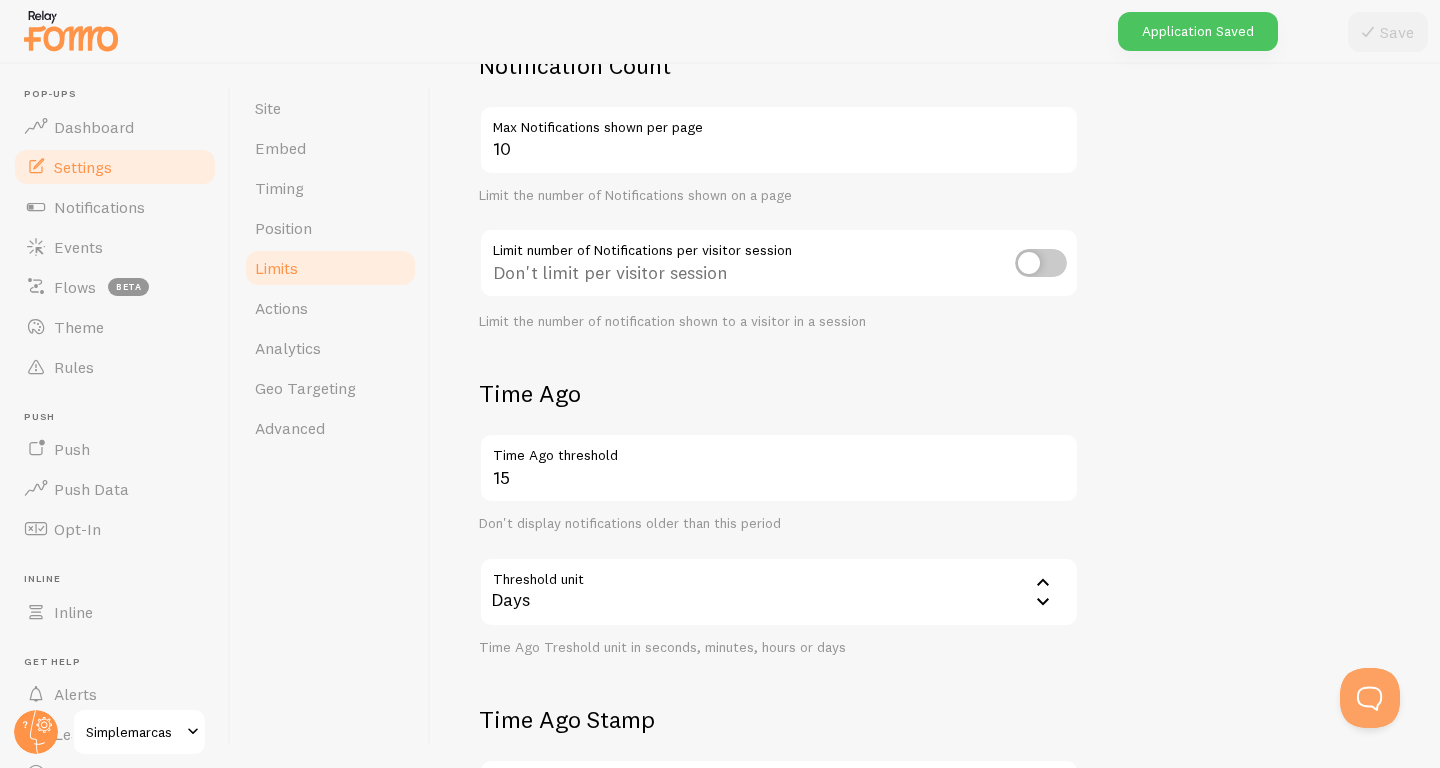 scroll, scrollTop: 0, scrollLeft: 0, axis: both 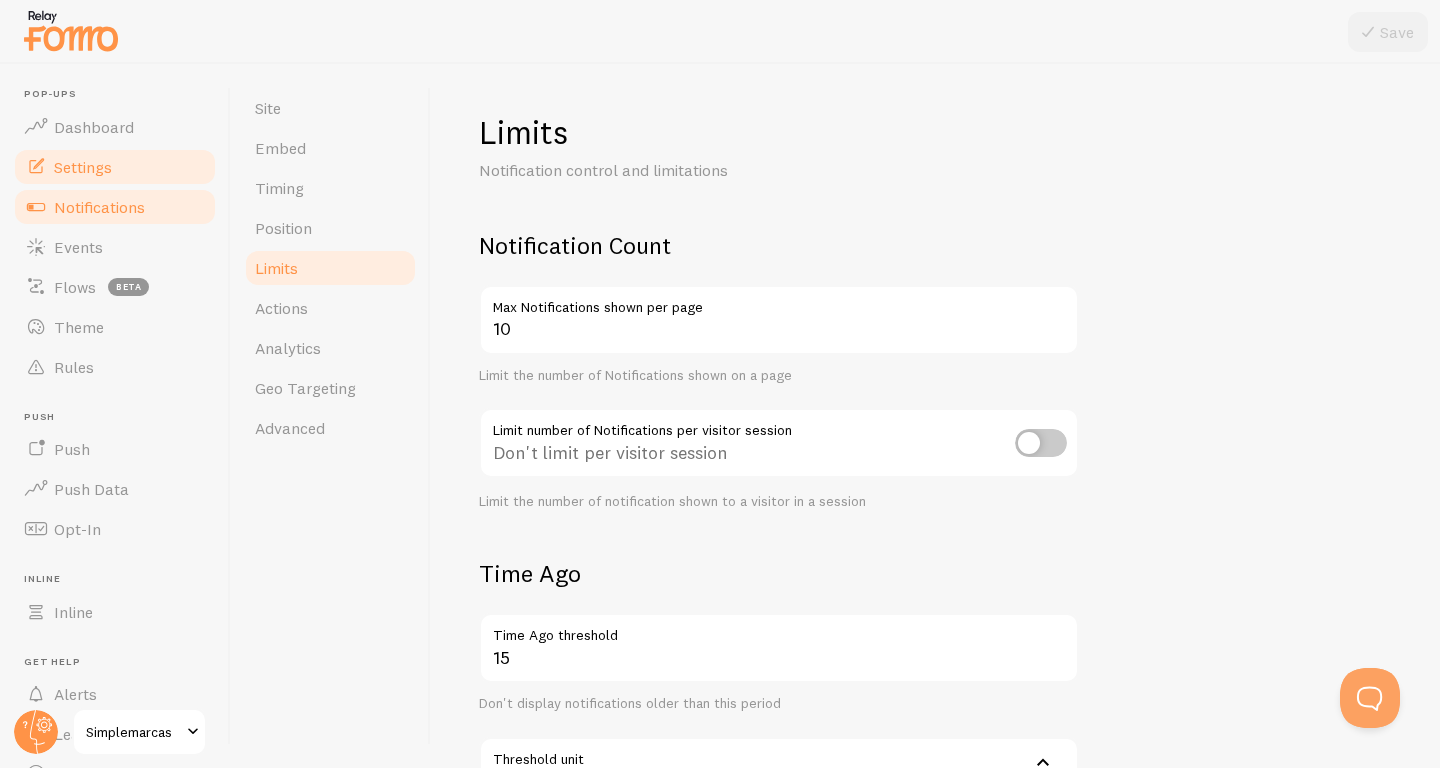 click on "Notifications" at bounding box center (99, 207) 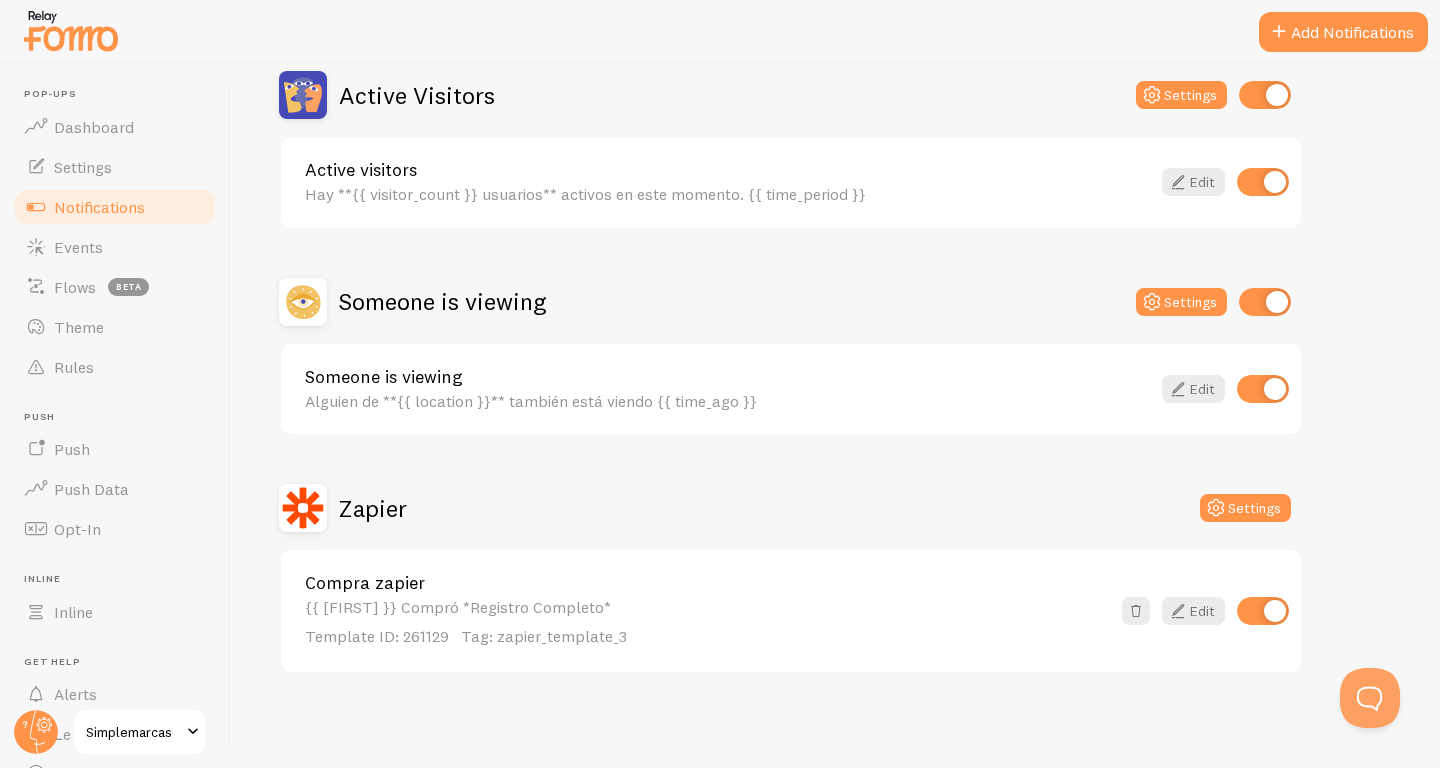 scroll, scrollTop: 204, scrollLeft: 0, axis: vertical 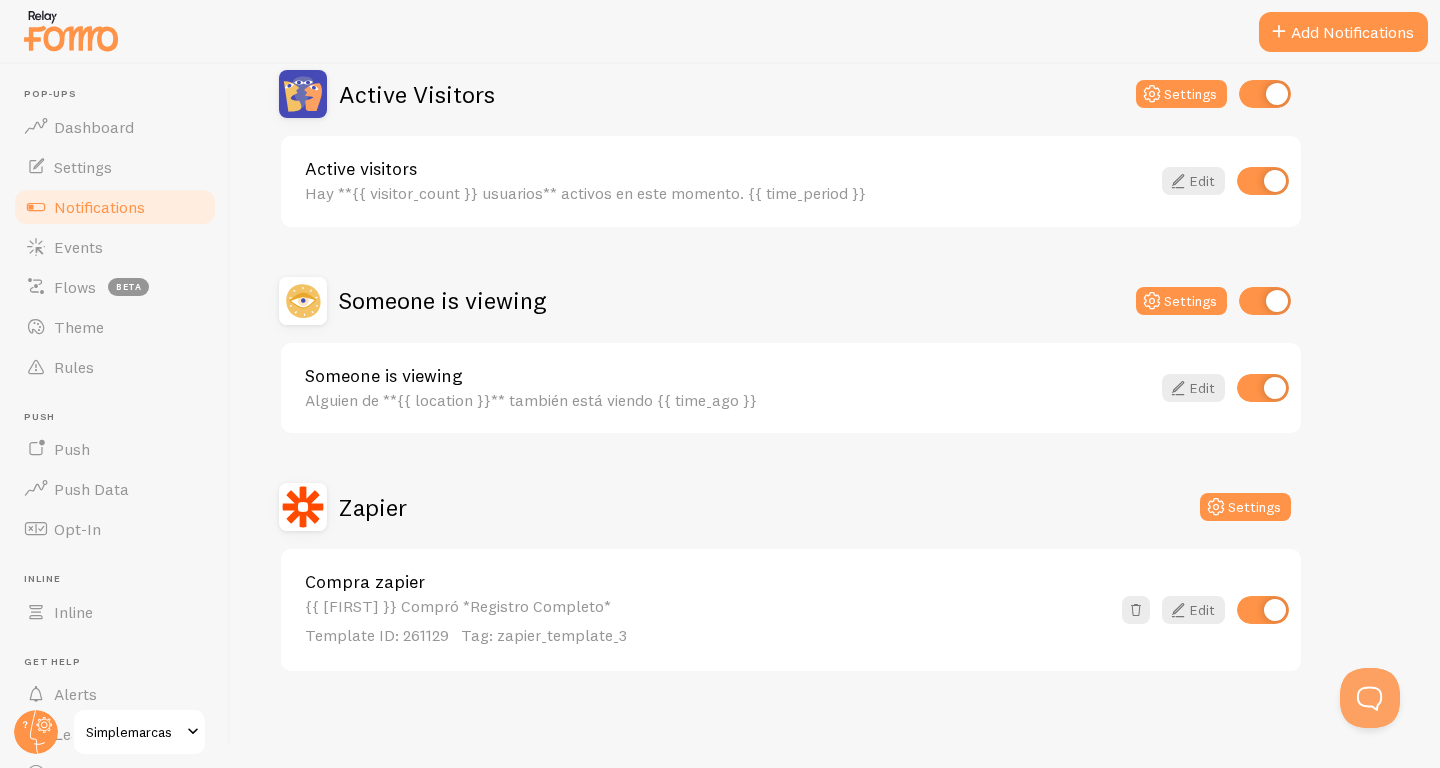click on "Alguien de **{{ location }}** también está viendo {{ time_ago }}" at bounding box center (727, 400) 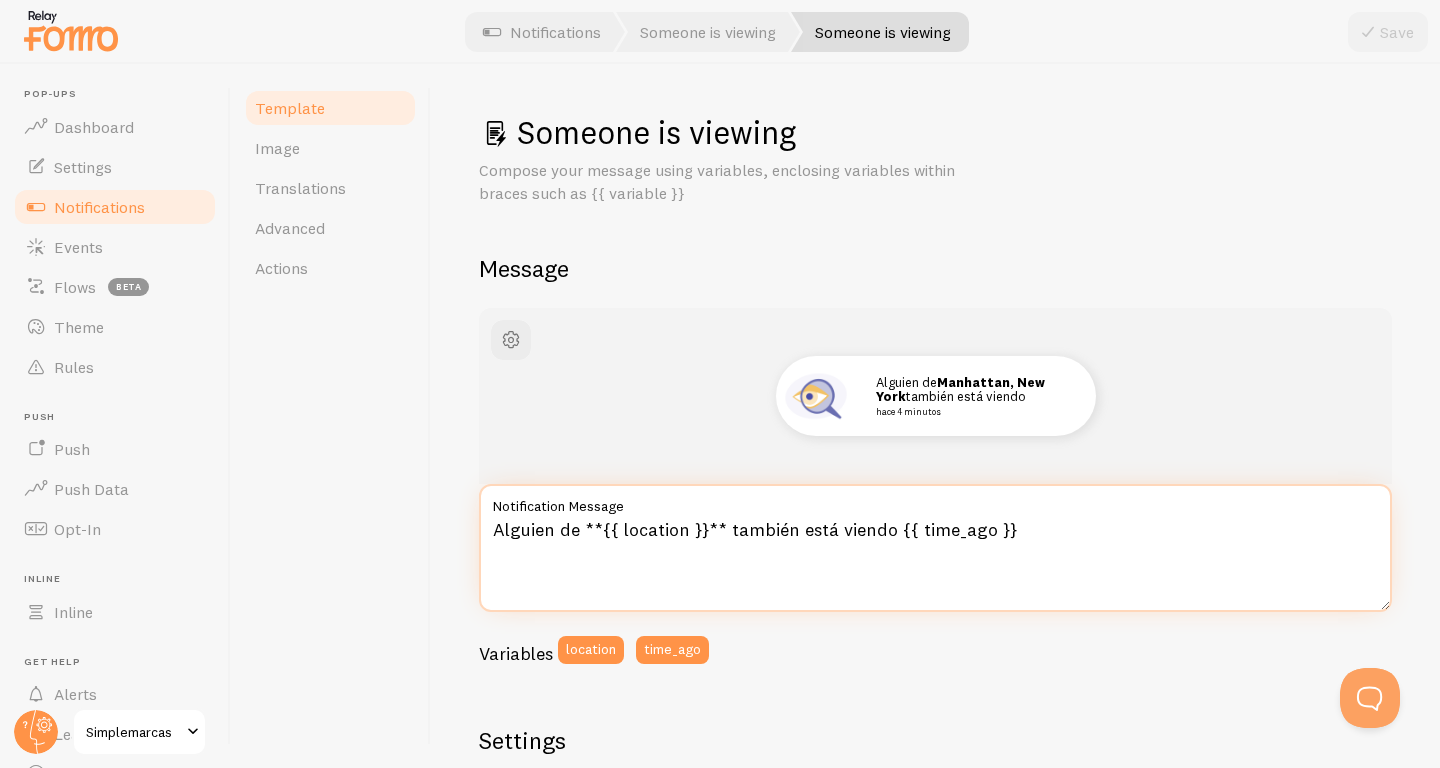 drag, startPoint x: 891, startPoint y: 532, endPoint x: 1011, endPoint y: 532, distance: 120 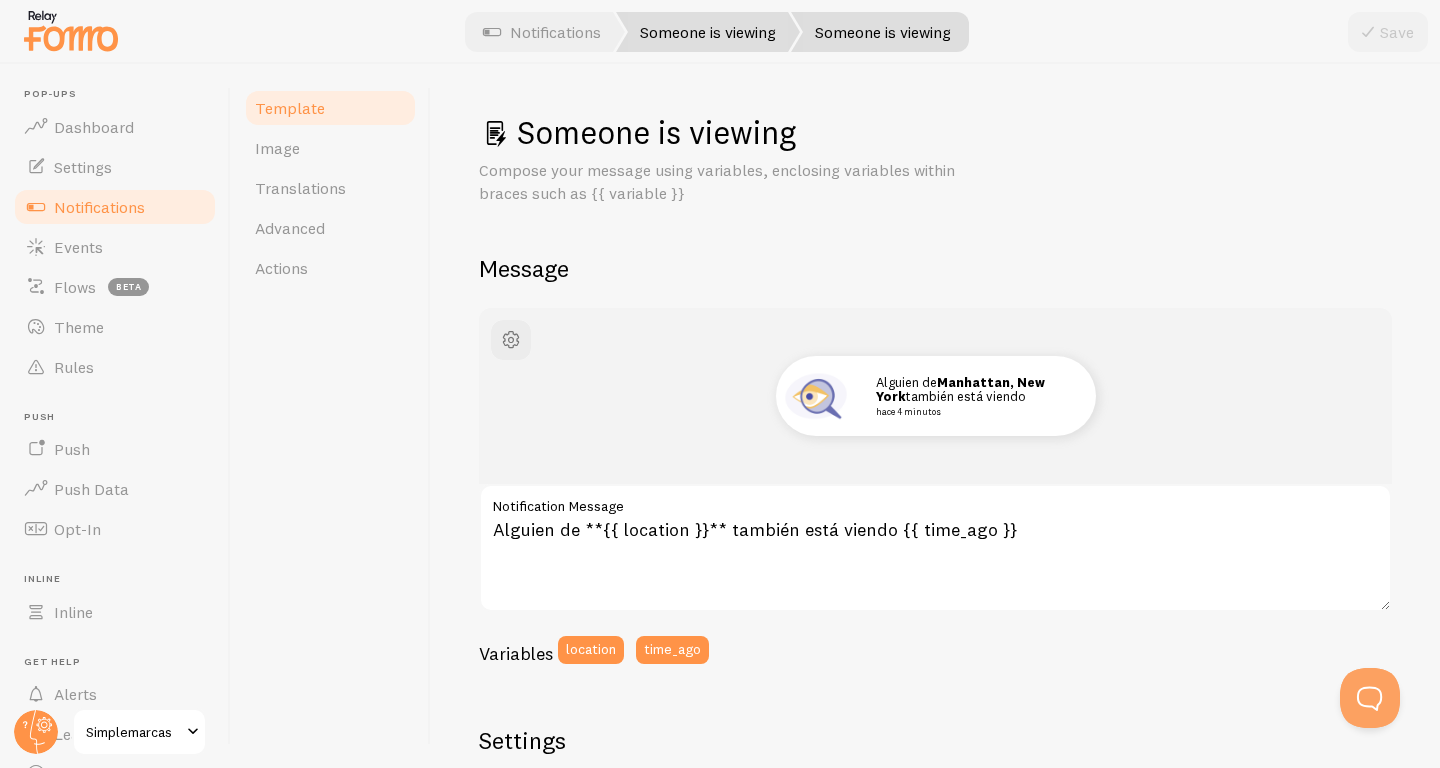 click on "Someone is viewing" at bounding box center [708, 32] 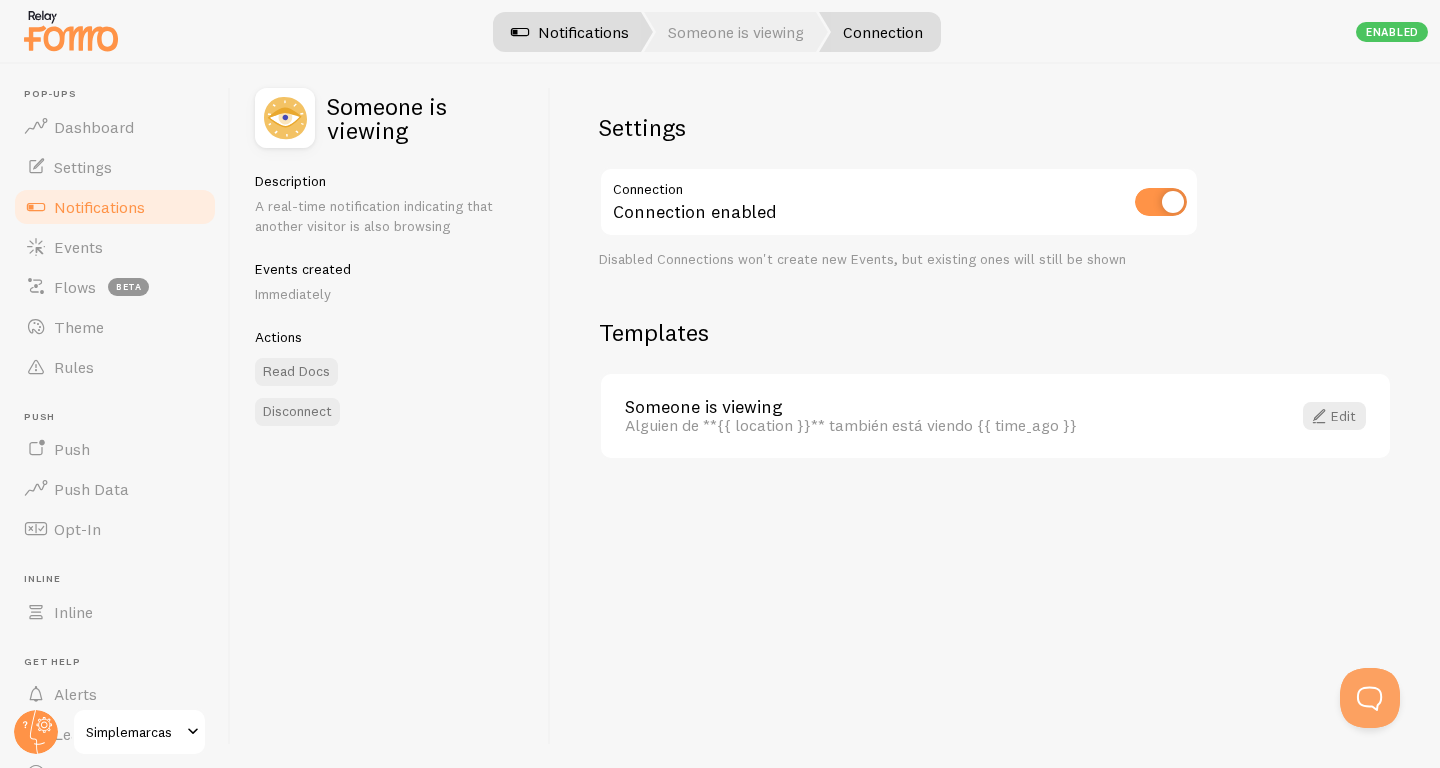 click on "Notifications" at bounding box center [570, 32] 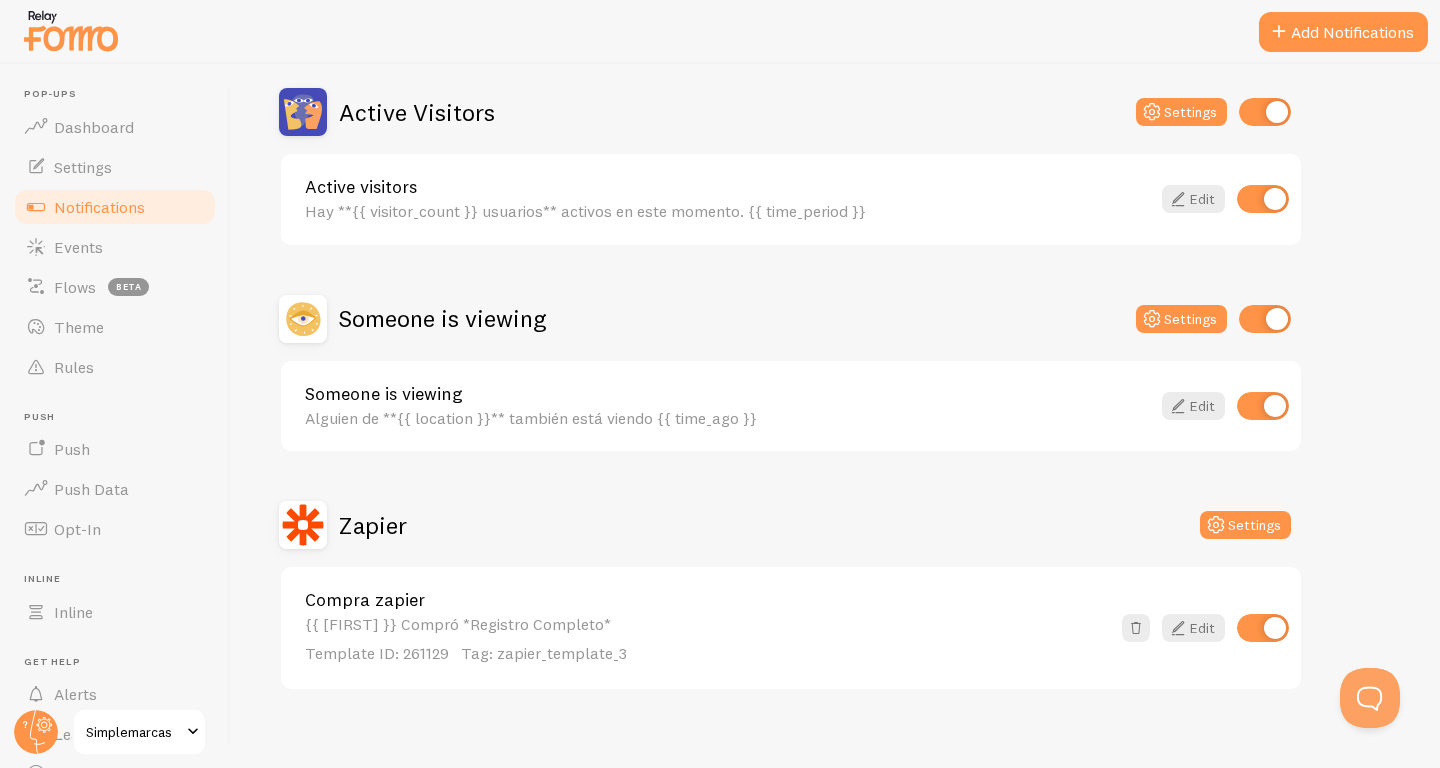 scroll, scrollTop: 204, scrollLeft: 0, axis: vertical 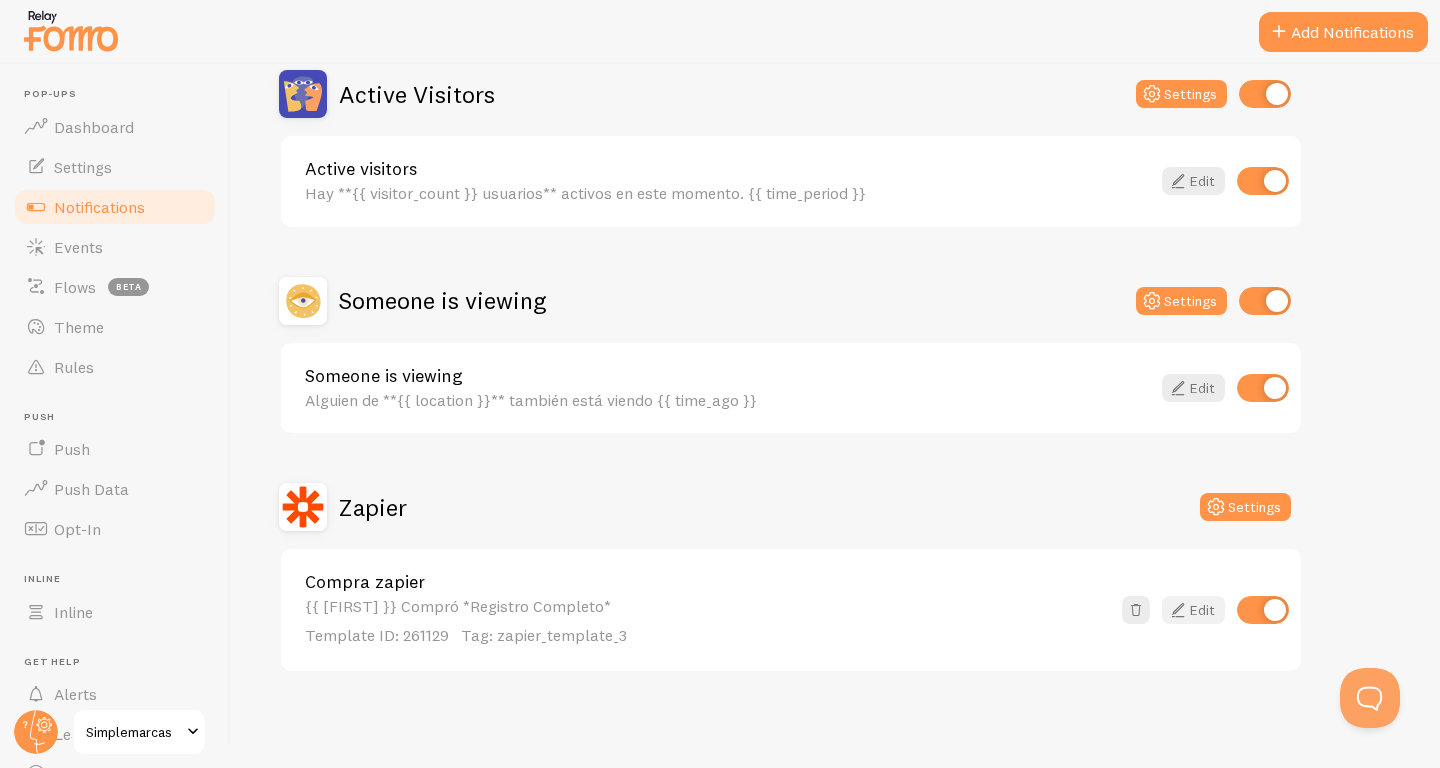 click on "Edit" at bounding box center (1193, 610) 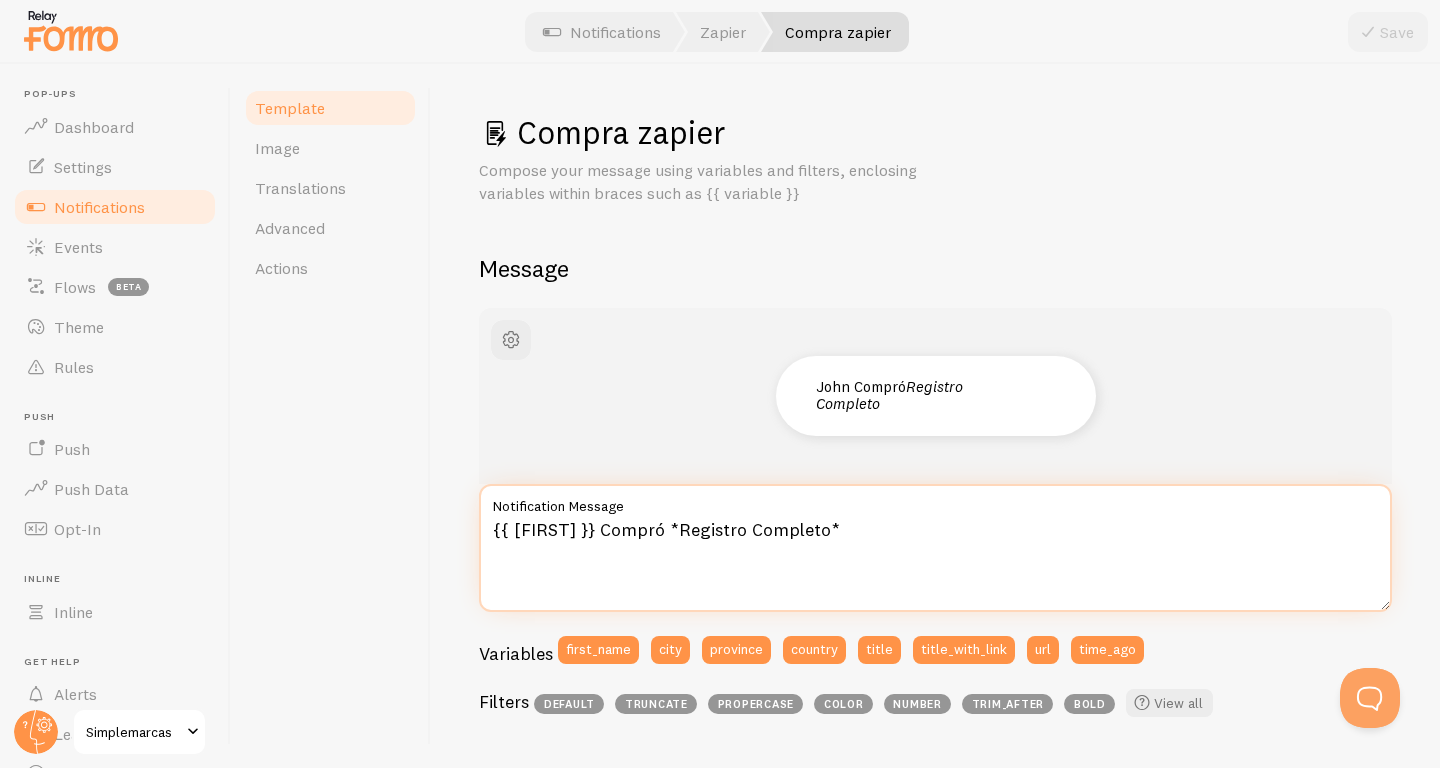 click on "{{ first_name }} Compró *Registro Completo*" at bounding box center [935, 548] 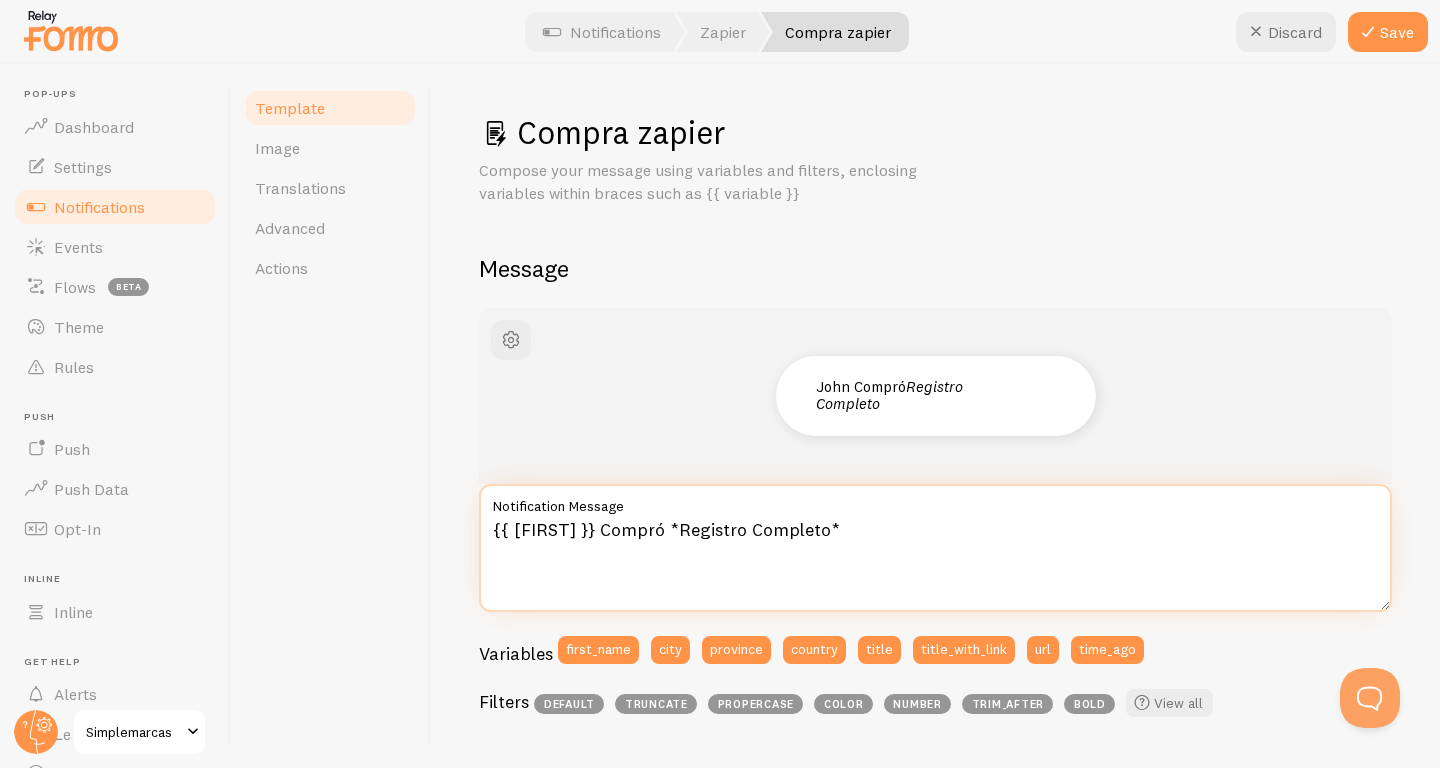 paste on "{{ time_ago }}" 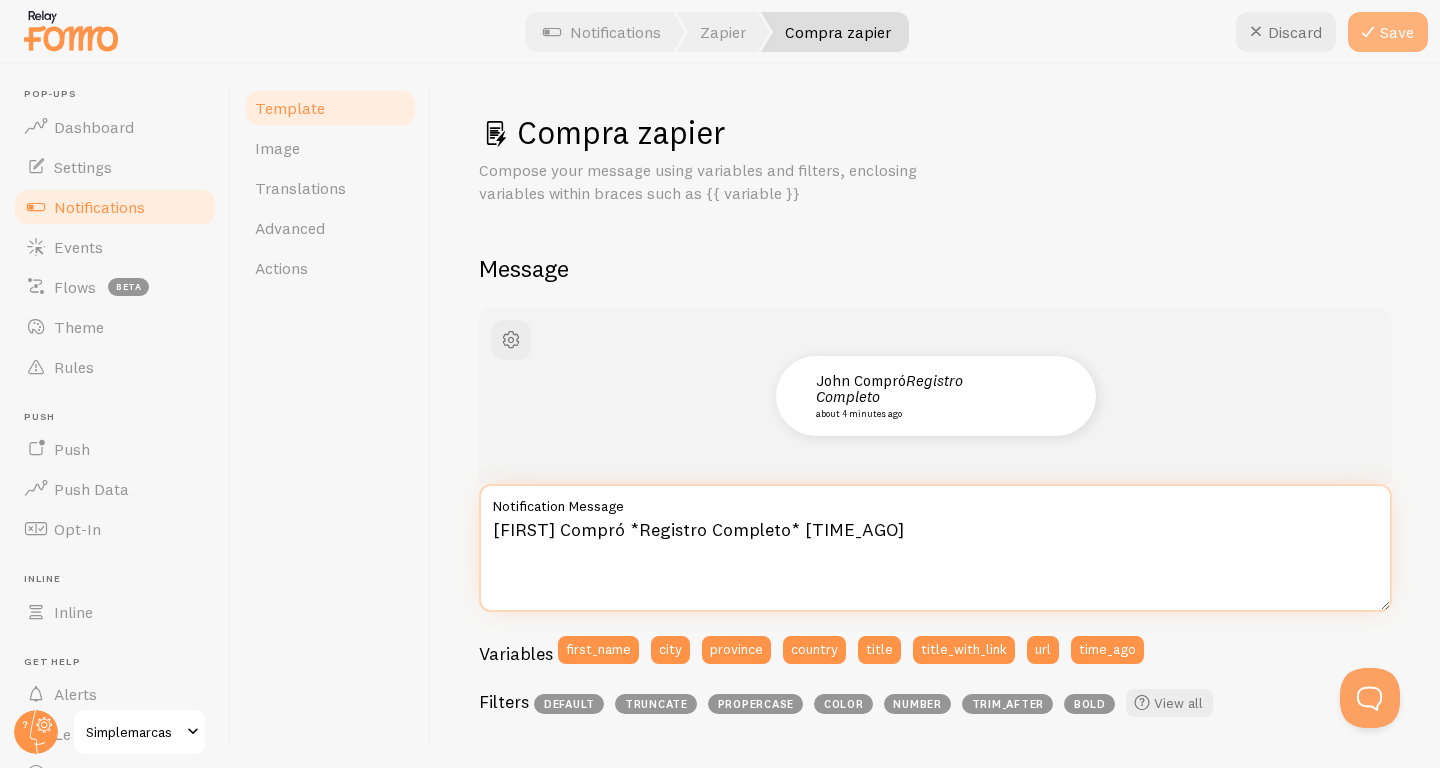 type on "{{ first_name }} Compró *Registro Completo* {{ time_ago }}" 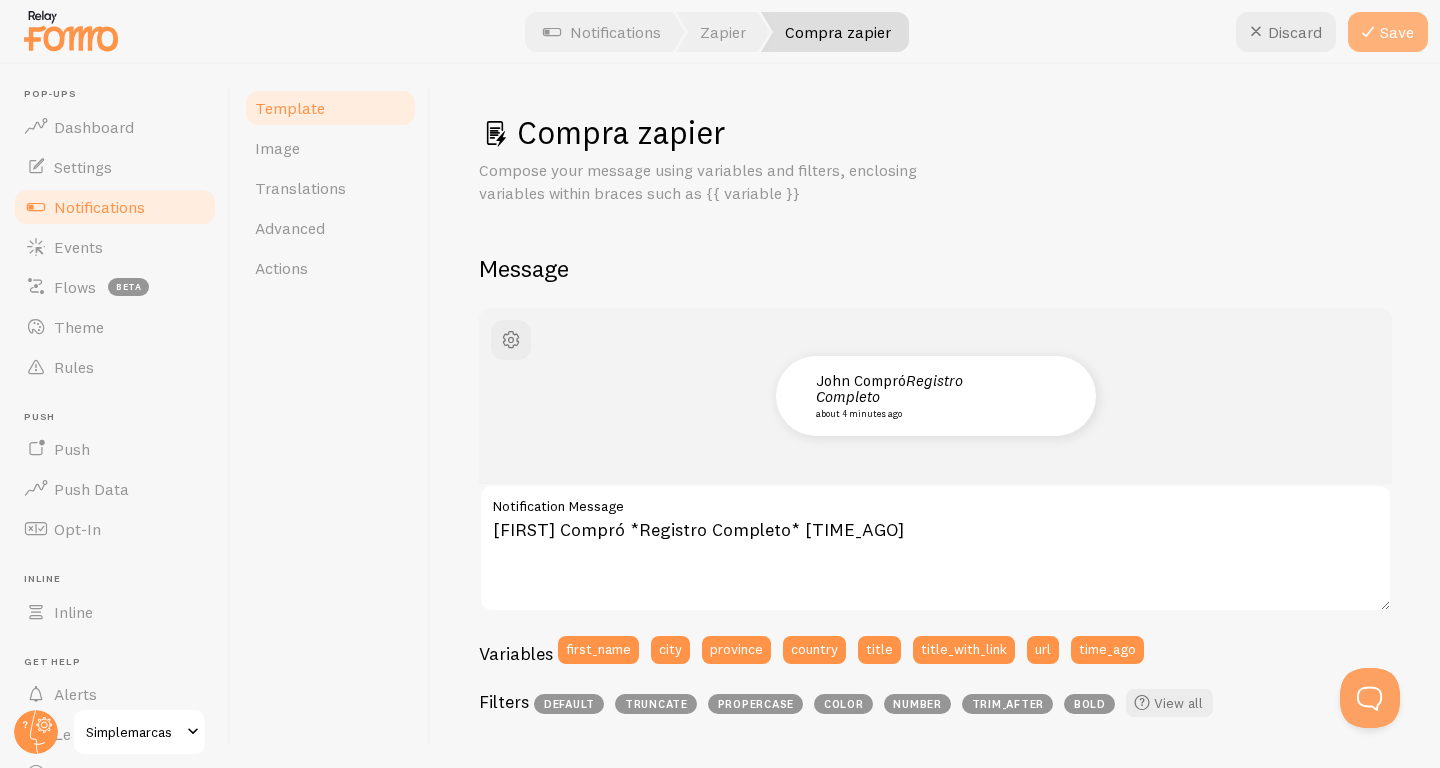 click on "Save" at bounding box center (1388, 32) 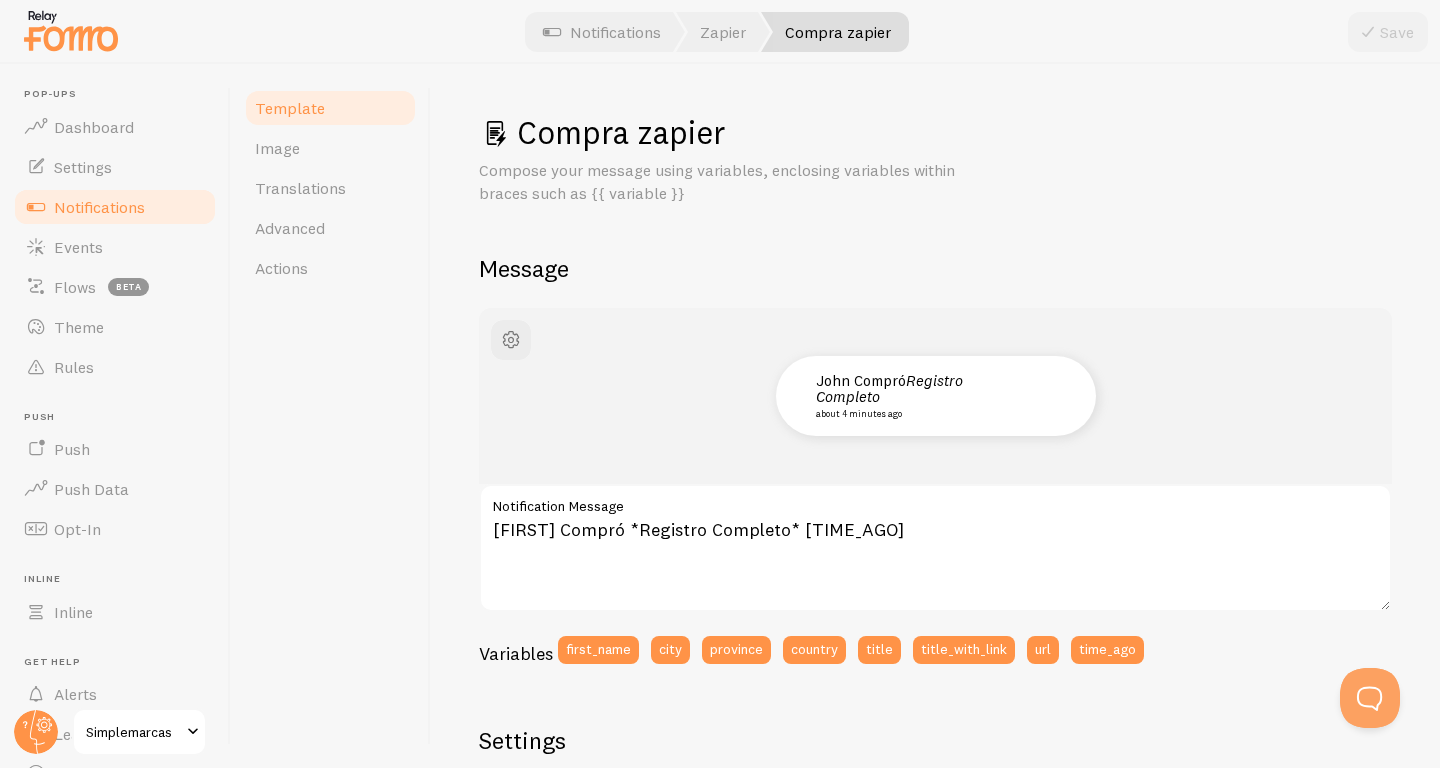 click on "Notifications" at bounding box center (99, 207) 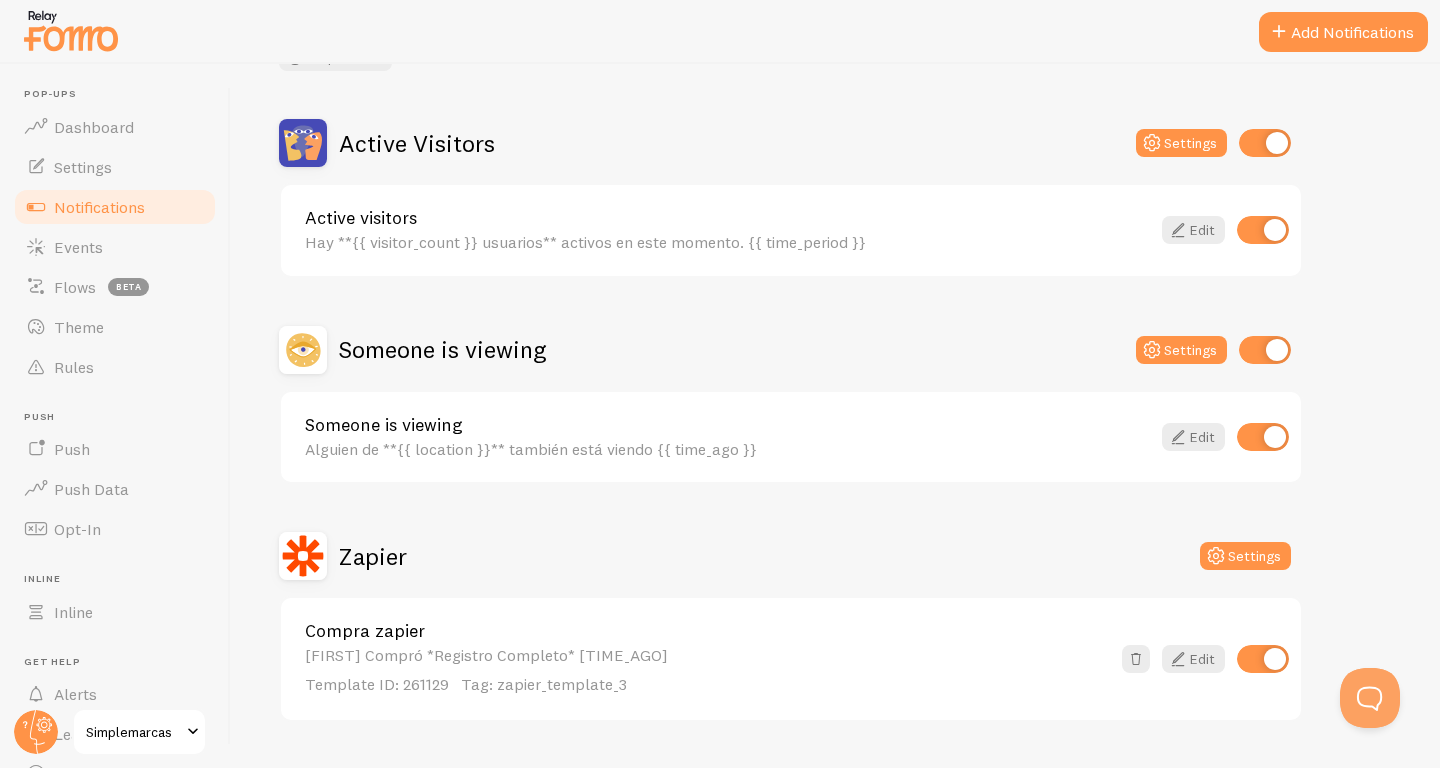 scroll, scrollTop: 204, scrollLeft: 0, axis: vertical 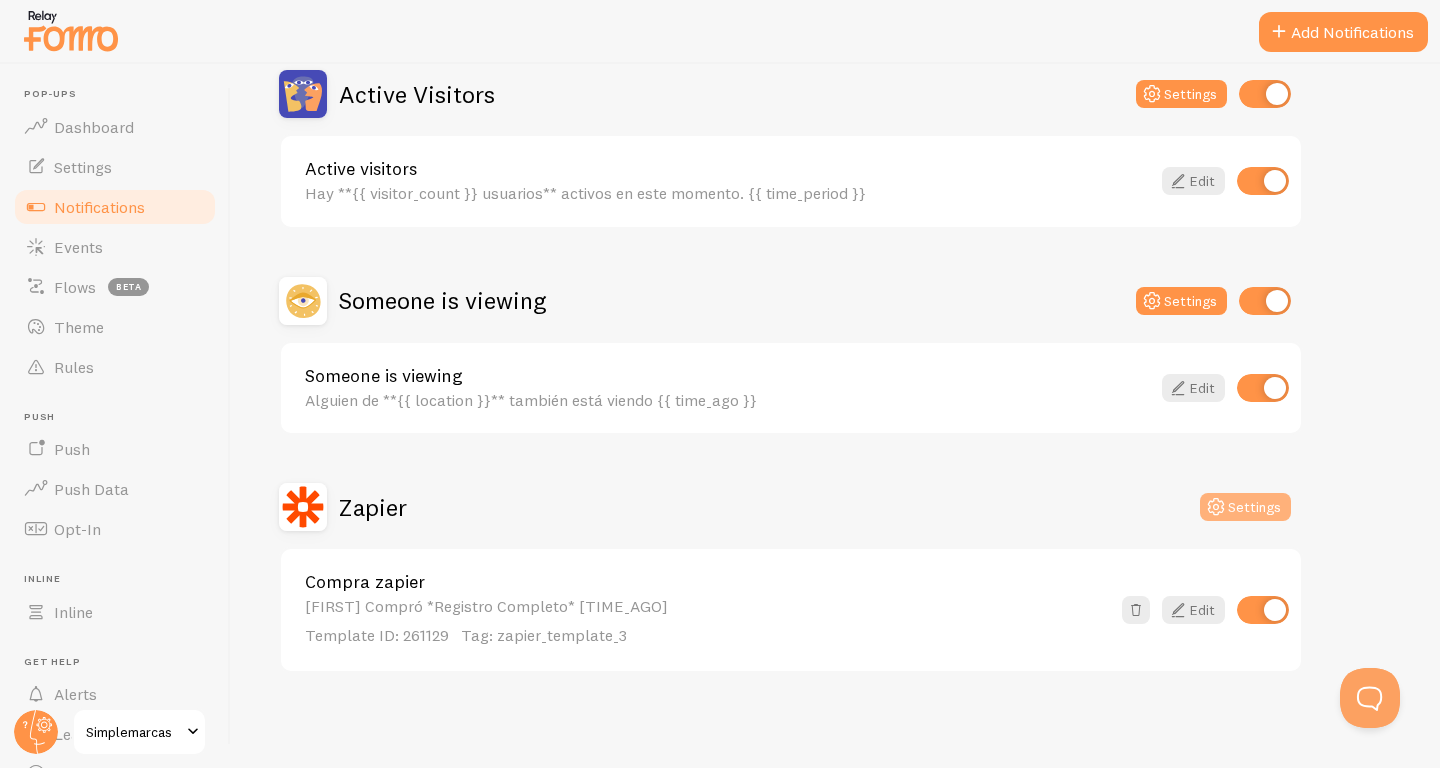 click on "Settings" at bounding box center [1245, 507] 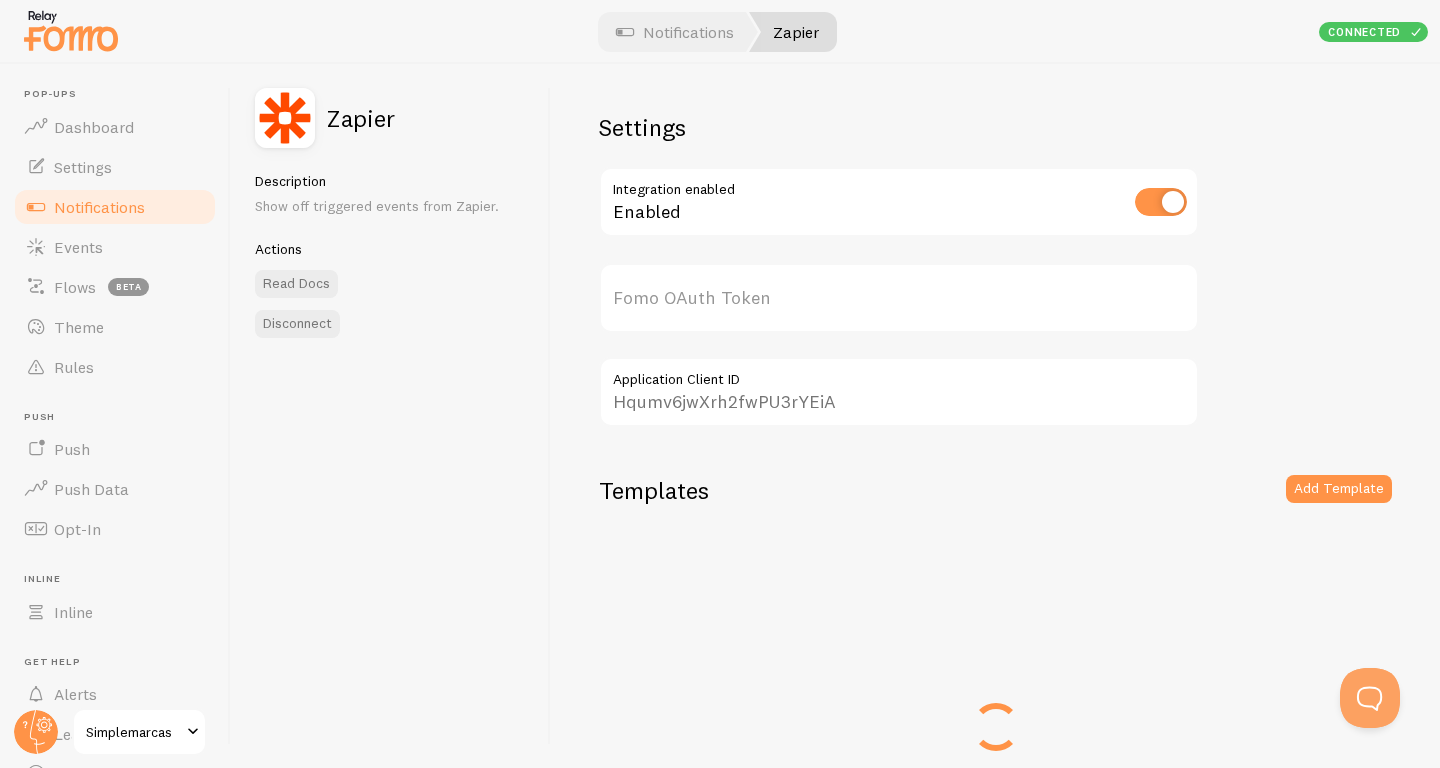 type on "fcHbacHGj0xZ6XiIK1nNFA==" 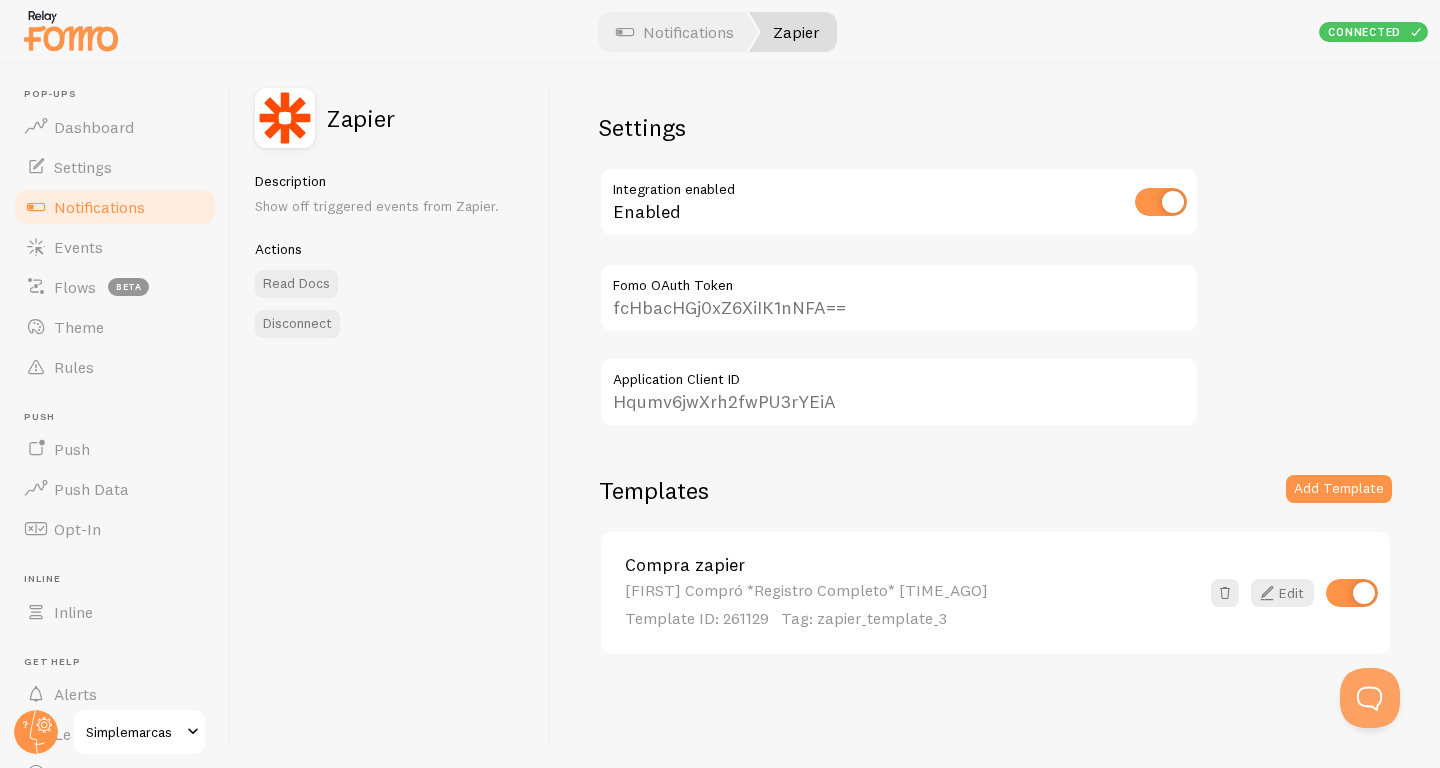 click on "Zapier" at bounding box center [793, 32] 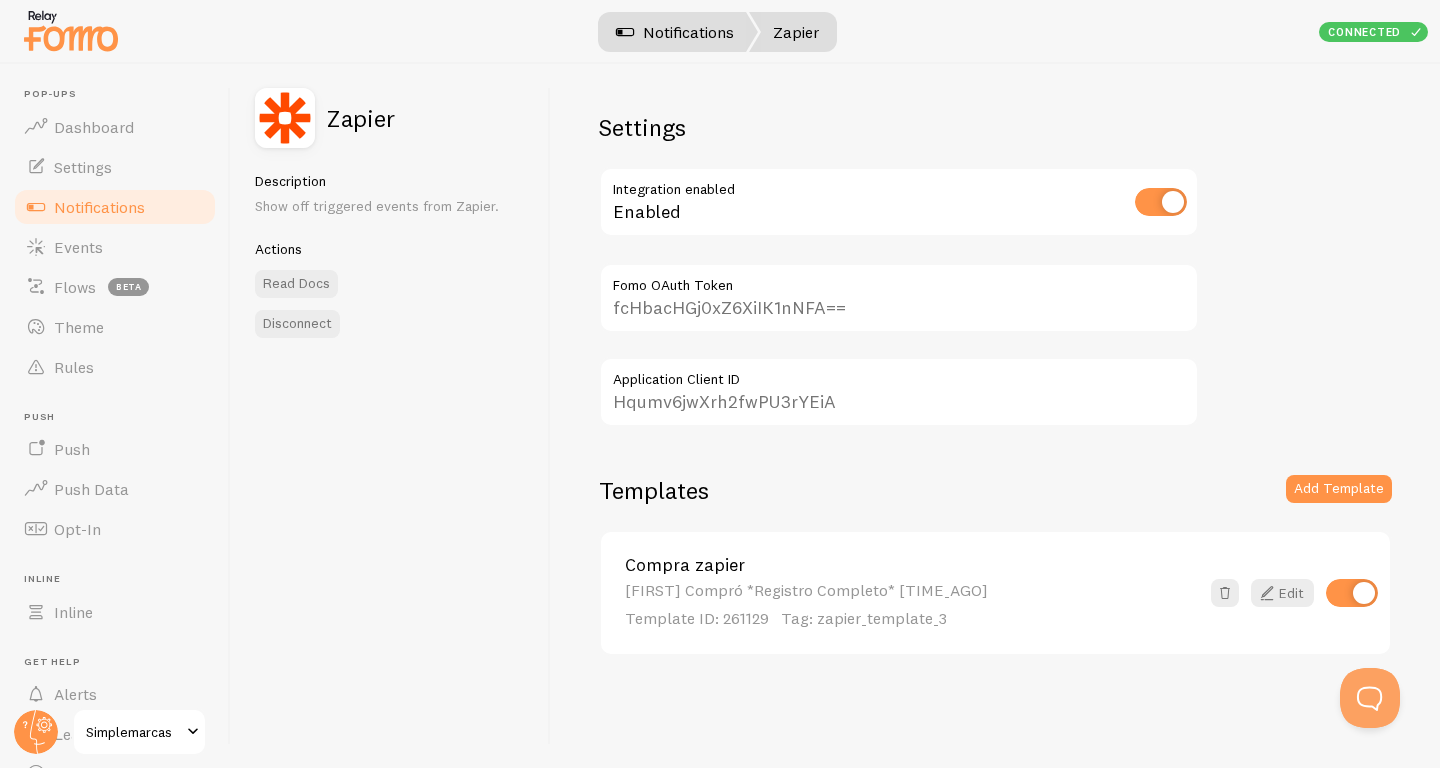 click on "Notifications" at bounding box center [675, 32] 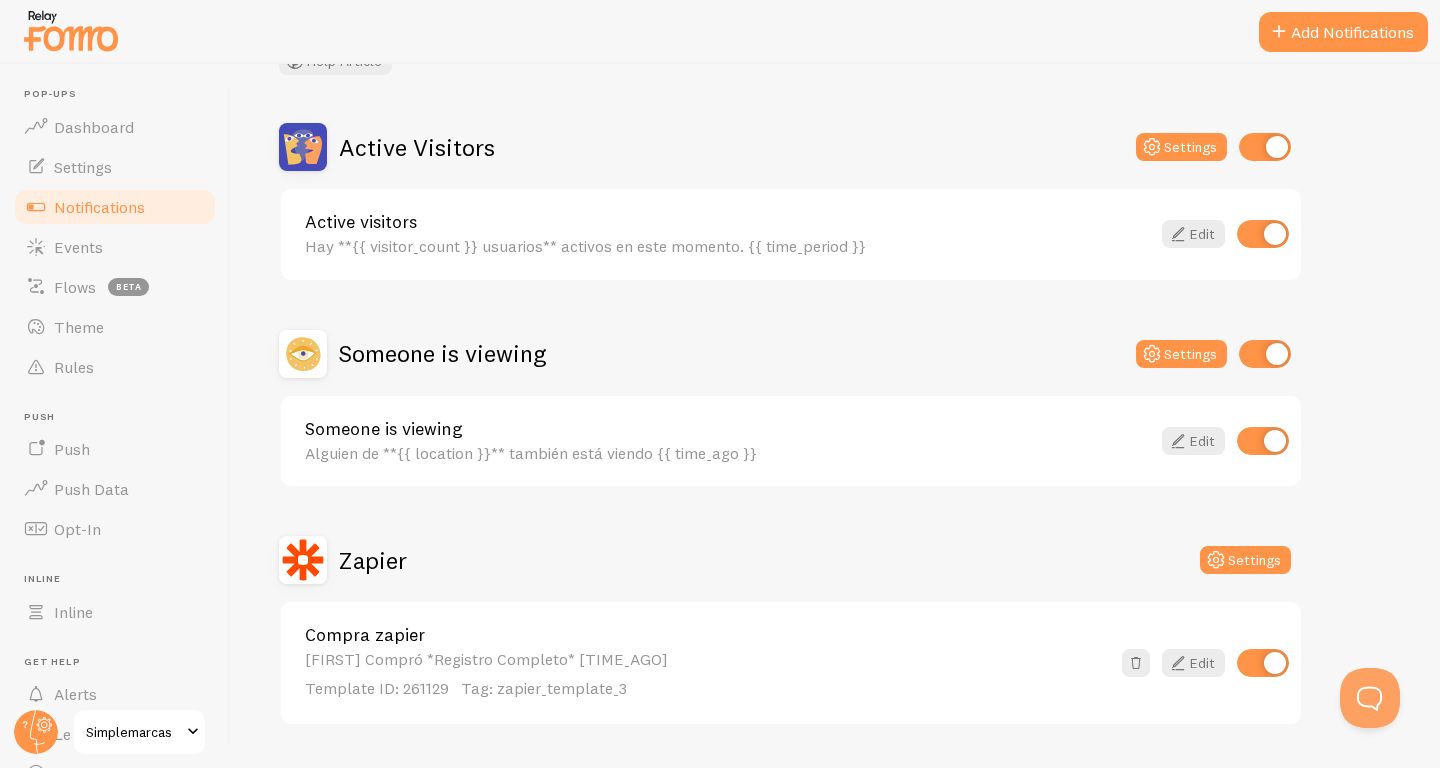 scroll, scrollTop: 204, scrollLeft: 0, axis: vertical 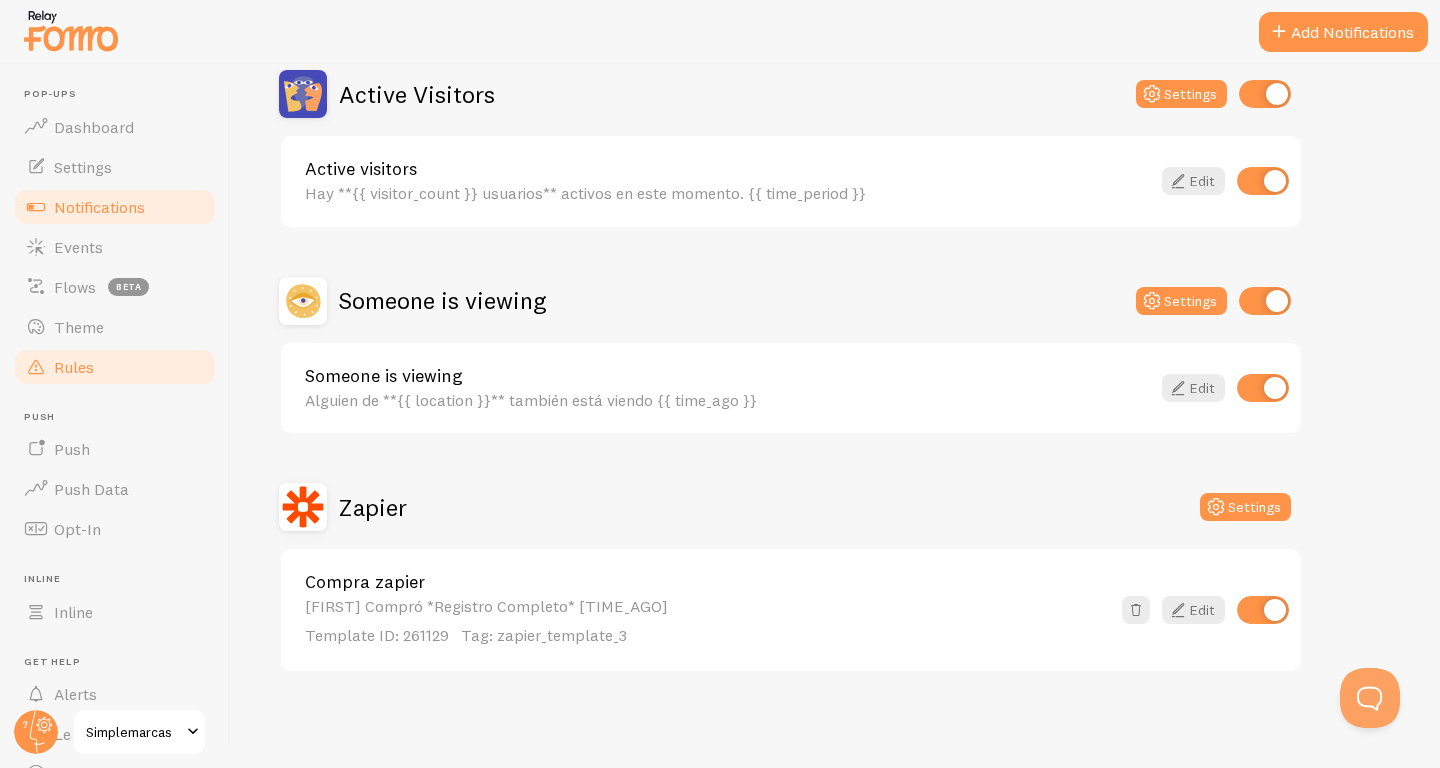 click on "Rules" at bounding box center [115, 367] 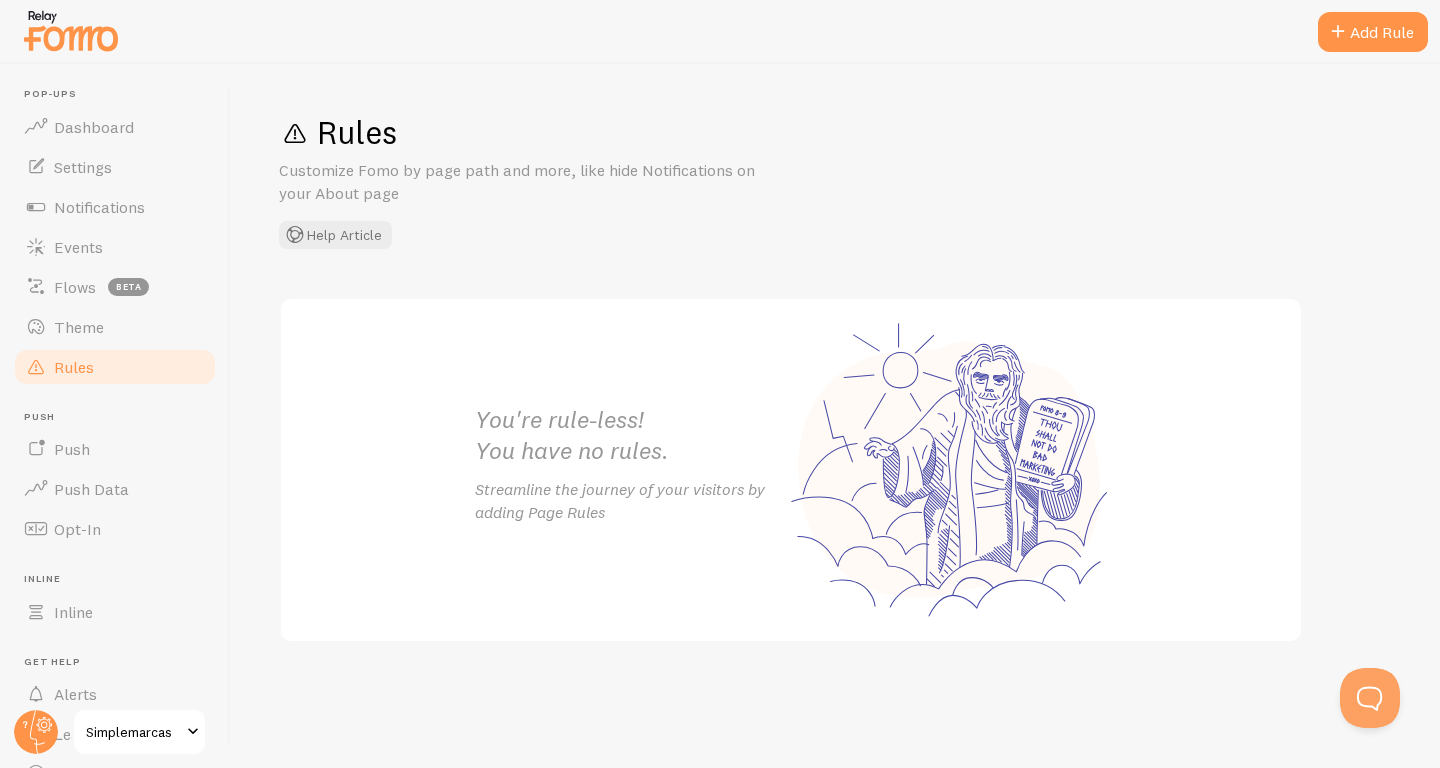 click on "Streamline the journey of your visitors by adding Page Rules" at bounding box center [633, 501] 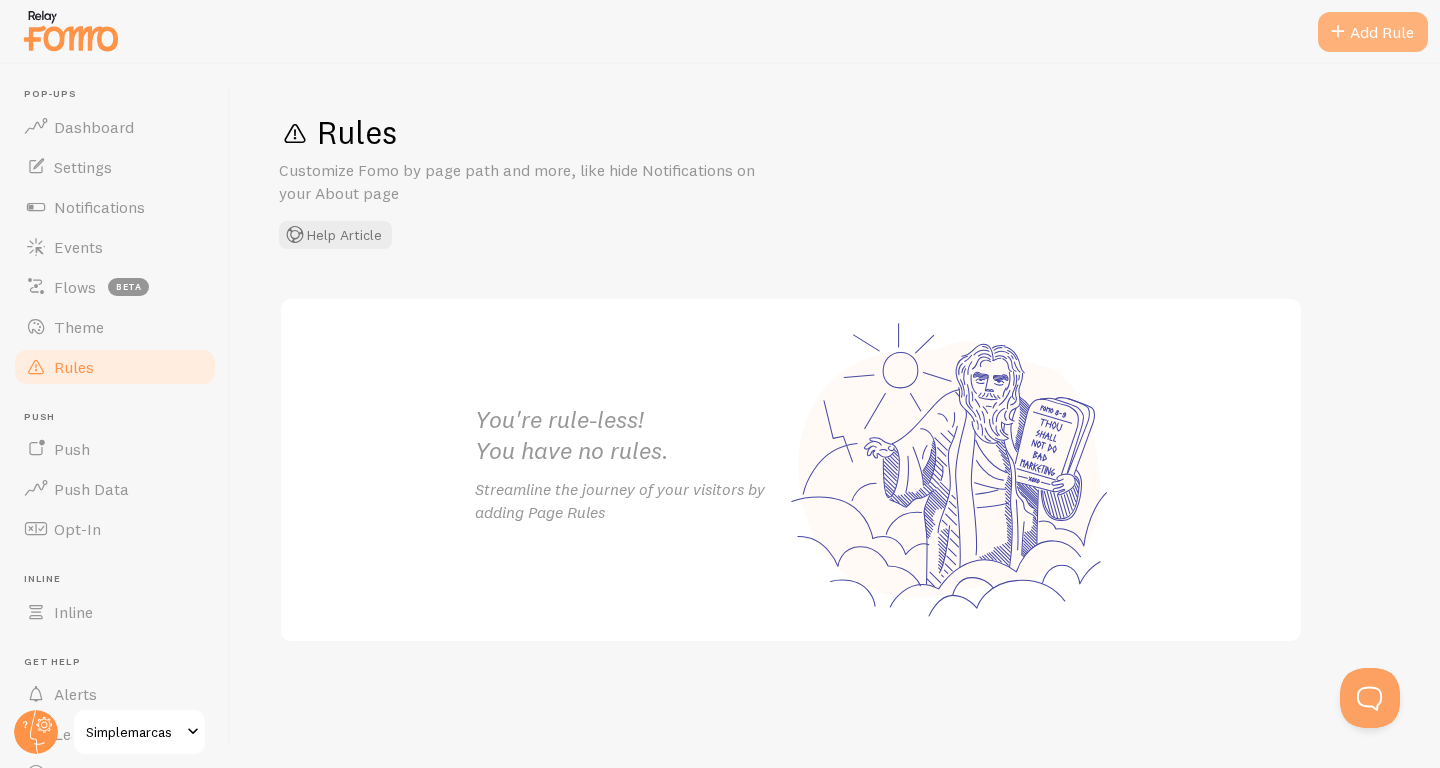 click on "Add Rule" at bounding box center [1373, 32] 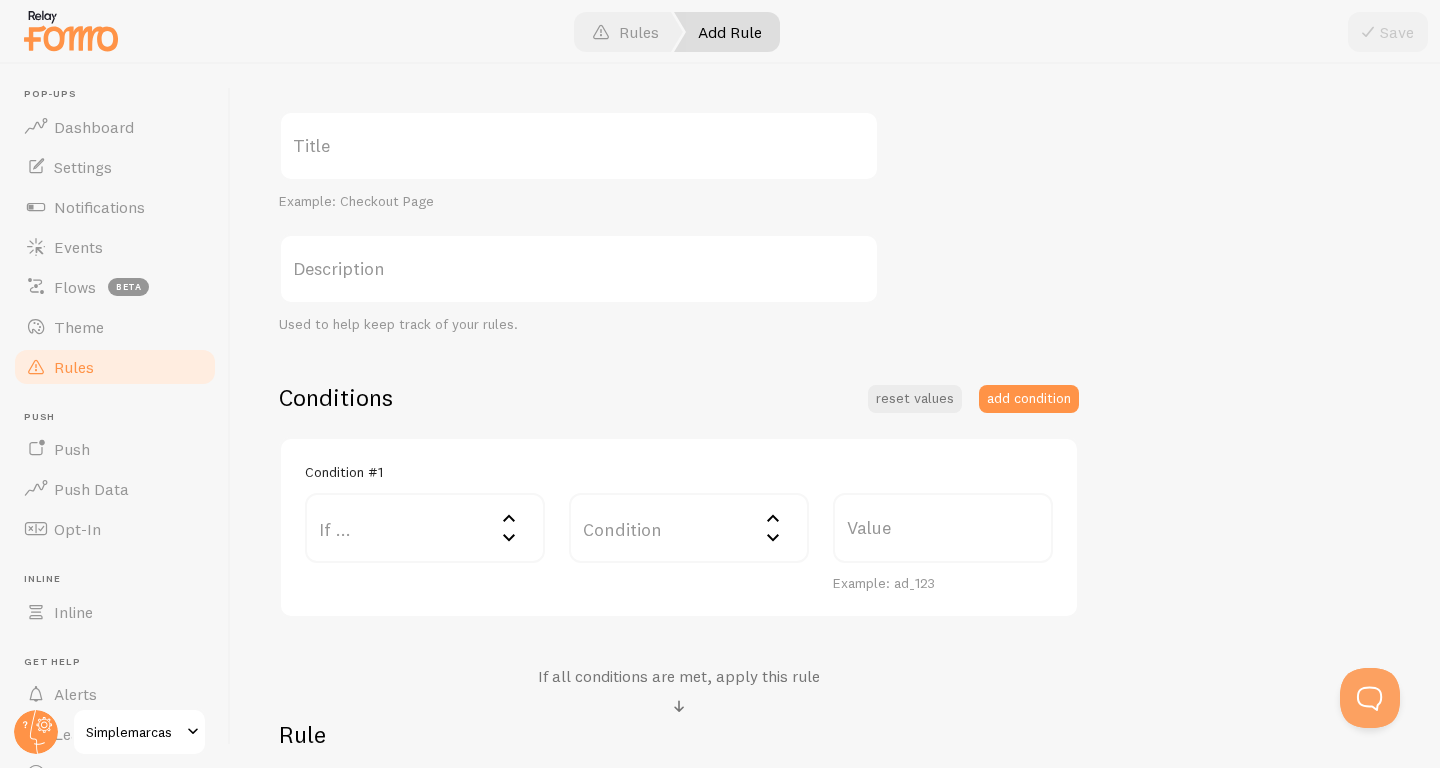 scroll, scrollTop: 0, scrollLeft: 0, axis: both 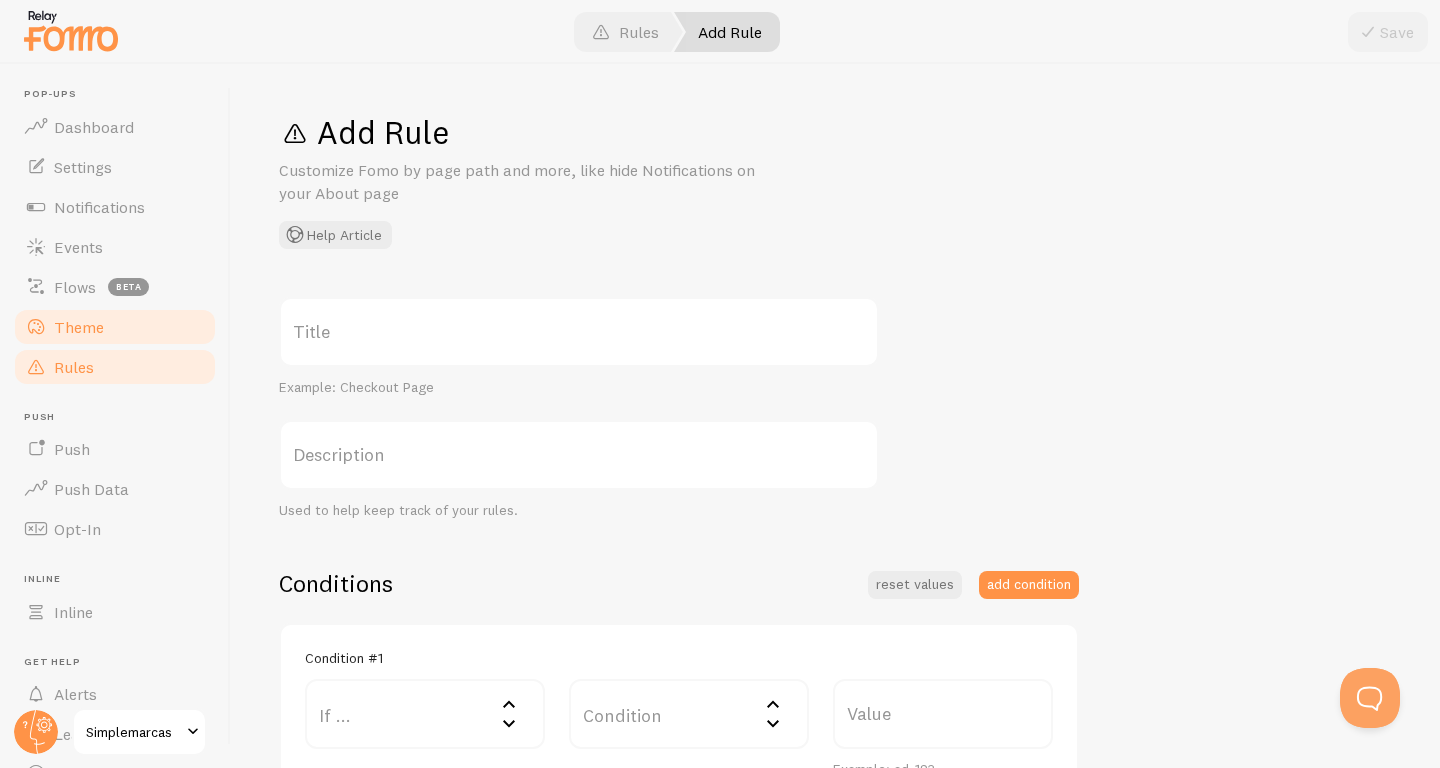 click on "Theme" at bounding box center (79, 327) 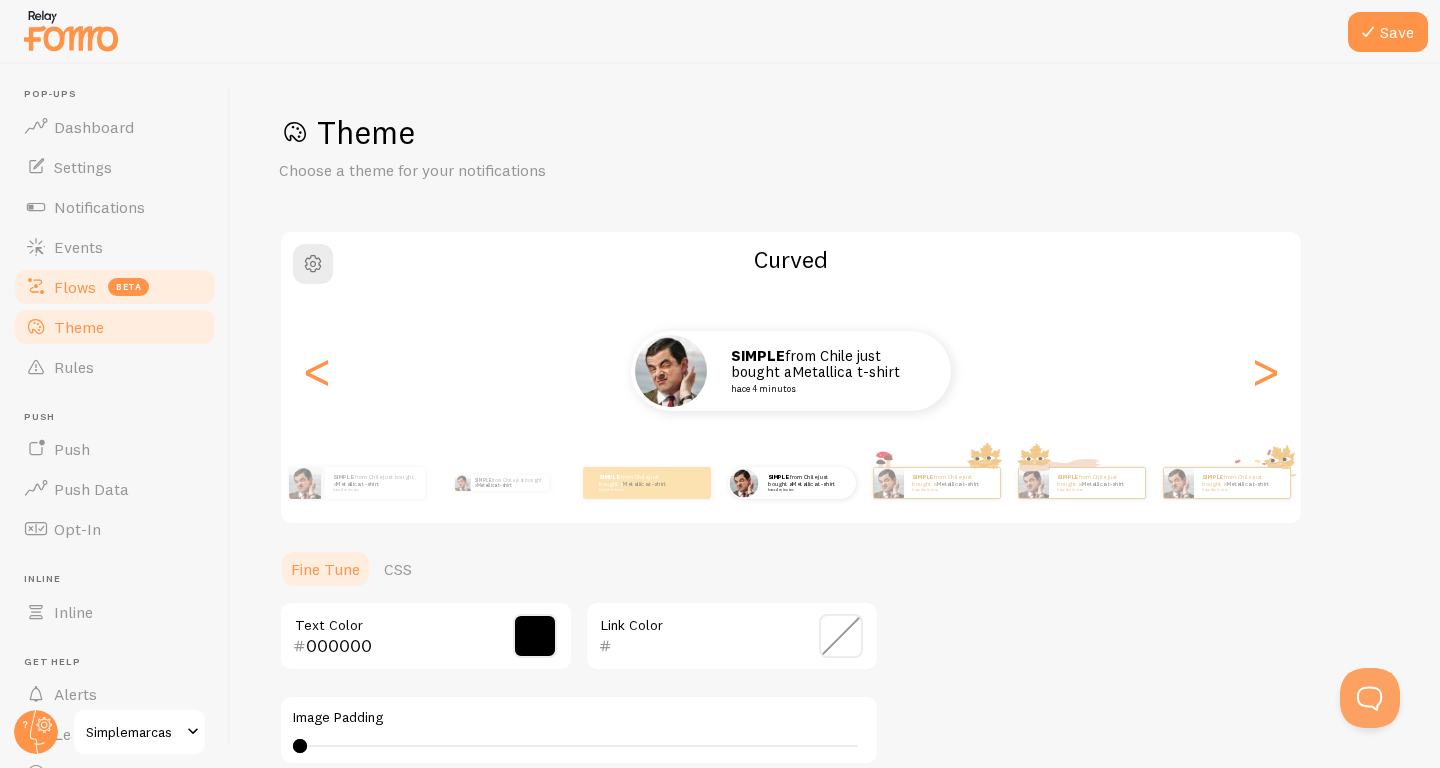 click on "Flows
beta" at bounding box center [115, 287] 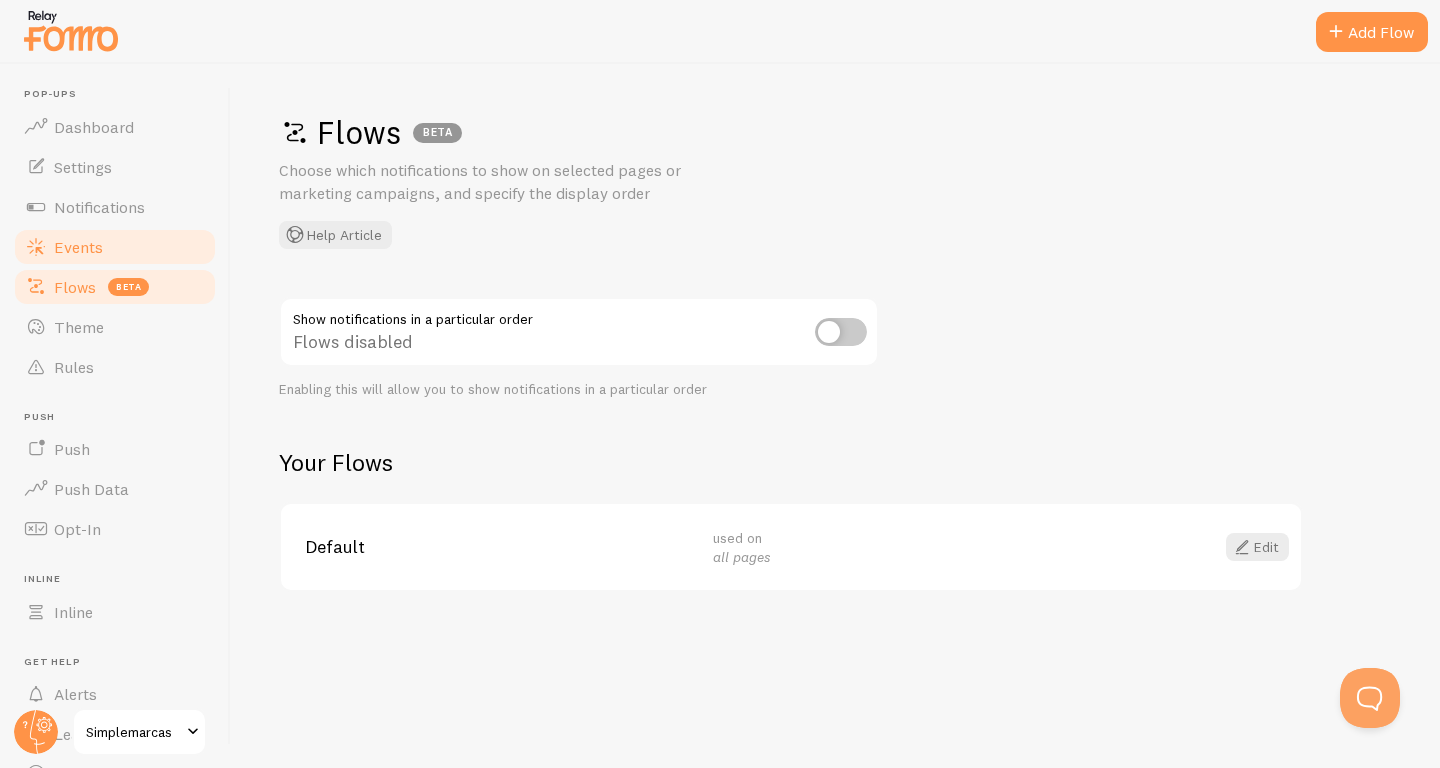 click on "Events" at bounding box center (78, 247) 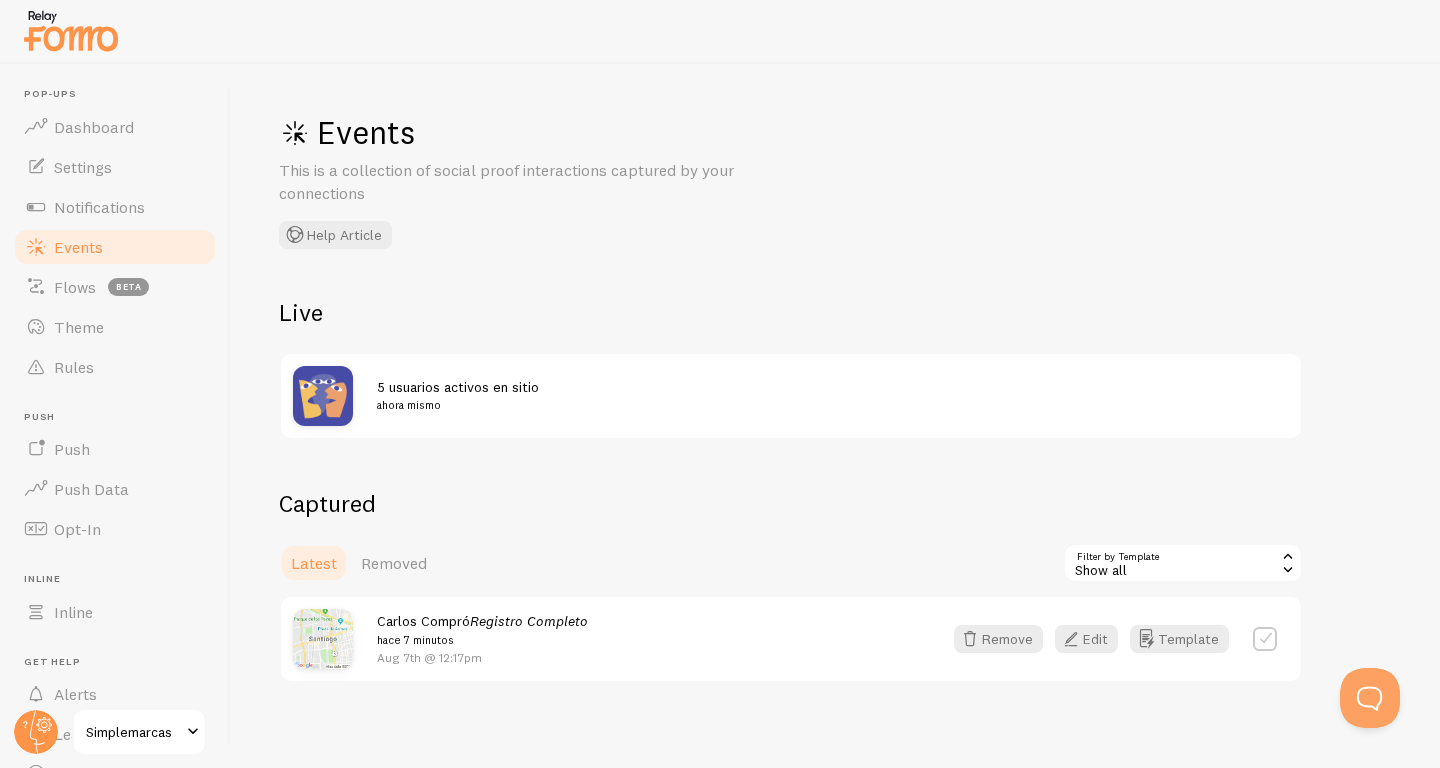scroll, scrollTop: 10, scrollLeft: 0, axis: vertical 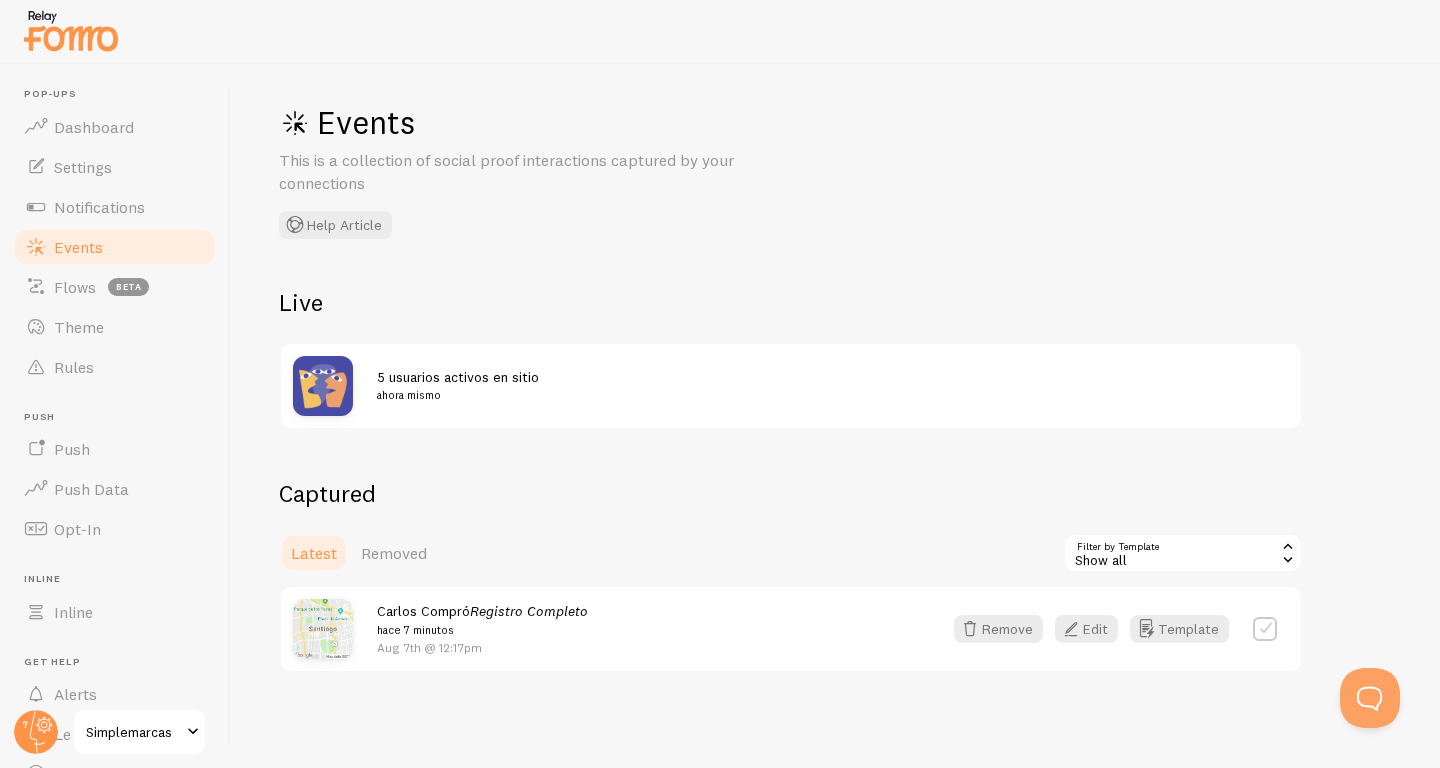 click on "5 usuarios activos en sitio  ahora mismo" at bounding box center [821, 386] 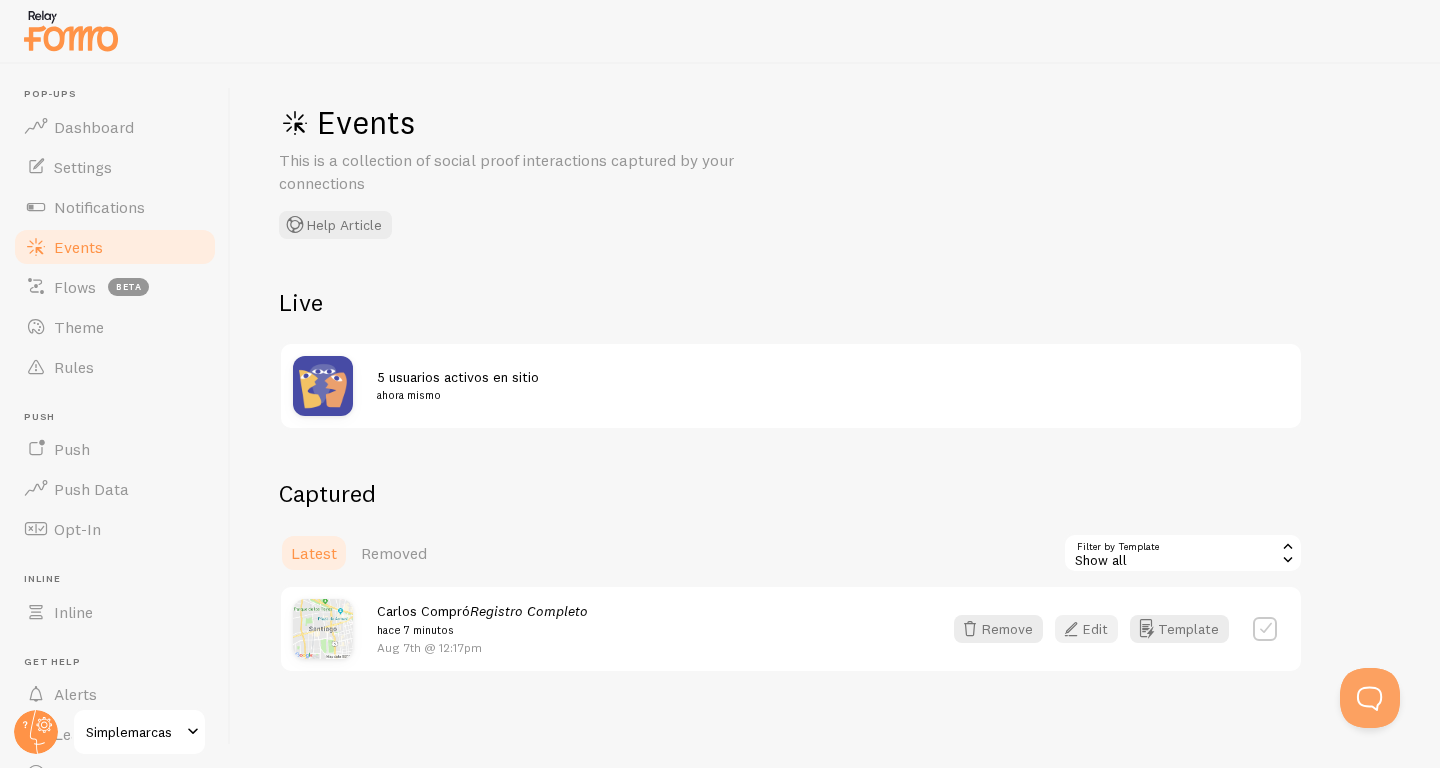 click at bounding box center [1071, 629] 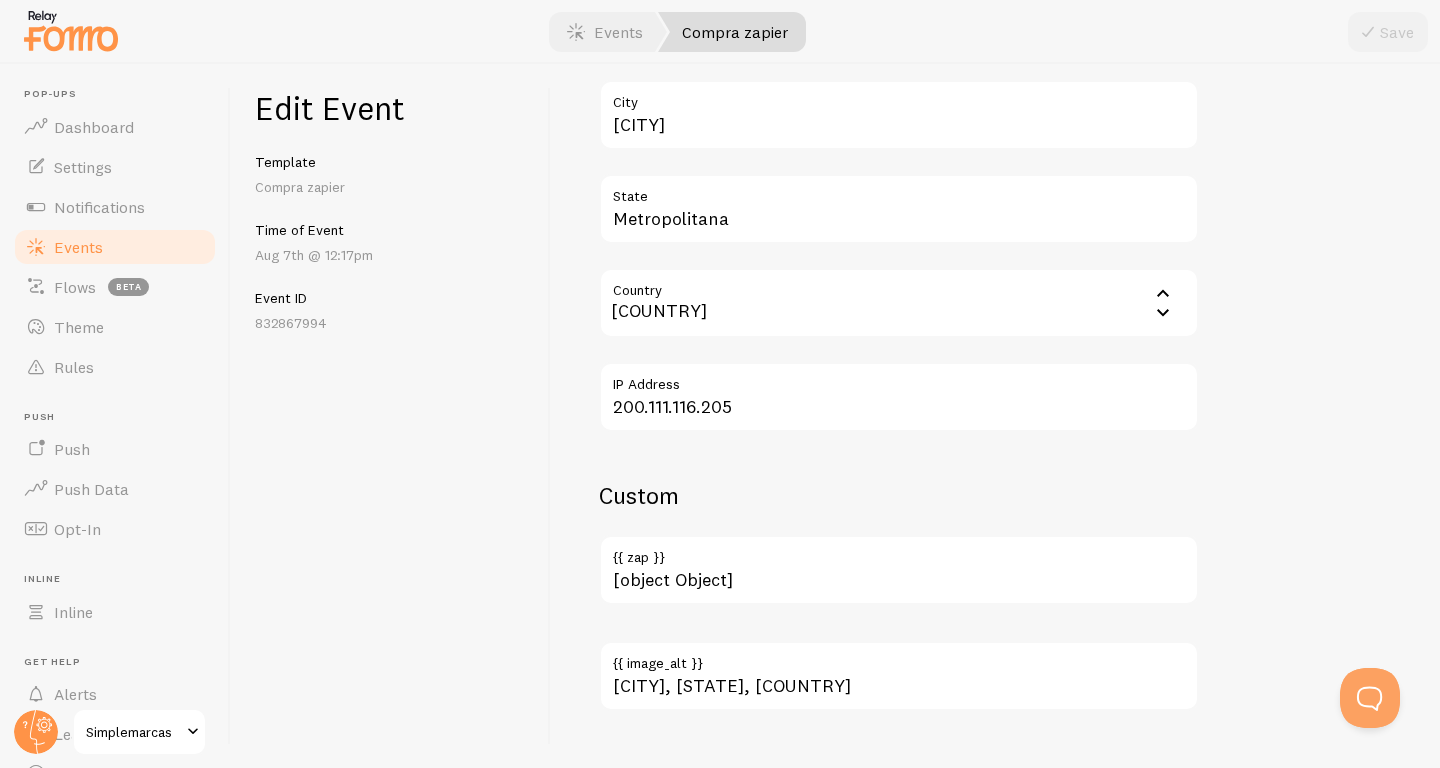 scroll, scrollTop: 963, scrollLeft: 0, axis: vertical 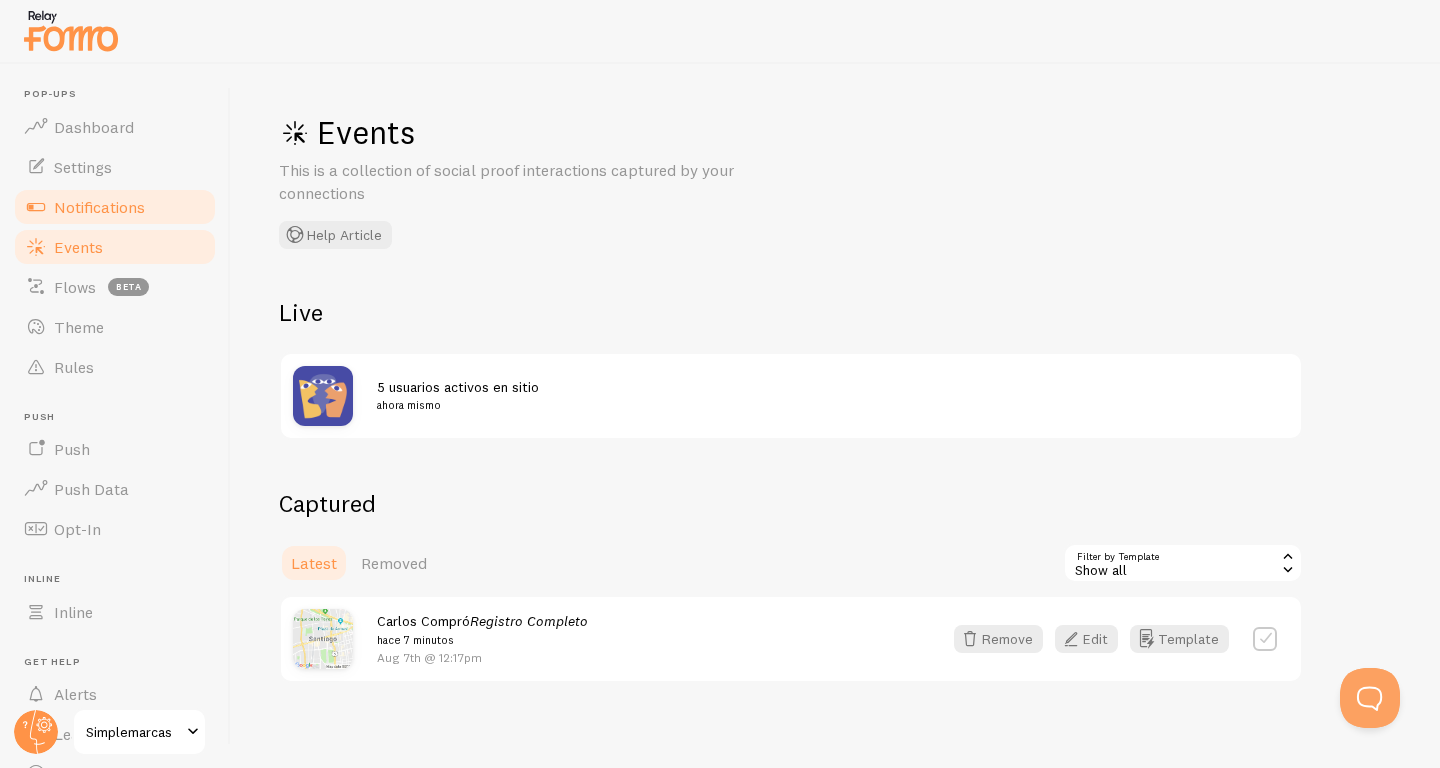 click on "Notifications" at bounding box center [99, 207] 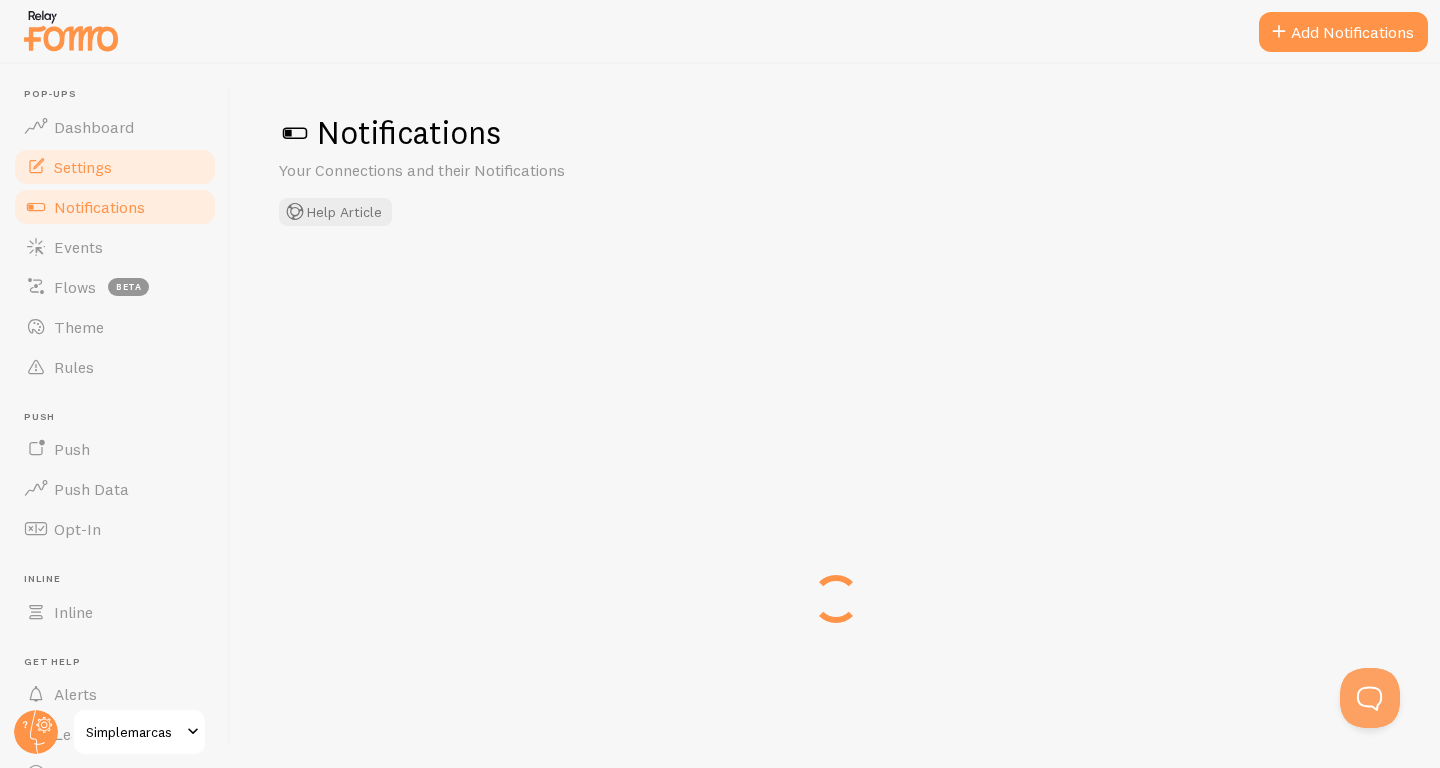 click on "Settings" at bounding box center [115, 167] 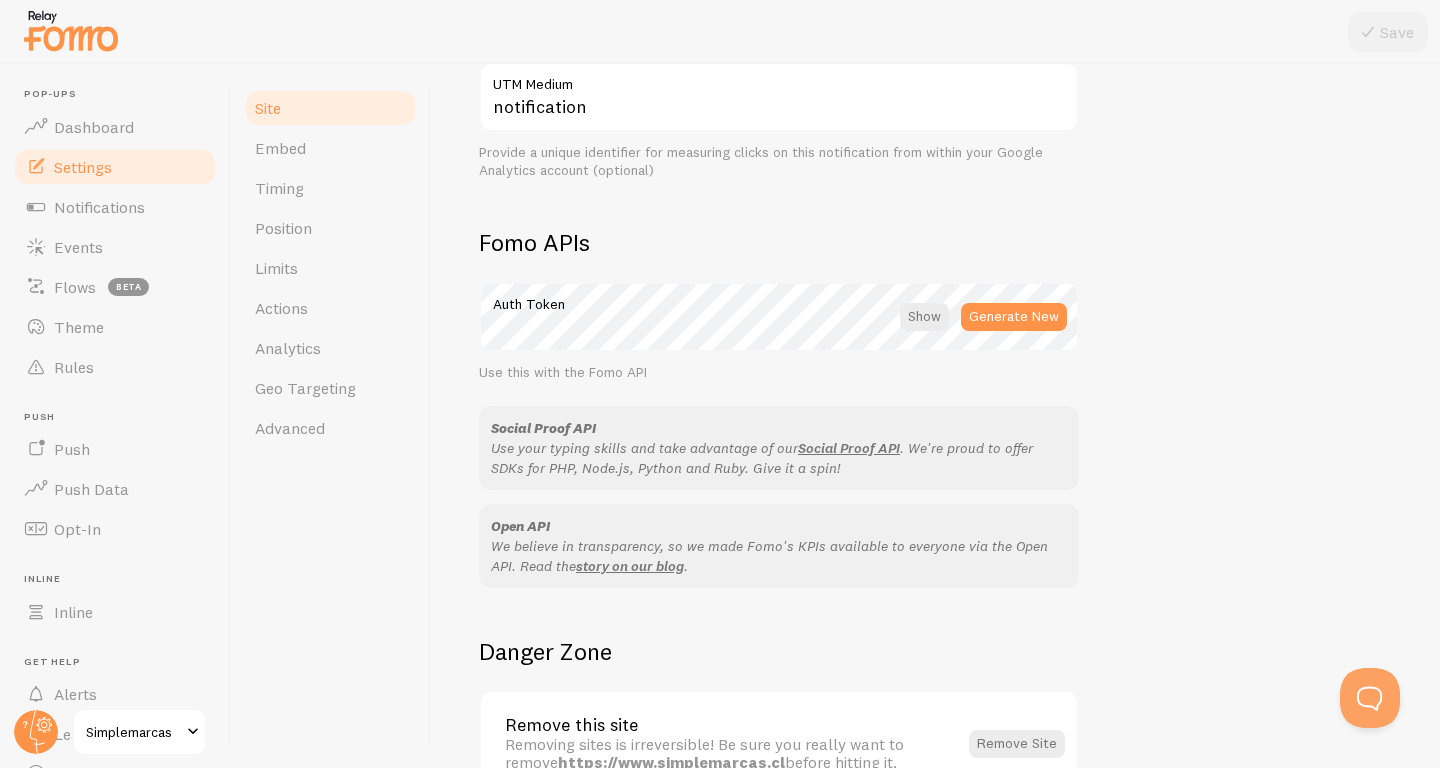scroll, scrollTop: 1120, scrollLeft: 0, axis: vertical 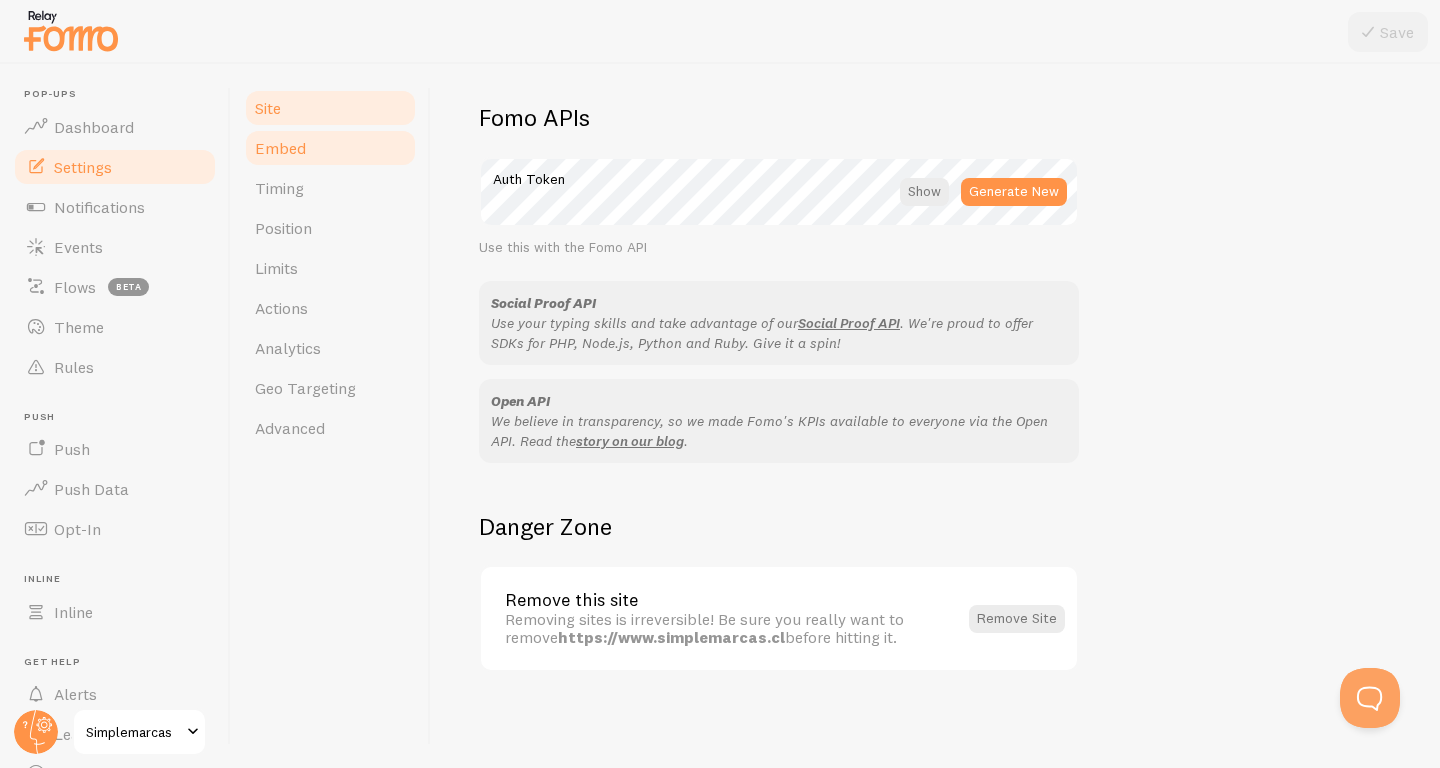 click on "Embed" at bounding box center [330, 148] 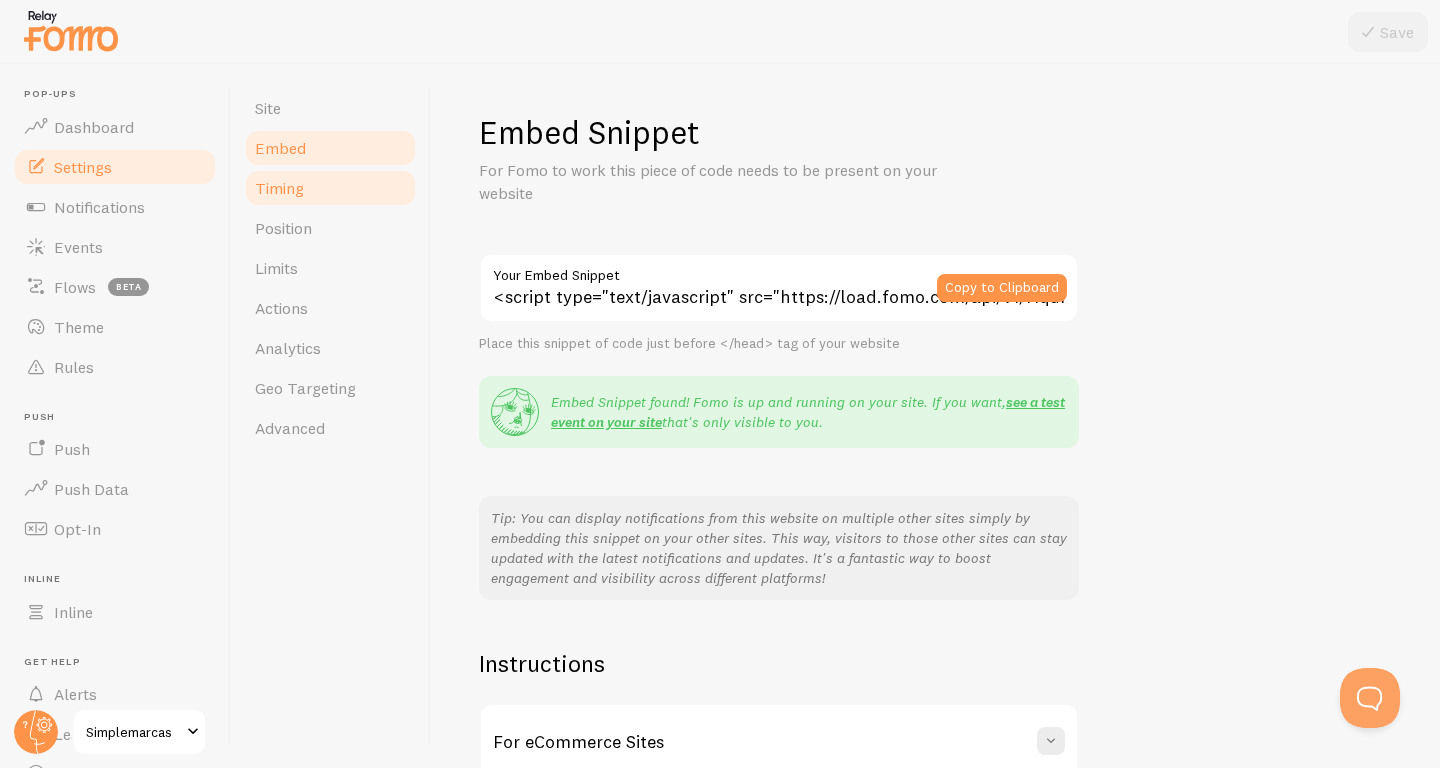 click on "Timing" at bounding box center [330, 188] 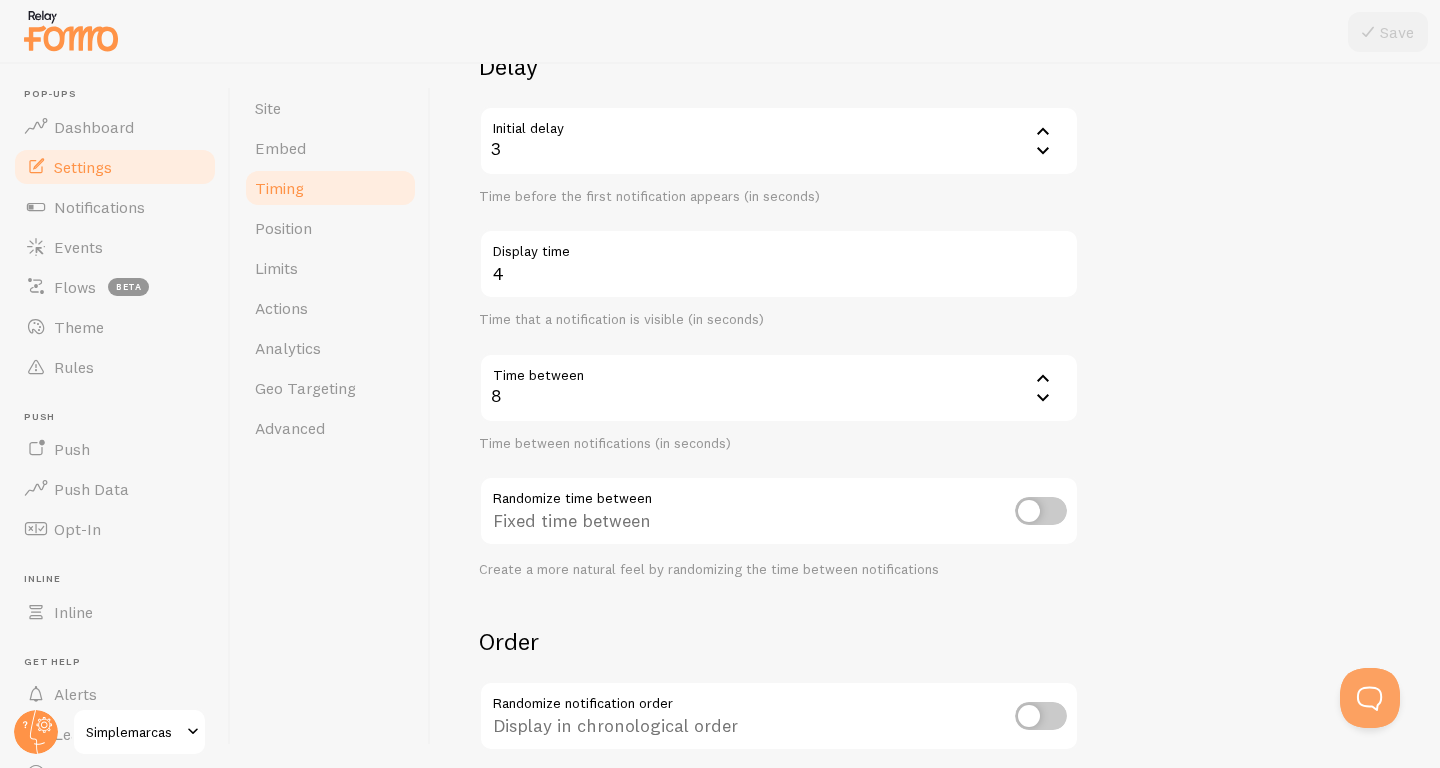 scroll, scrollTop: 180, scrollLeft: 0, axis: vertical 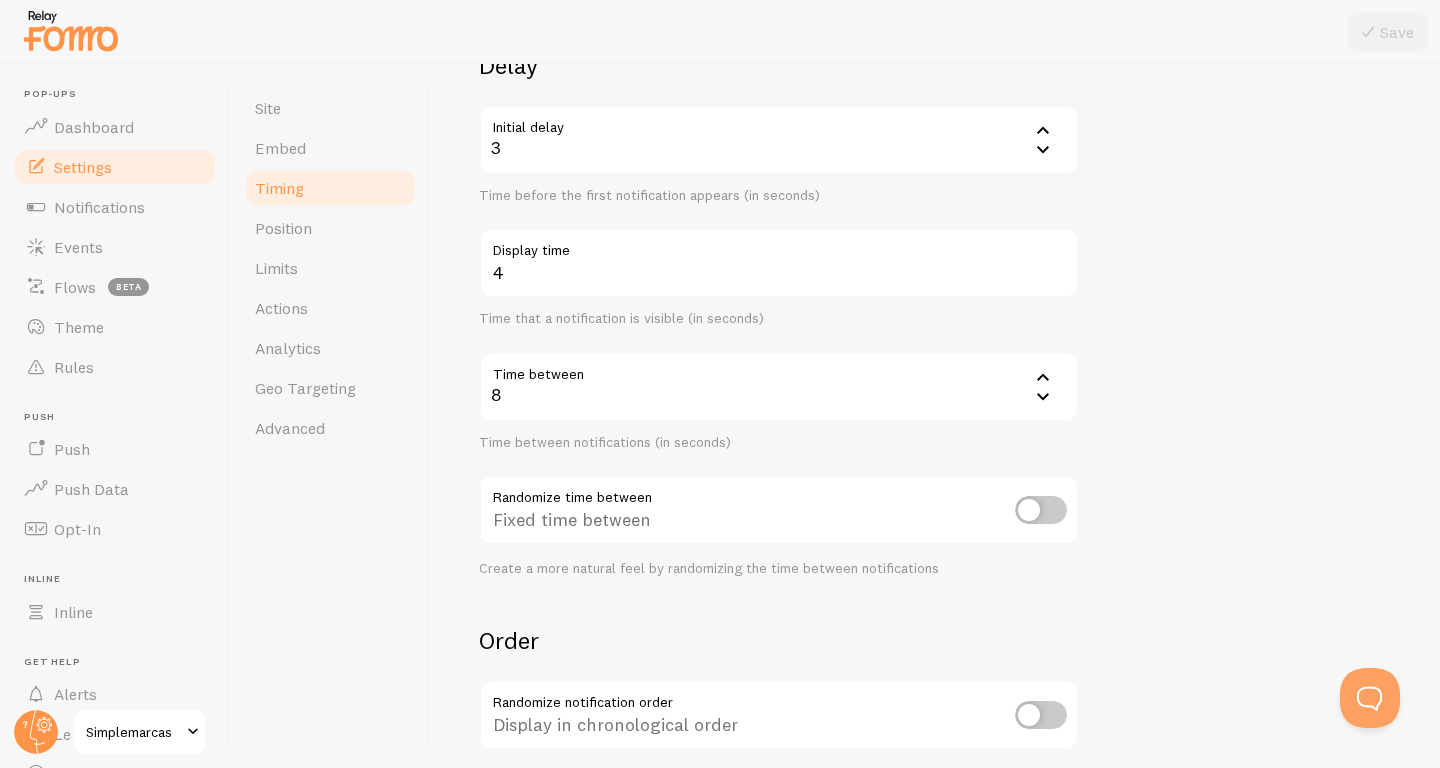 click 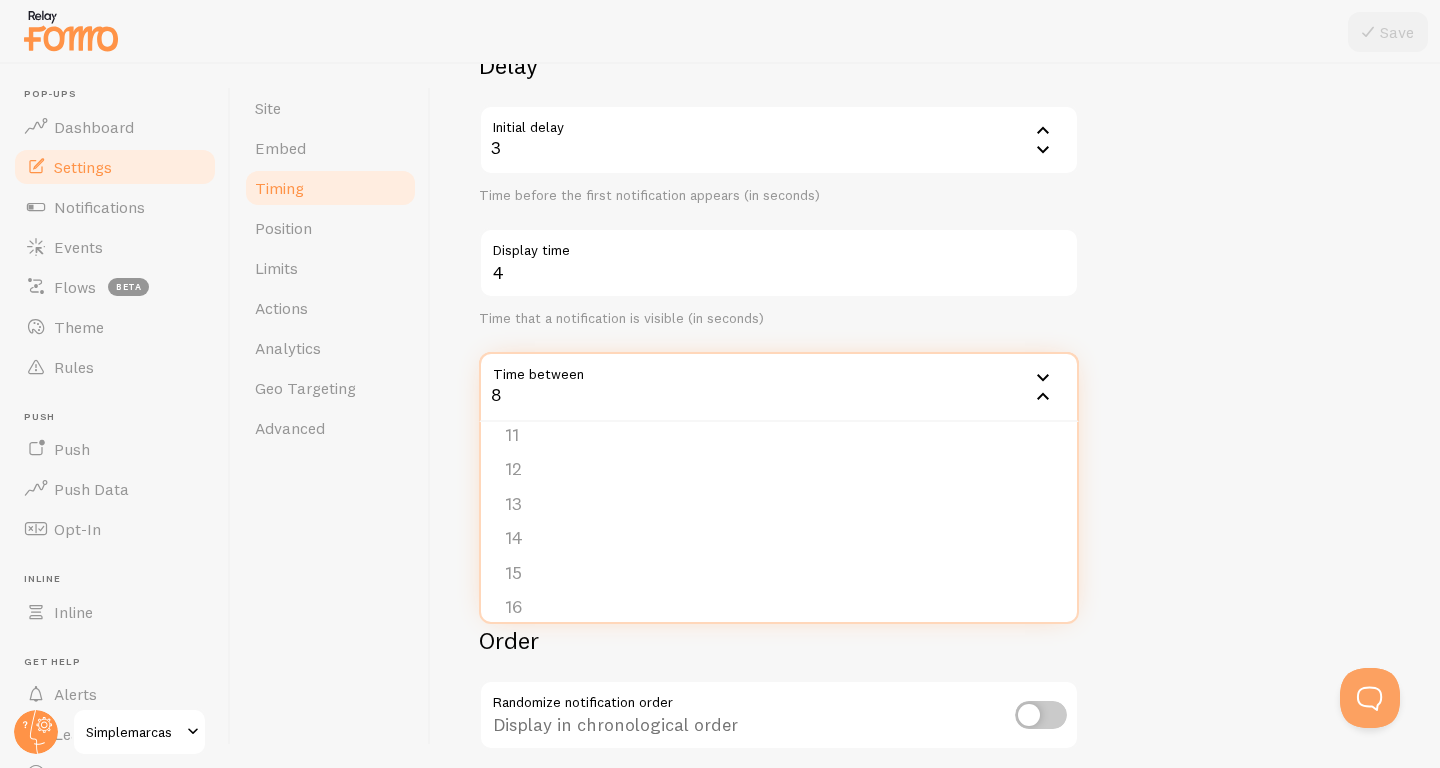 scroll, scrollTop: 366, scrollLeft: 0, axis: vertical 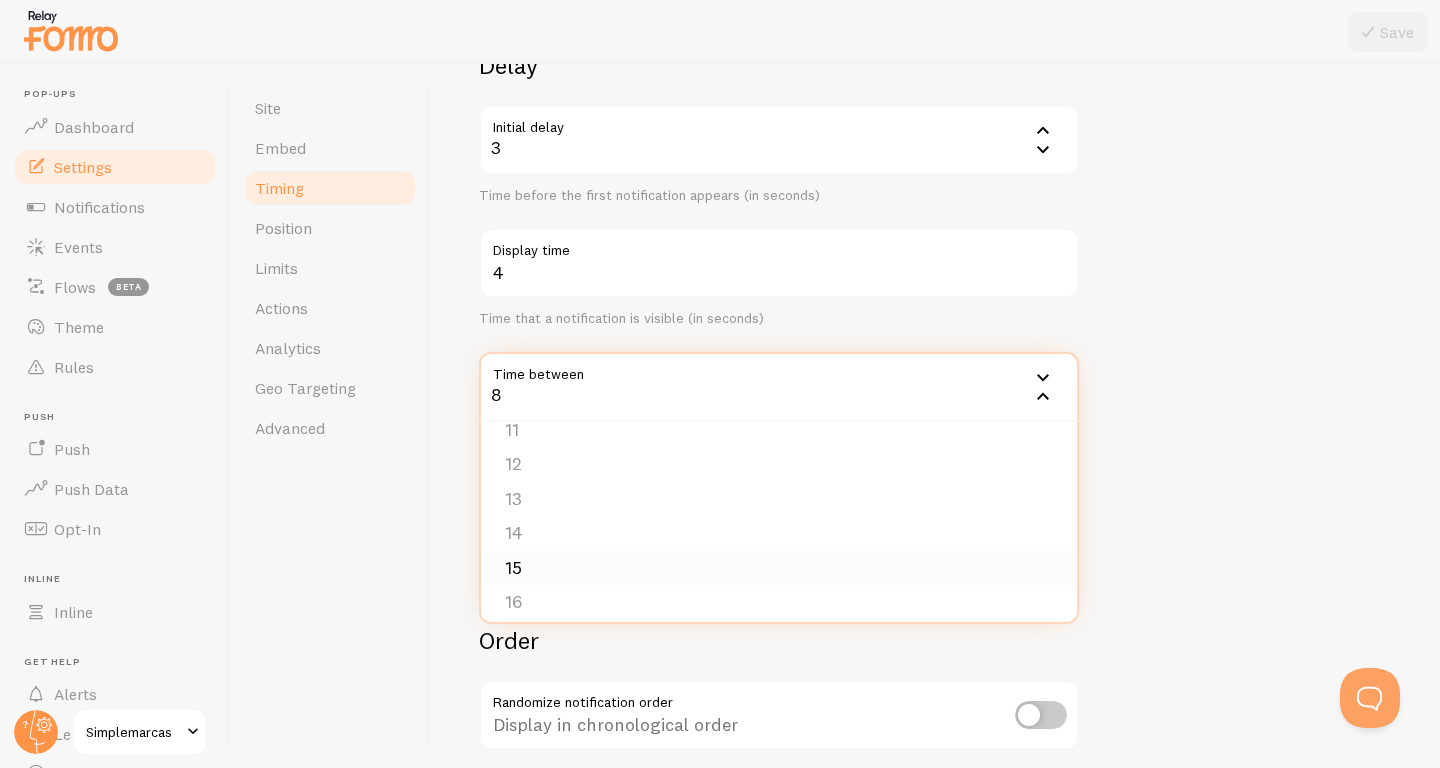 click on "15" at bounding box center [779, 568] 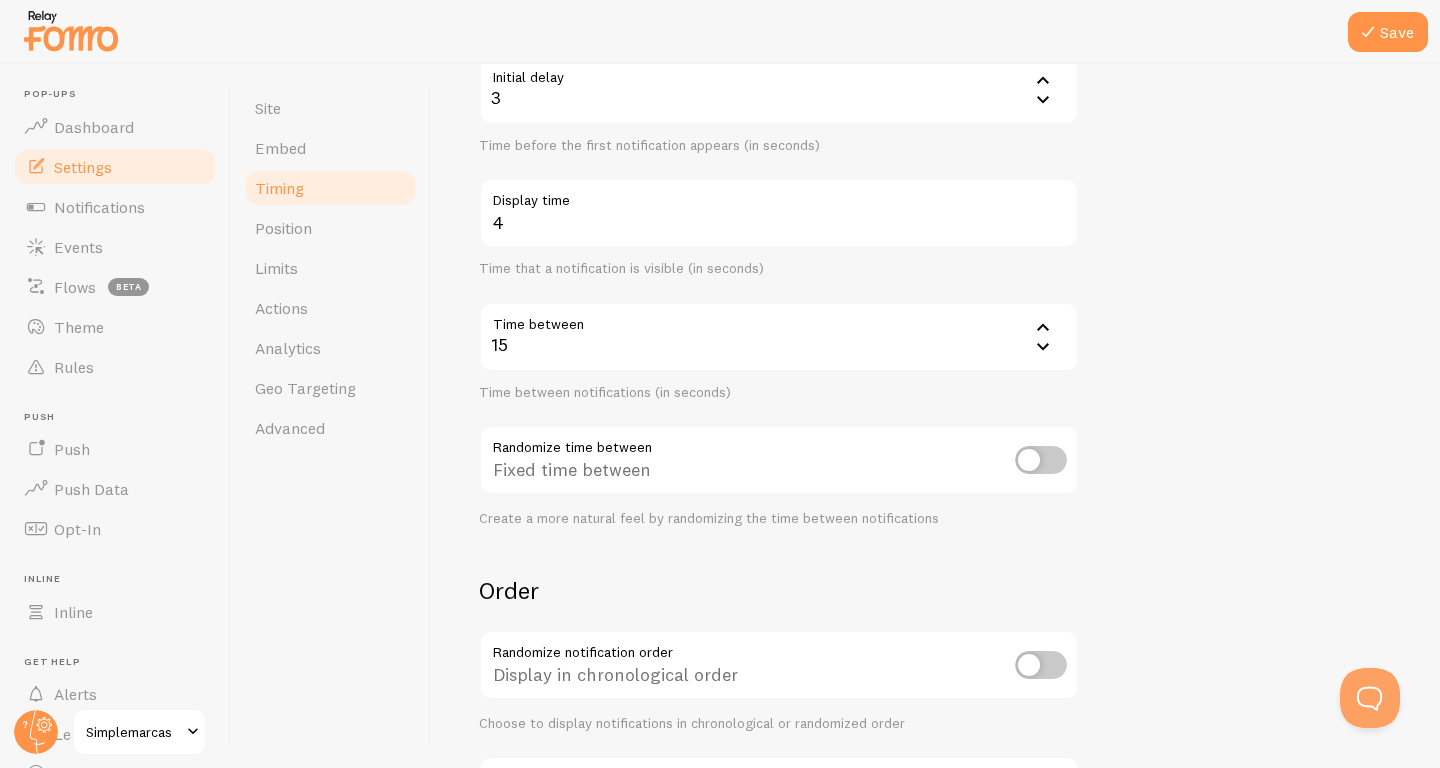 scroll, scrollTop: 241, scrollLeft: 0, axis: vertical 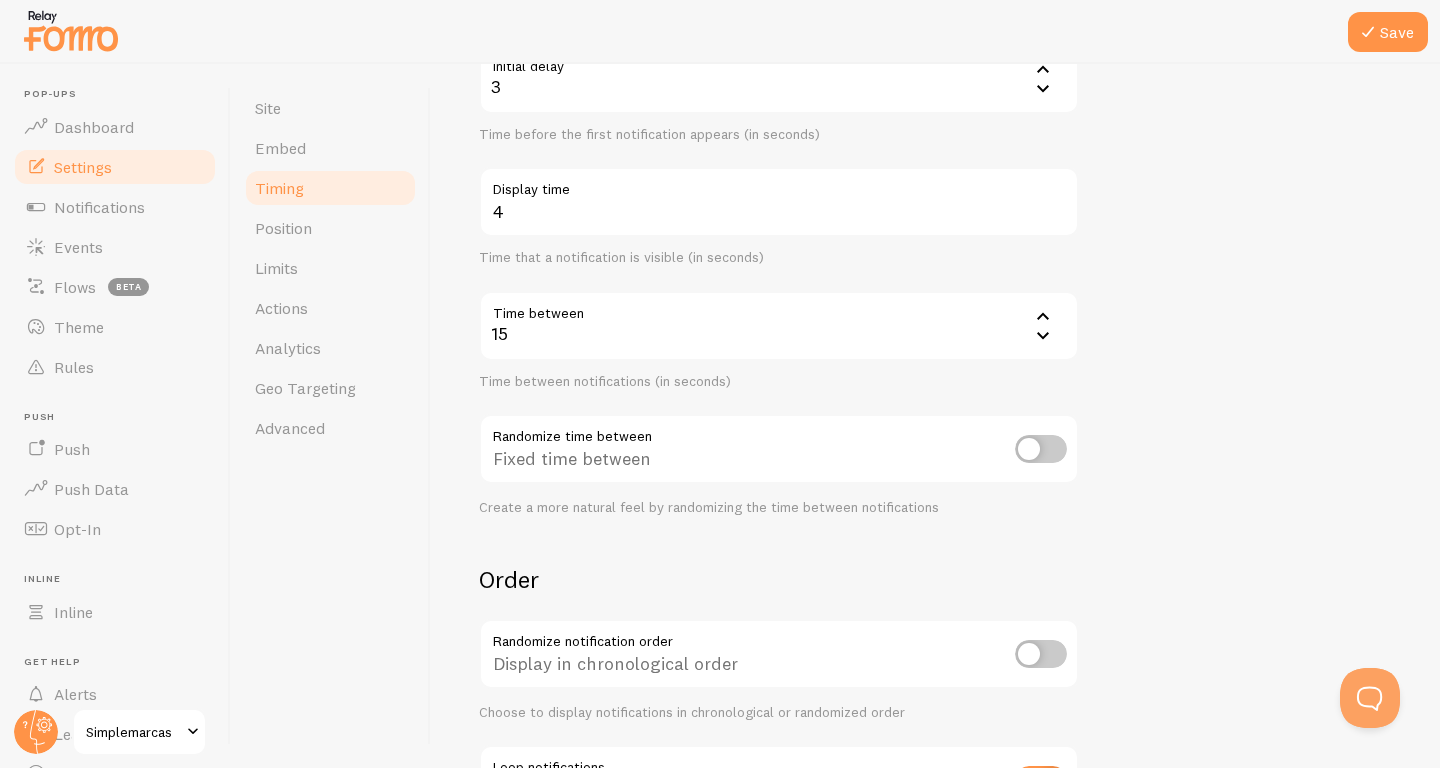 click at bounding box center [1041, 449] 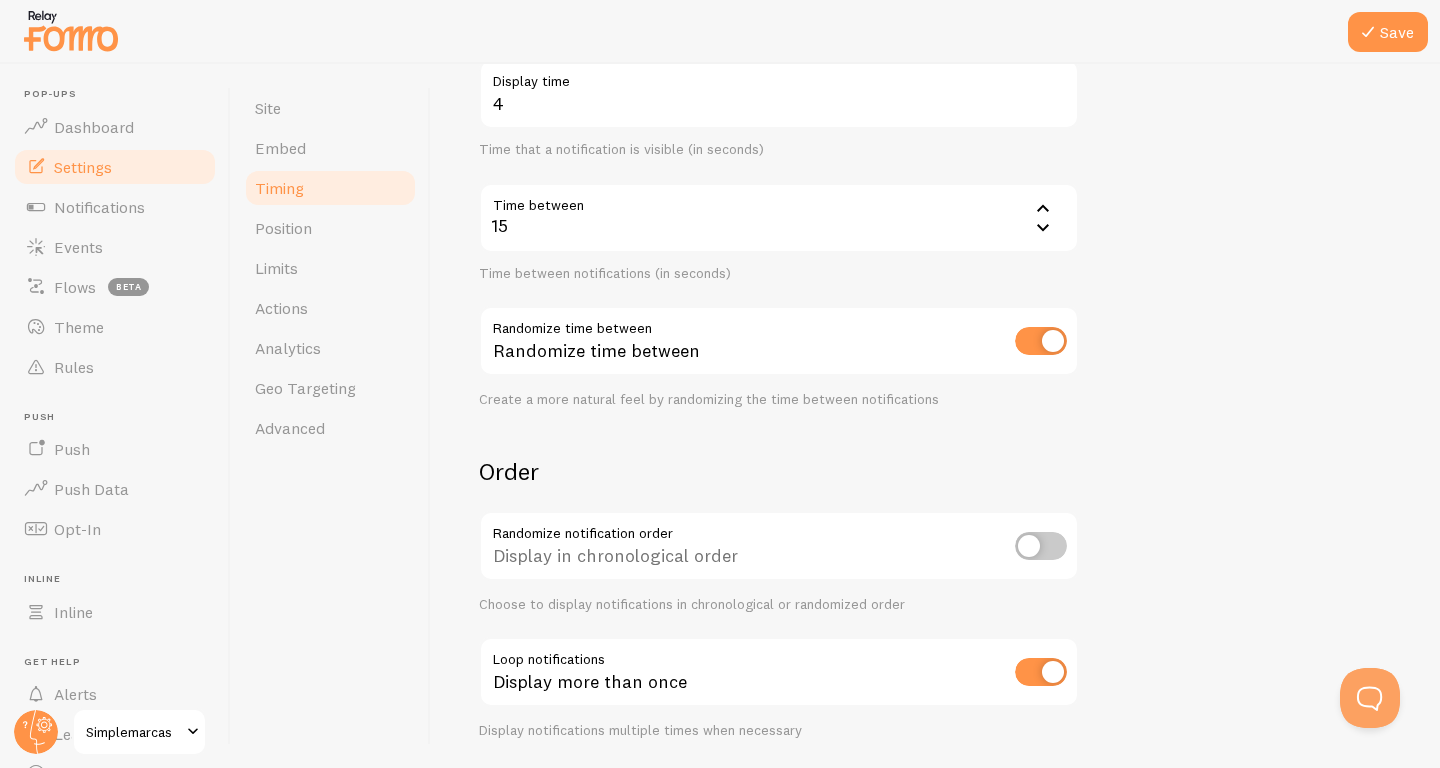 scroll, scrollTop: 364, scrollLeft: 0, axis: vertical 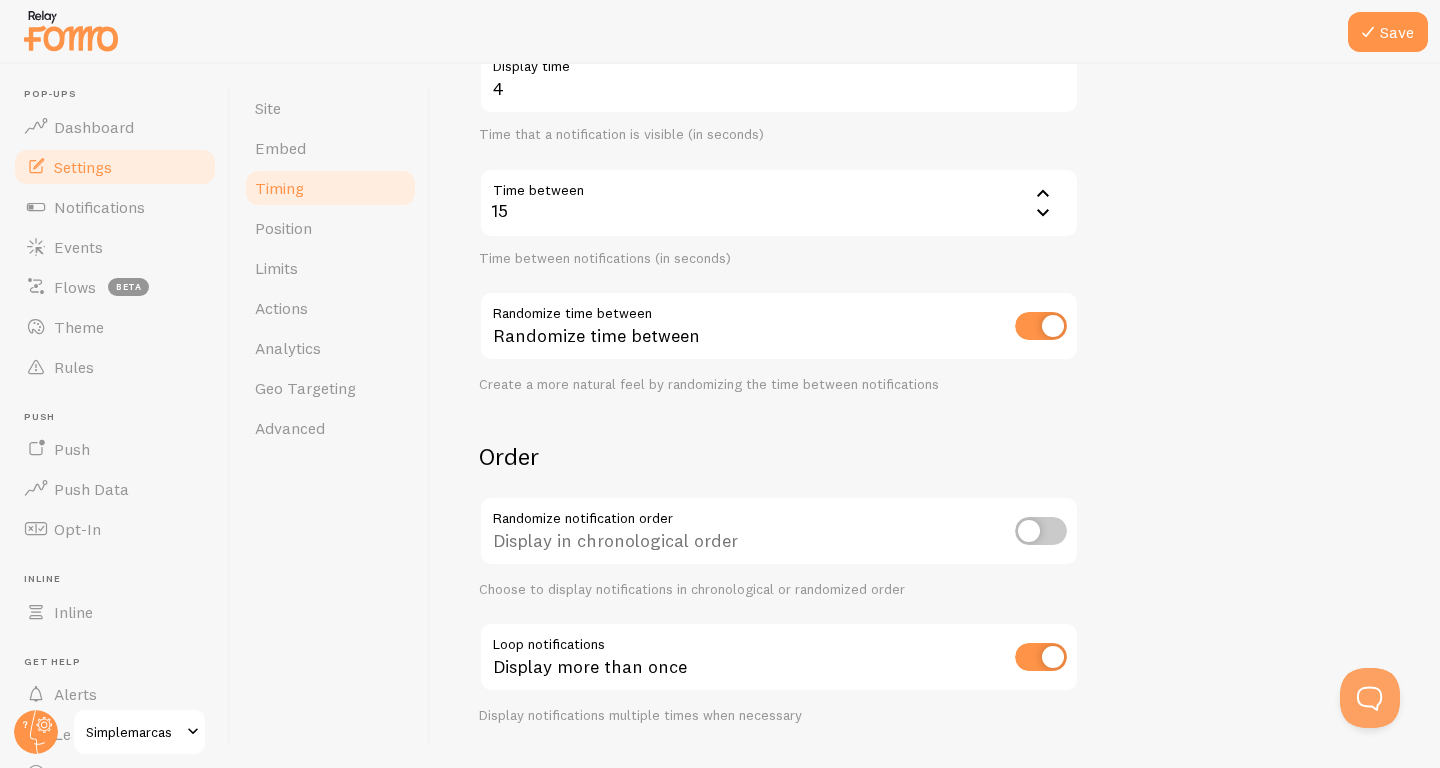 click 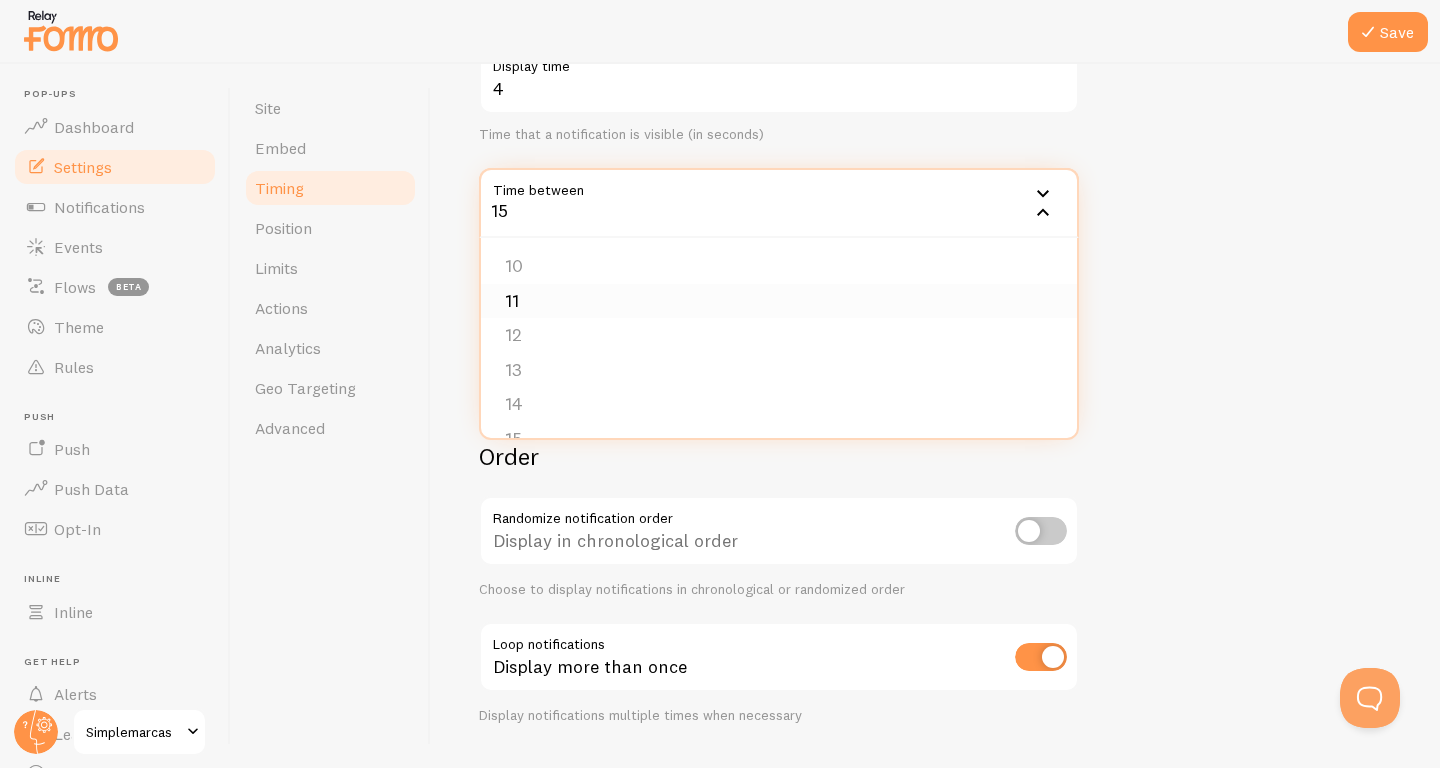 scroll, scrollTop: 294, scrollLeft: 0, axis: vertical 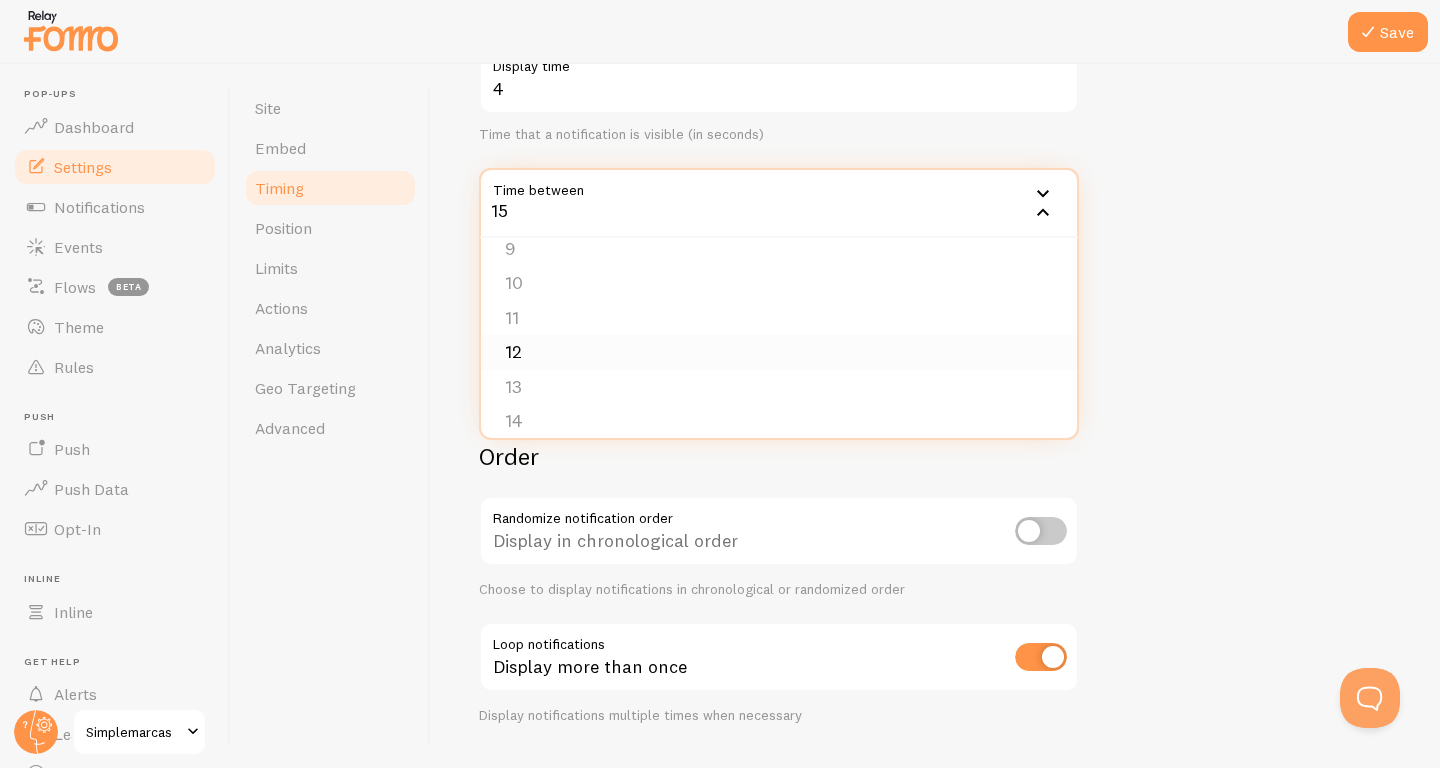 click on "12" at bounding box center (779, 352) 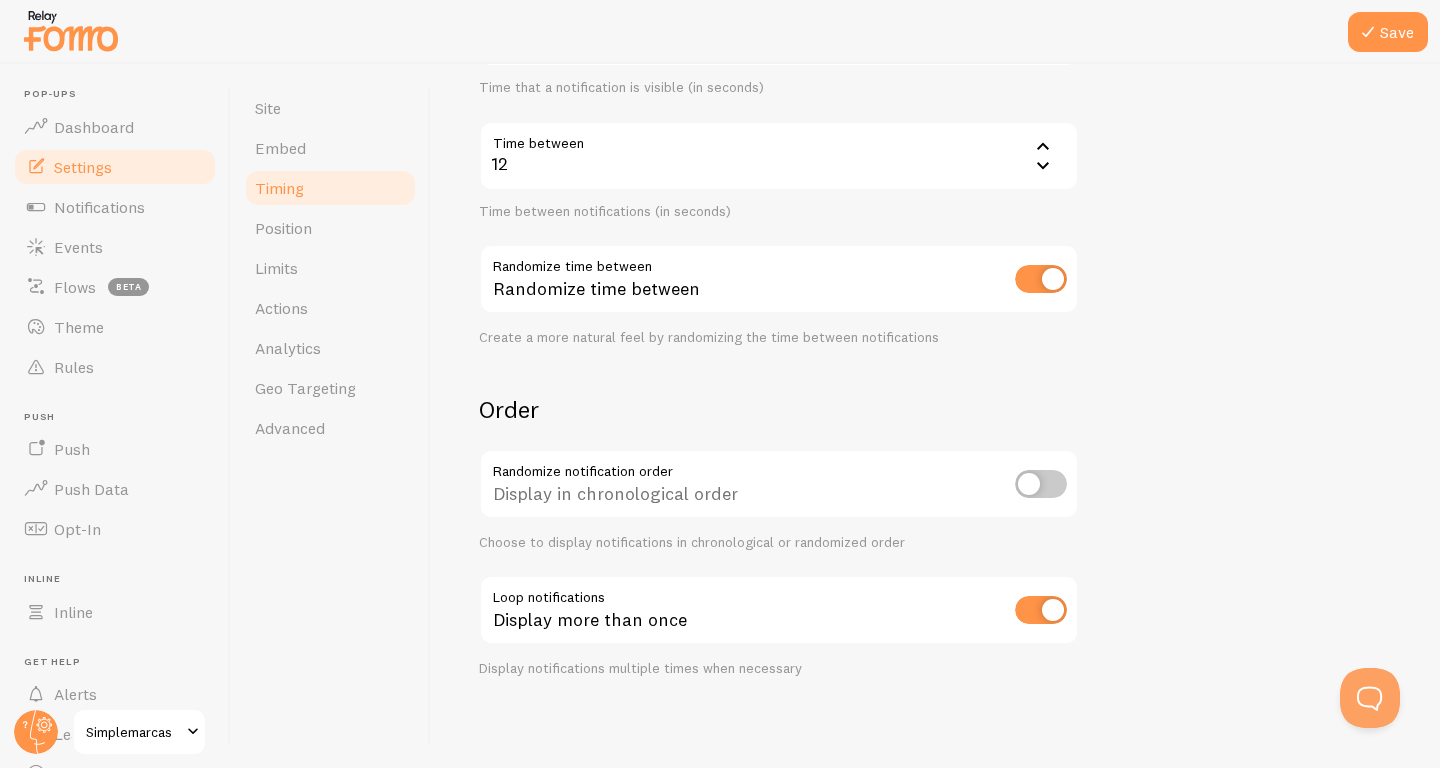 scroll, scrollTop: 416, scrollLeft: 0, axis: vertical 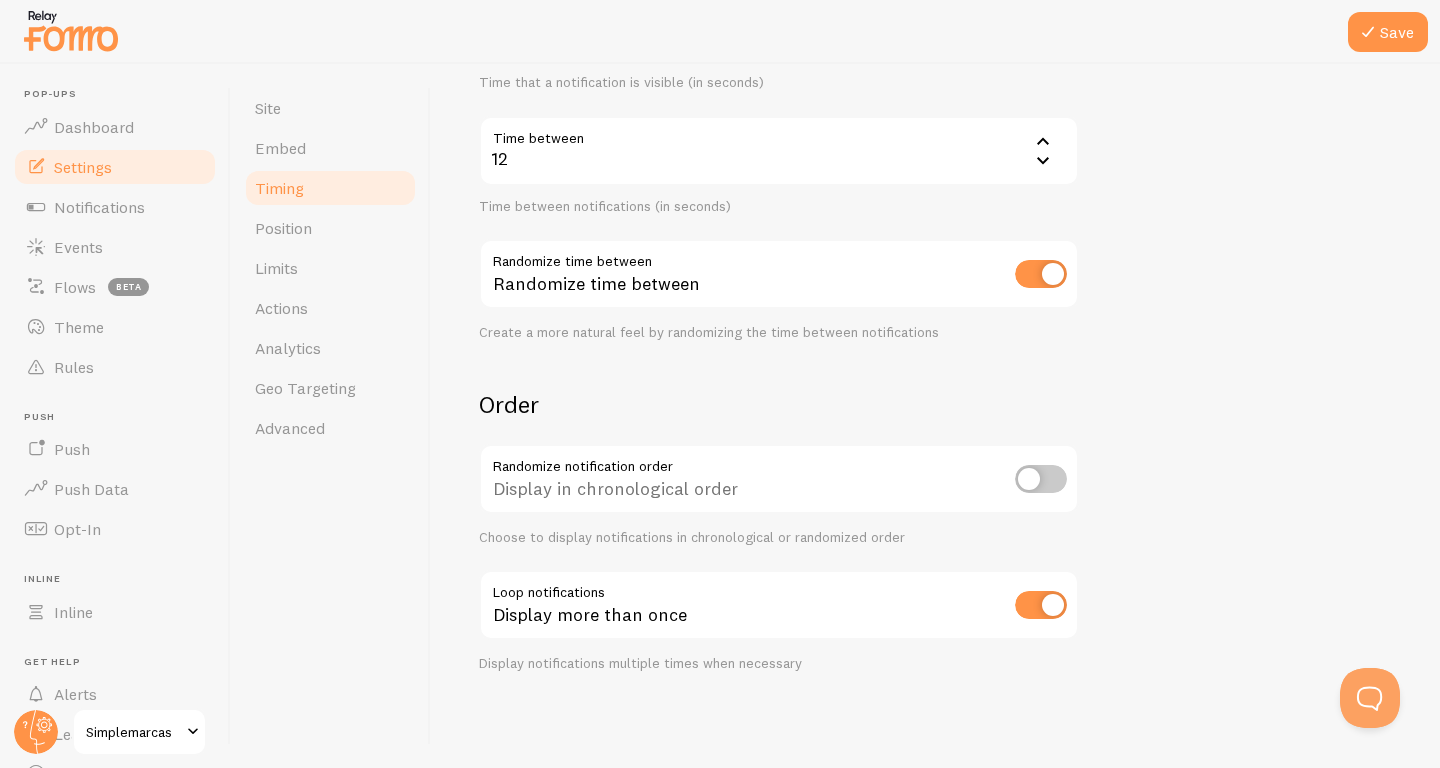 click at bounding box center (1041, 605) 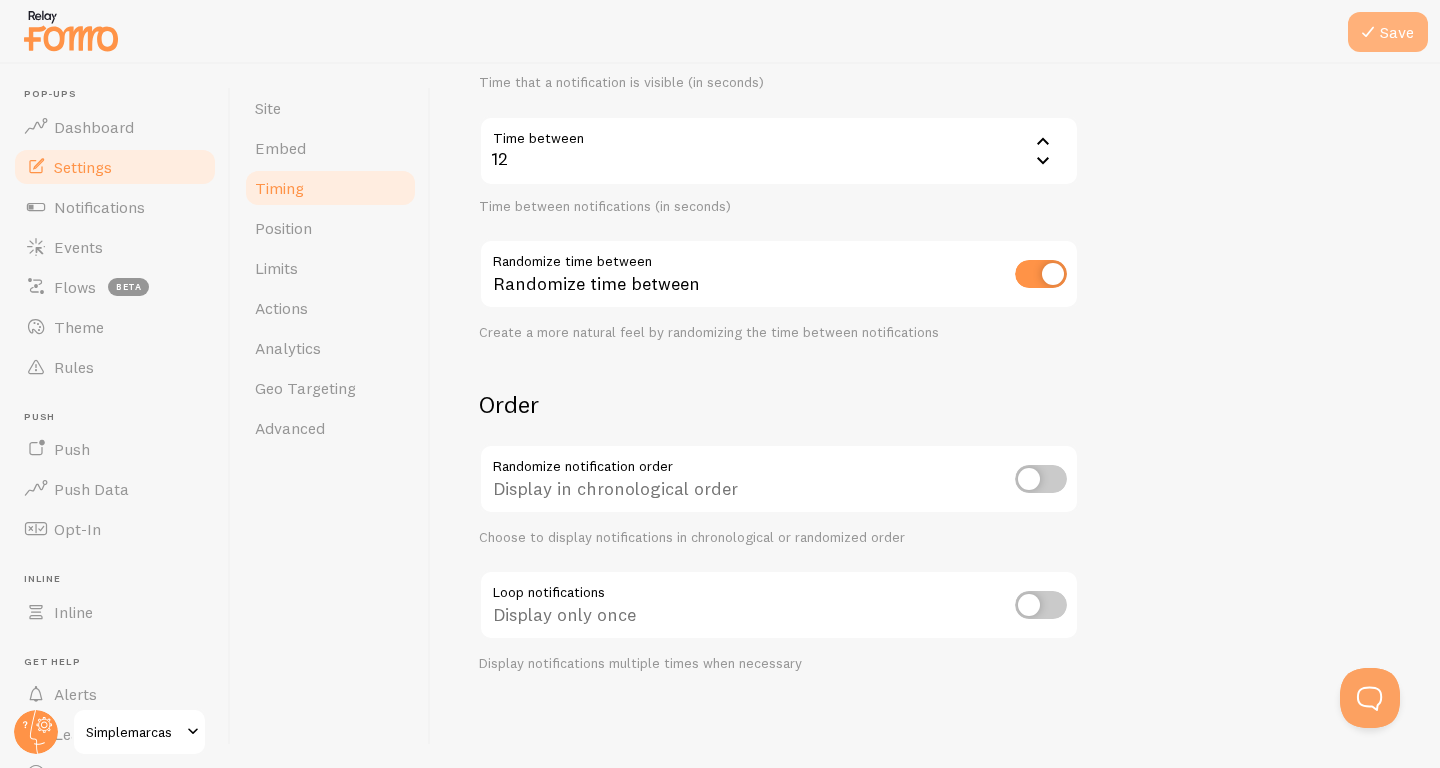 click at bounding box center [1368, 32] 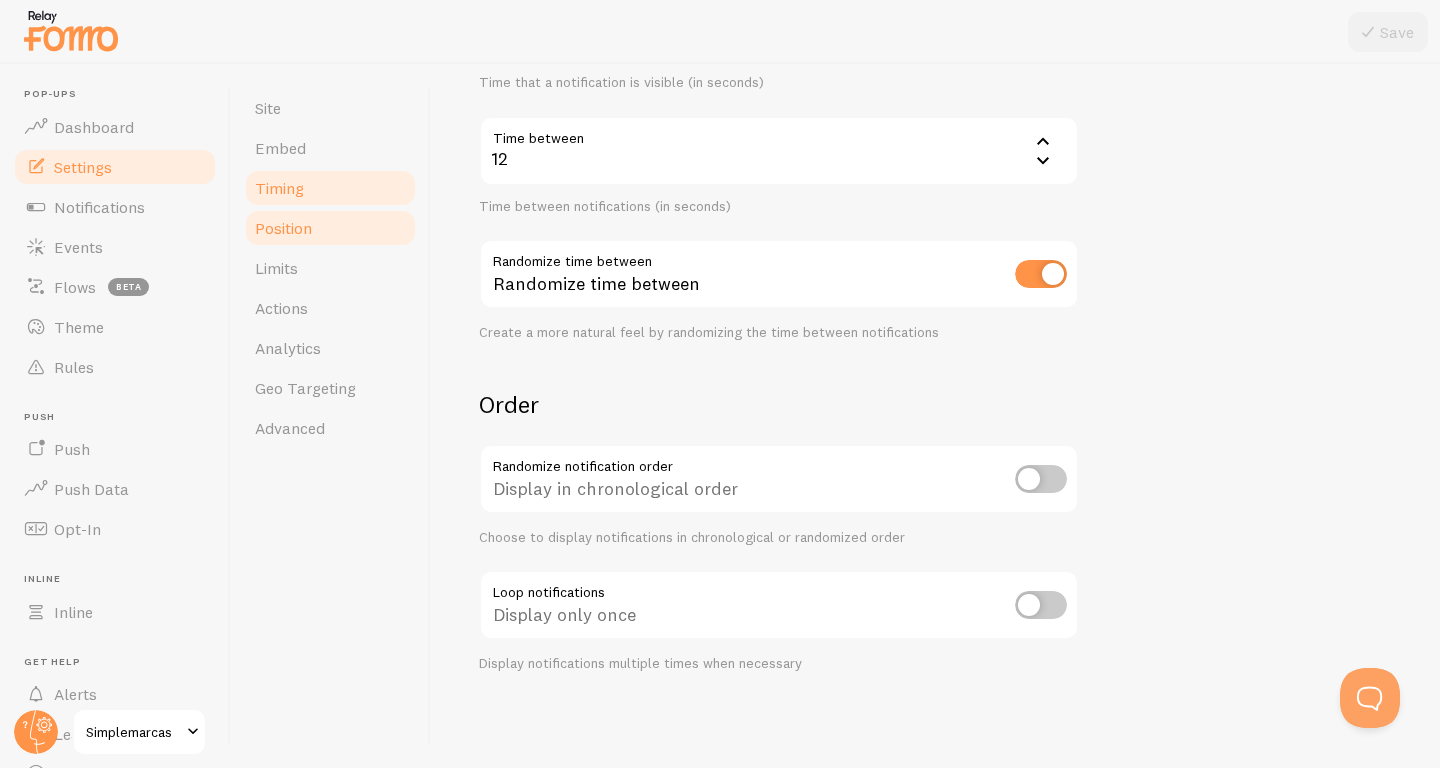 click on "Position" at bounding box center (330, 228) 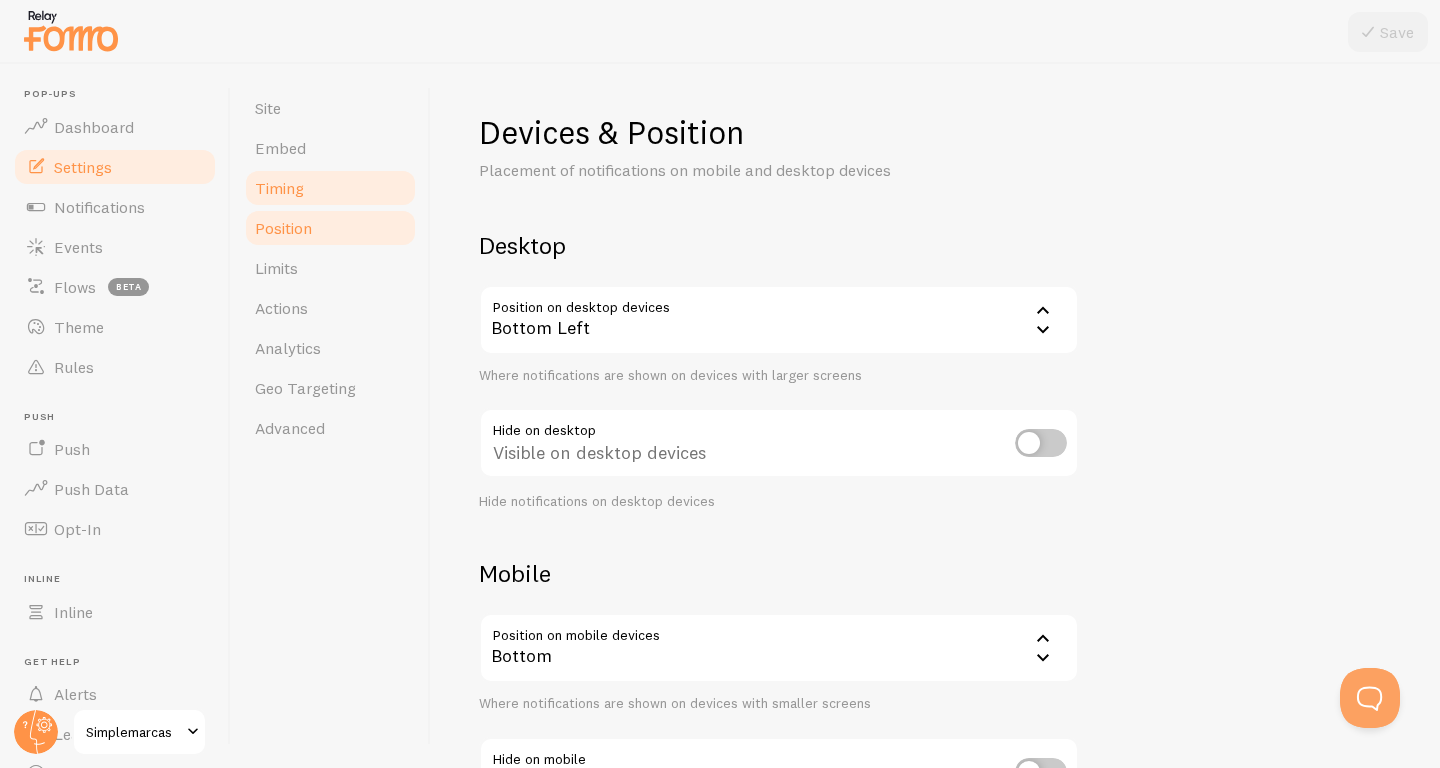 click on "Timing" at bounding box center (330, 188) 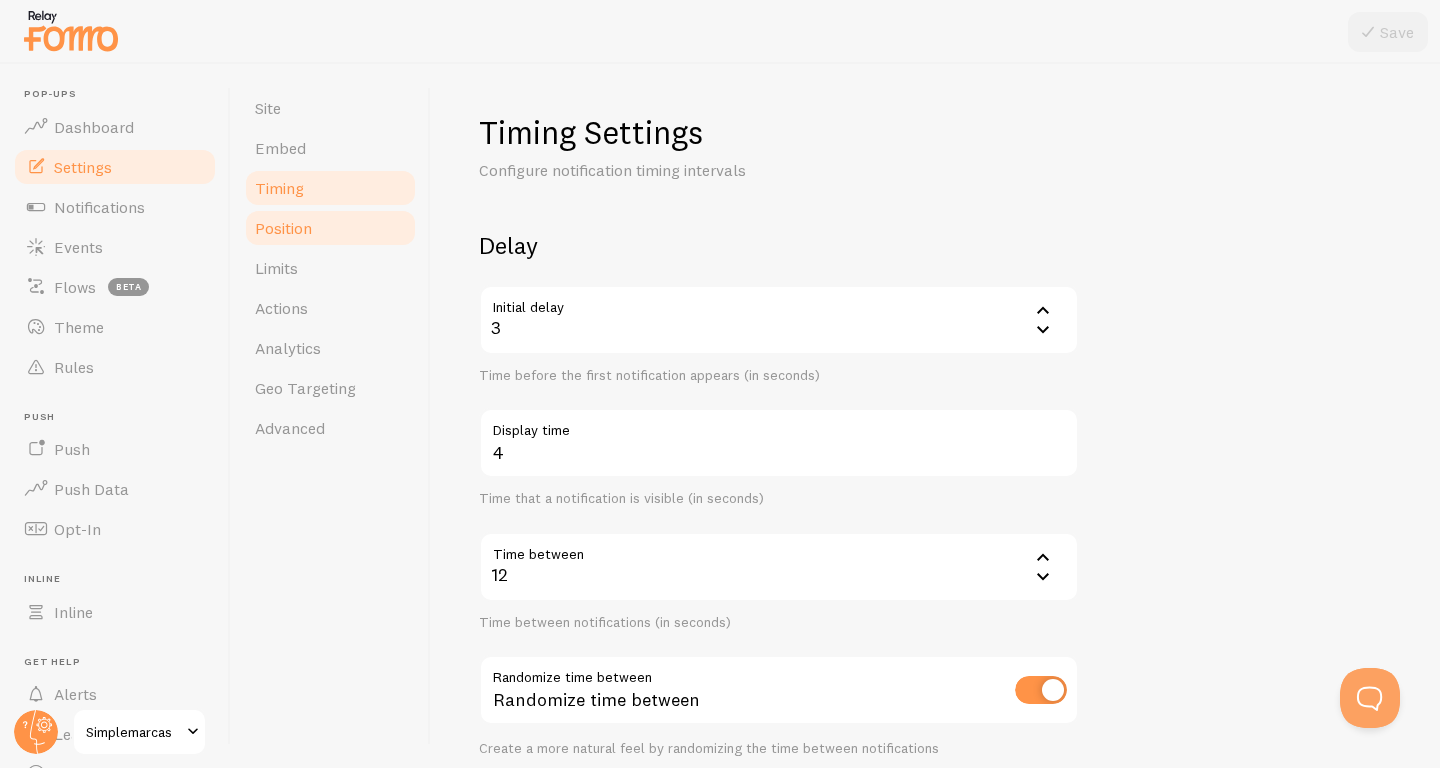 click on "Position" at bounding box center (330, 228) 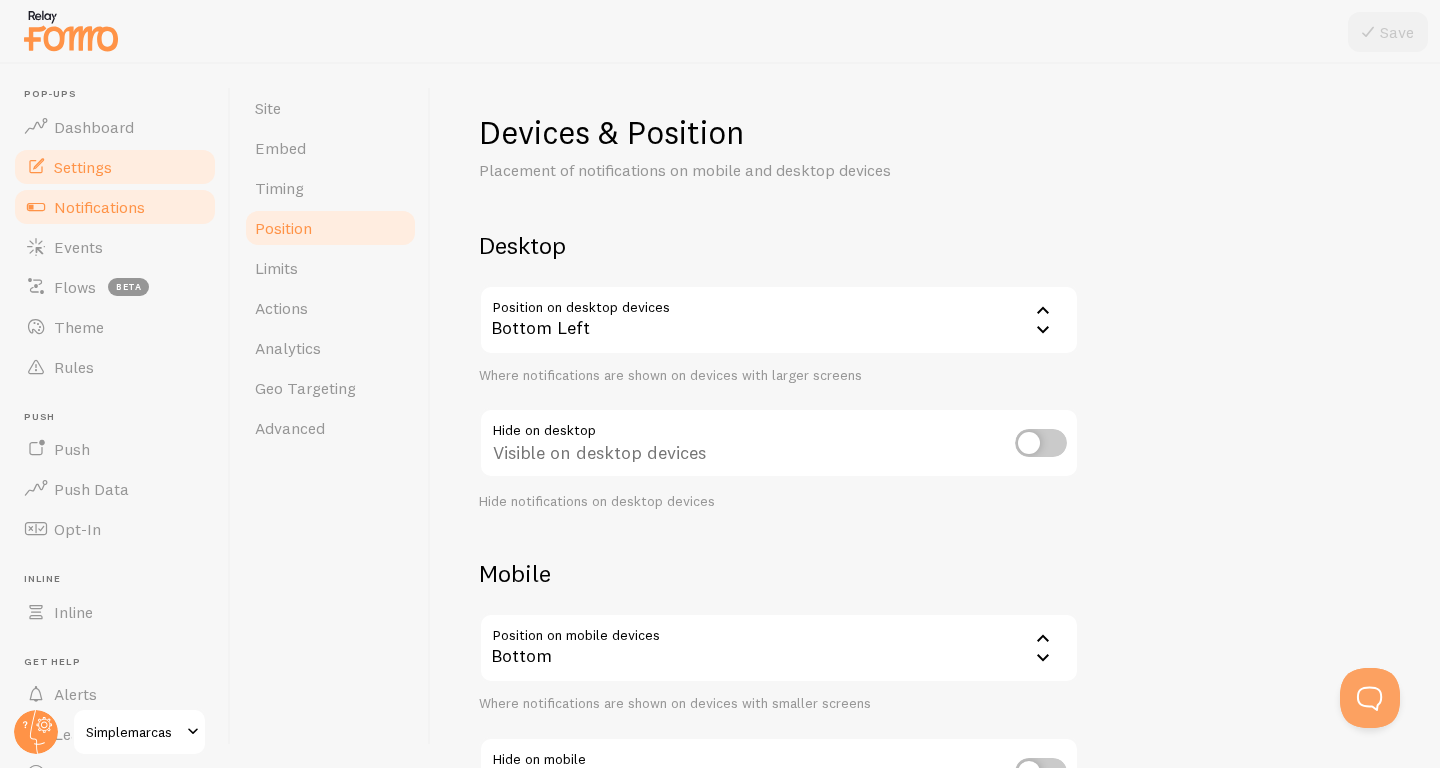 click on "Notifications" at bounding box center (99, 207) 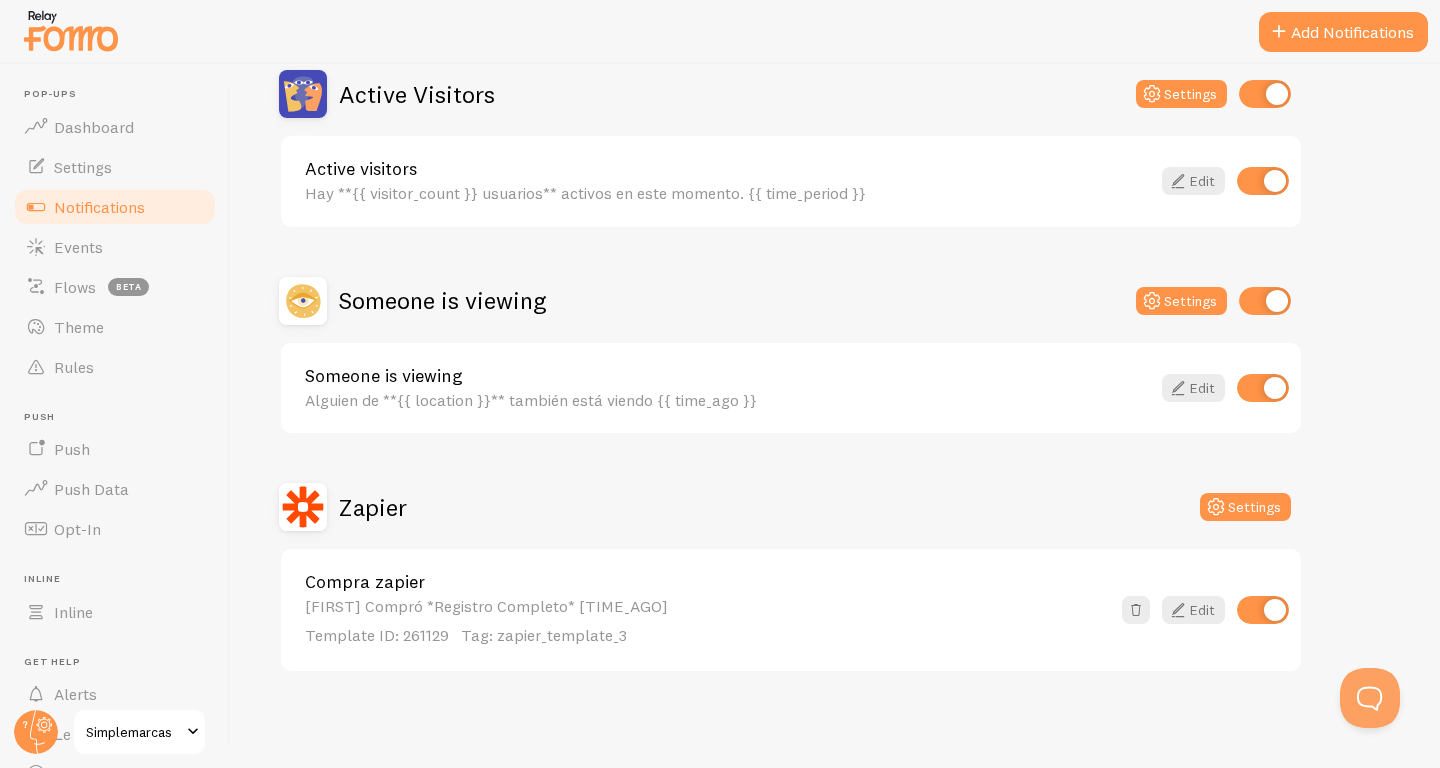 scroll, scrollTop: 203, scrollLeft: 0, axis: vertical 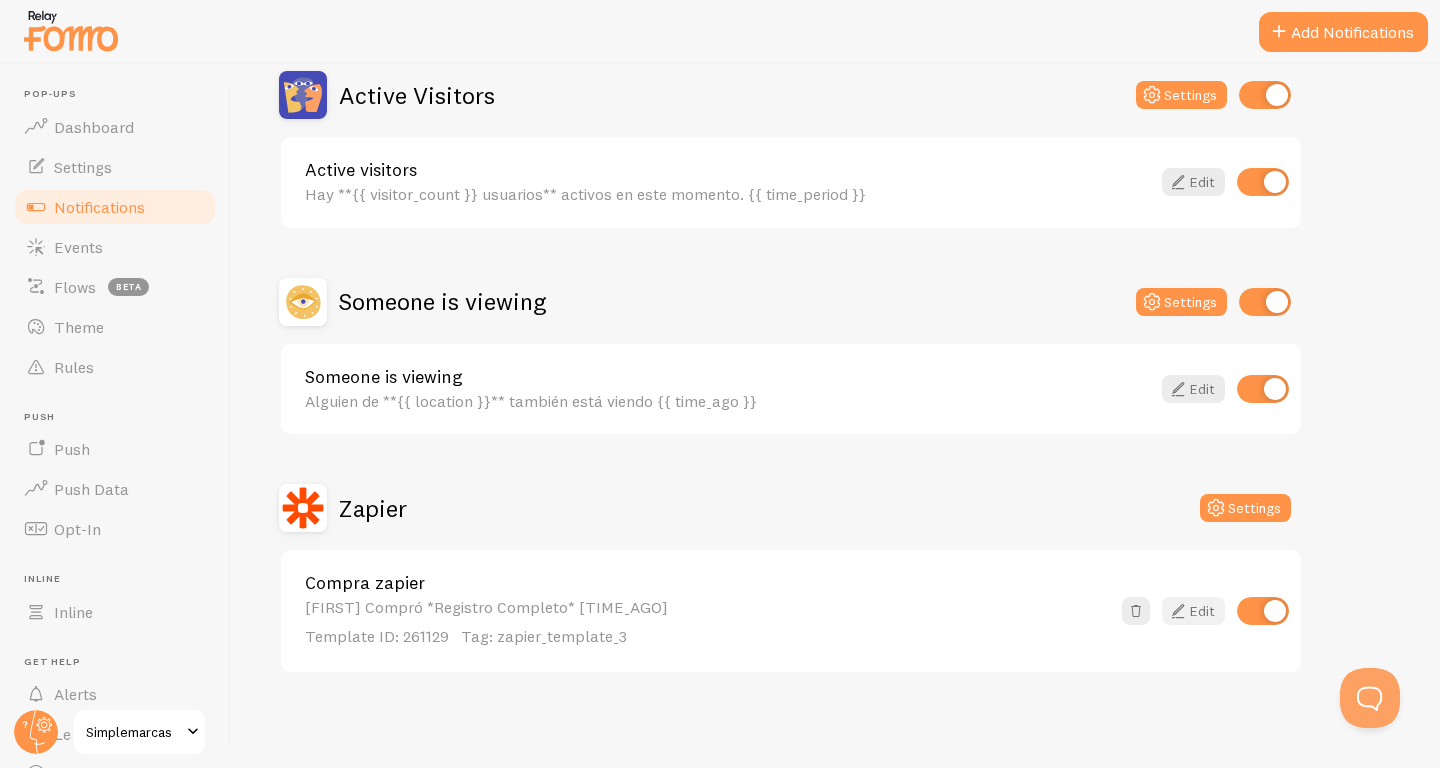click on "Edit" at bounding box center [1193, 611] 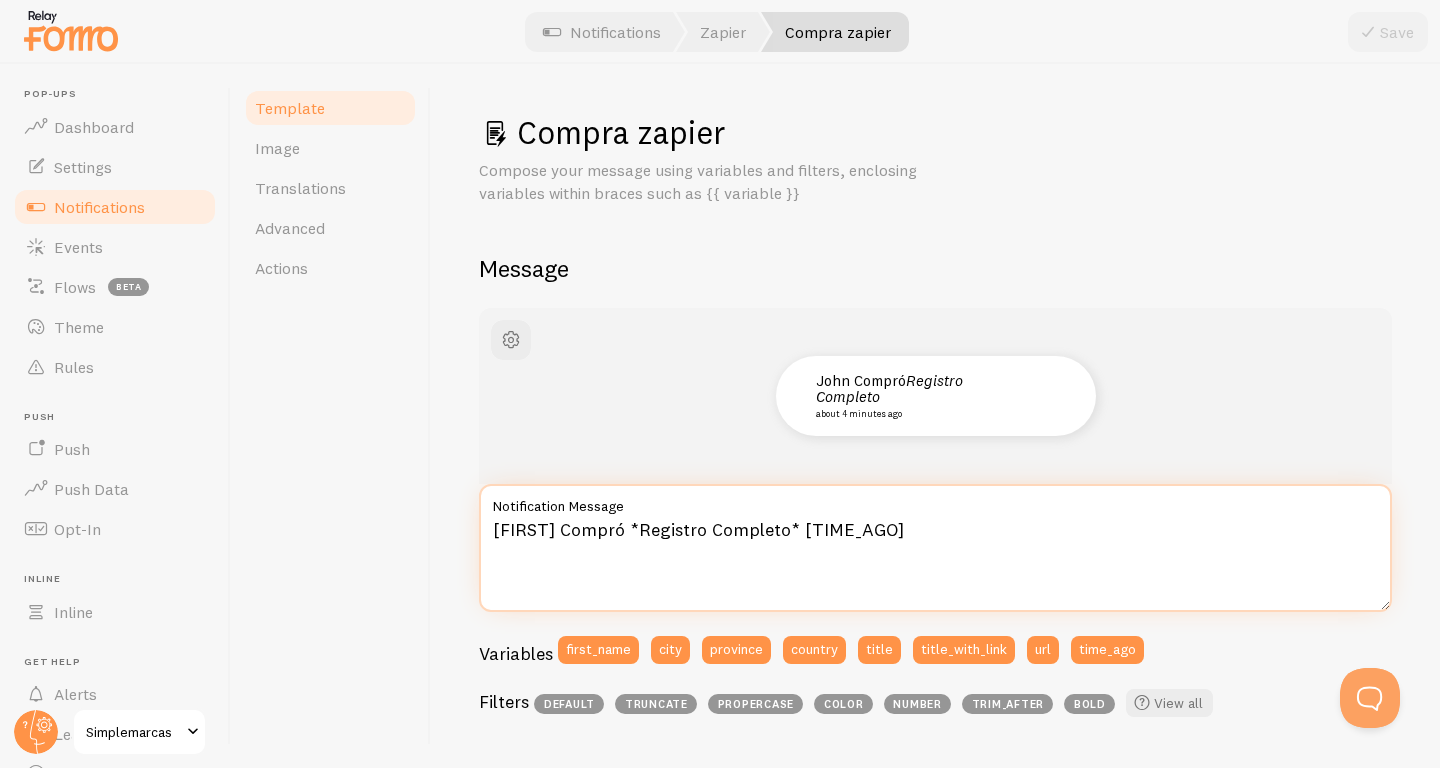 click on "{{ first_name }} Compró *Registro Completo* {{ time_ago }}" at bounding box center (935, 548) 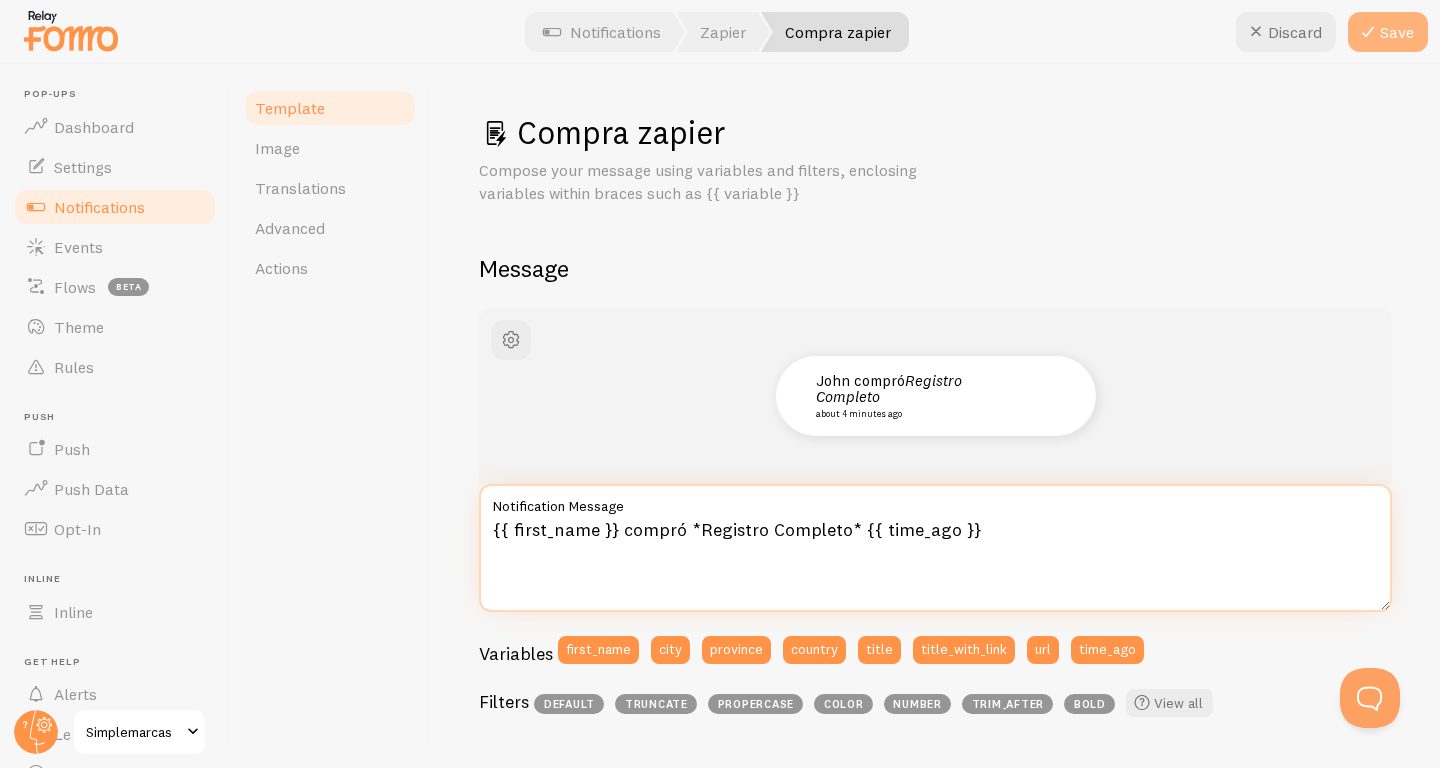 type on "{{ first_name }} compró *Registro Completo* {{ time_ago }}" 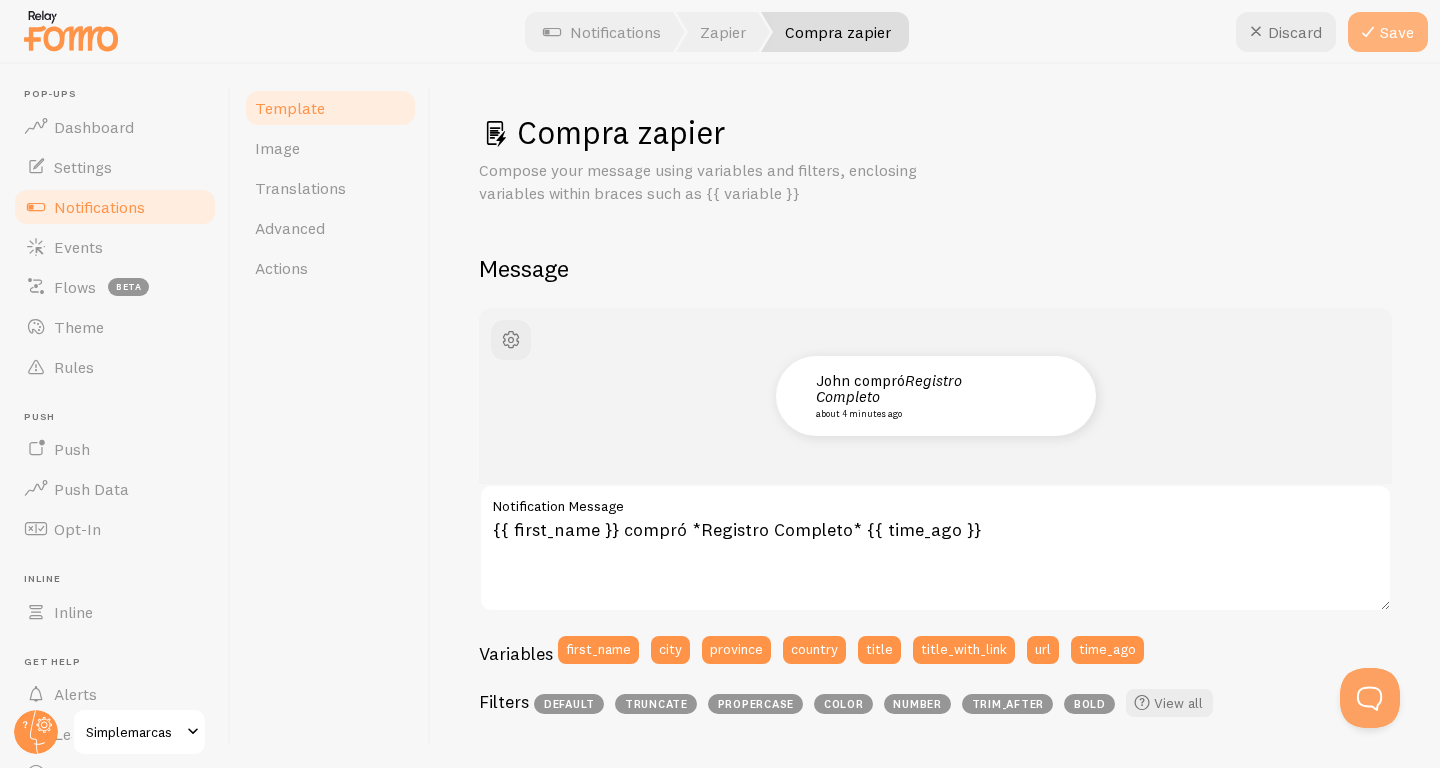 click on "Save" at bounding box center [1388, 32] 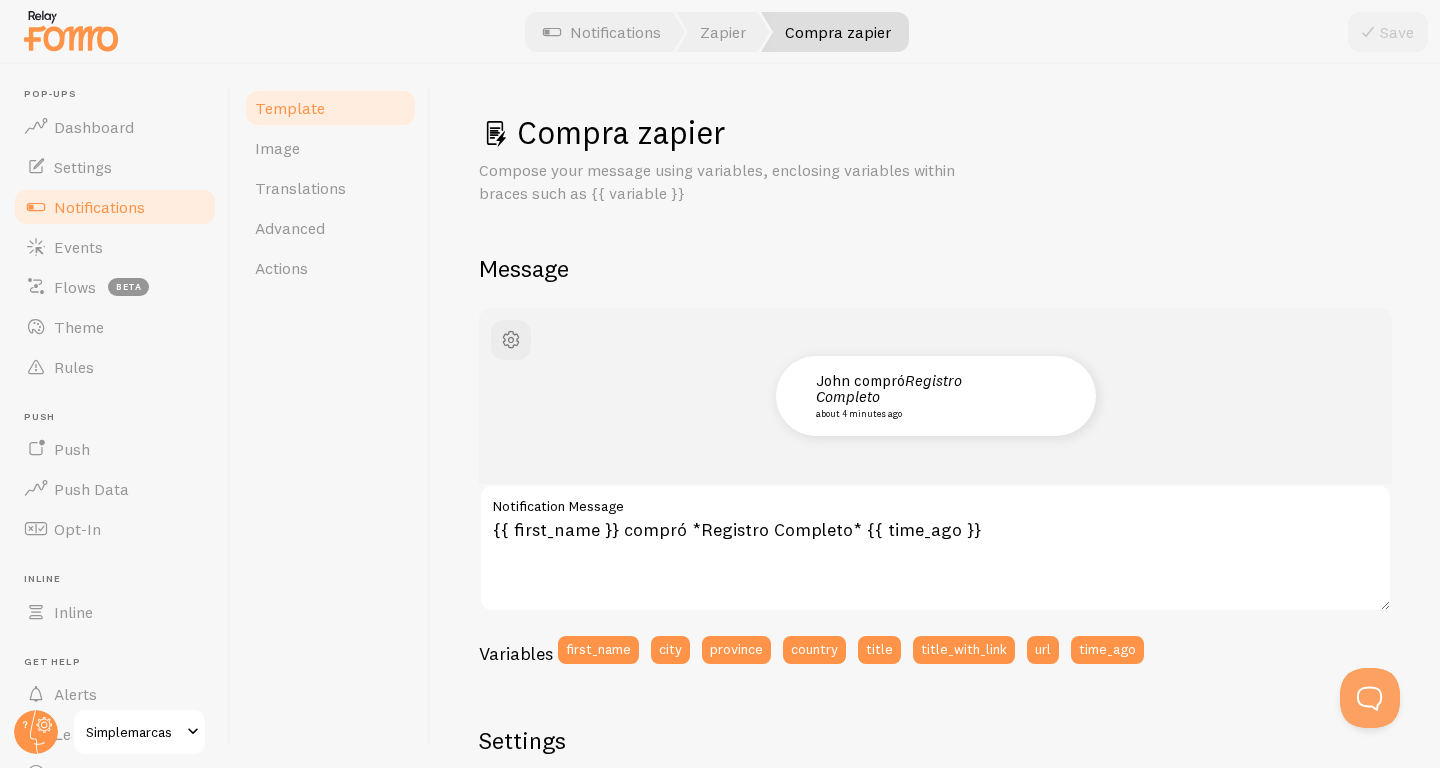 click on "Notifications" at bounding box center [99, 207] 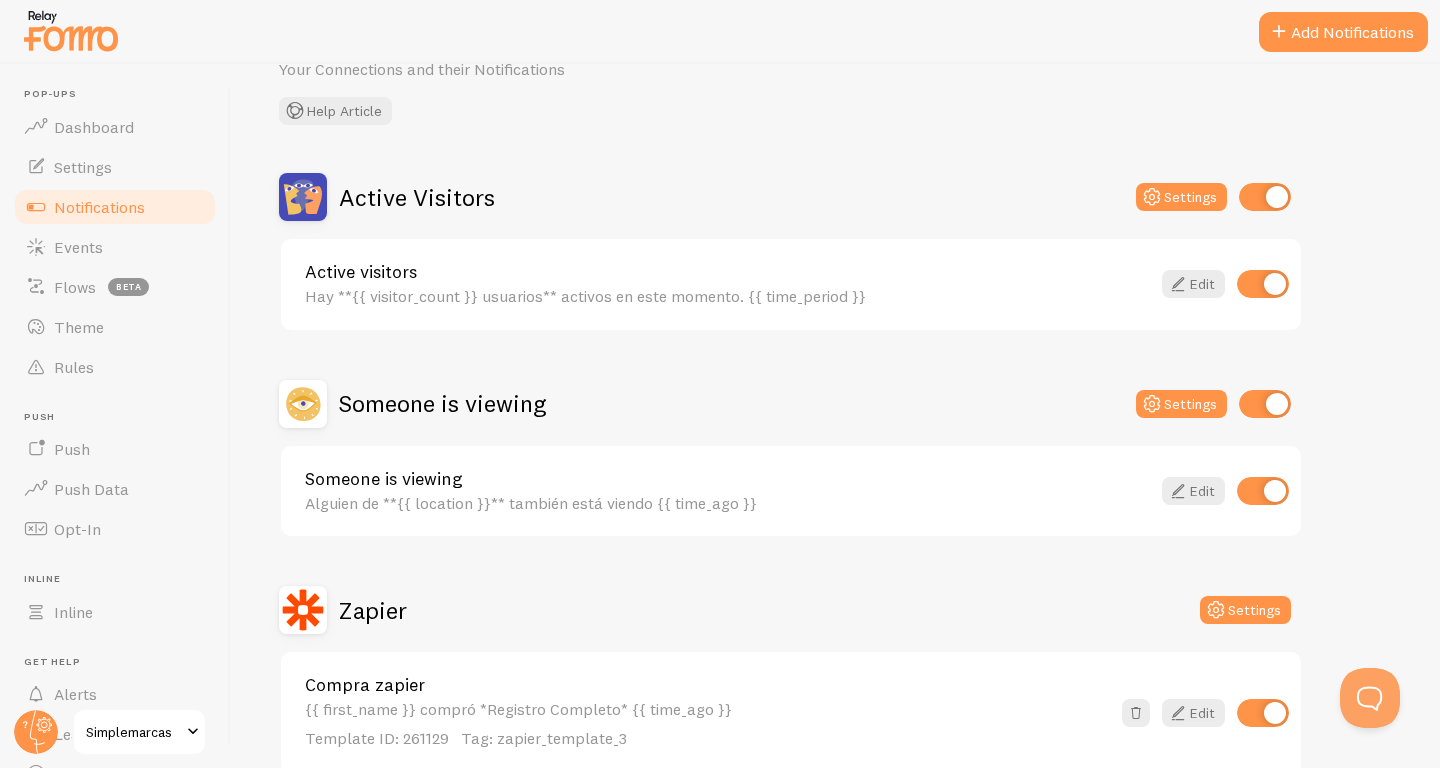 scroll, scrollTop: 204, scrollLeft: 0, axis: vertical 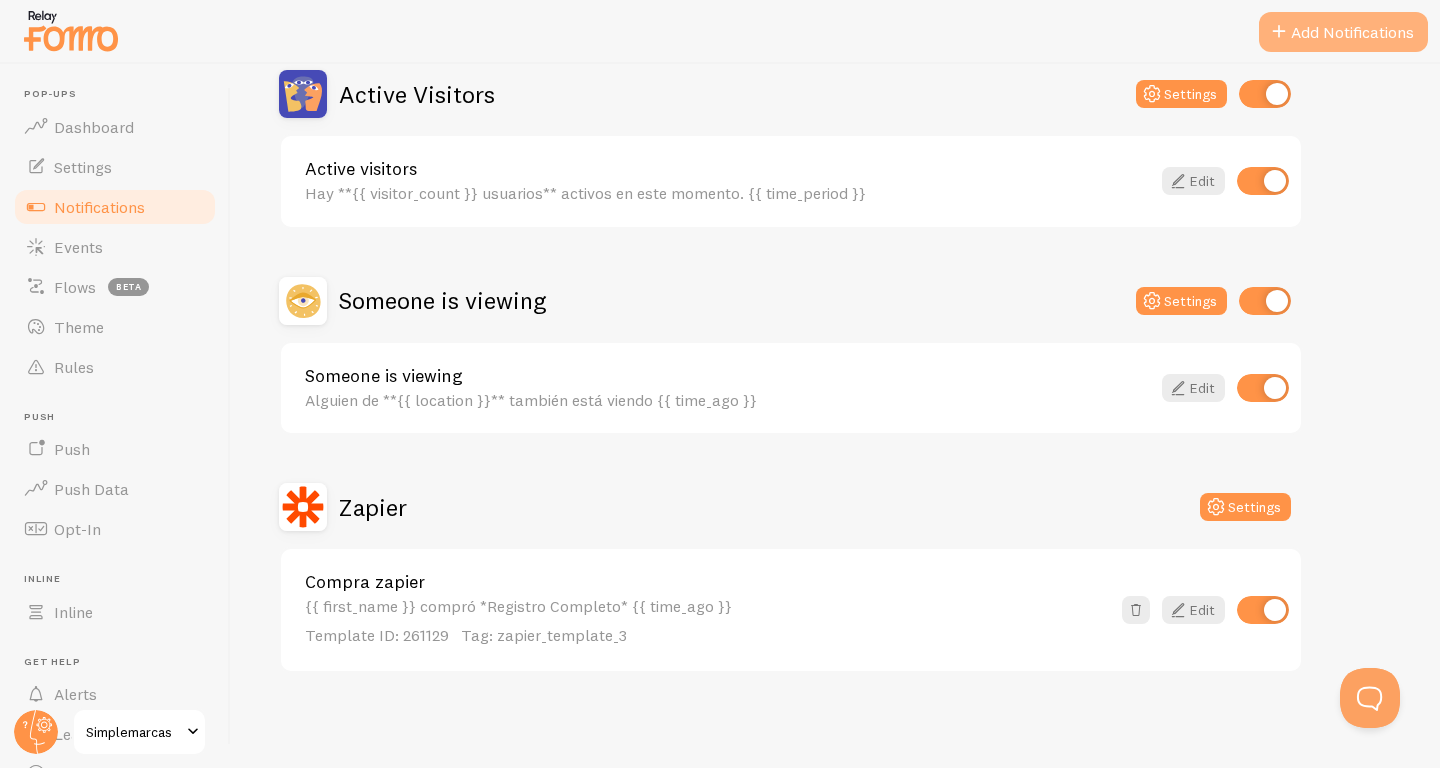 click on "Add Notifications" at bounding box center (1343, 32) 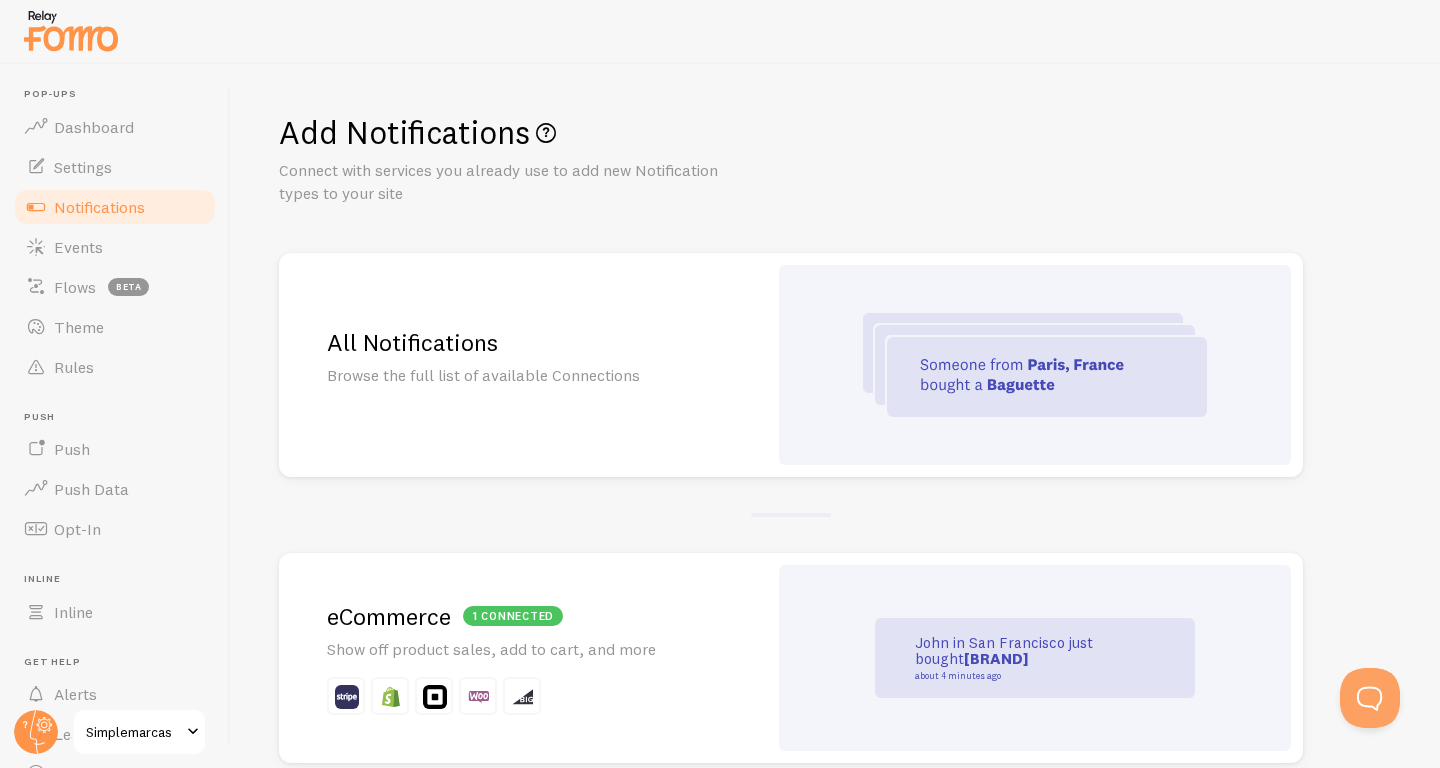 scroll, scrollTop: 241, scrollLeft: 0, axis: vertical 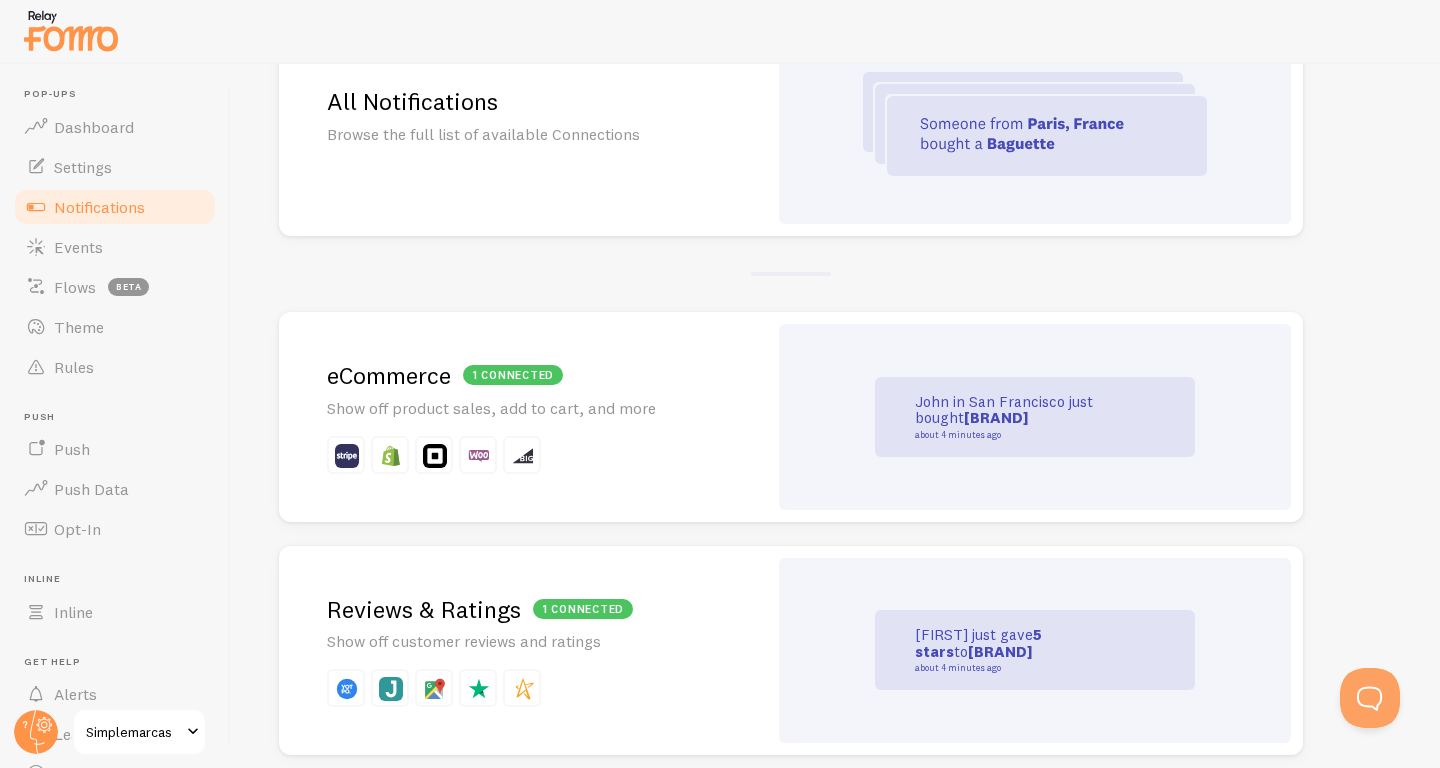 click on "1
connected
eCommerce" at bounding box center [523, 375] 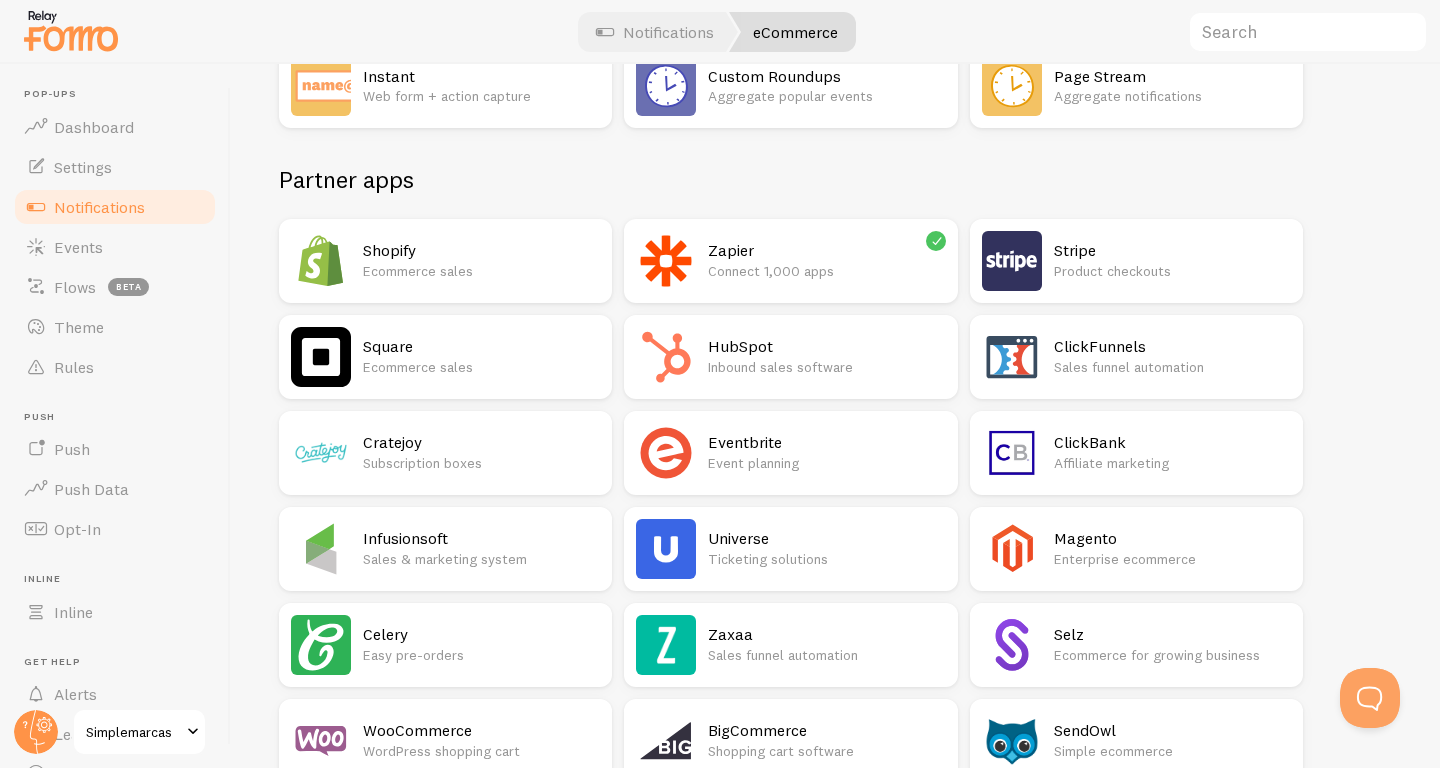 scroll, scrollTop: 0, scrollLeft: 0, axis: both 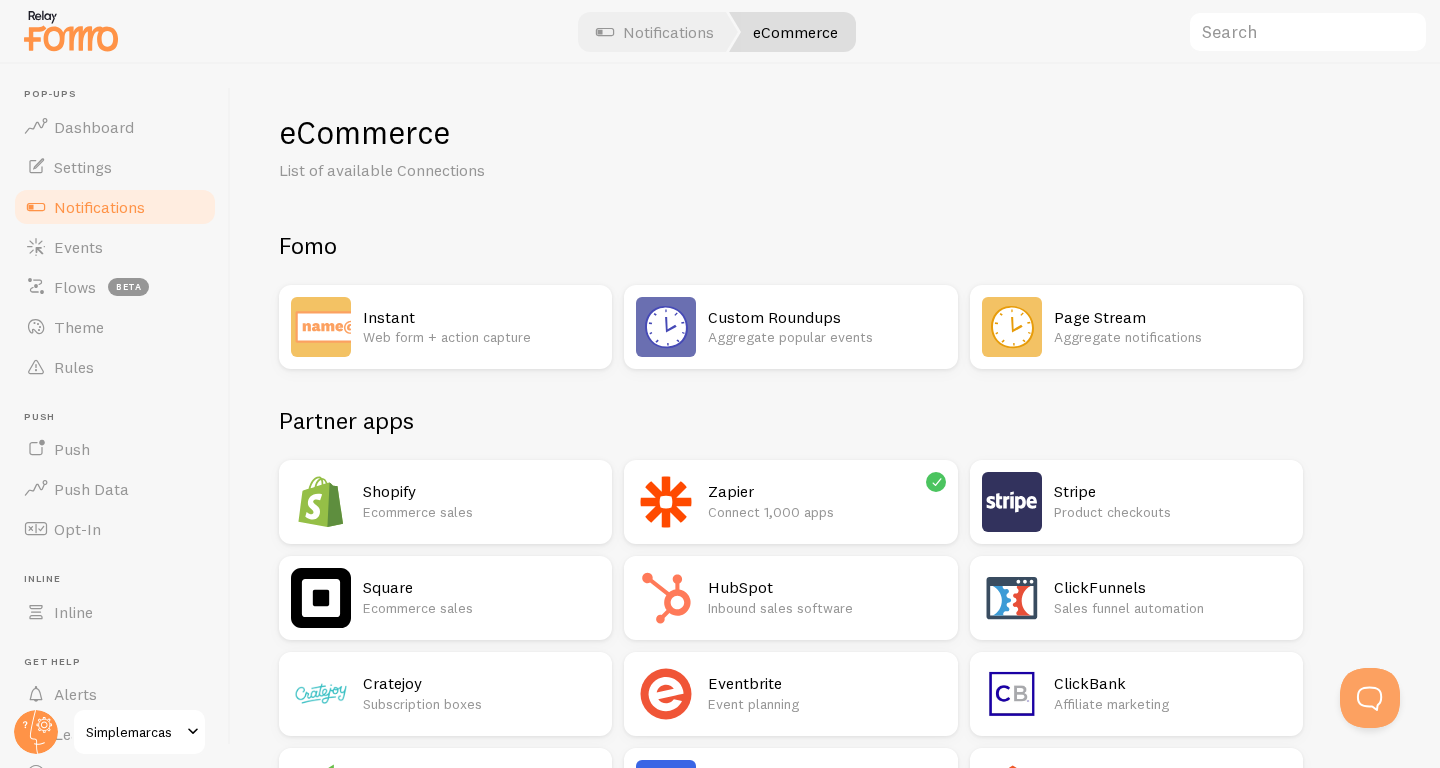 click on "Zapier   Connect 1,000 apps" at bounding box center [826, 502] 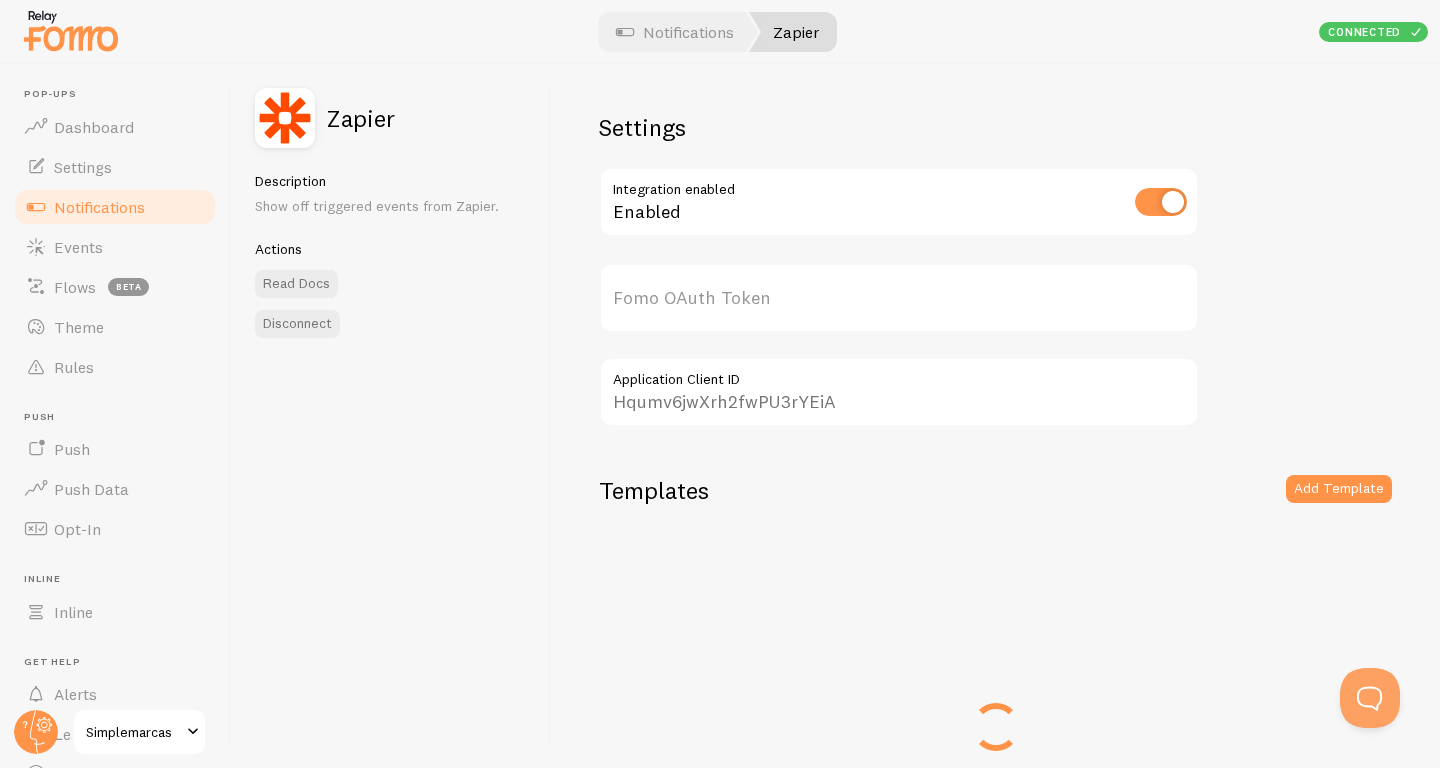 type on "fcHbacHGj0xZ6XiIK1nNFA==" 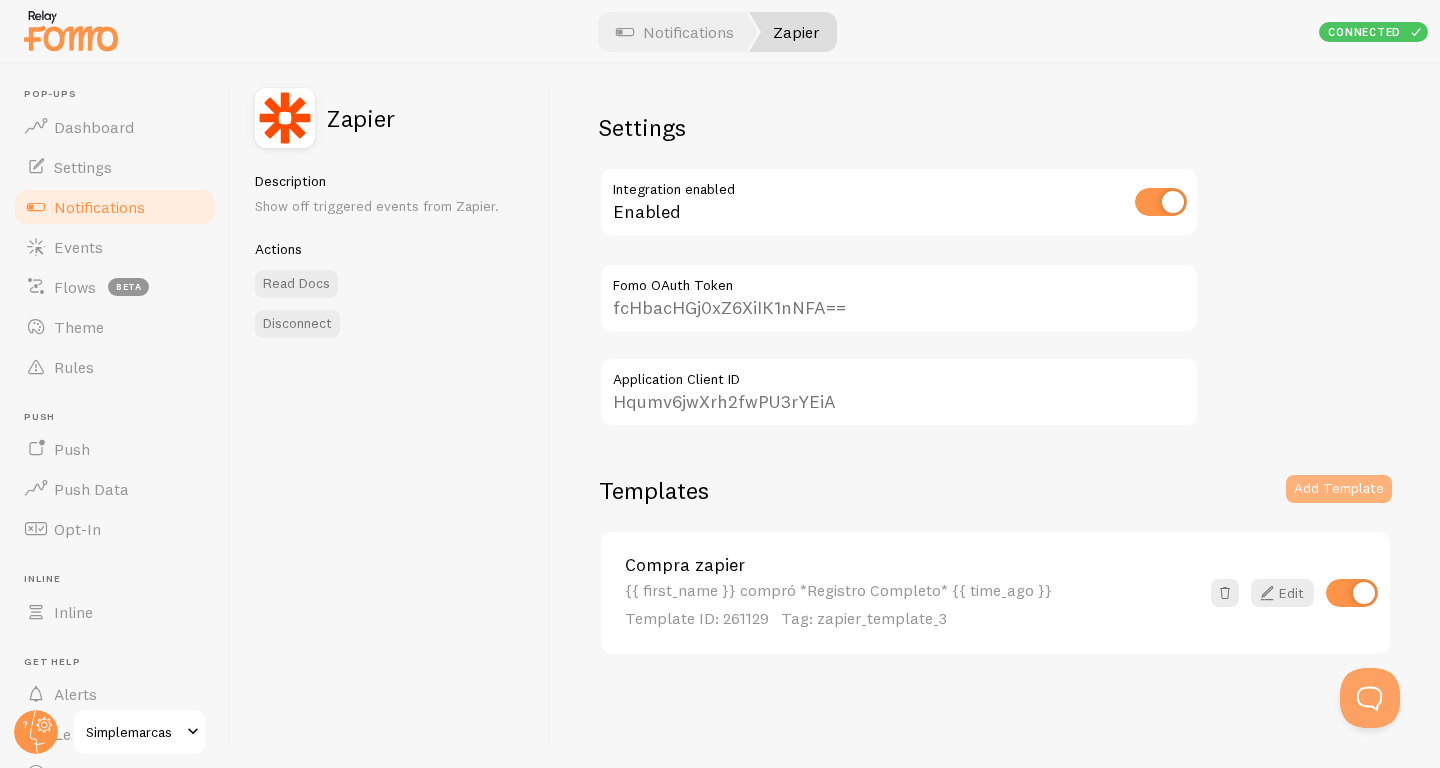 click on "Add Template" at bounding box center (1339, 489) 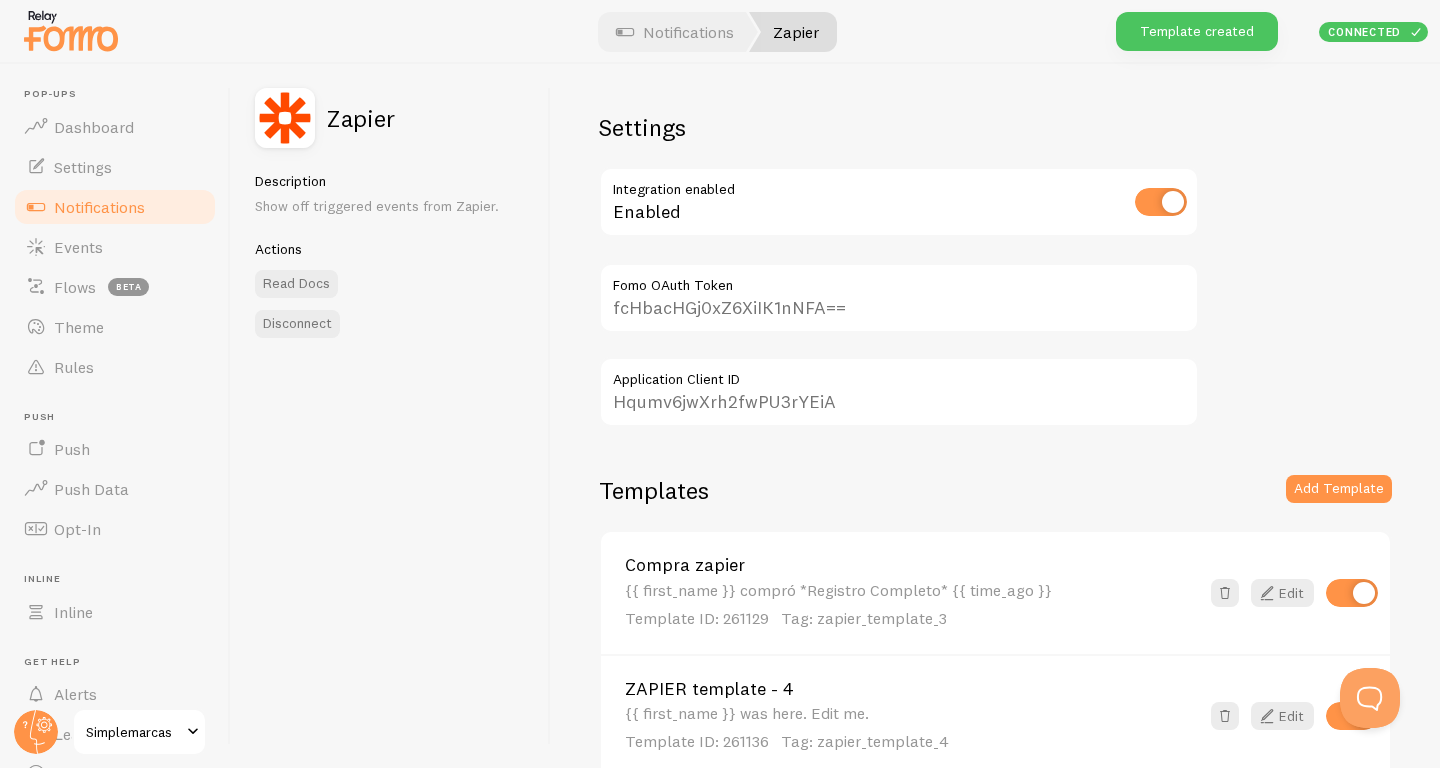 scroll, scrollTop: 107, scrollLeft: 0, axis: vertical 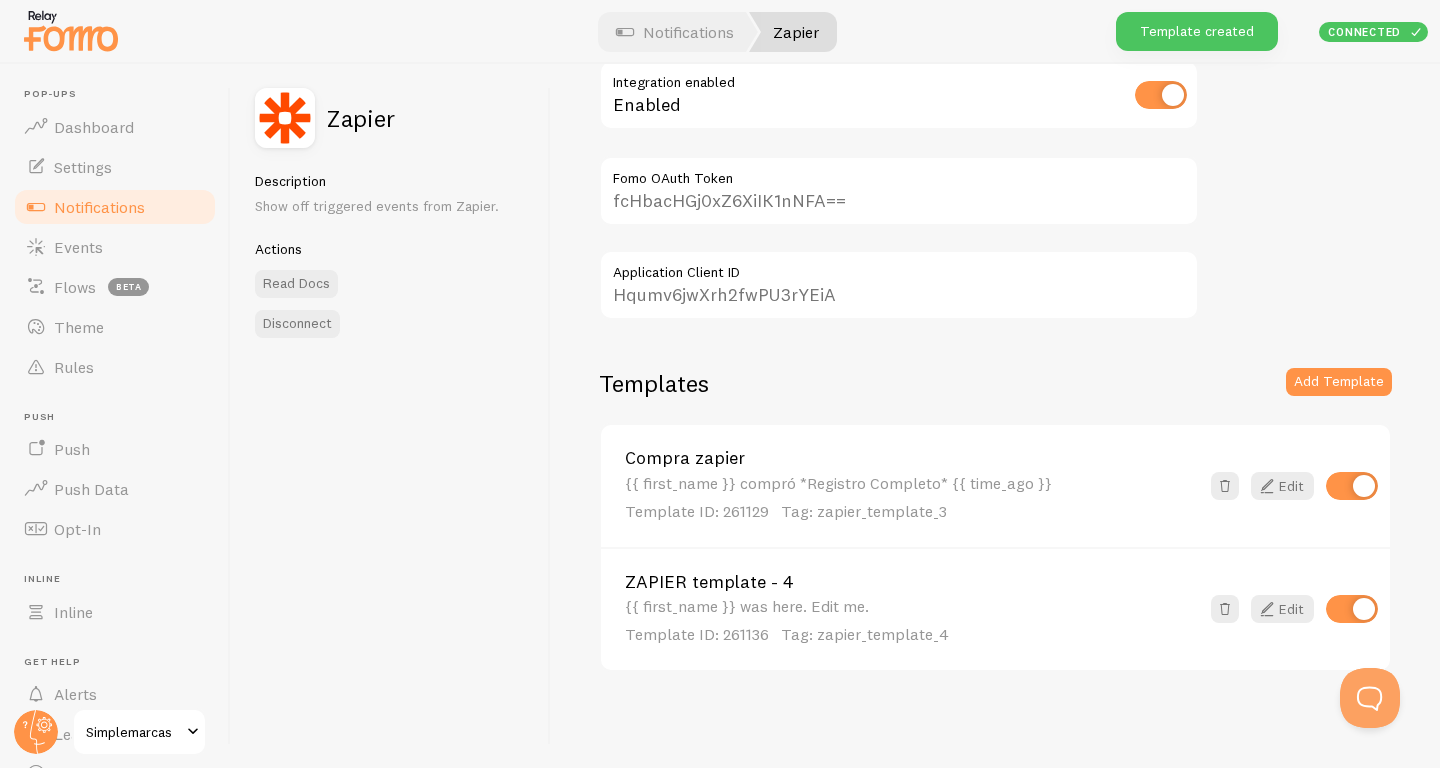 click on "{{ first_name }} compró *Registro Completo* {{ time_ago }}
Template ID: 261129   Tag: zapier_template_3" at bounding box center [912, 498] 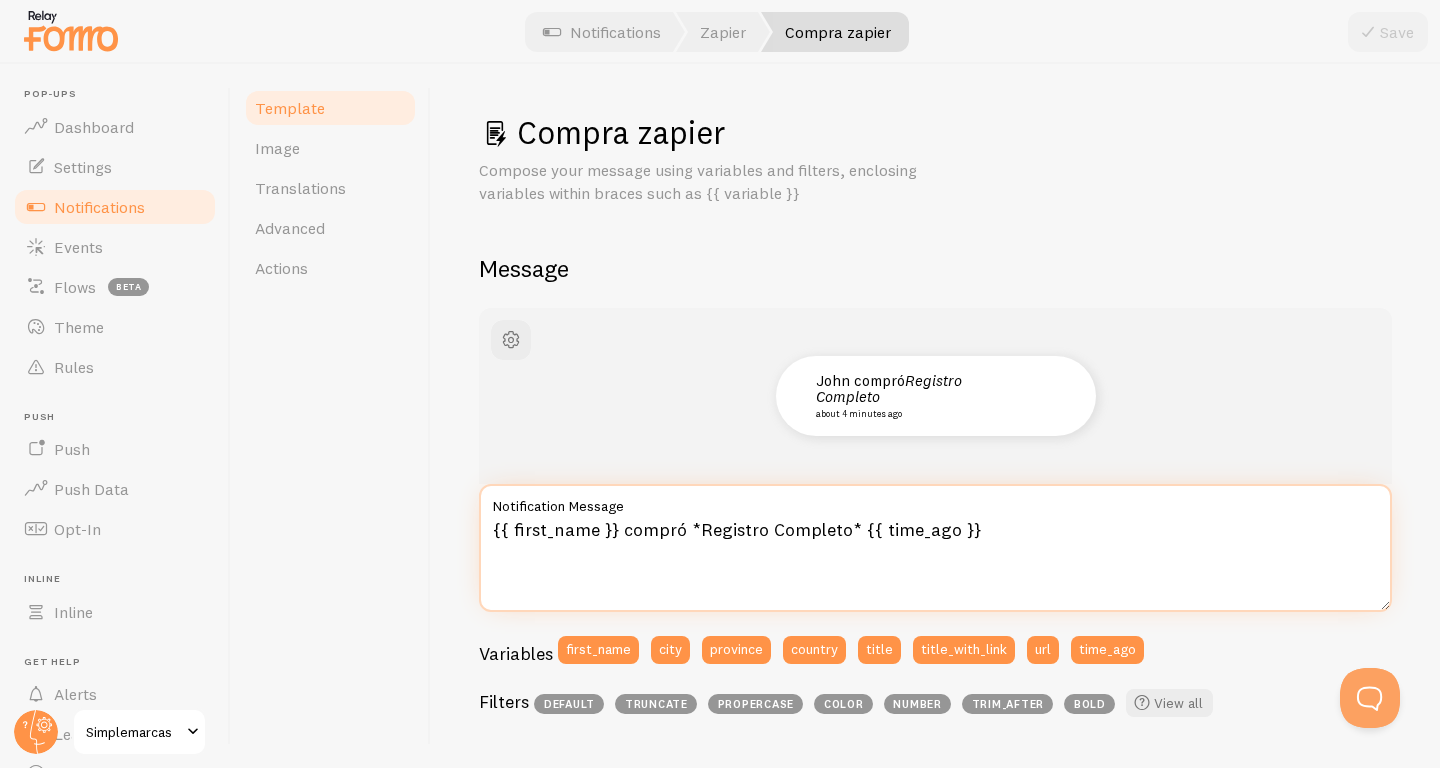 click on "{{ first_name }} compró *Registro Completo* {{ time_ago }}" at bounding box center [935, 548] 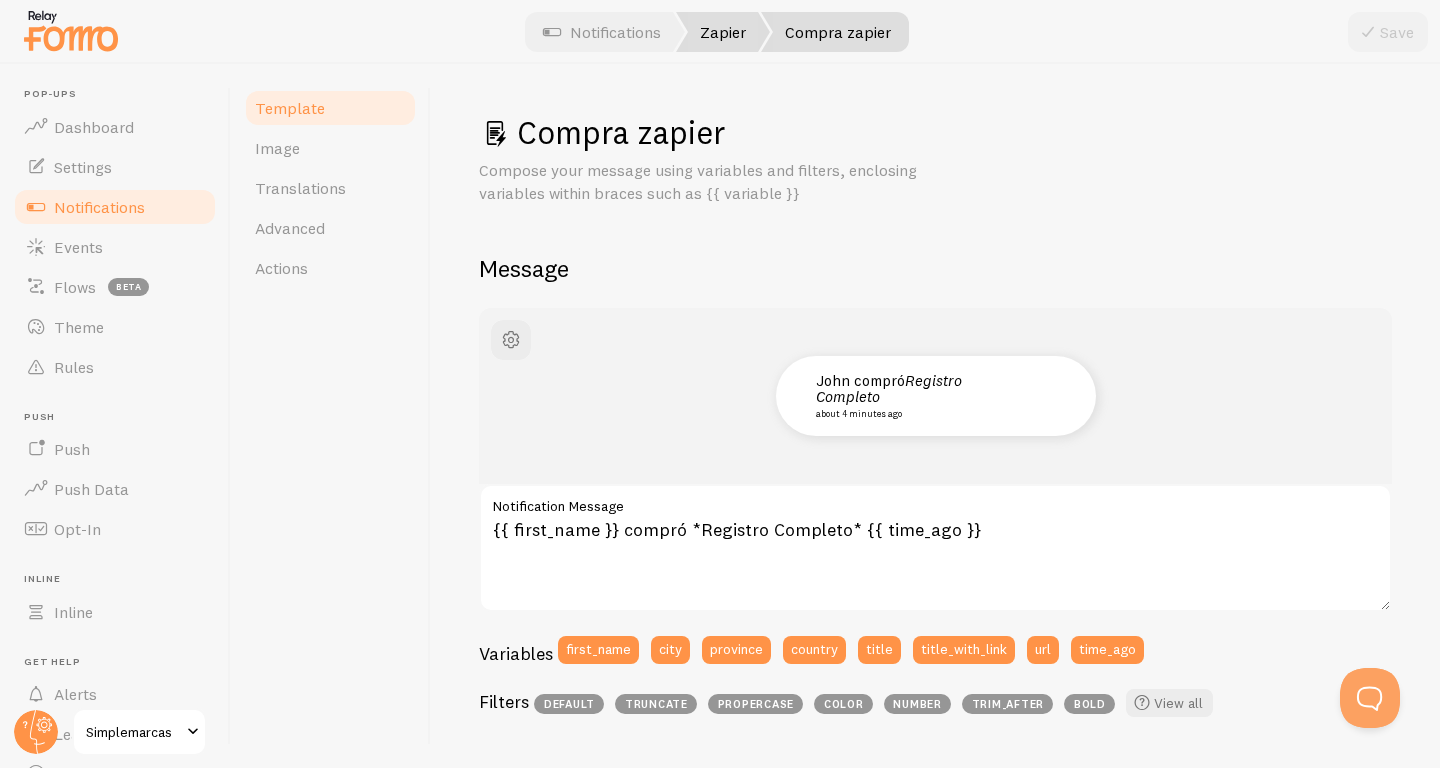 click on "Zapier" at bounding box center (723, 32) 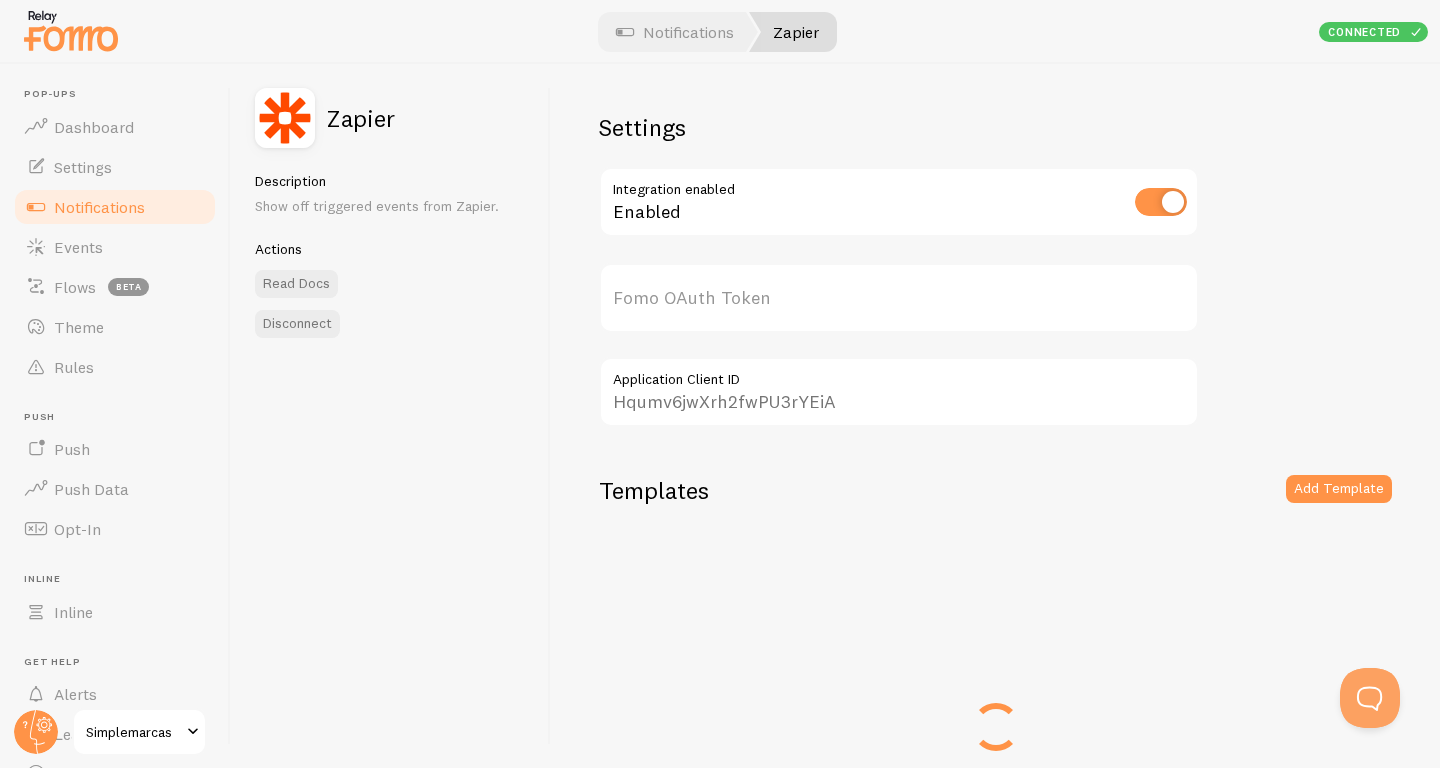type on "fcHbacHGj0xZ6XiIK1nNFA==" 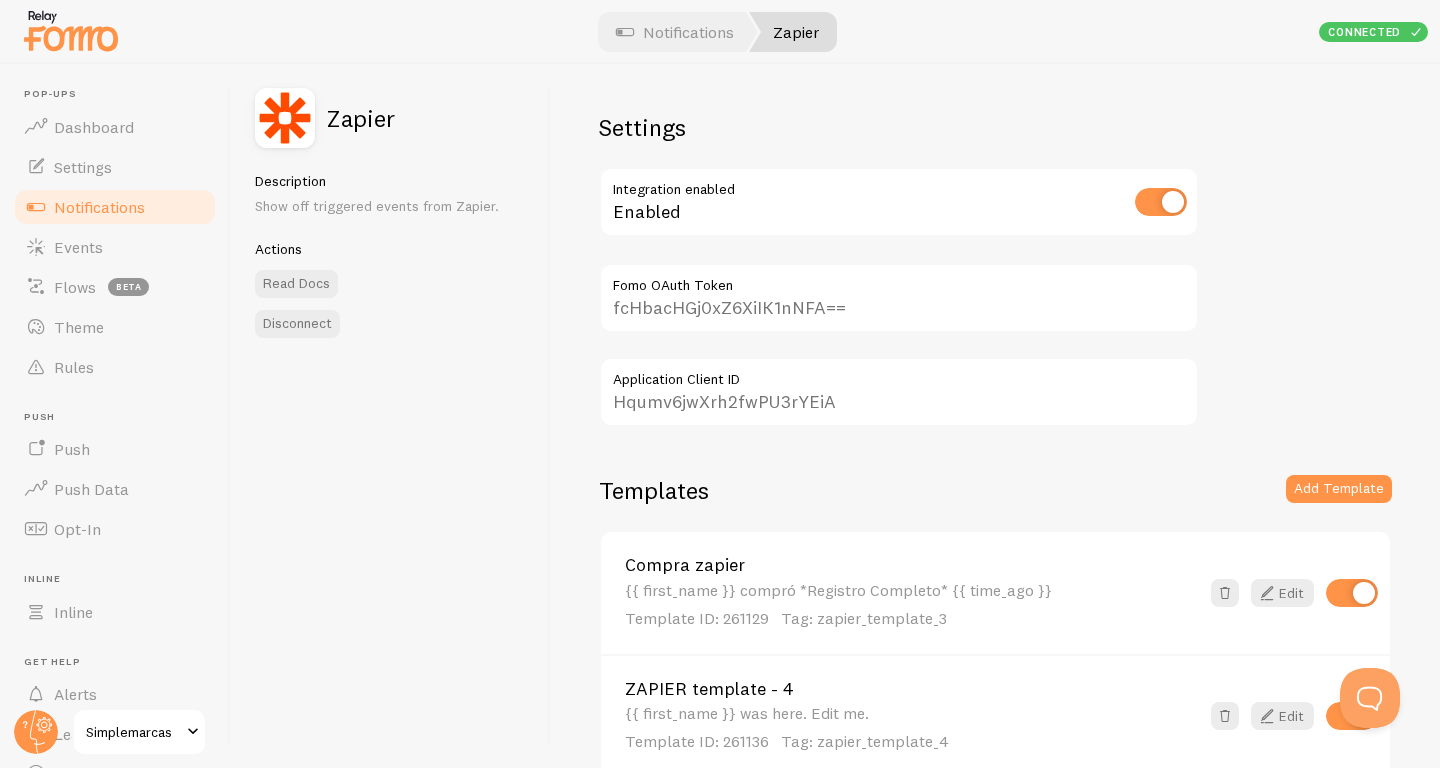 scroll, scrollTop: 107, scrollLeft: 0, axis: vertical 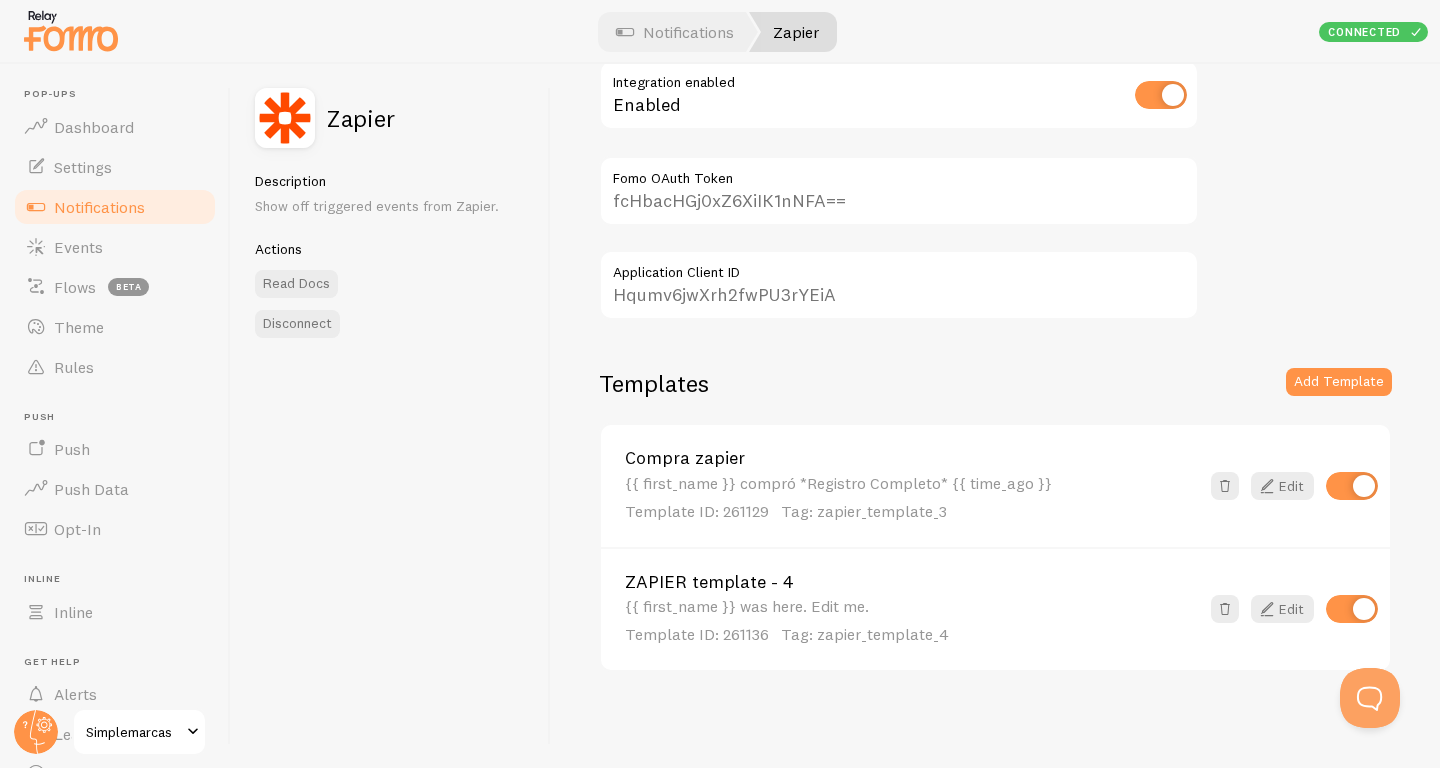 click on "ZAPIER template - 4" at bounding box center [912, 582] 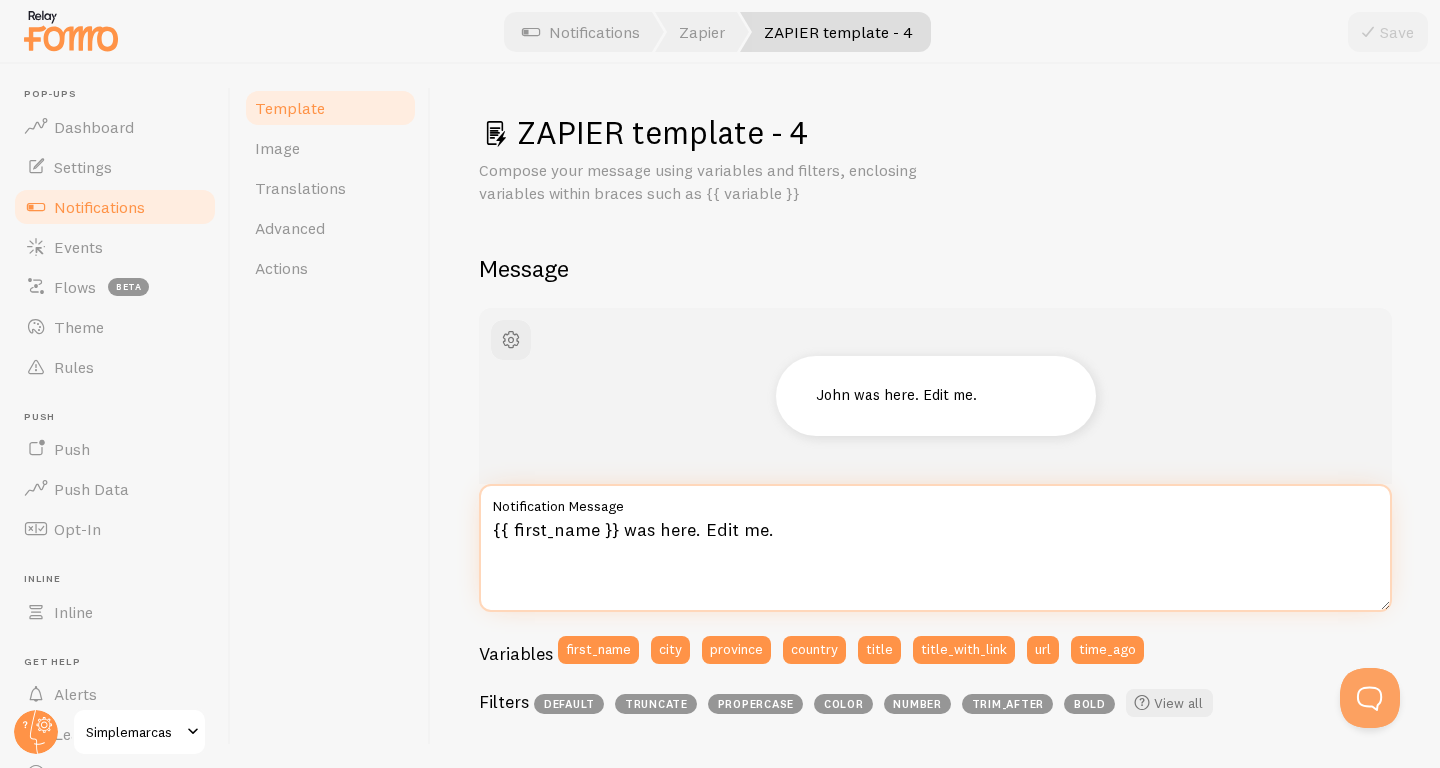 click on "{{ first_name }} was here. Edit me." at bounding box center [935, 548] 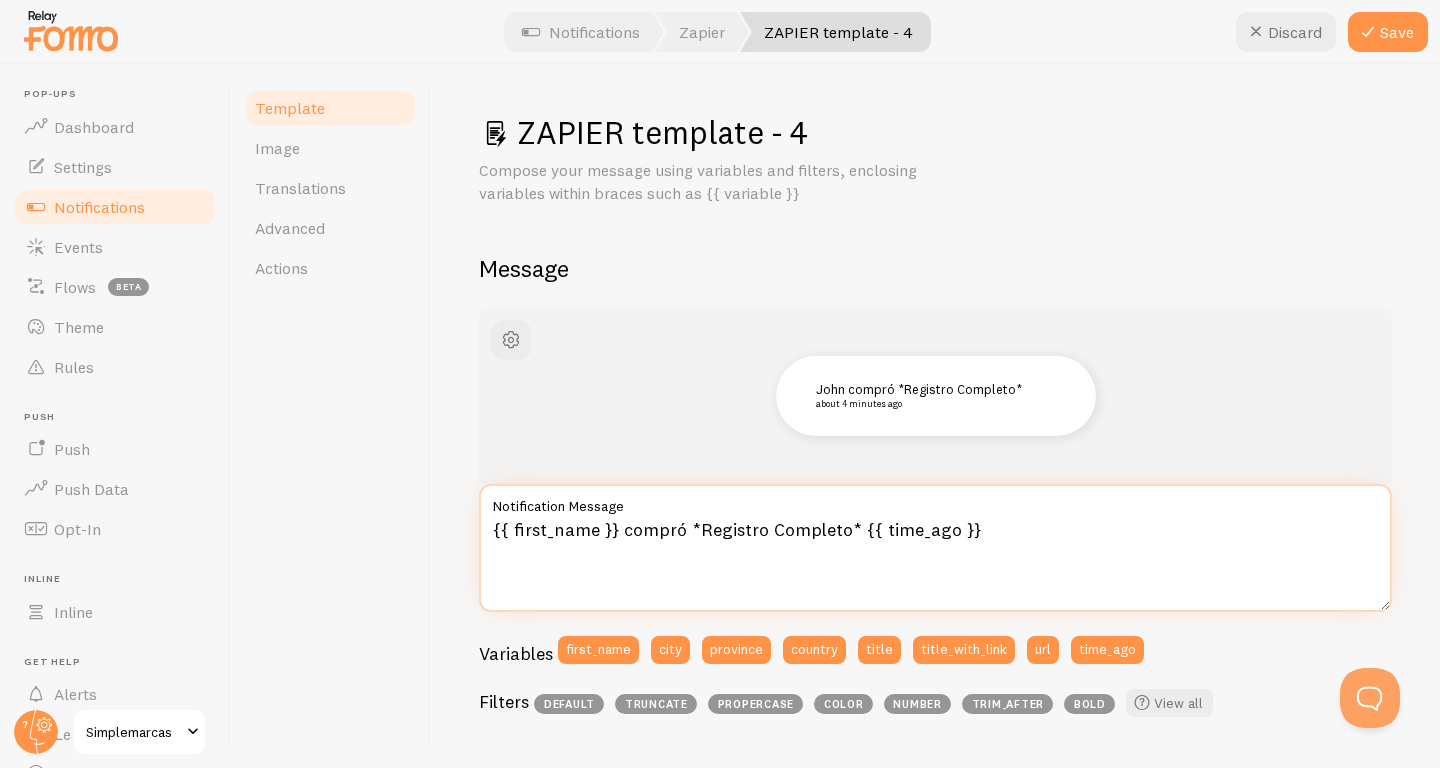 click on "{{ first_name }} compró *Registro Completo* {{ time_ago }}" at bounding box center (935, 548) 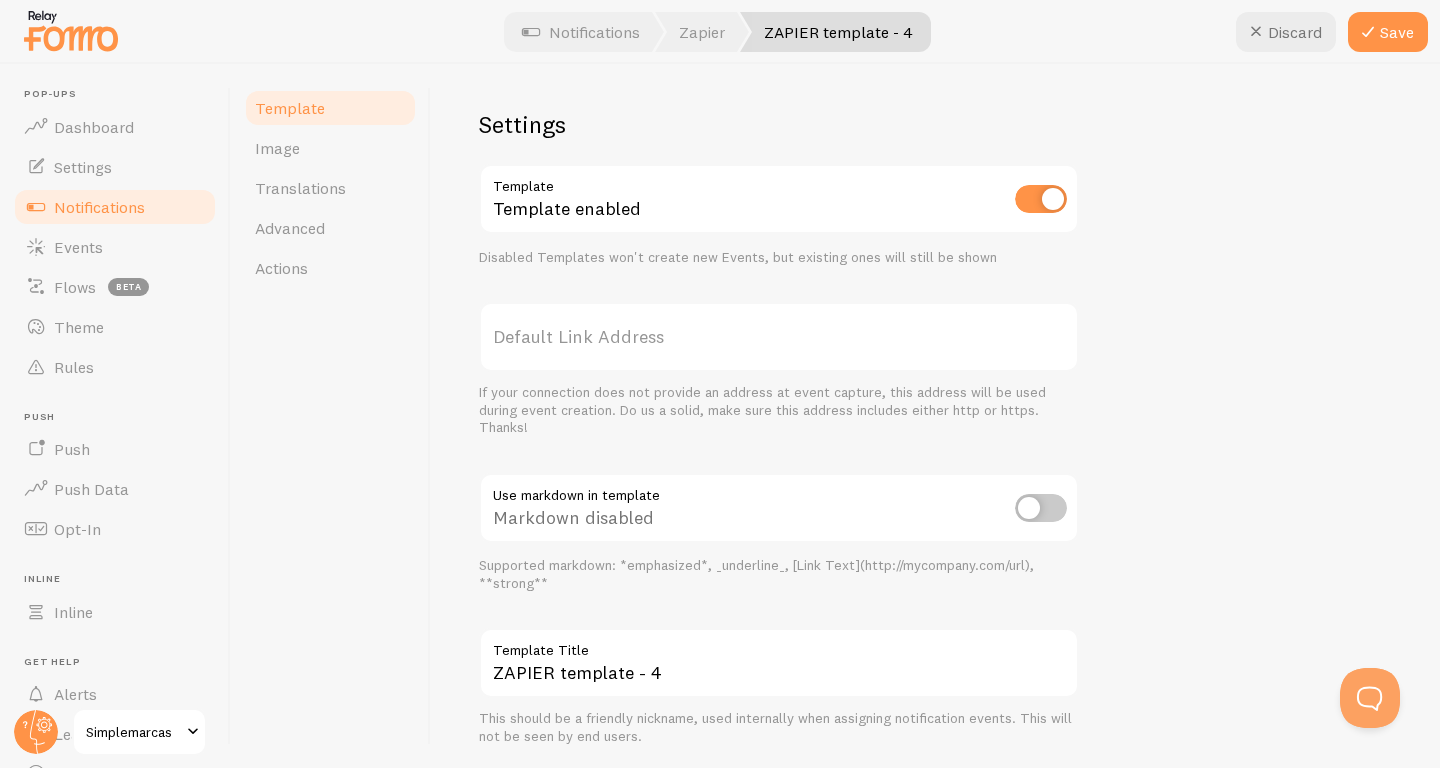 scroll, scrollTop: 726, scrollLeft: 0, axis: vertical 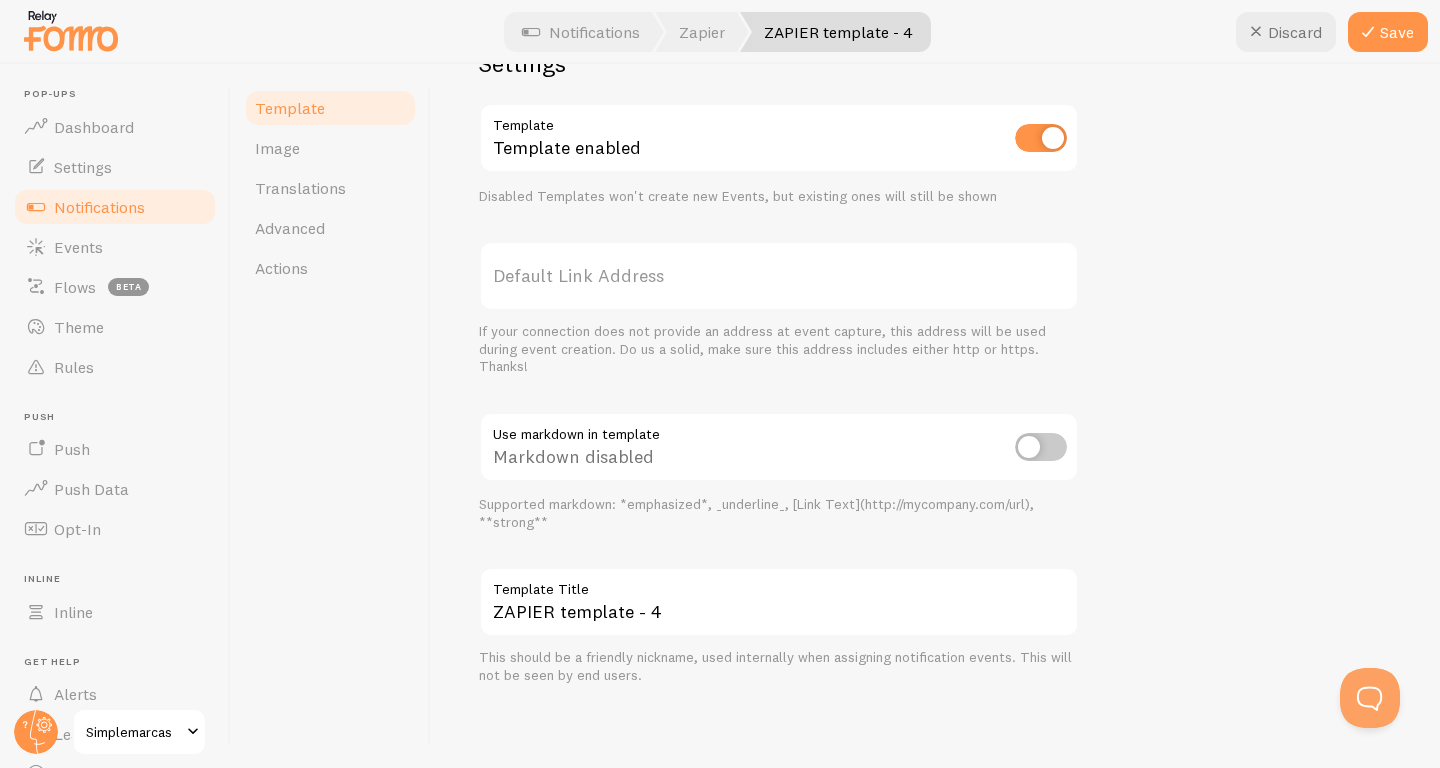 type on "{{ first_name }} compró *Registro Completo PRO* {{ time_ago }}" 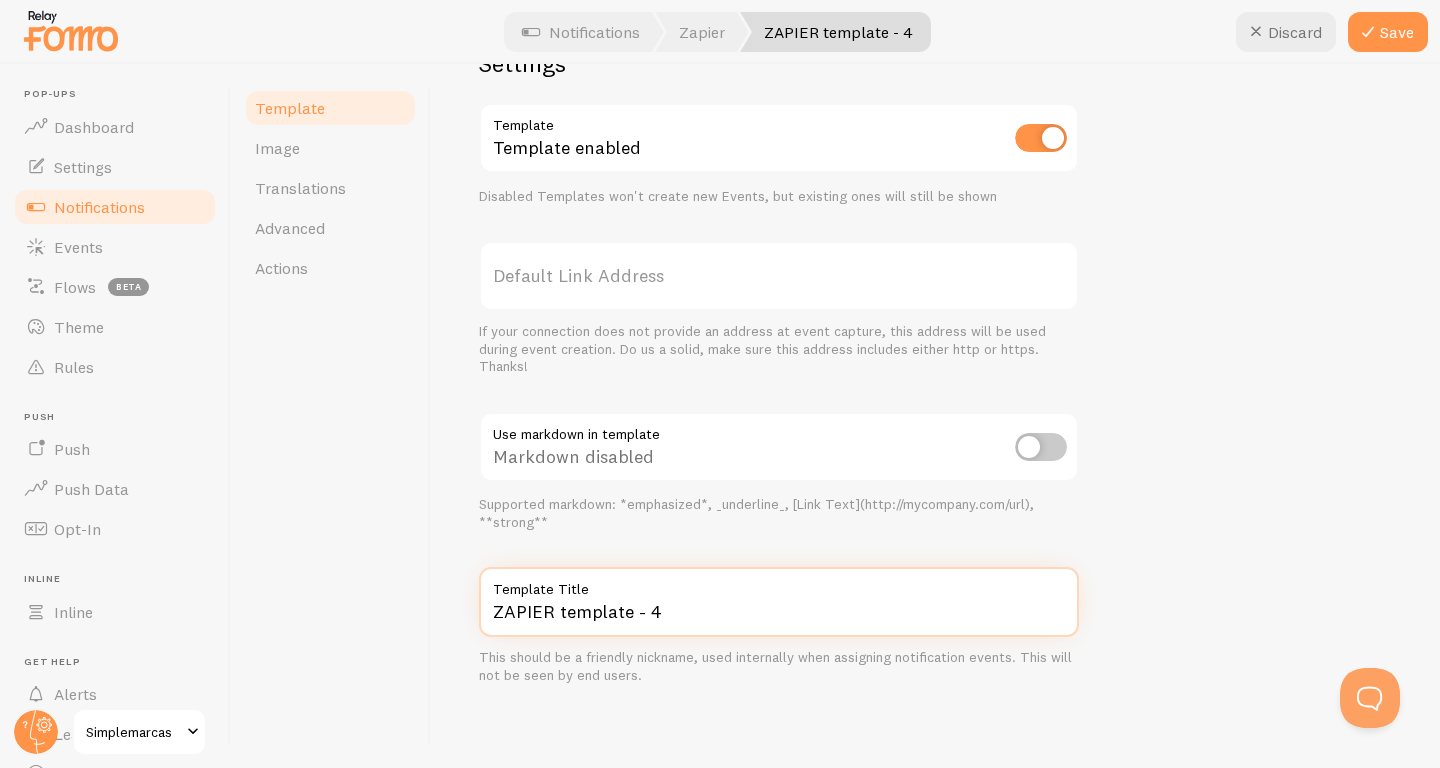 click on "ZAPIER template - 4" at bounding box center [779, 602] 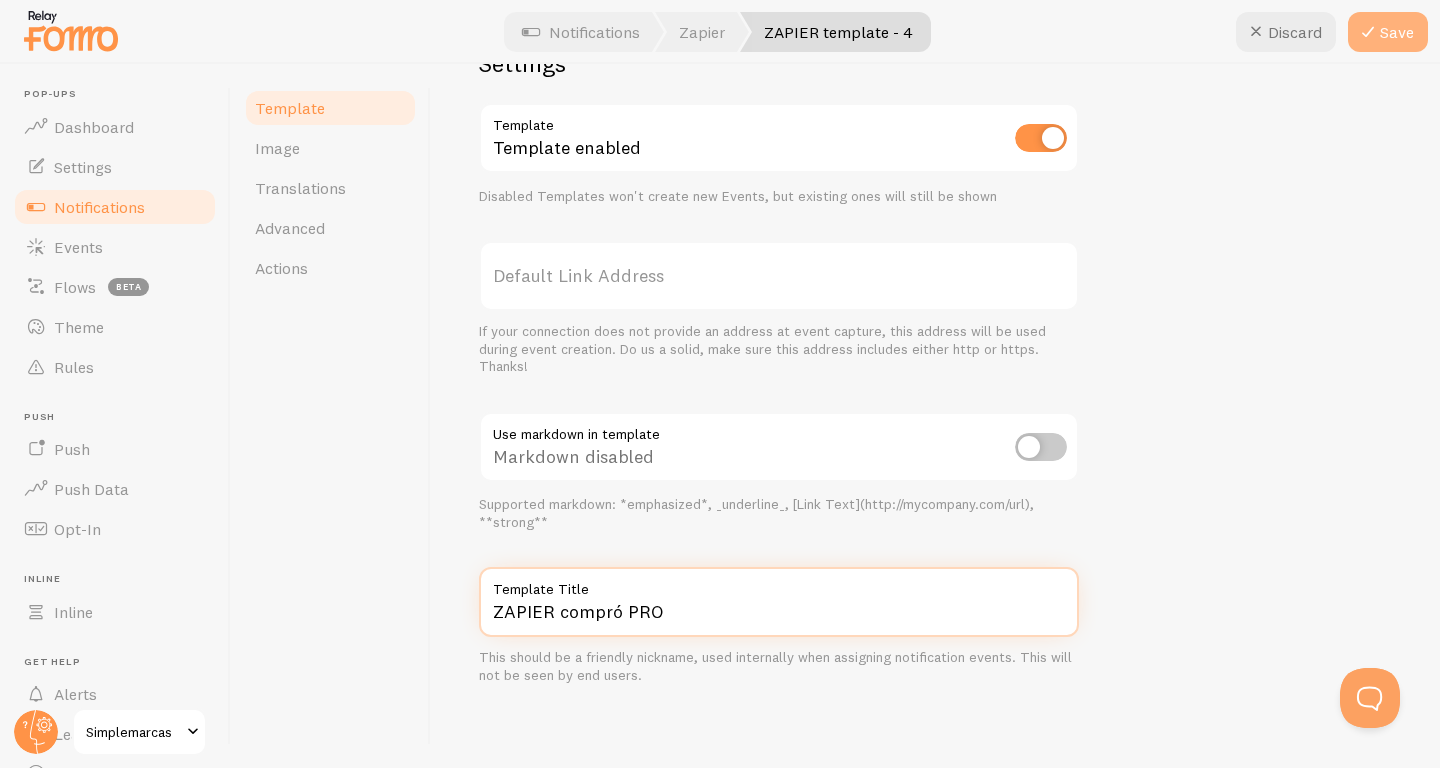 type on "ZAPIER compró PRO" 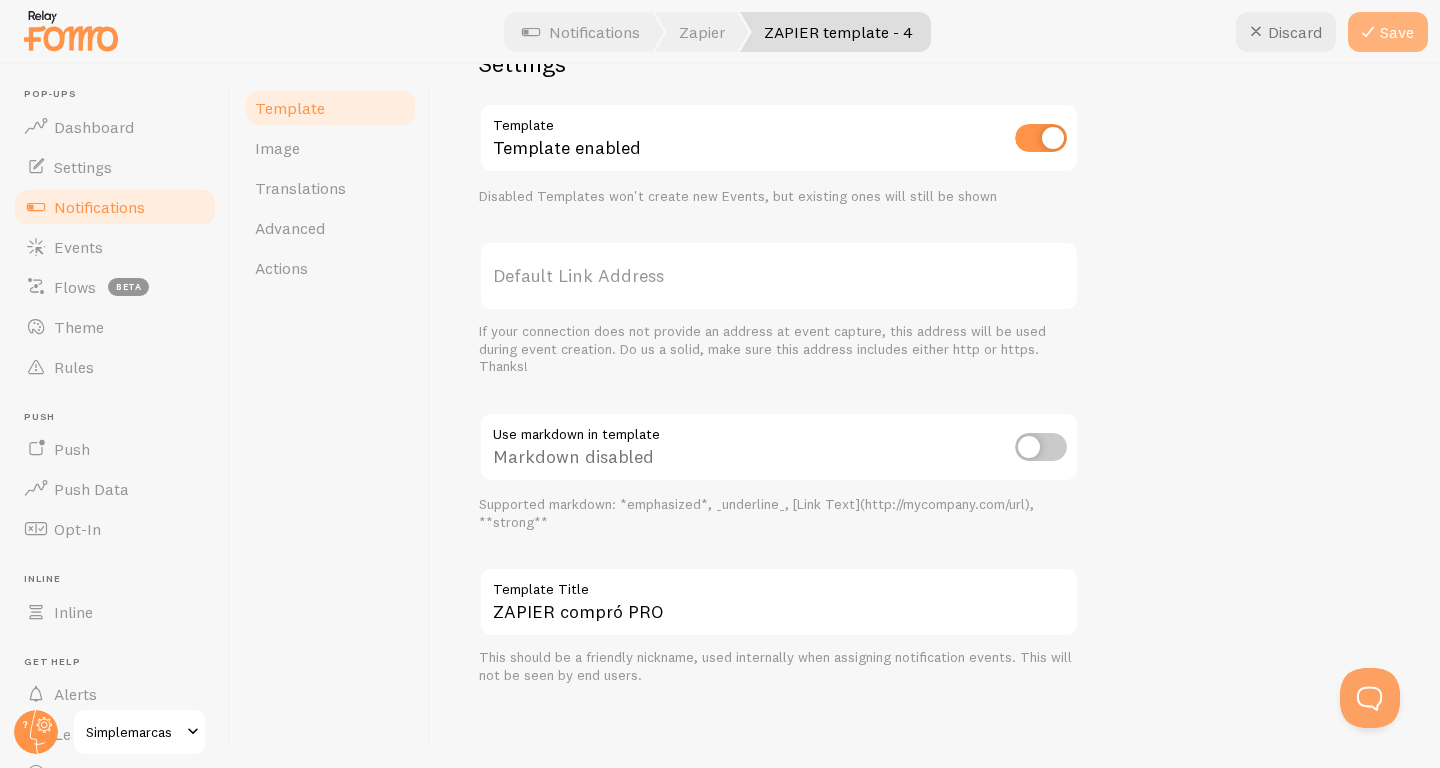 click on "Save" at bounding box center [1388, 32] 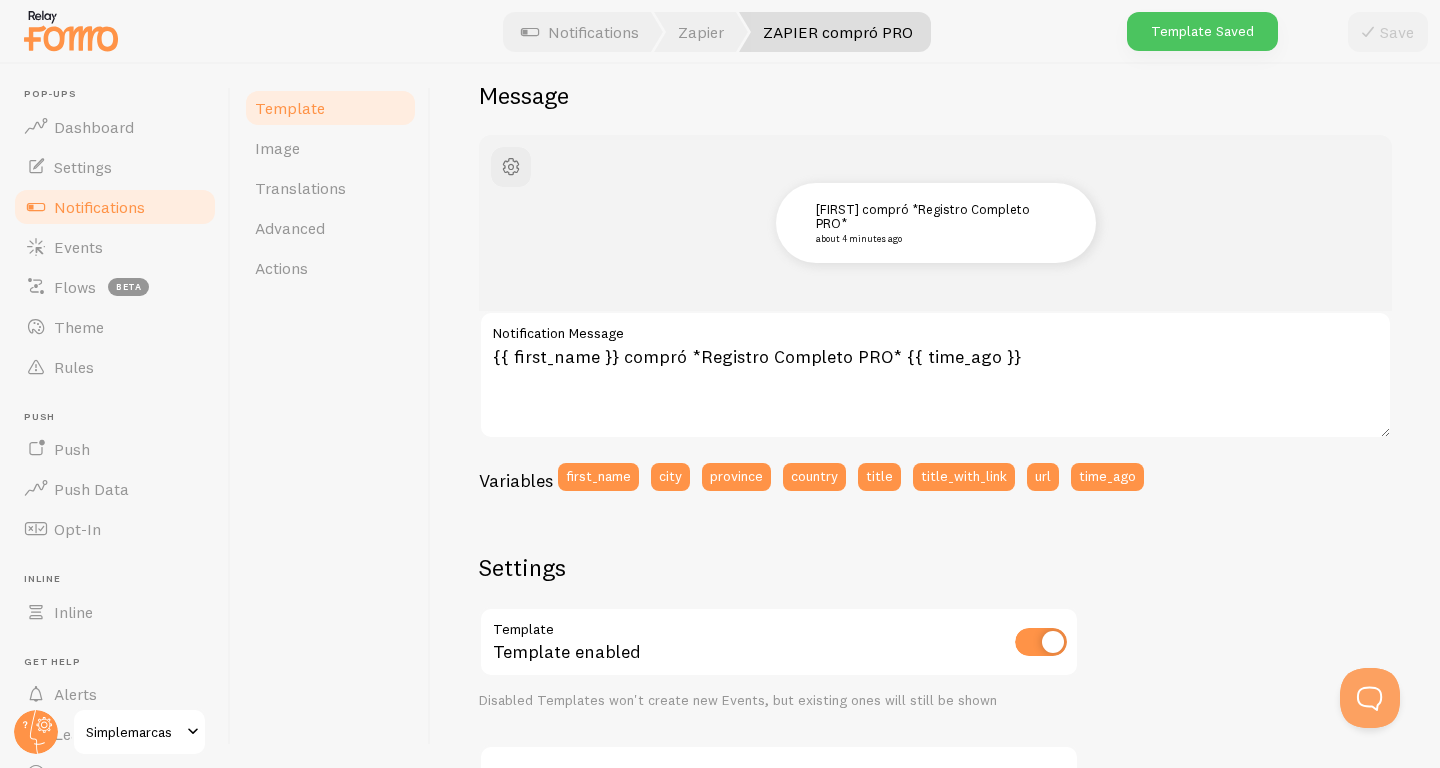 scroll, scrollTop: 157, scrollLeft: 0, axis: vertical 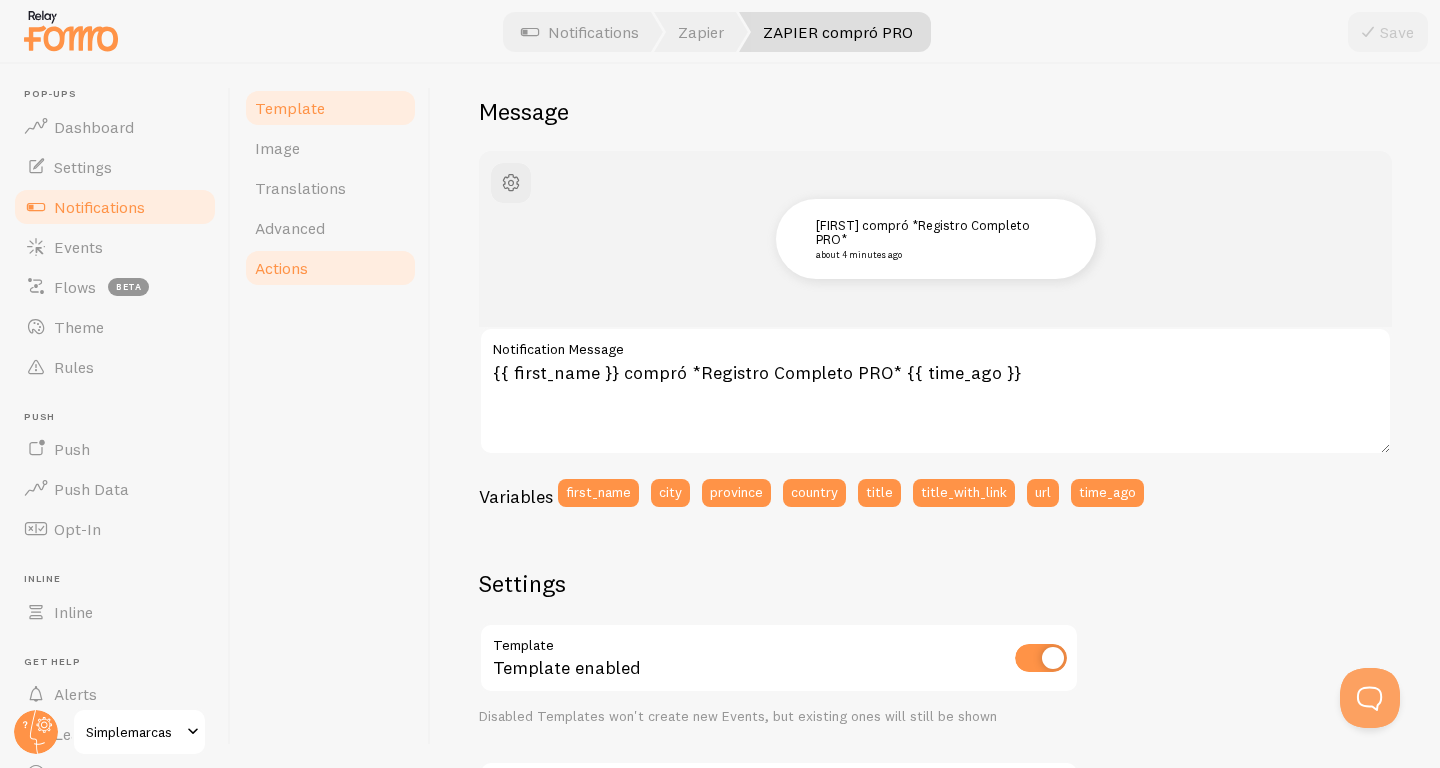 click on "Actions" at bounding box center [281, 268] 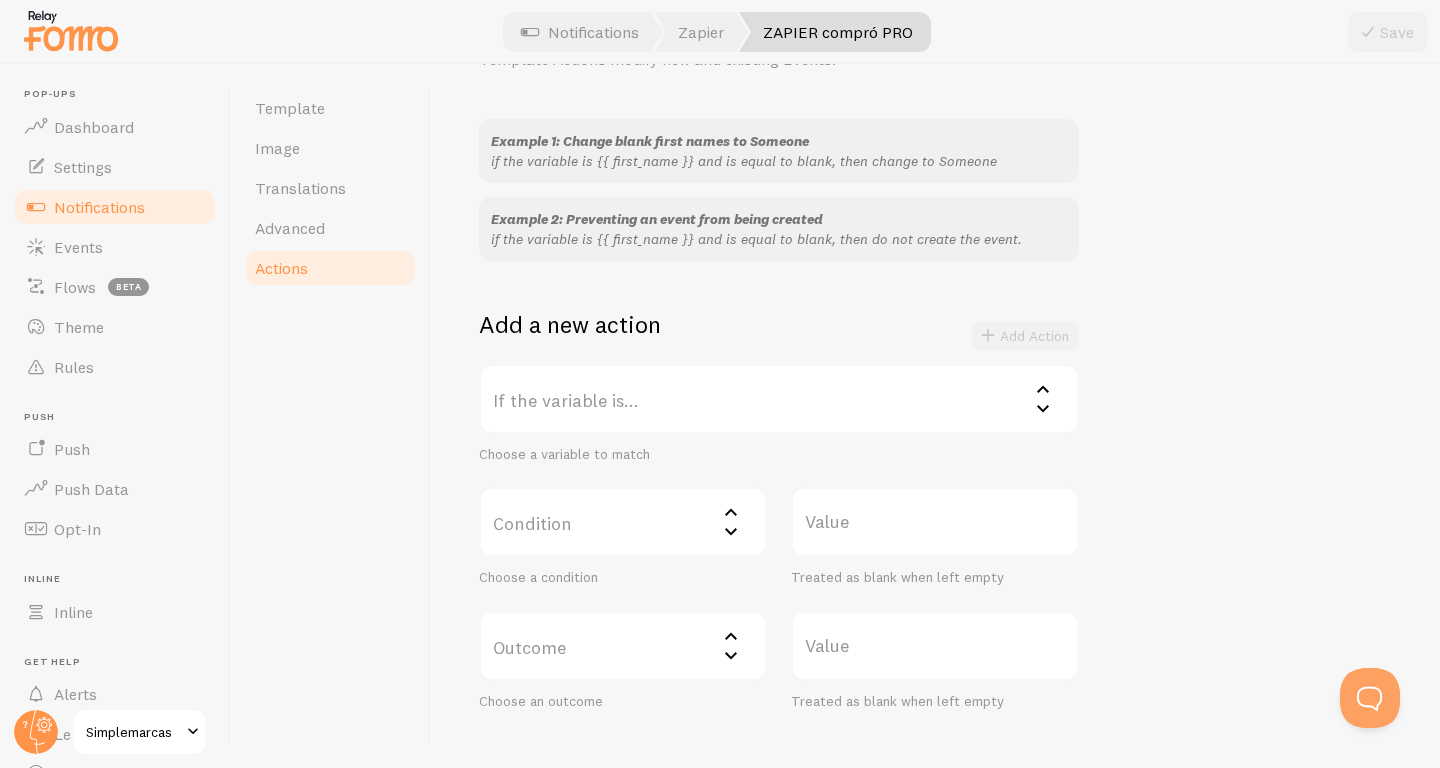 scroll, scrollTop: 0, scrollLeft: 0, axis: both 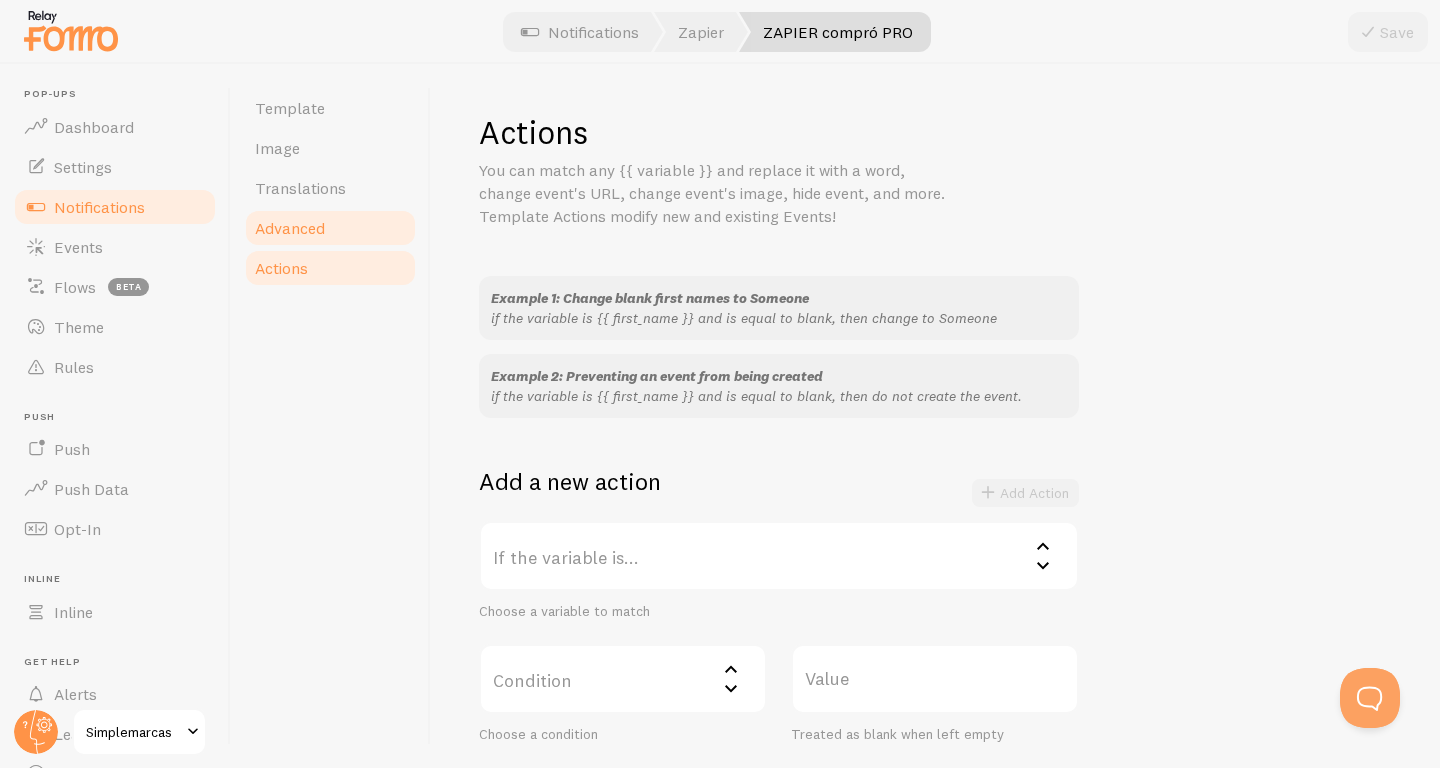 click on "Advanced" at bounding box center (290, 228) 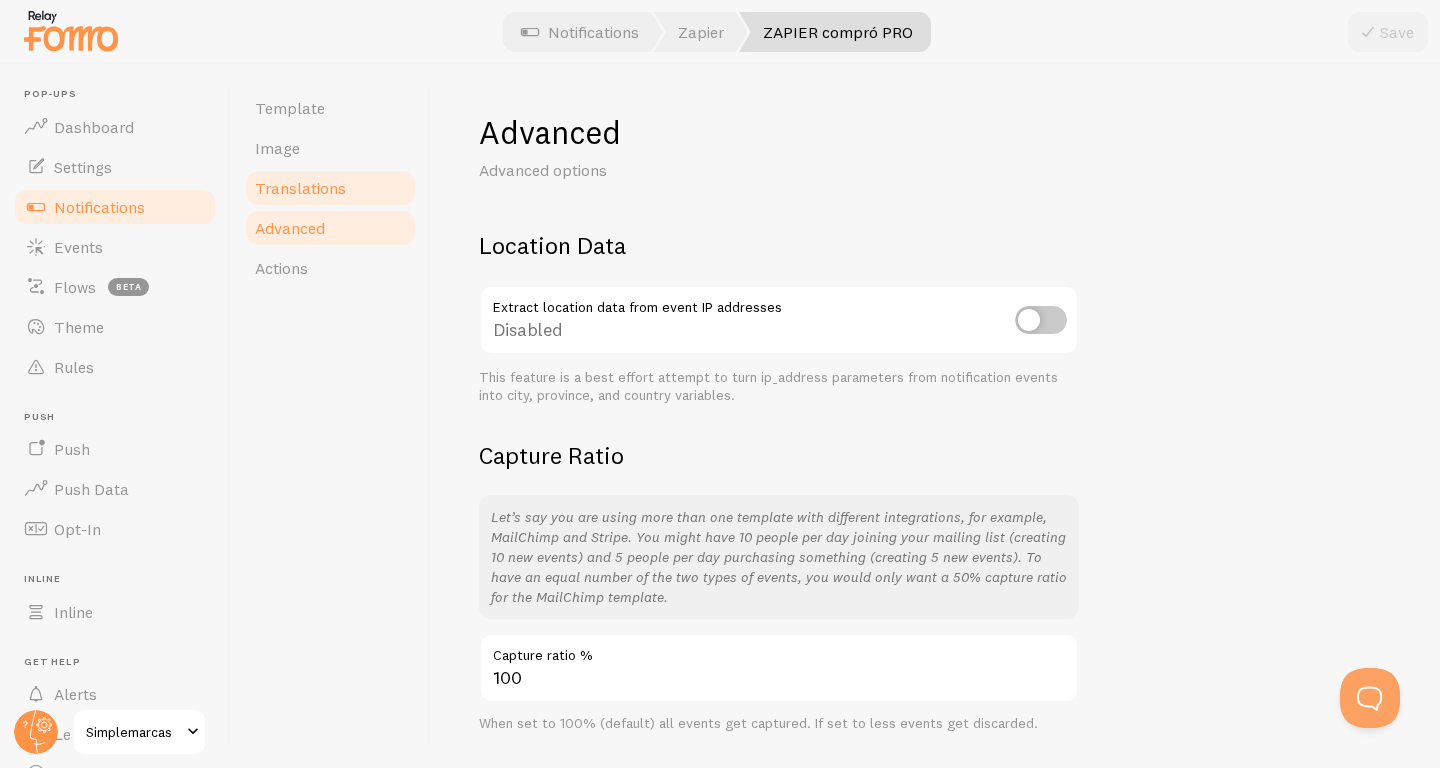 click on "Translations" at bounding box center [300, 188] 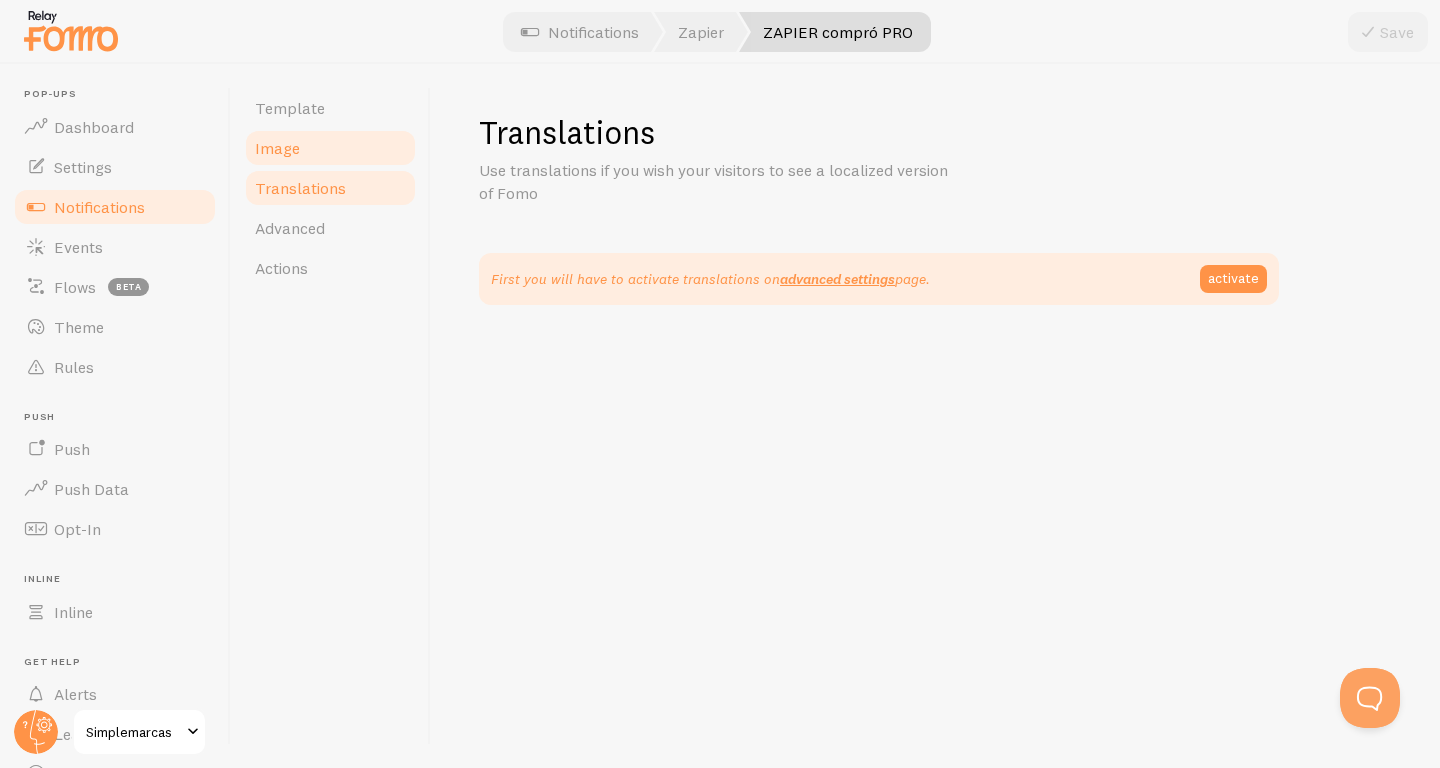 click on "Image" at bounding box center (330, 148) 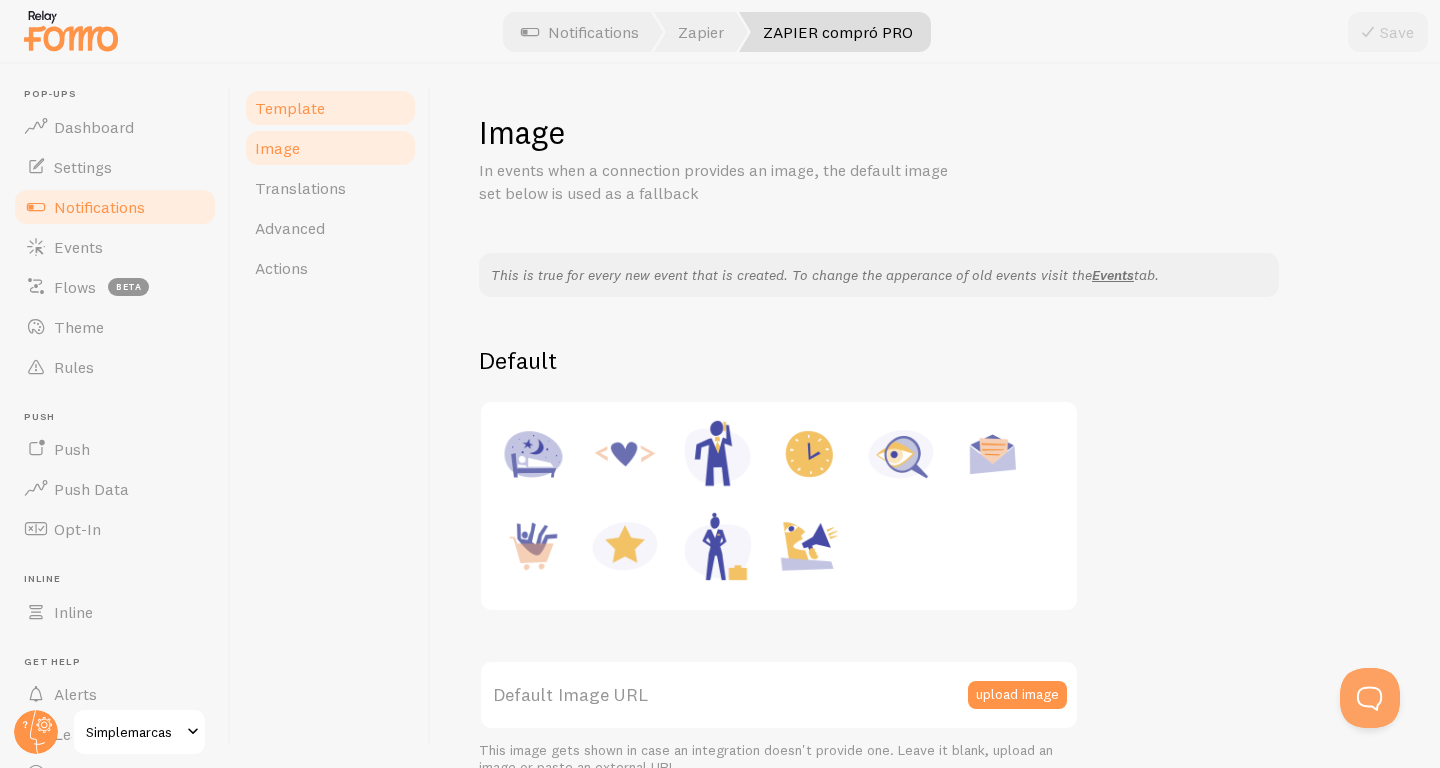 click on "Template" at bounding box center [330, 108] 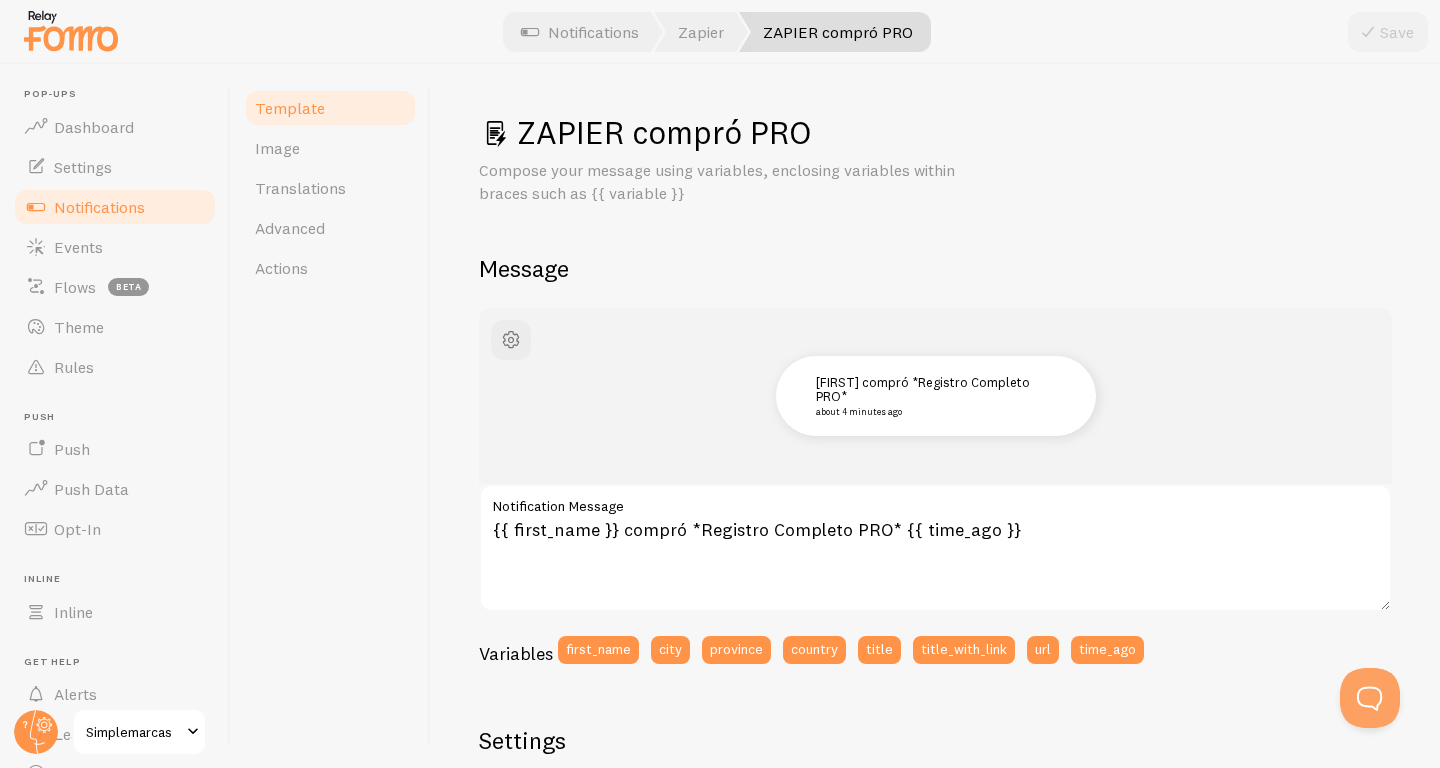click on "Notifications" at bounding box center [115, 207] 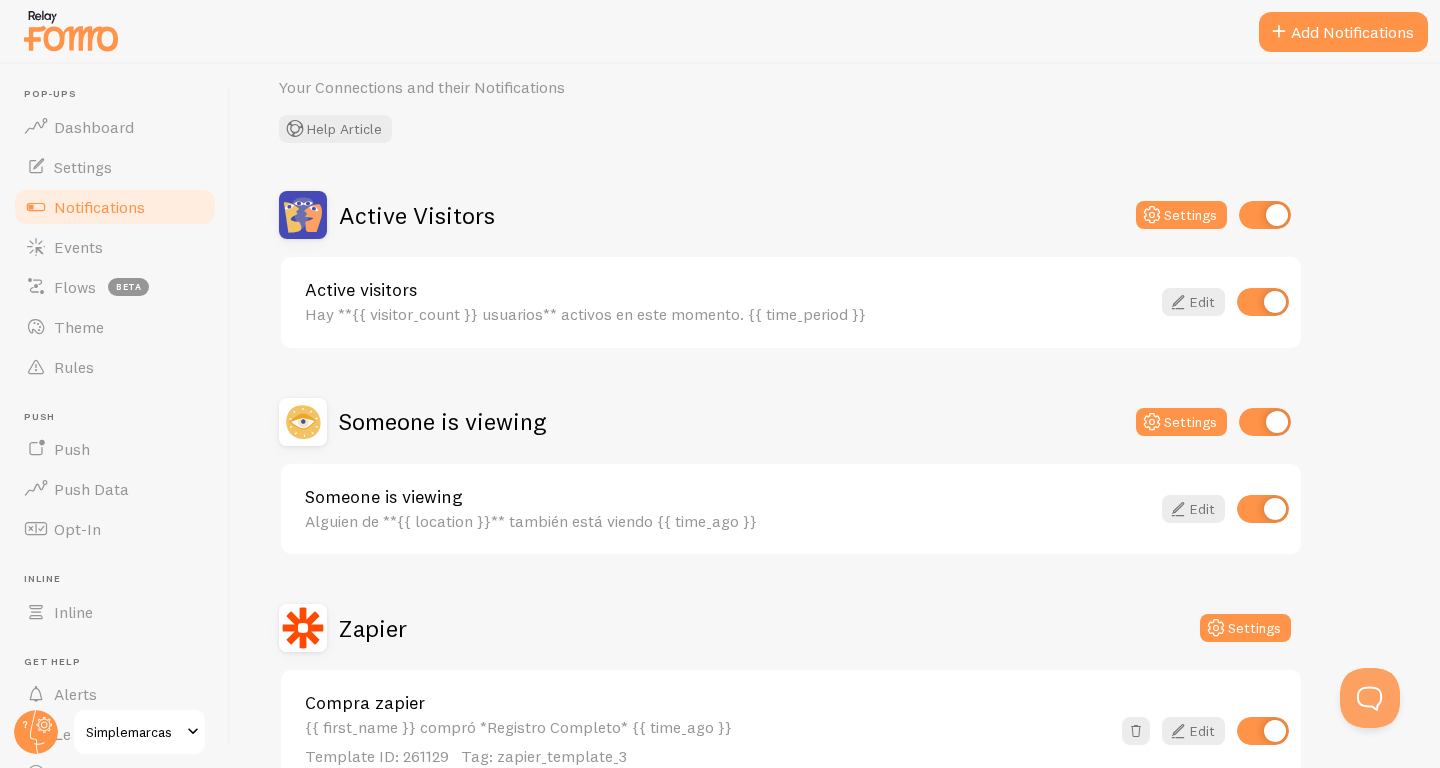 scroll, scrollTop: 157, scrollLeft: 0, axis: vertical 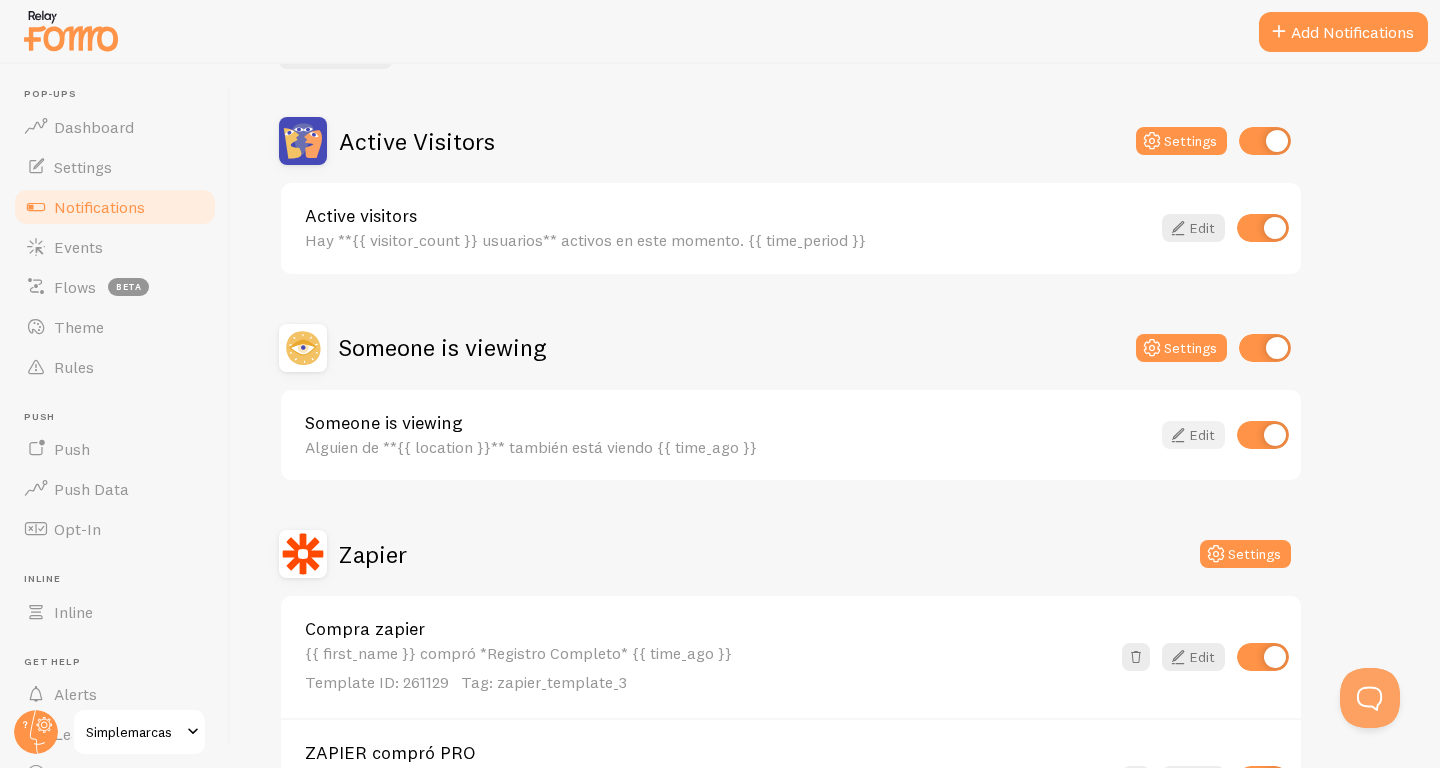 click on "Edit" at bounding box center [1193, 435] 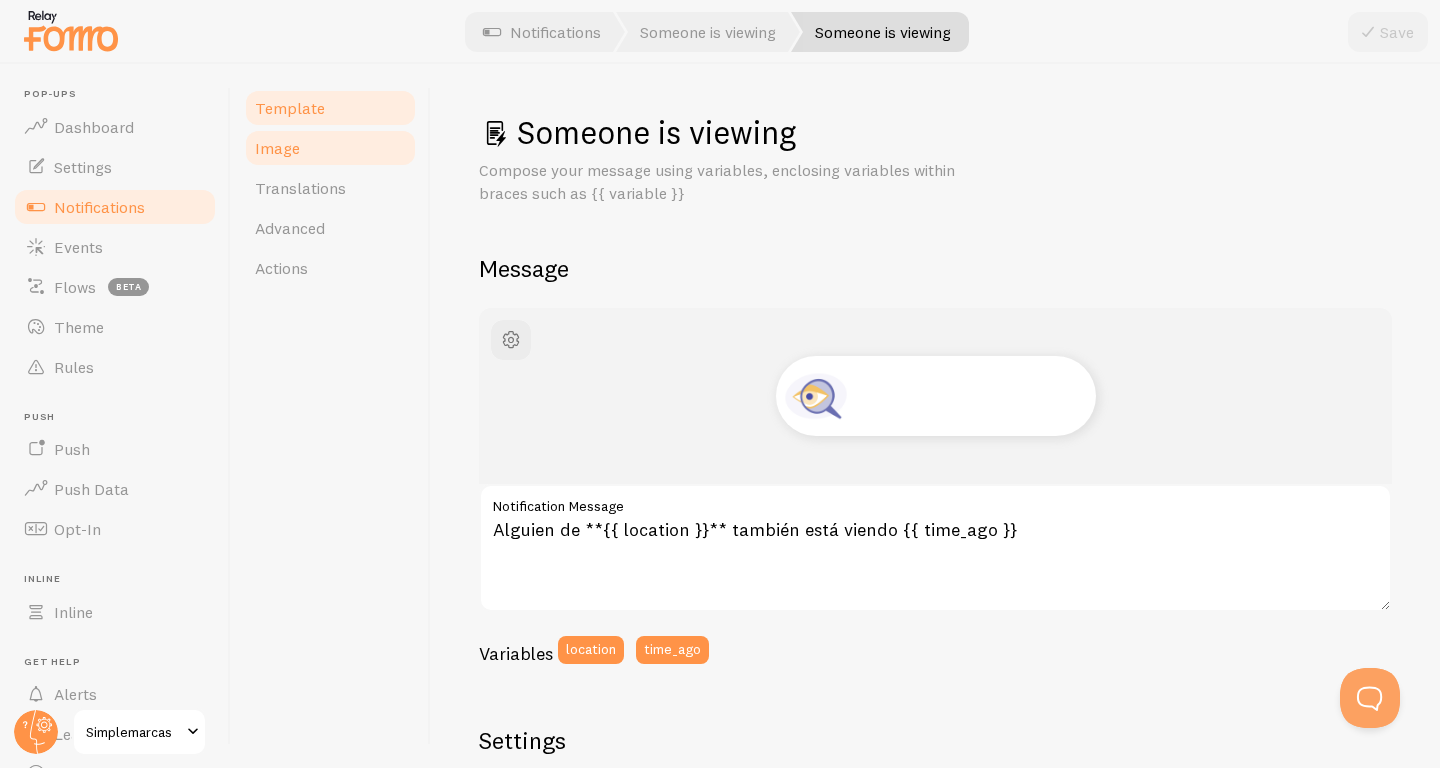 click on "Image" at bounding box center [330, 148] 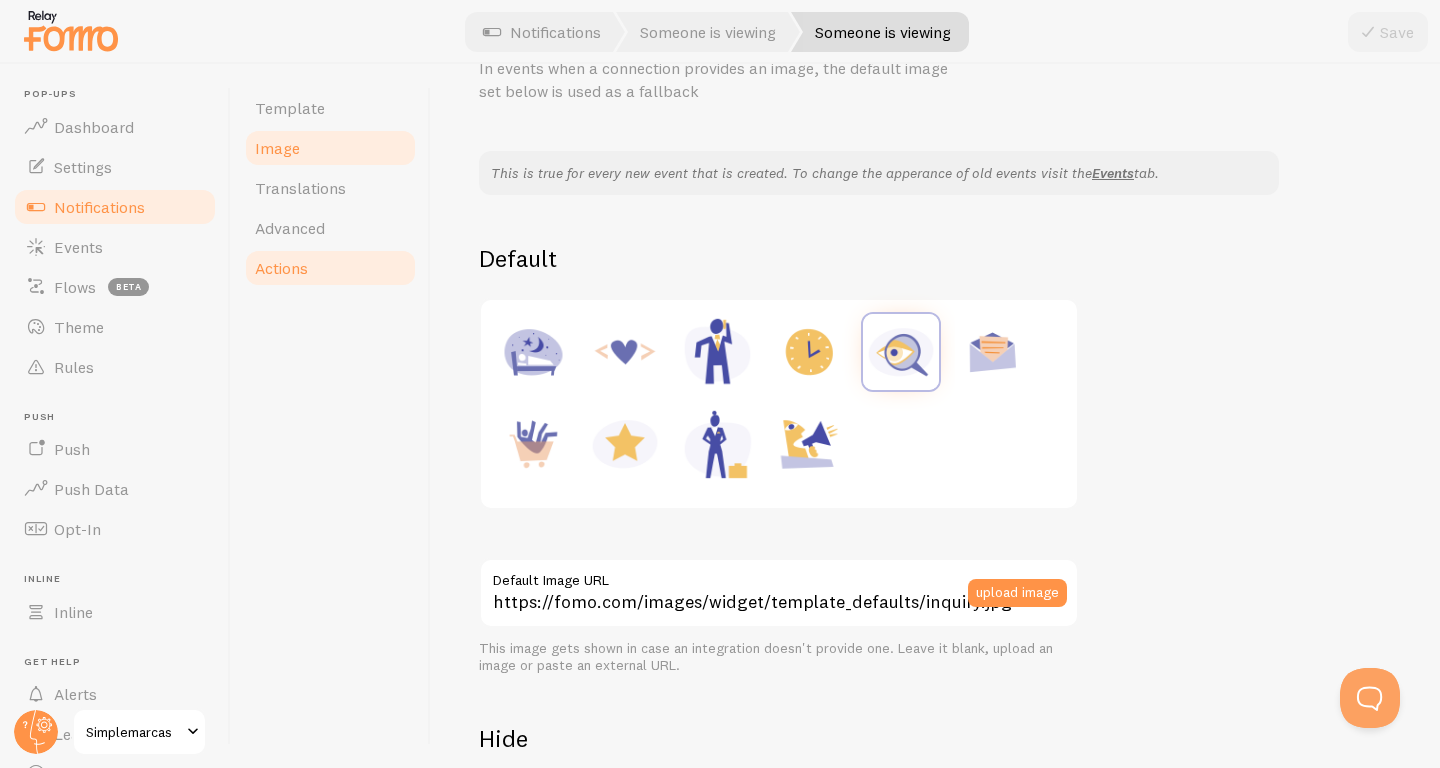 scroll, scrollTop: 42, scrollLeft: 0, axis: vertical 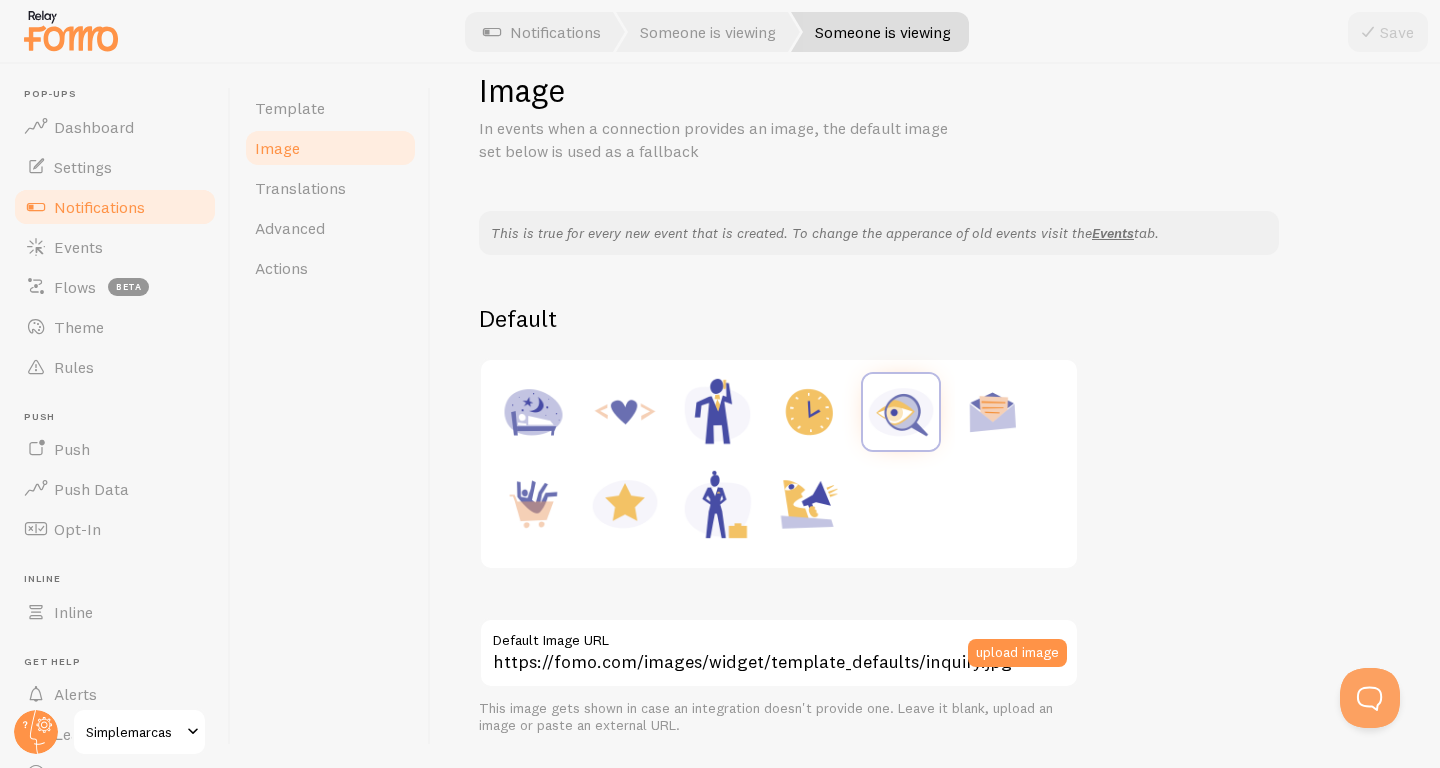 click on "Notifications" at bounding box center [99, 207] 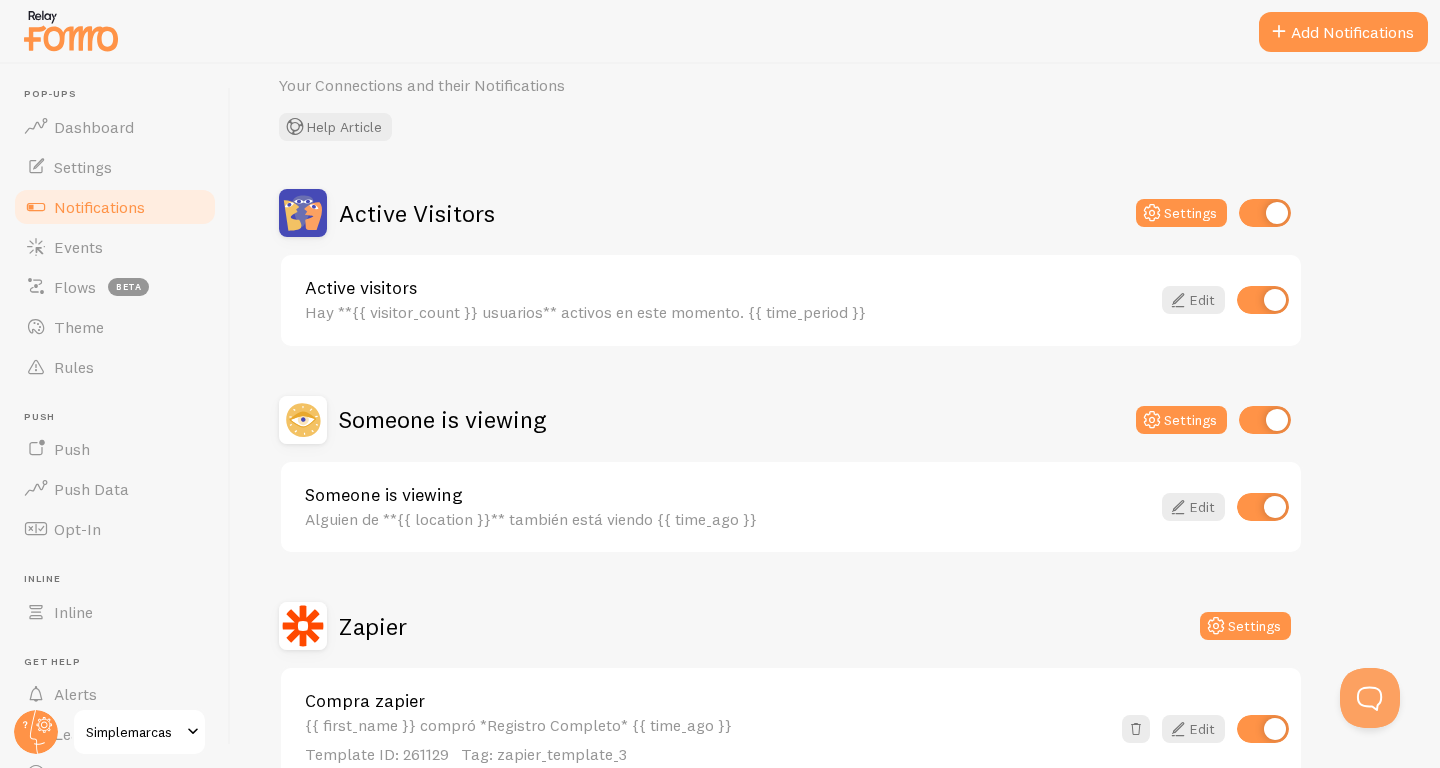 scroll, scrollTop: 102, scrollLeft: 0, axis: vertical 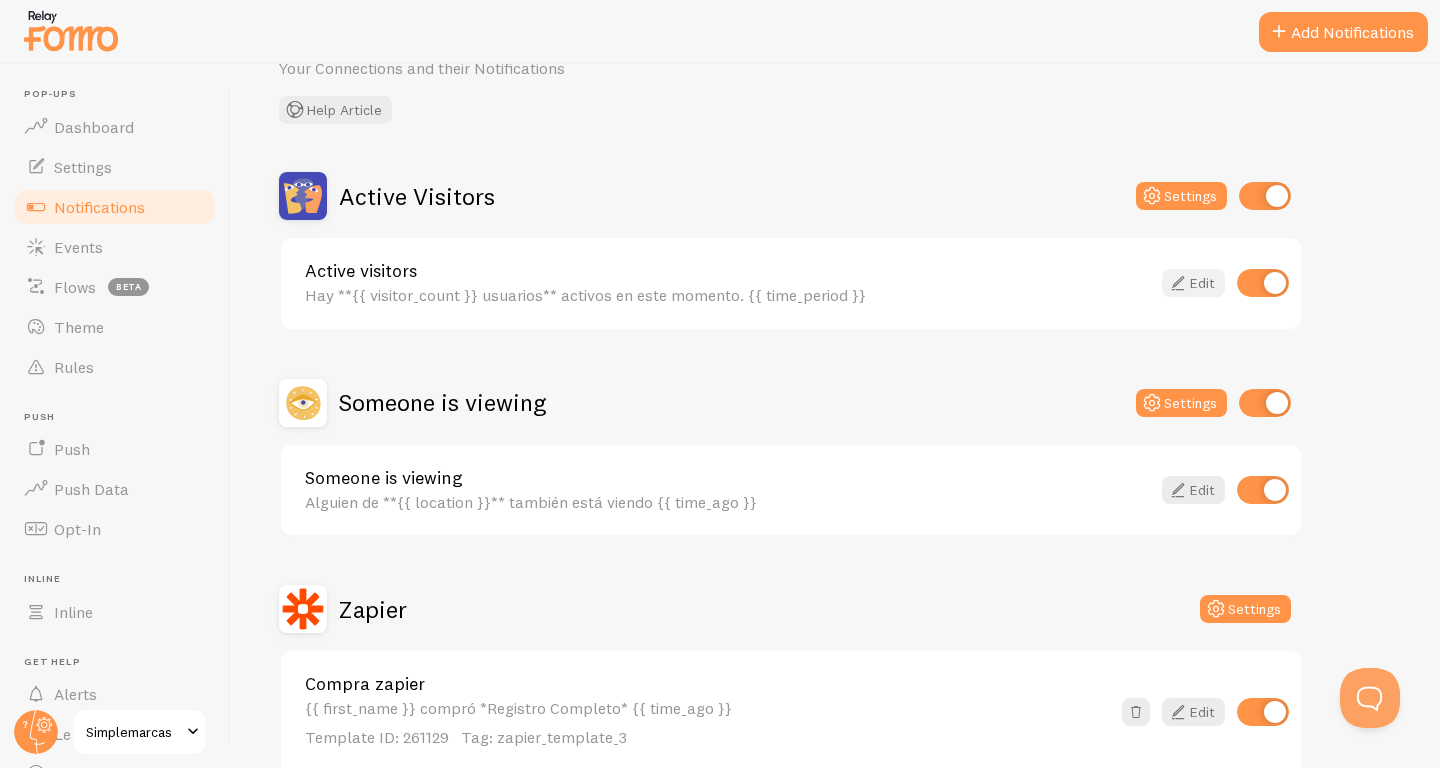 click at bounding box center [1178, 283] 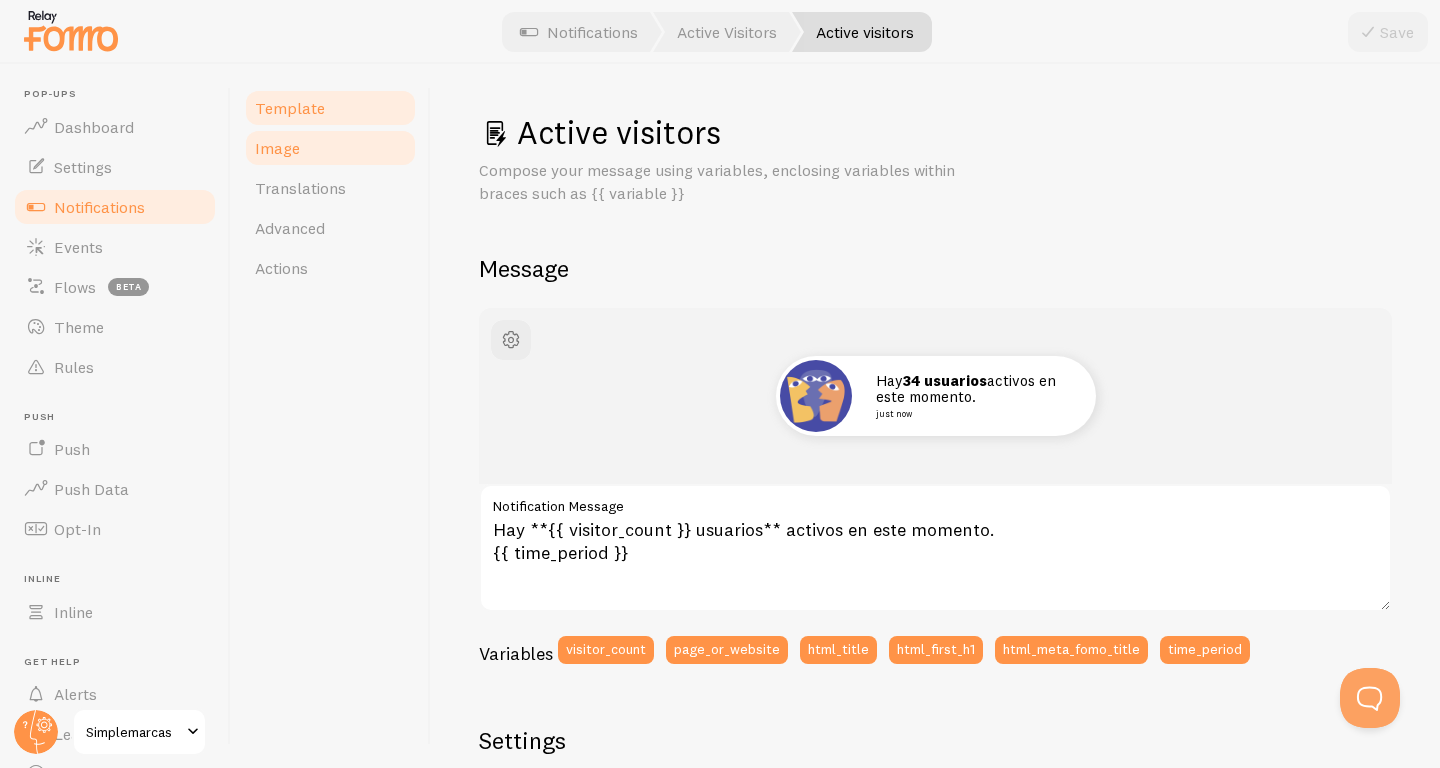 click on "Image" at bounding box center (330, 148) 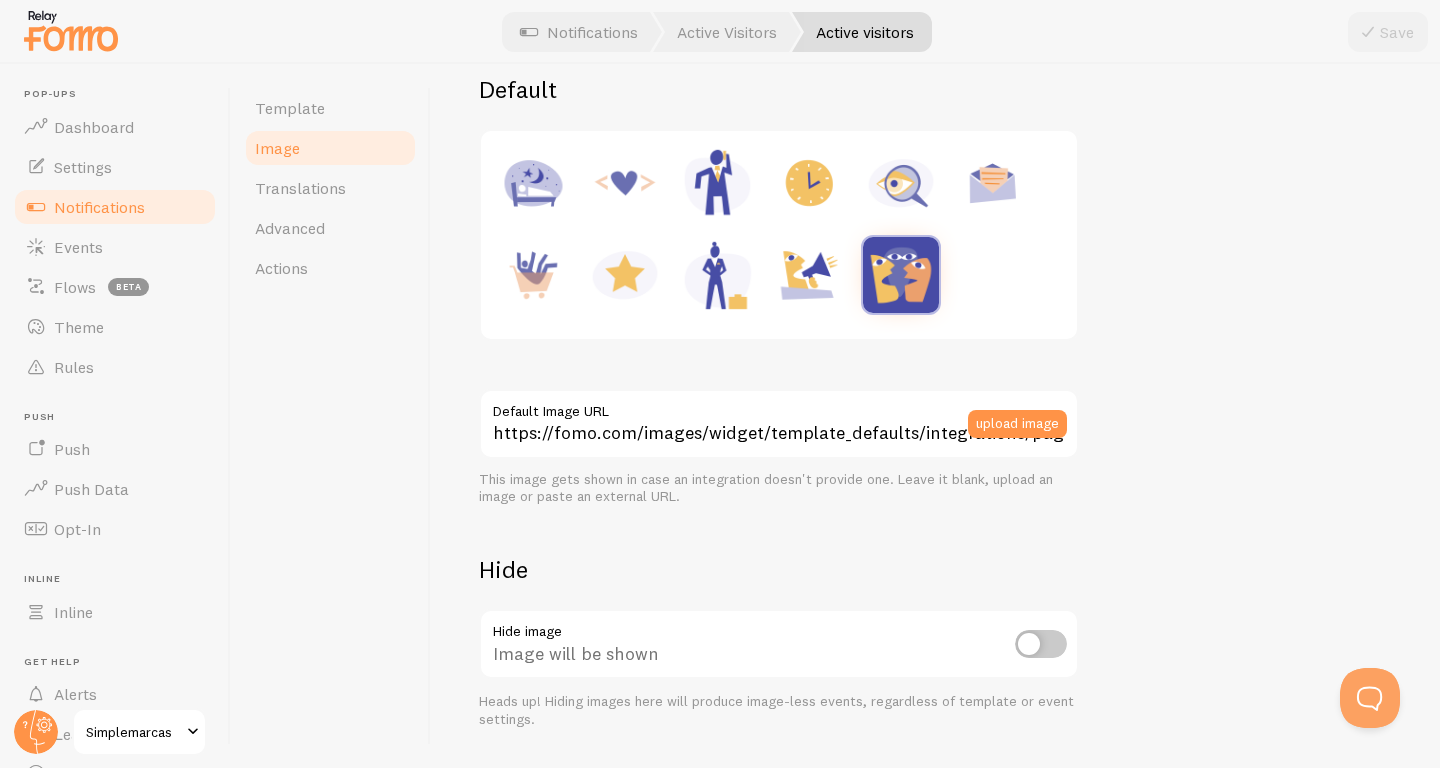 scroll, scrollTop: 327, scrollLeft: 0, axis: vertical 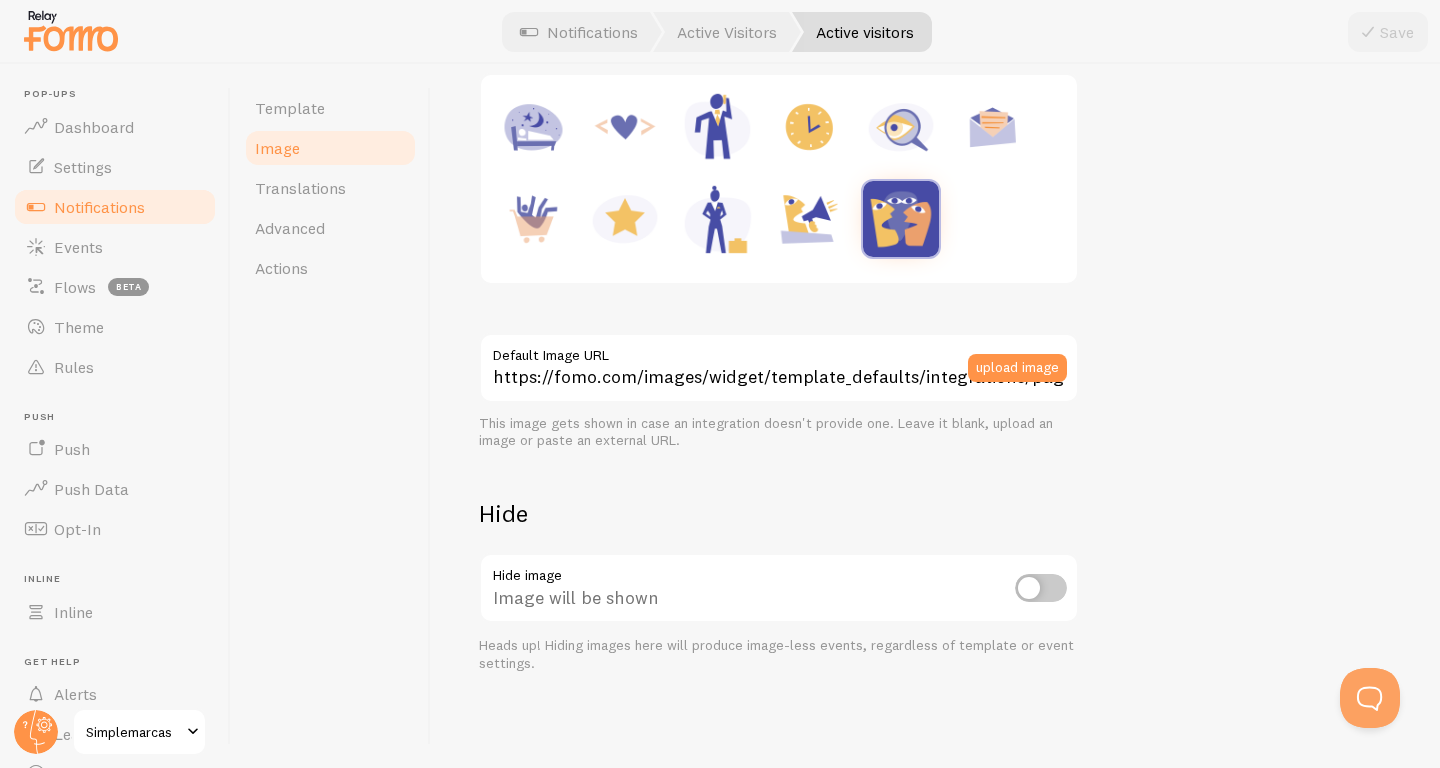 click on "Notifications" at bounding box center [115, 207] 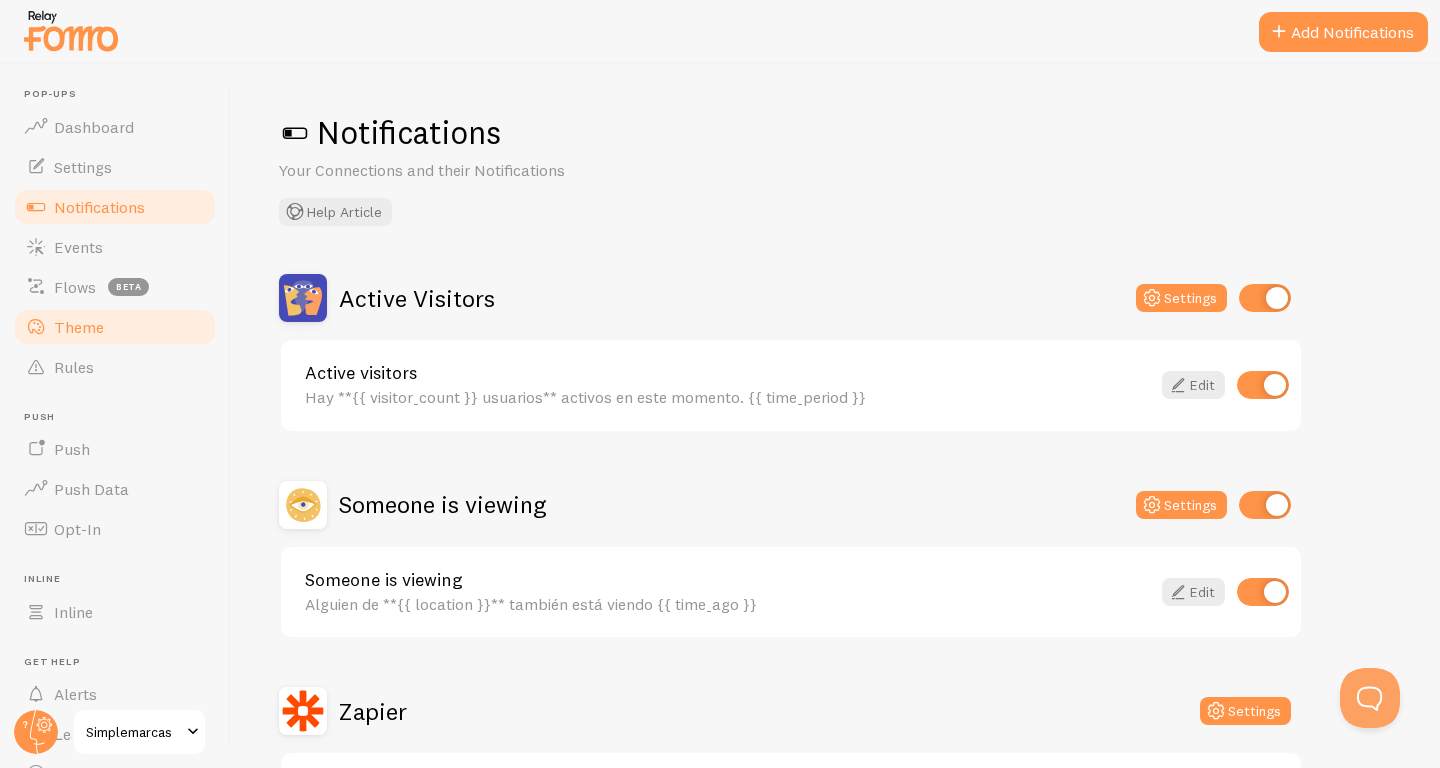 scroll, scrollTop: 6, scrollLeft: 0, axis: vertical 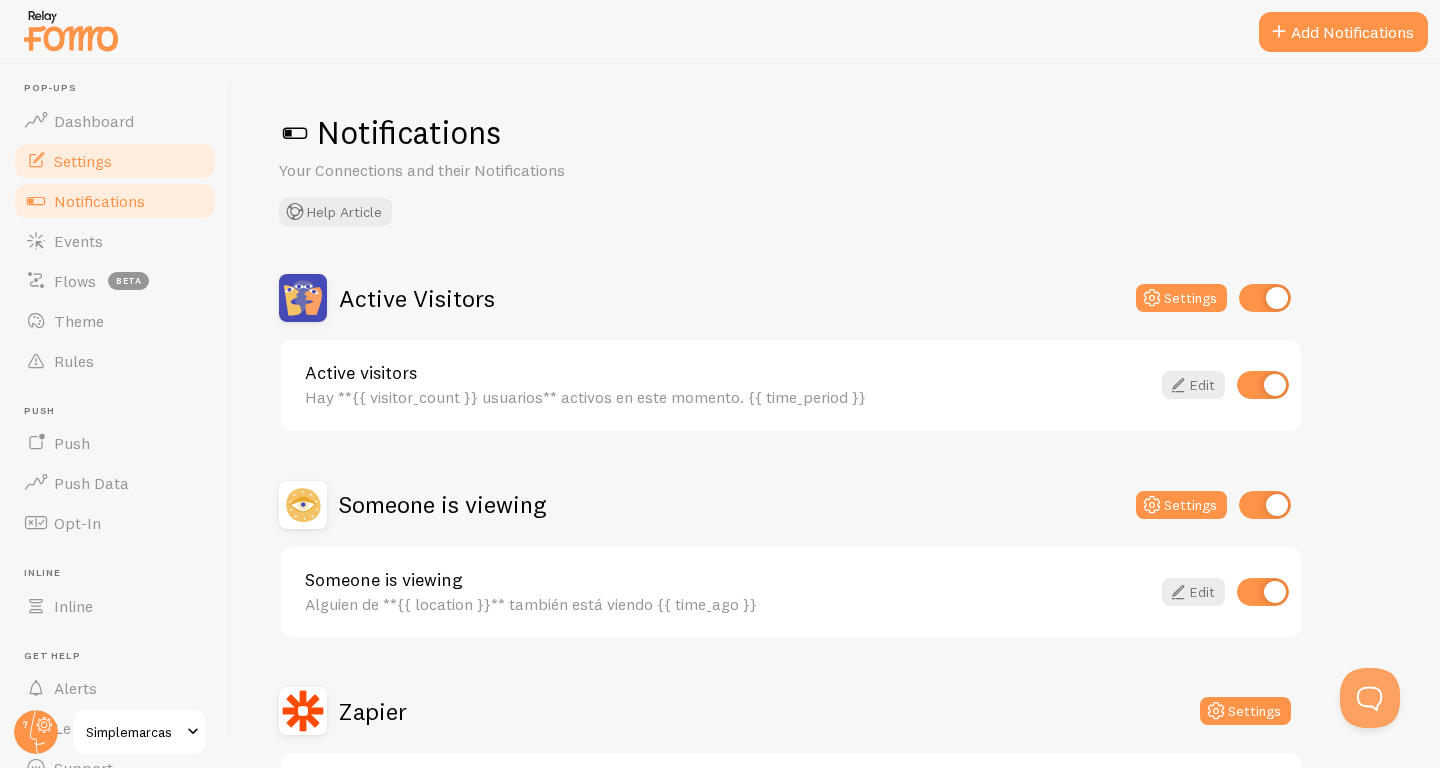click on "Settings" at bounding box center (83, 161) 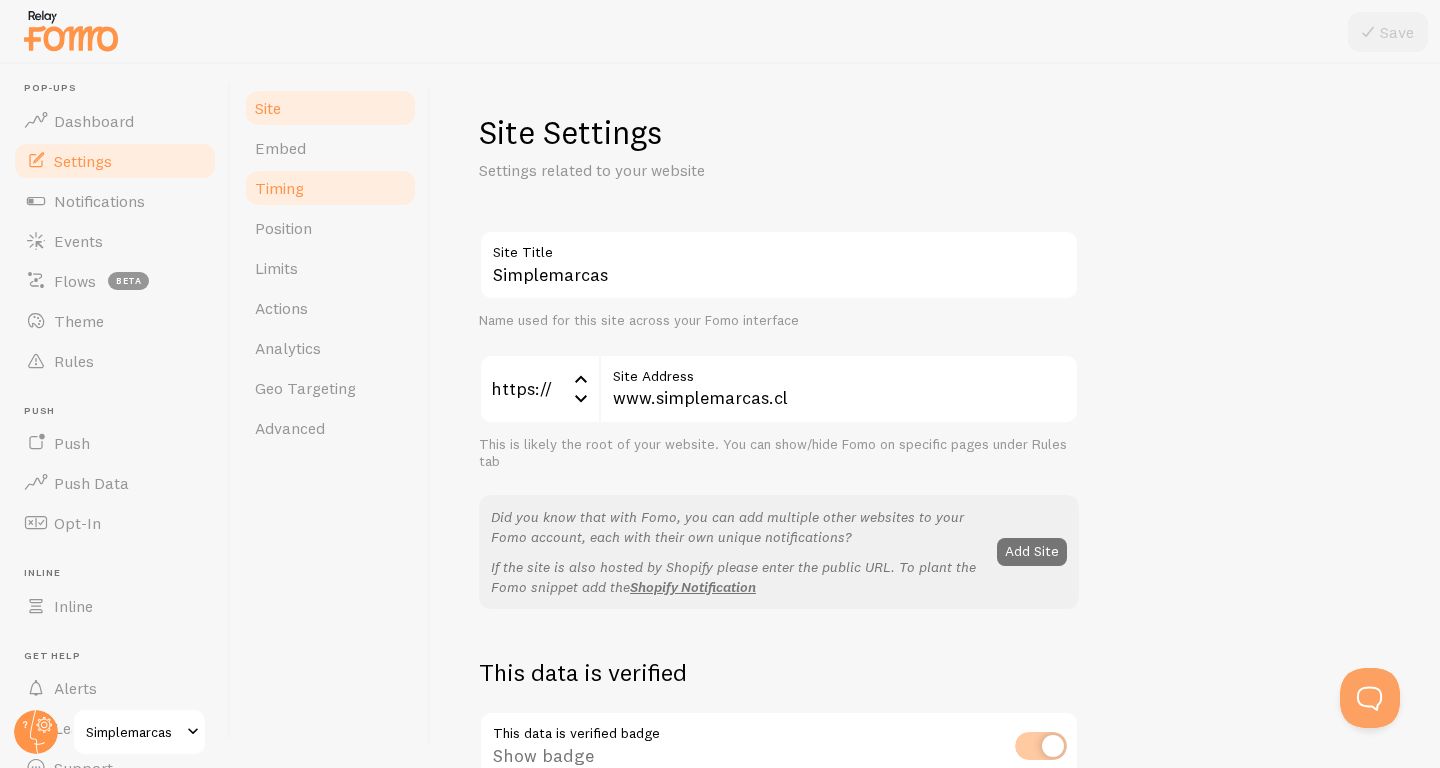 click on "Timing" at bounding box center [330, 188] 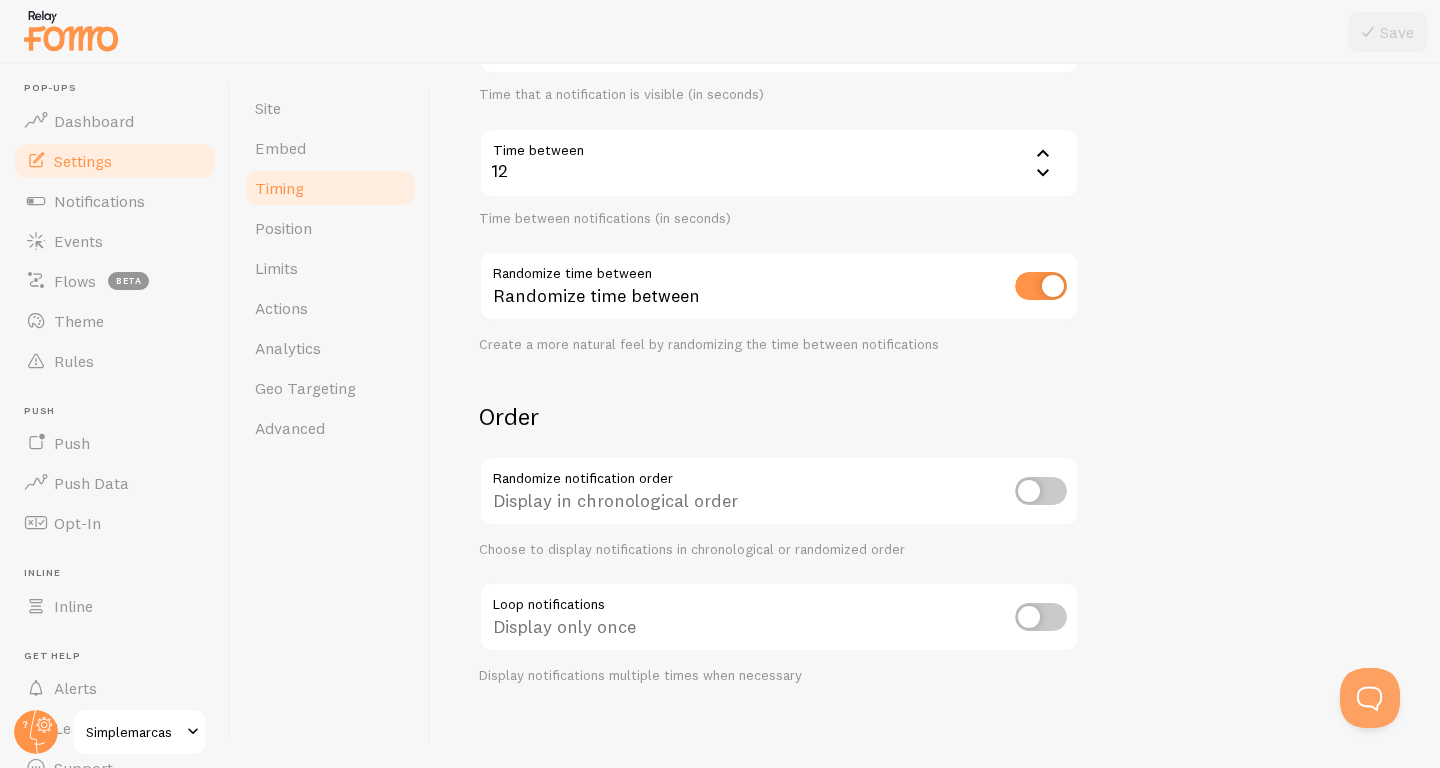 scroll, scrollTop: 416, scrollLeft: 0, axis: vertical 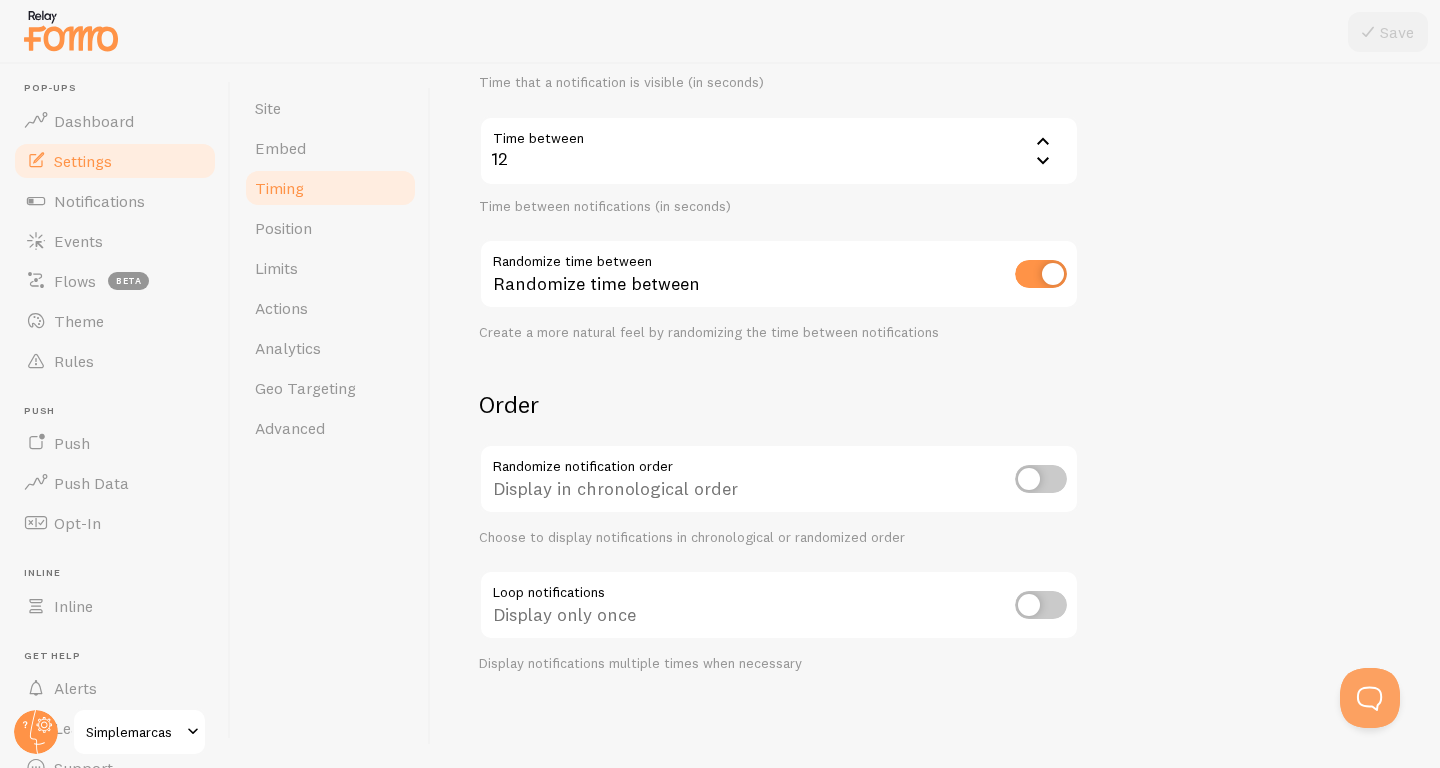 click at bounding box center (1041, 605) 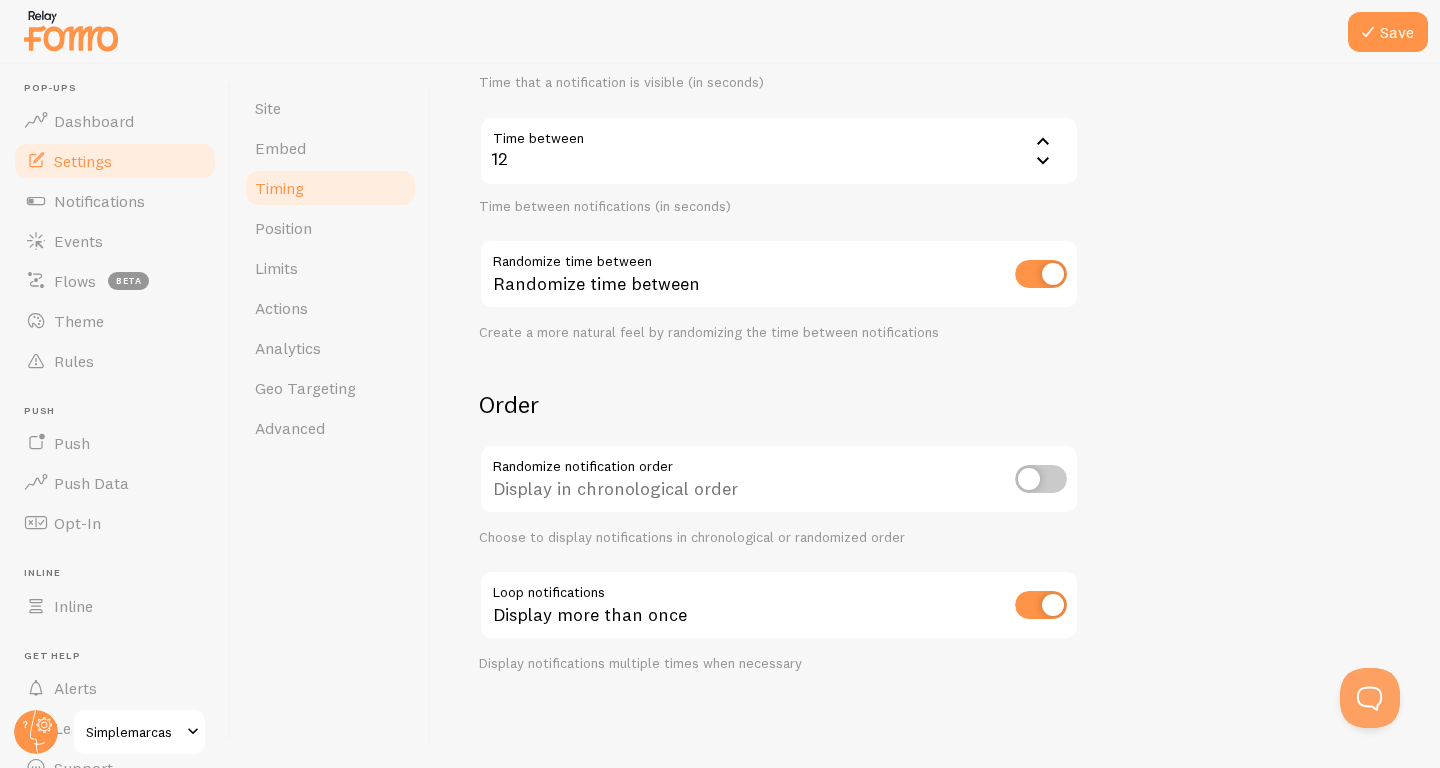 click at bounding box center (1041, 605) 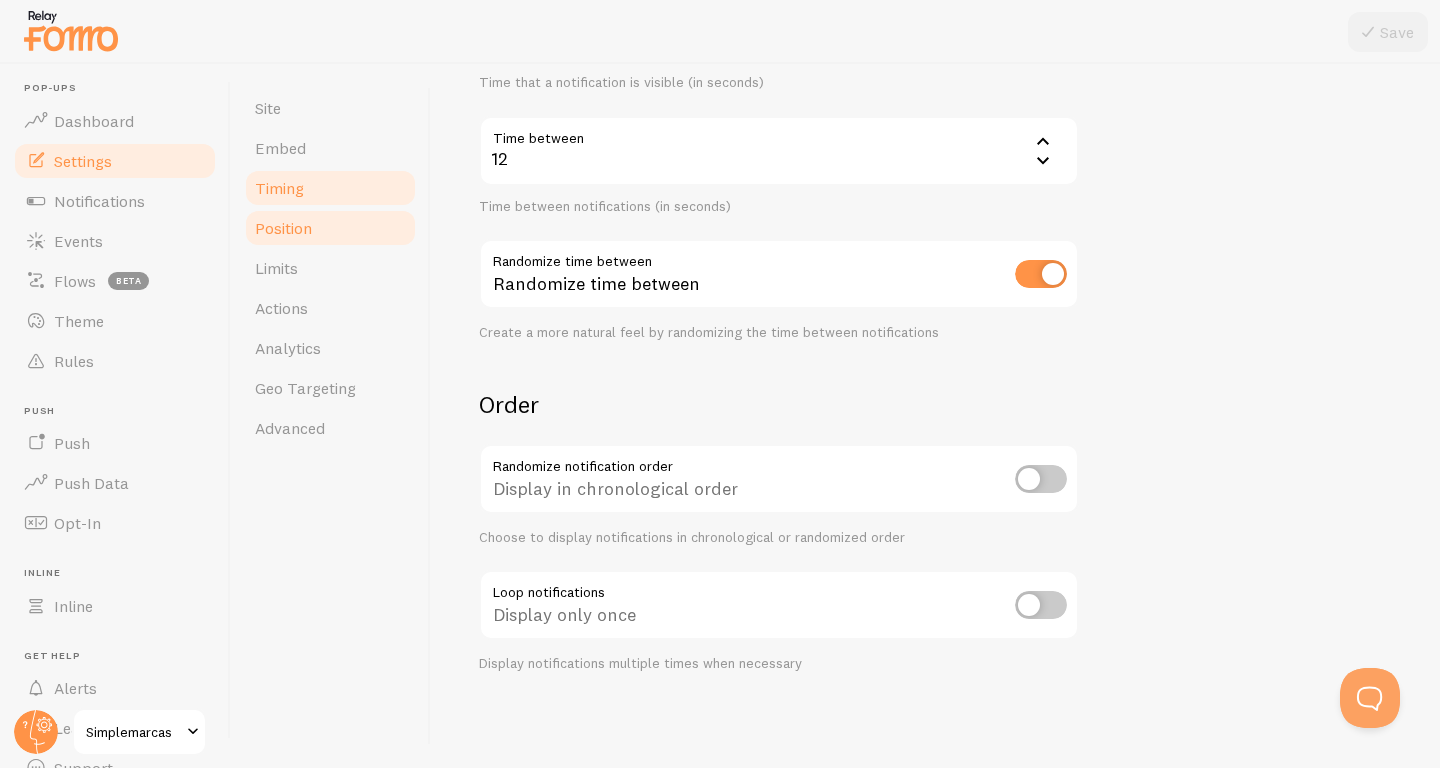 click on "Position" at bounding box center (330, 228) 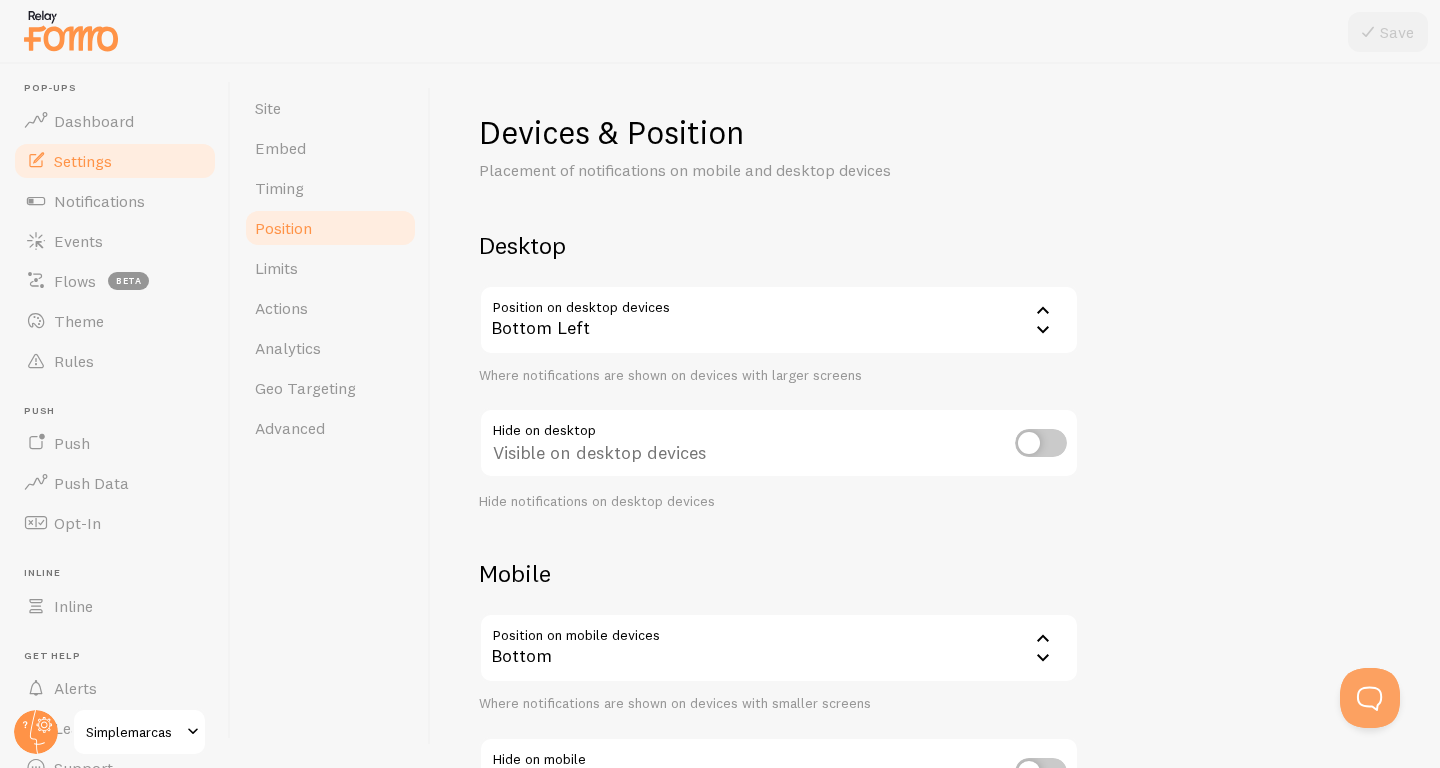 scroll, scrollTop: 60, scrollLeft: 0, axis: vertical 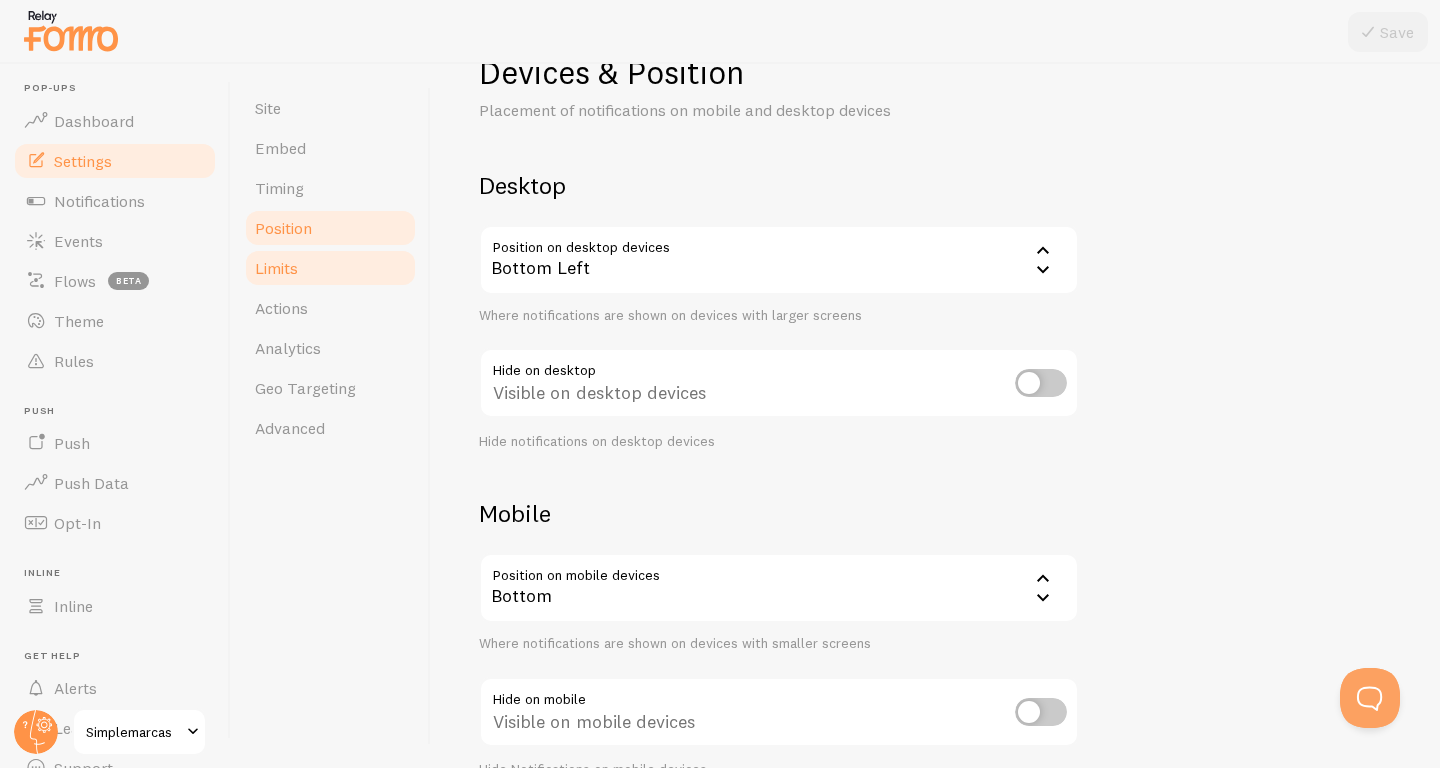 click on "Limits" at bounding box center (330, 268) 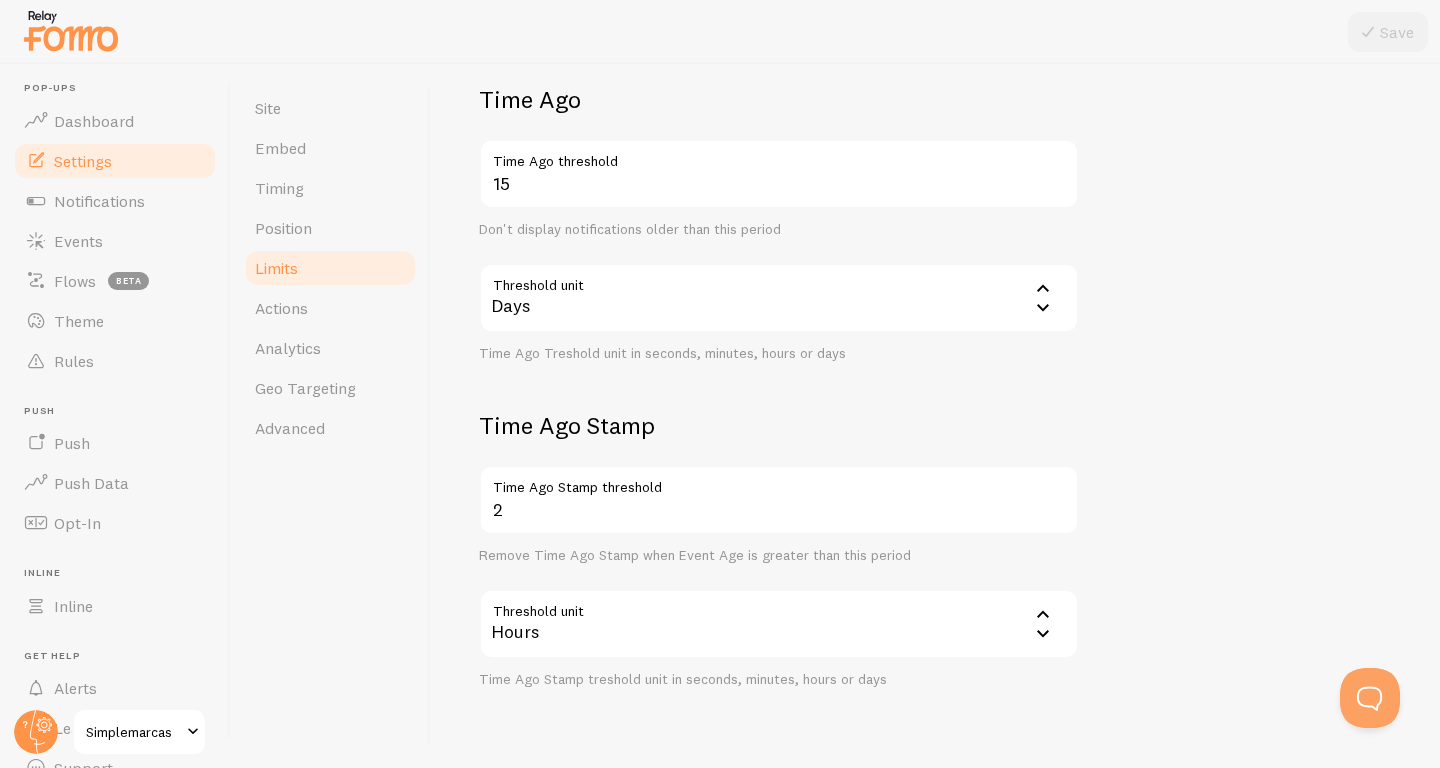 scroll, scrollTop: 528, scrollLeft: 0, axis: vertical 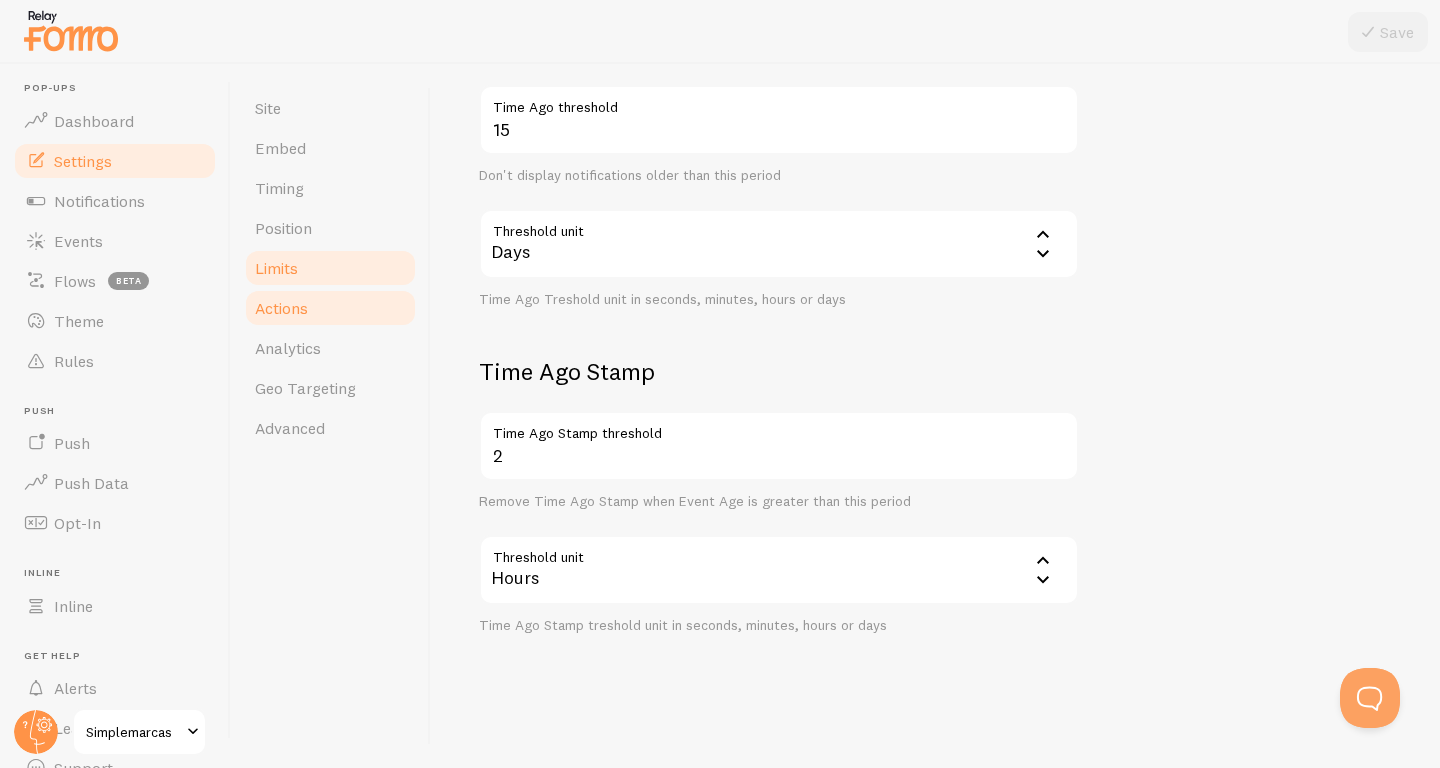 click on "Actions" at bounding box center [330, 308] 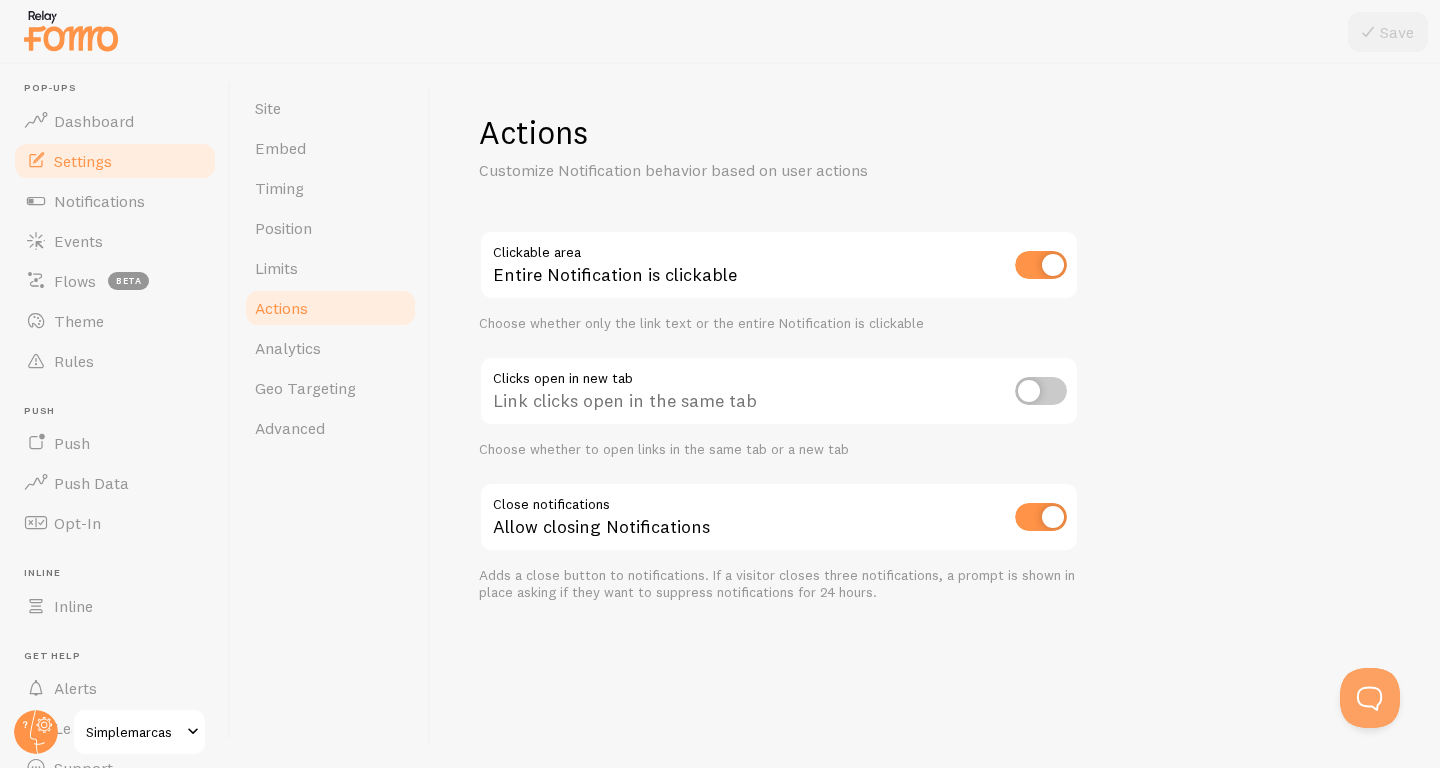 scroll, scrollTop: 0, scrollLeft: 0, axis: both 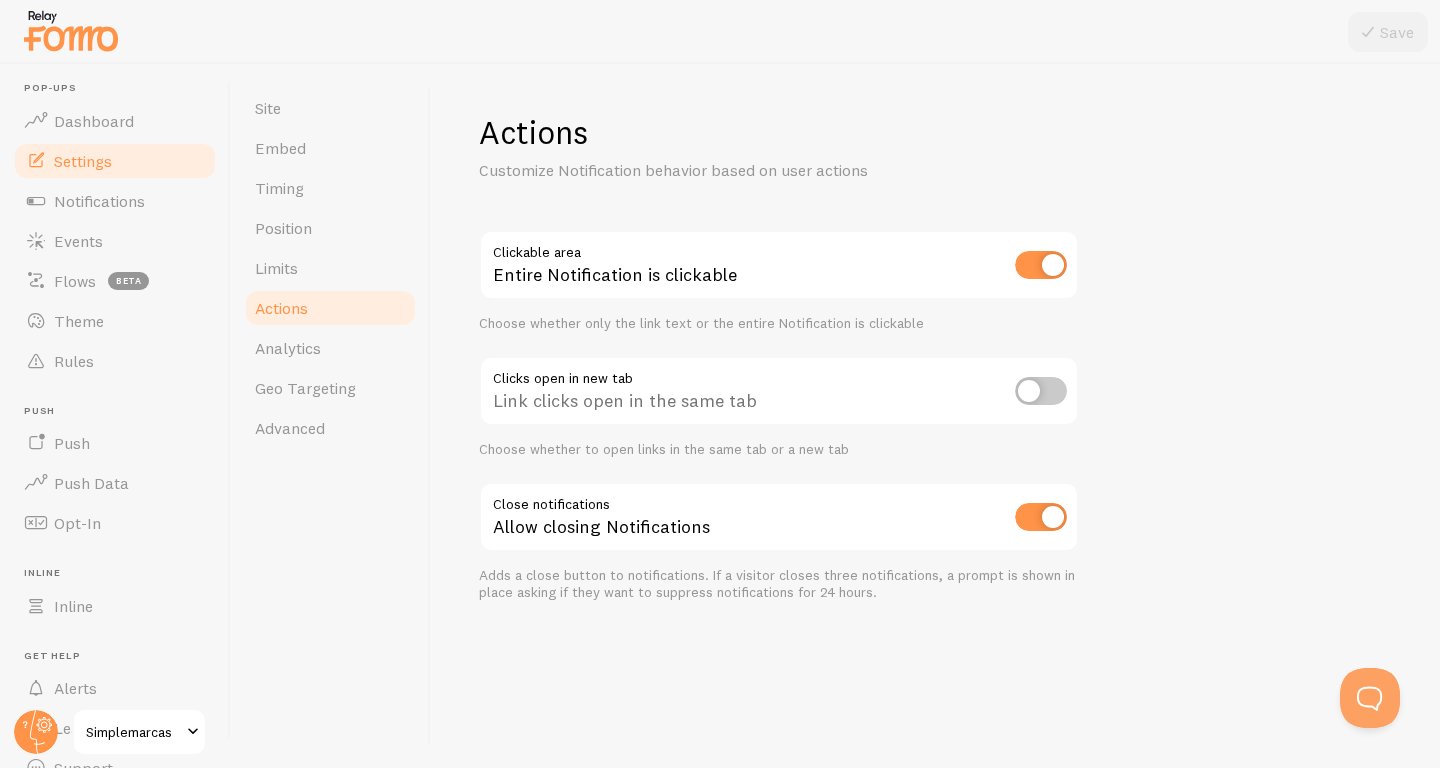 click at bounding box center [1041, 391] 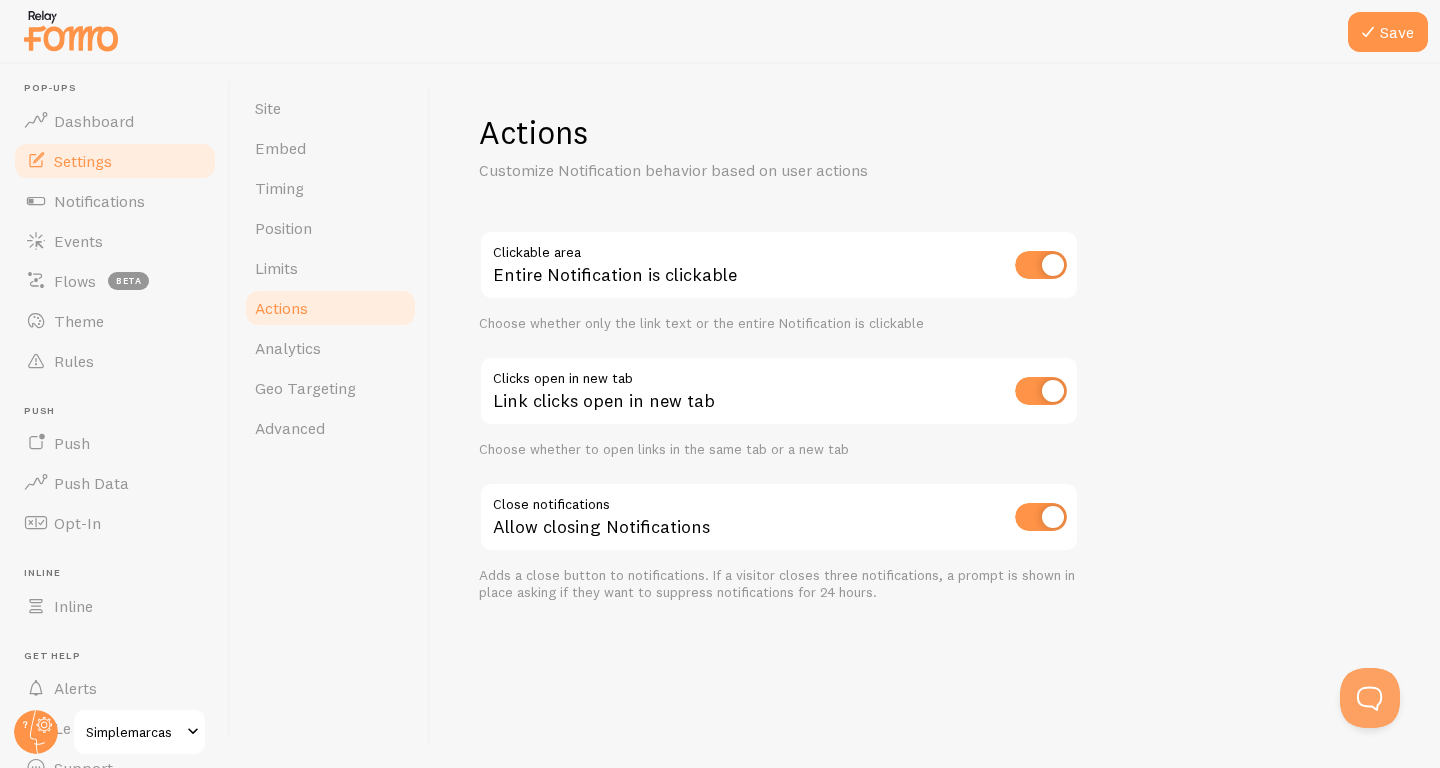 click at bounding box center (1041, 265) 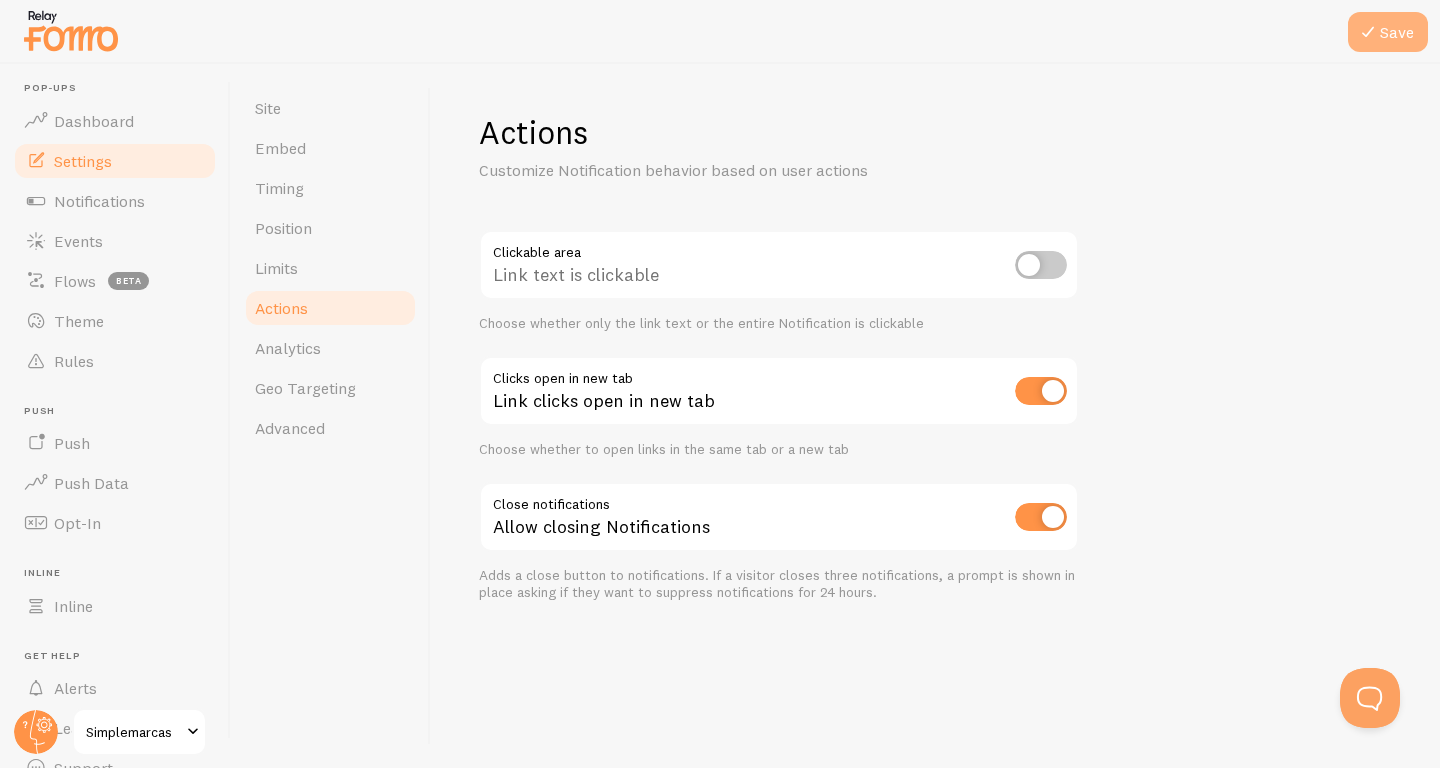 click at bounding box center [1368, 32] 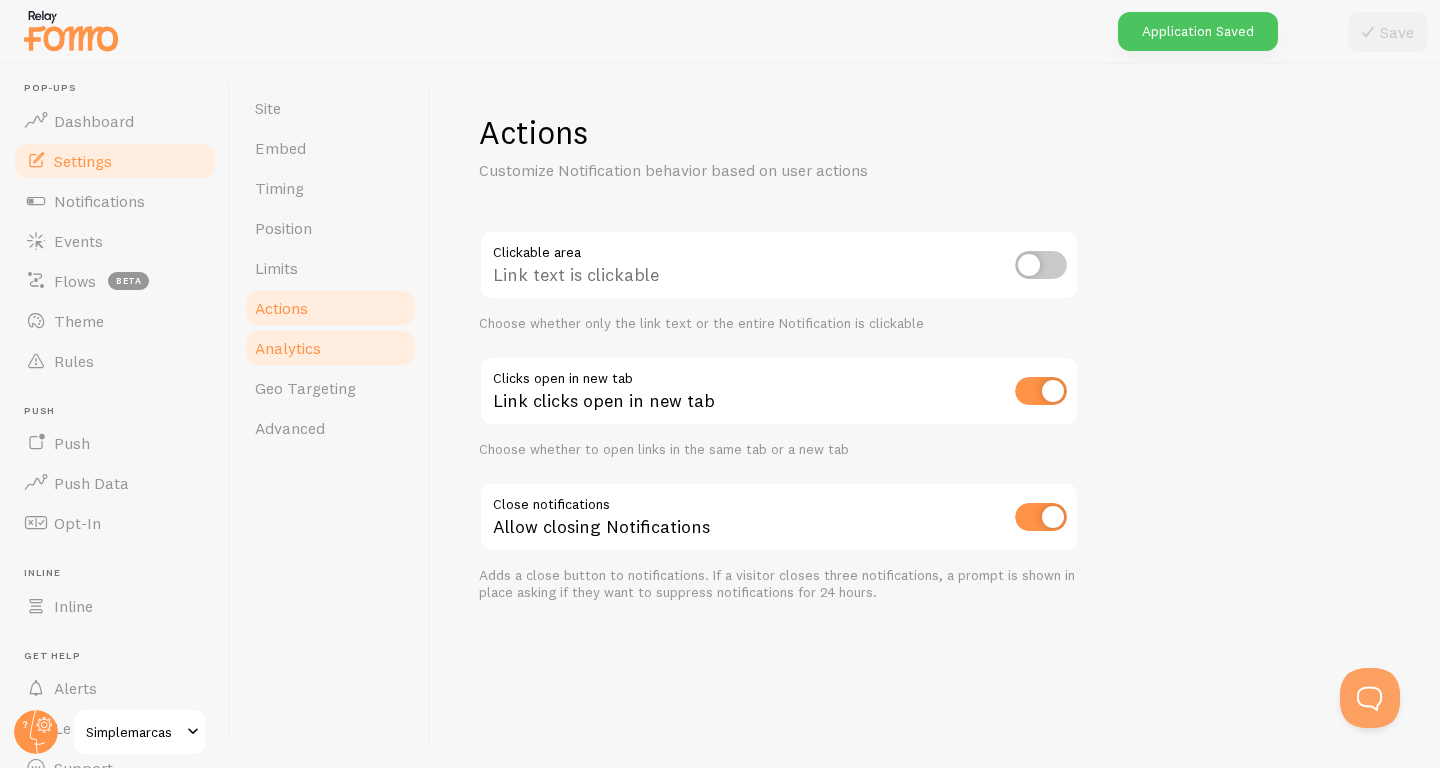 click on "Analytics" at bounding box center (330, 348) 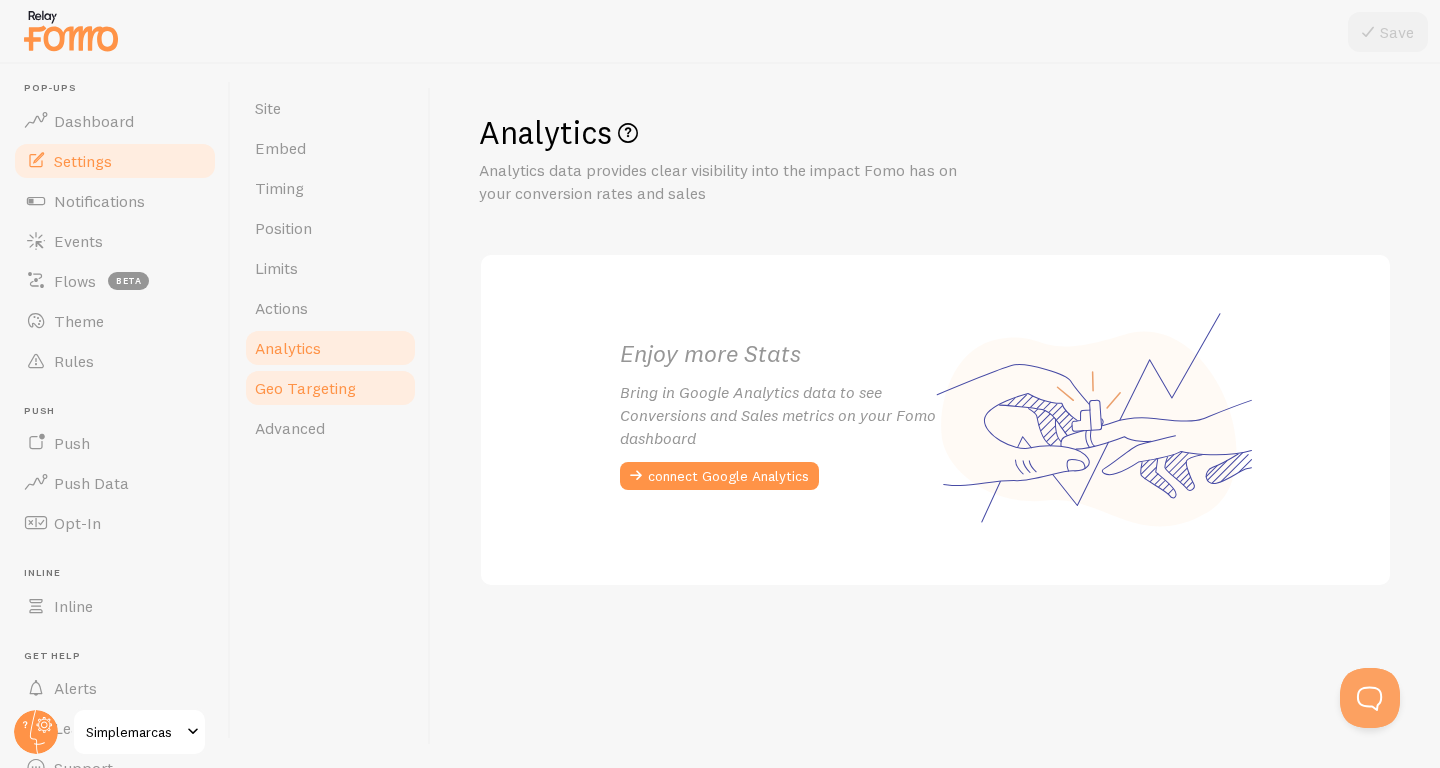 click on "Geo Targeting" at bounding box center (305, 388) 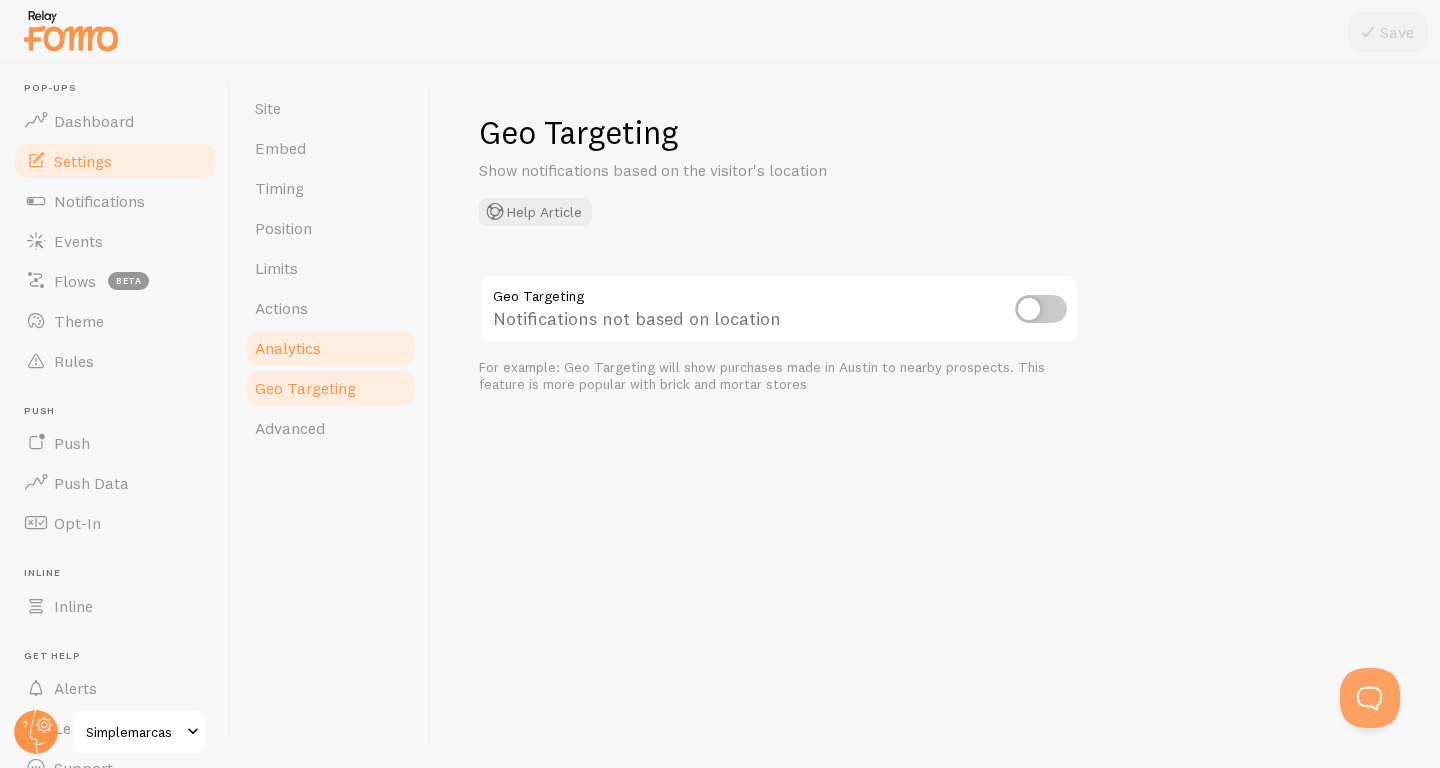 click on "Analytics" at bounding box center (288, 348) 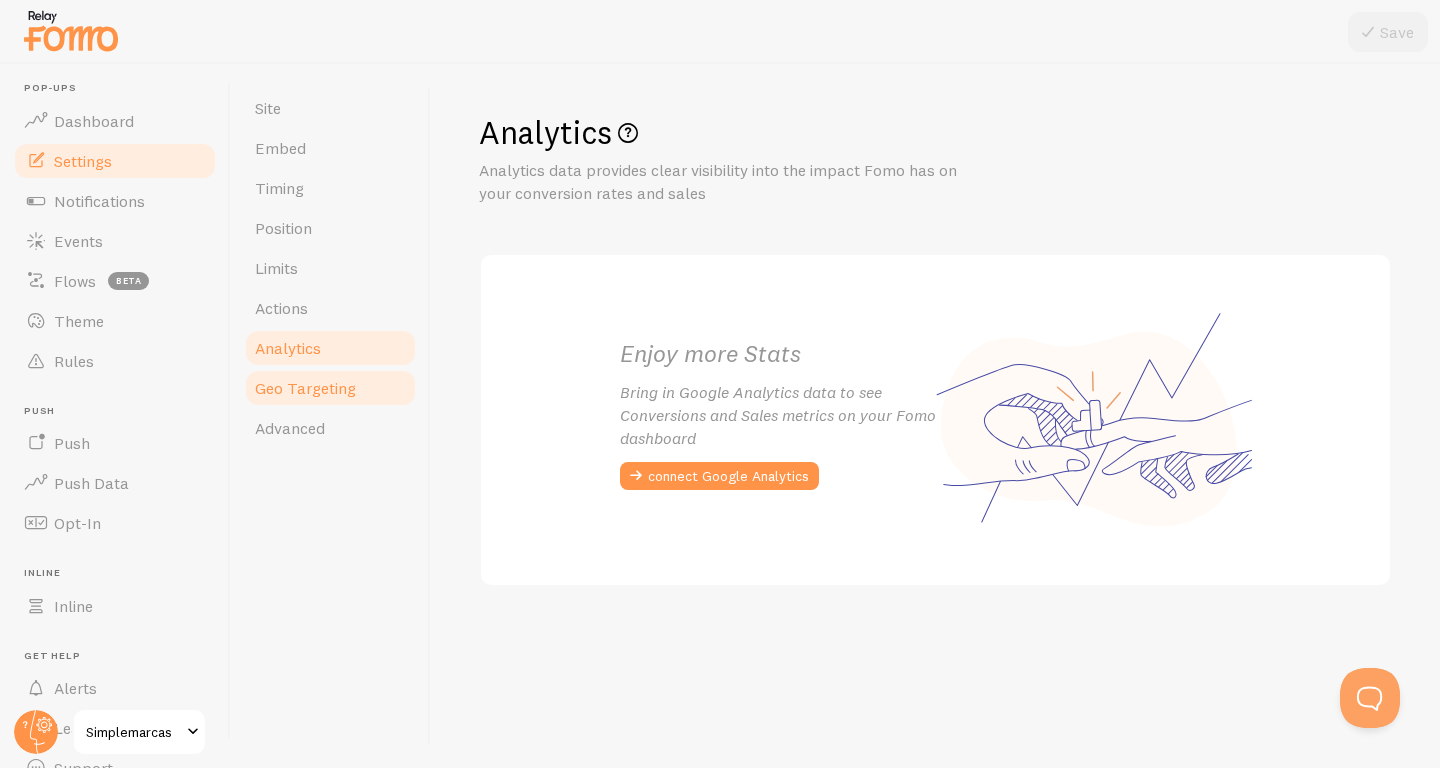 click on "Geo Targeting" at bounding box center [330, 388] 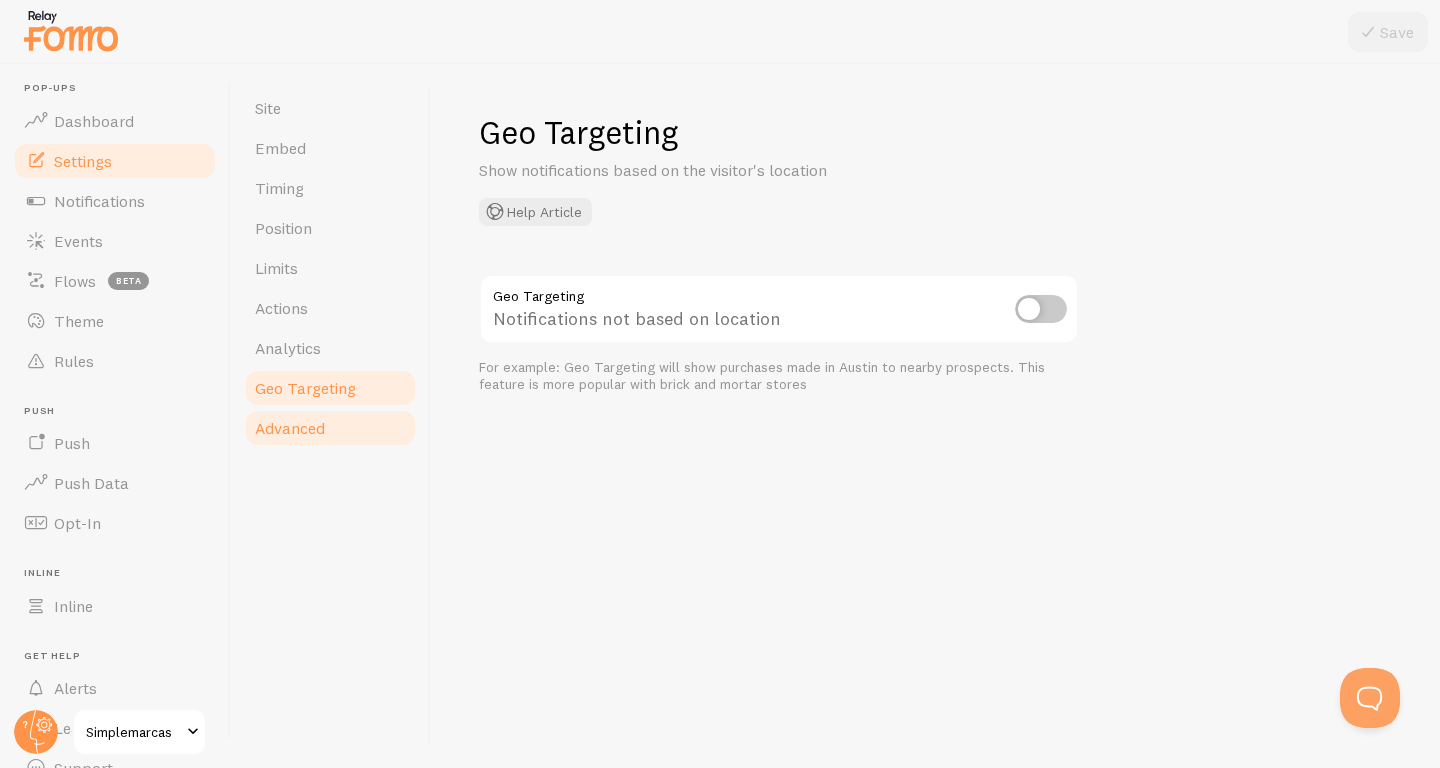 click on "Advanced" at bounding box center [330, 428] 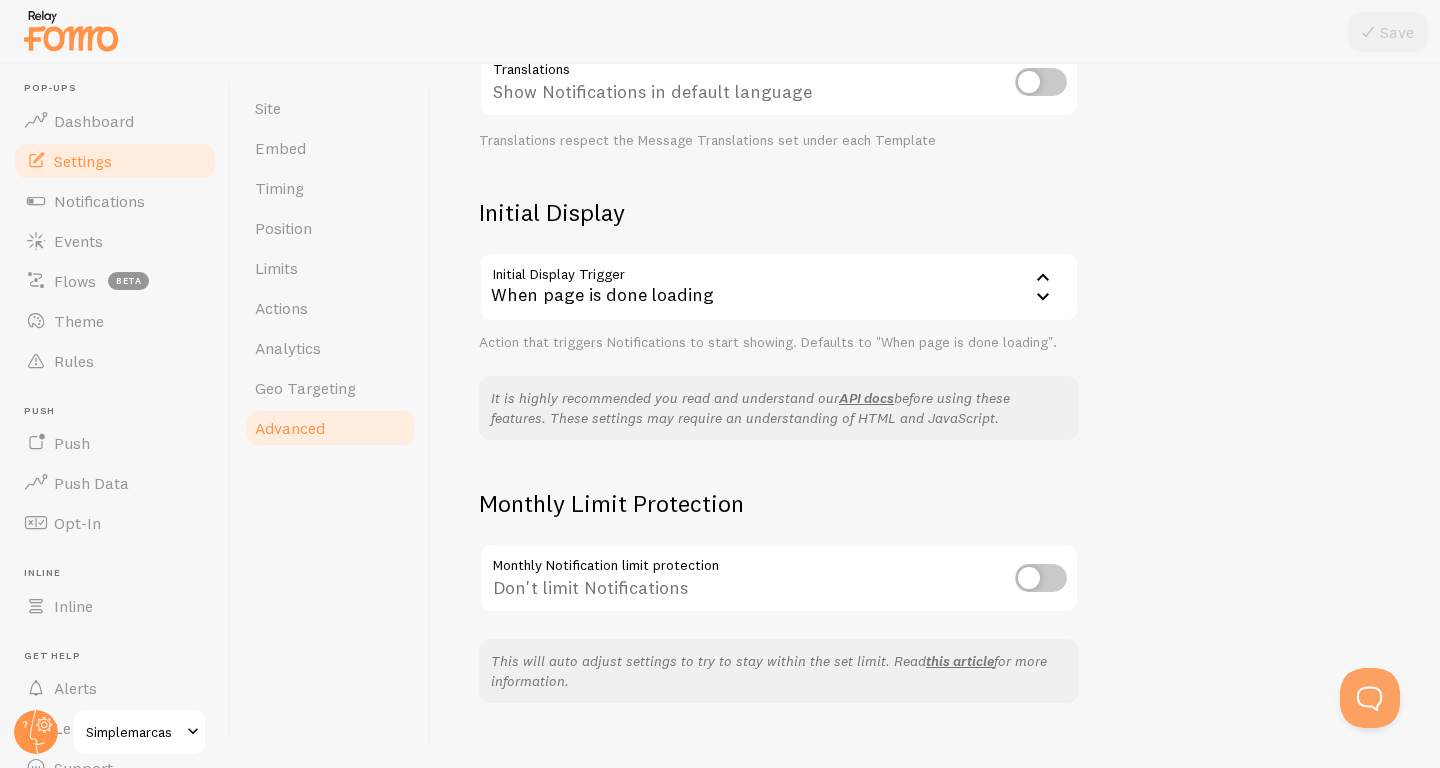 scroll, scrollTop: 392, scrollLeft: 0, axis: vertical 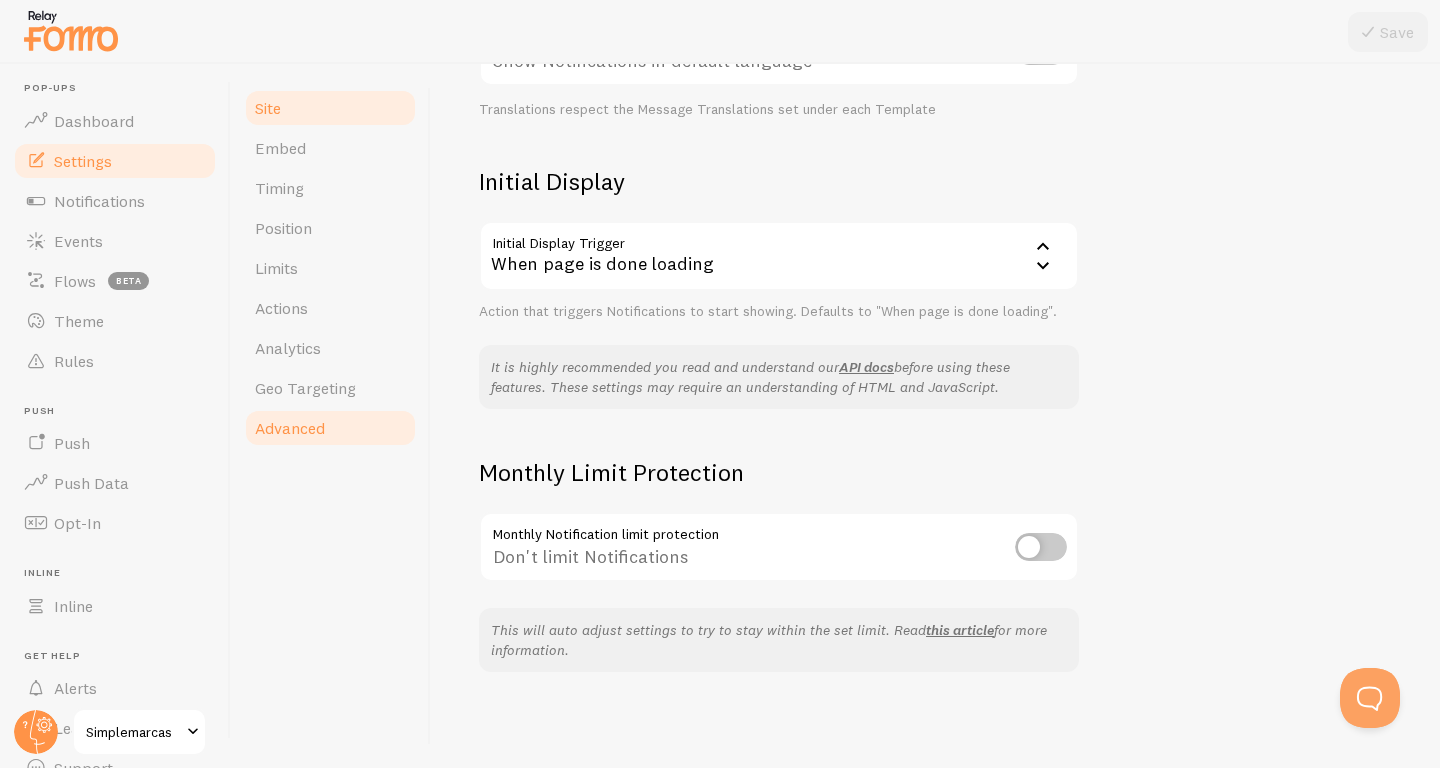click on "Site" at bounding box center [268, 108] 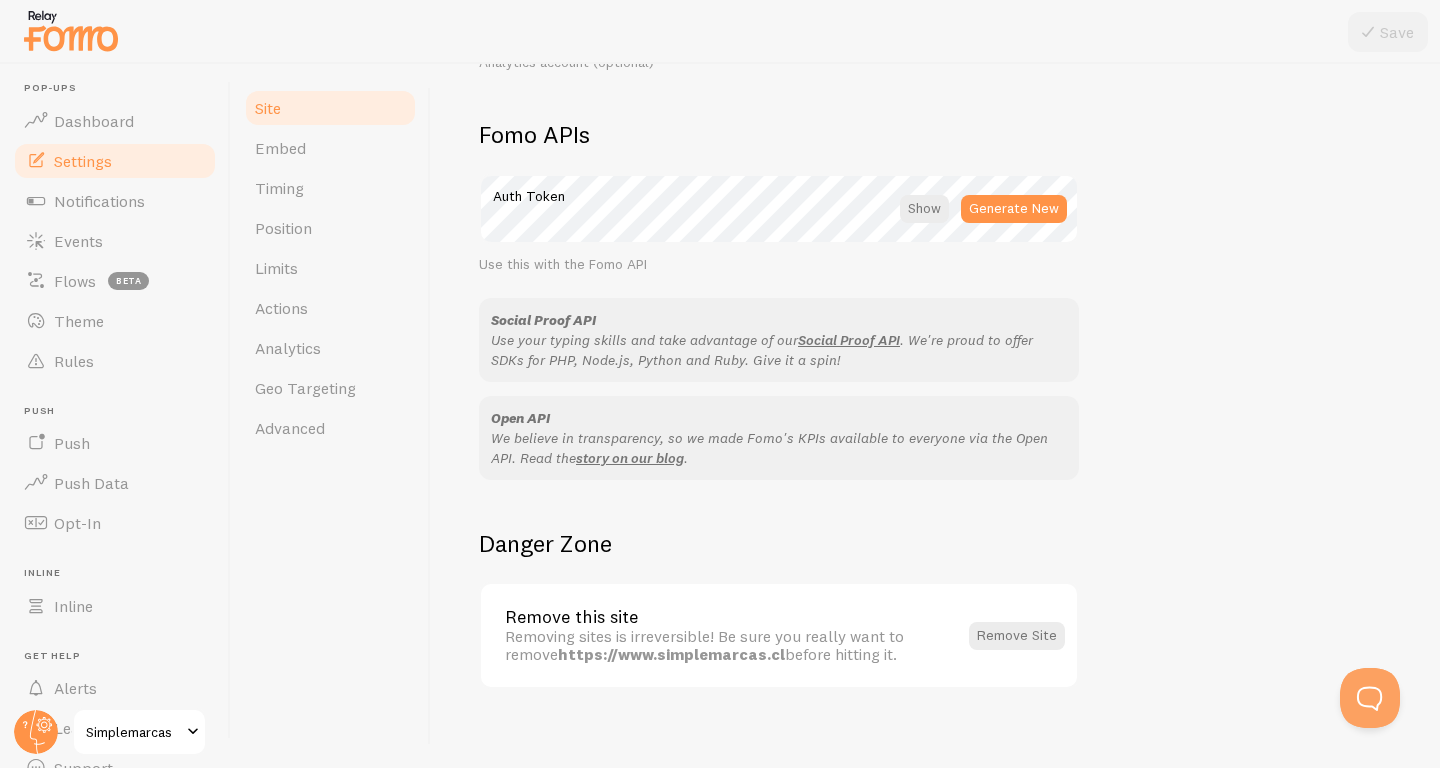 scroll, scrollTop: 1120, scrollLeft: 0, axis: vertical 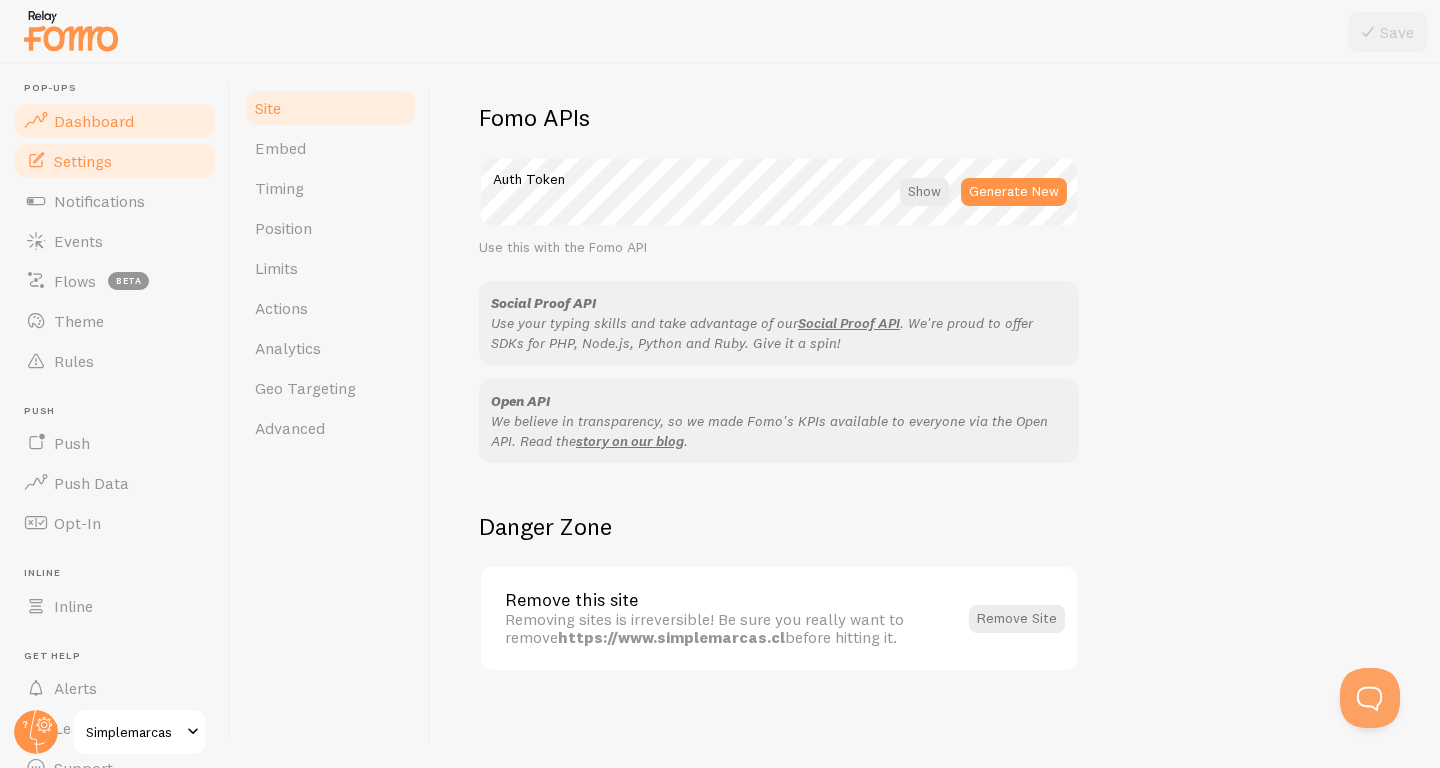 click on "Dashboard" at bounding box center [115, 121] 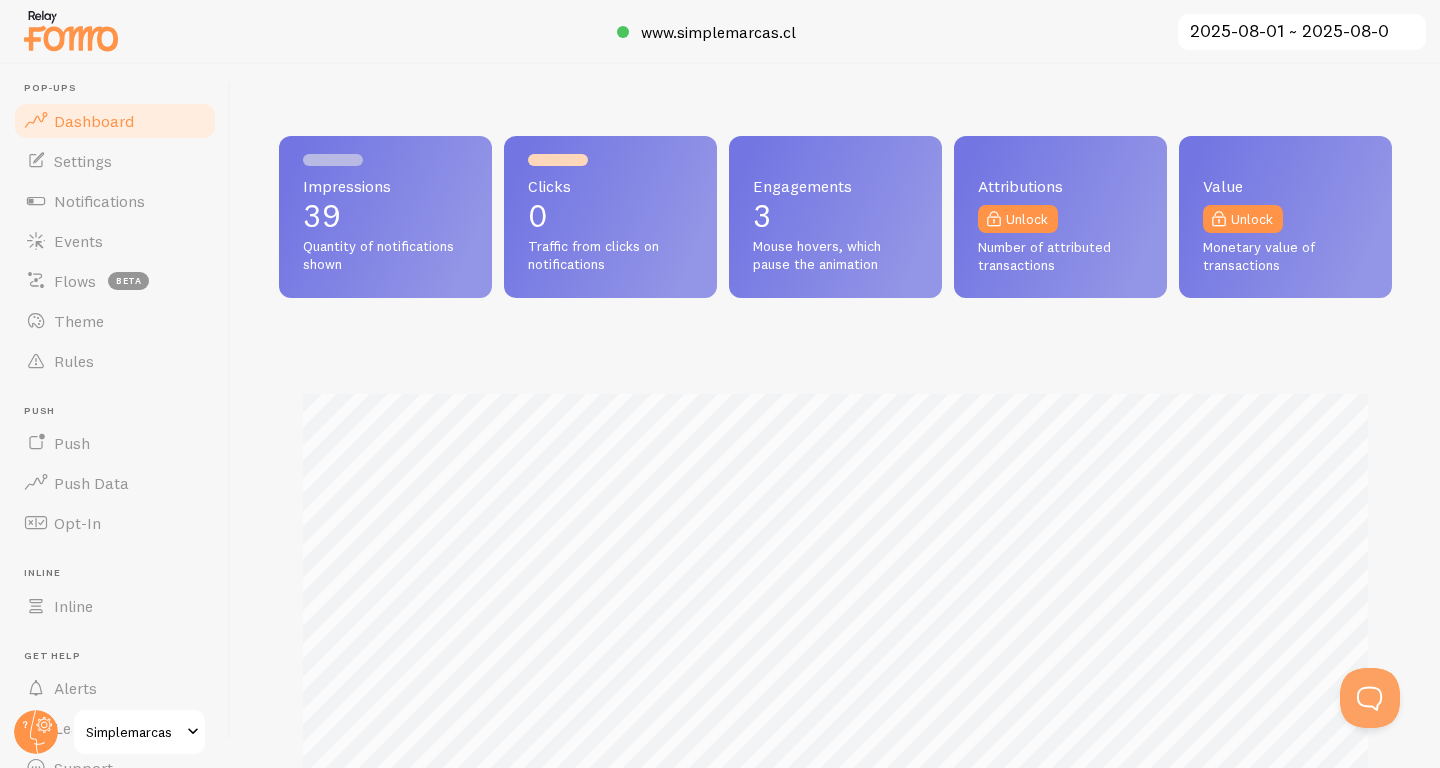 scroll, scrollTop: 999474, scrollLeft: 998887, axis: both 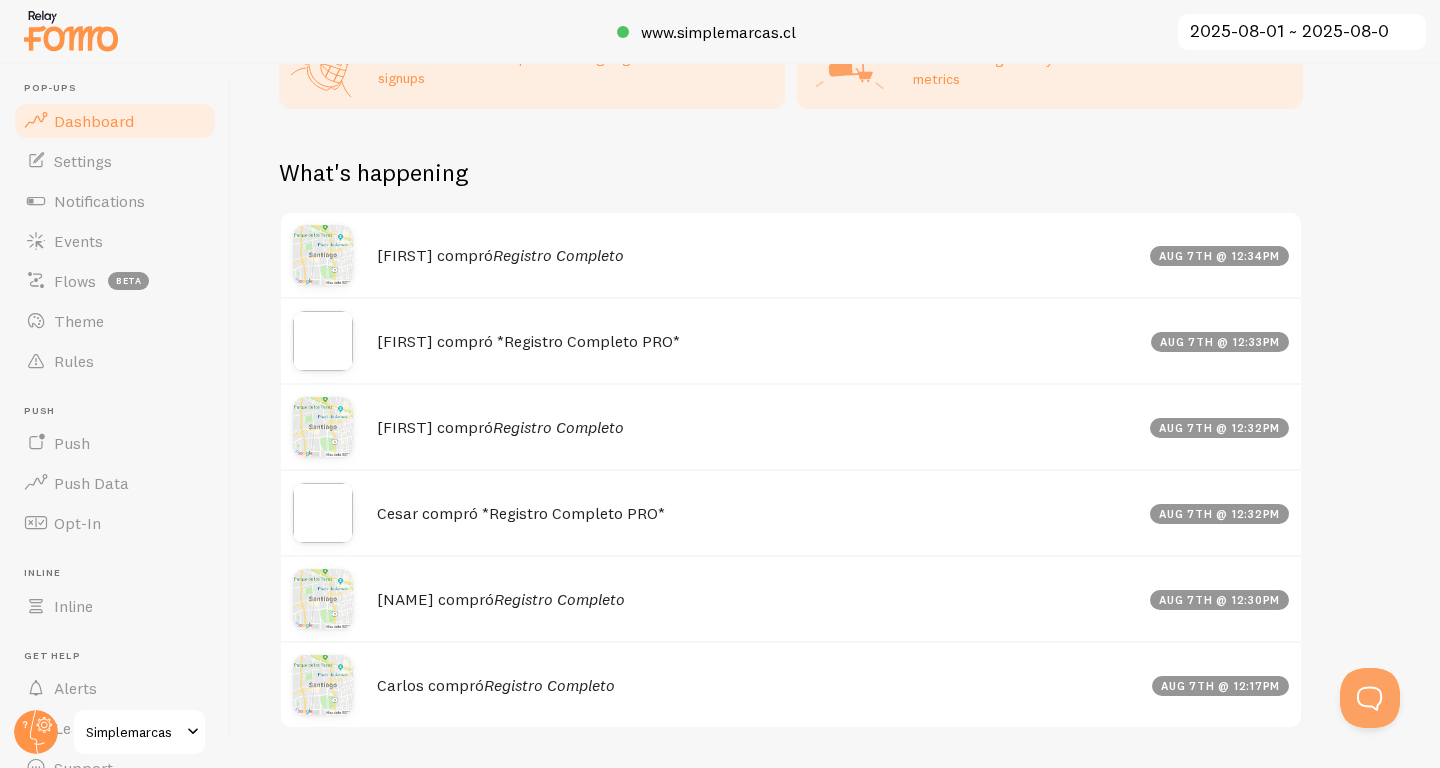 click at bounding box center (323, 255) 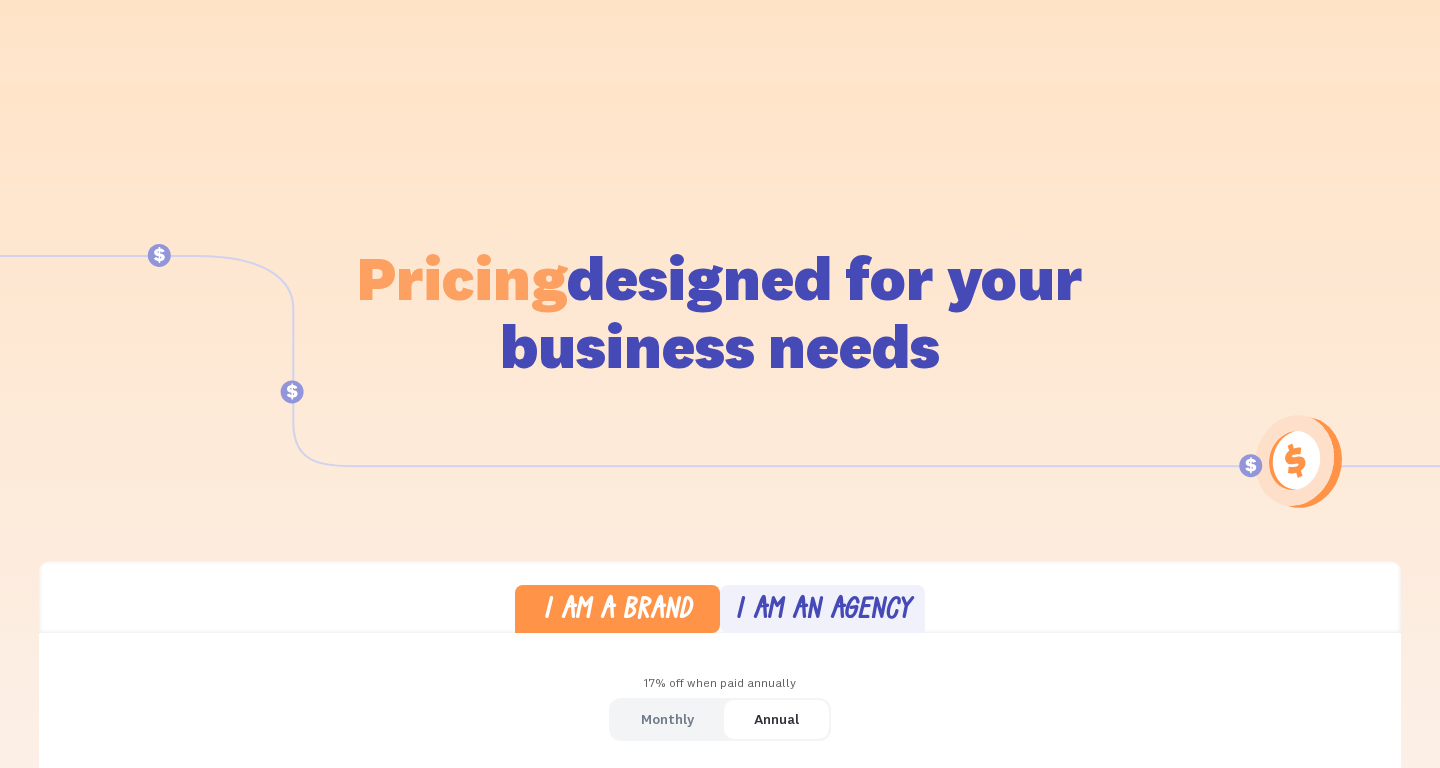 scroll, scrollTop: 835, scrollLeft: 0, axis: vertical 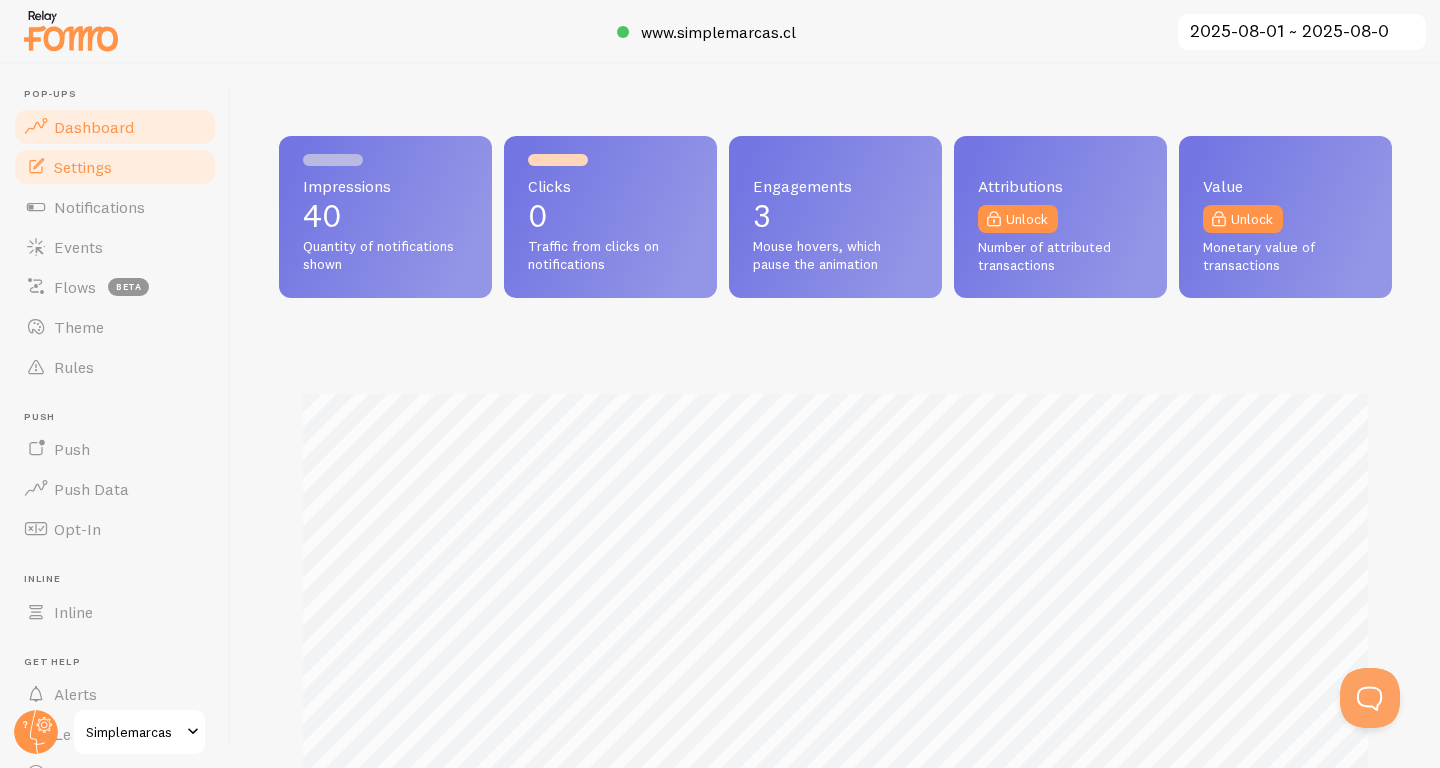 click on "Settings" at bounding box center [115, 167] 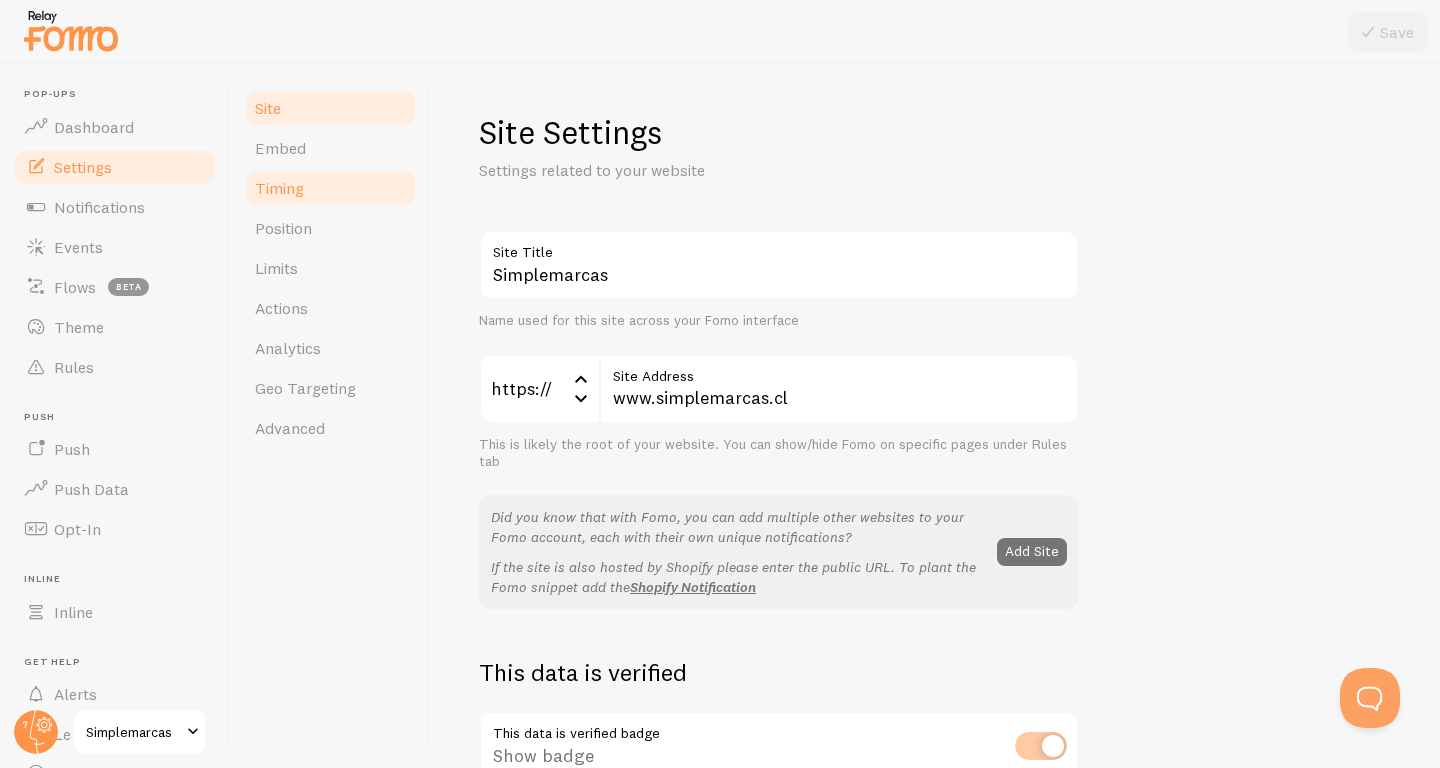 click on "Timing" at bounding box center (330, 188) 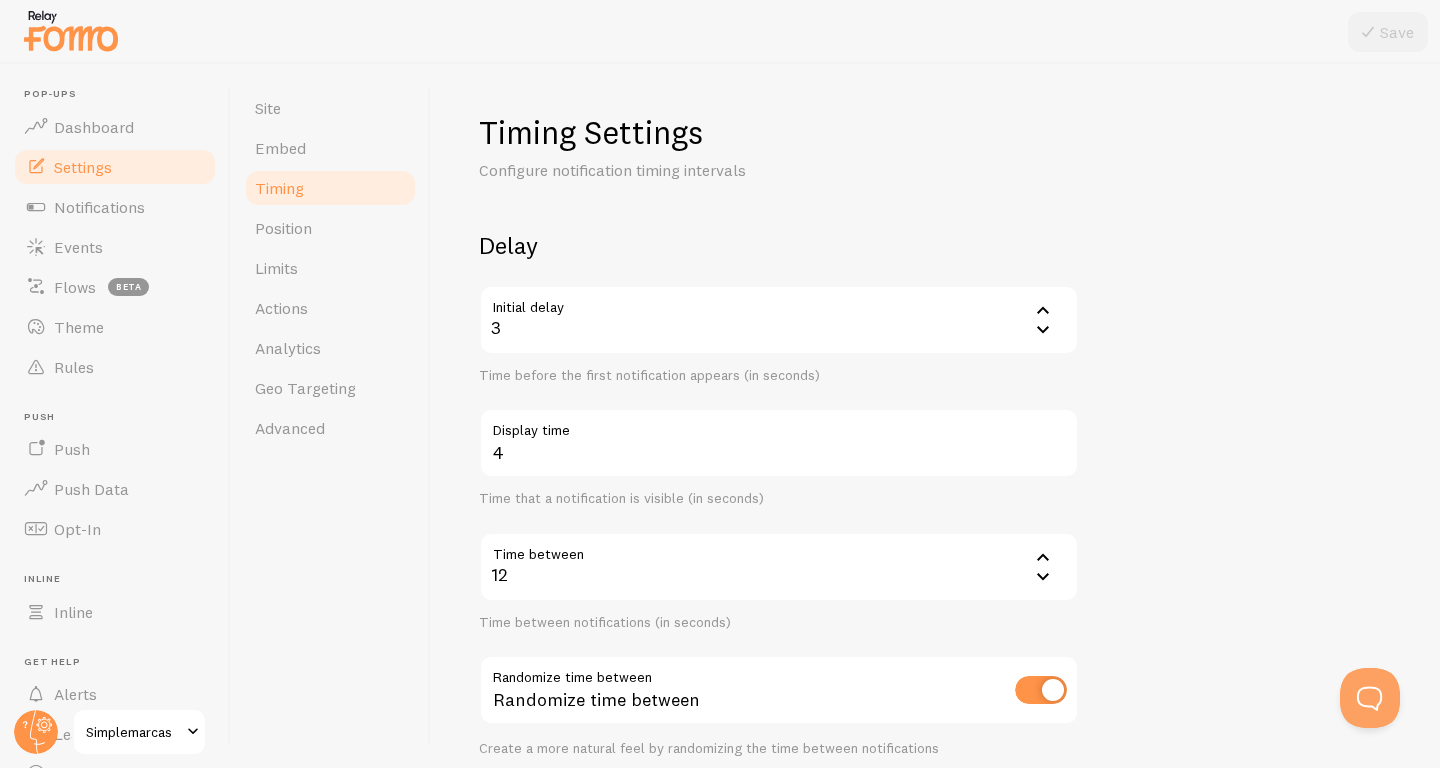 click 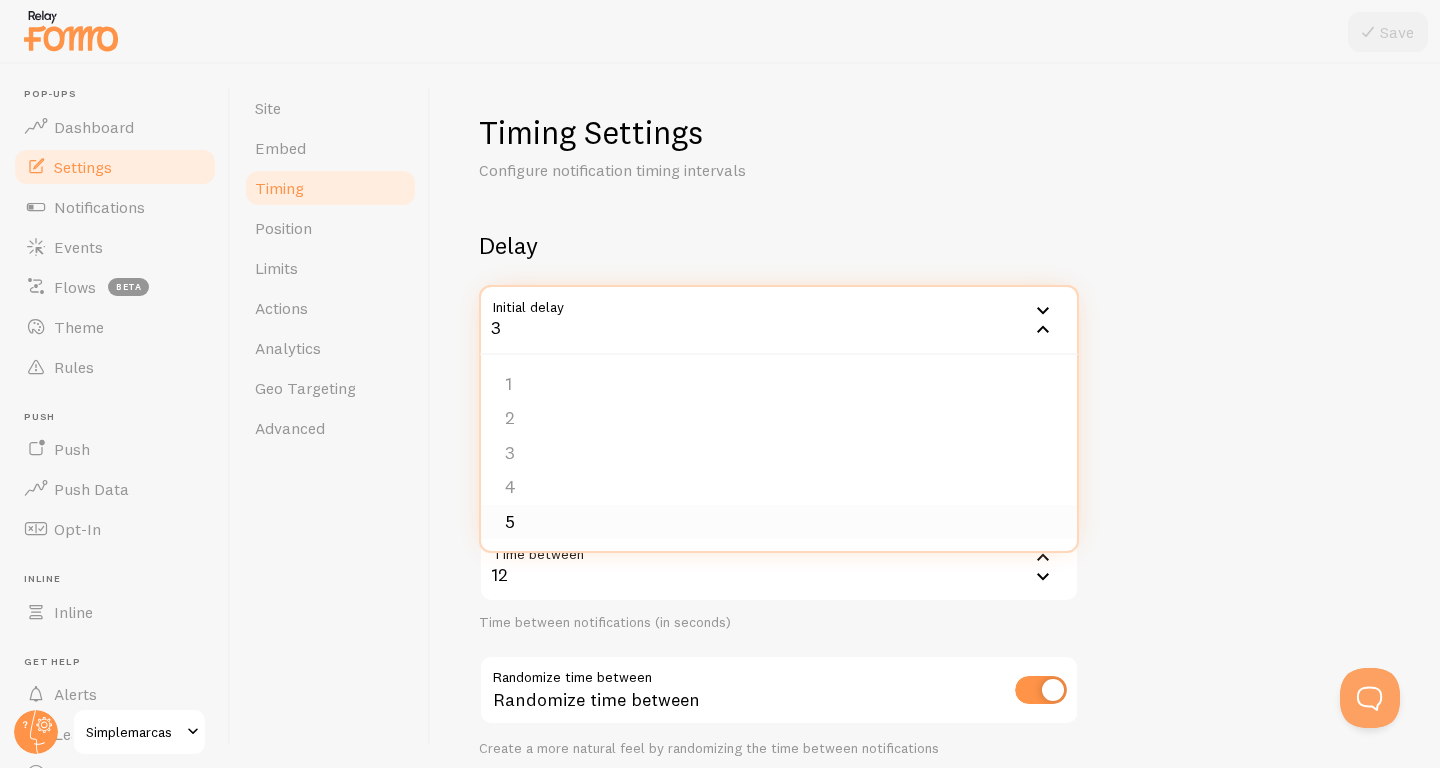 click on "5" at bounding box center [779, 522] 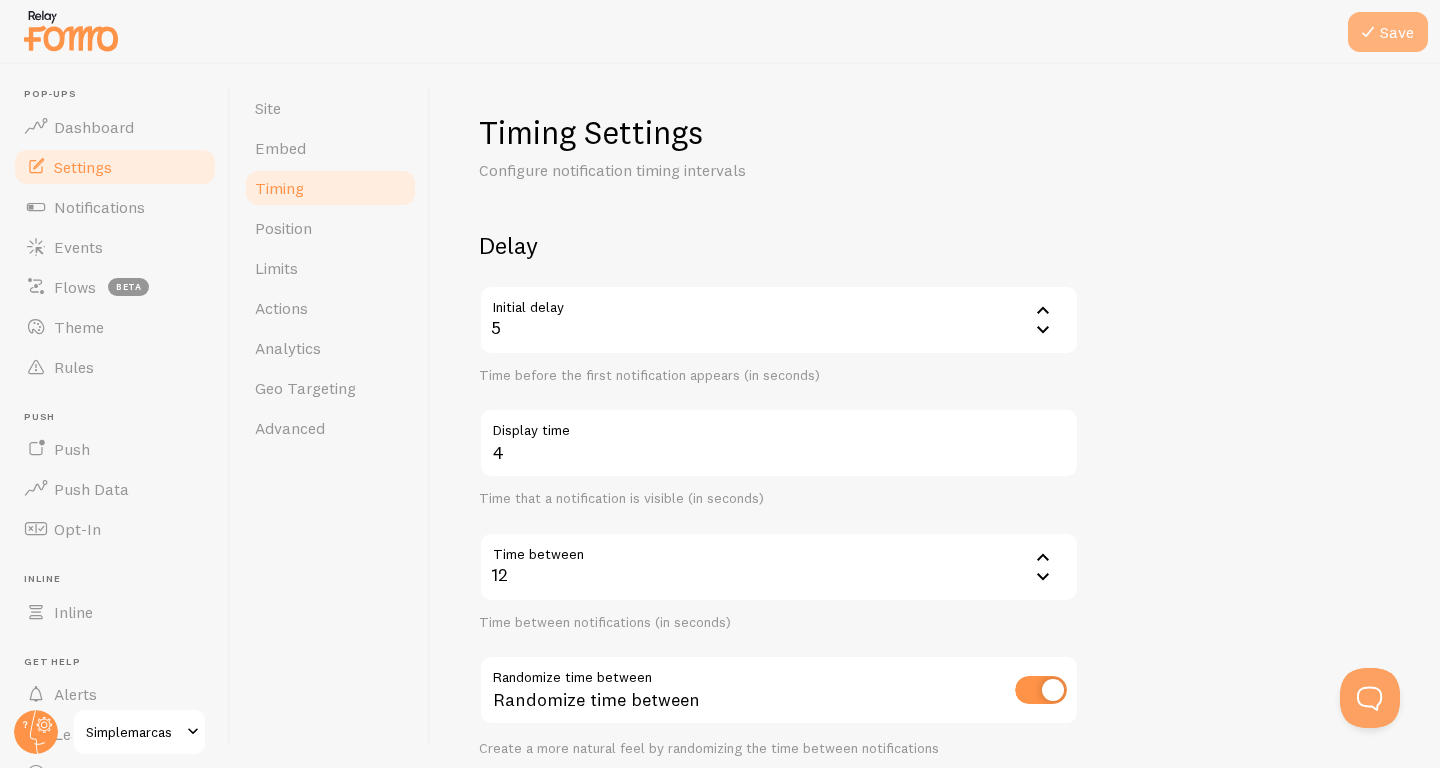 click on "Save" at bounding box center [1388, 32] 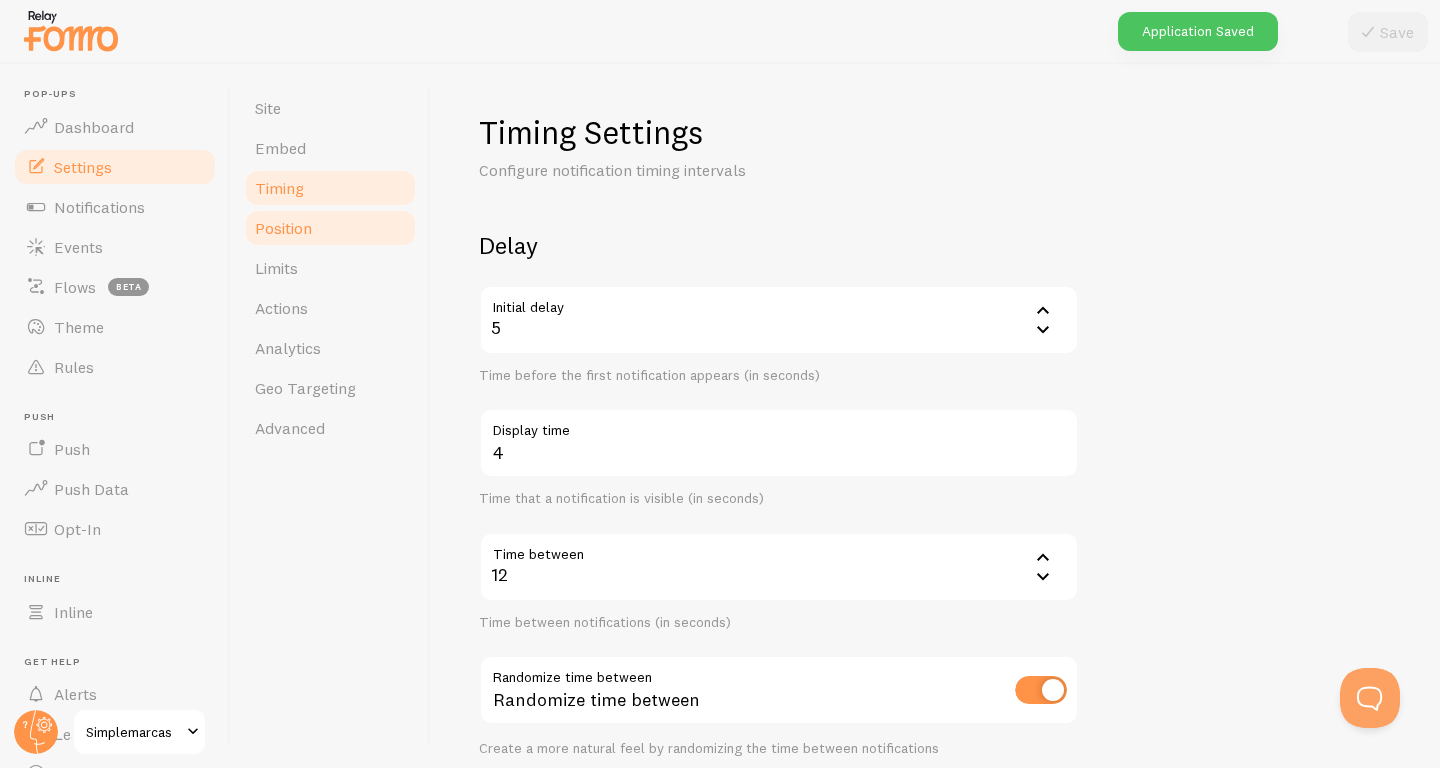 click on "Position" at bounding box center (330, 228) 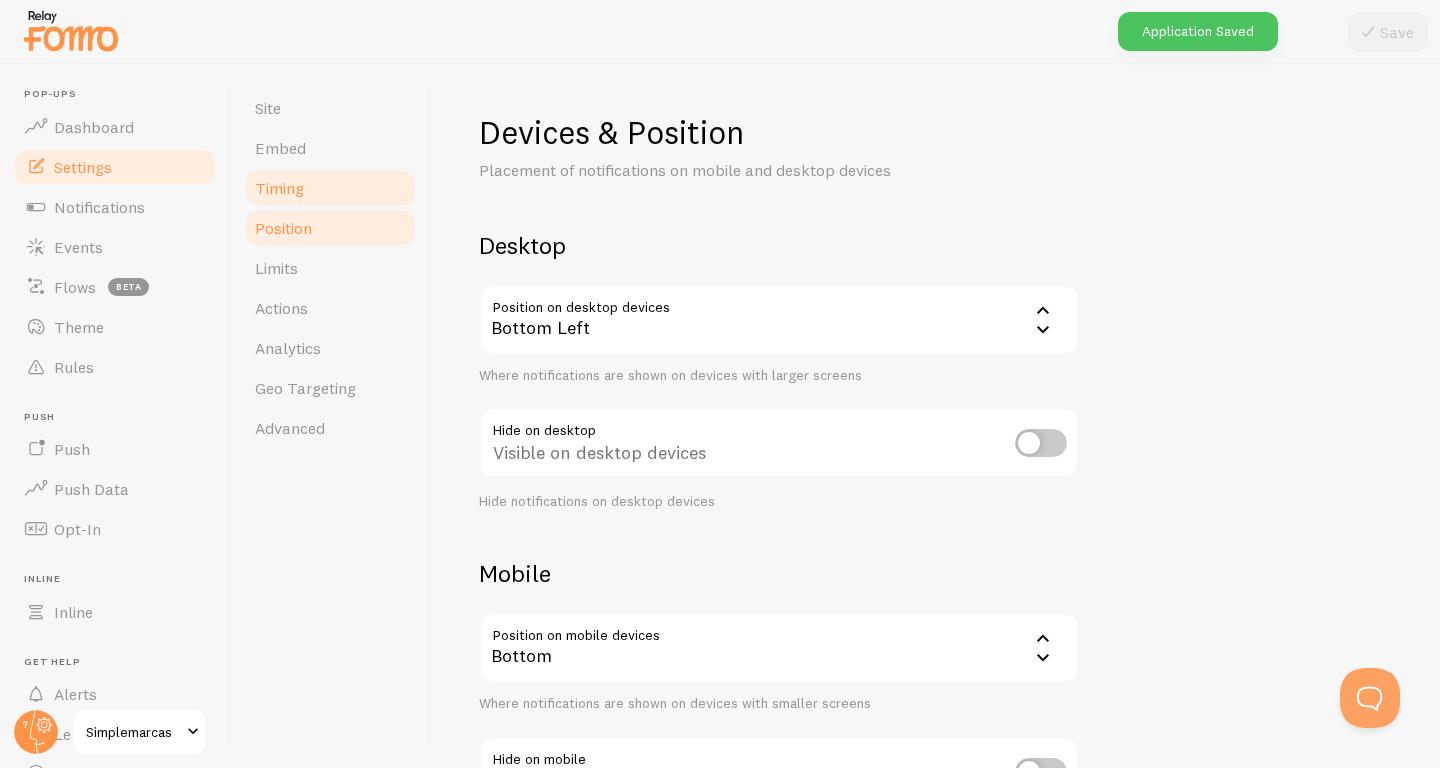click on "Timing" at bounding box center [330, 188] 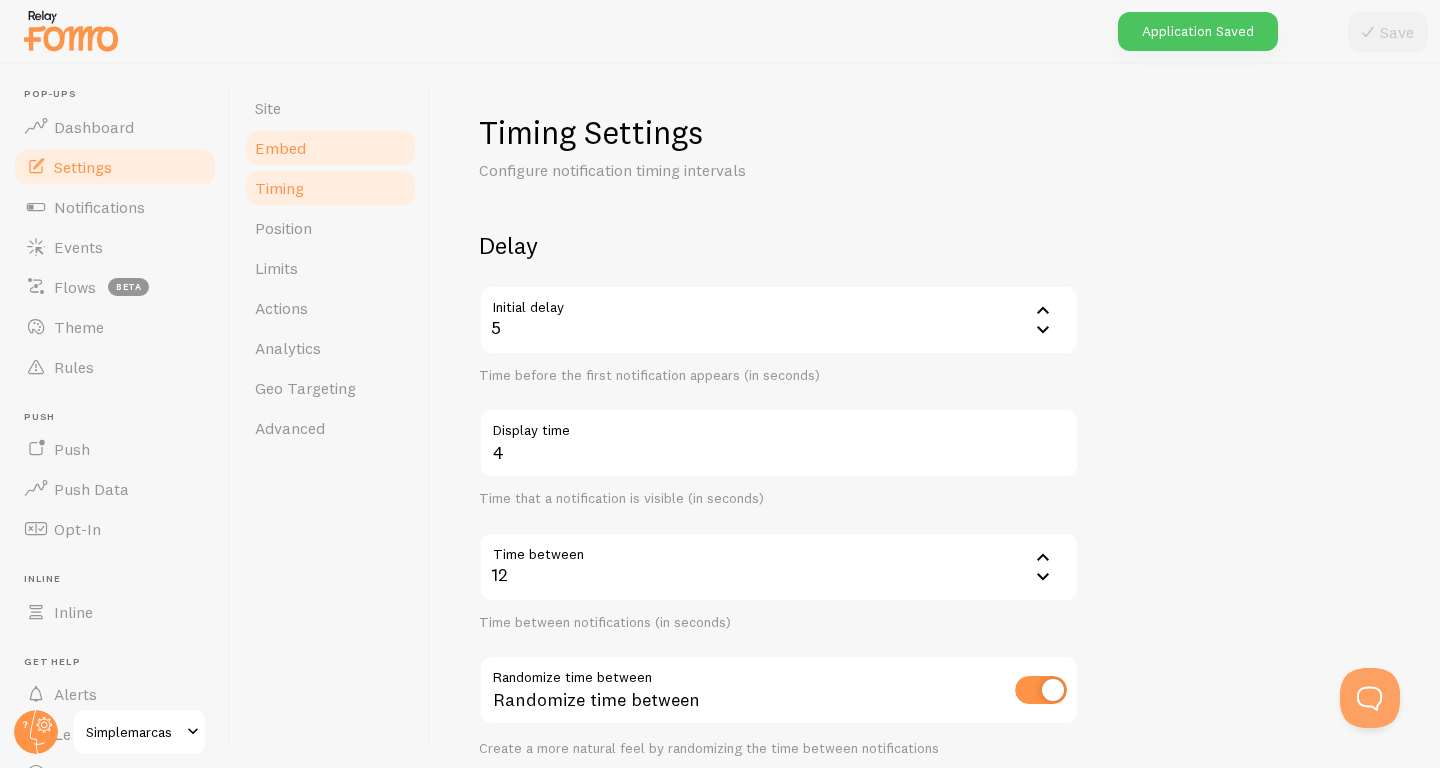 click on "Embed" at bounding box center (330, 148) 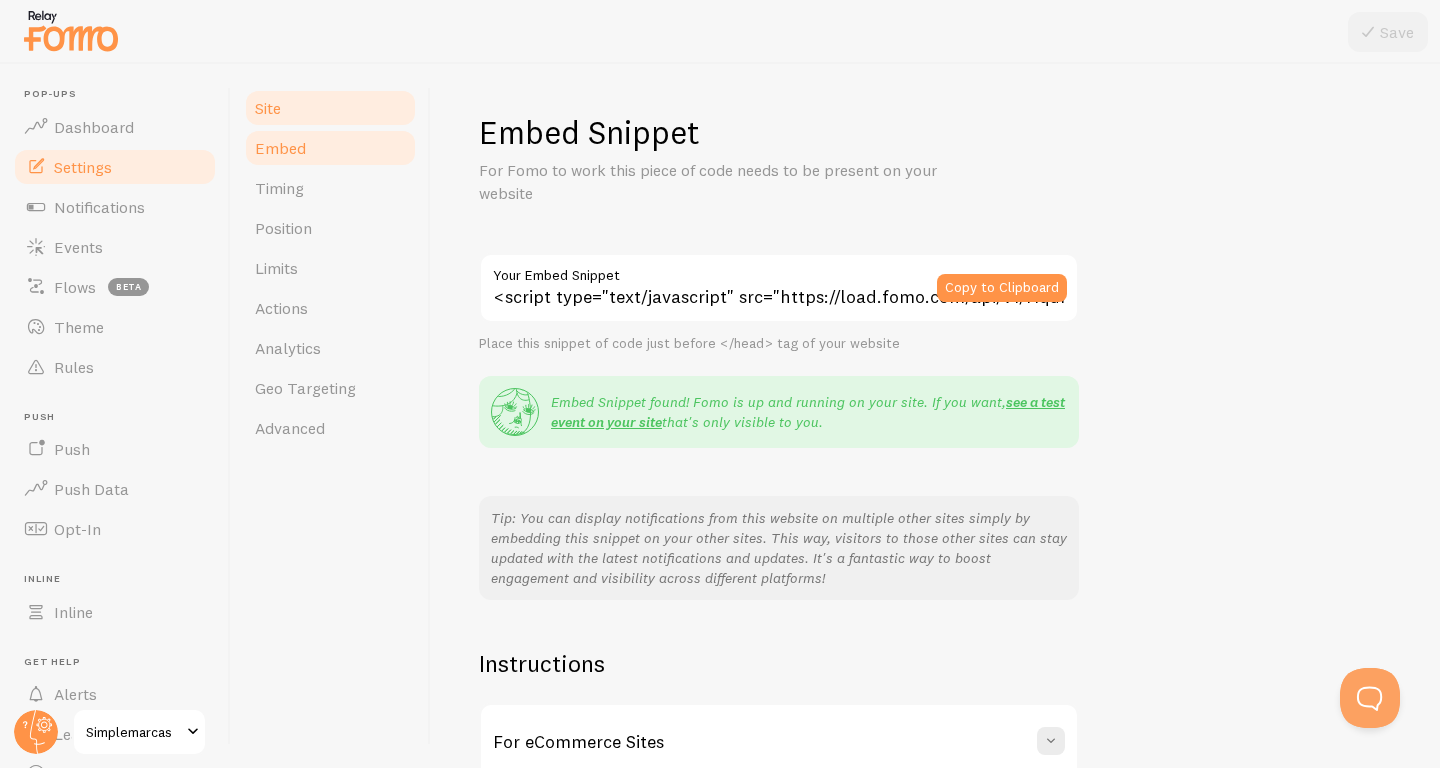 click on "Site" at bounding box center (330, 108) 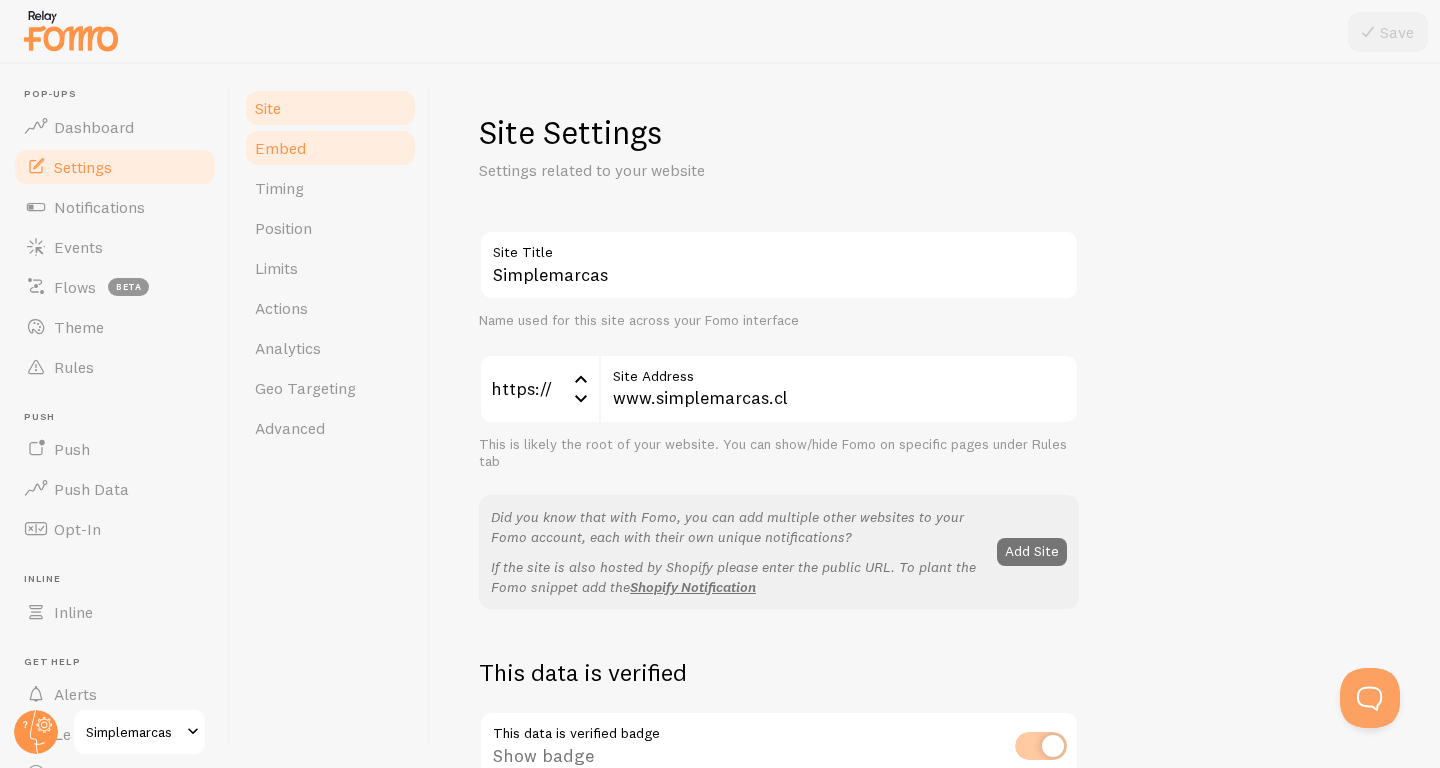 click on "Embed" at bounding box center (330, 148) 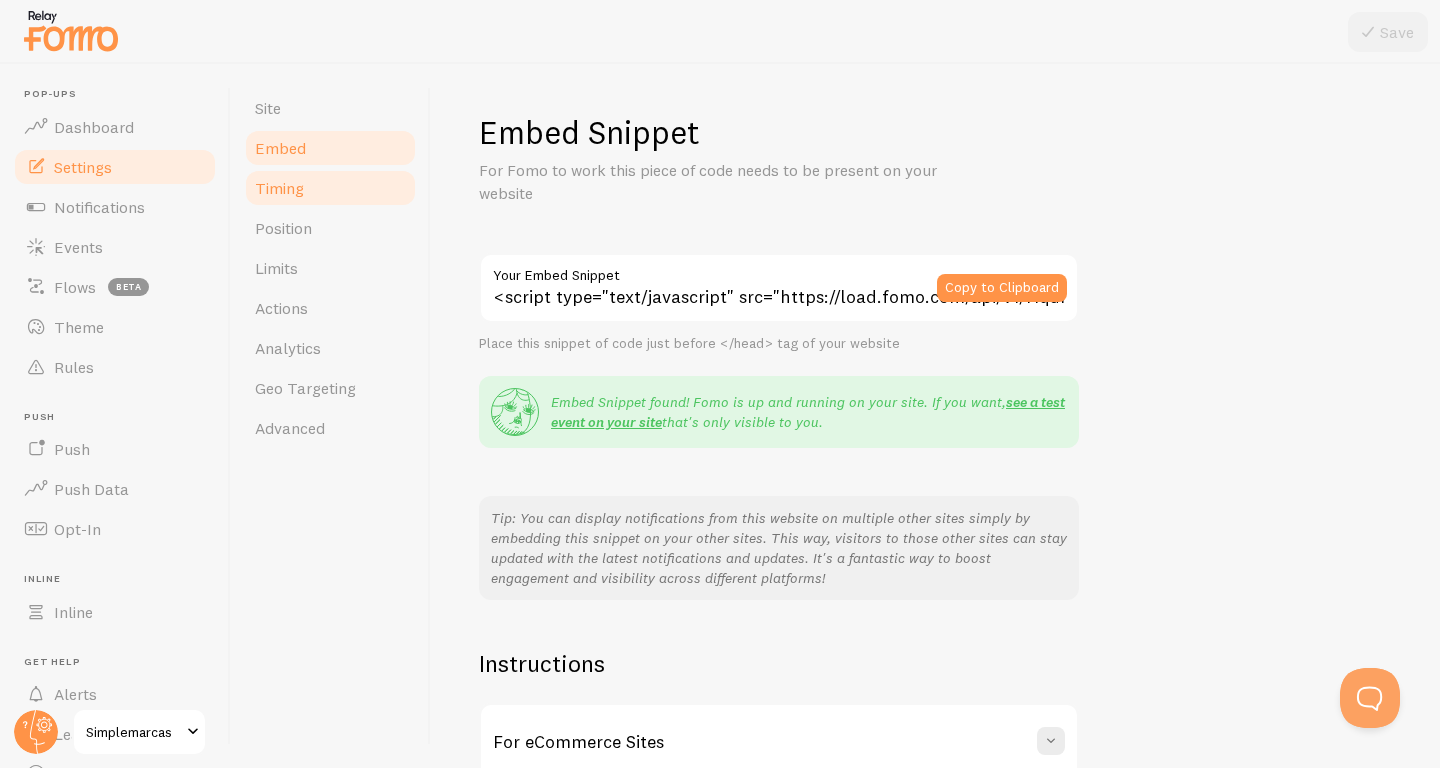 click on "Timing" at bounding box center (330, 188) 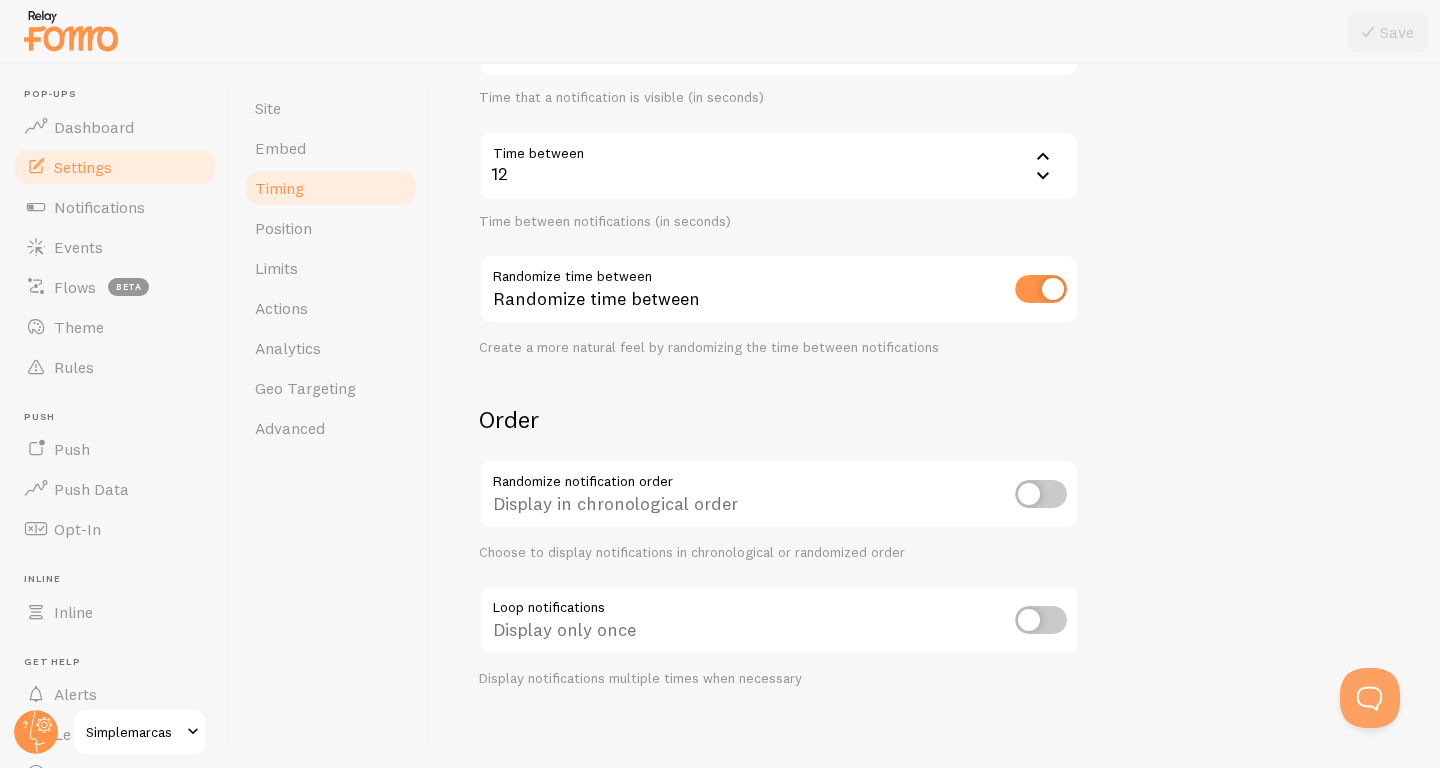 scroll, scrollTop: 416, scrollLeft: 0, axis: vertical 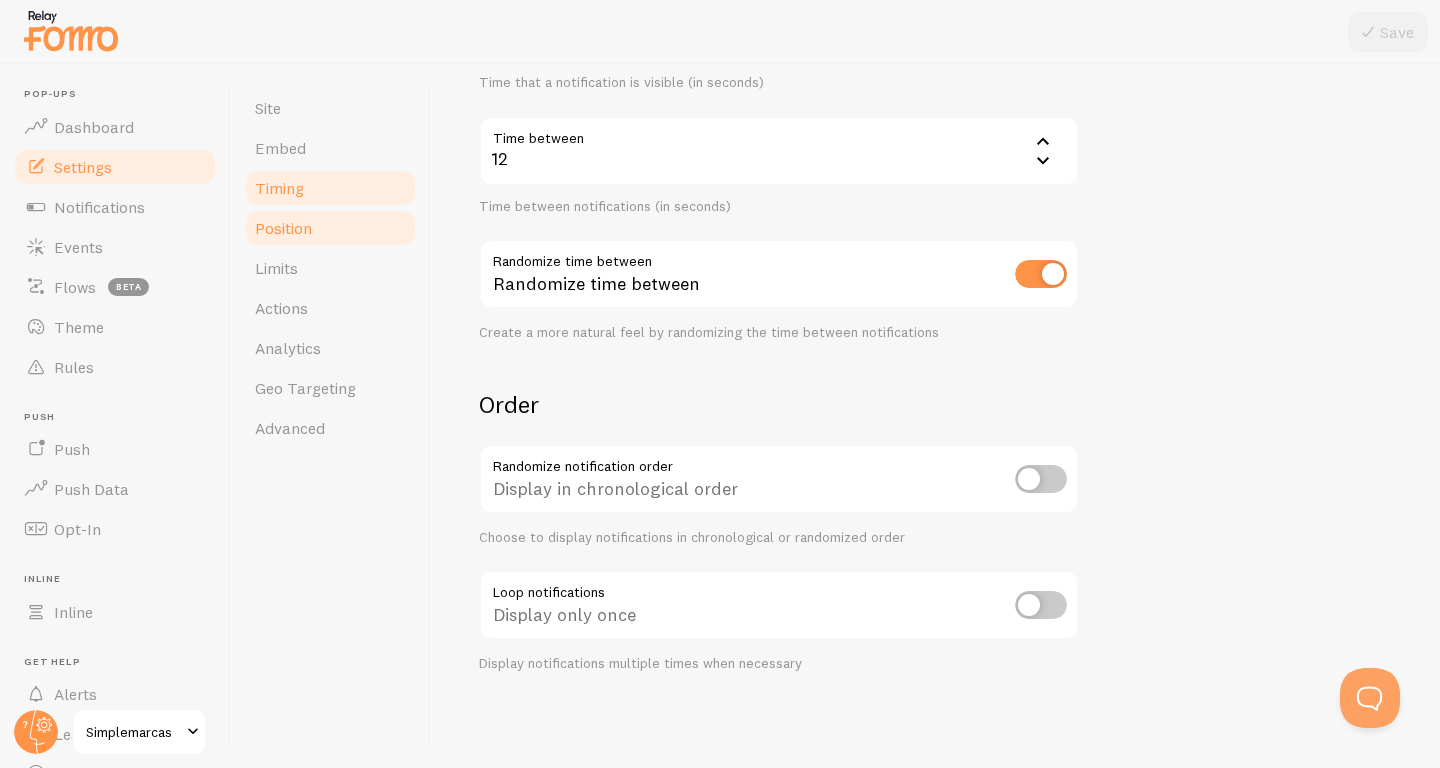click on "Position" at bounding box center (330, 228) 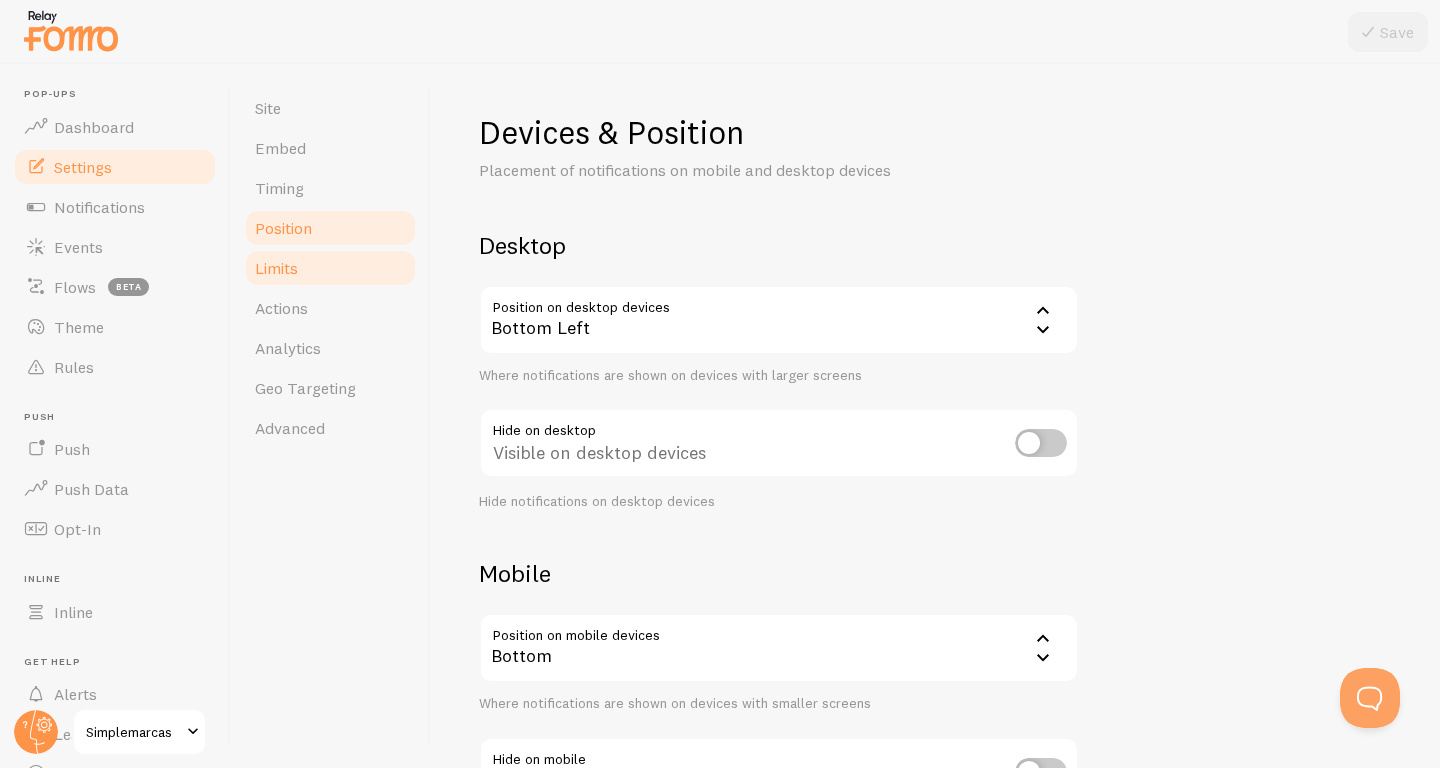 click on "Limits" at bounding box center [330, 268] 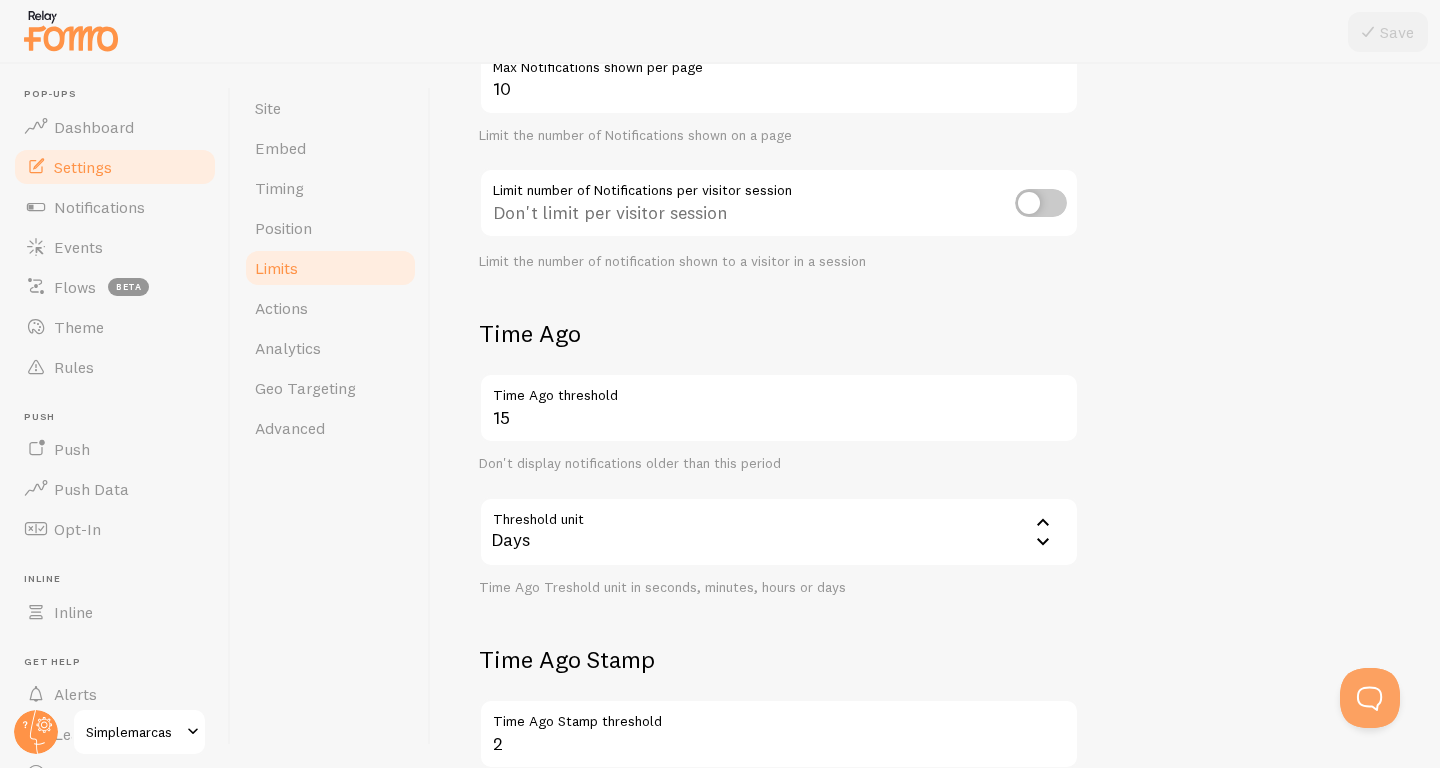 scroll, scrollTop: 528, scrollLeft: 0, axis: vertical 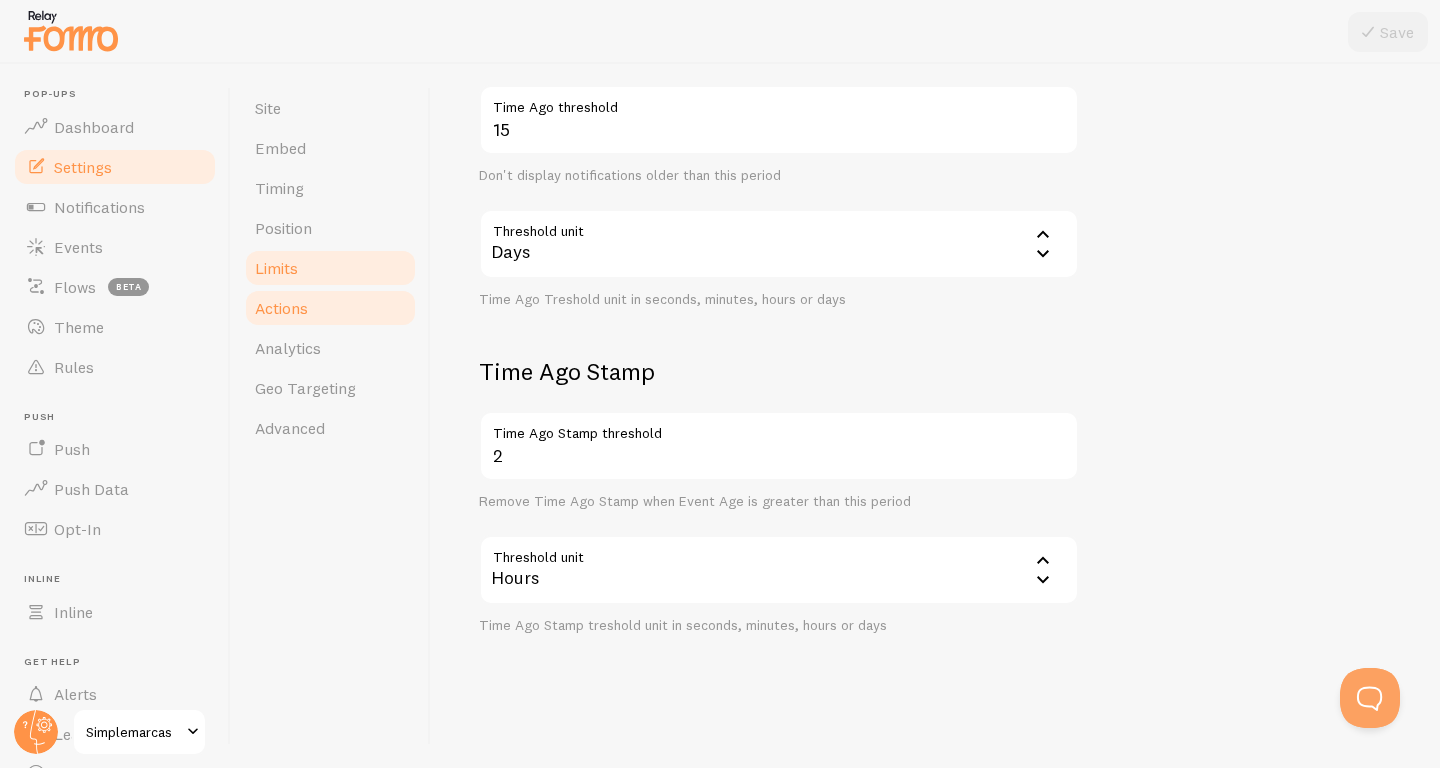 click on "Actions" at bounding box center [330, 308] 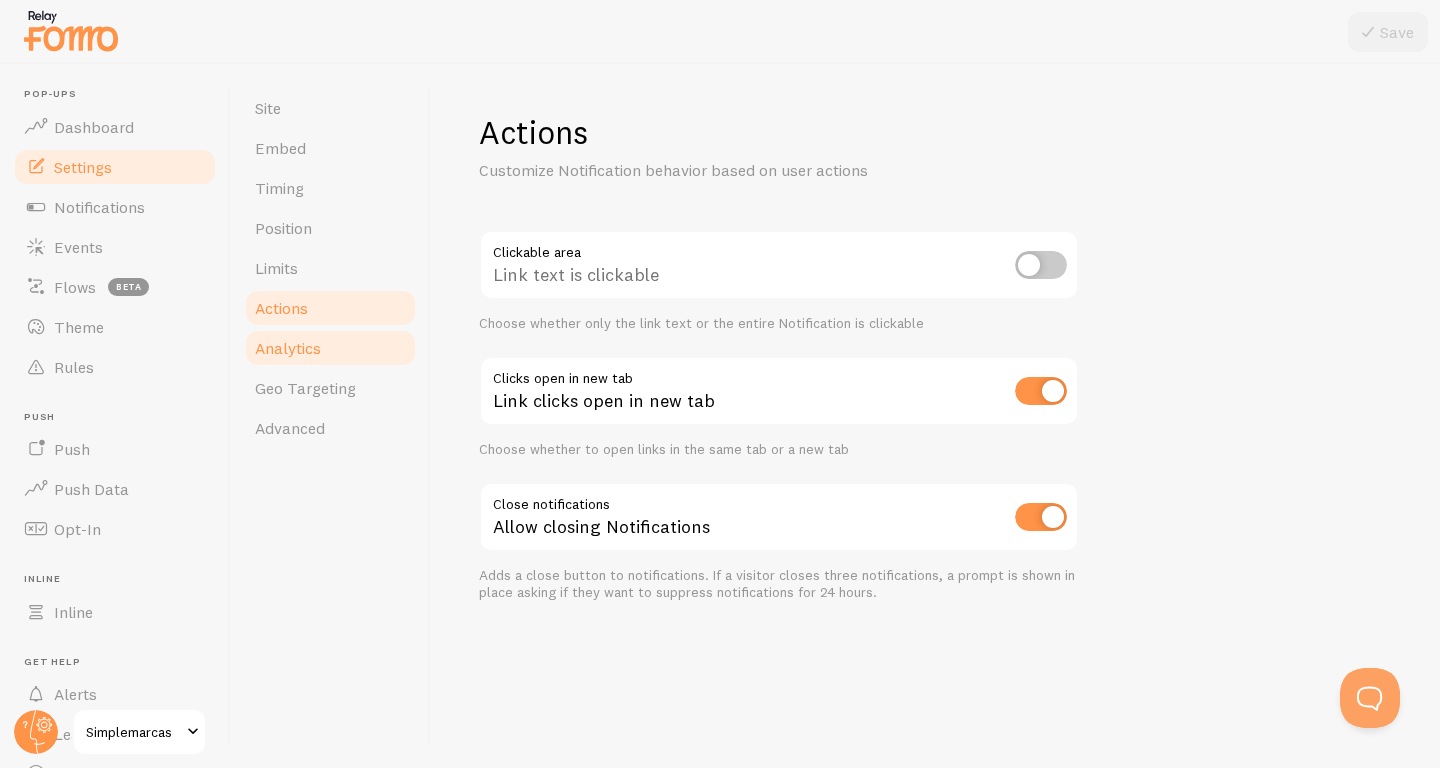 click on "Analytics" at bounding box center (330, 348) 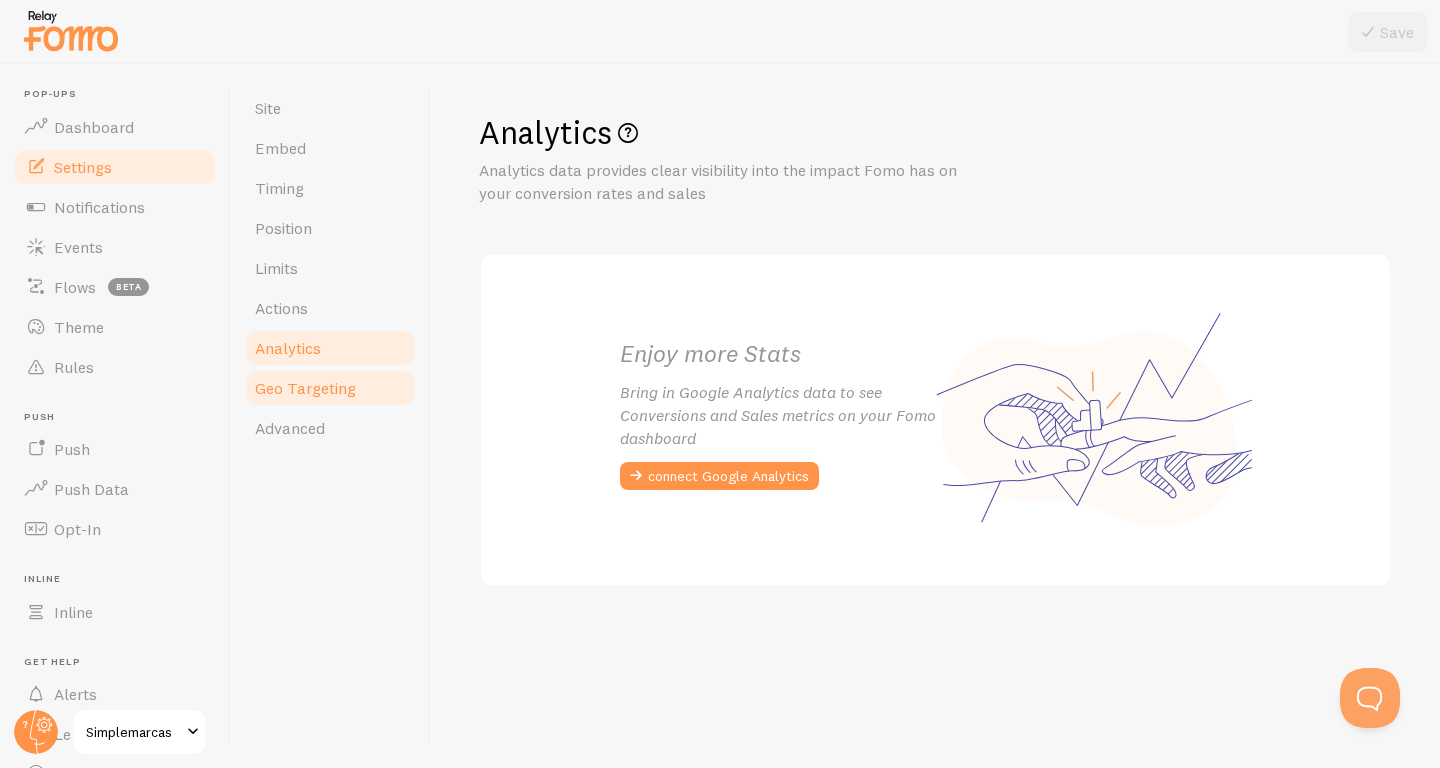 click on "Geo Targeting" at bounding box center (305, 388) 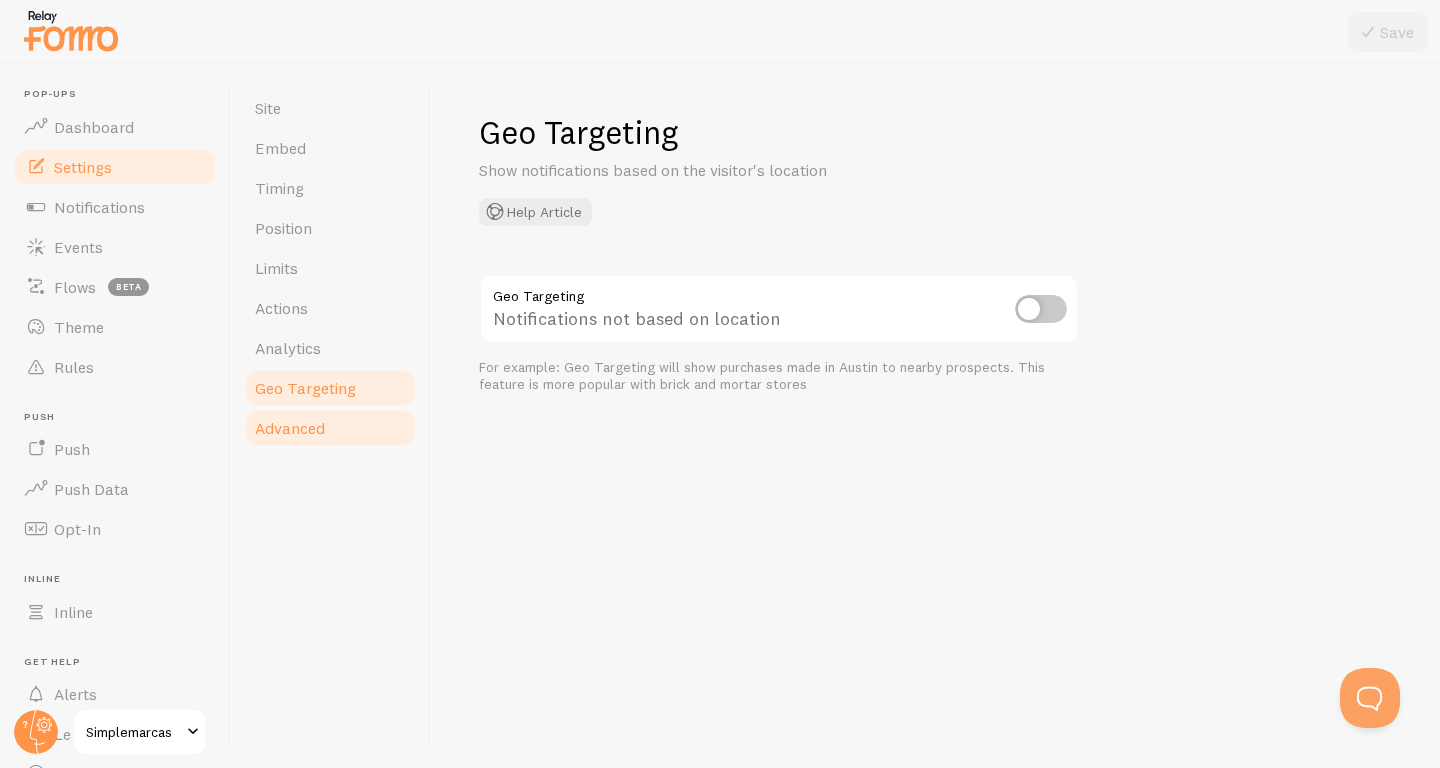 click on "Advanced" at bounding box center (290, 428) 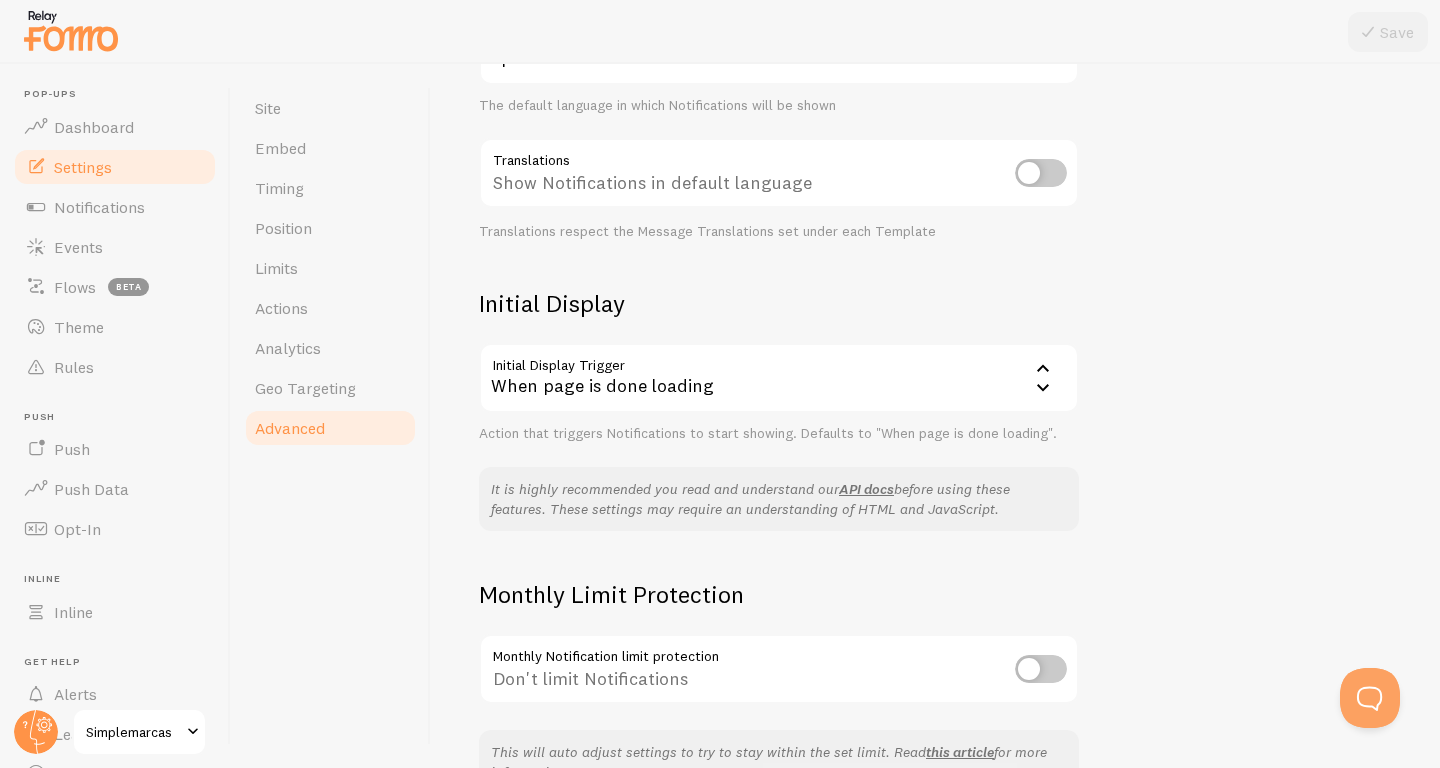 scroll, scrollTop: 297, scrollLeft: 0, axis: vertical 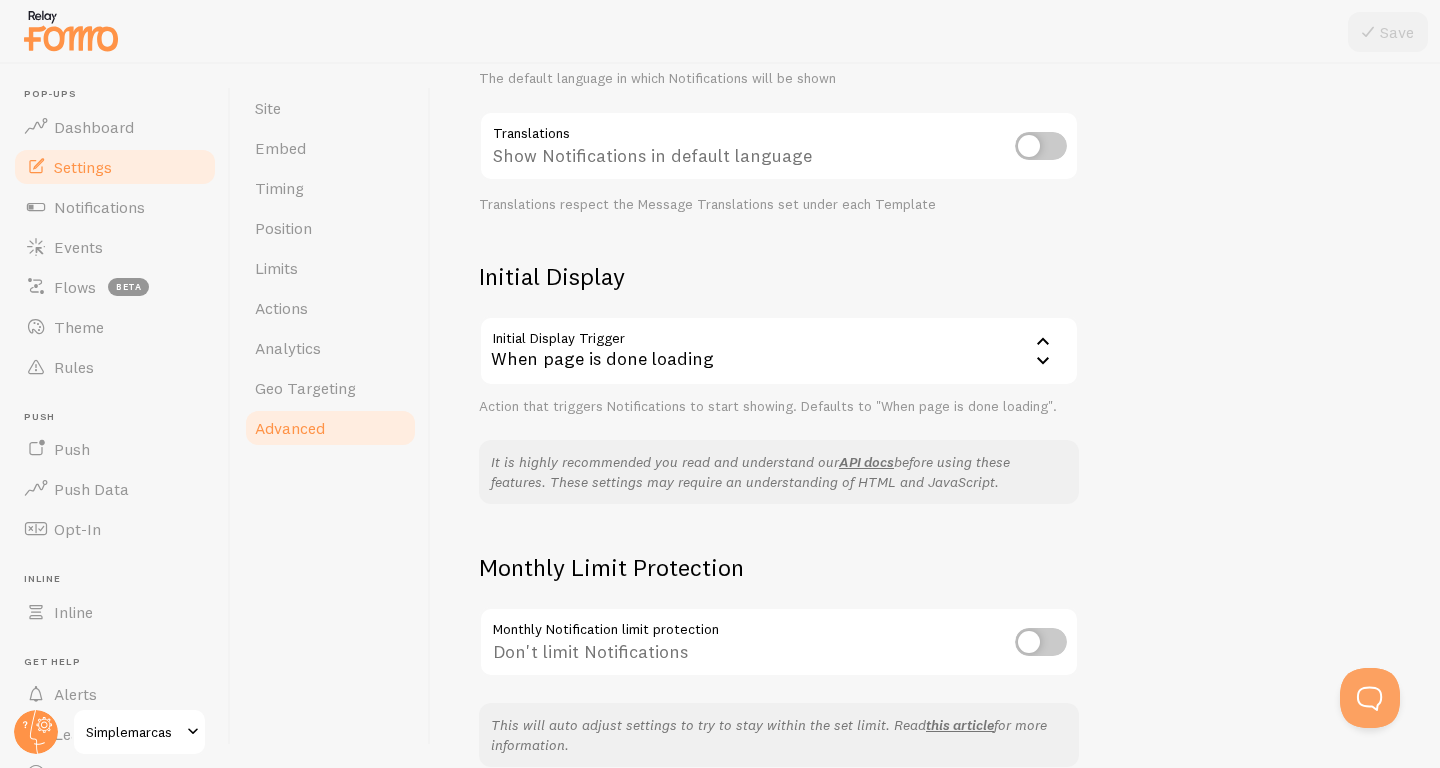 click 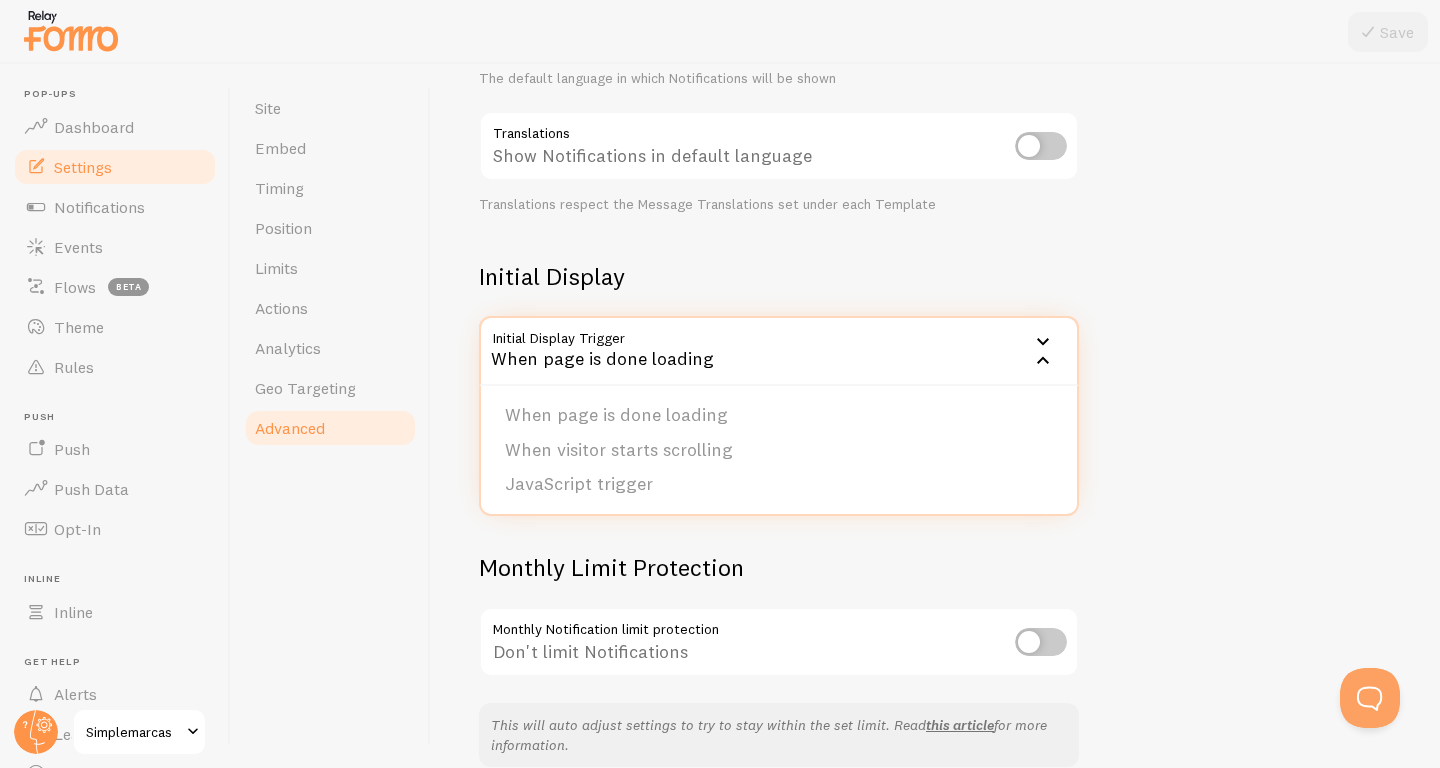 click on "Advanced   Advanced options
Language & Translations
Help Article    Language   es   Spanish       English  Arabic  Bulgarian  Catalan  Chinese  Croatian  Danish  Dutch  Finnish  French  German  Greek  Hebrew  Hungarian  Italian  Japanese  Korean  Lithuanian  Norwegian  Polish  Portuguese  Romanian  Russian  Serbian  Slovak  Slovenian  Spanish  Swedish  Turkish    The default language in which Notifications will be shown       Translations   Show Notifications in default language   Translations respect the Message Translations set under each Template   Initial Display   Initial Display Trigger   onload   When page is done loading       When page is done loading  When visitor starts scrolling  JavaScript trigger    Action that triggers Notifications to start showing. Defaults to "When page is done loading".
It is highly recommended you read and understand our
API docs     Monthly Limit Protection       Monthly Notification limit protection   Don't limit Notifications" at bounding box center (935, 416) 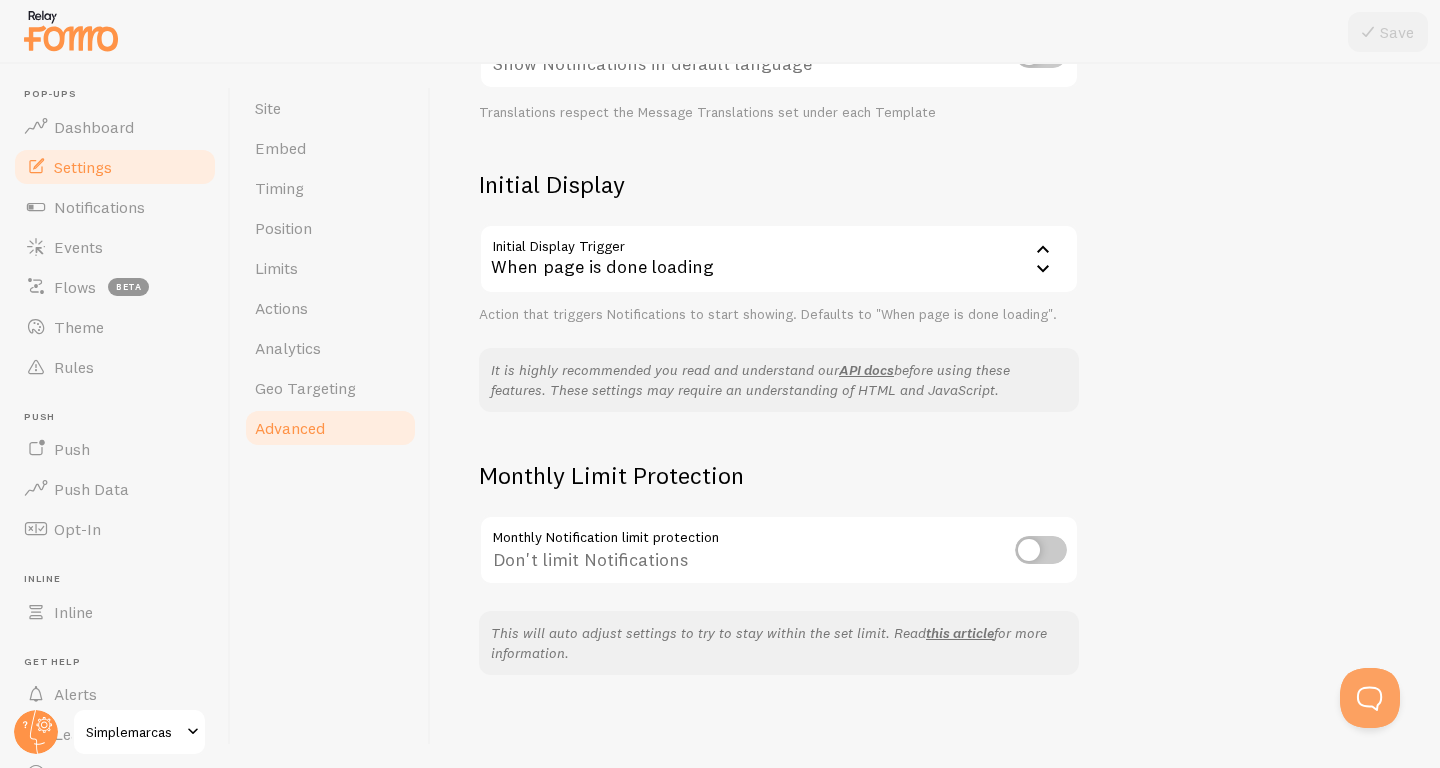 scroll, scrollTop: 392, scrollLeft: 0, axis: vertical 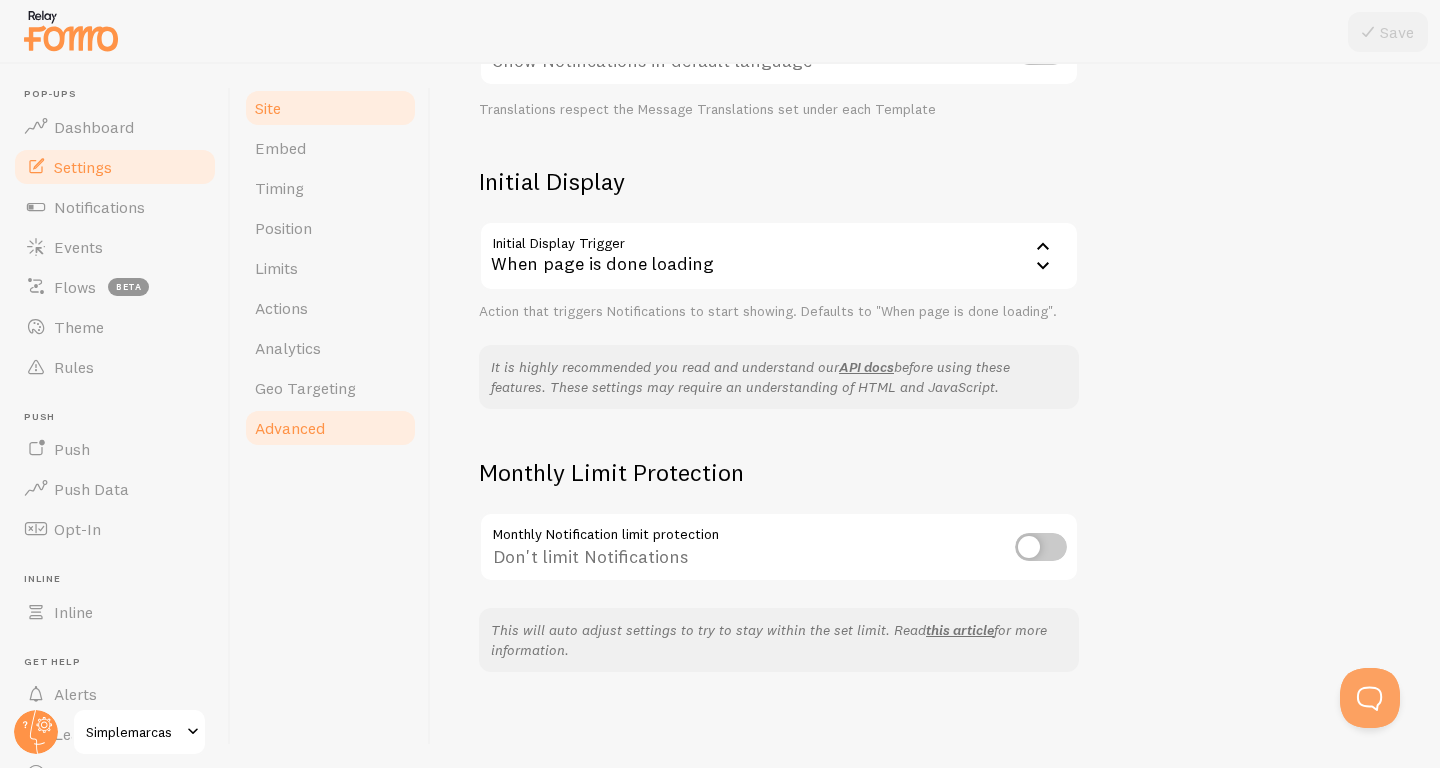 click on "Site" at bounding box center (330, 108) 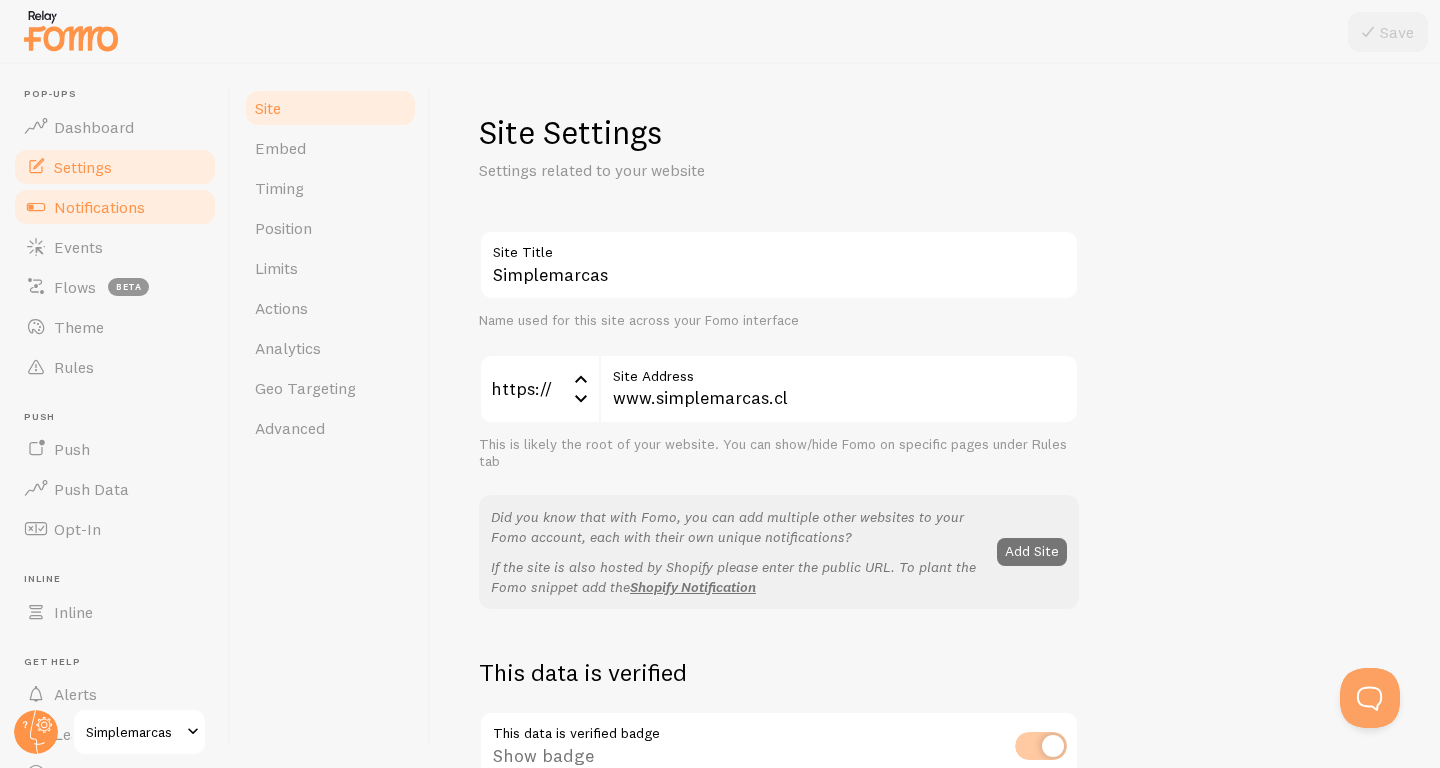 click on "Notifications" at bounding box center (99, 207) 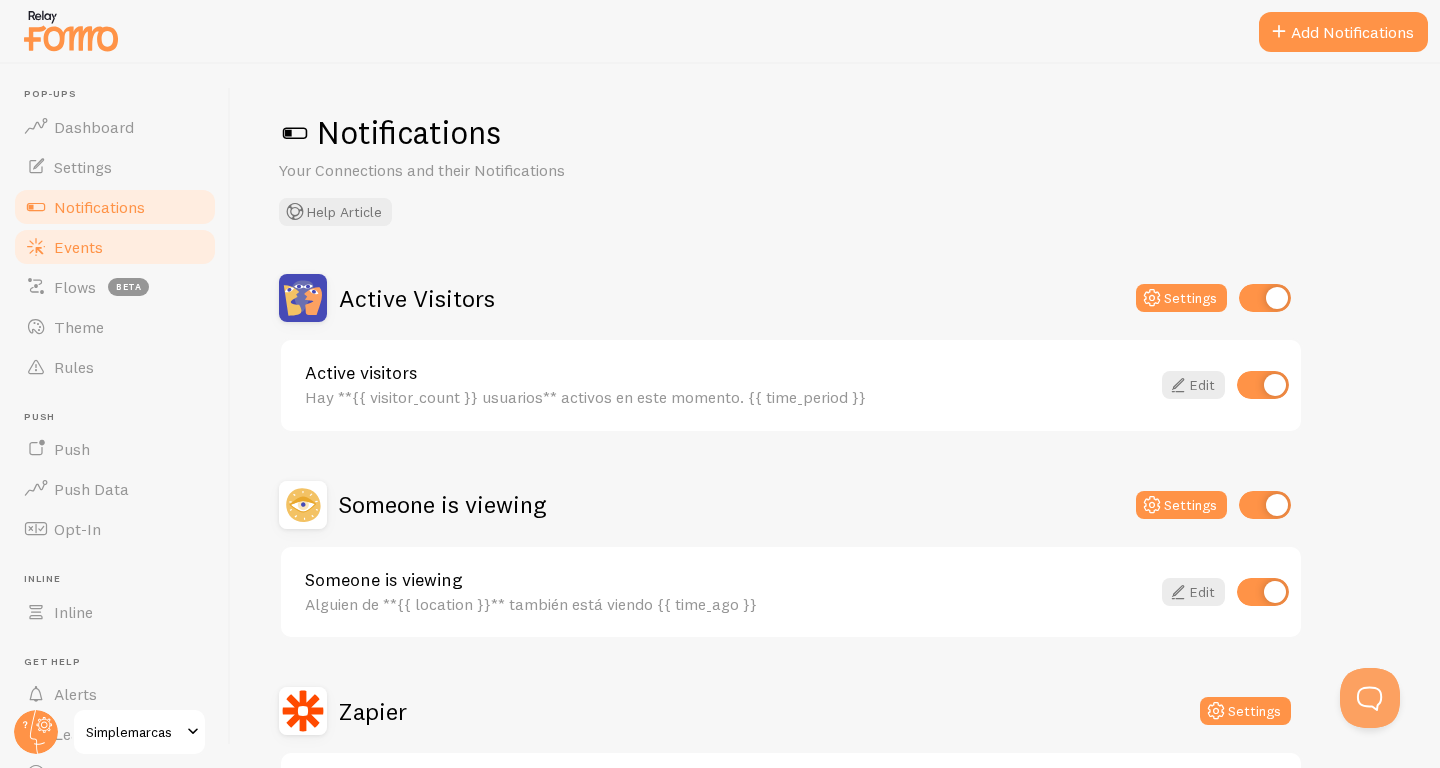 click on "Events" at bounding box center (78, 247) 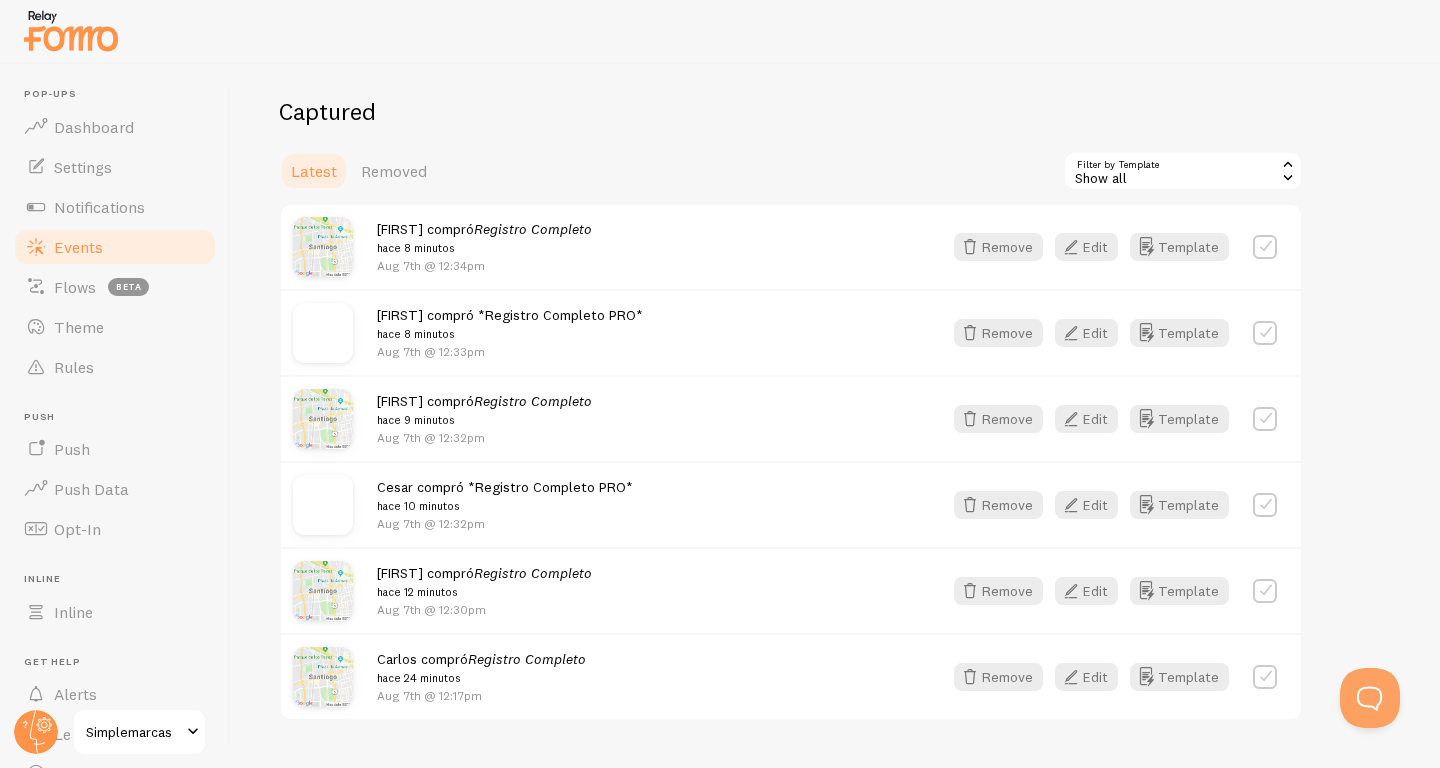 scroll, scrollTop: 386, scrollLeft: 0, axis: vertical 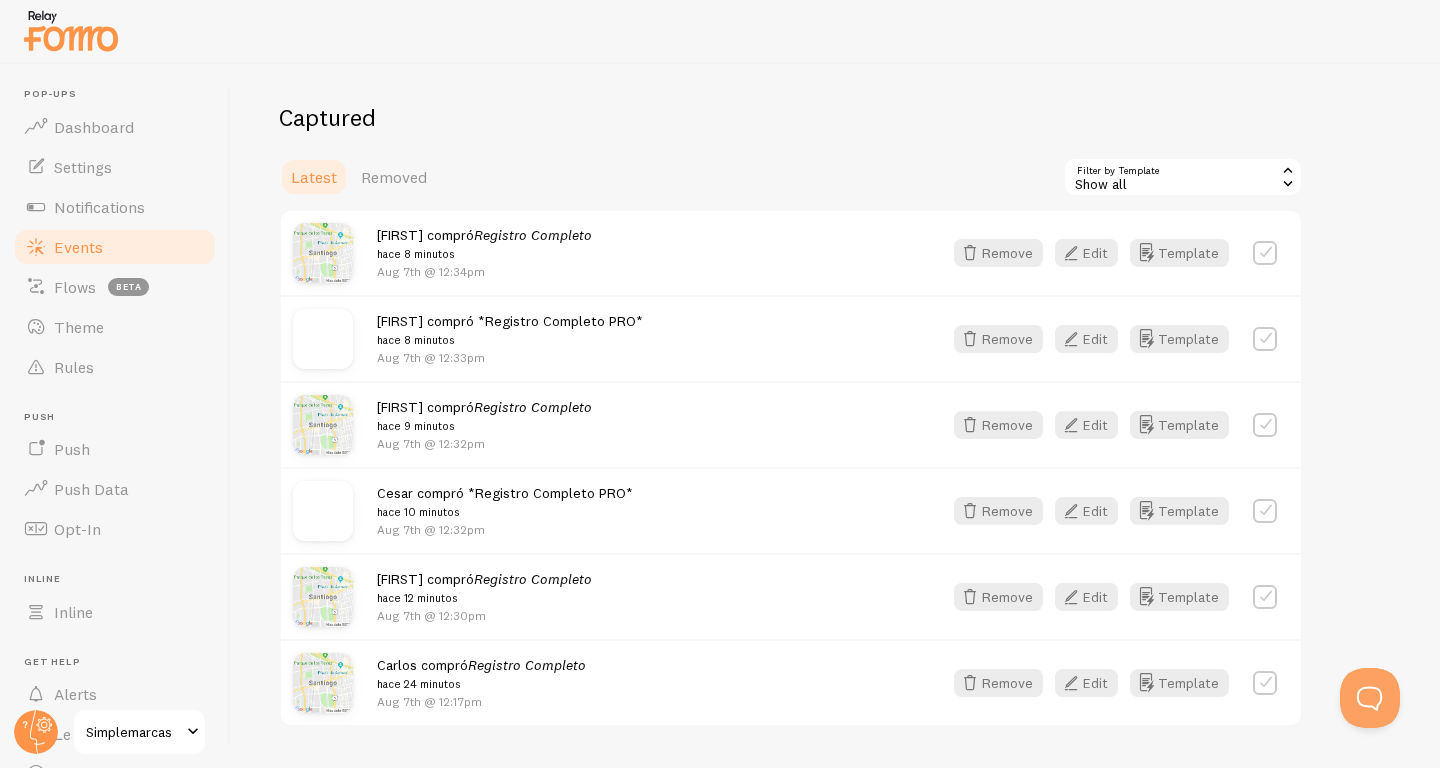 click on "[FIRST] compró *Registro Completo PRO*  hace [TIME]
[DATE] @ [TIME]" at bounding box center [647, 510] 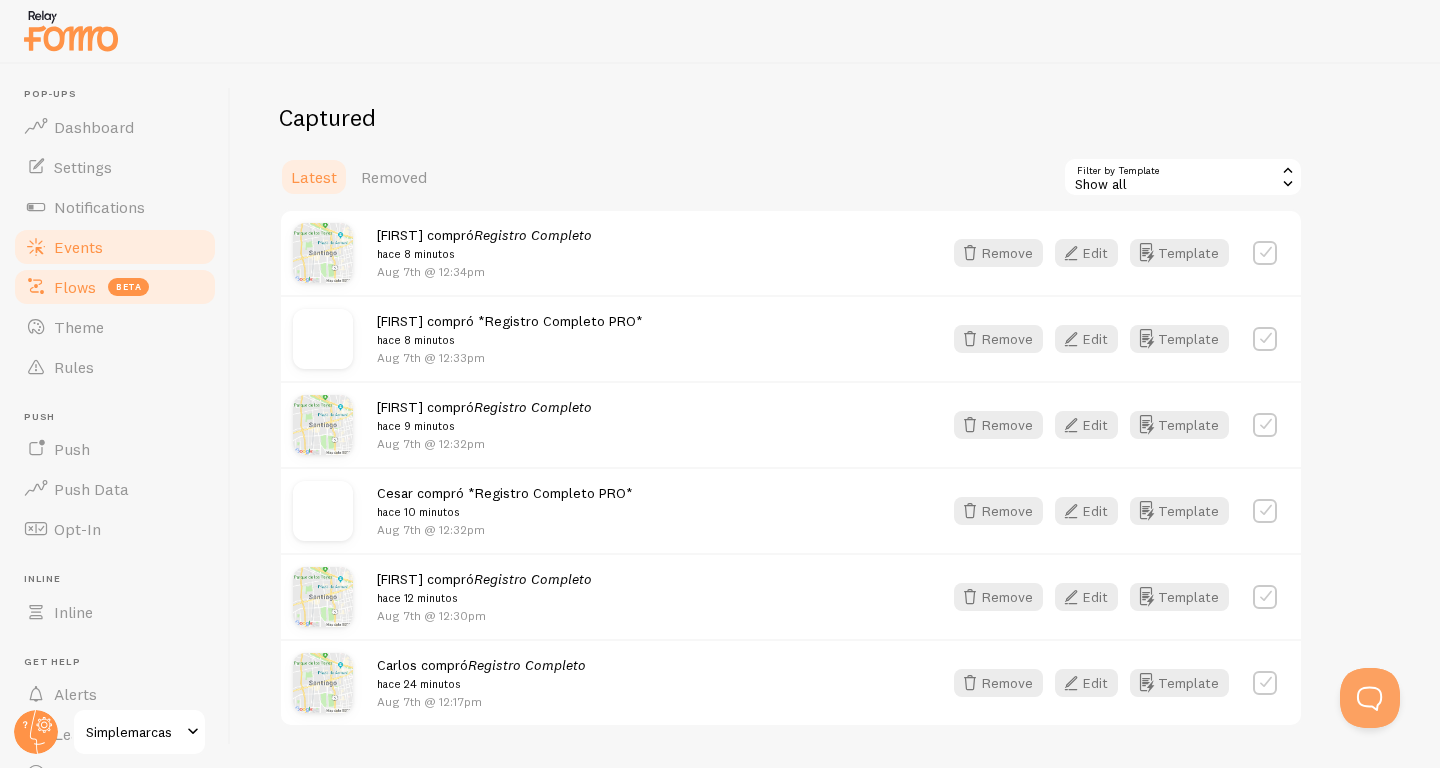 click on "Flows
beta" at bounding box center [115, 287] 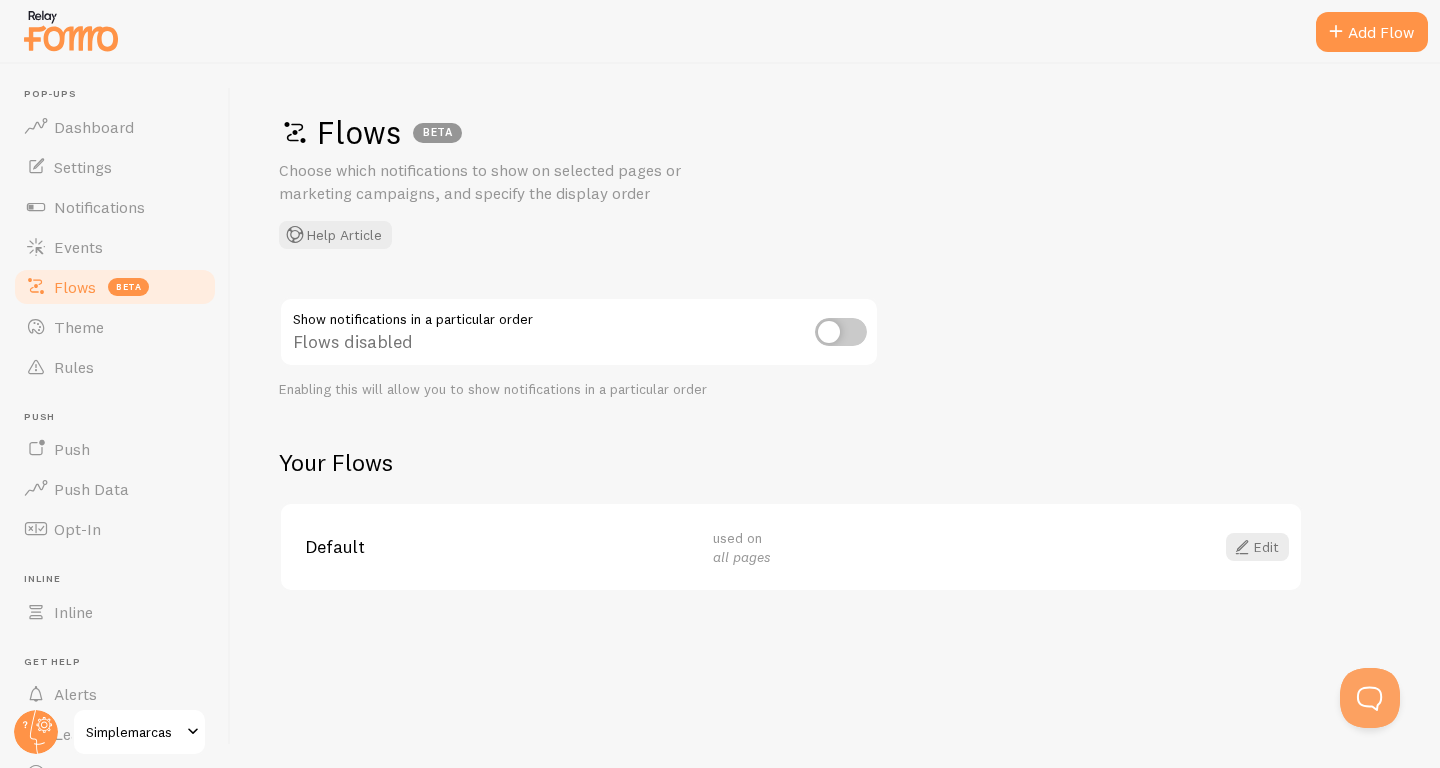 click at bounding box center [841, 332] 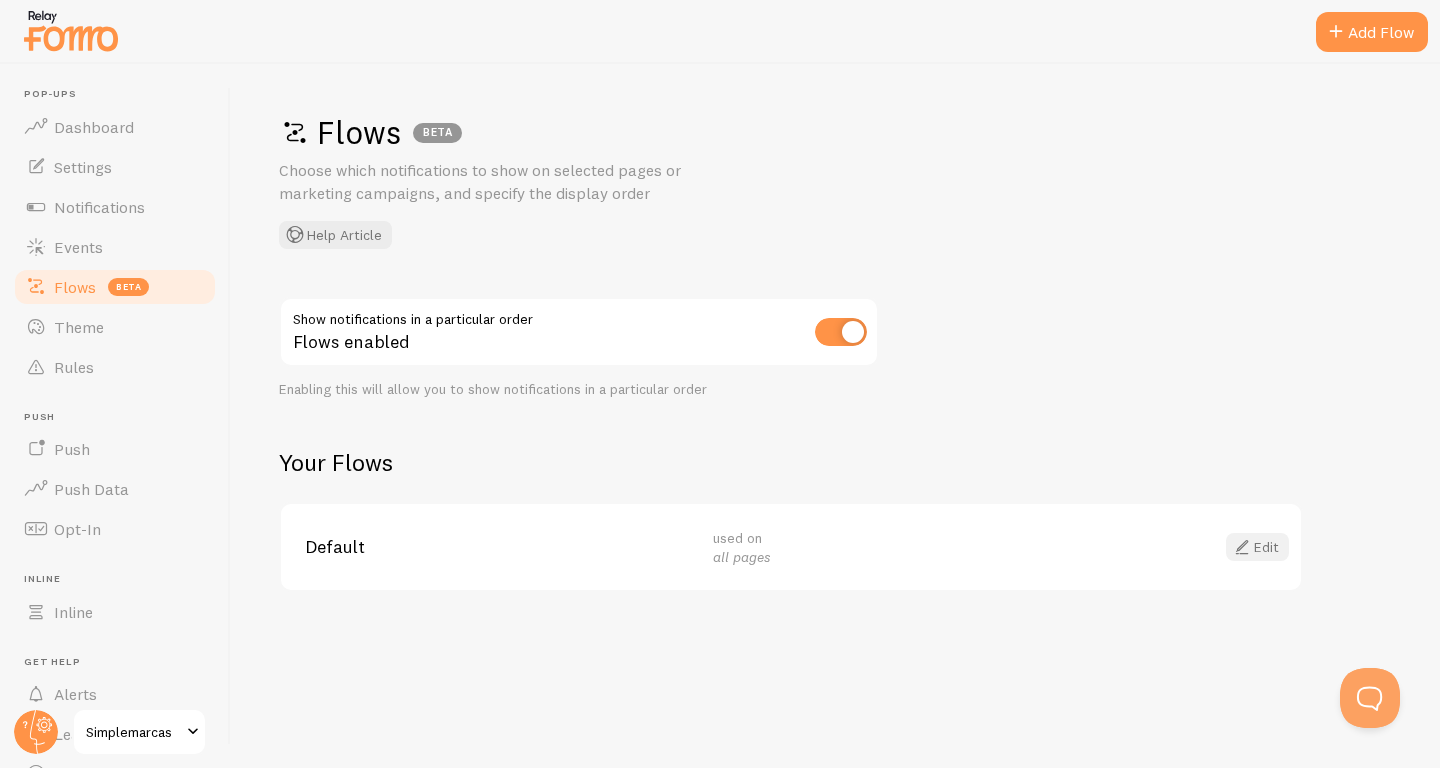 click on "Edit" at bounding box center [1257, 547] 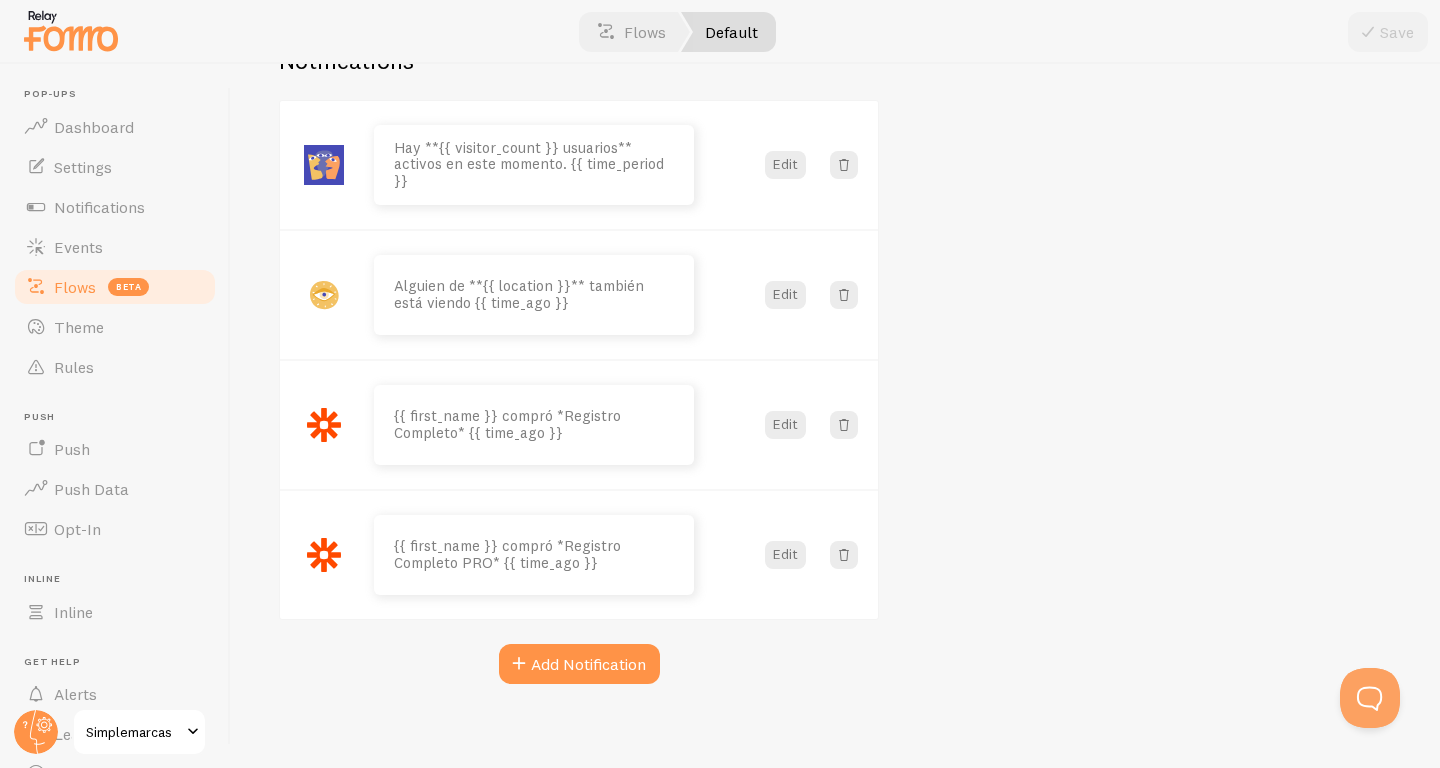 scroll, scrollTop: 210, scrollLeft: 0, axis: vertical 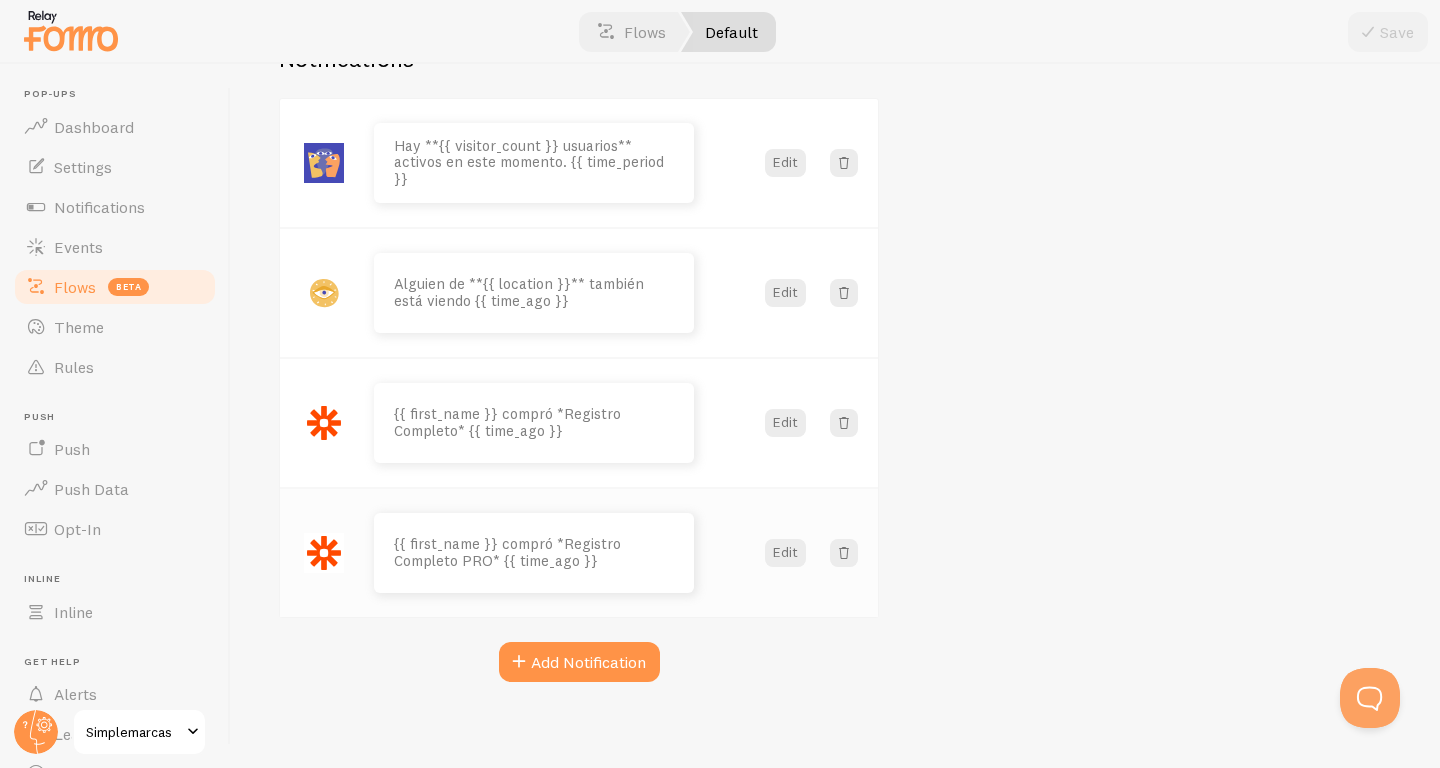 type 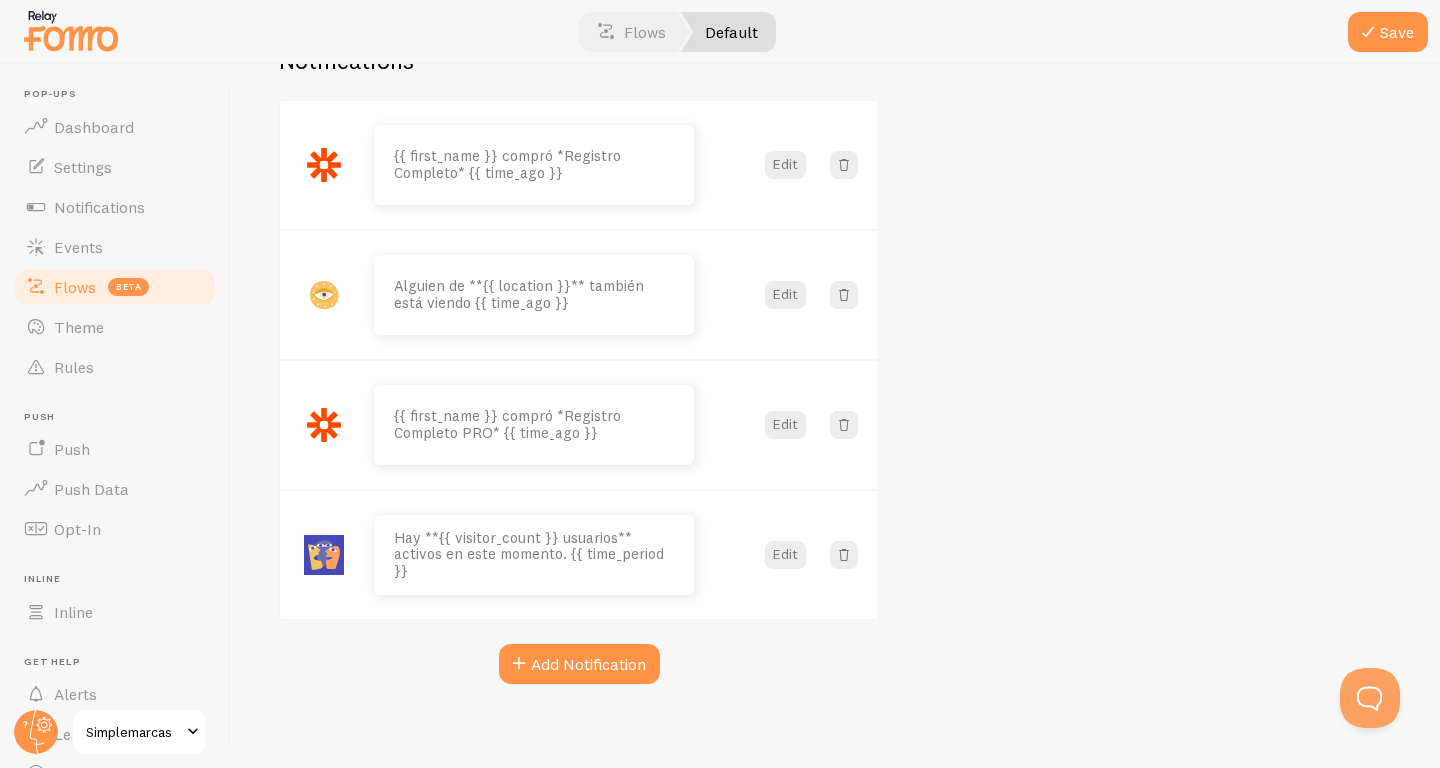 scroll, scrollTop: 219, scrollLeft: 0, axis: vertical 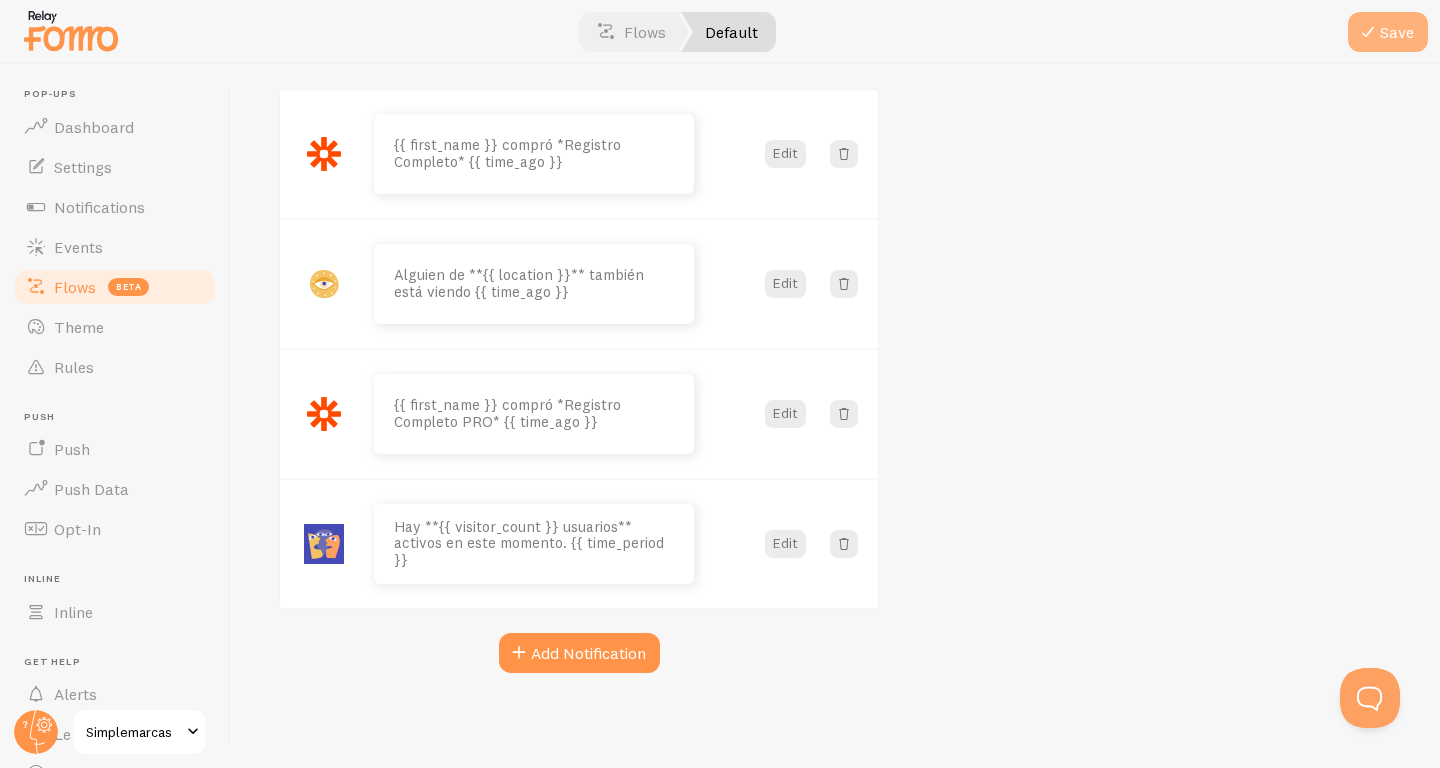 click at bounding box center [1368, 32] 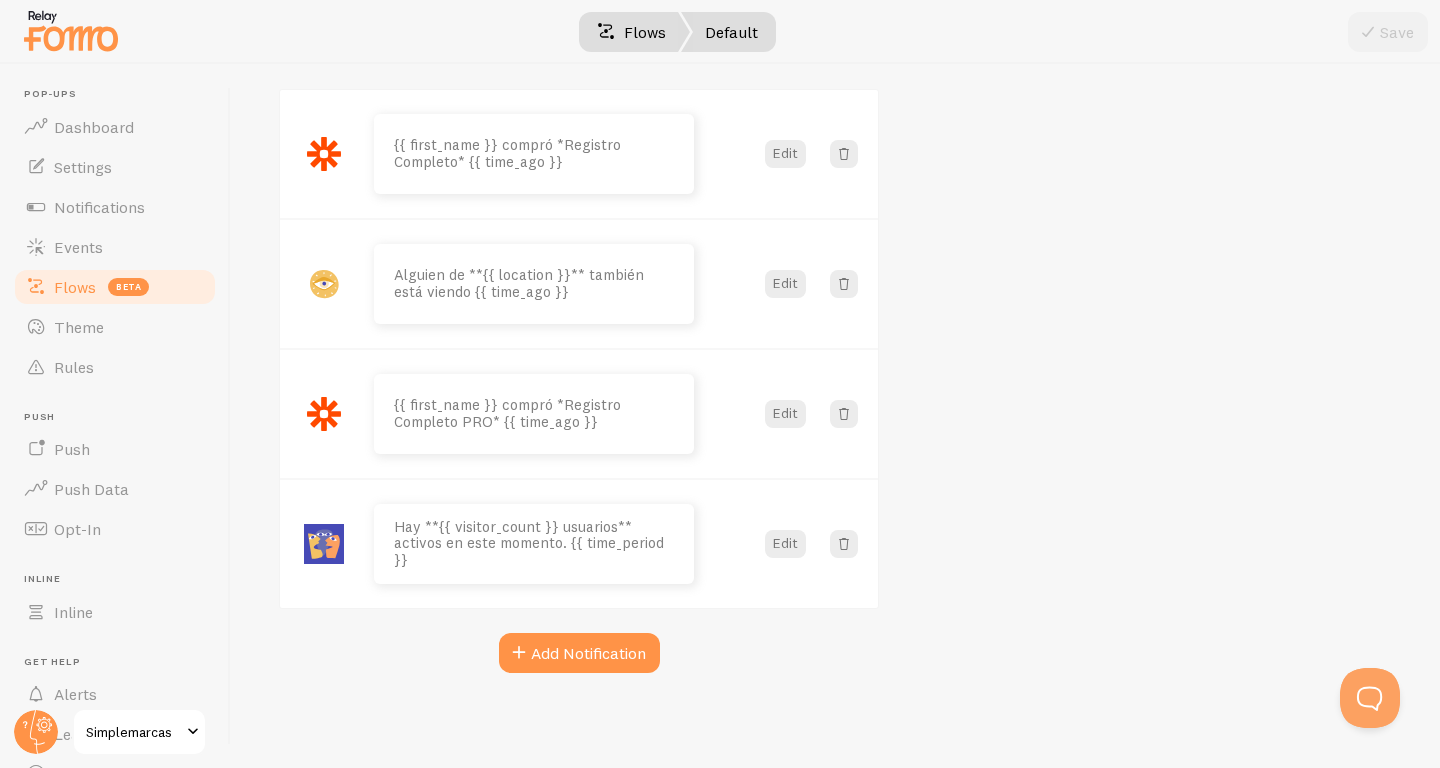 click at bounding box center [606, 32] 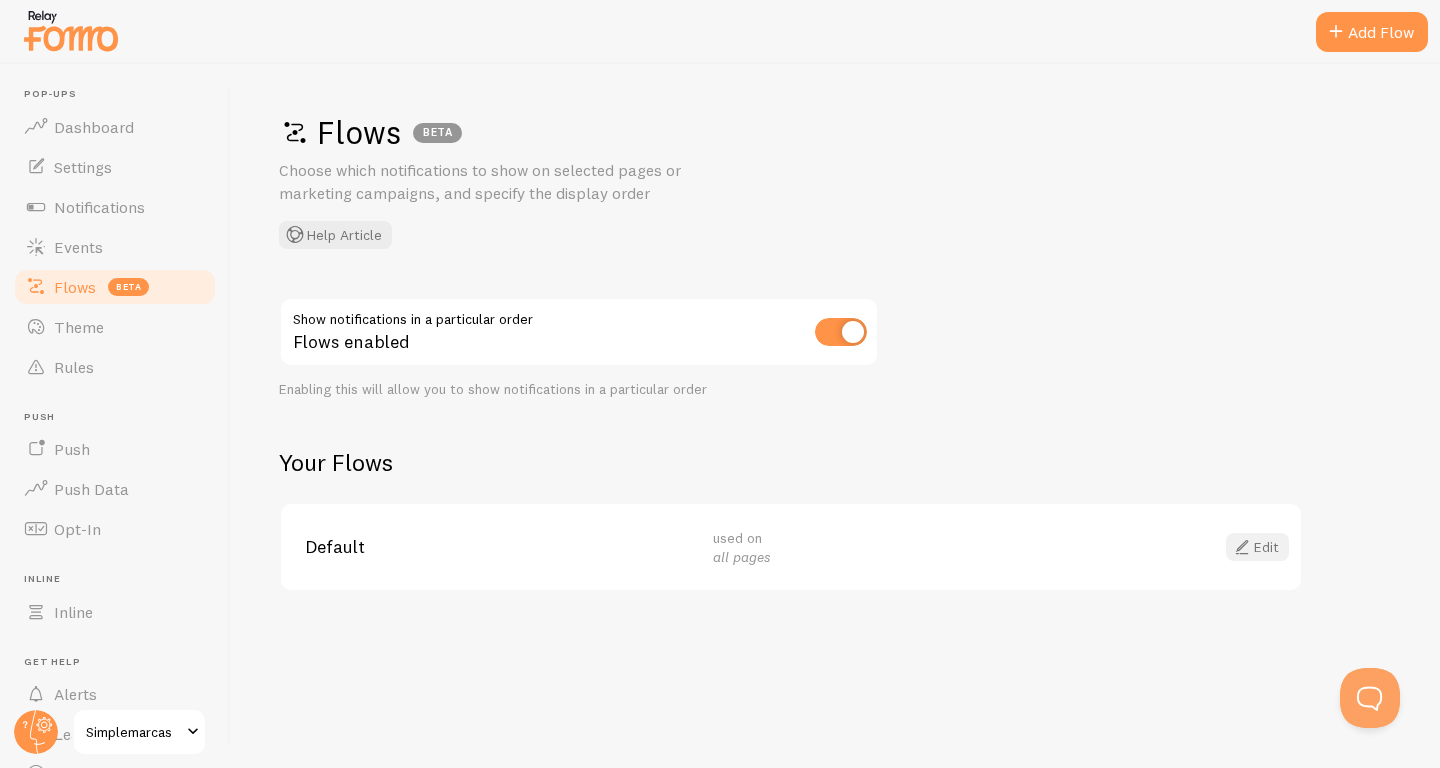 click at bounding box center (1242, 547) 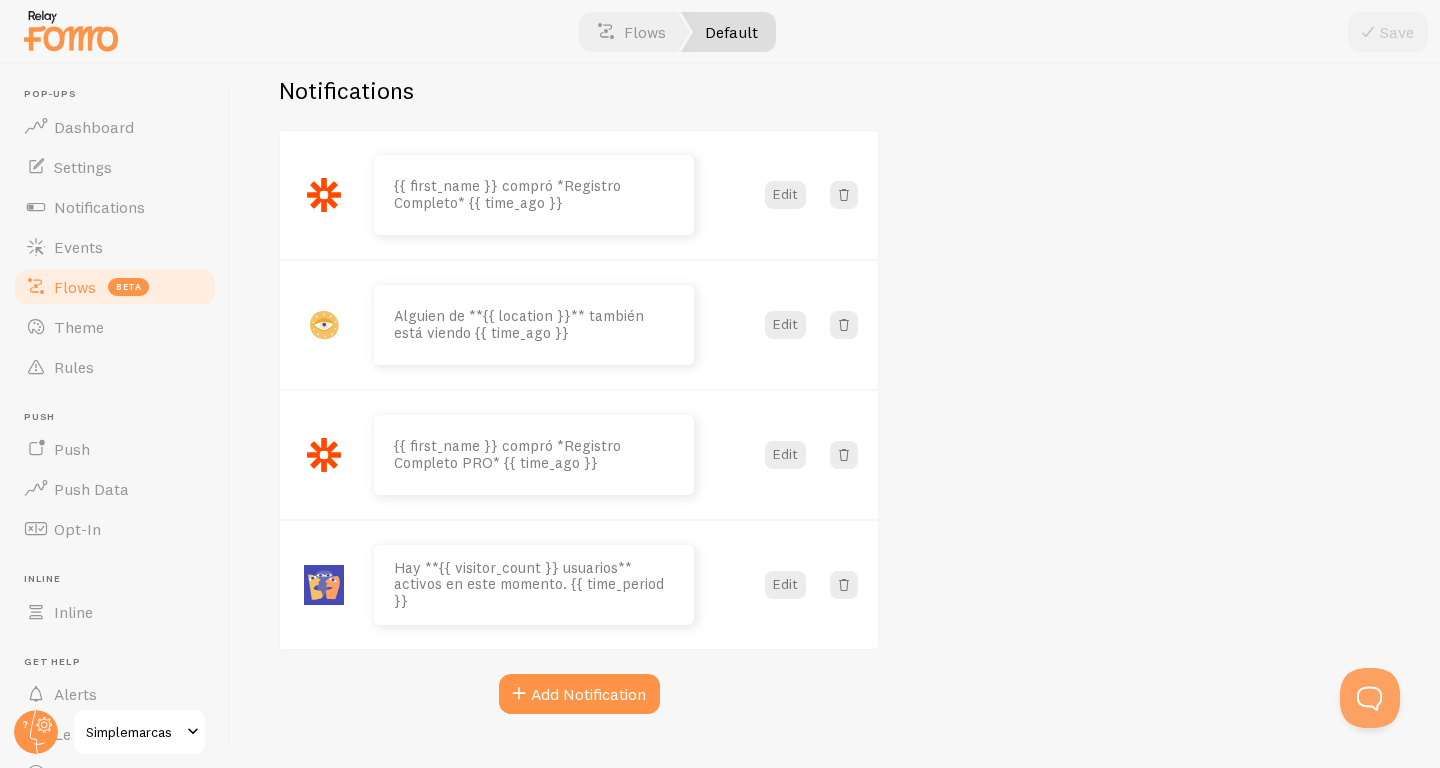 scroll, scrollTop: 219, scrollLeft: 0, axis: vertical 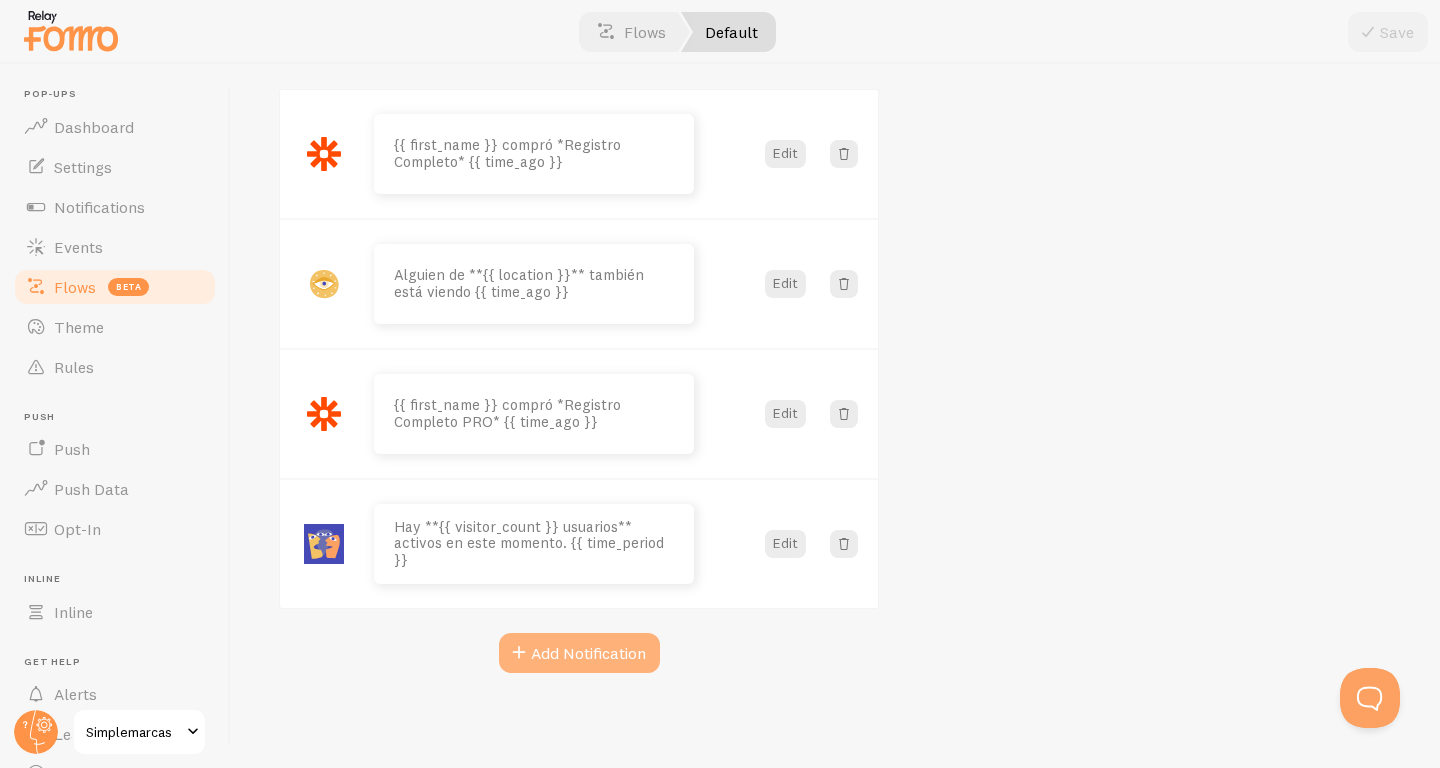 click on "Add Notification" at bounding box center (579, 653) 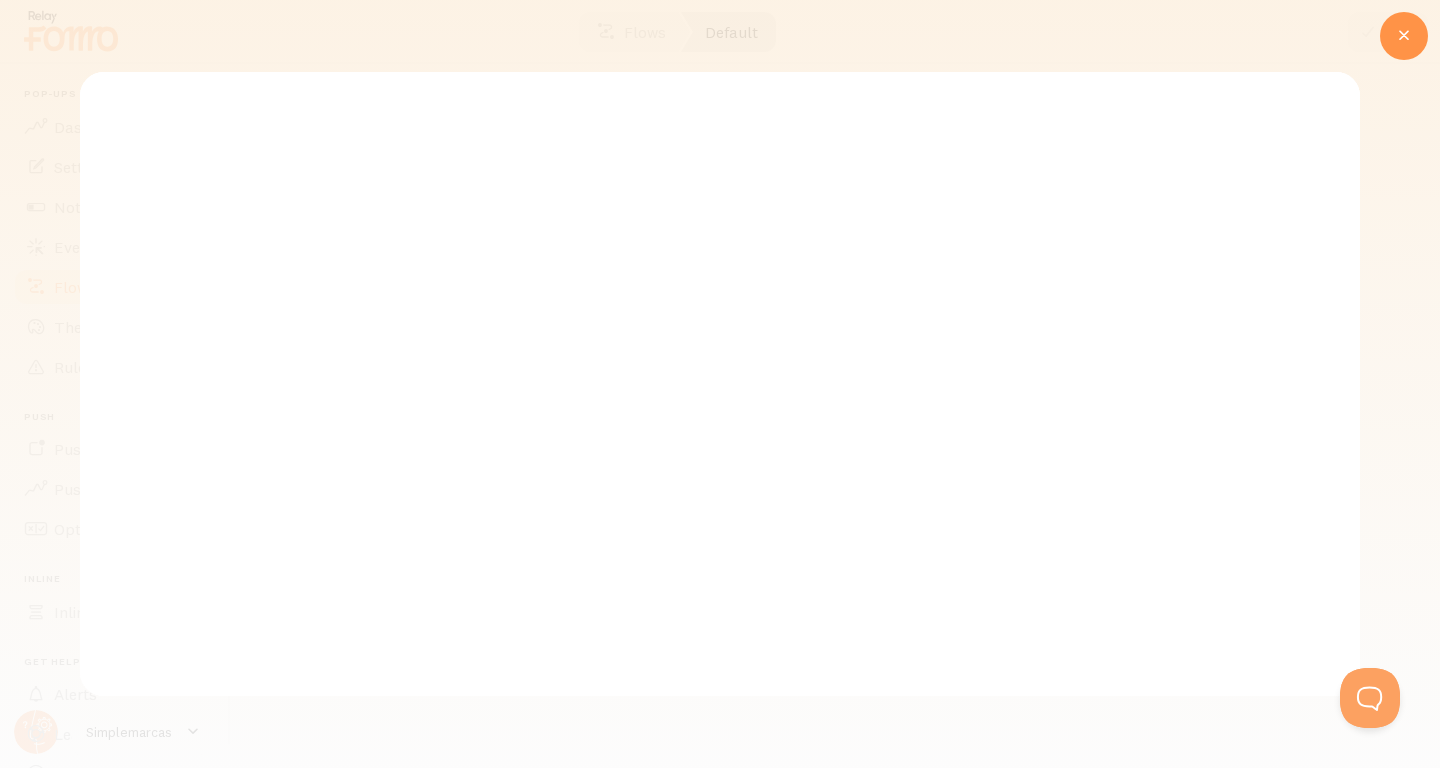 scroll, scrollTop: 0, scrollLeft: 0, axis: both 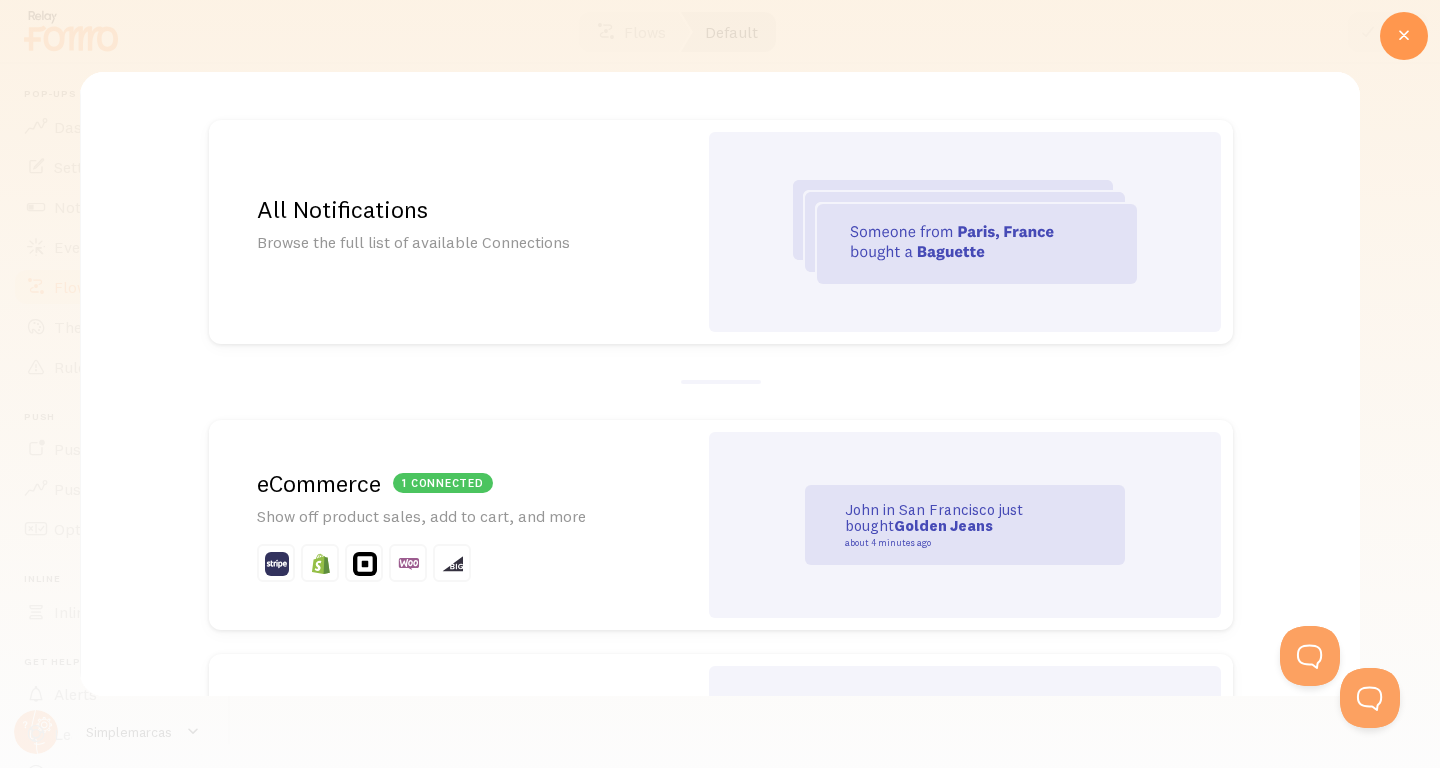 click at bounding box center (1404, 36) 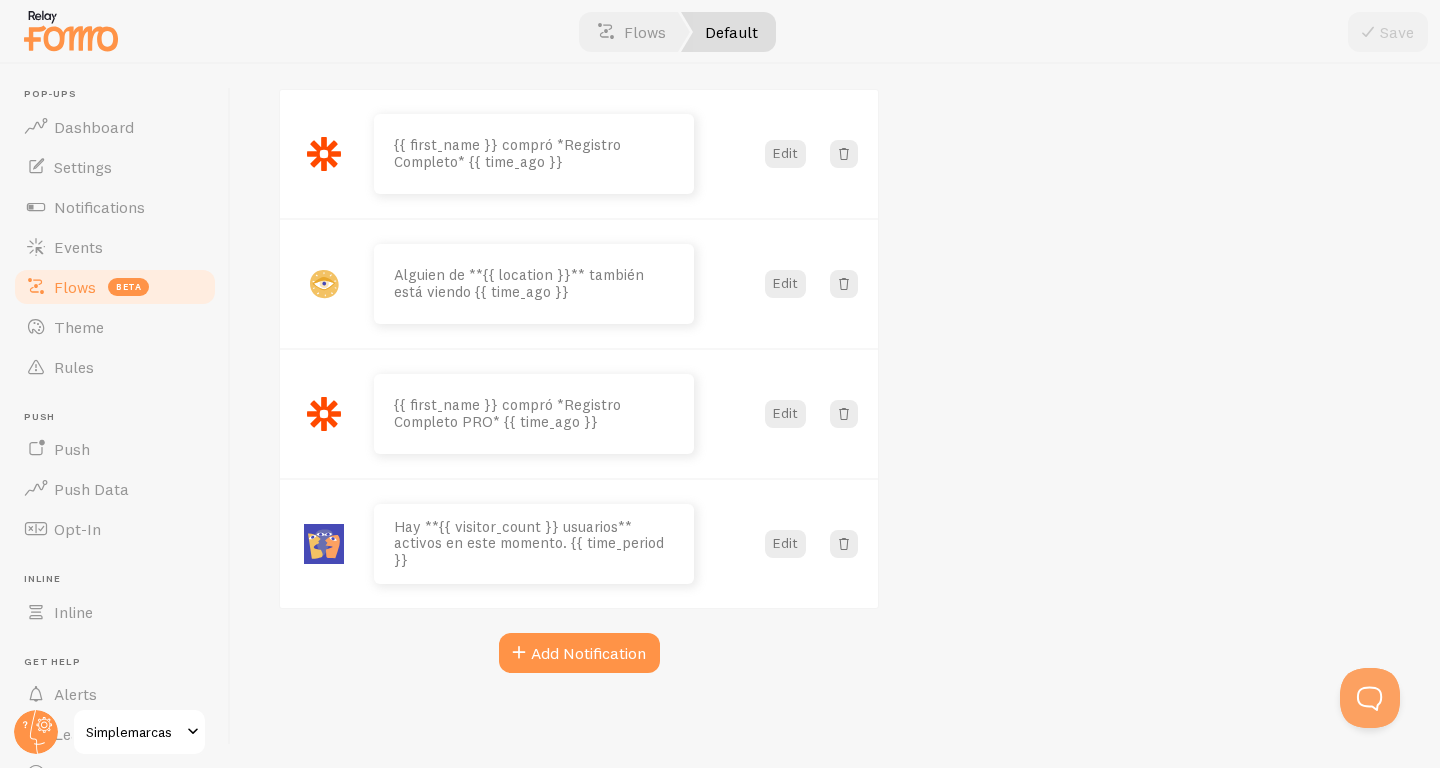 scroll, scrollTop: 0, scrollLeft: 0, axis: both 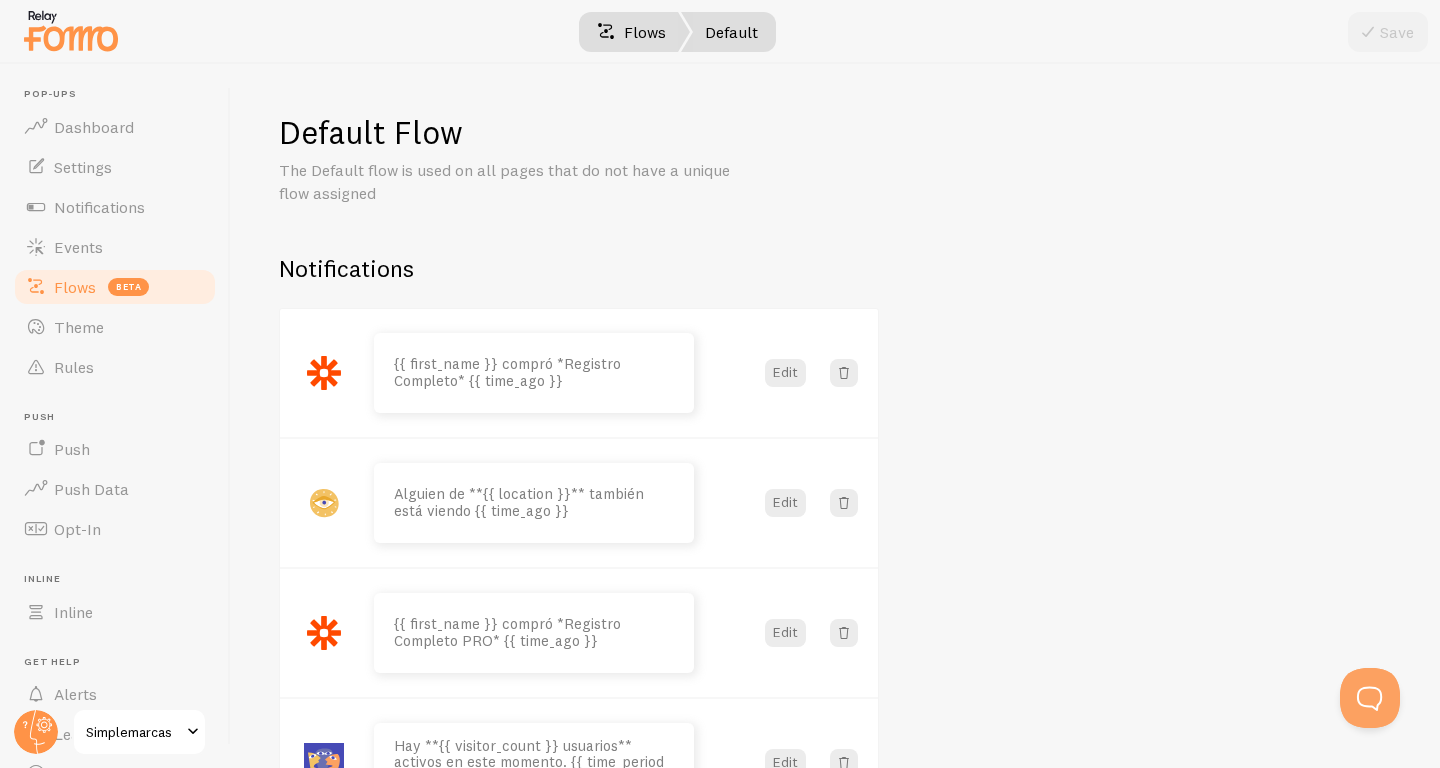 click on "Flows" at bounding box center [631, 32] 